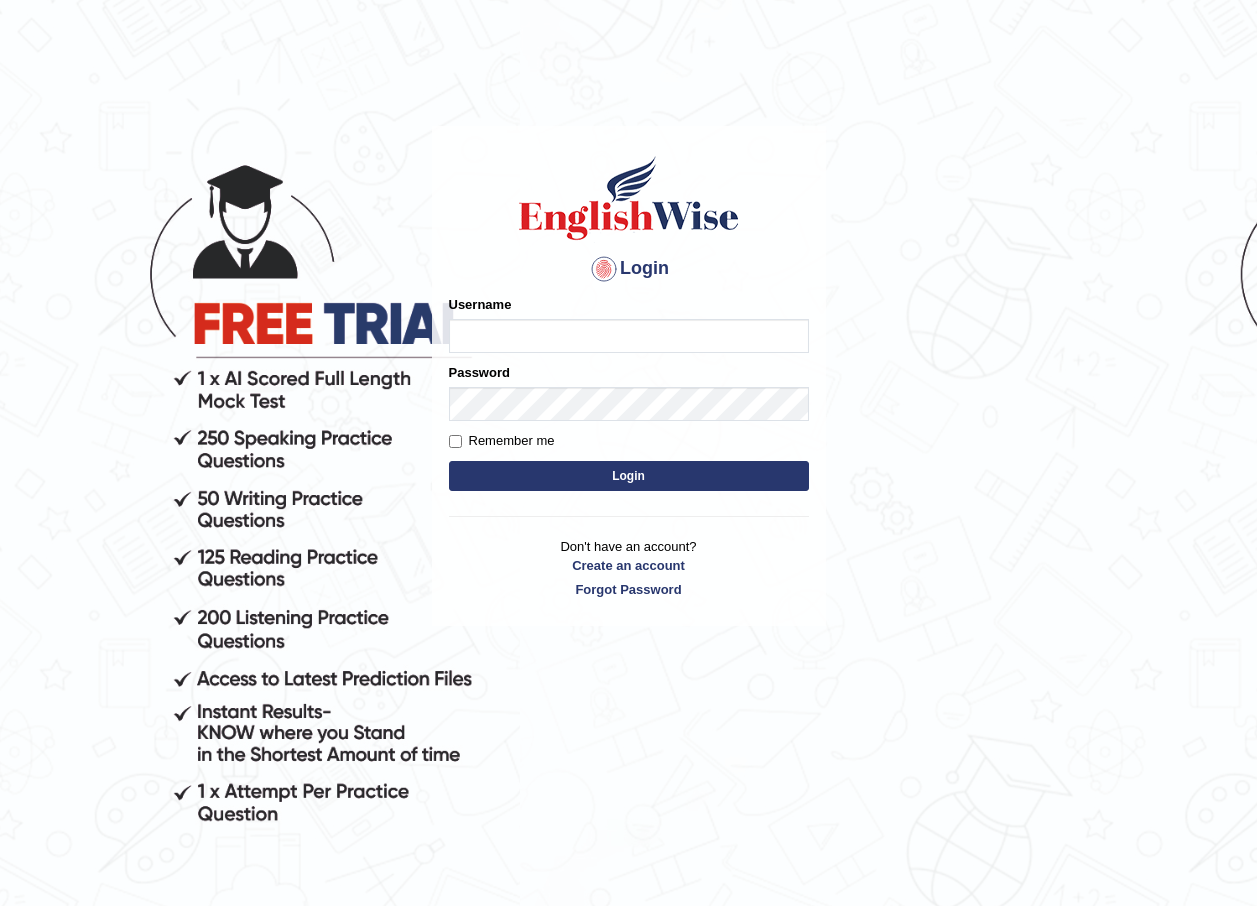 scroll, scrollTop: 0, scrollLeft: 0, axis: both 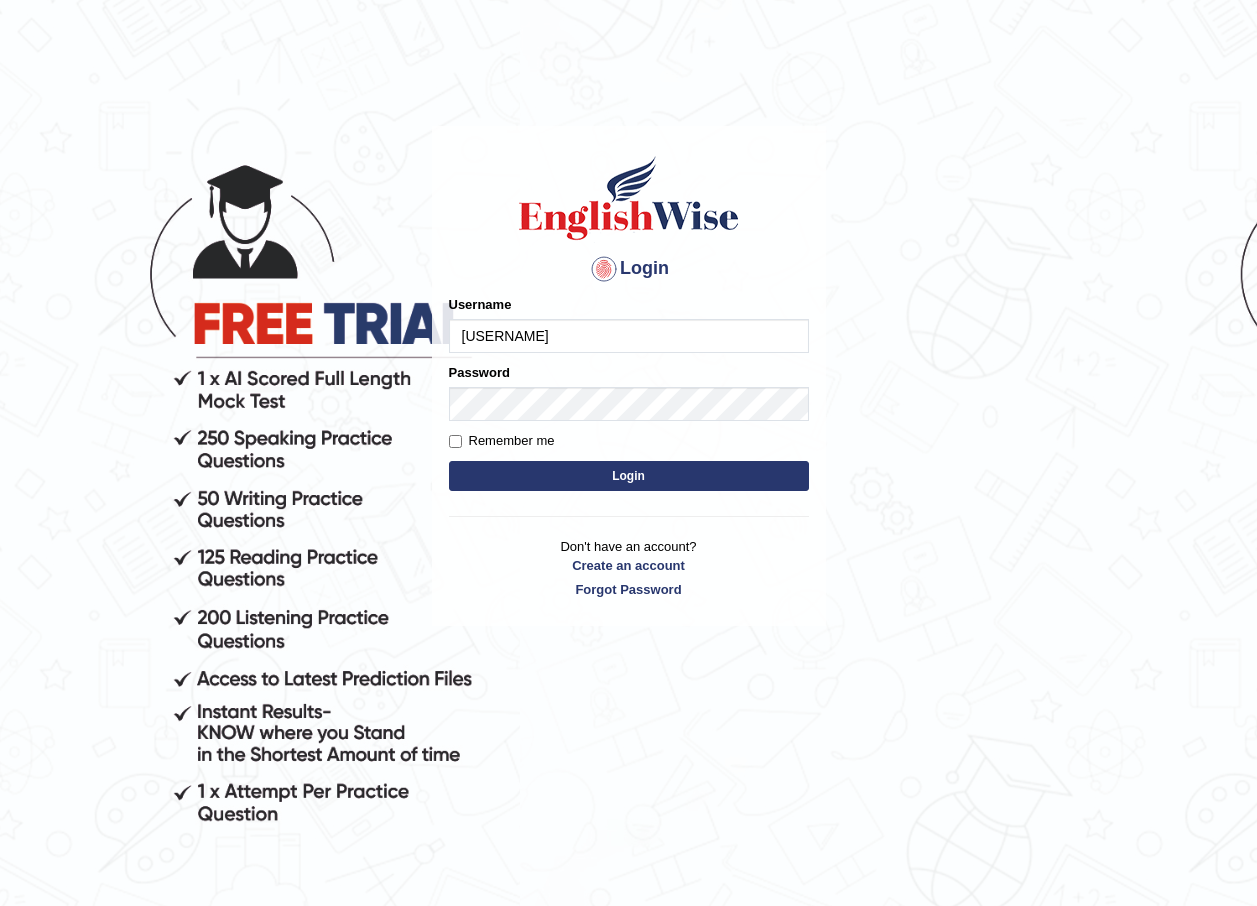 type on "[FIRST]_[CITY]" 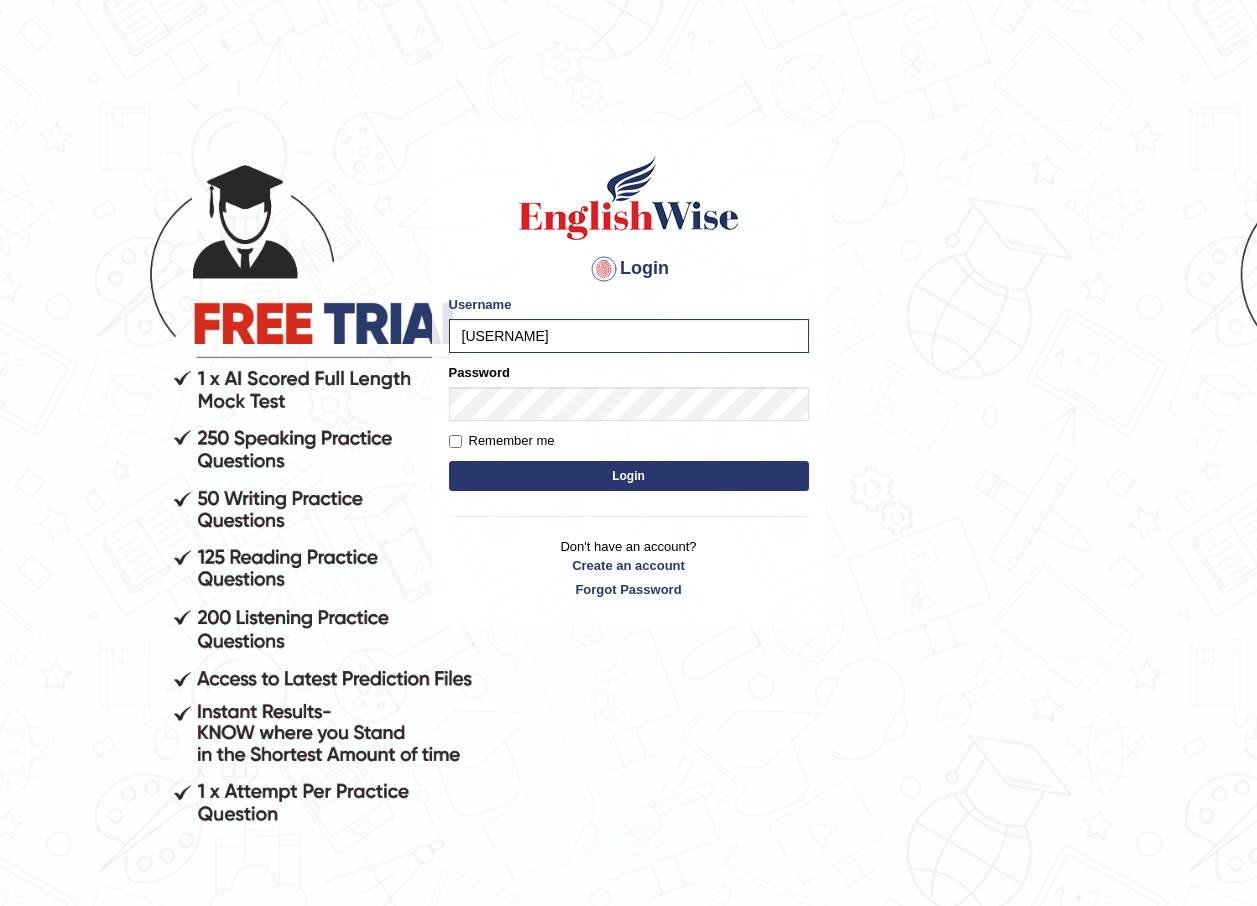 click on "Login" at bounding box center (629, 476) 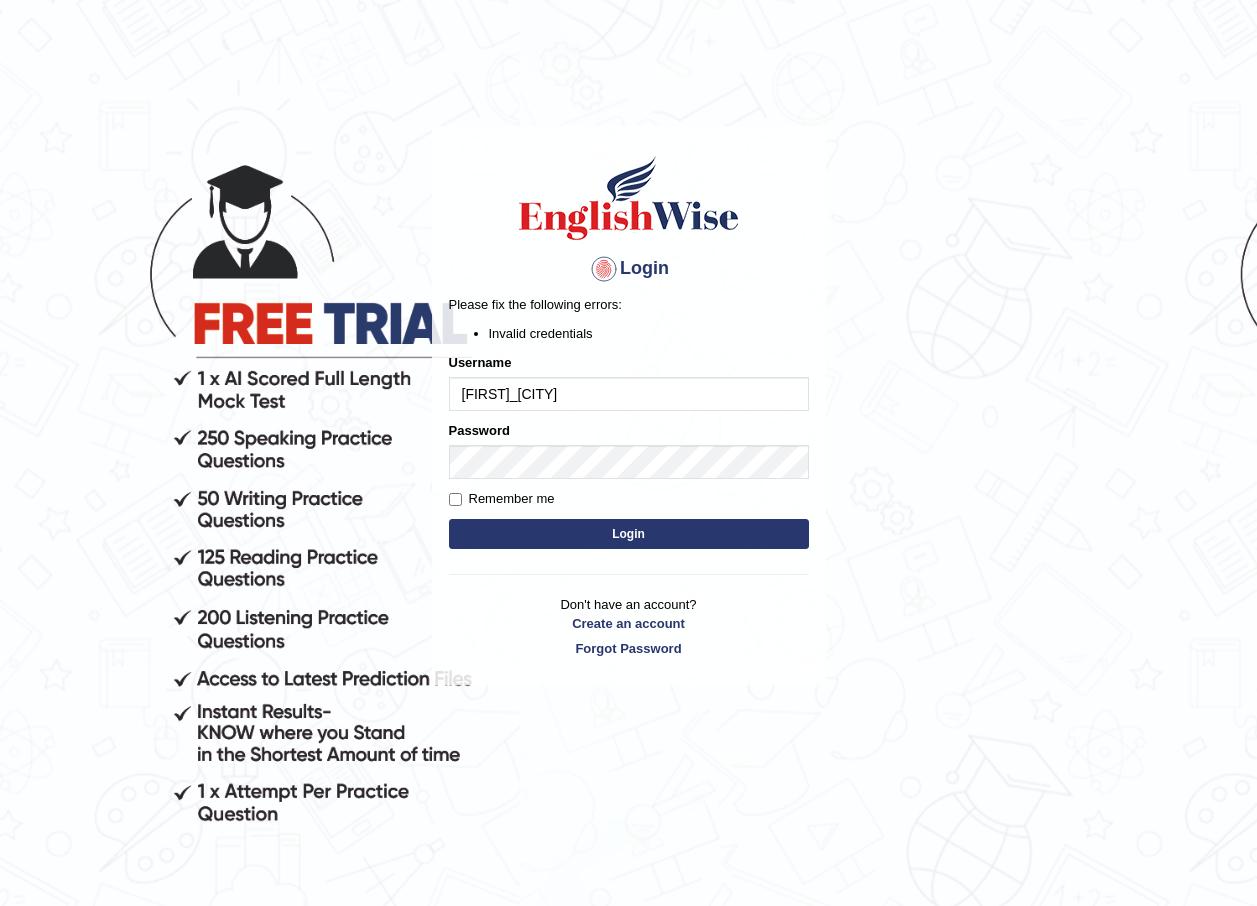 scroll, scrollTop: 0, scrollLeft: 0, axis: both 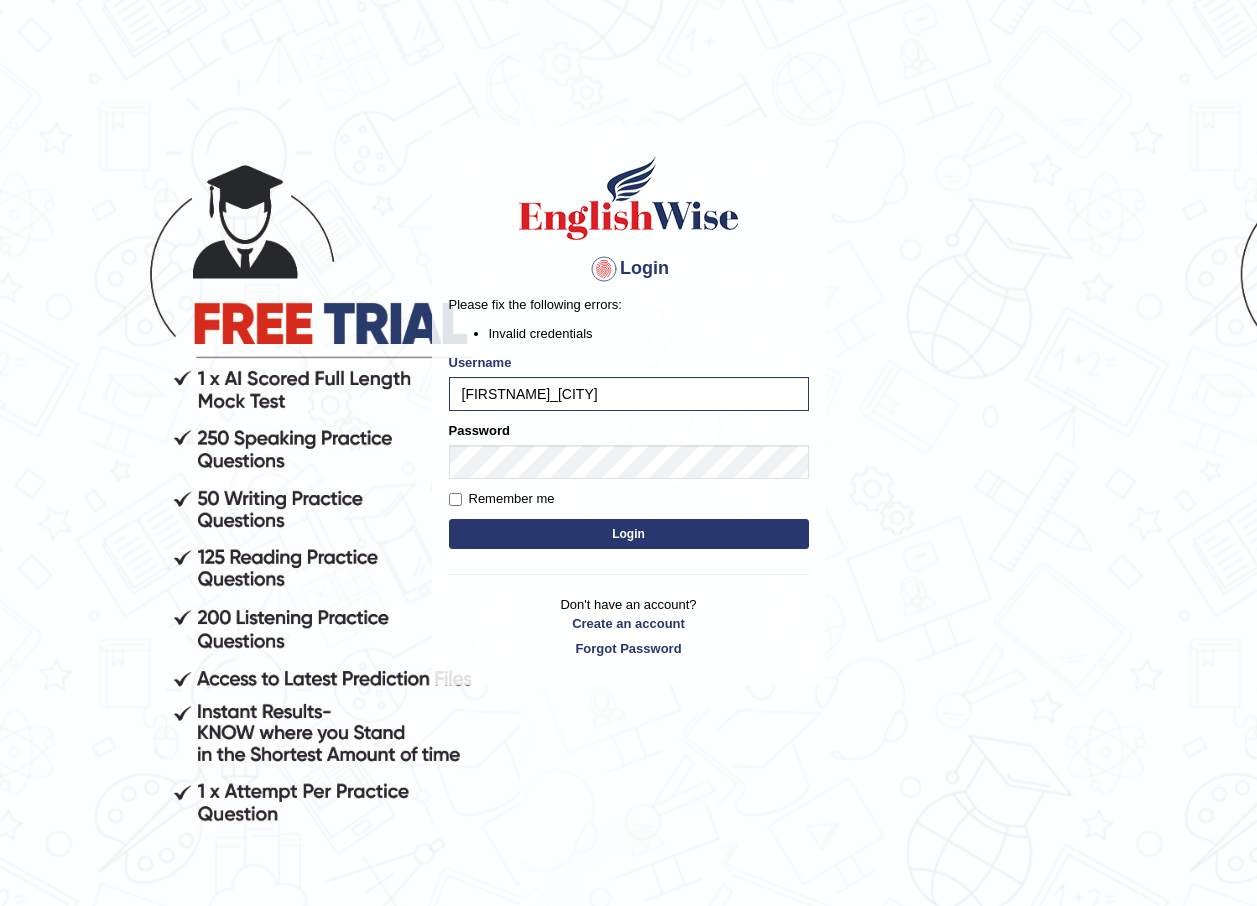 click on "Login" at bounding box center (629, 534) 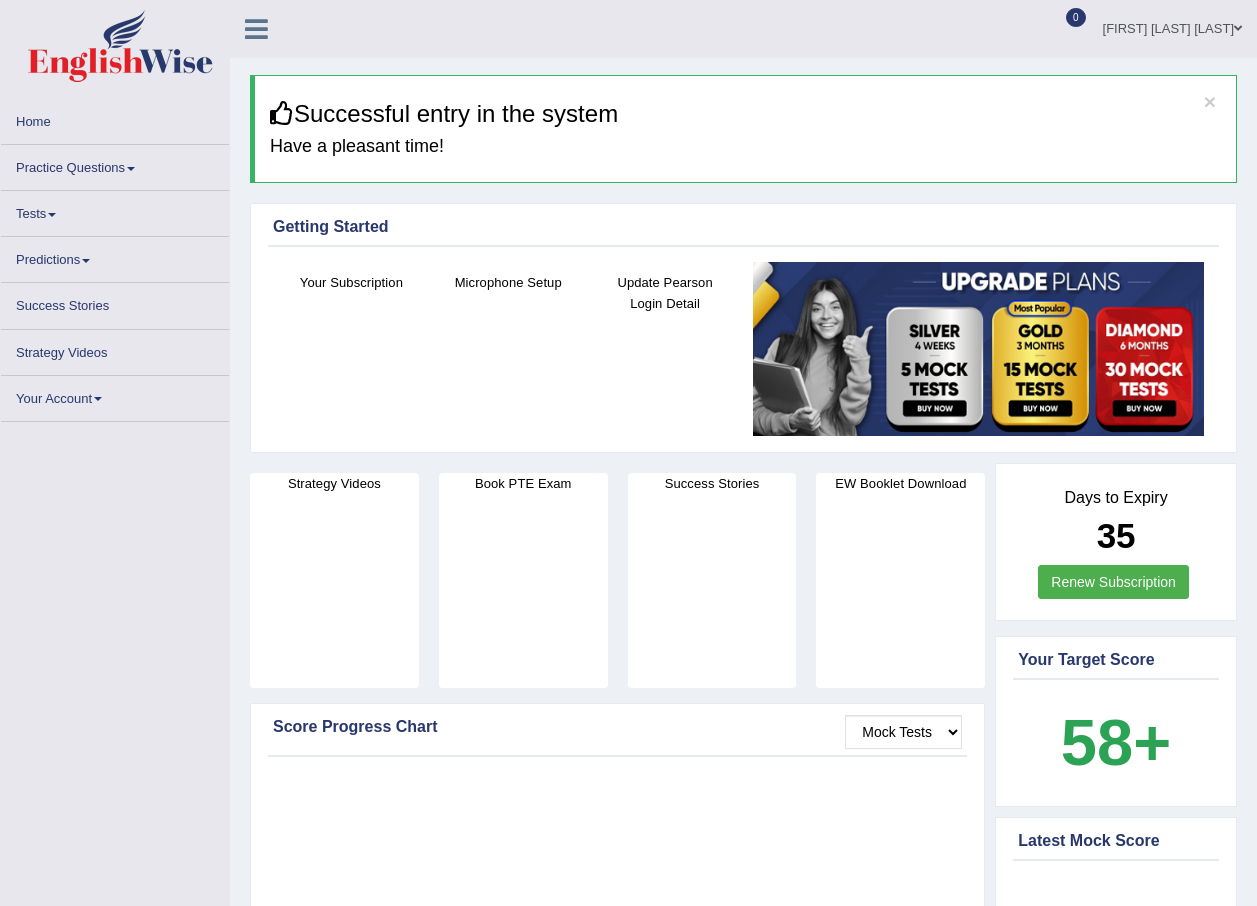 scroll, scrollTop: 0, scrollLeft: 0, axis: both 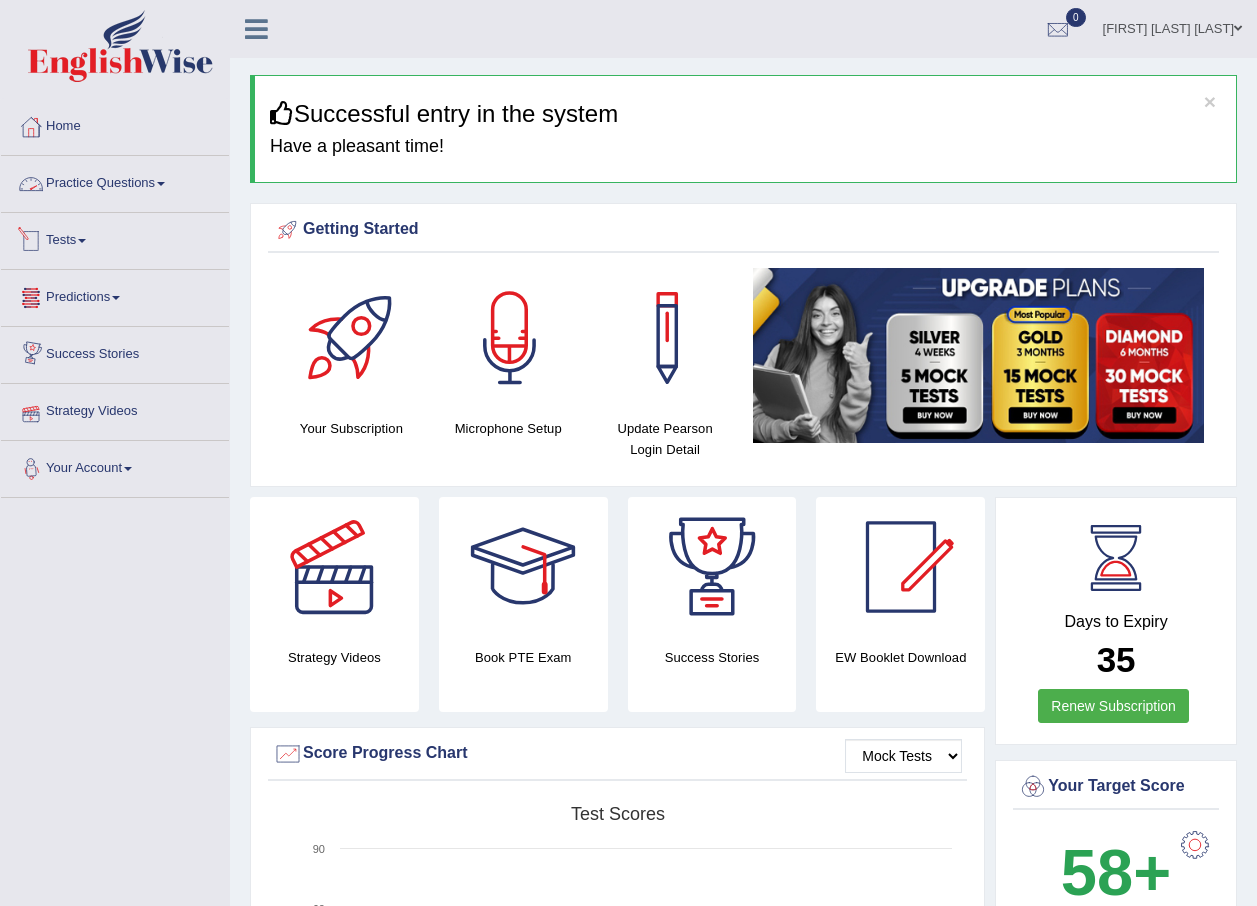 click on "Your Account" at bounding box center [115, 466] 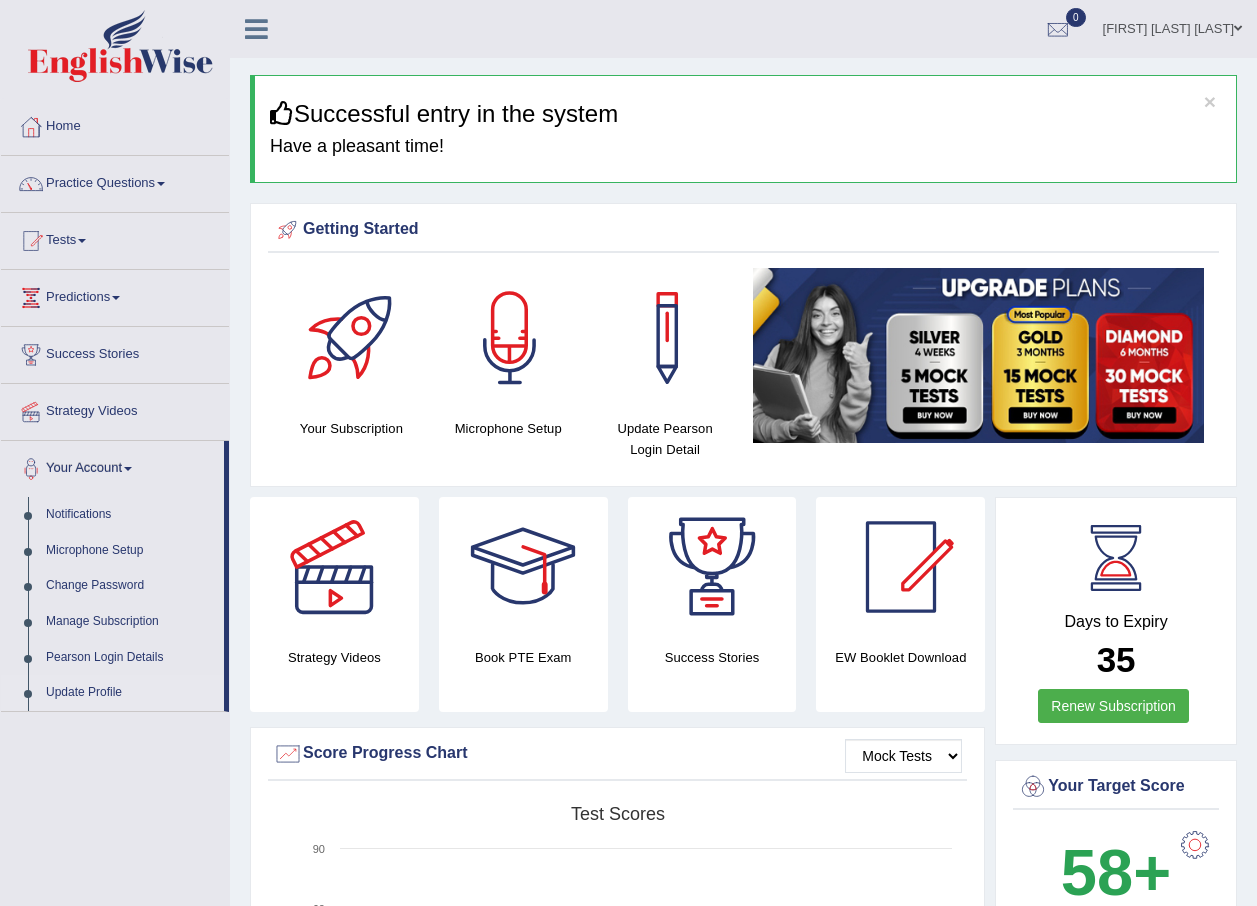 click on "Update Profile" at bounding box center [130, 693] 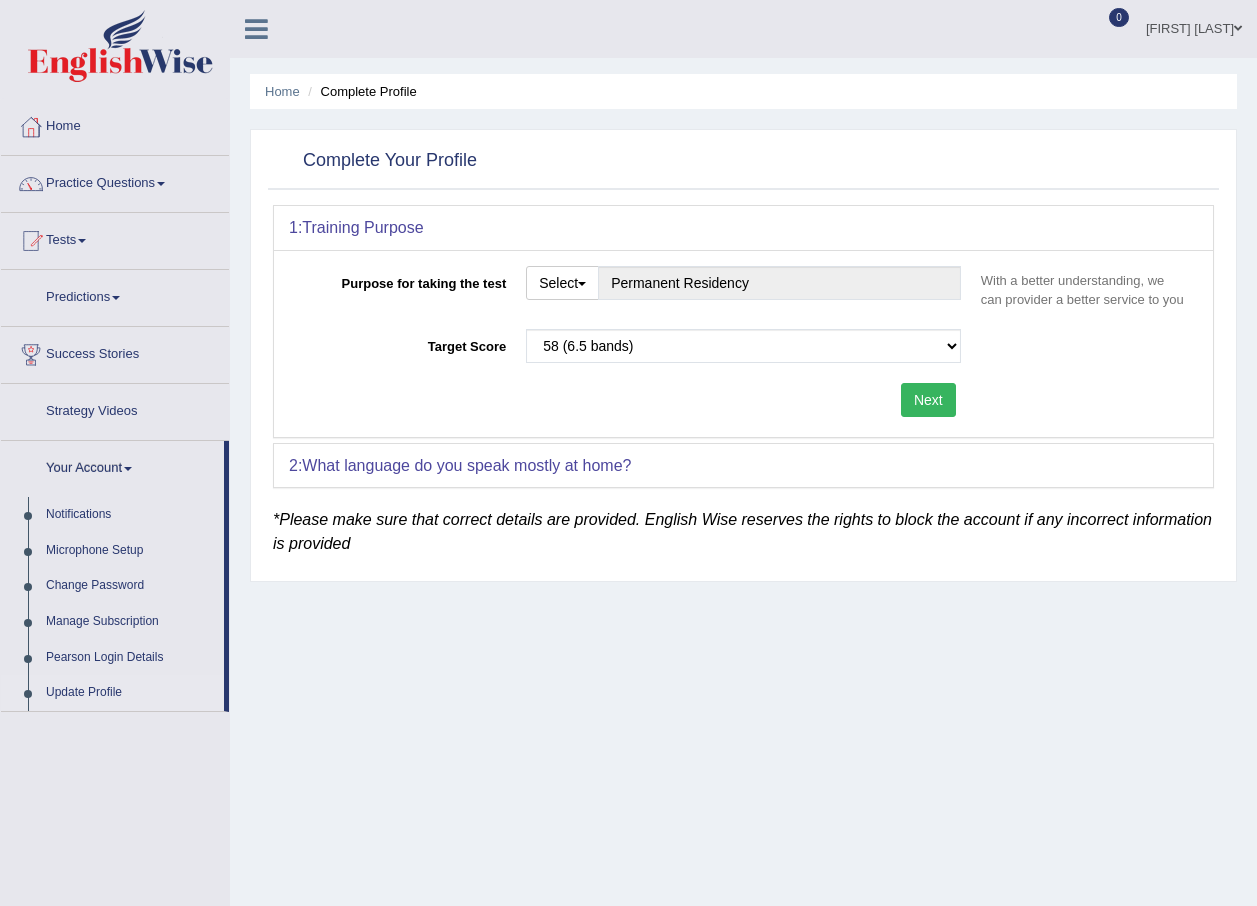 scroll, scrollTop: 0, scrollLeft: 0, axis: both 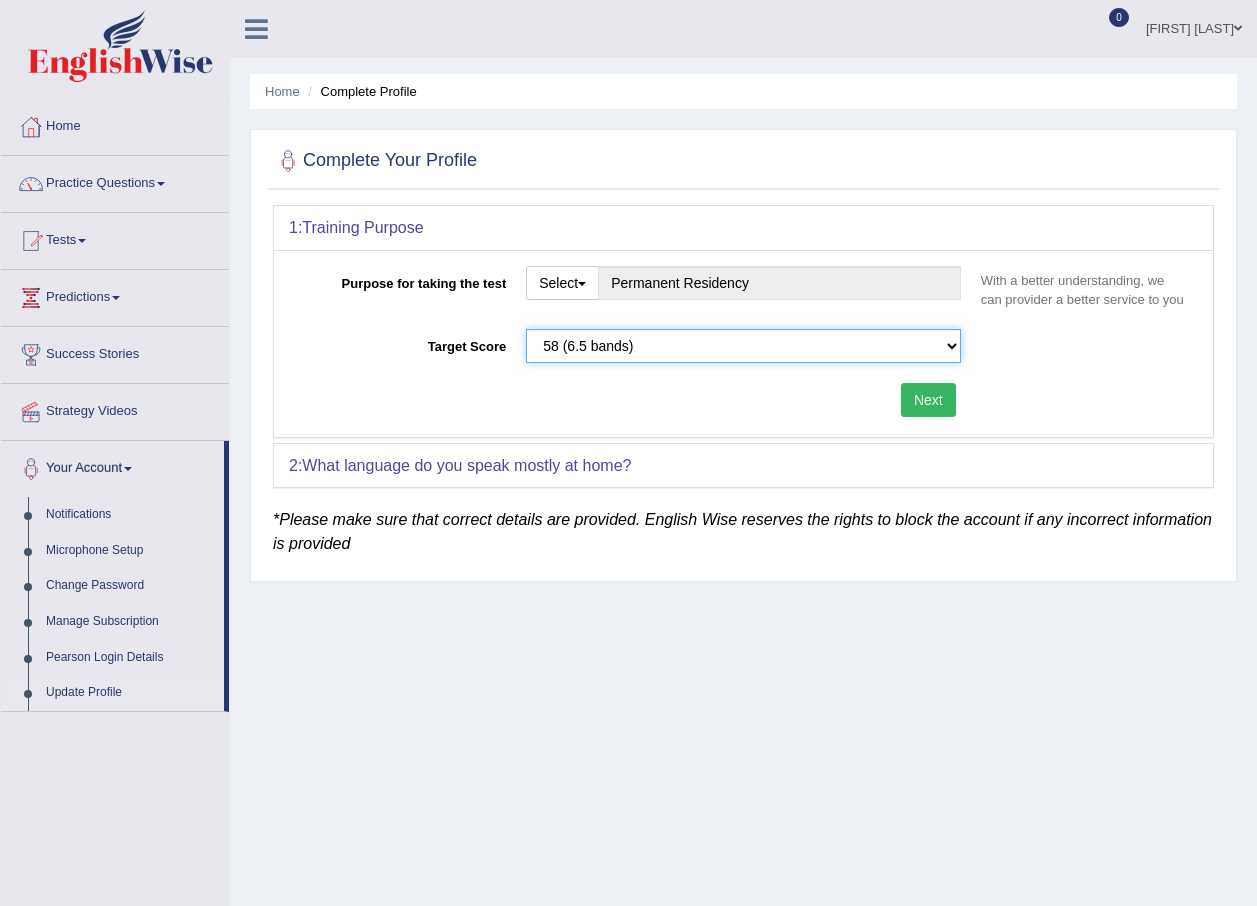 click on "Please select the correct value
50 (6 bands)
58 (6.5 bands)
65 (7 bands)
79 (8 bands)" at bounding box center (743, 346) 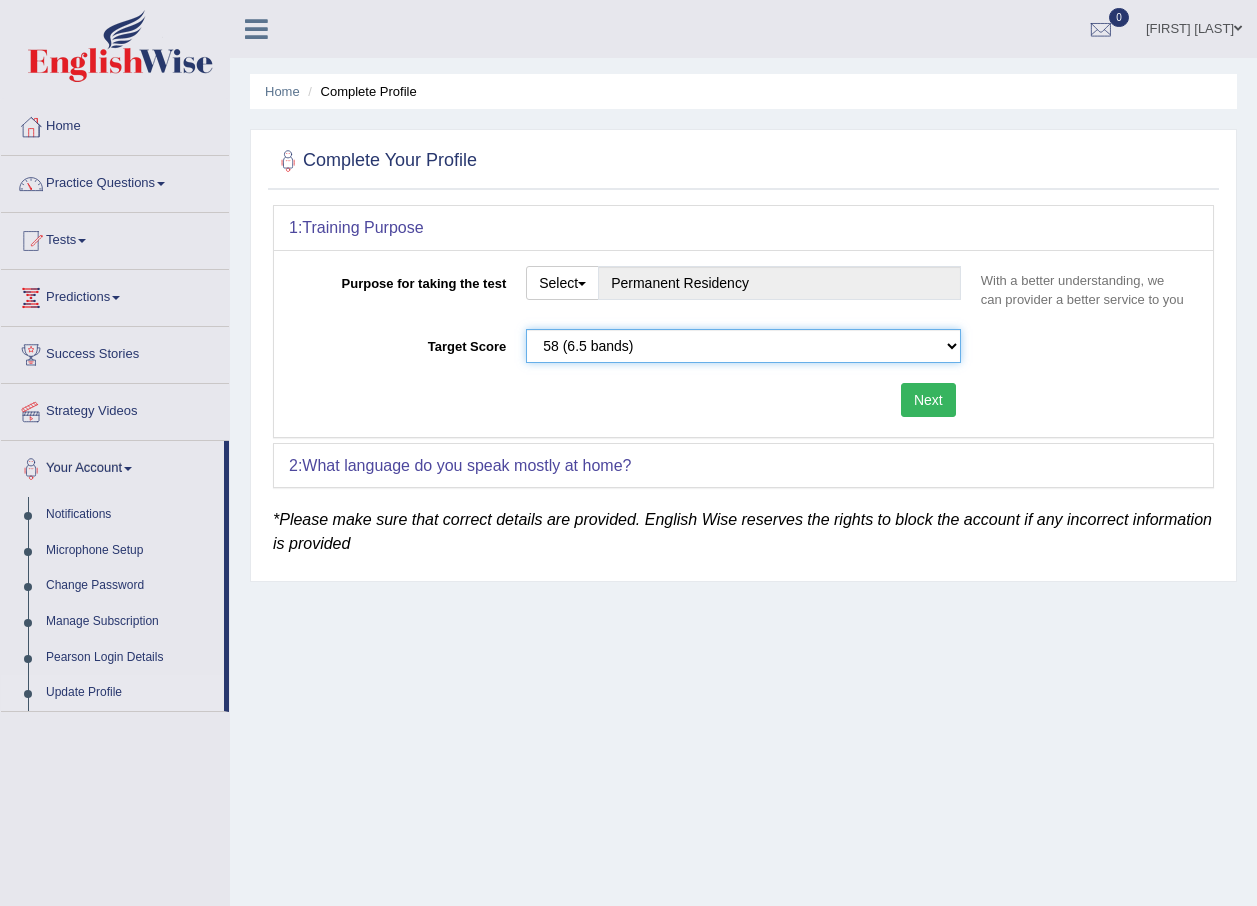 select on "79" 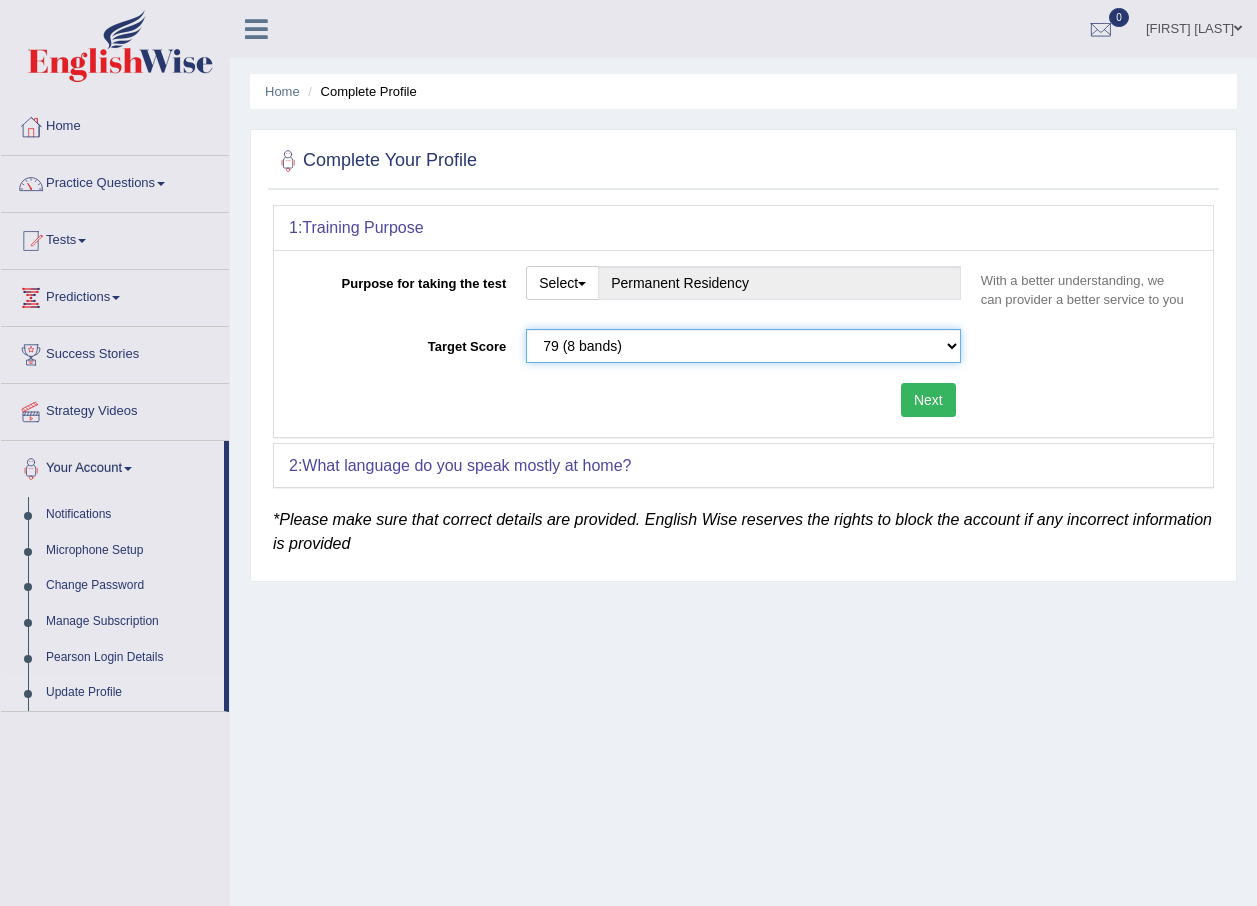 click on "Please select the correct value
50 (6 bands)
58 (6.5 bands)
65 (7 bands)
79 (8 bands)" at bounding box center (743, 346) 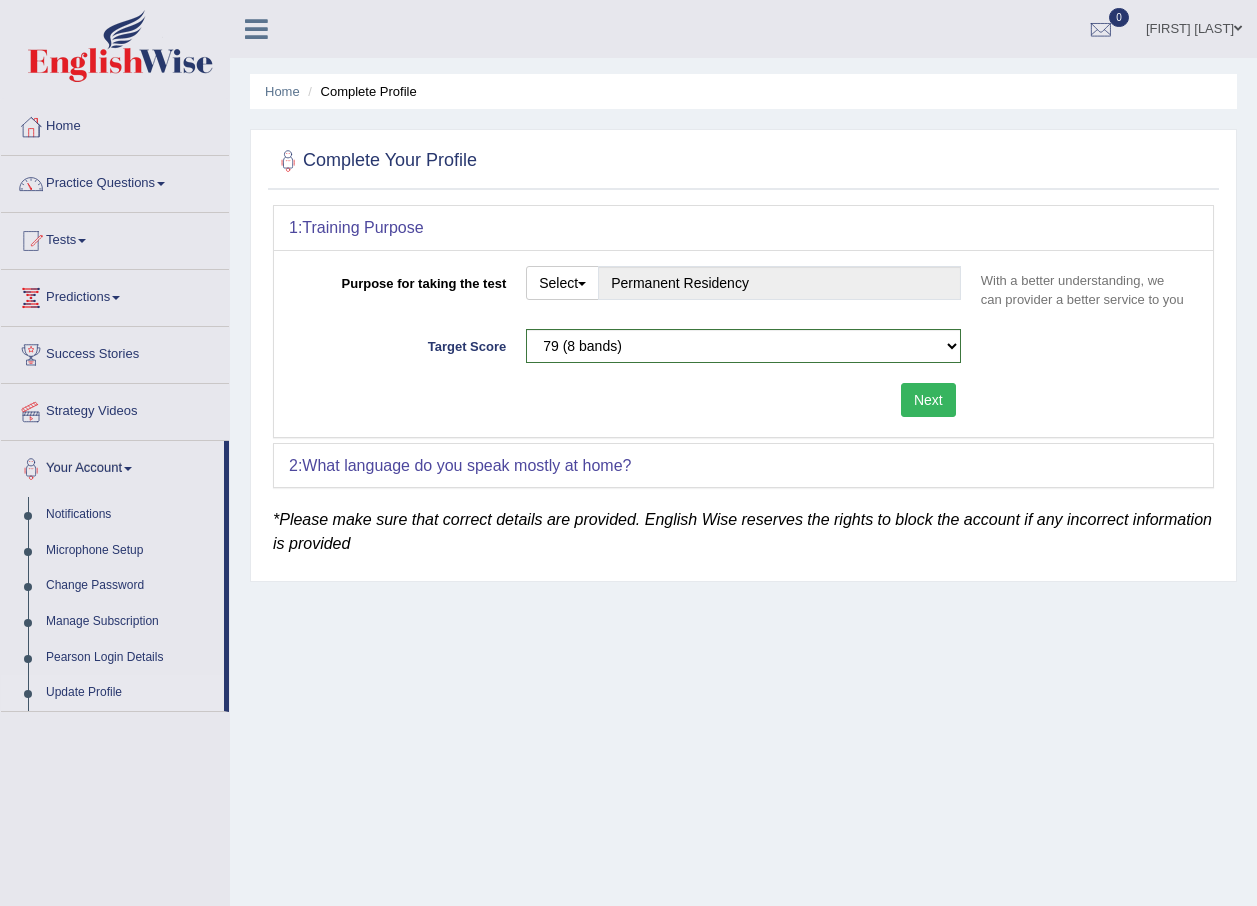 click on "Next" at bounding box center (928, 400) 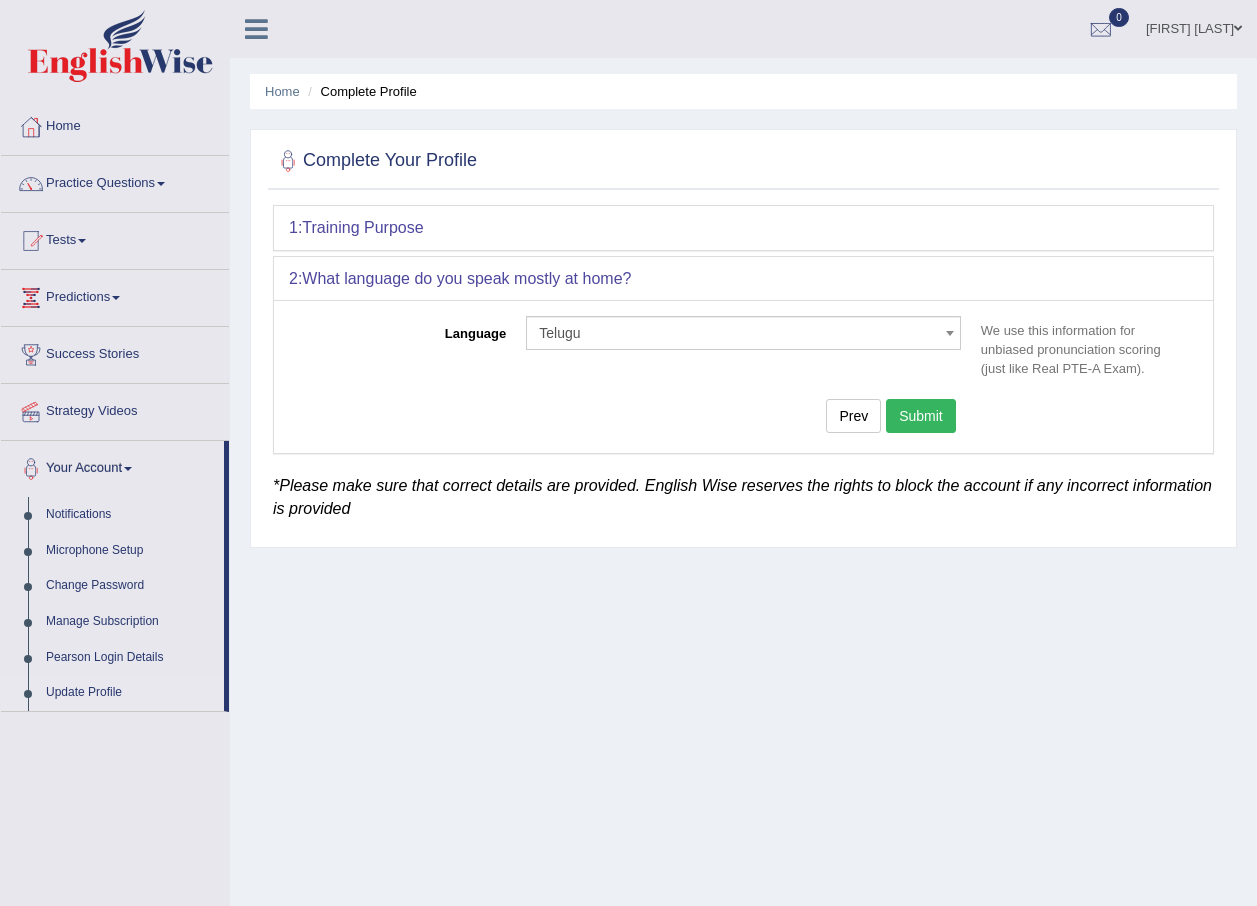 click on "Submit" at bounding box center (921, 416) 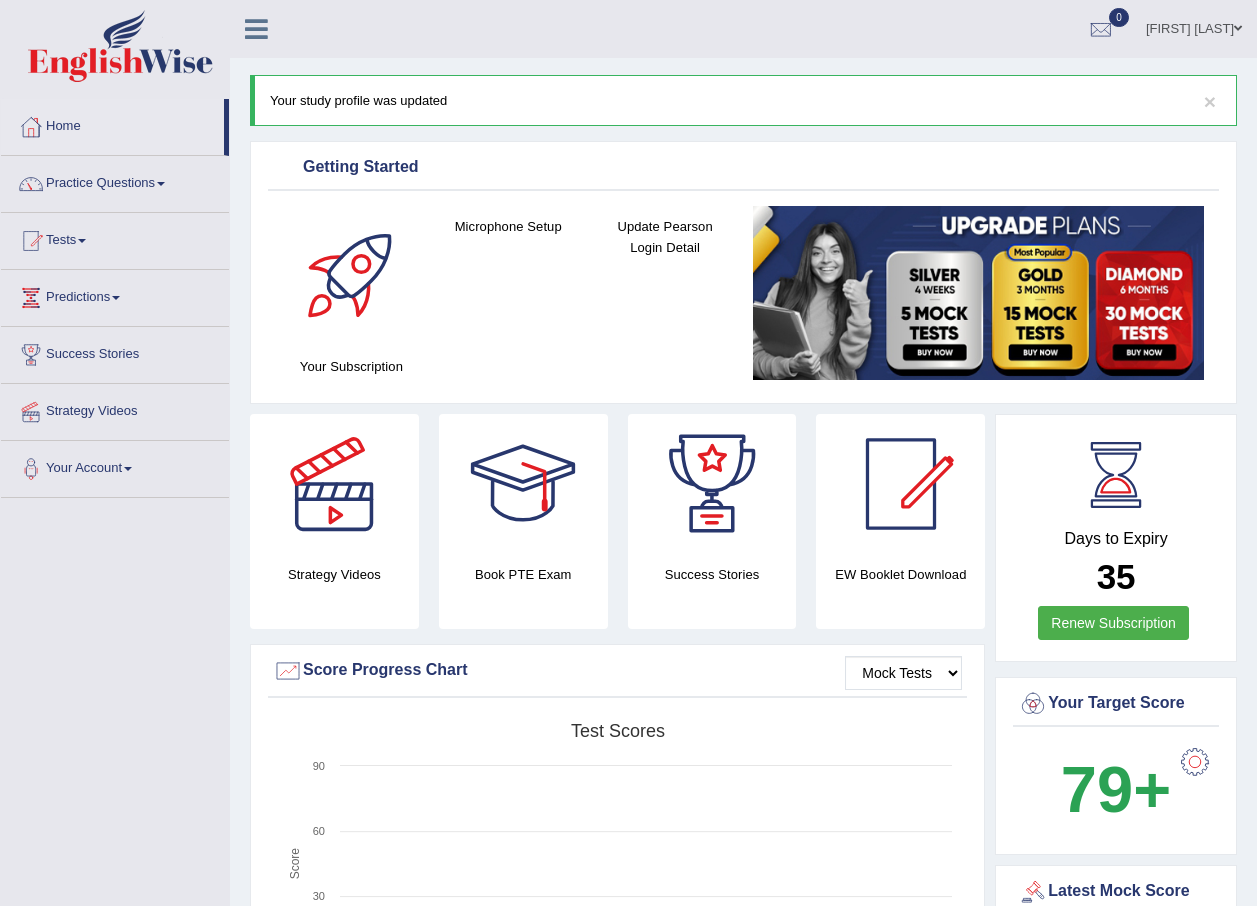 scroll, scrollTop: 0, scrollLeft: 0, axis: both 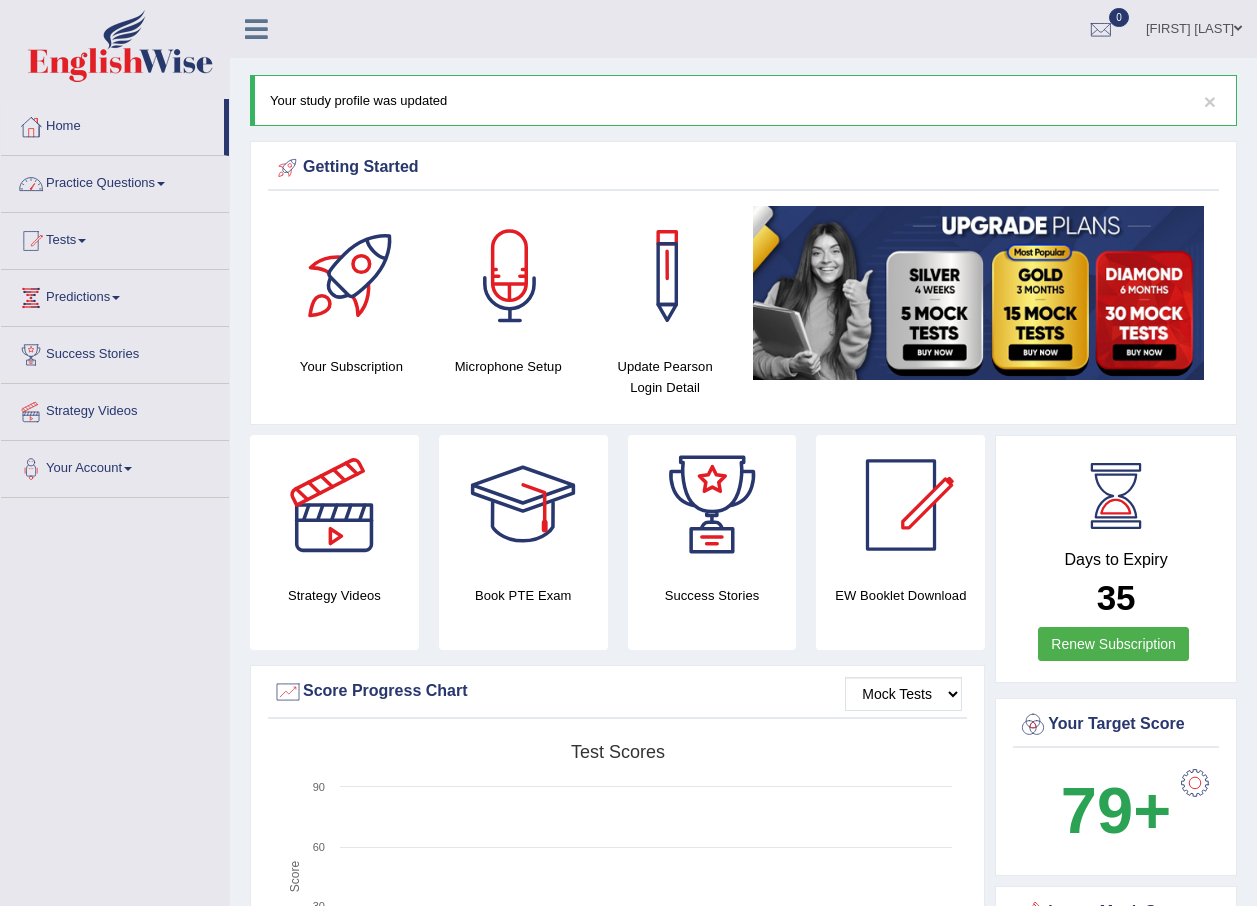 click on "Practice Questions" at bounding box center [115, 181] 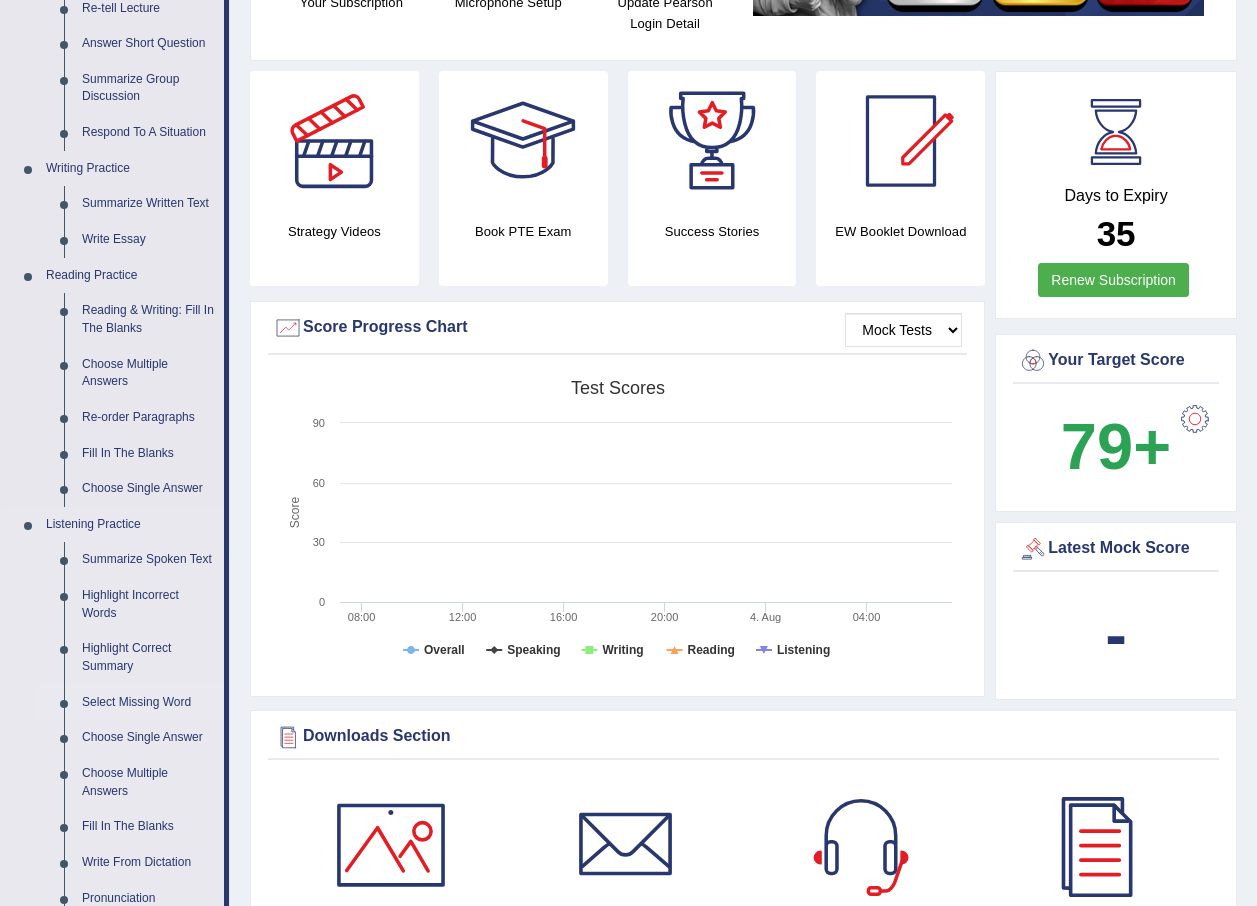 scroll, scrollTop: 400, scrollLeft: 0, axis: vertical 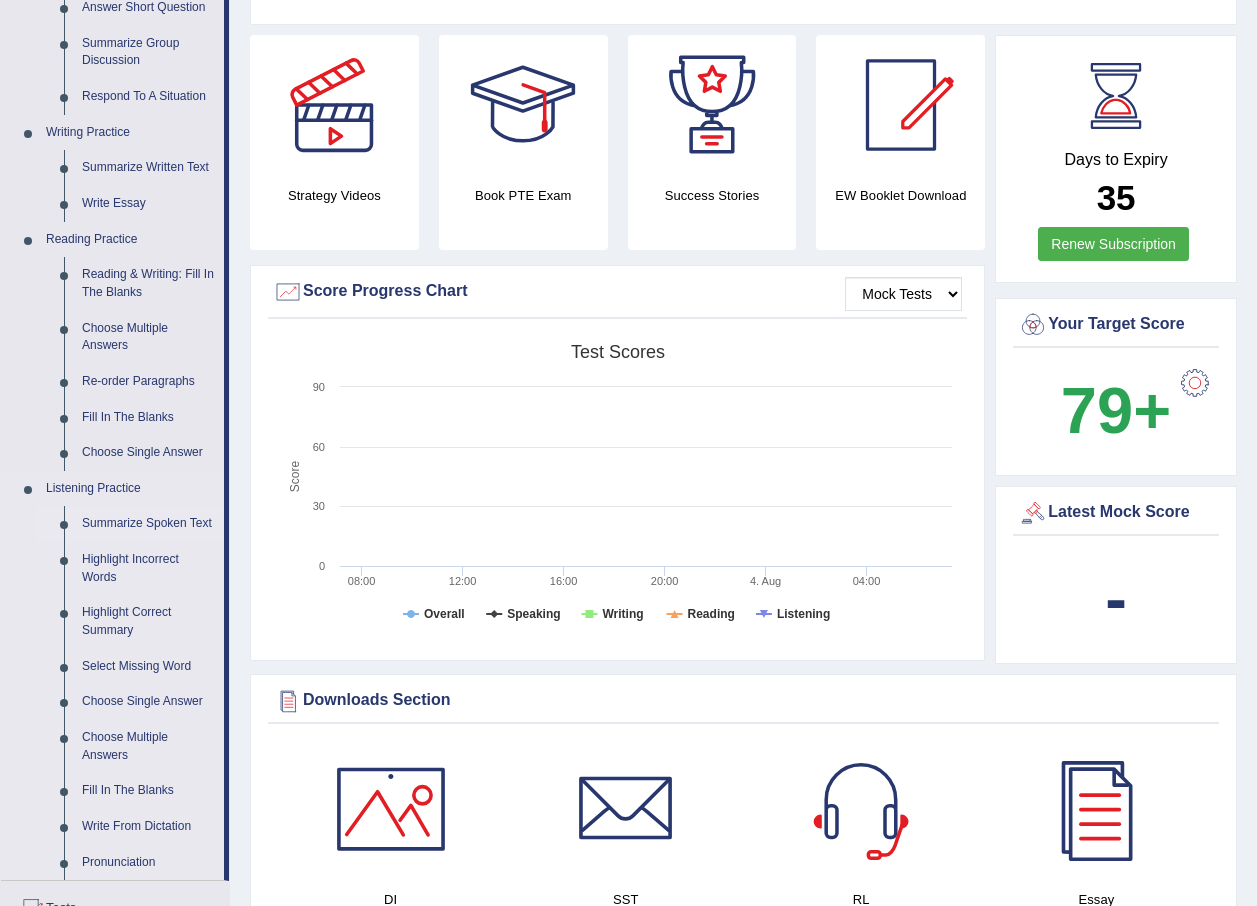 click on "Summarize Spoken Text" at bounding box center (148, 524) 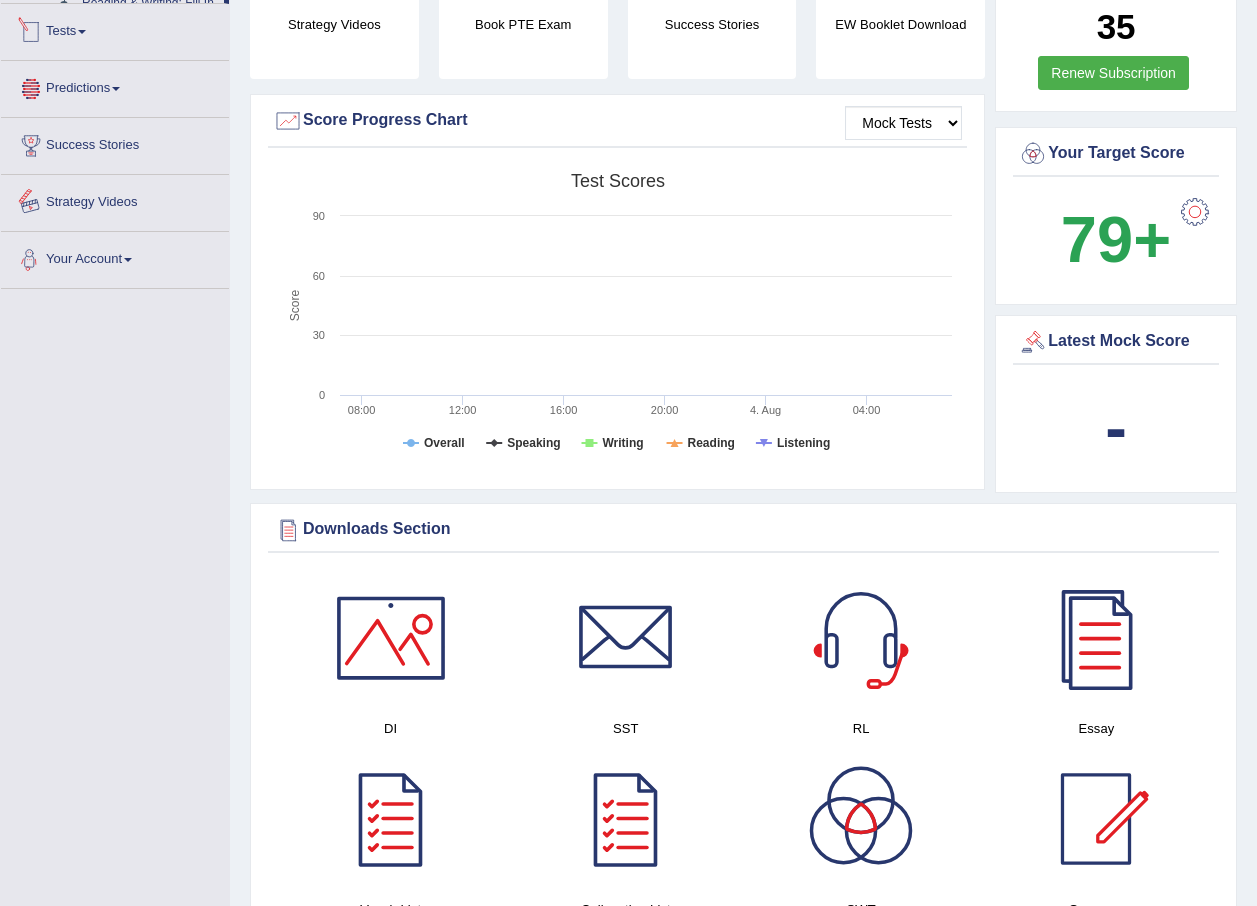 scroll, scrollTop: 864, scrollLeft: 0, axis: vertical 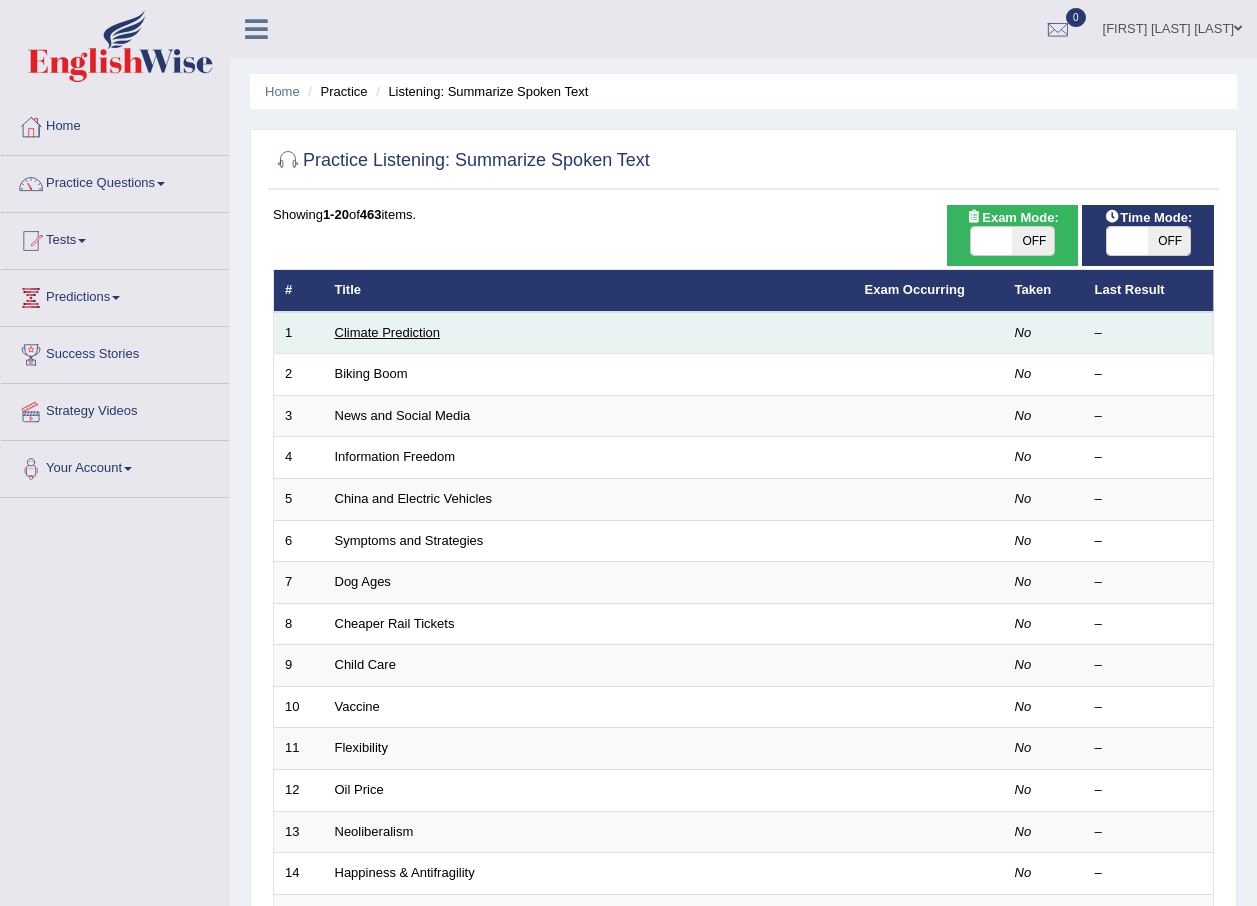 click on "Climate Prediction" at bounding box center (388, 332) 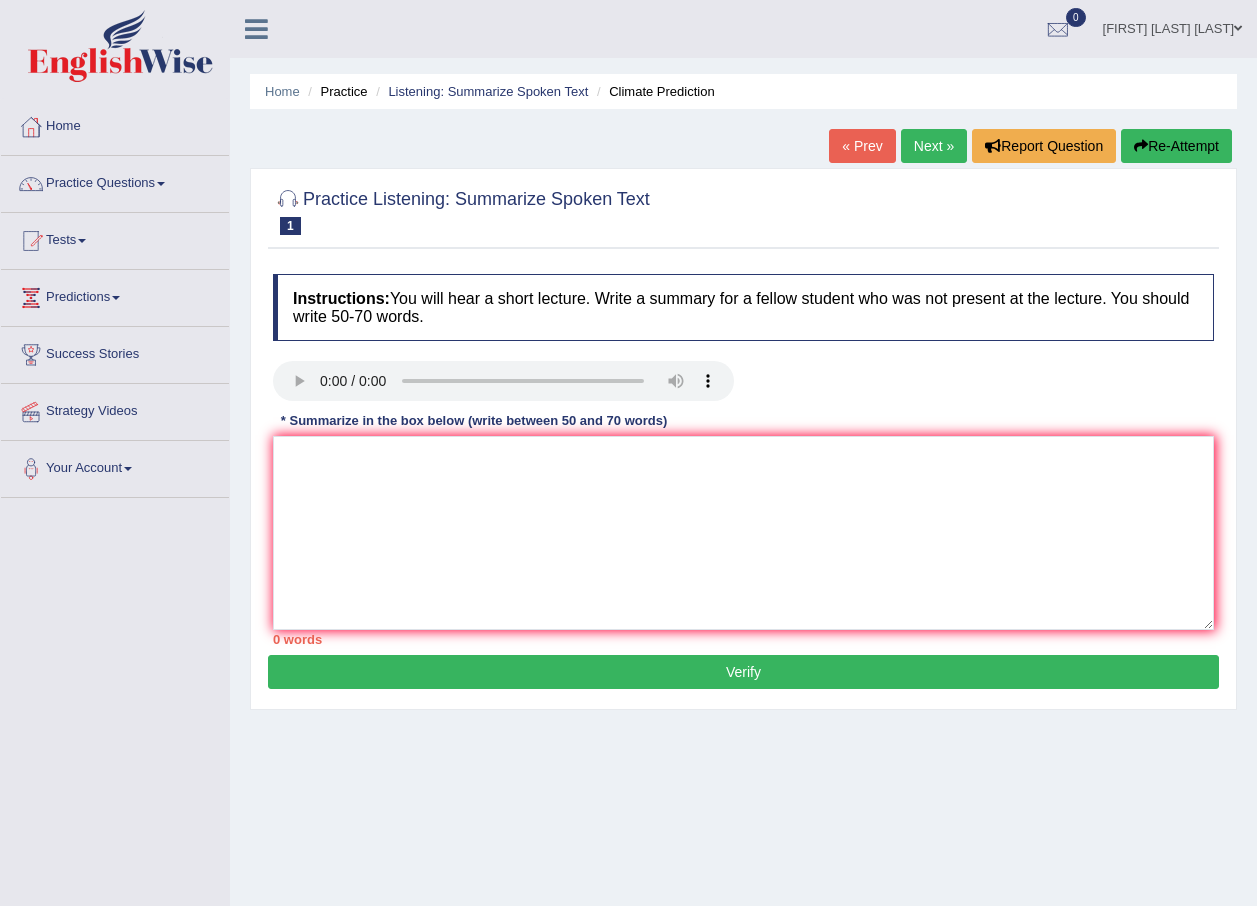scroll, scrollTop: 0, scrollLeft: 0, axis: both 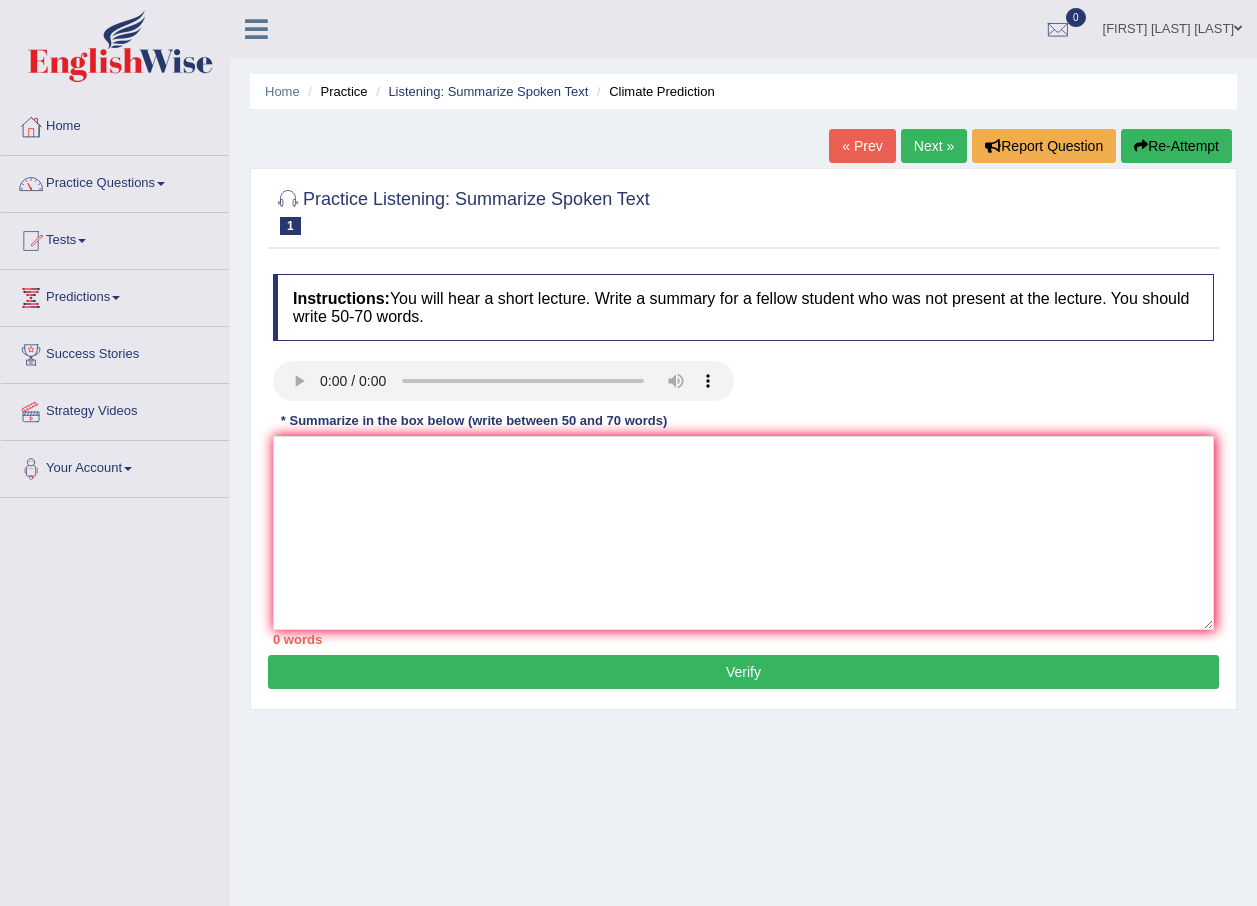 click on "Verify" at bounding box center [743, 672] 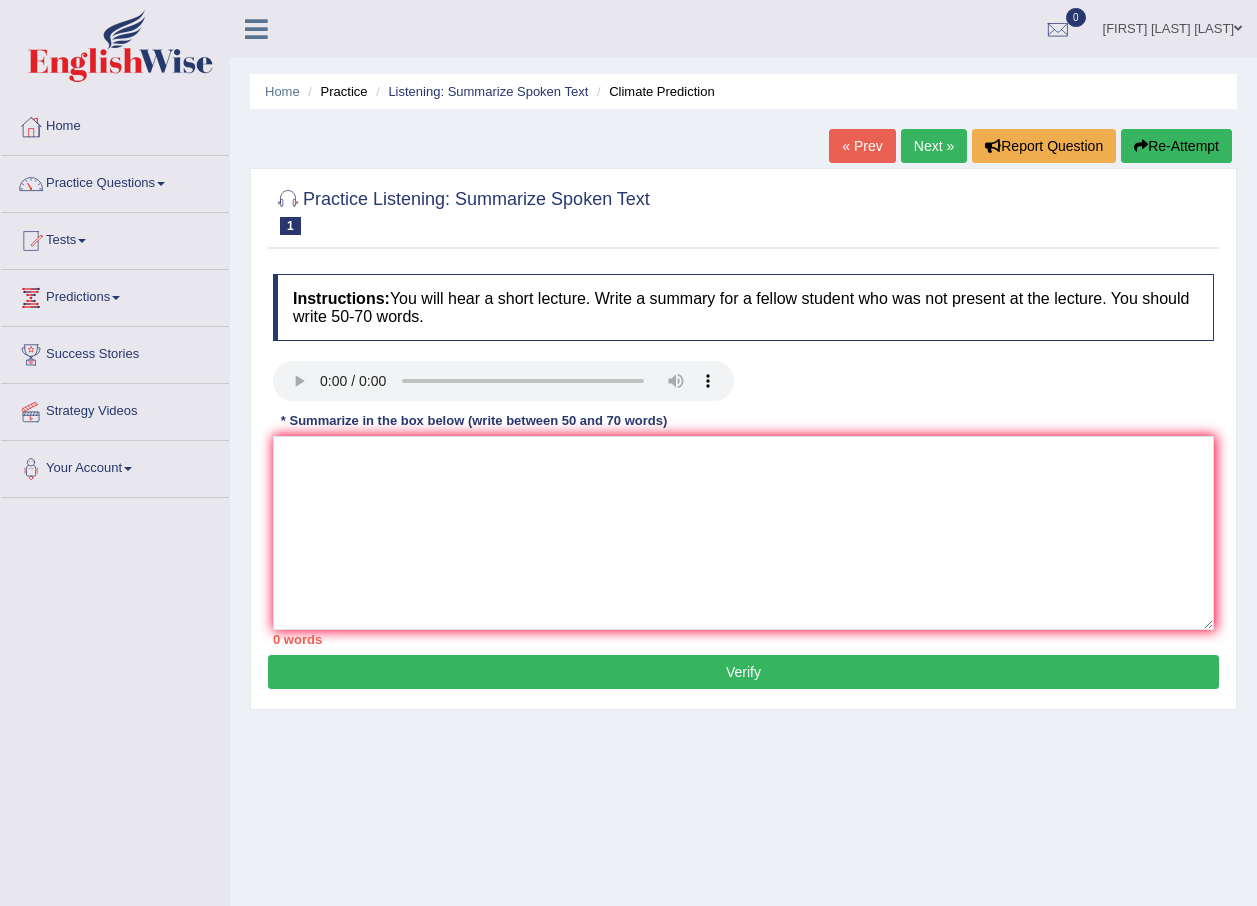 type 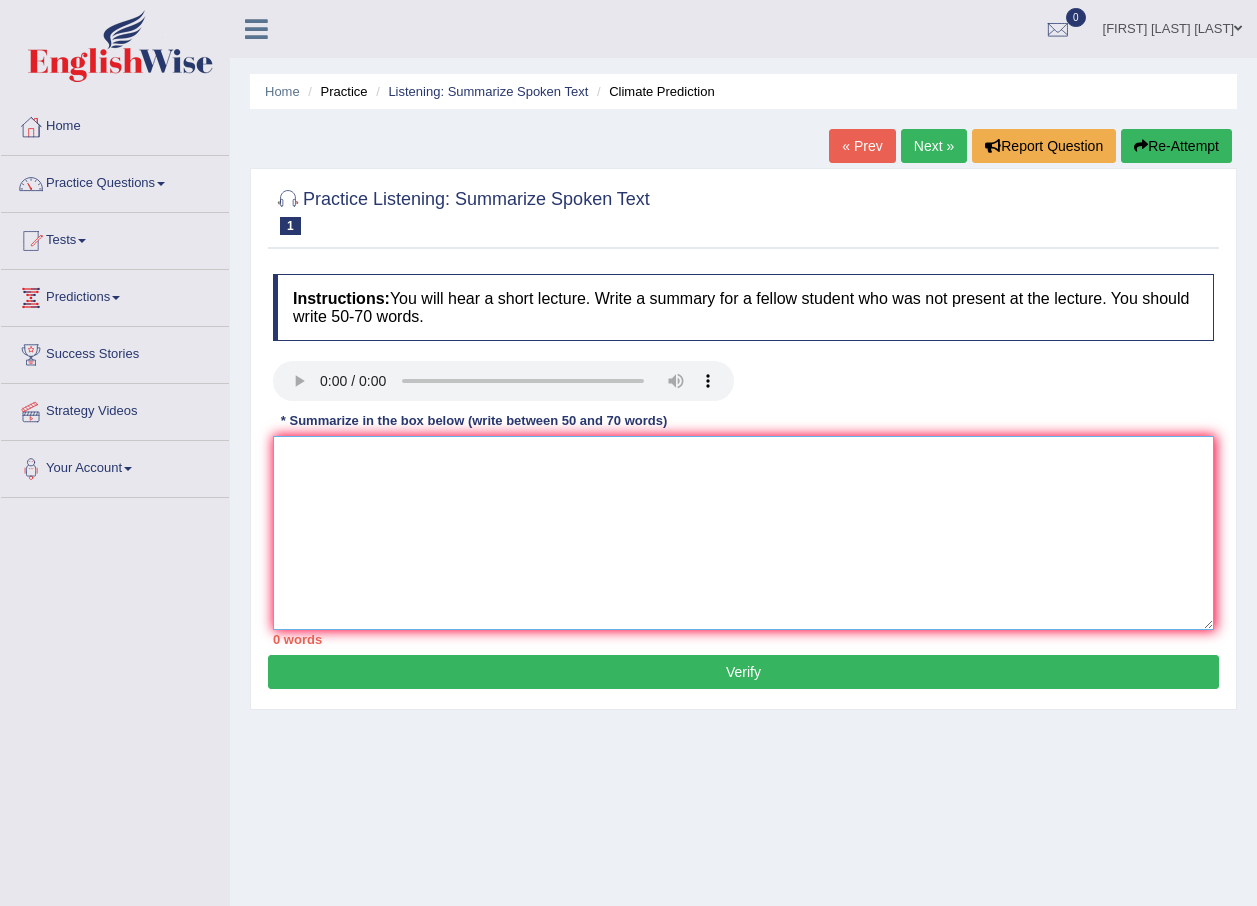 click at bounding box center (743, 533) 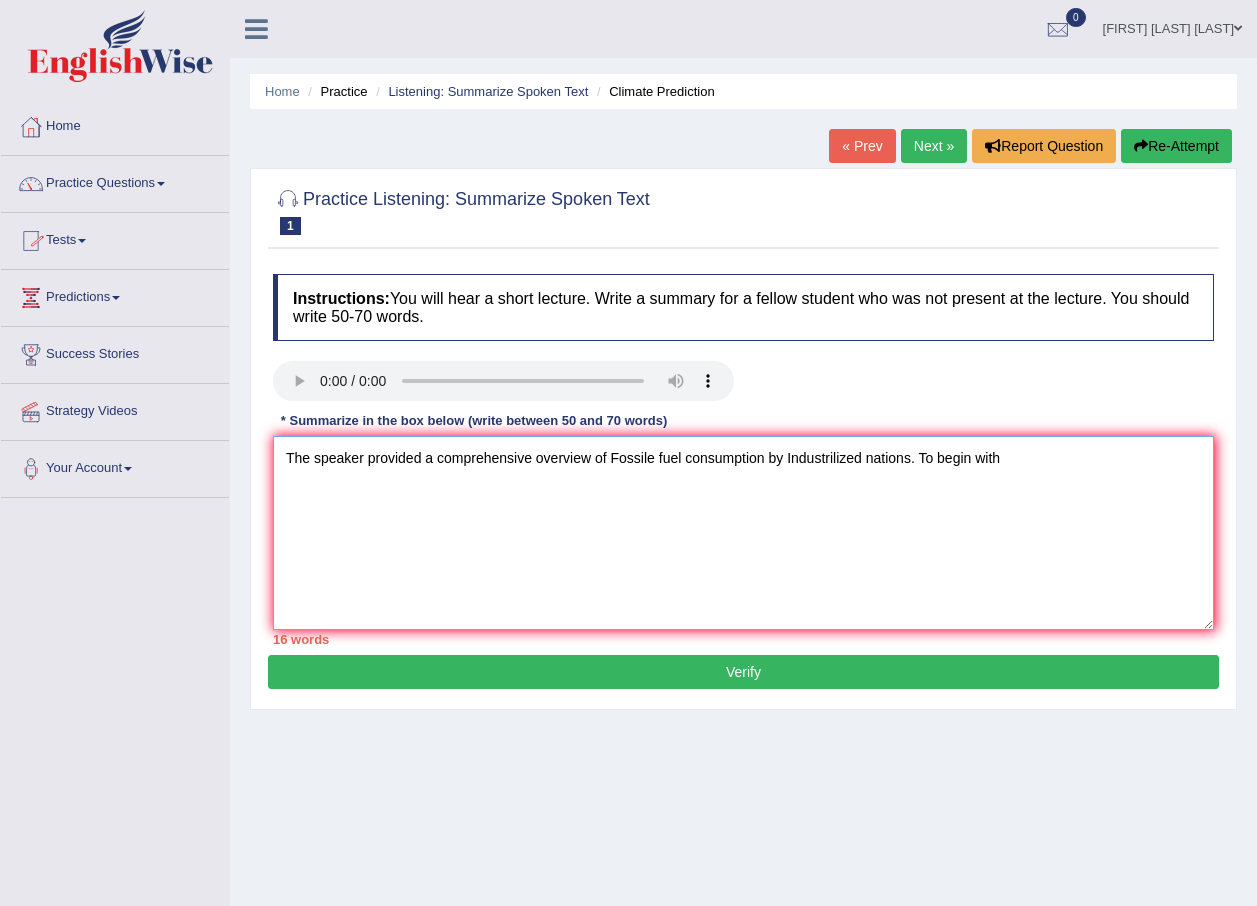 type on "The speaker provided a comprehensive overview of Fossile fuel consumption by Industrilized nations. To begin with" 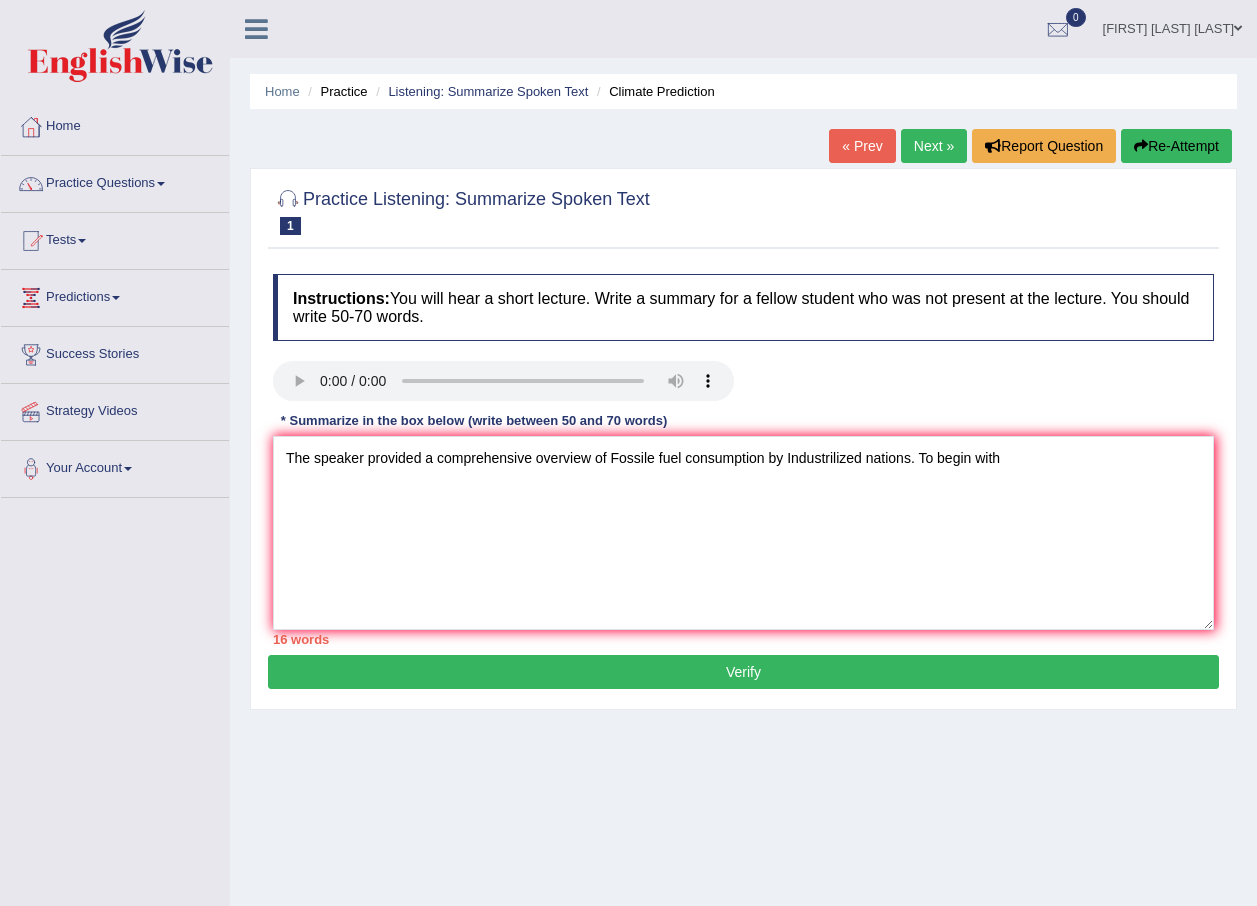 click on "Practice" at bounding box center [335, 91] 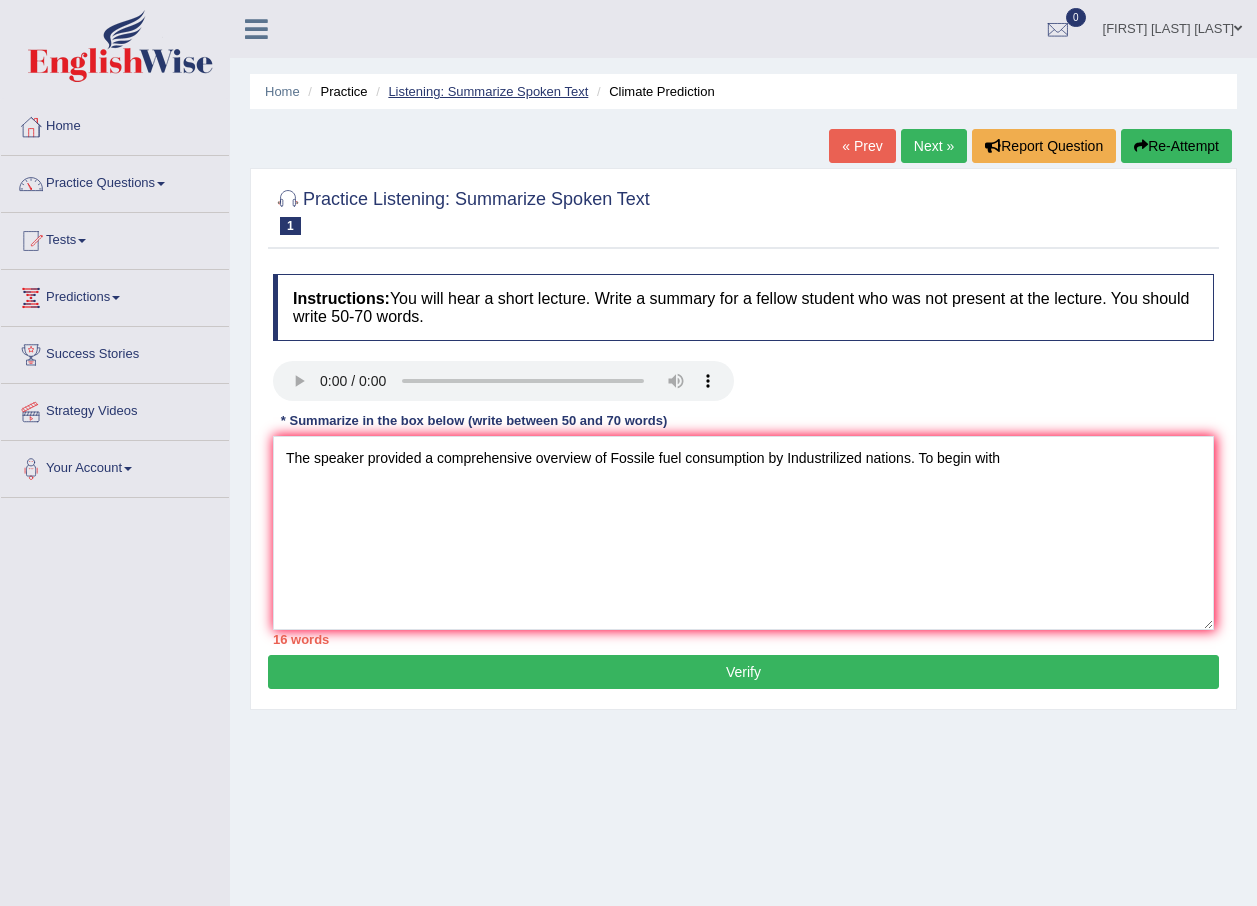 click on "Listening: Summarize Spoken Text" at bounding box center (488, 91) 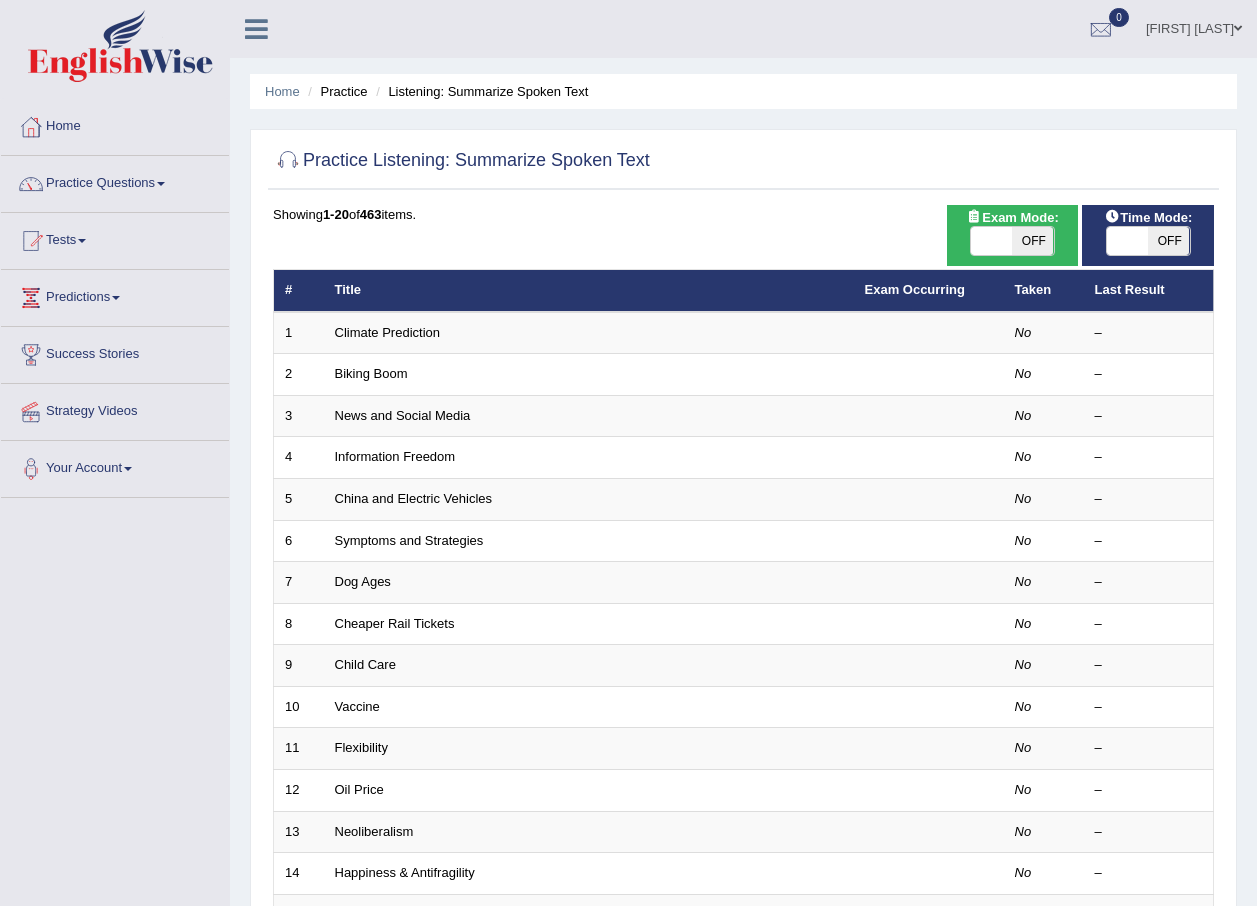 scroll, scrollTop: 0, scrollLeft: 0, axis: both 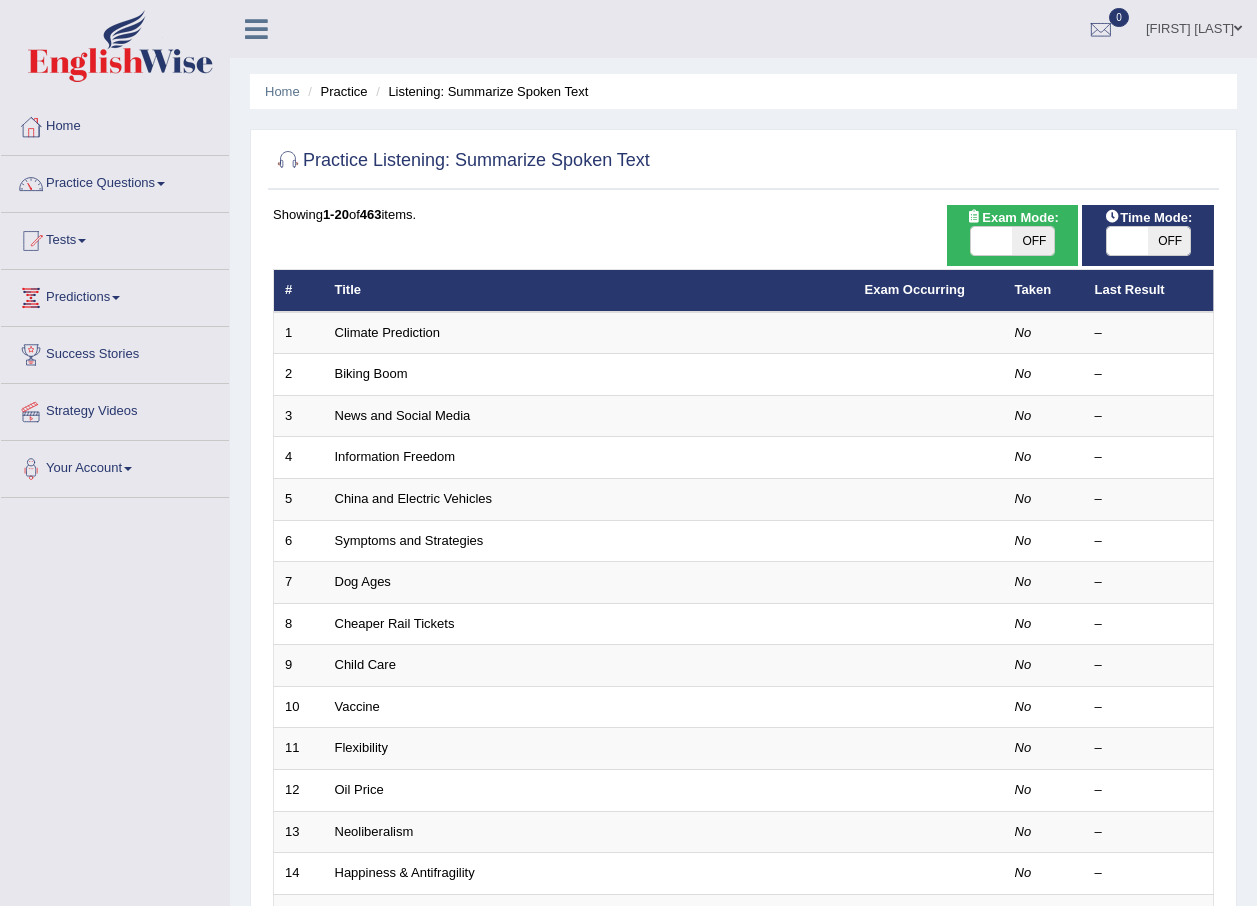 click on "Ravi Kumar  Chanapathi
Toggle navigation
Username: ravichanapathi_parramatta
Access Type: Online
Subscription: Diamond Package
Log out
0
See All Alerts" at bounding box center (897, 28) 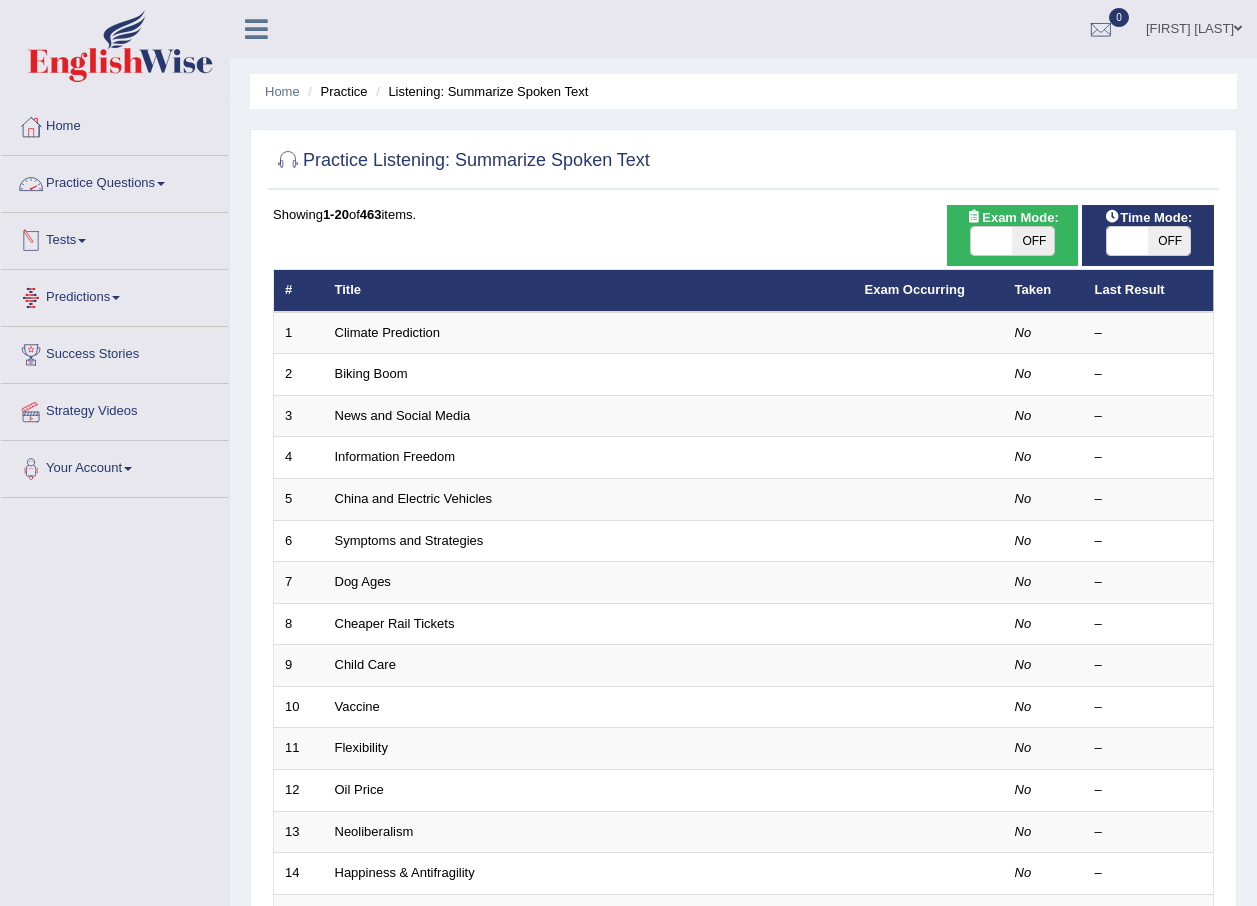 click on "Practice Questions" at bounding box center (115, 181) 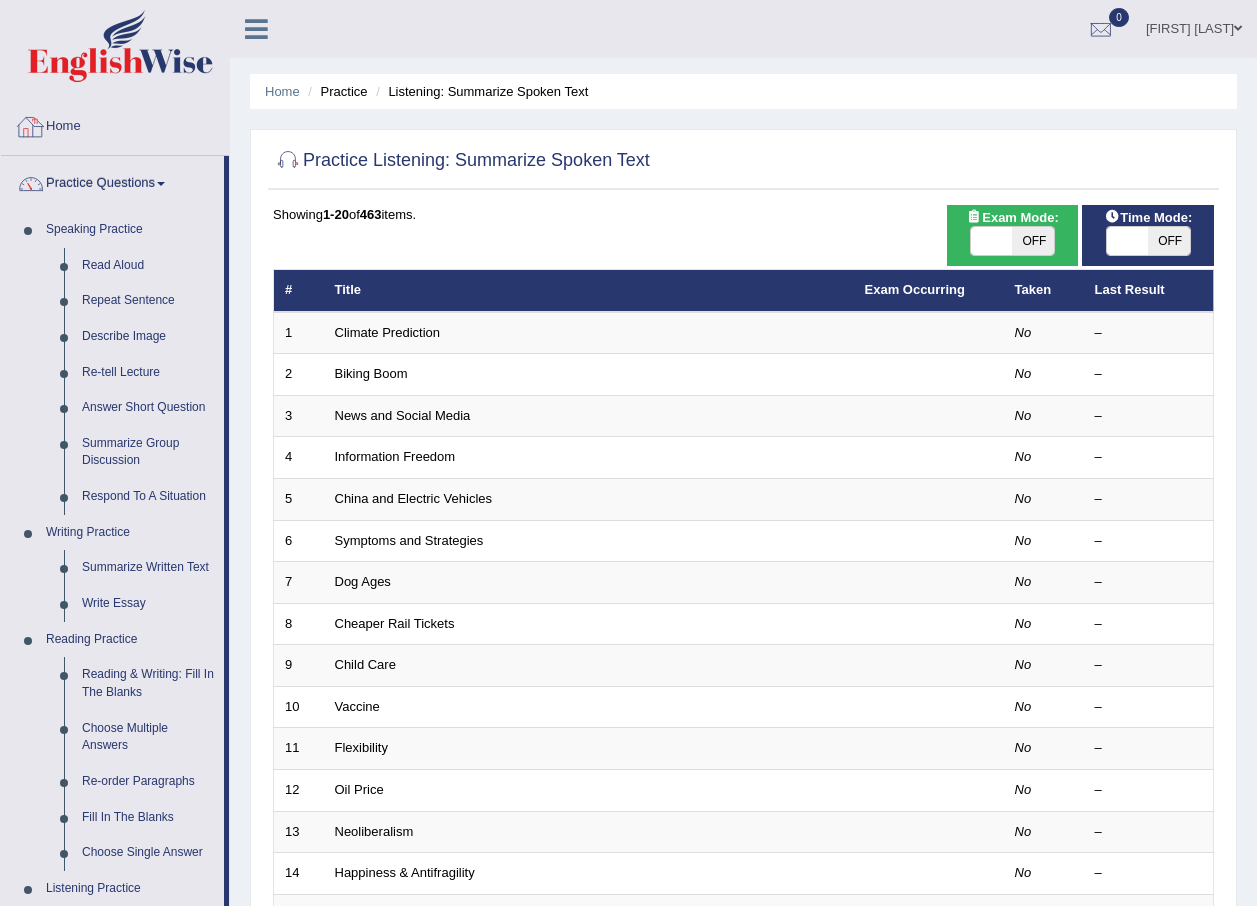 click on "Home" at bounding box center [115, 124] 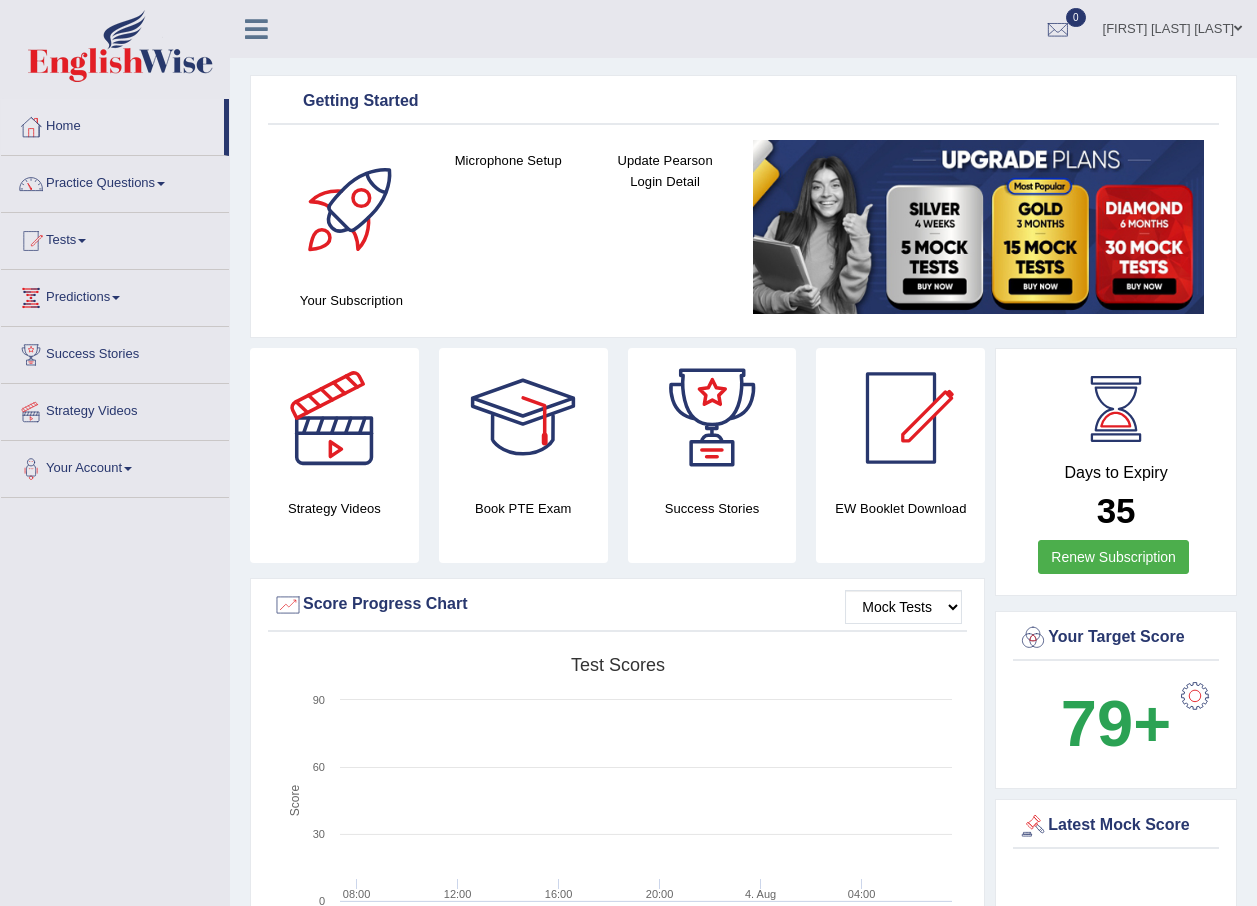 scroll, scrollTop: 0, scrollLeft: 0, axis: both 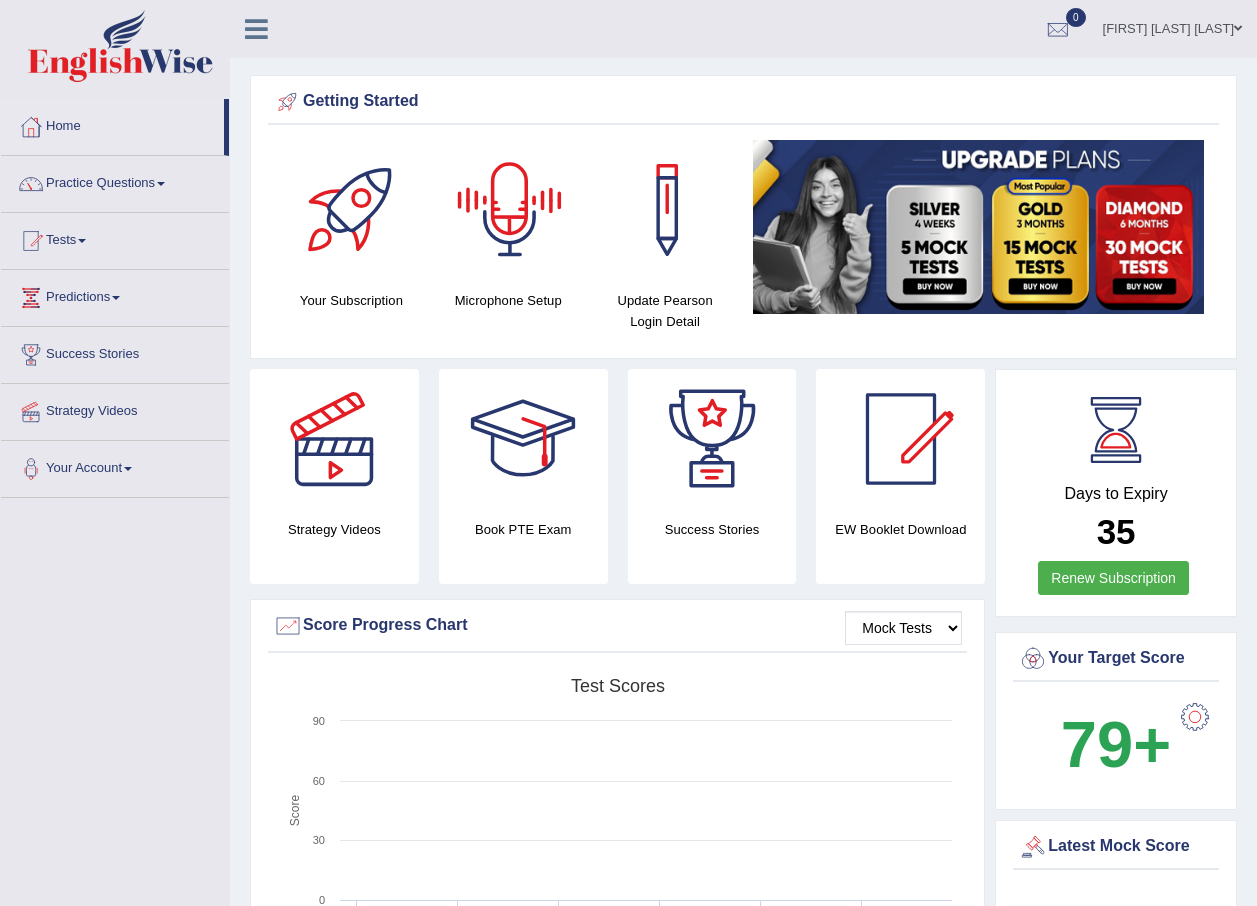 click at bounding box center [510, 210] 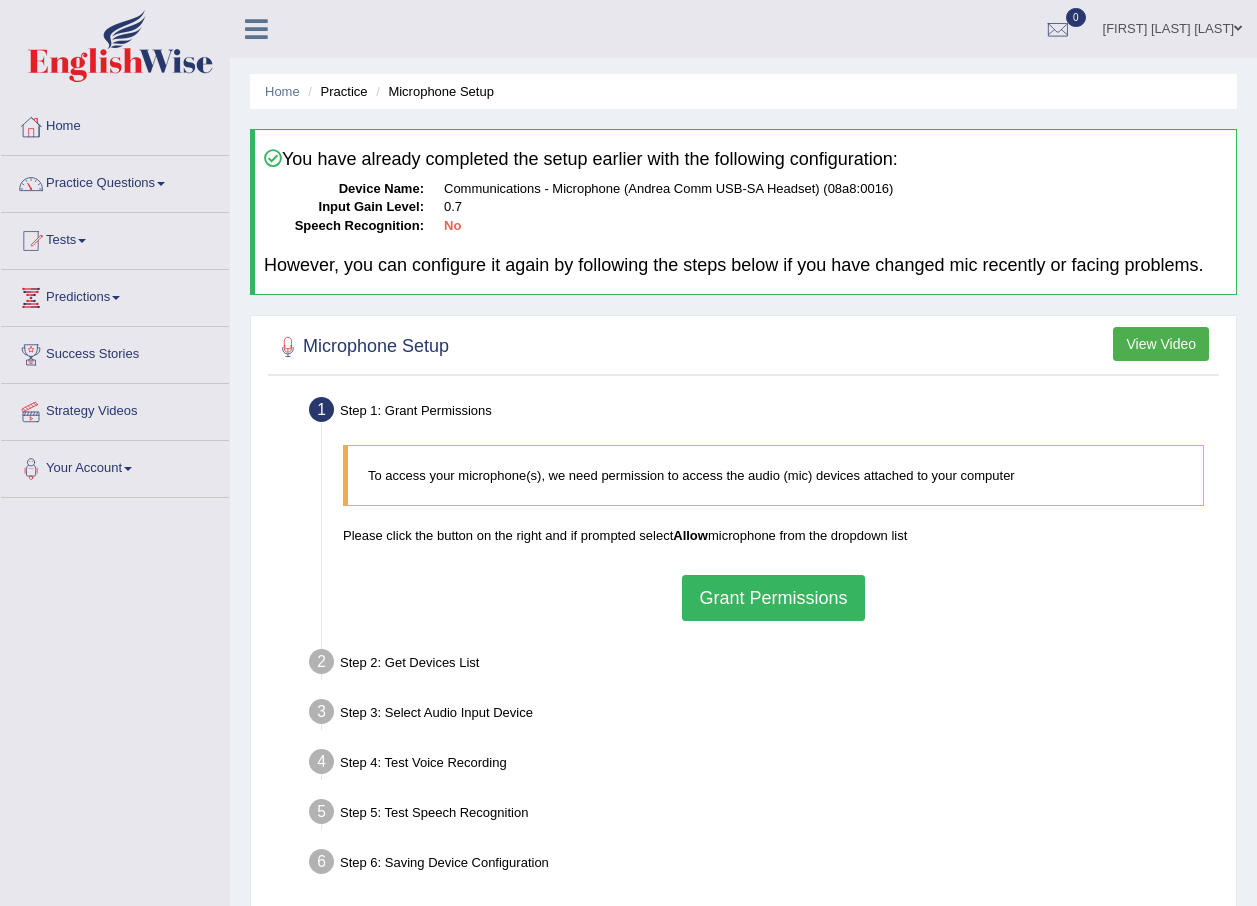 scroll, scrollTop: 0, scrollLeft: 0, axis: both 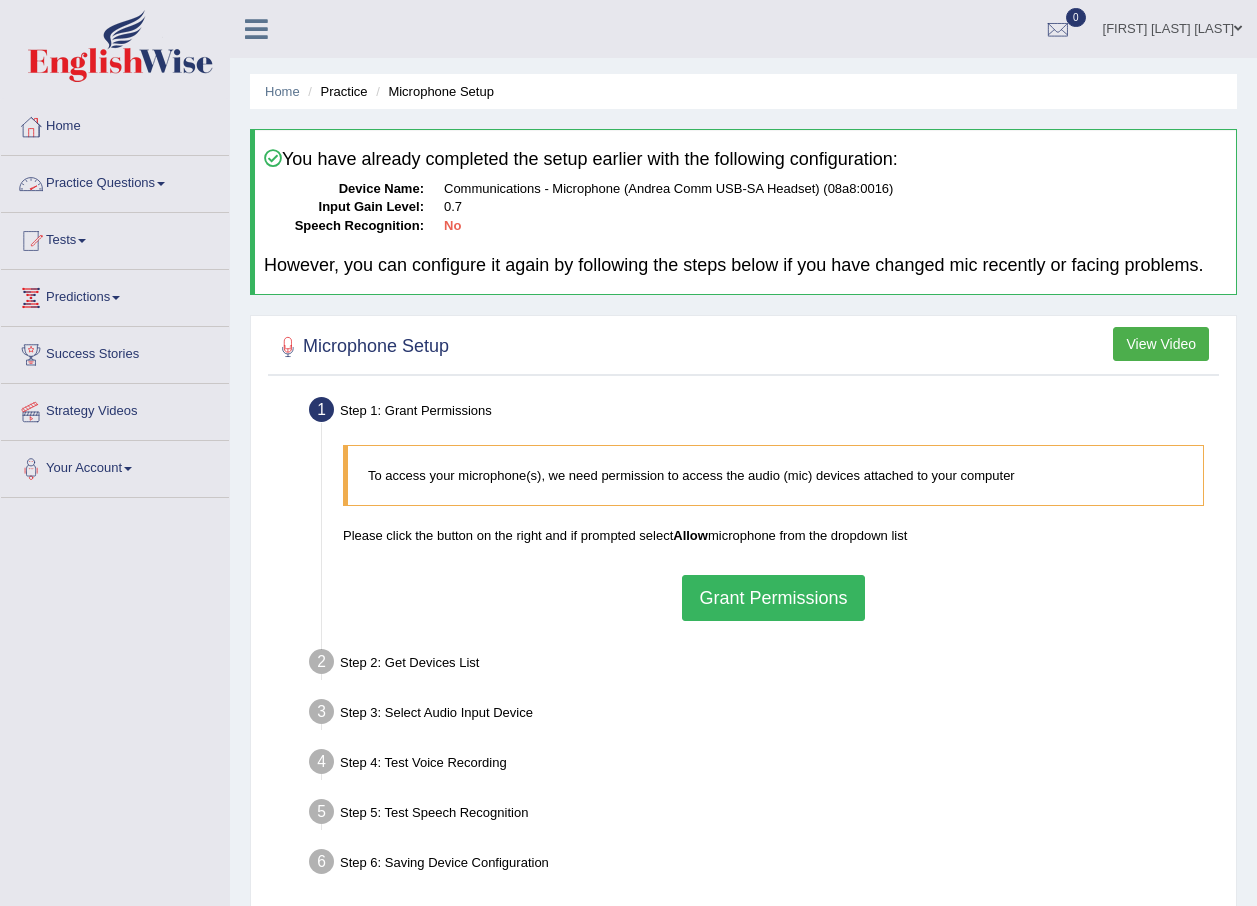 click on "Practice Questions" at bounding box center (115, 181) 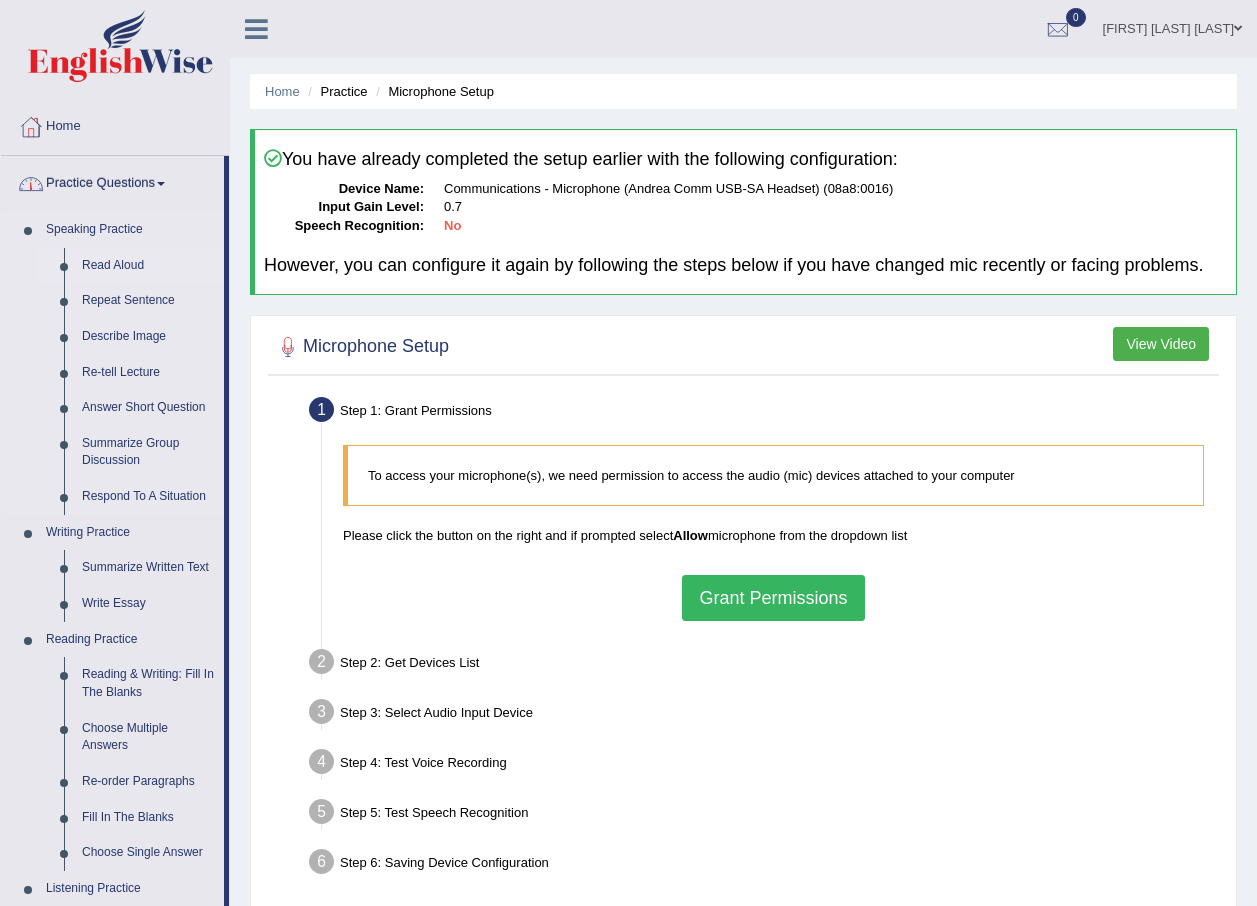 click on "Read Aloud" at bounding box center [148, 266] 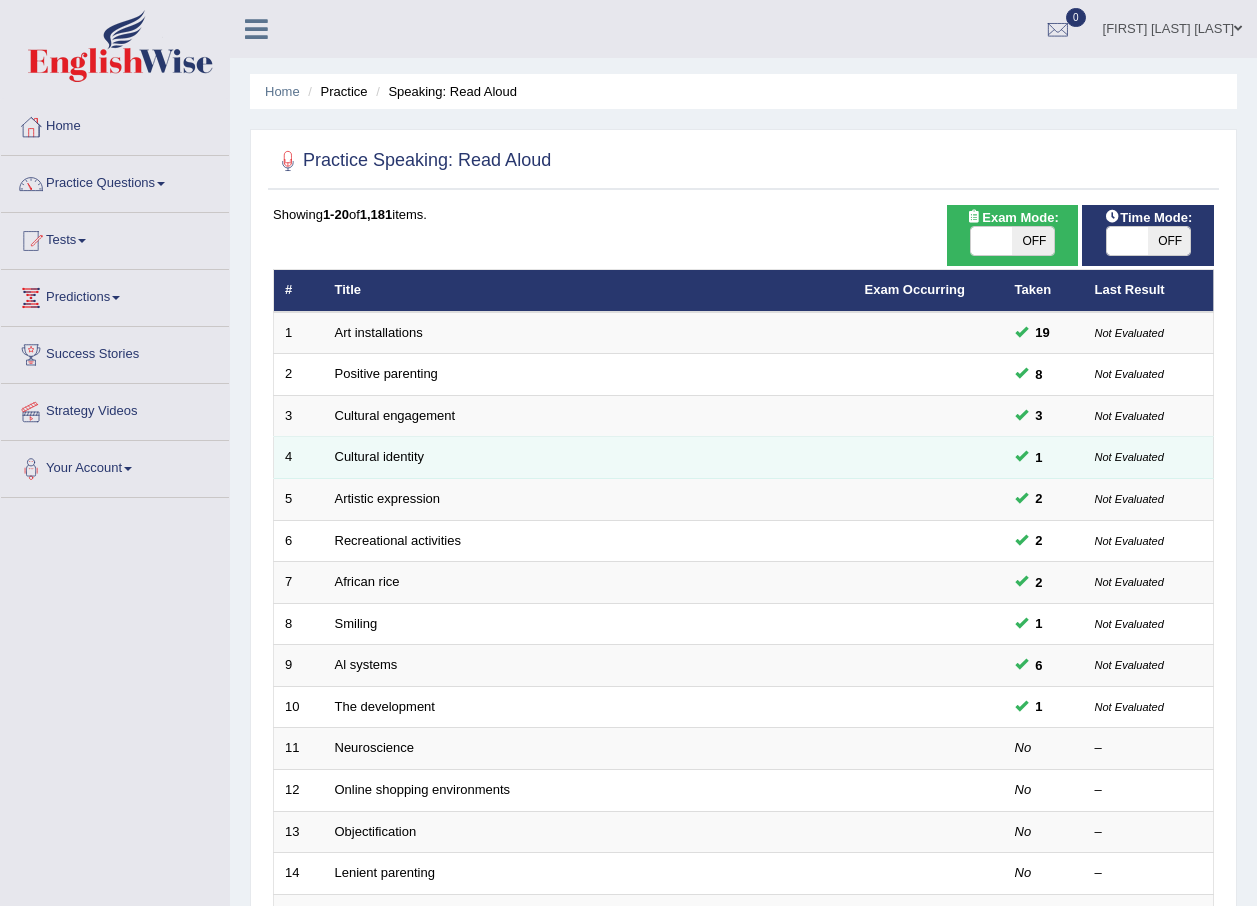 scroll, scrollTop: 0, scrollLeft: 0, axis: both 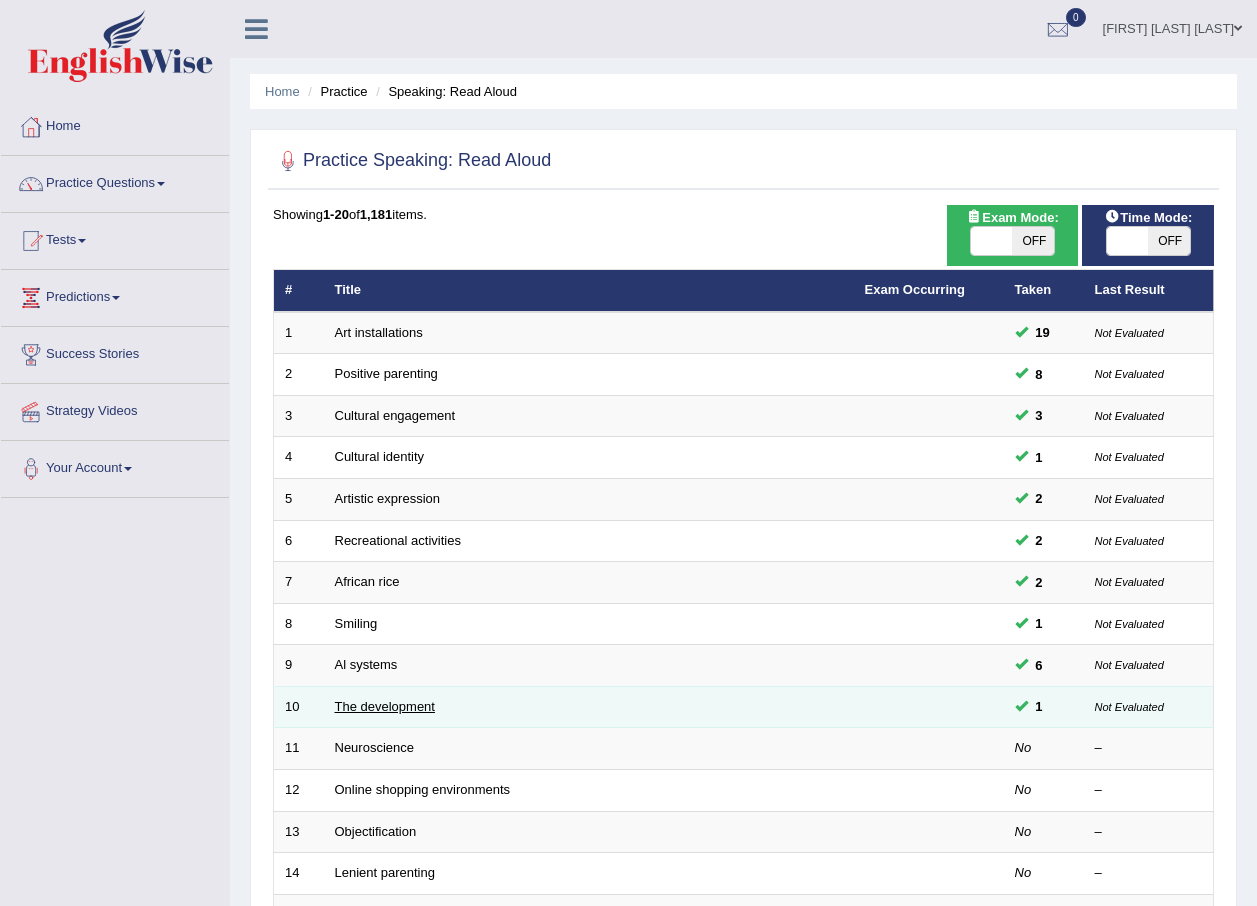 click on "The development" at bounding box center [385, 706] 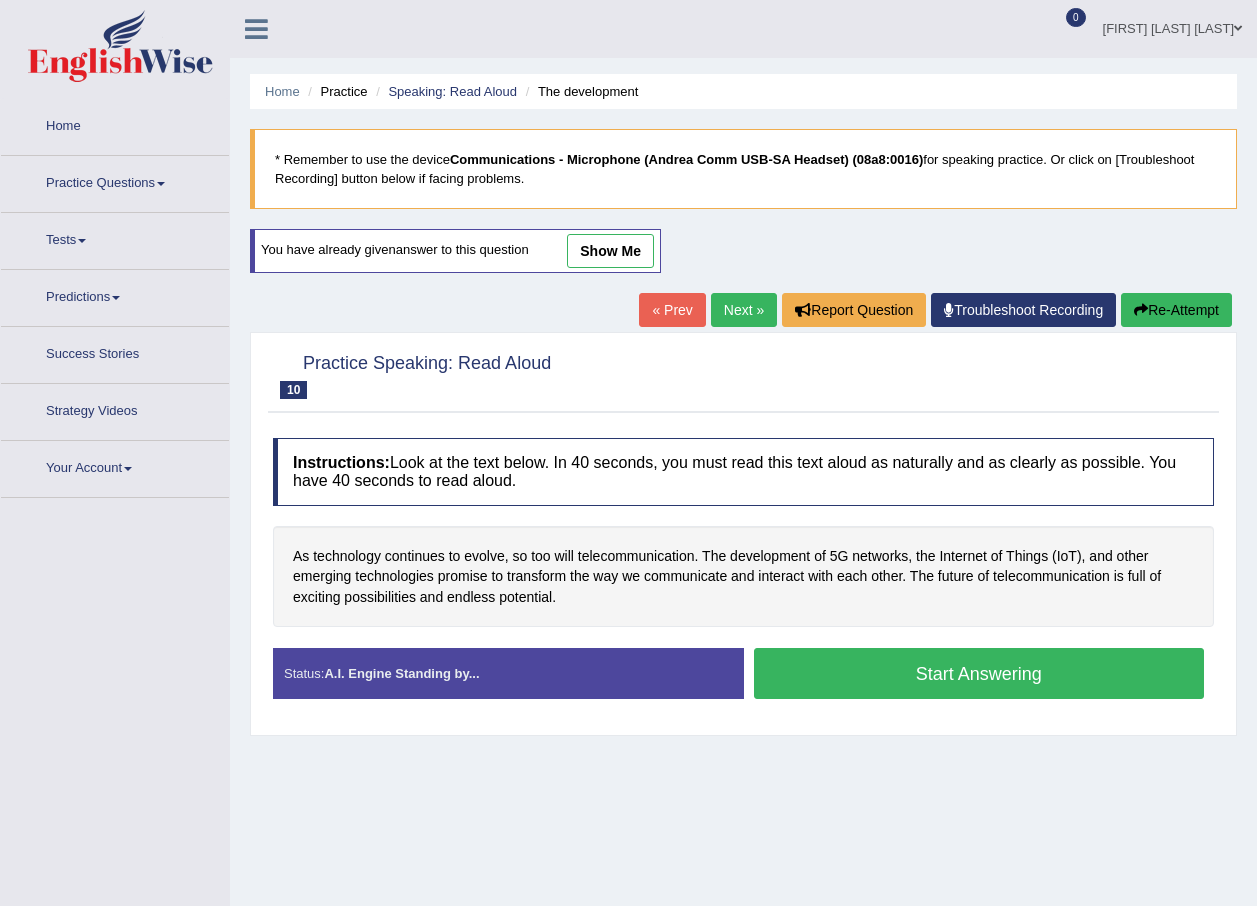 scroll, scrollTop: 0, scrollLeft: 0, axis: both 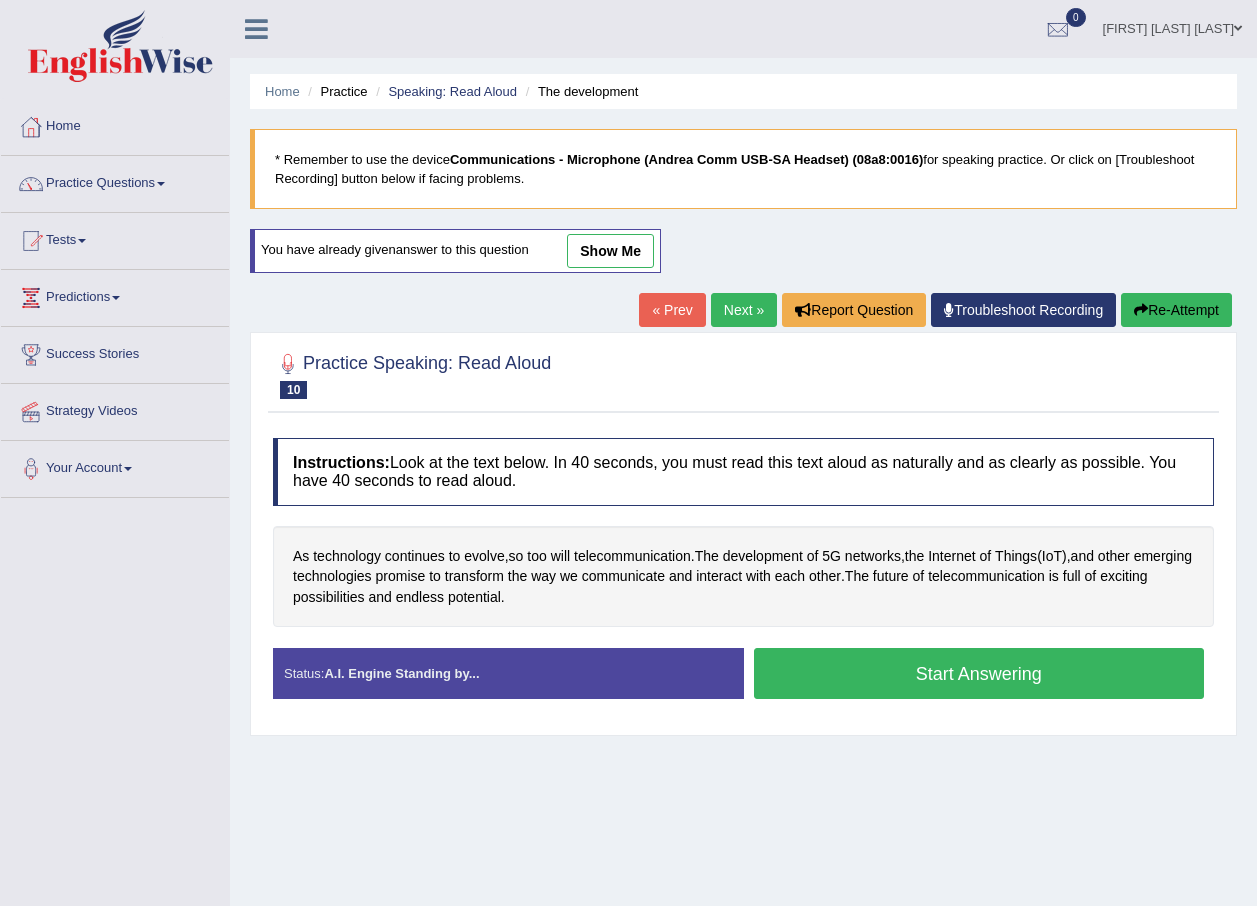 drag, startPoint x: 609, startPoint y: 250, endPoint x: 642, endPoint y: 306, distance: 65 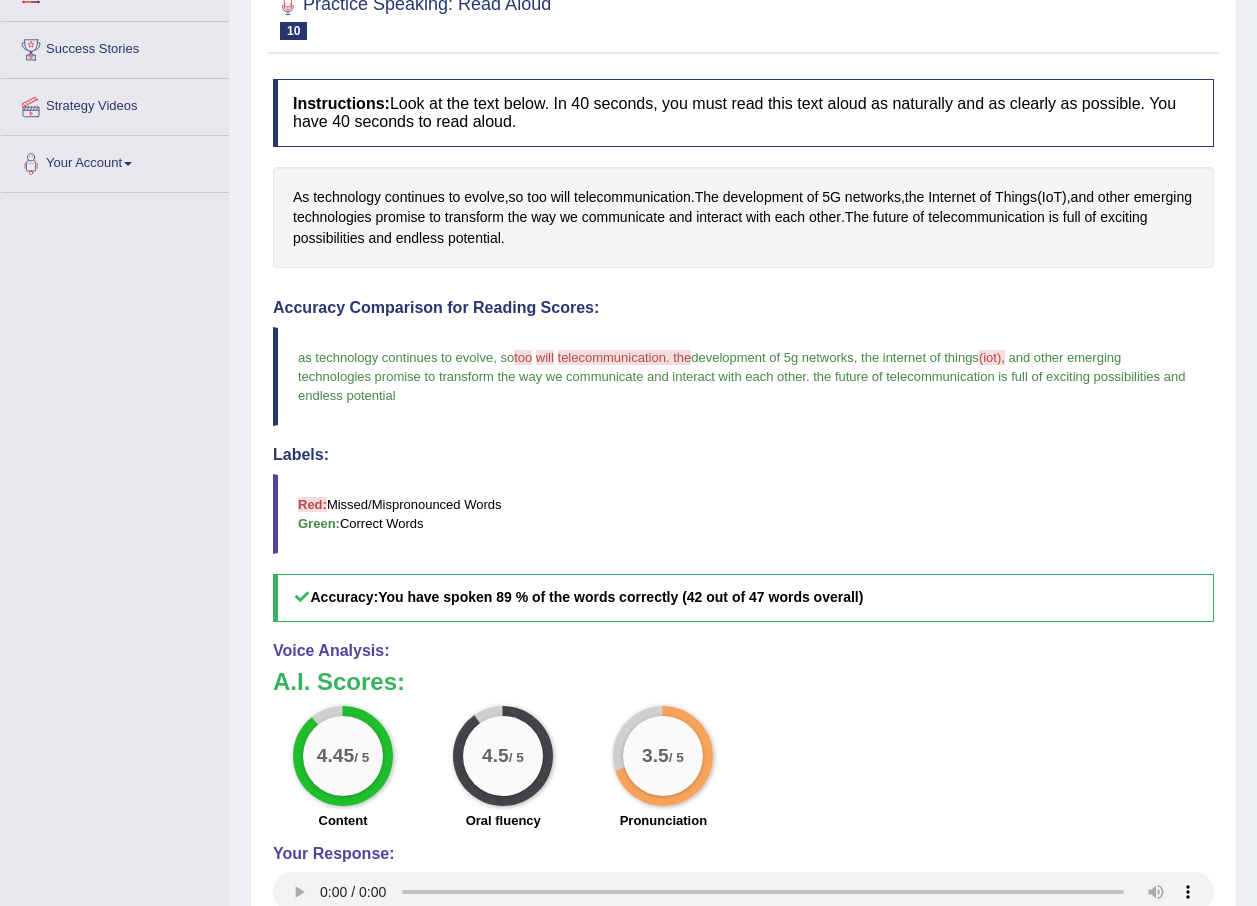 scroll, scrollTop: 470, scrollLeft: 0, axis: vertical 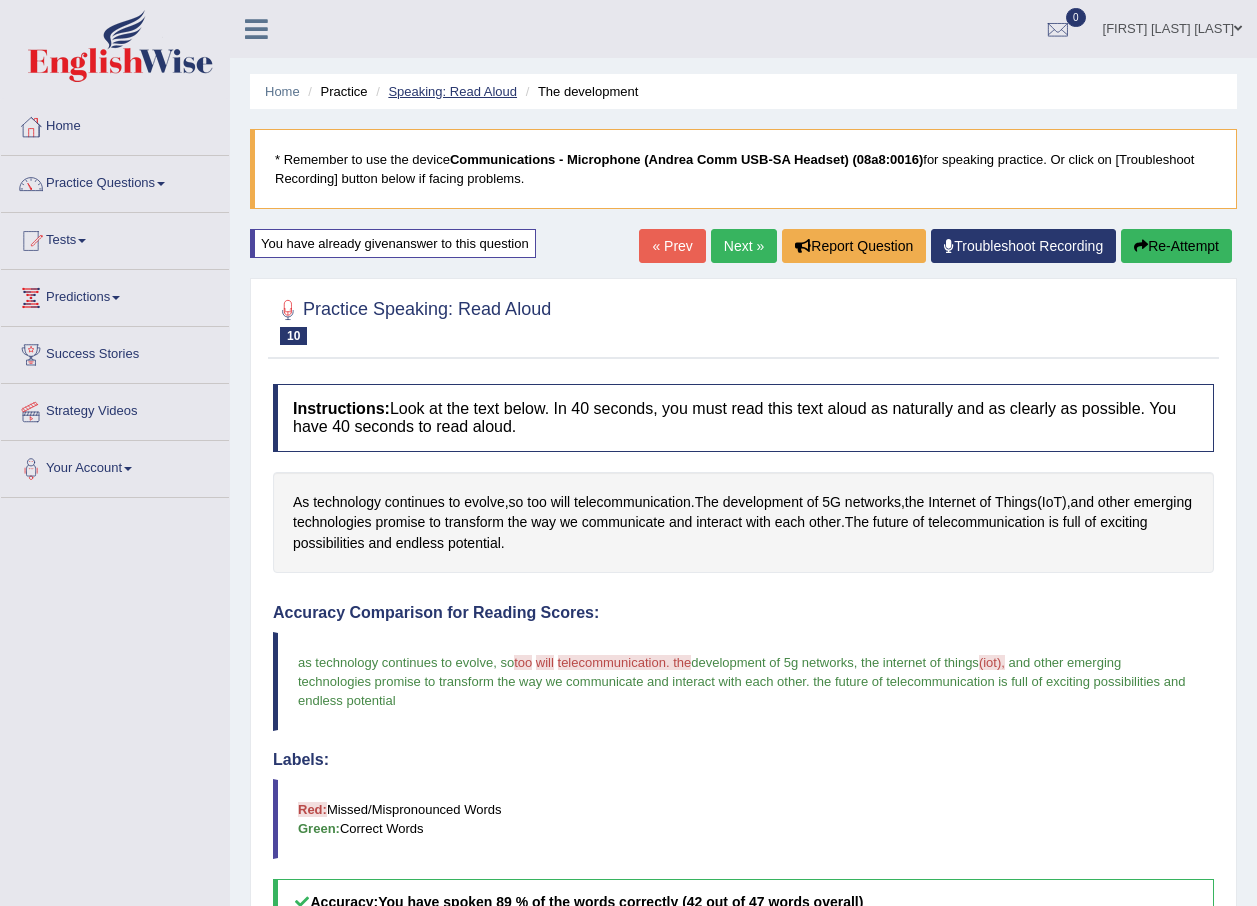 click on "Speaking: Read Aloud" at bounding box center [452, 91] 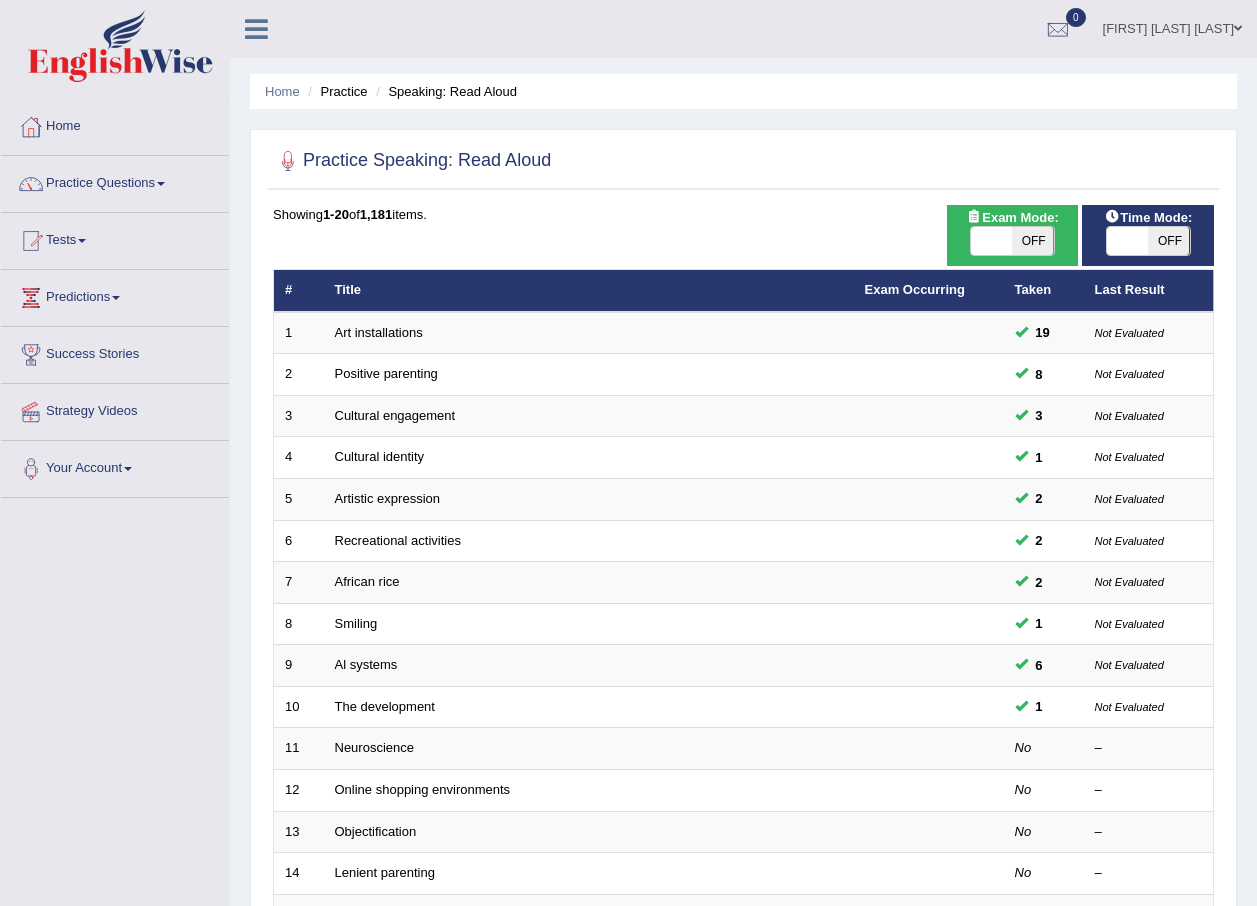 scroll, scrollTop: 0, scrollLeft: 0, axis: both 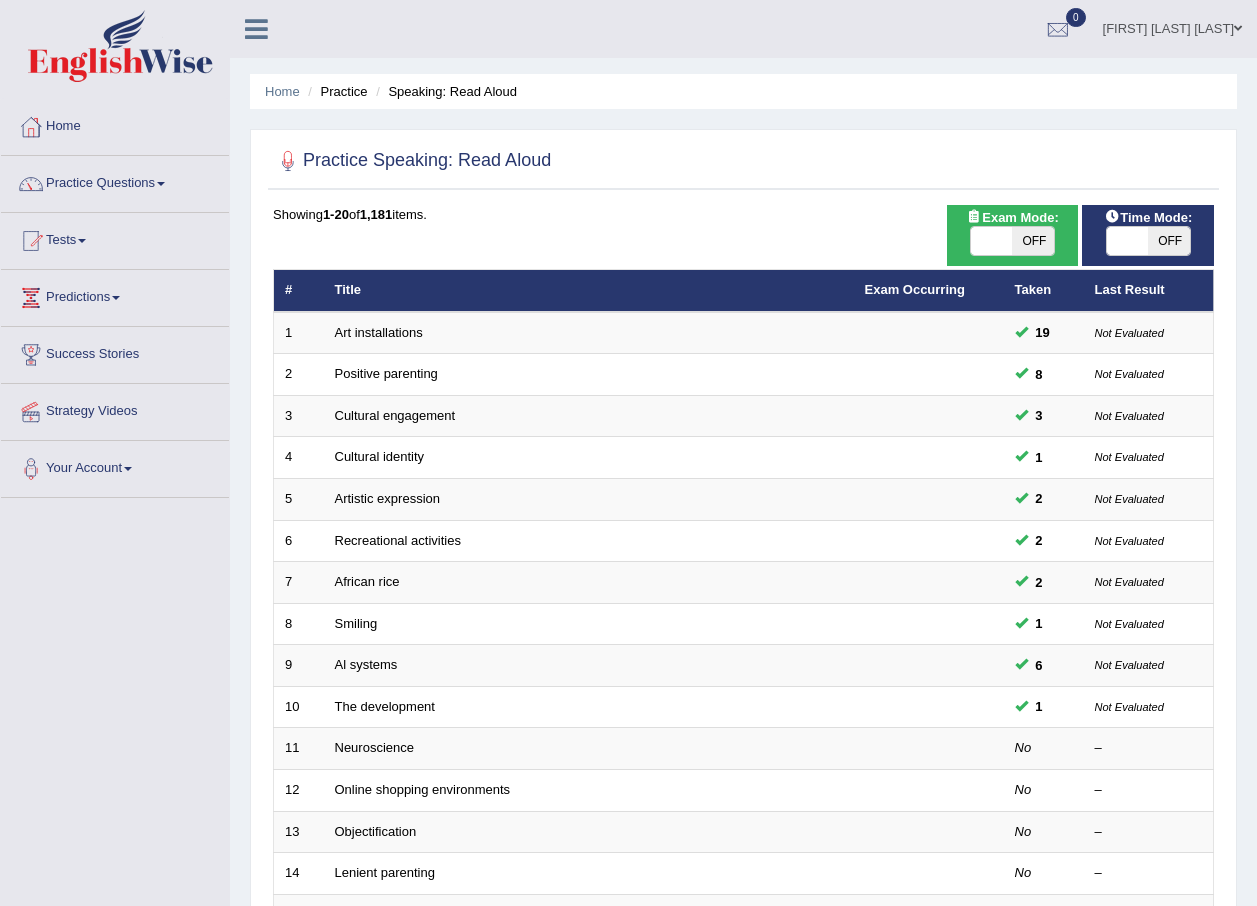 click on "OFF" at bounding box center [1169, 241] 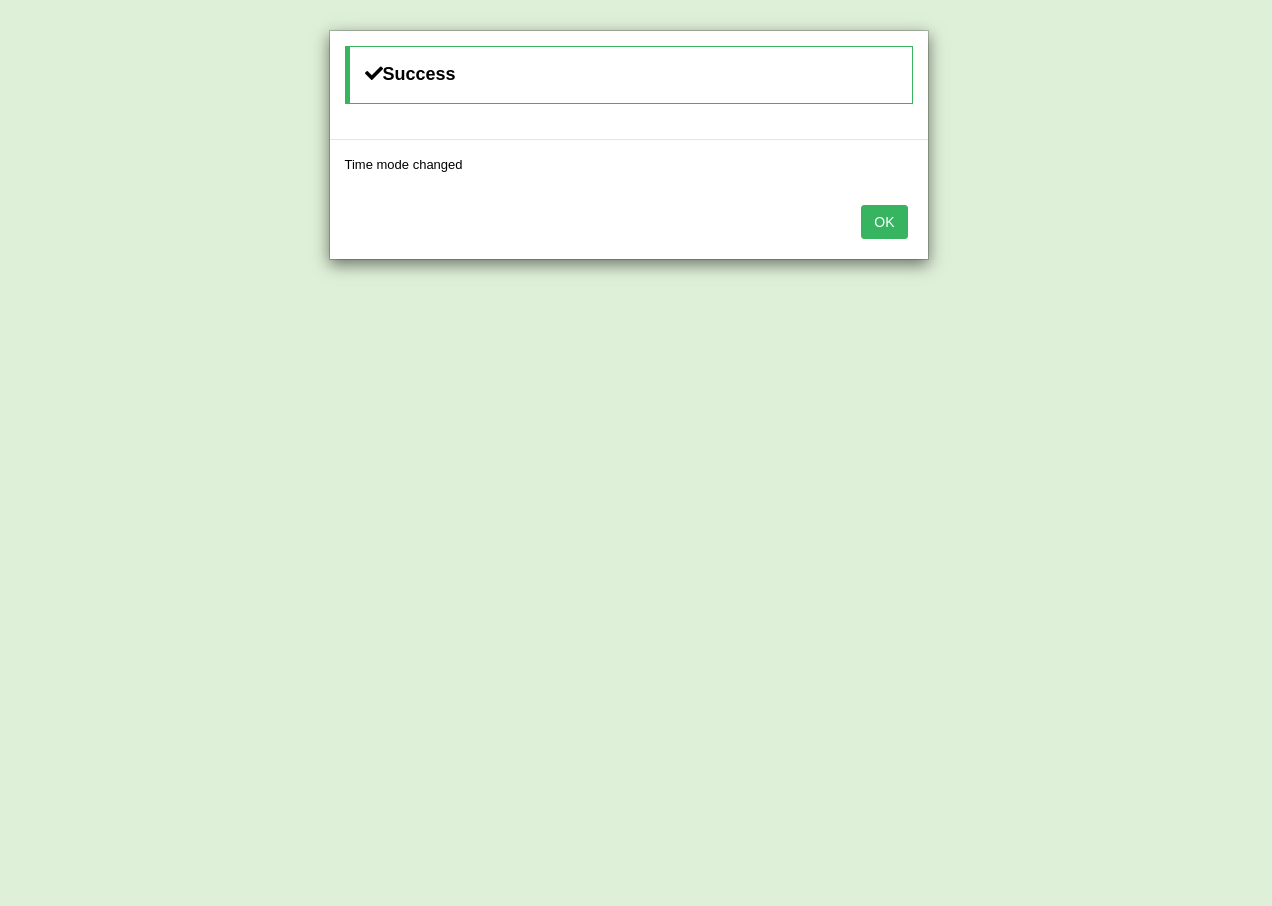 click on "OK" at bounding box center [884, 222] 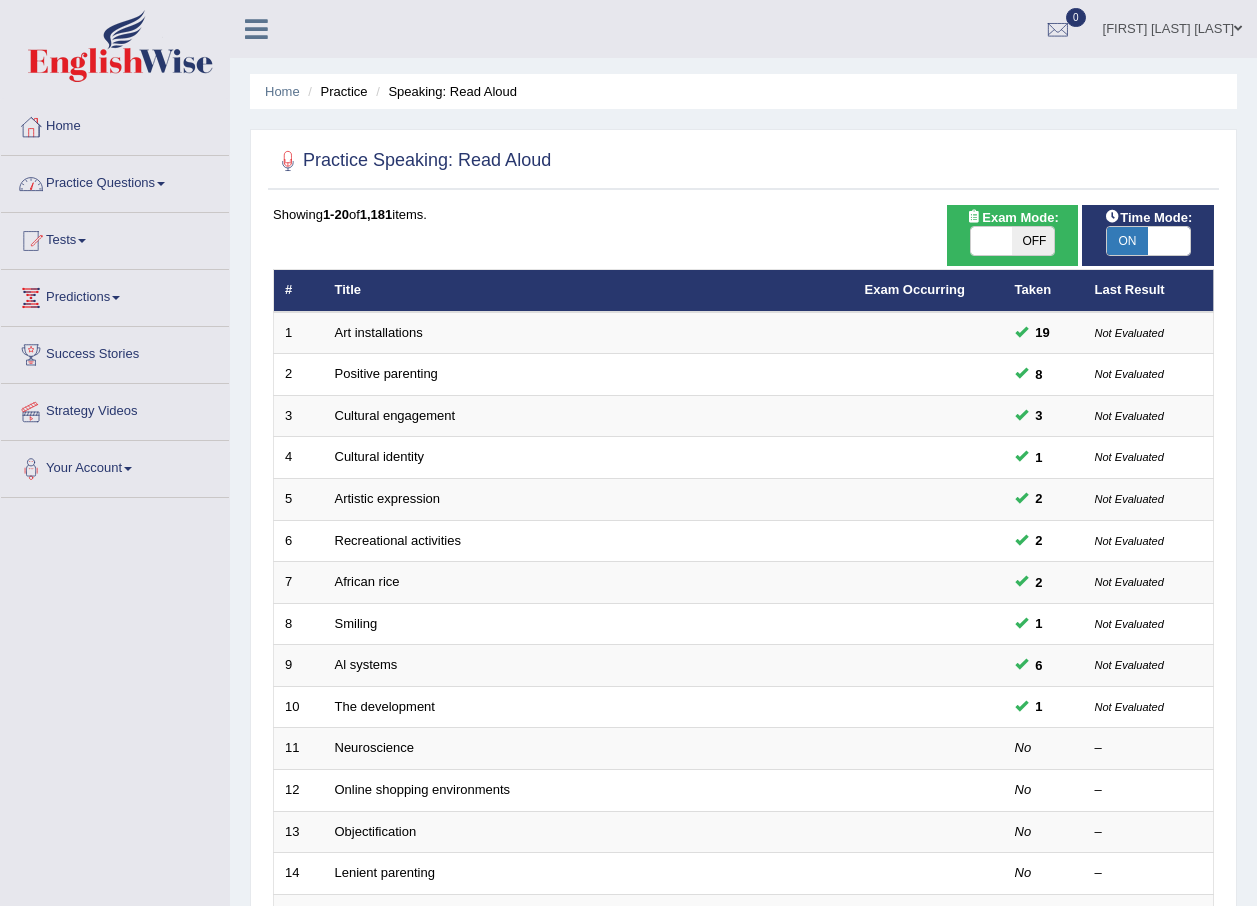 click on "Practice Questions" at bounding box center [115, 181] 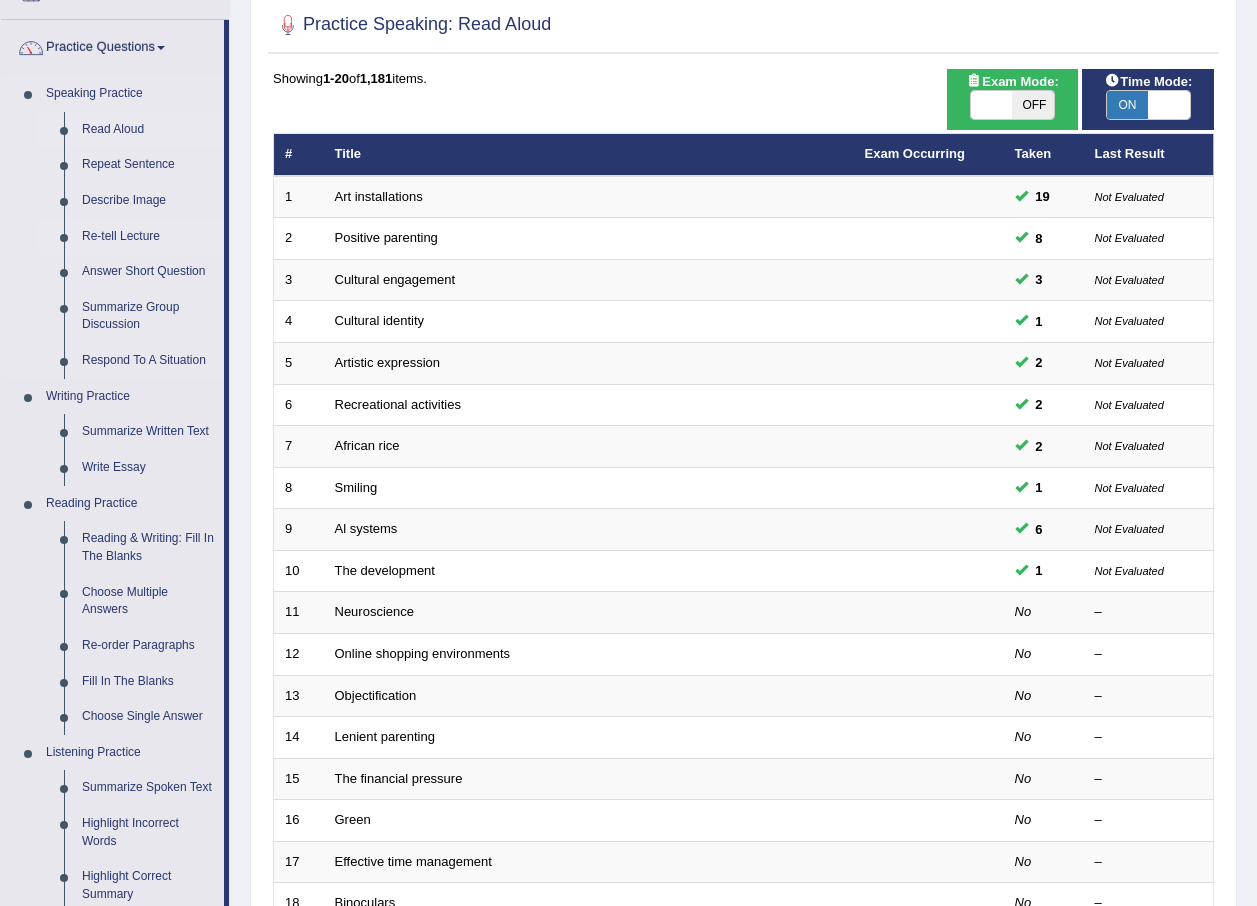 scroll, scrollTop: 100, scrollLeft: 0, axis: vertical 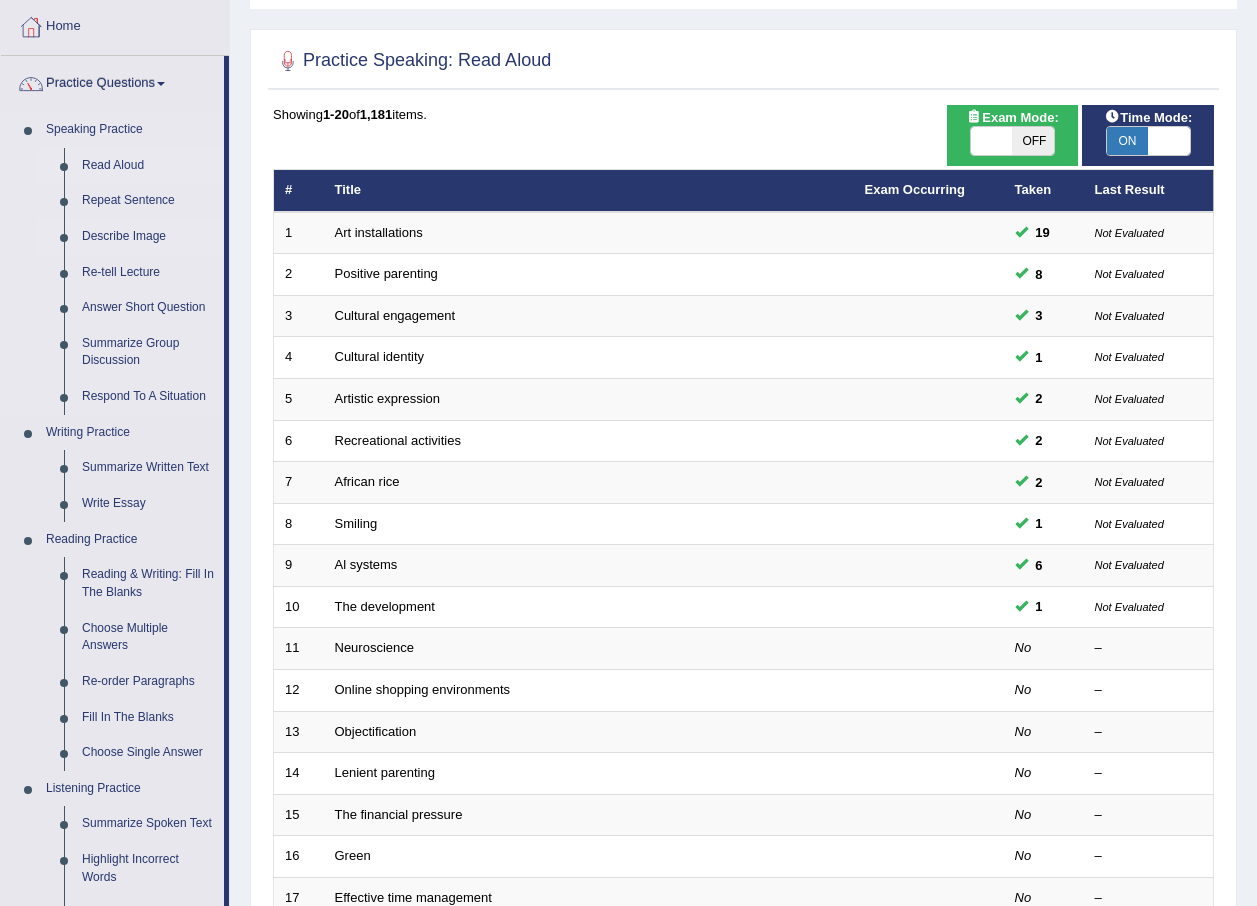 click on "Describe Image" at bounding box center [148, 237] 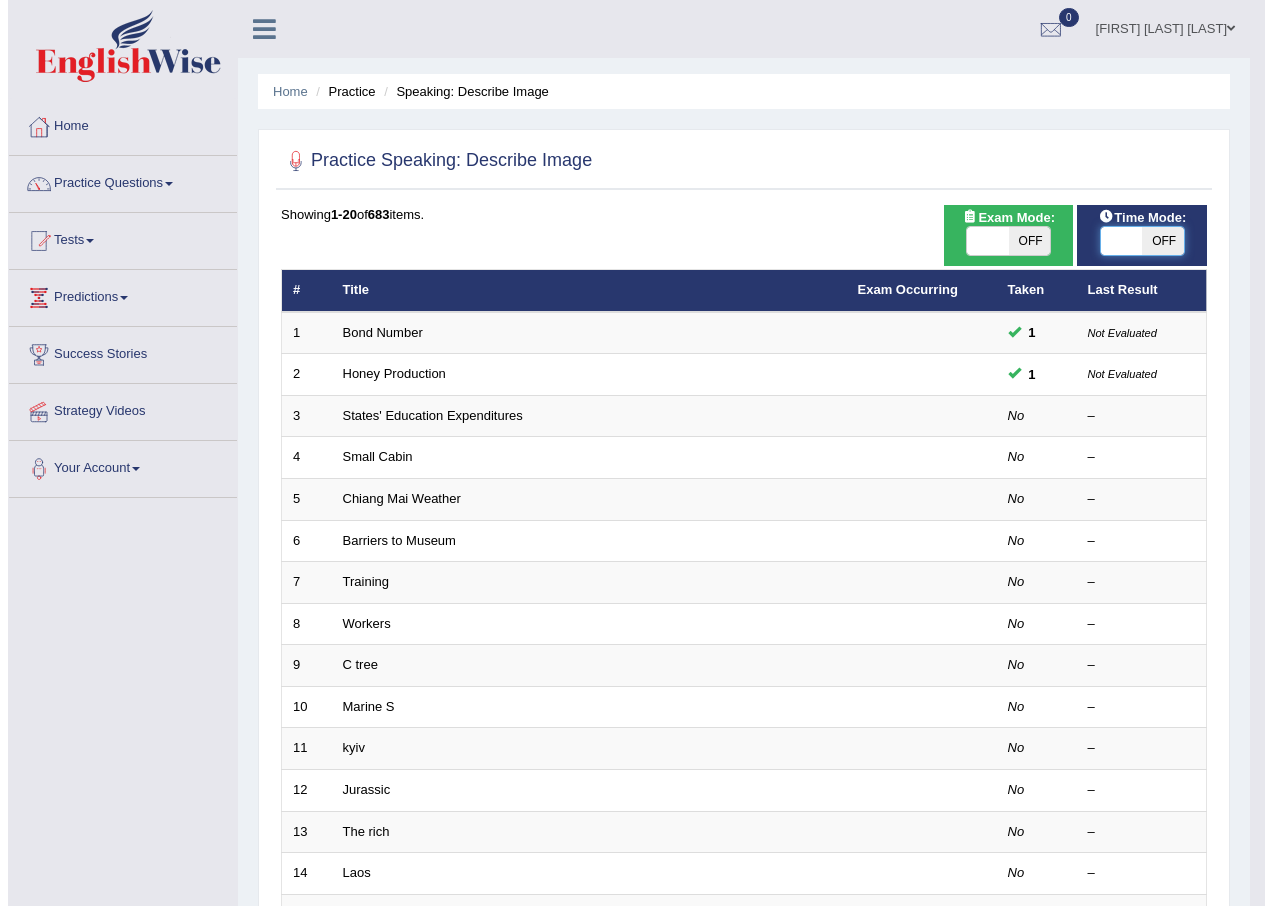 scroll, scrollTop: 0, scrollLeft: 0, axis: both 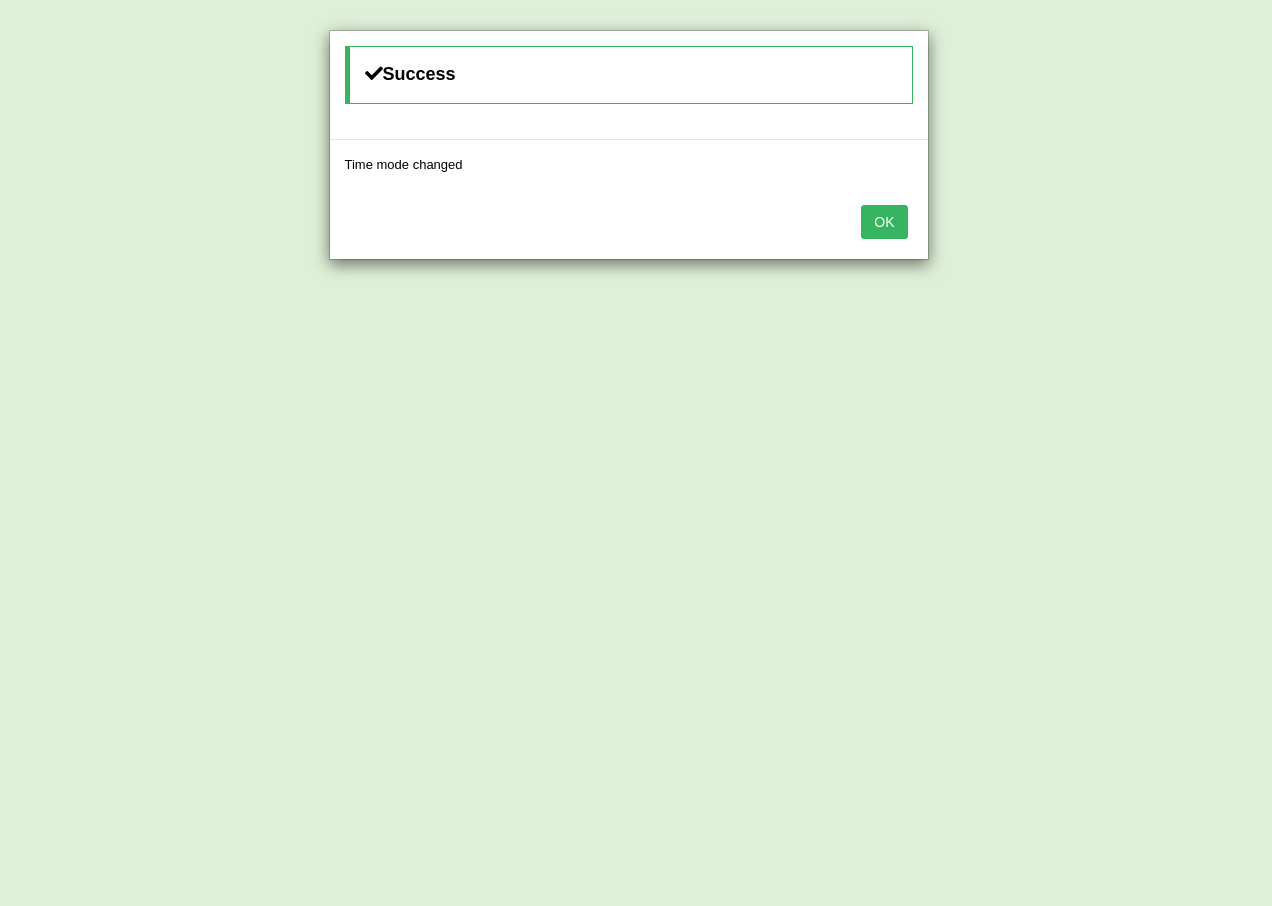 click on "OK" at bounding box center [884, 222] 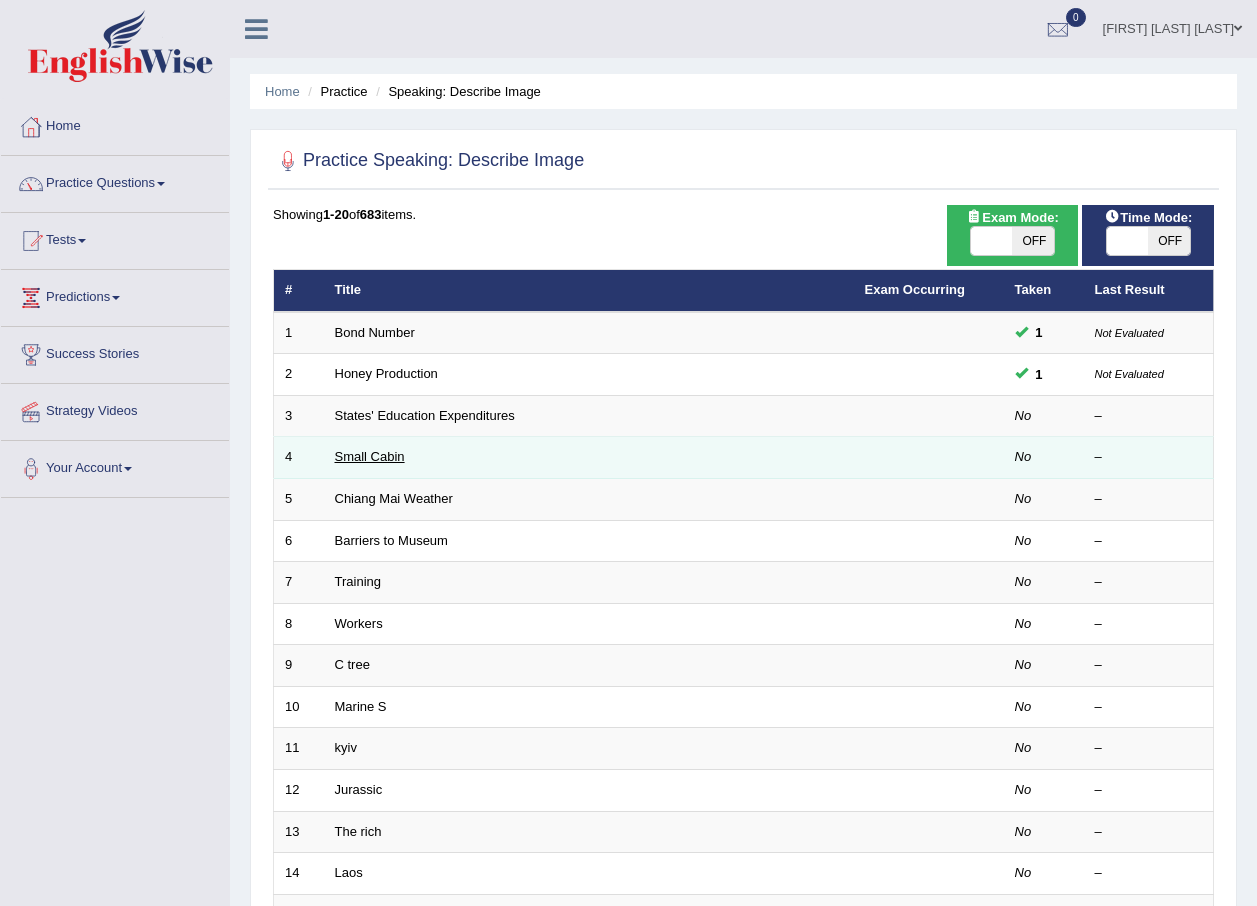 click on "Small Cabin" at bounding box center (370, 456) 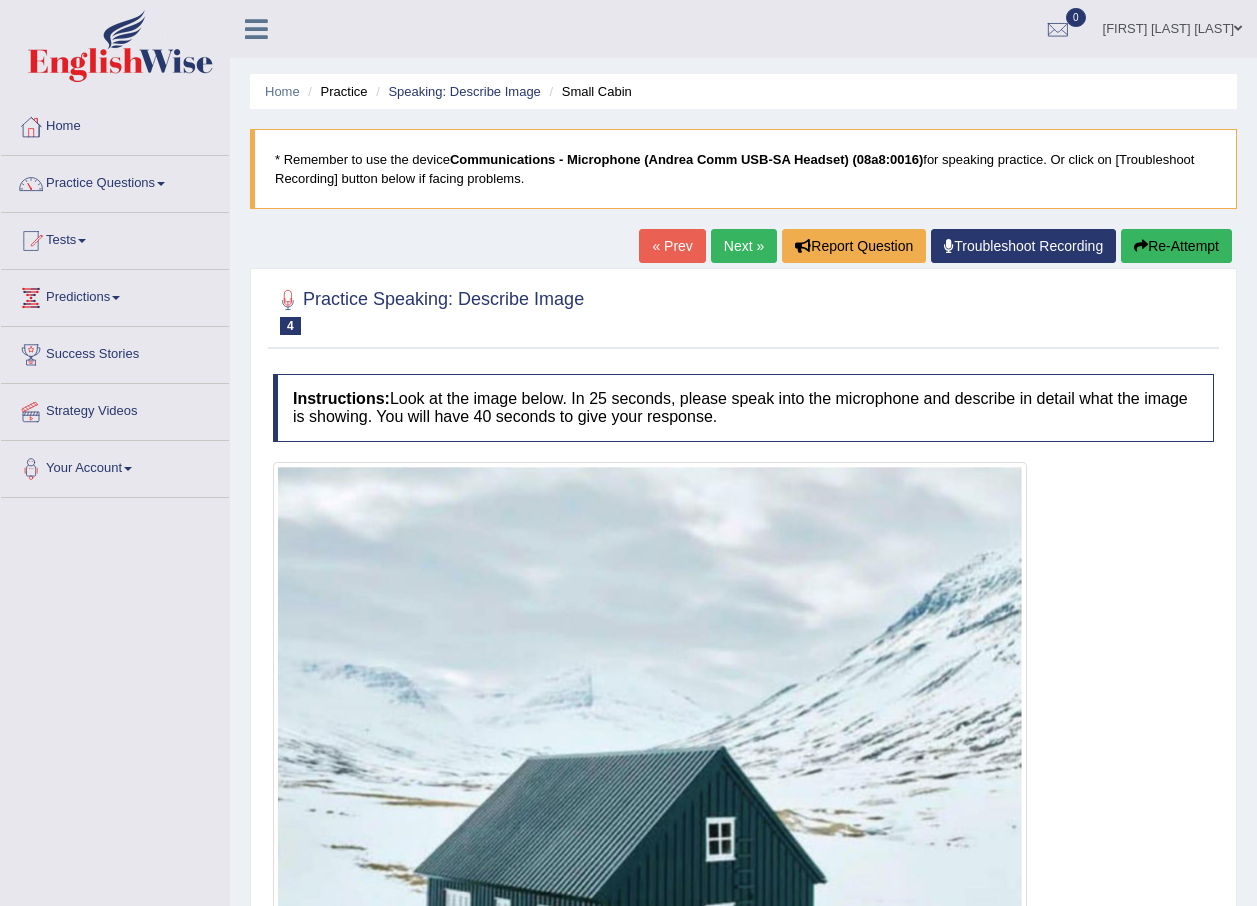 scroll, scrollTop: 343, scrollLeft: 0, axis: vertical 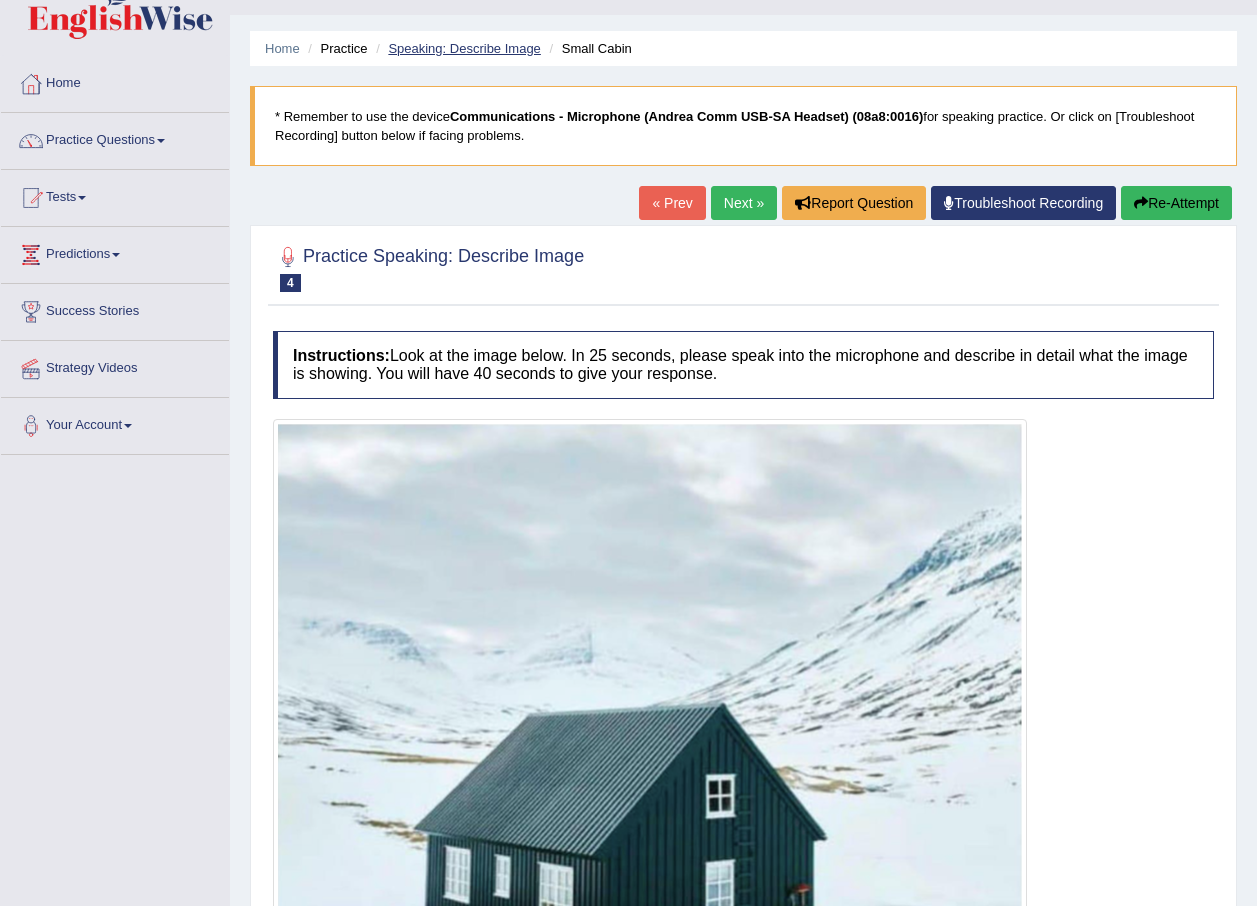 click on "Speaking: Describe Image" at bounding box center (464, 48) 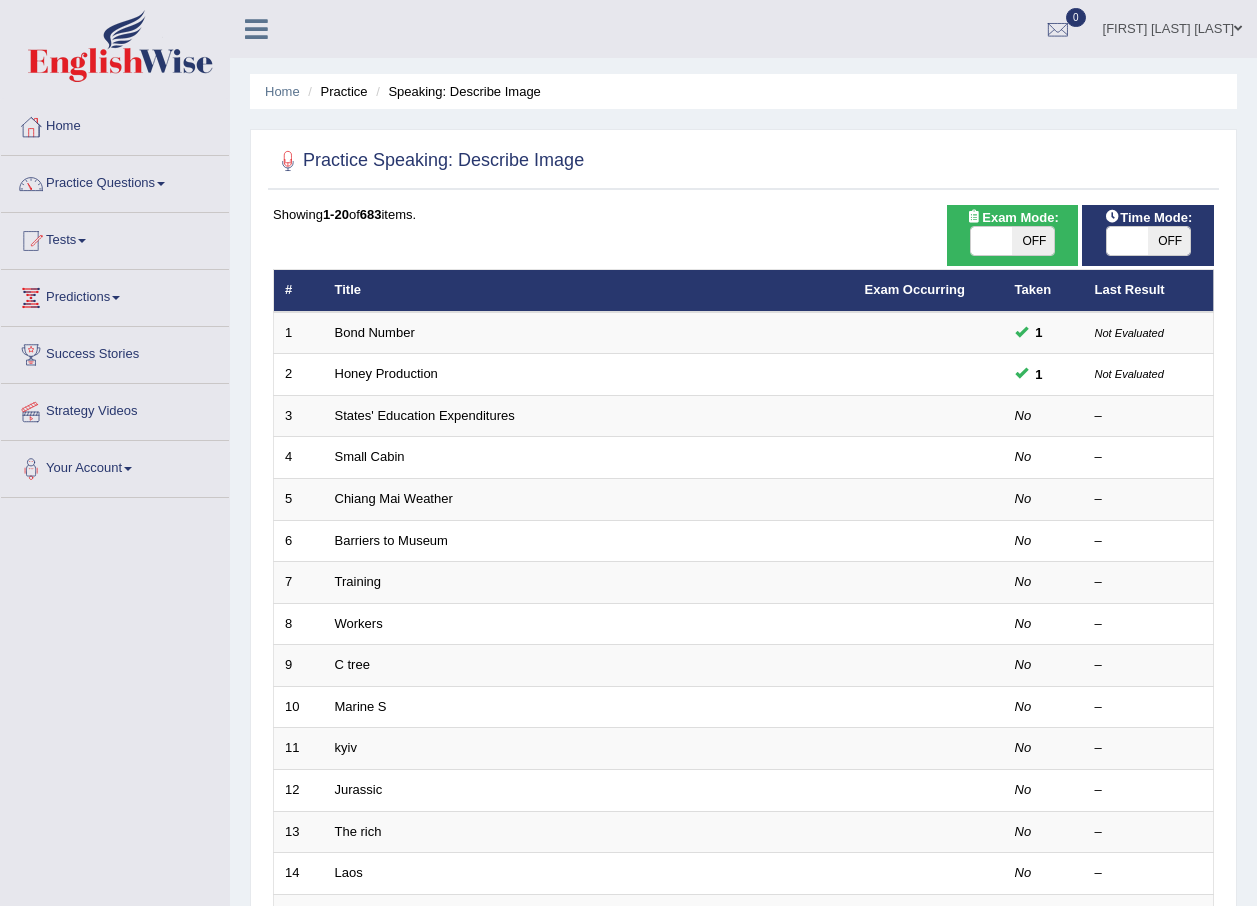 scroll, scrollTop: 0, scrollLeft: 0, axis: both 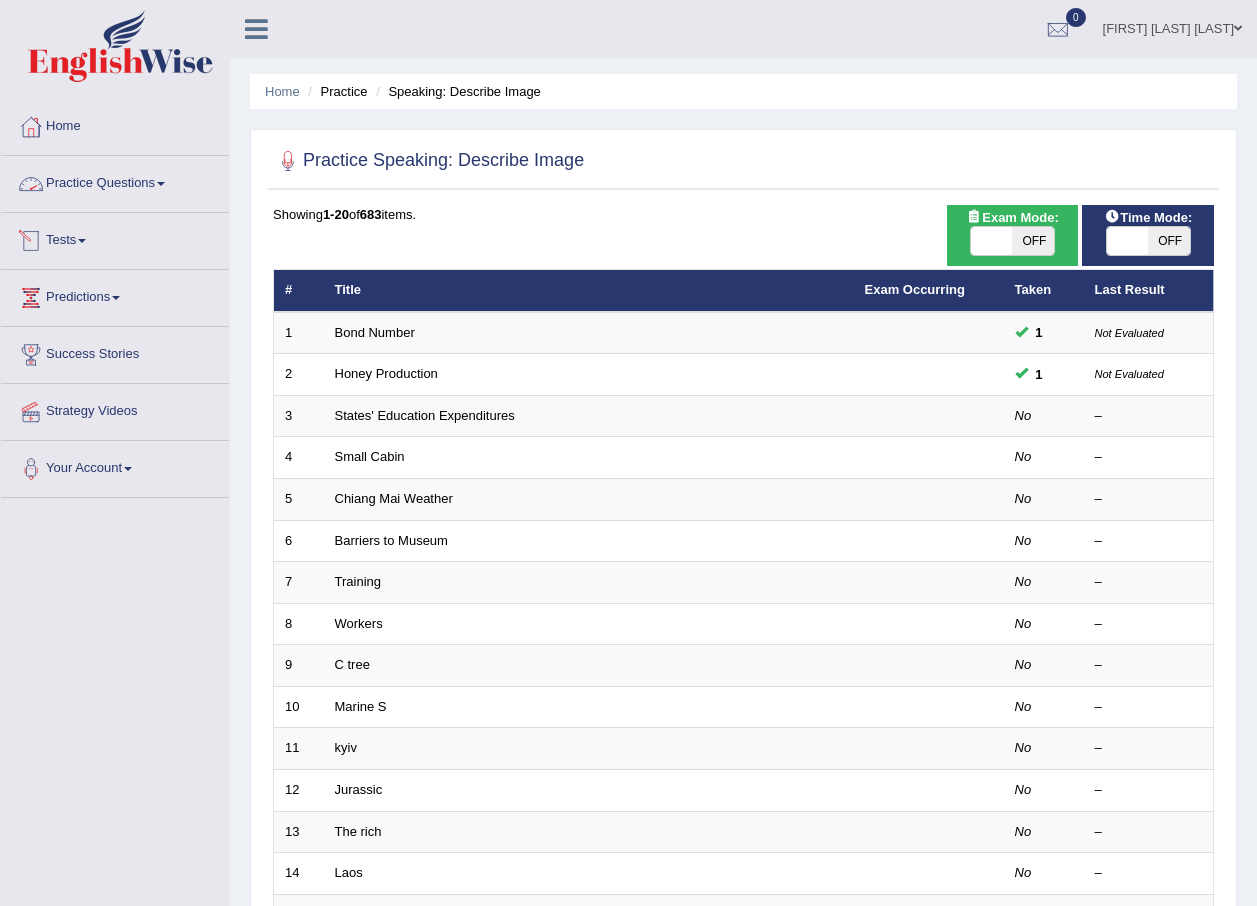 click on "Practice Questions" at bounding box center [115, 181] 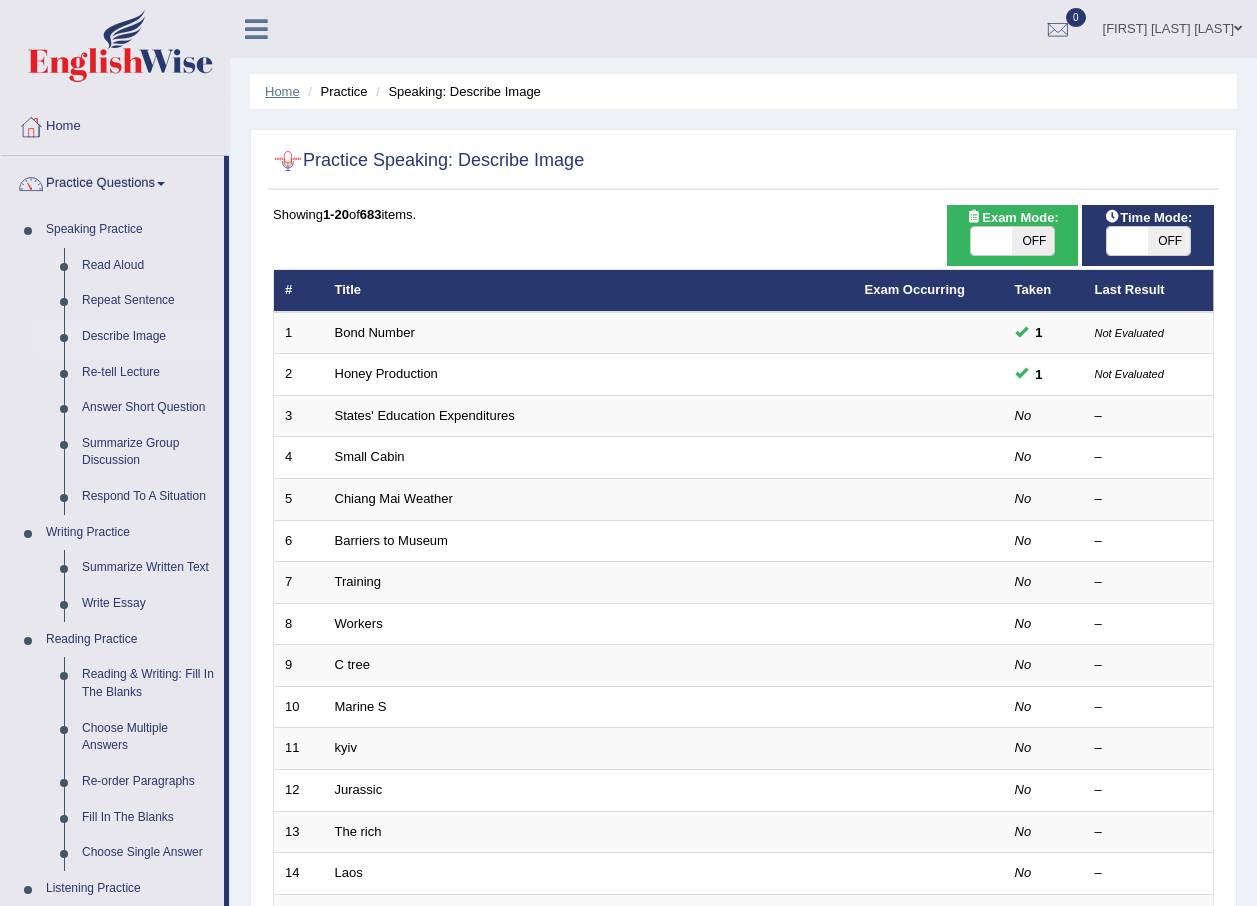 click on "Home" at bounding box center (282, 91) 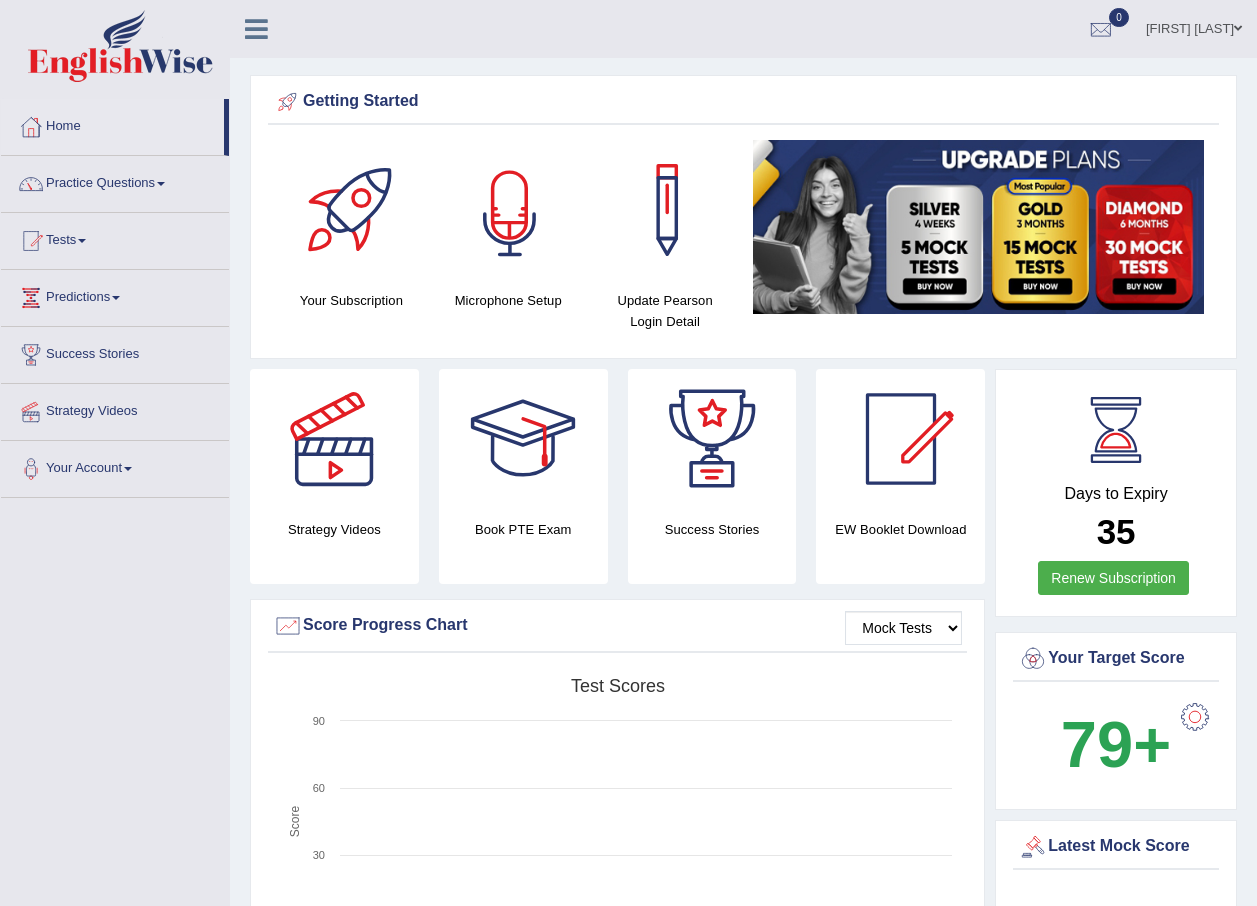scroll, scrollTop: 0, scrollLeft: 0, axis: both 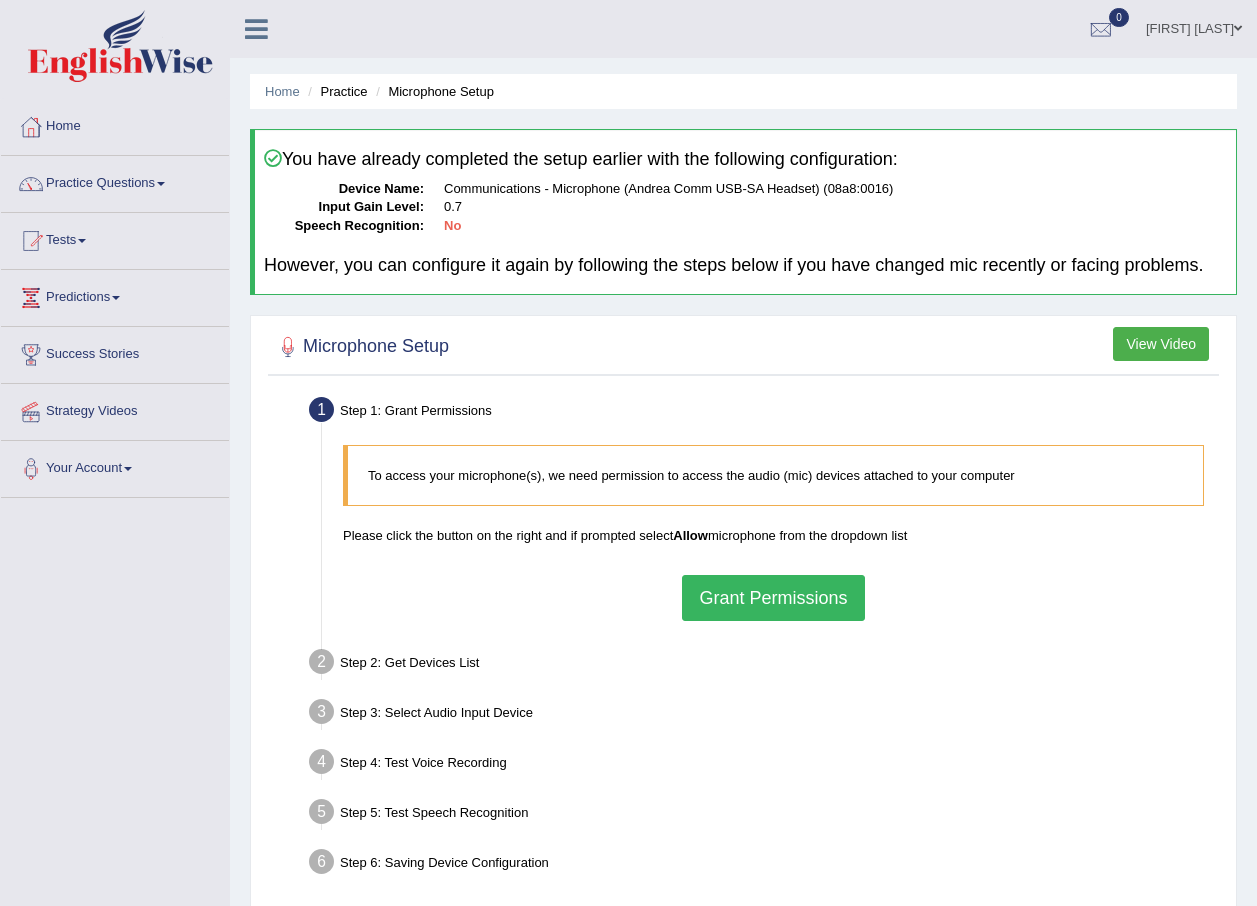 click on "Grant Permissions" at bounding box center (773, 598) 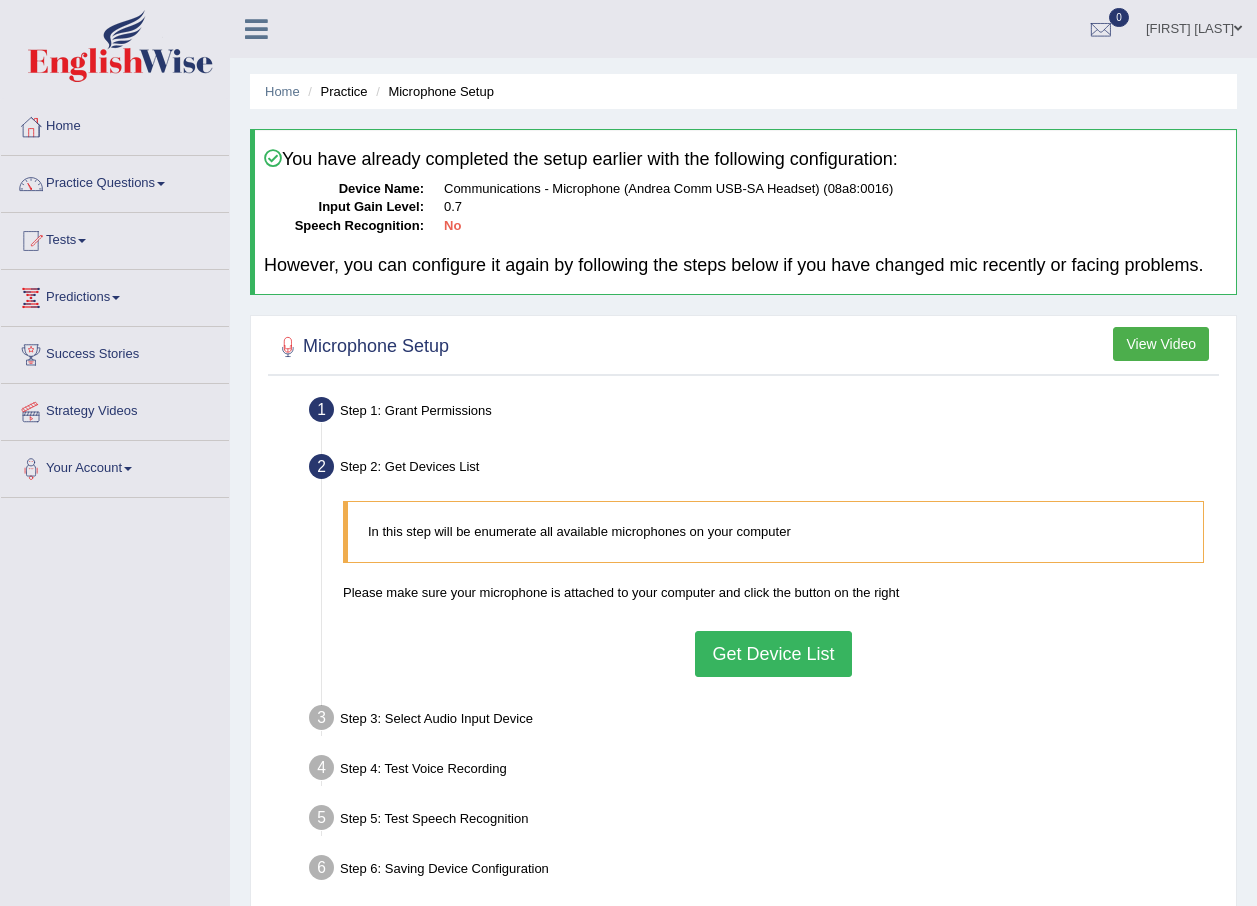 click on "Get Device List" at bounding box center (773, 654) 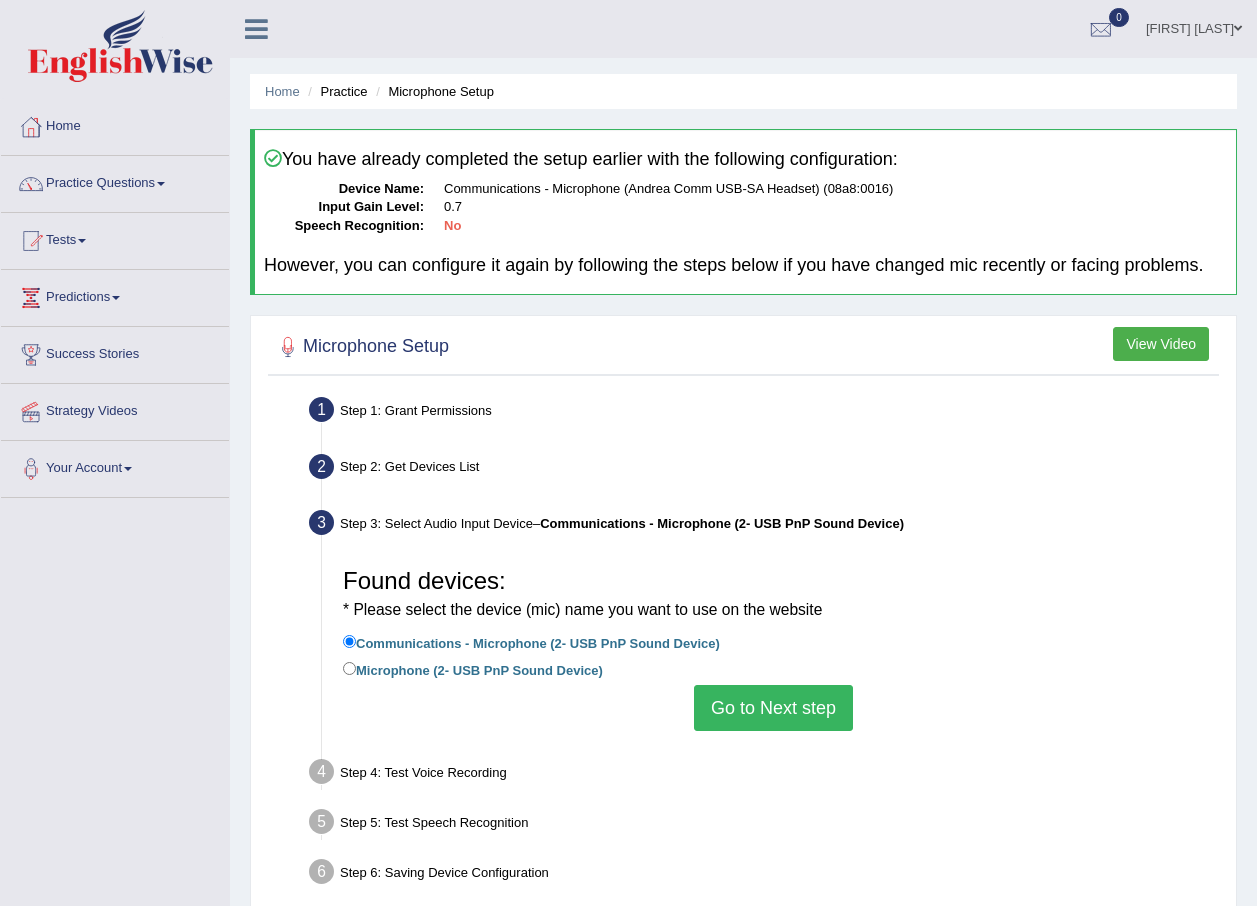 click on "Go to Next step" at bounding box center (773, 708) 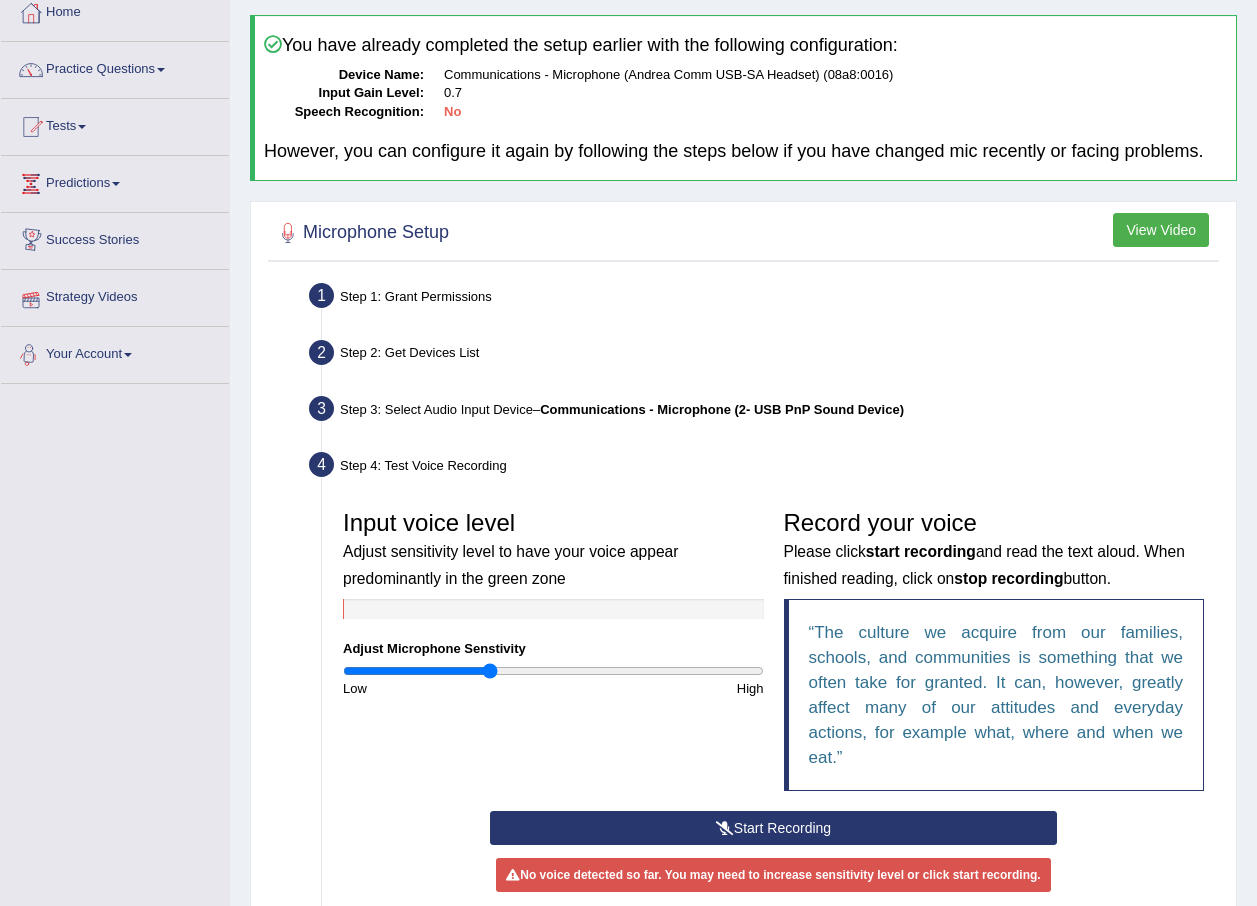 scroll, scrollTop: 100, scrollLeft: 0, axis: vertical 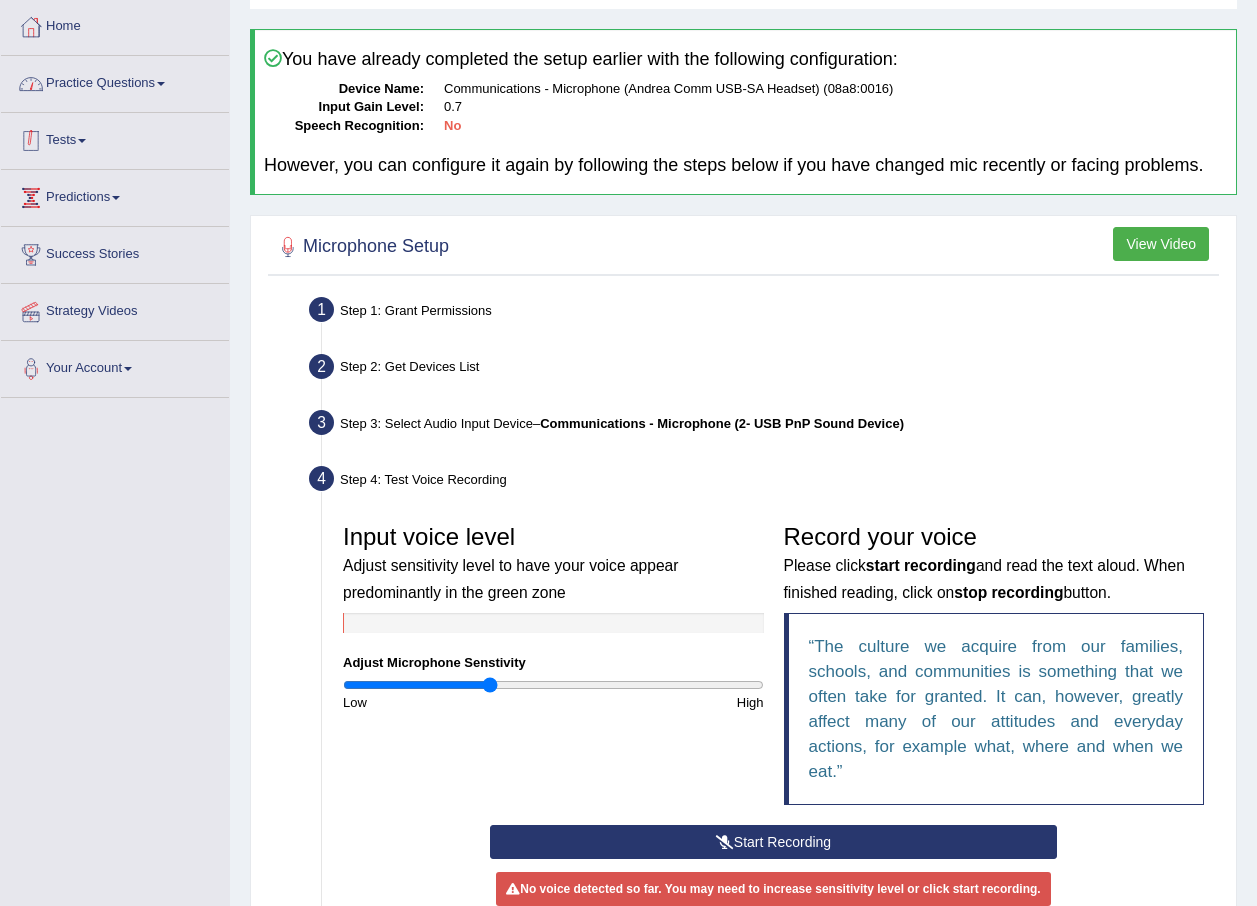 click on "Practice Questions" at bounding box center (115, 81) 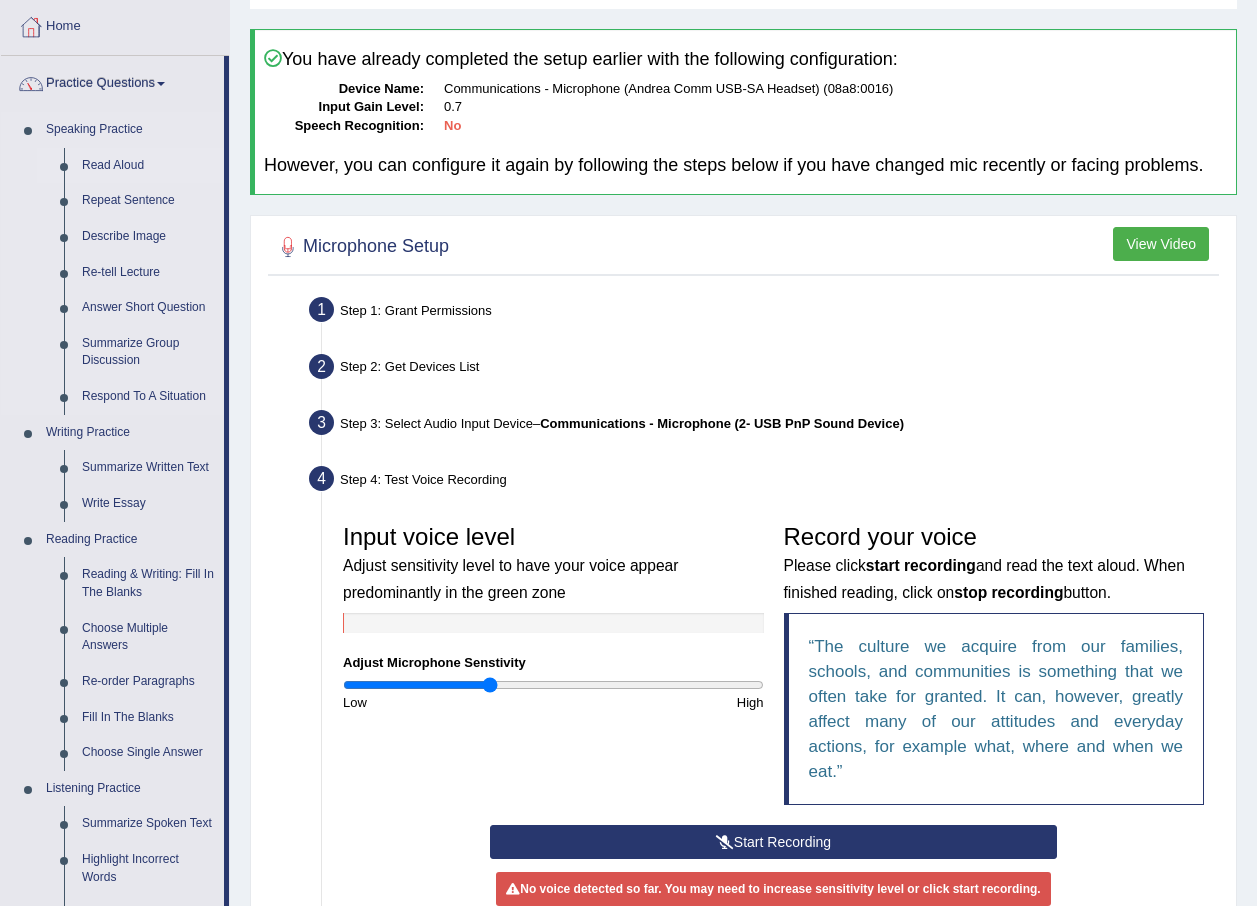 click on "Read Aloud" at bounding box center (148, 166) 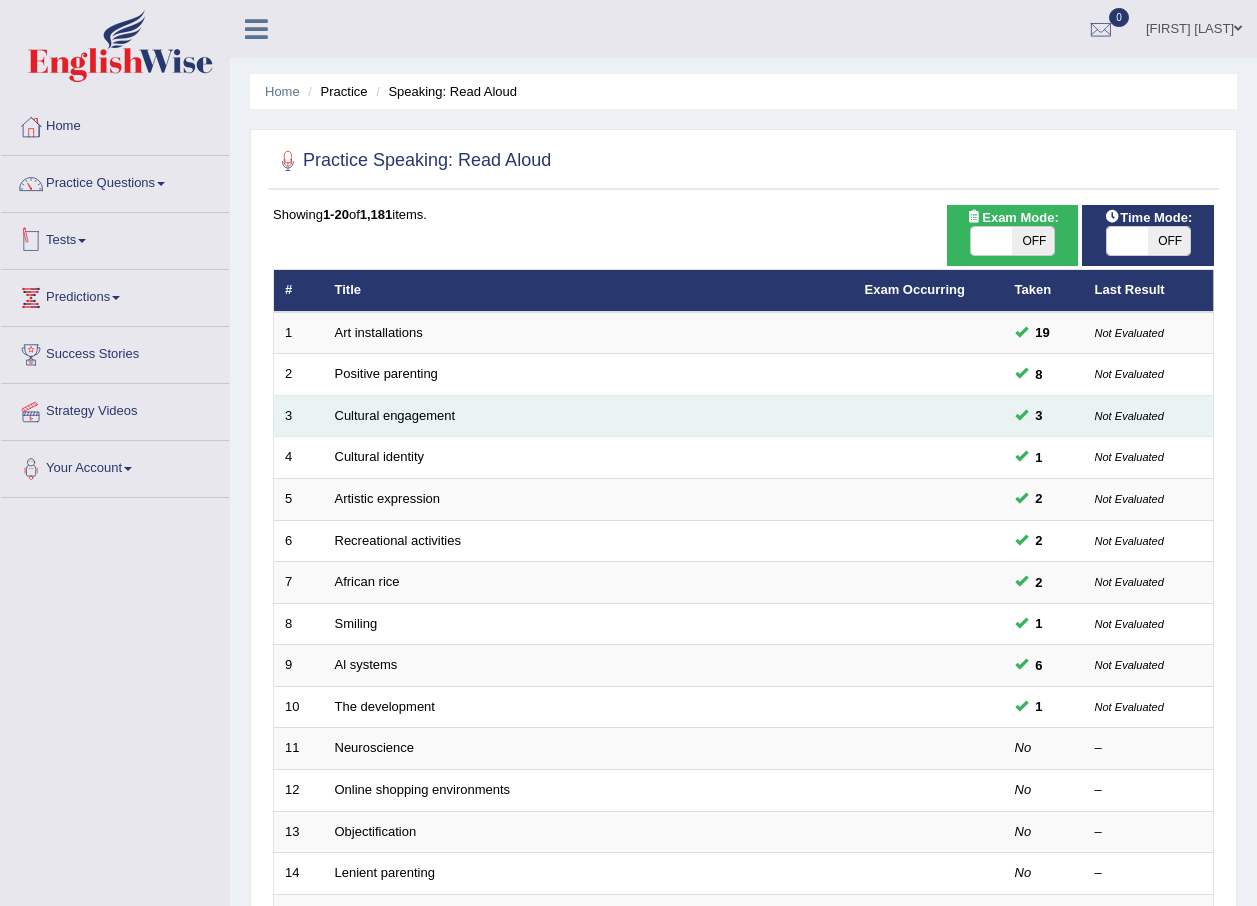 scroll, scrollTop: 0, scrollLeft: 0, axis: both 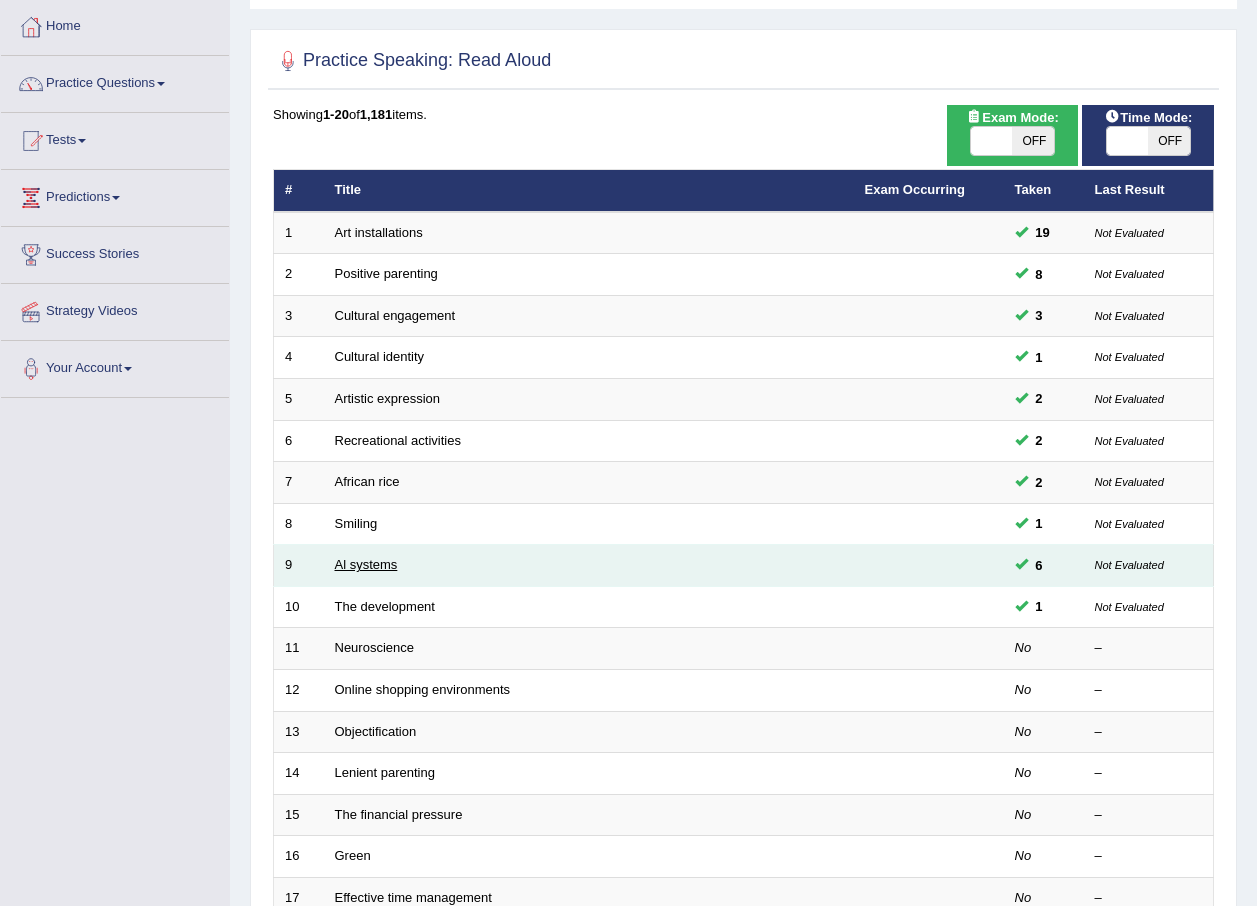 click on "Al systems" at bounding box center [366, 564] 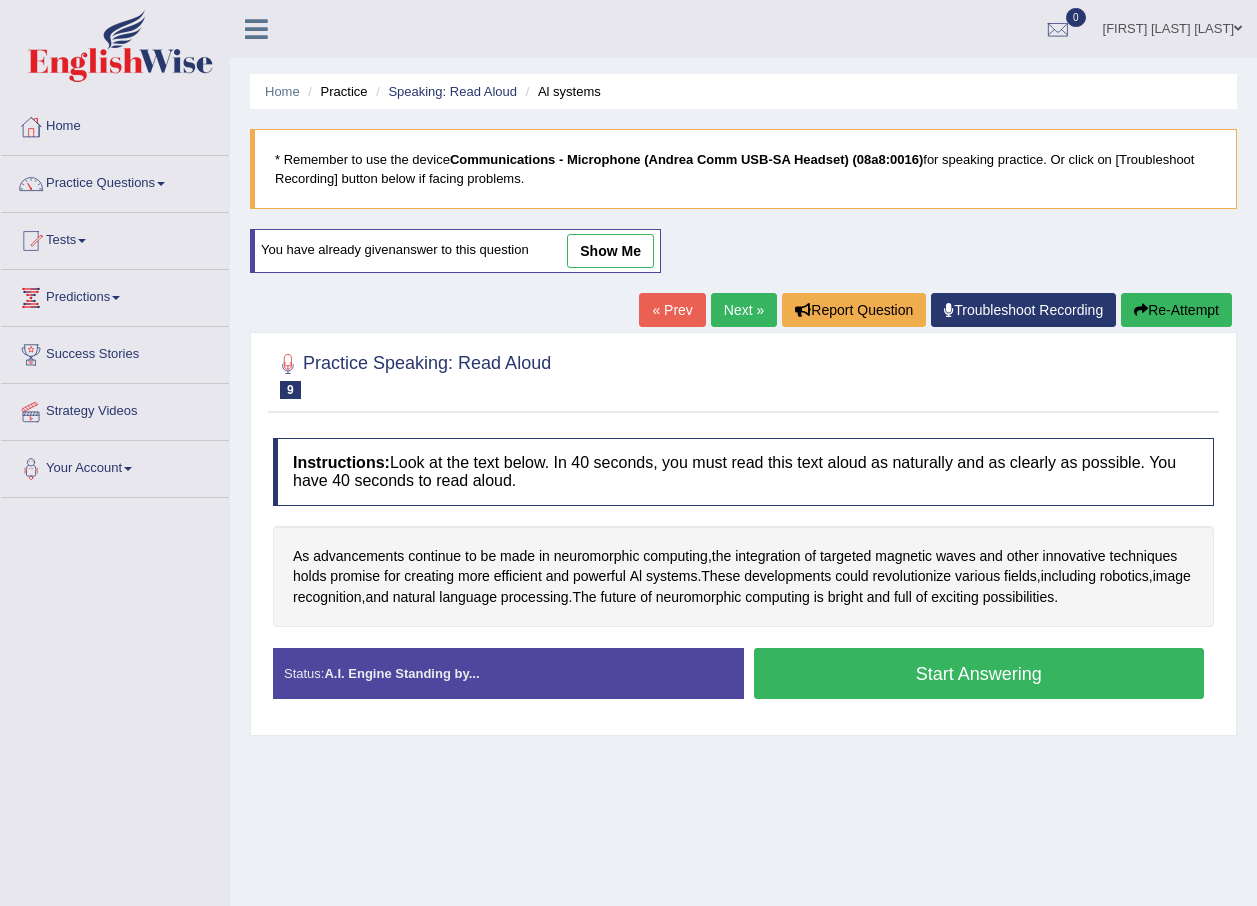 scroll, scrollTop: 0, scrollLeft: 0, axis: both 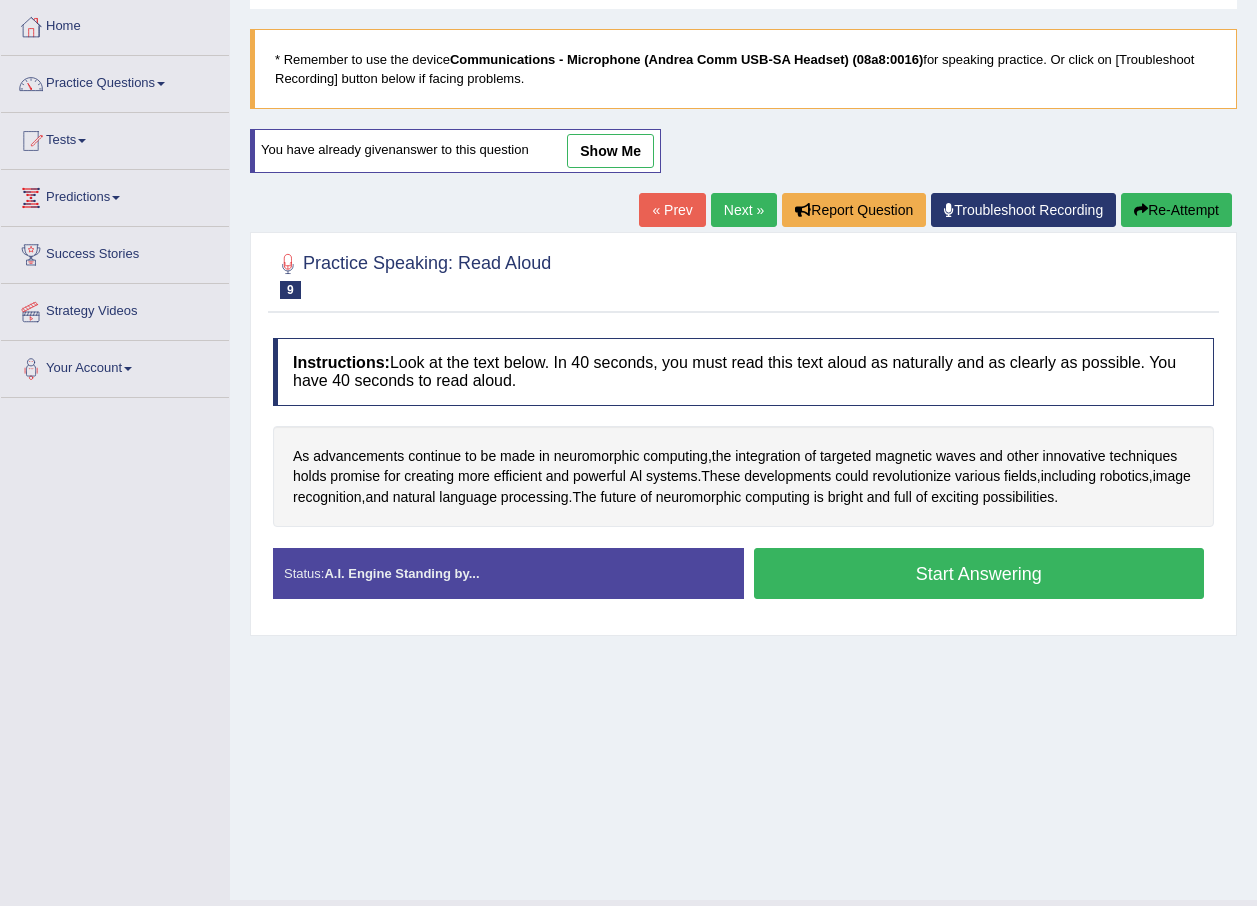 click on "show me" at bounding box center [610, 151] 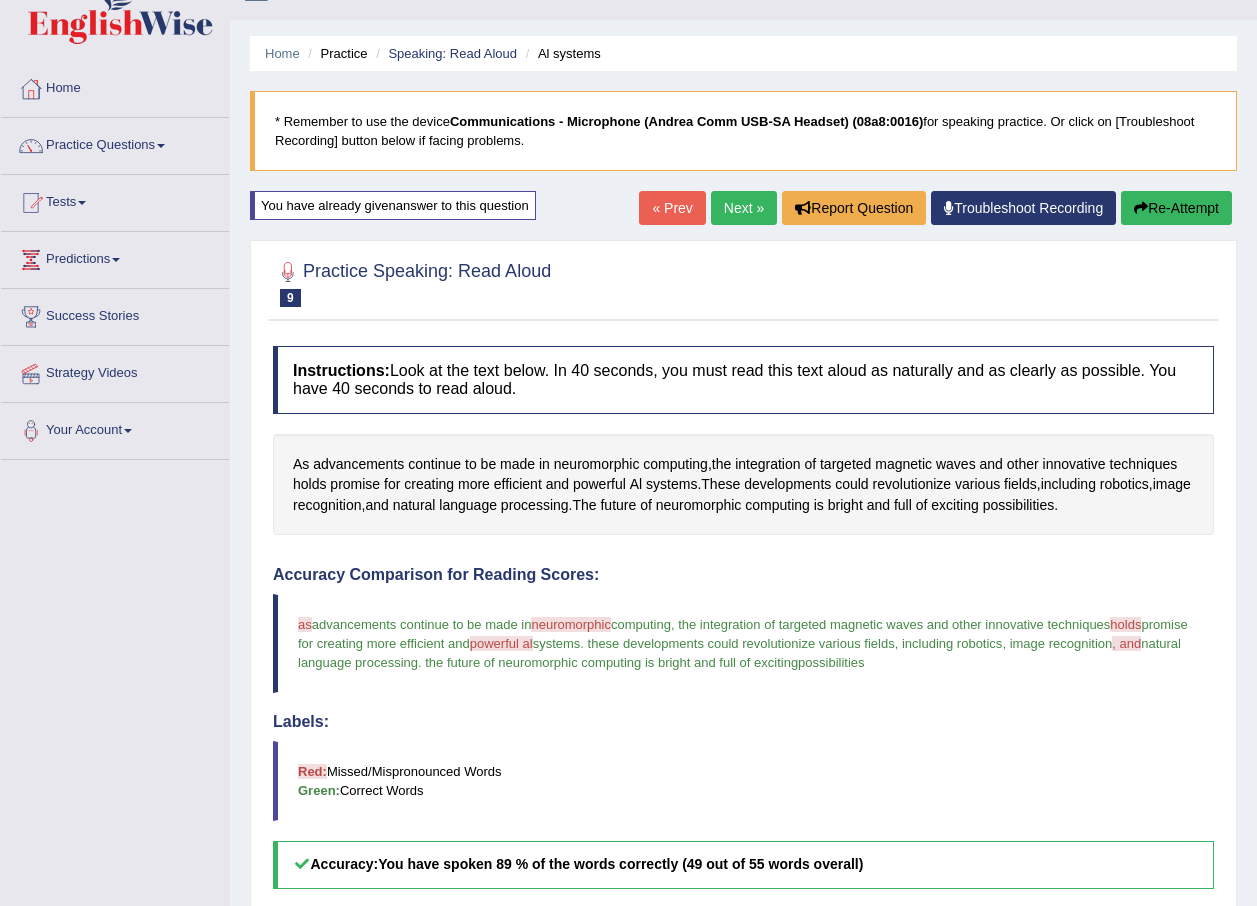 scroll, scrollTop: 0, scrollLeft: 0, axis: both 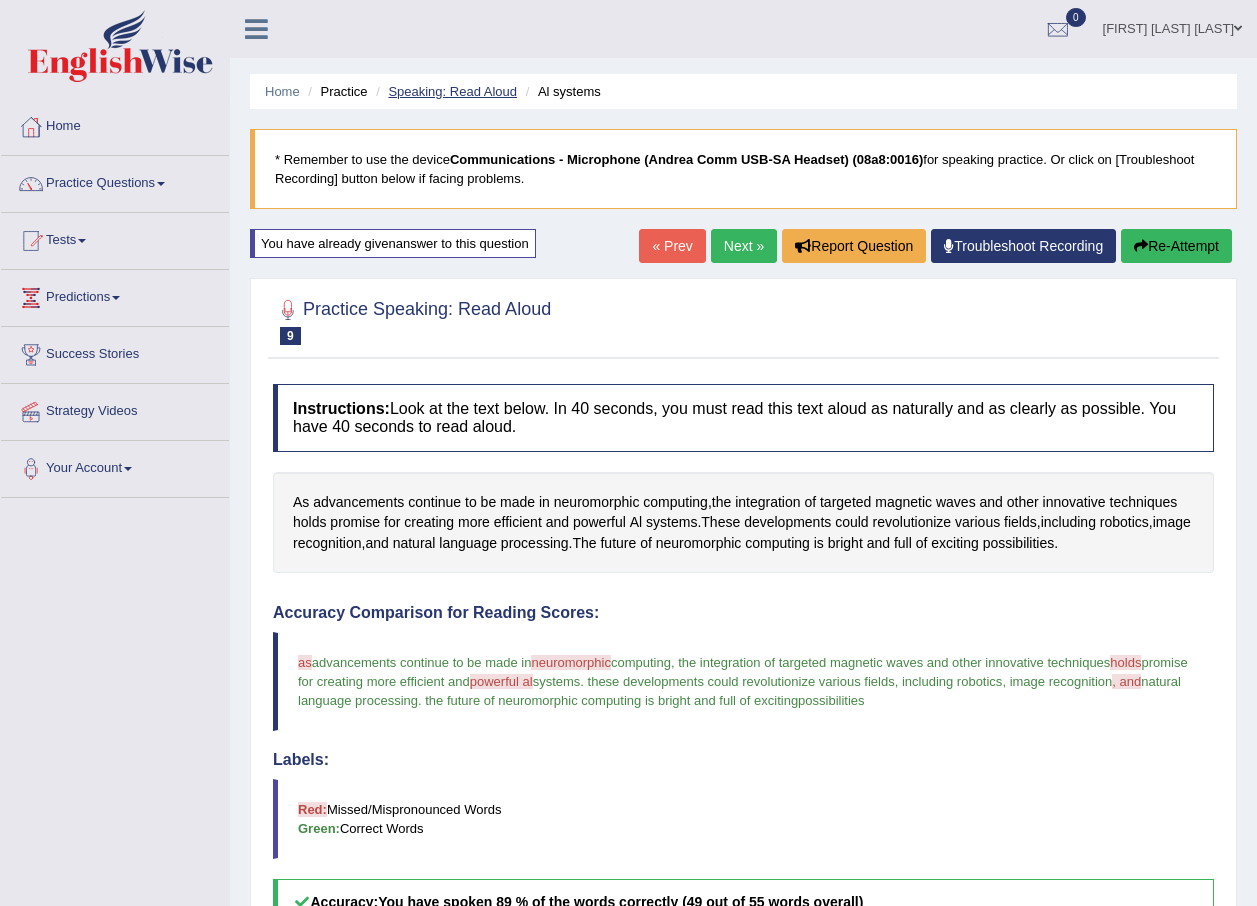 click on "Speaking: Read Aloud" at bounding box center (452, 91) 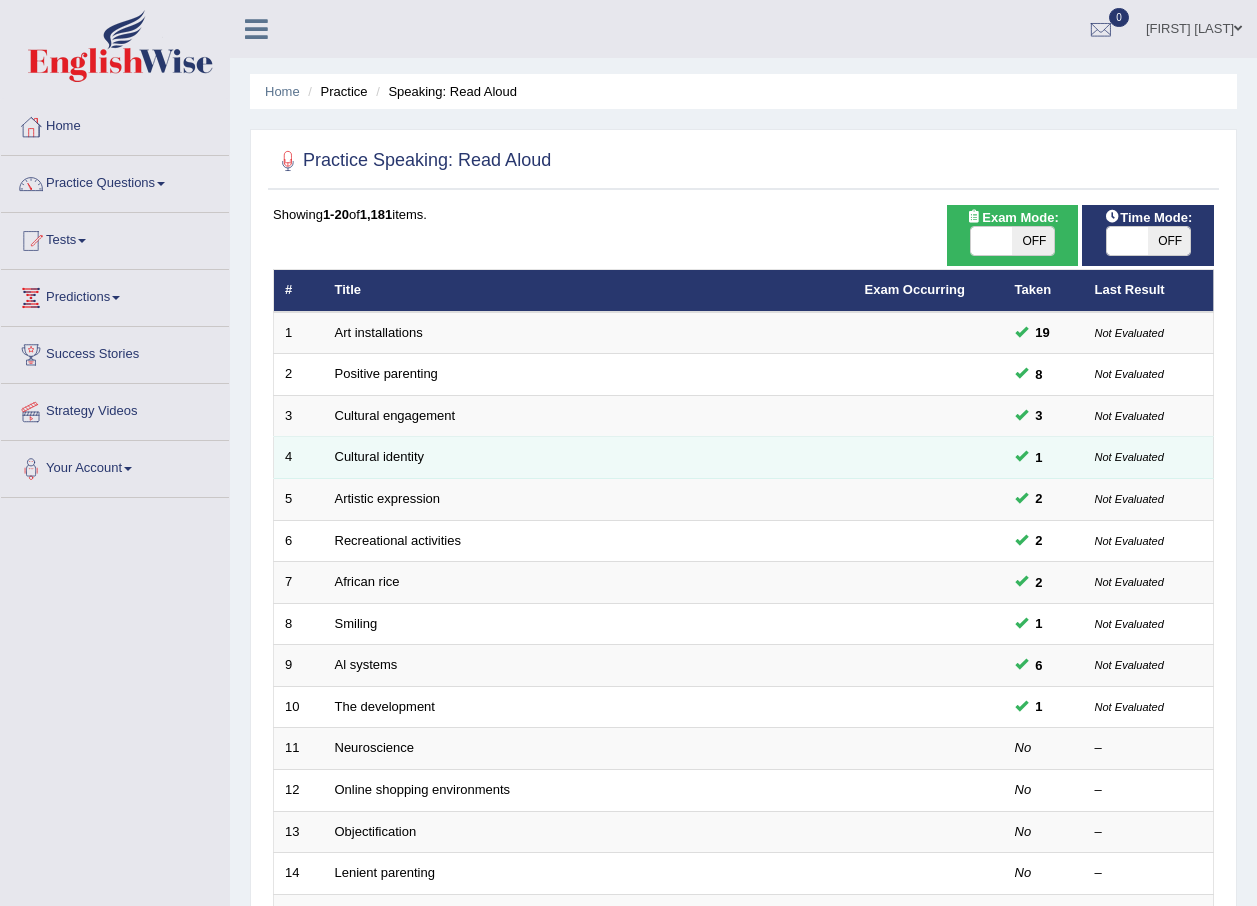 scroll, scrollTop: 0, scrollLeft: 0, axis: both 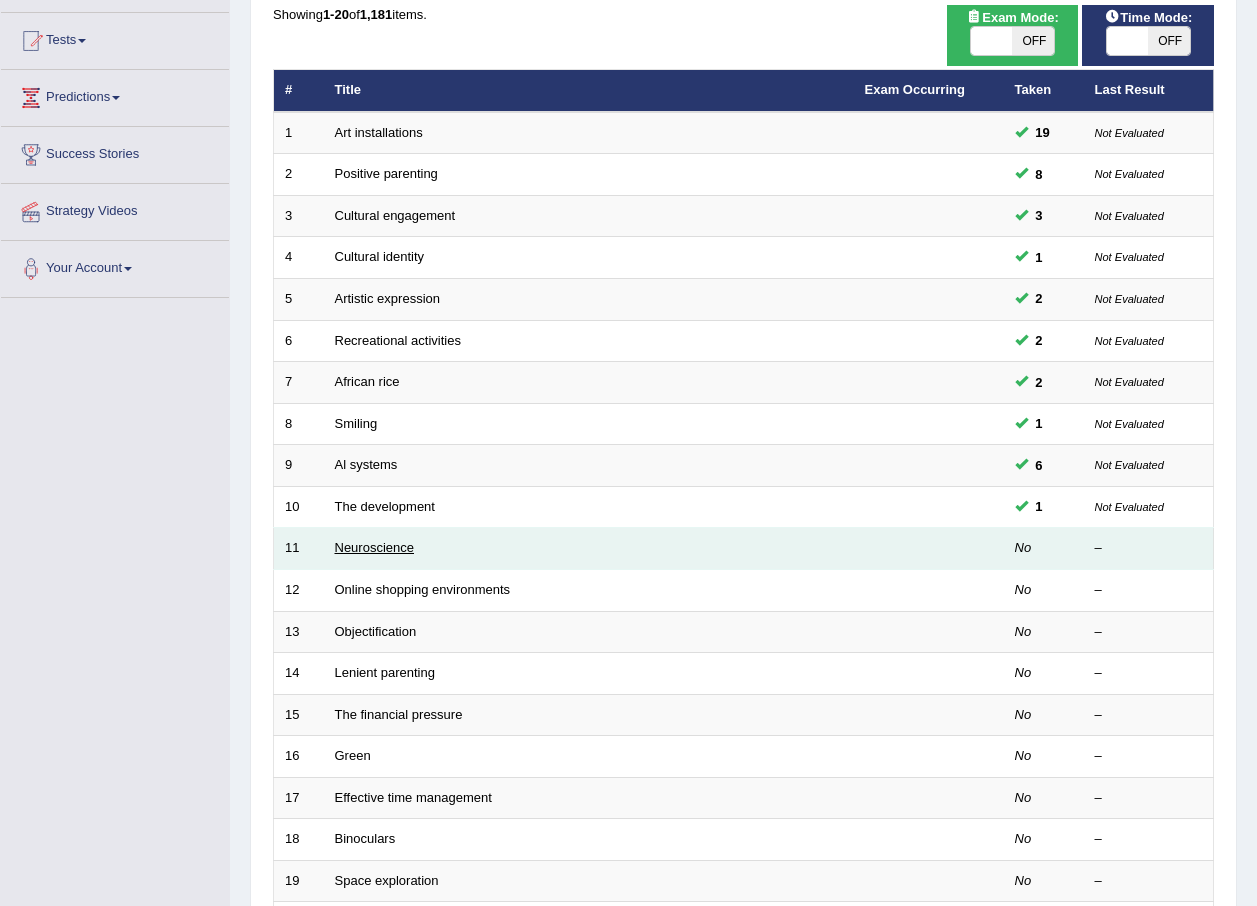 click on "Neuroscience" at bounding box center [375, 547] 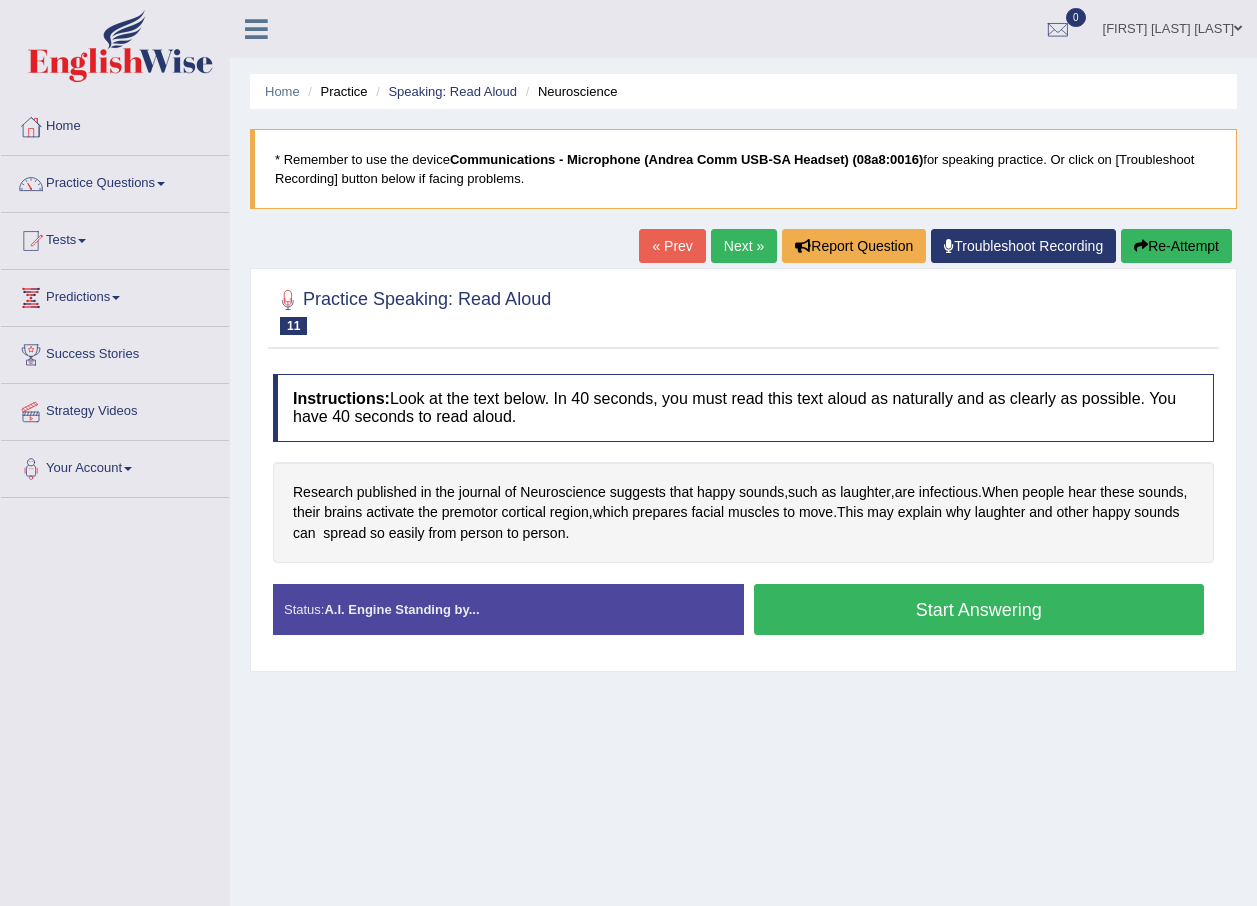 scroll, scrollTop: 0, scrollLeft: 0, axis: both 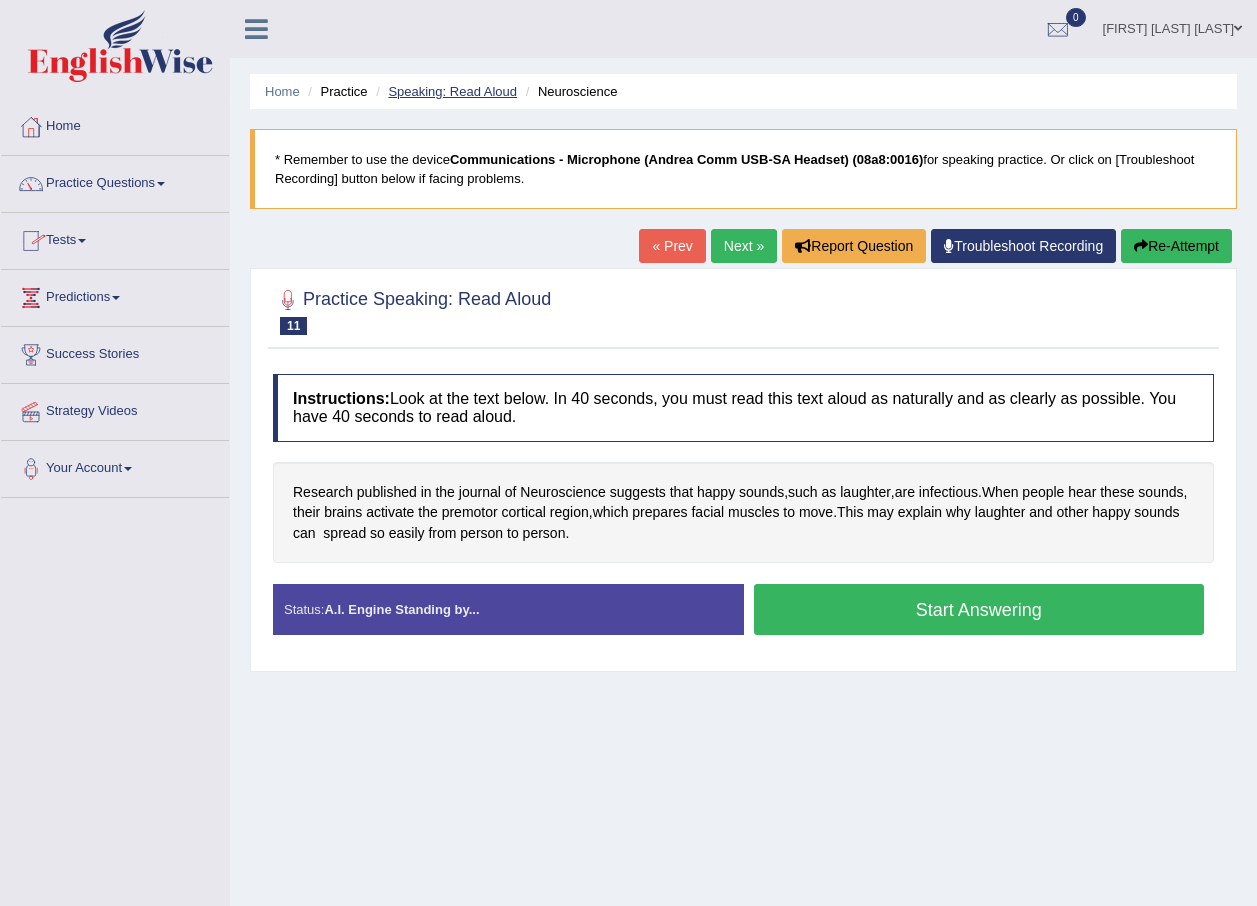 click on "Speaking: Read Aloud" at bounding box center [452, 91] 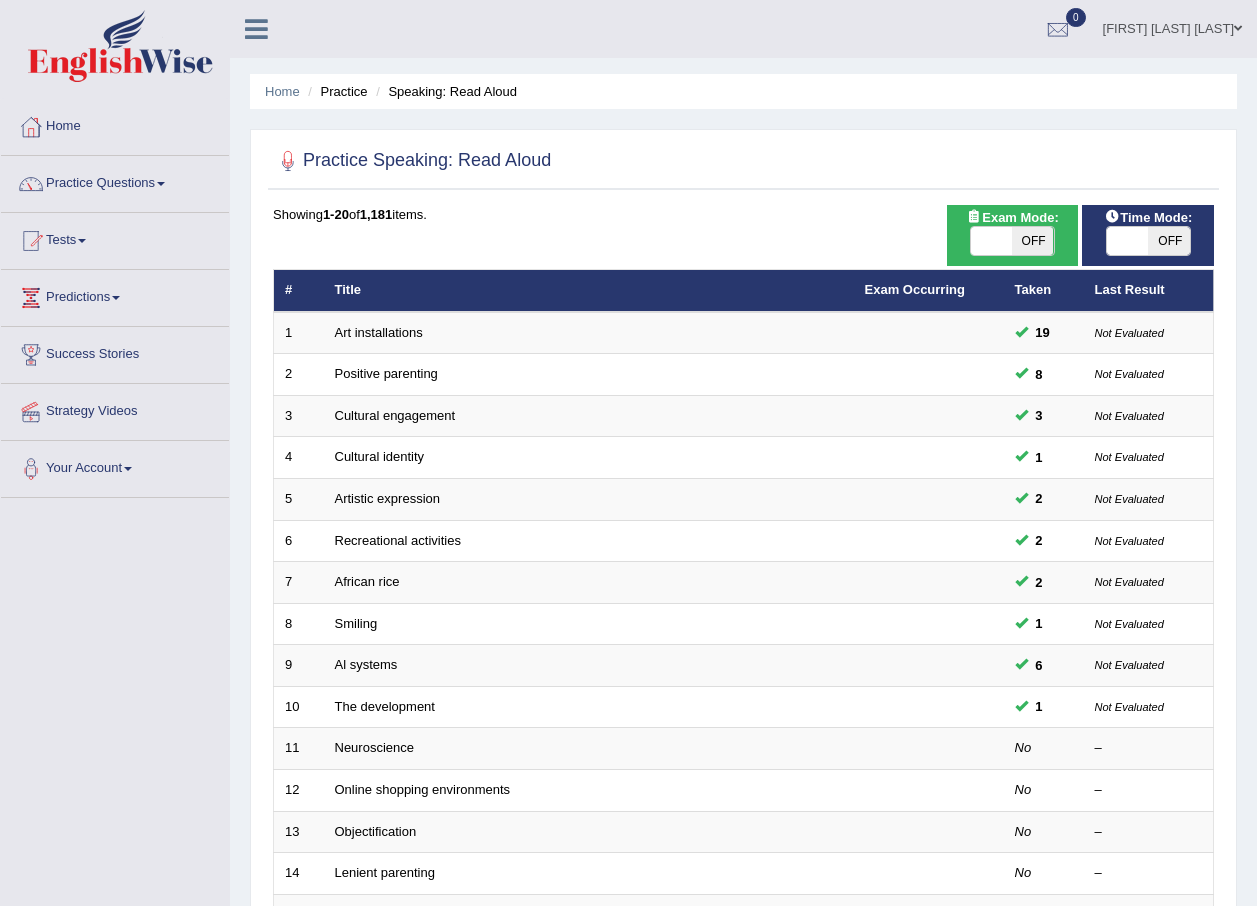 scroll, scrollTop: 0, scrollLeft: 0, axis: both 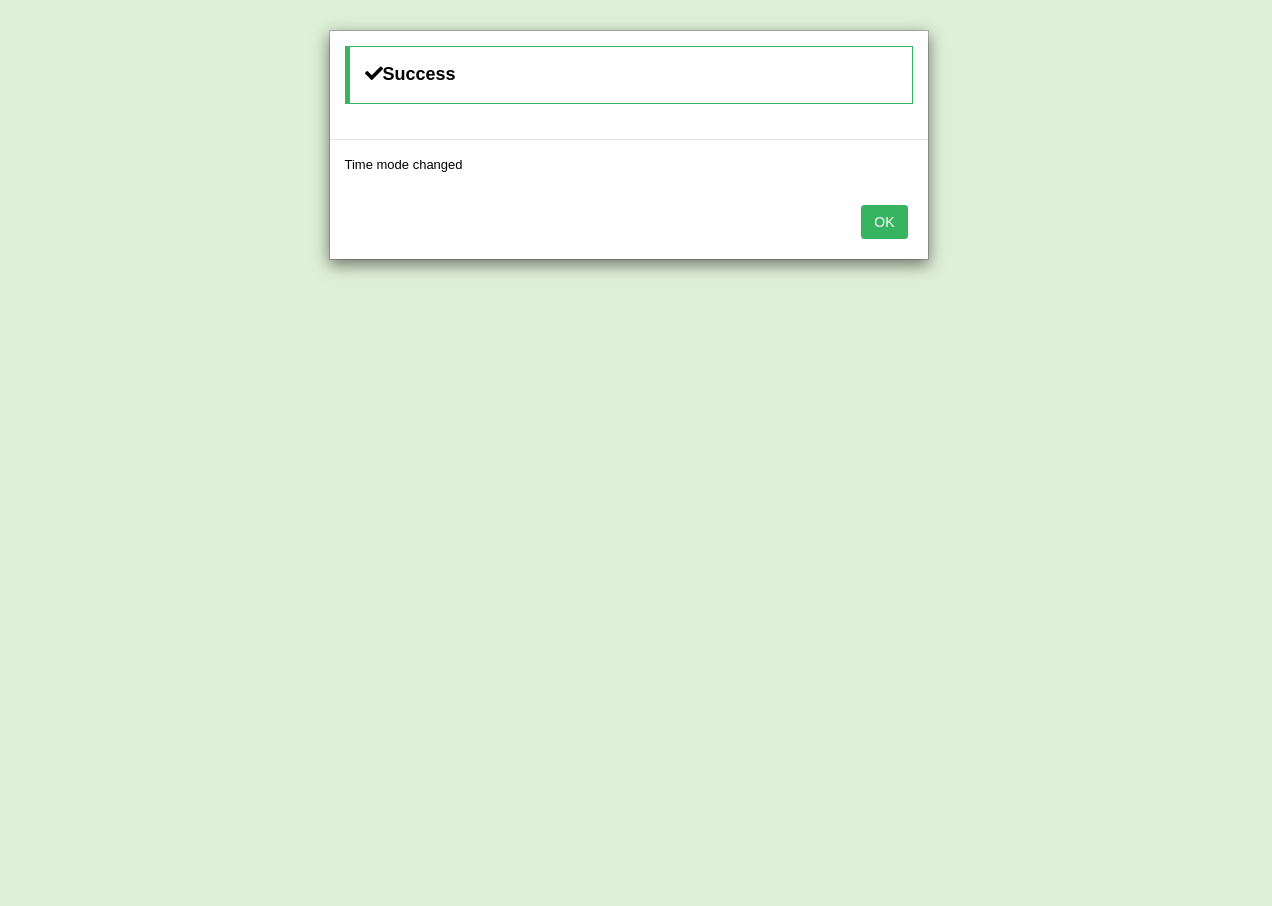 click on "OK" at bounding box center [884, 222] 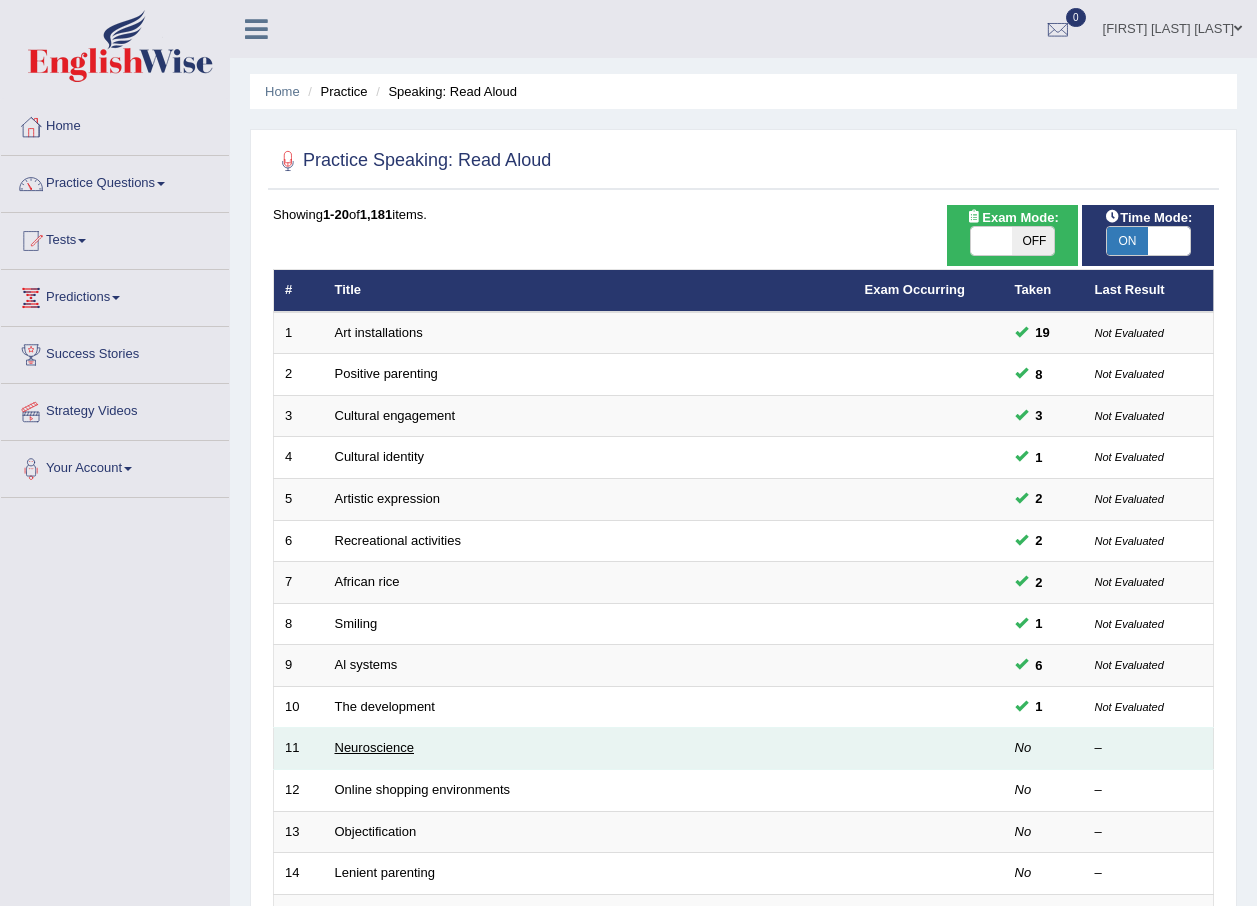 click on "Neuroscience" at bounding box center (375, 747) 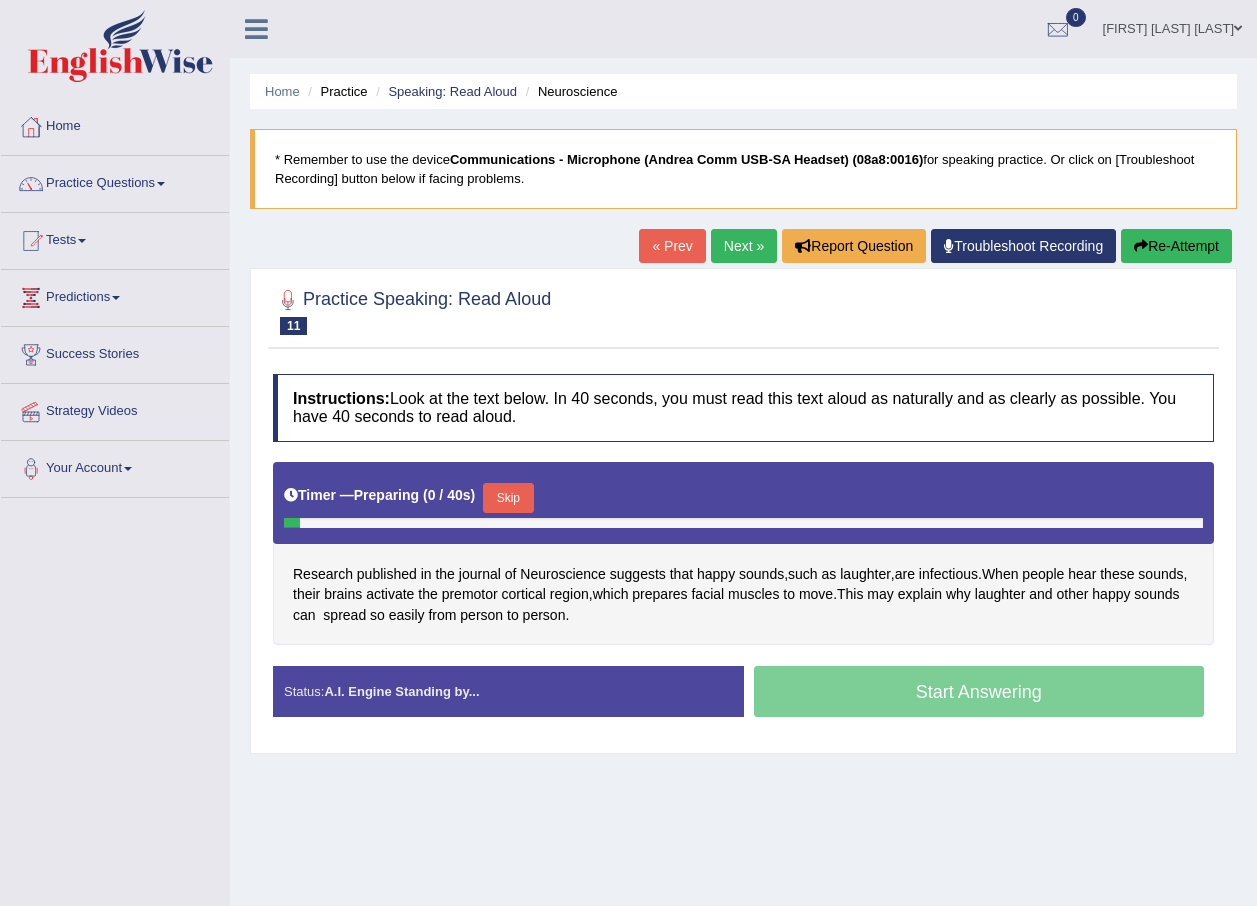scroll, scrollTop: 0, scrollLeft: 0, axis: both 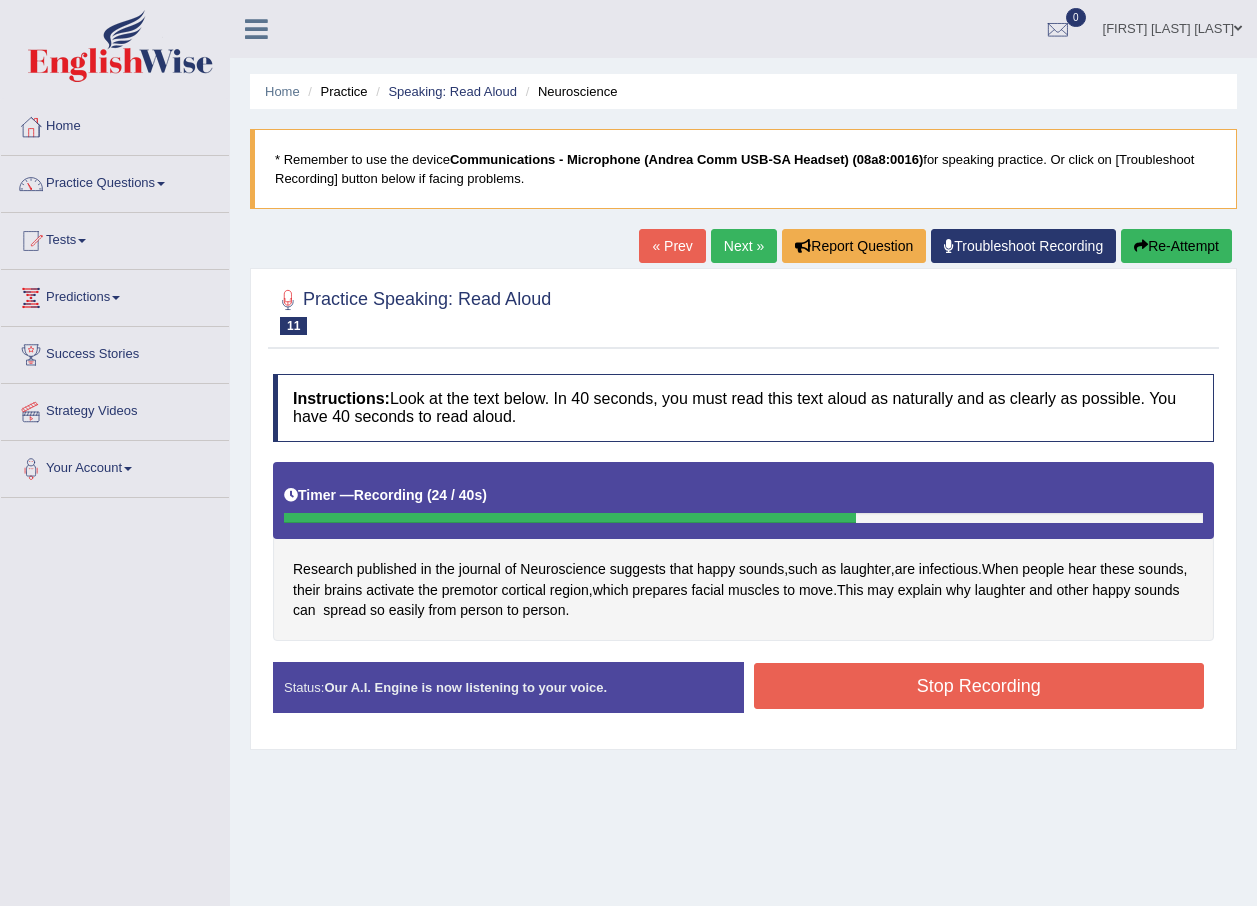 click on "Stop Recording" at bounding box center [979, 686] 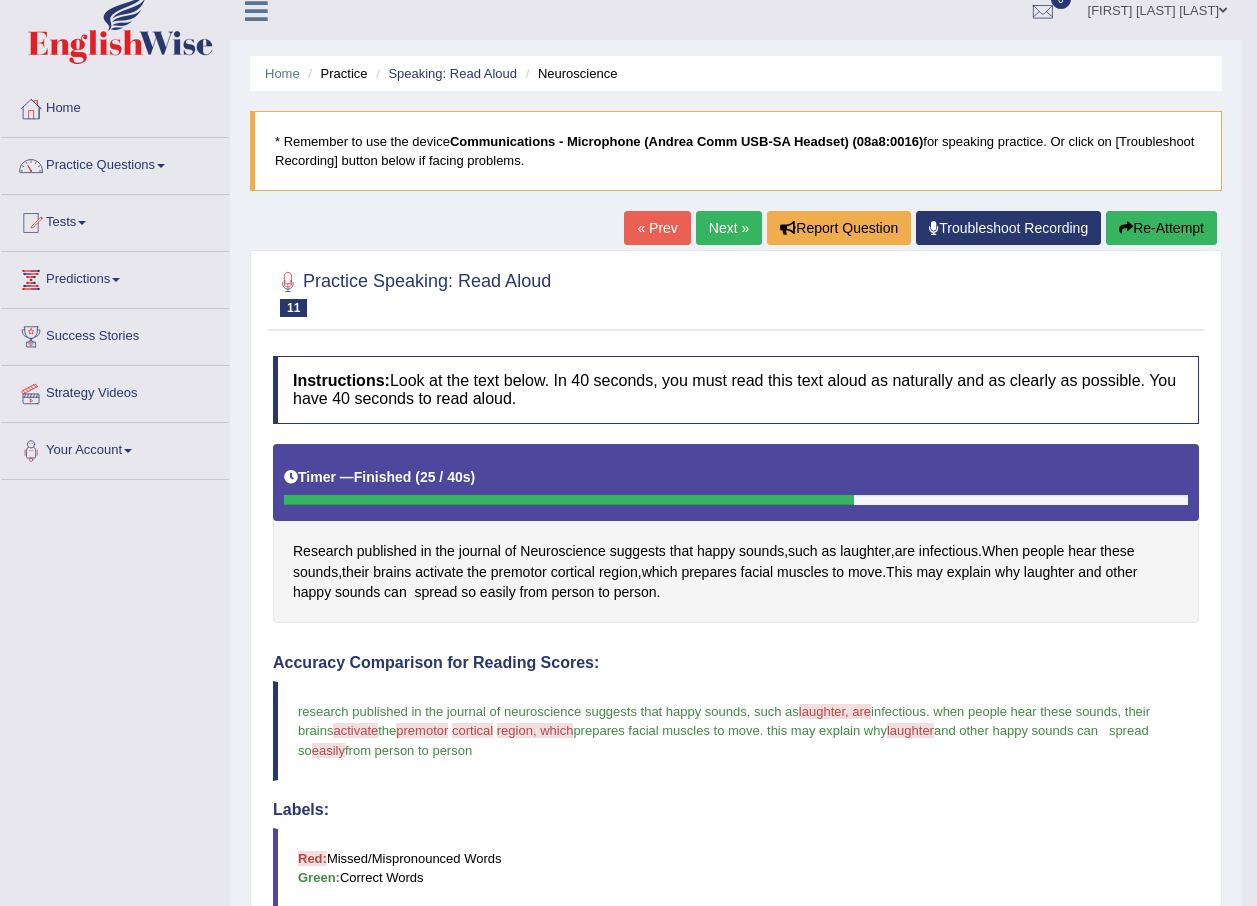scroll, scrollTop: 0, scrollLeft: 0, axis: both 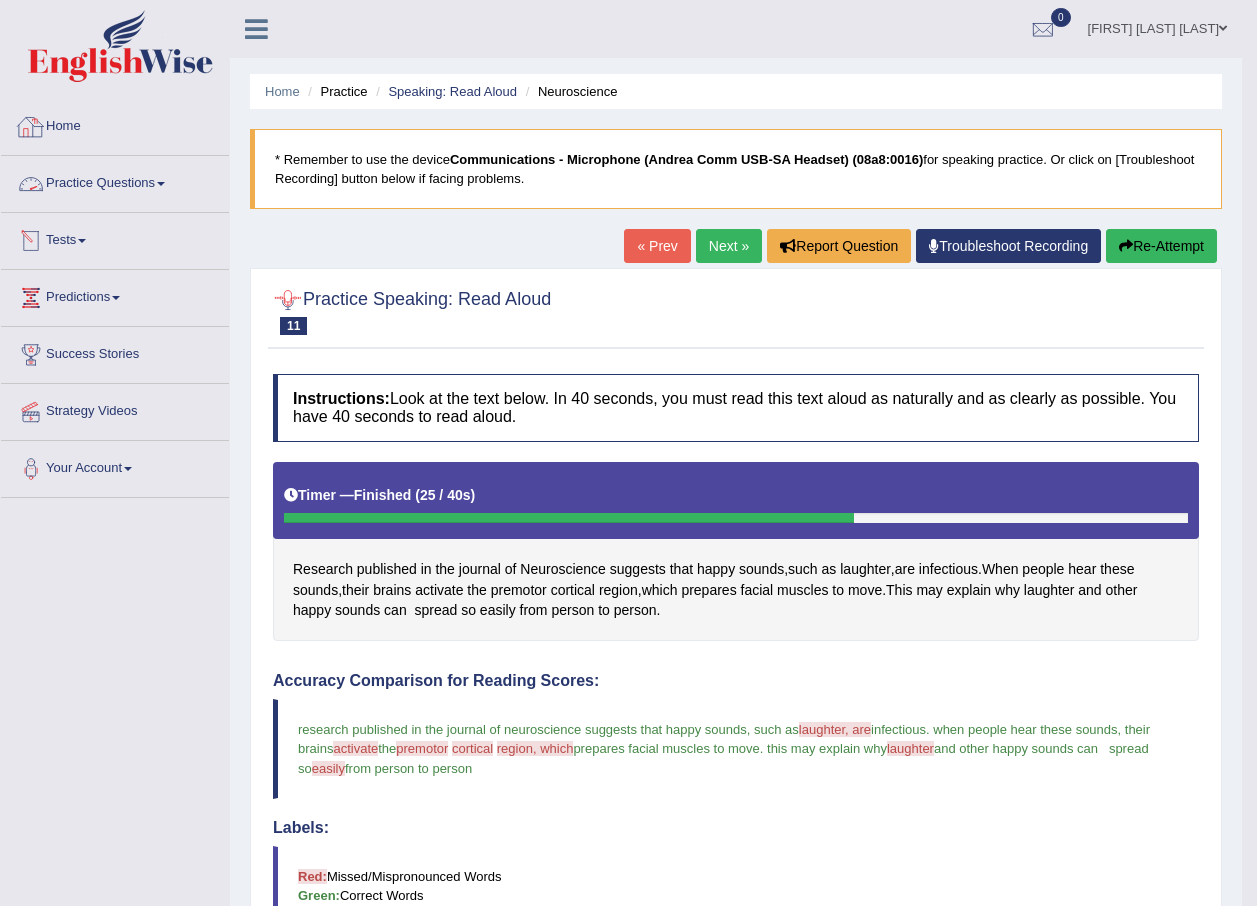 click on "Practice Questions" at bounding box center [115, 181] 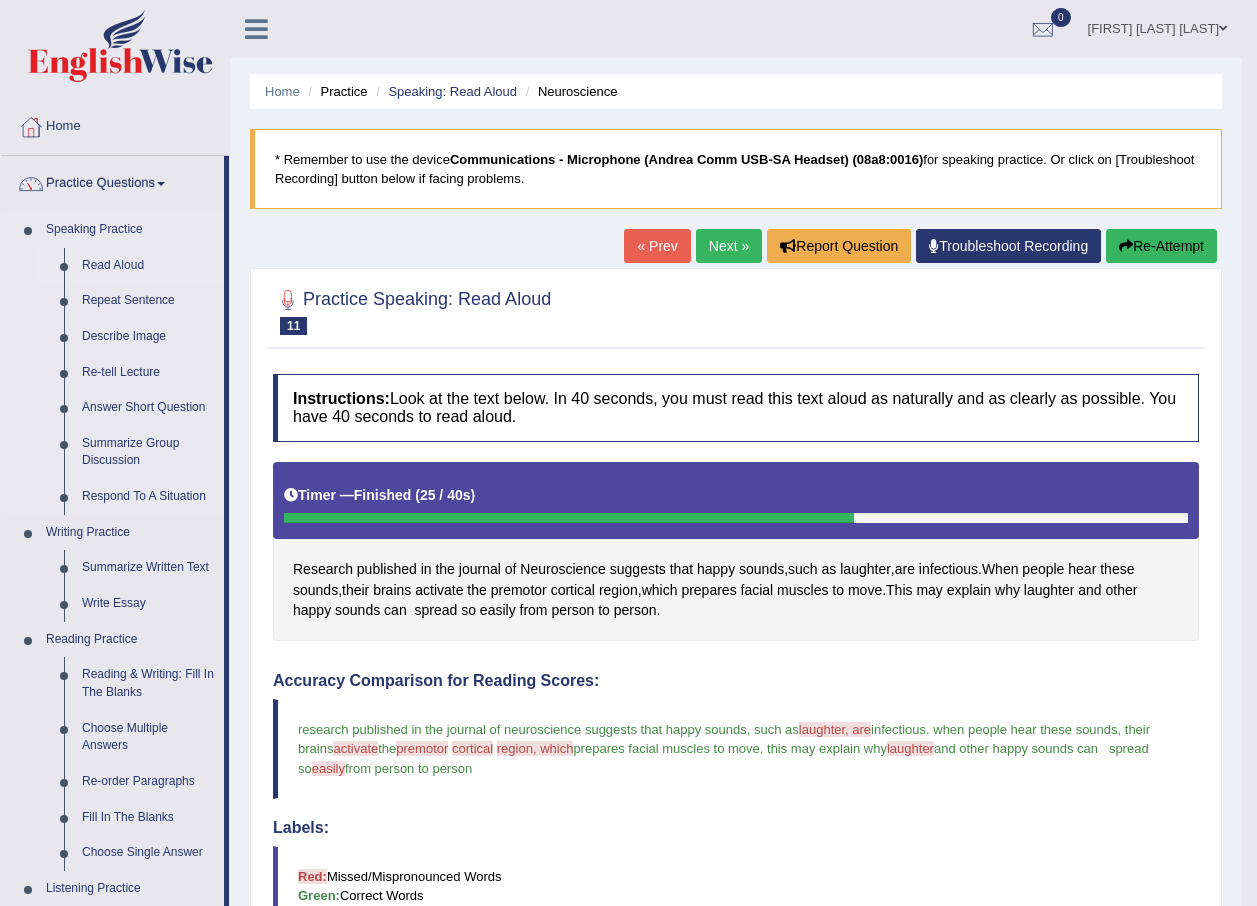 click on "Read Aloud" at bounding box center [148, 266] 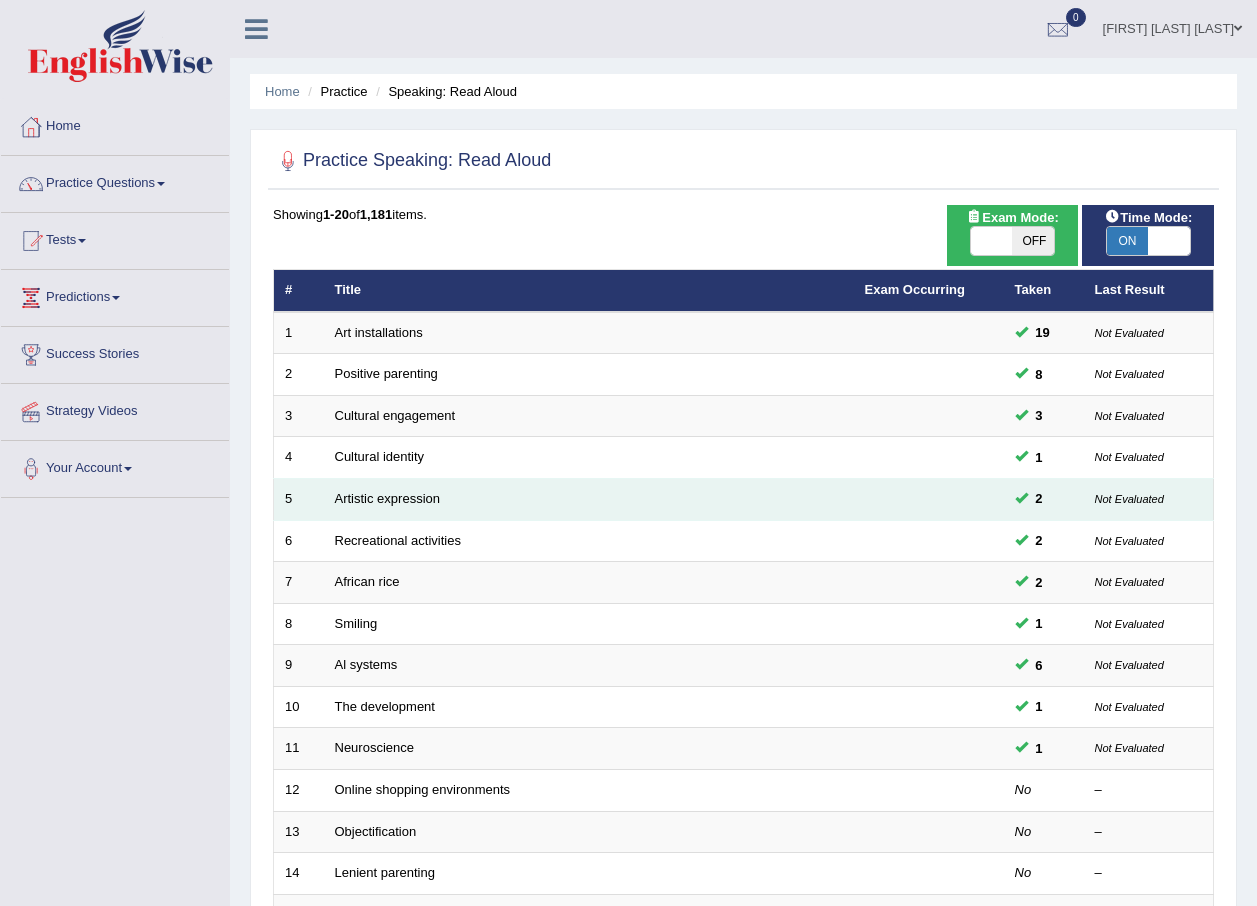 scroll, scrollTop: 0, scrollLeft: 0, axis: both 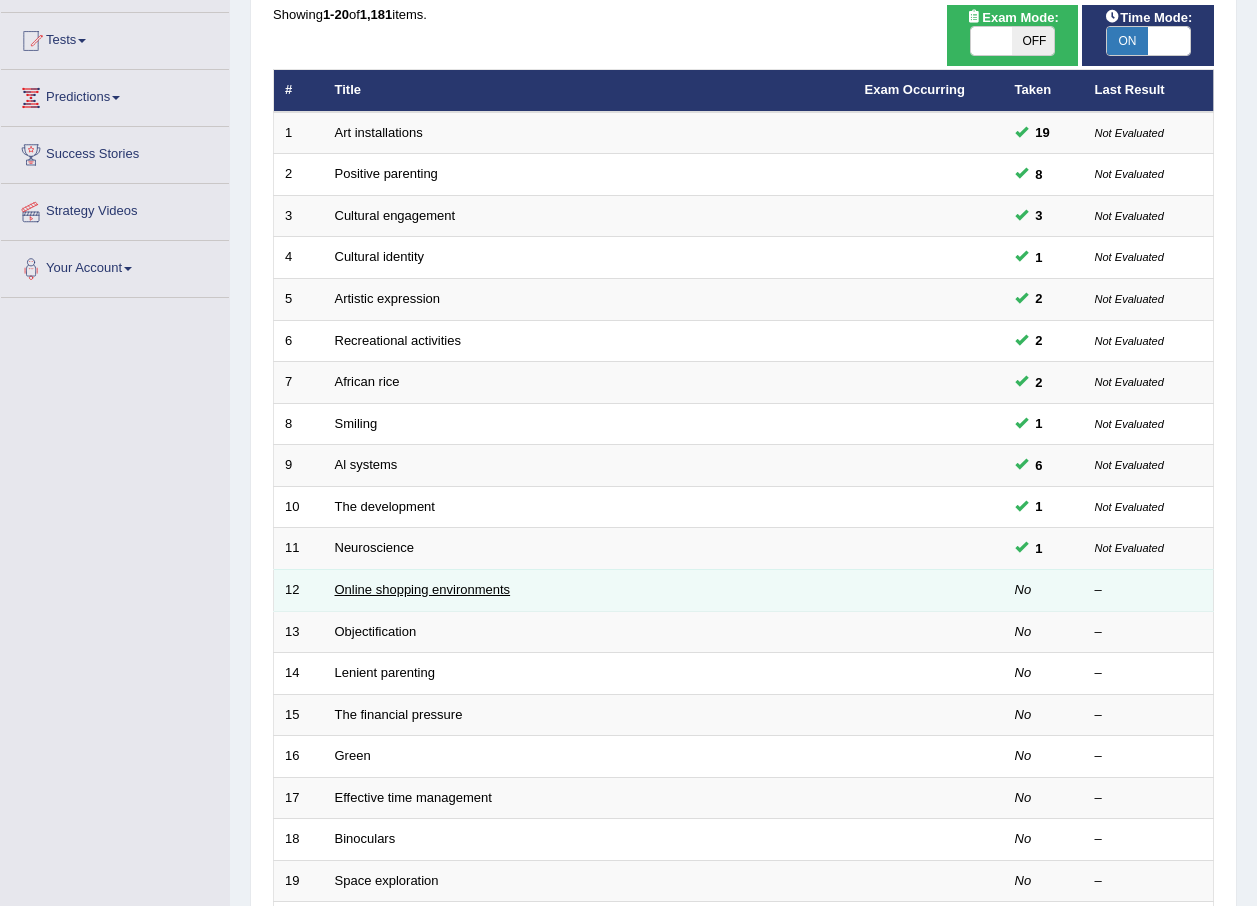 click on "Online shopping environments" at bounding box center [423, 589] 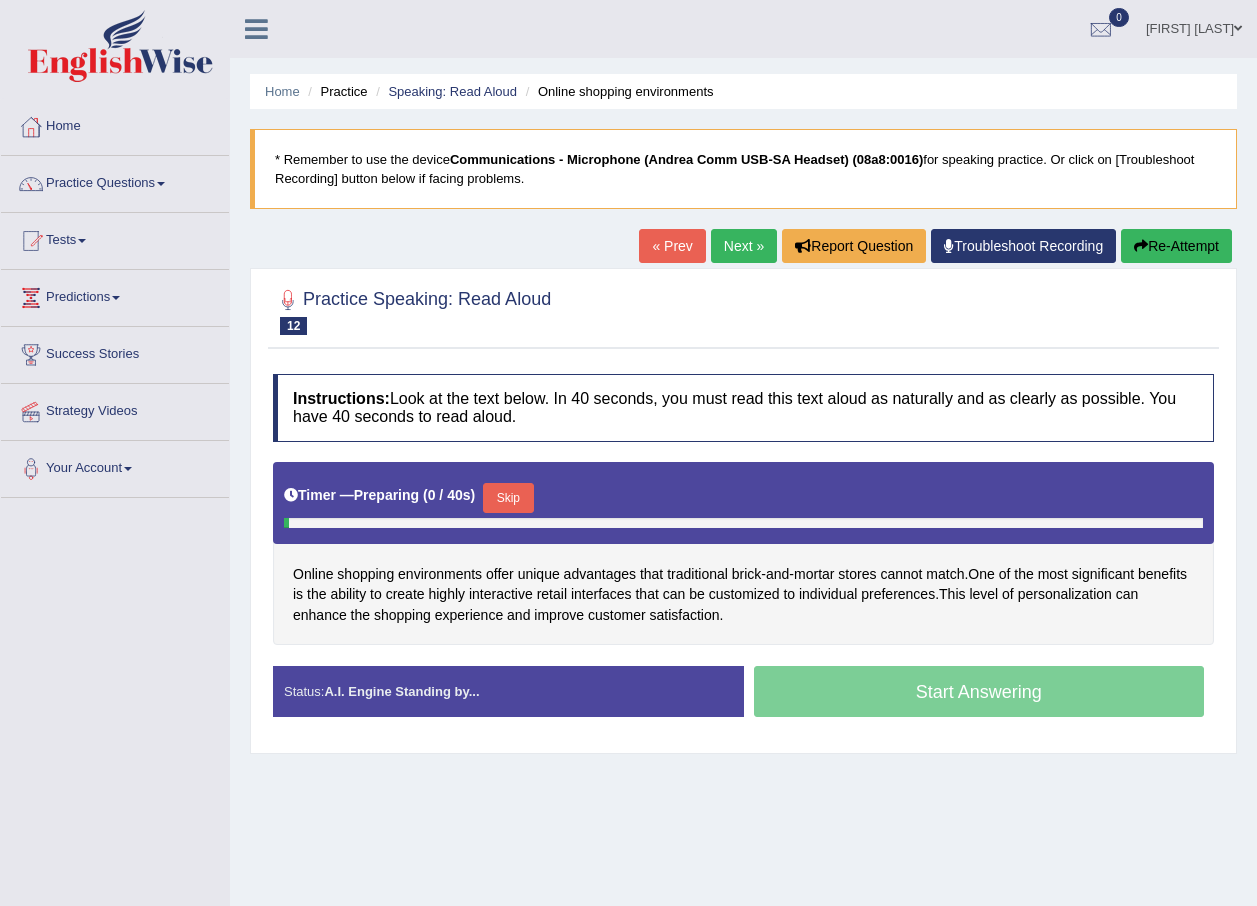 scroll, scrollTop: 0, scrollLeft: 0, axis: both 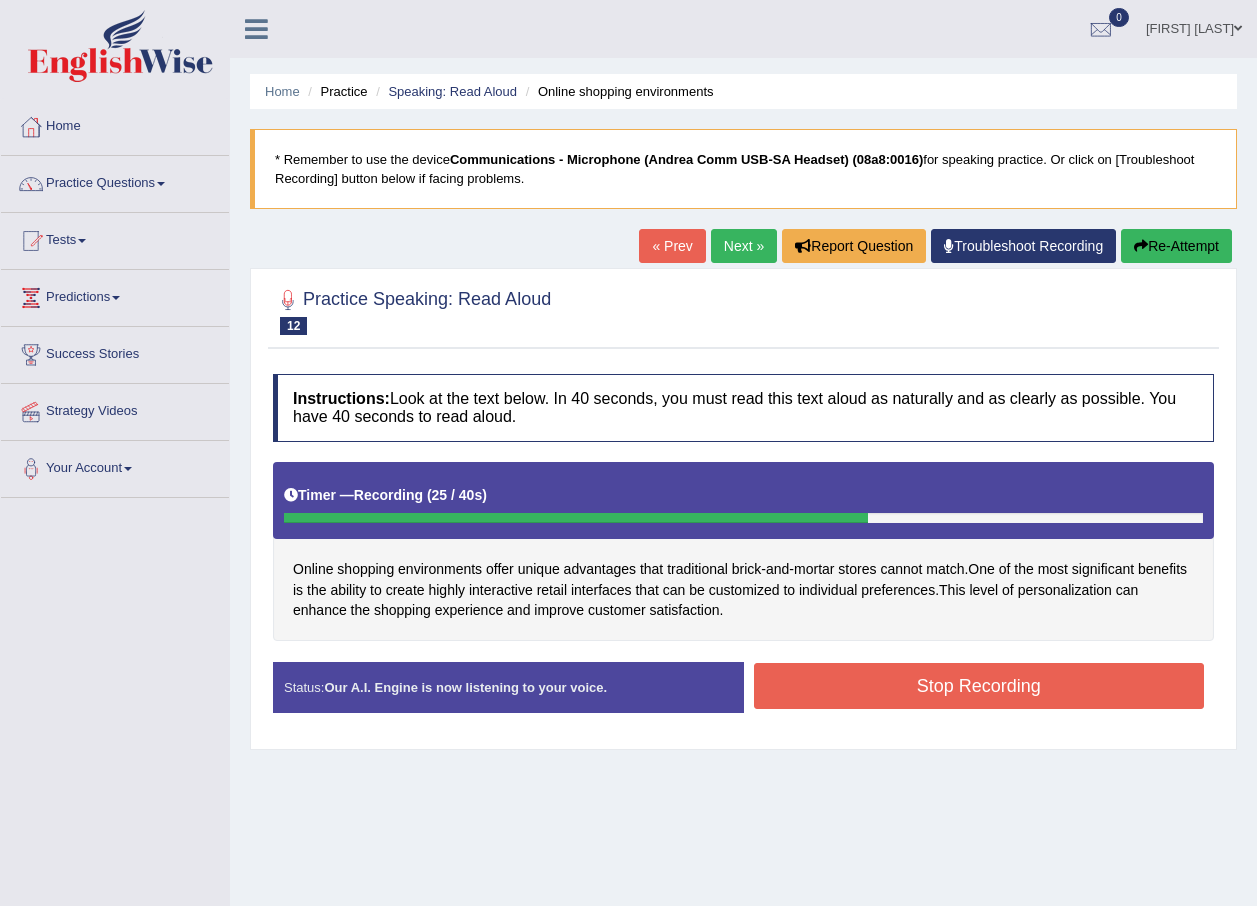 click on "Stop Recording" at bounding box center [979, 686] 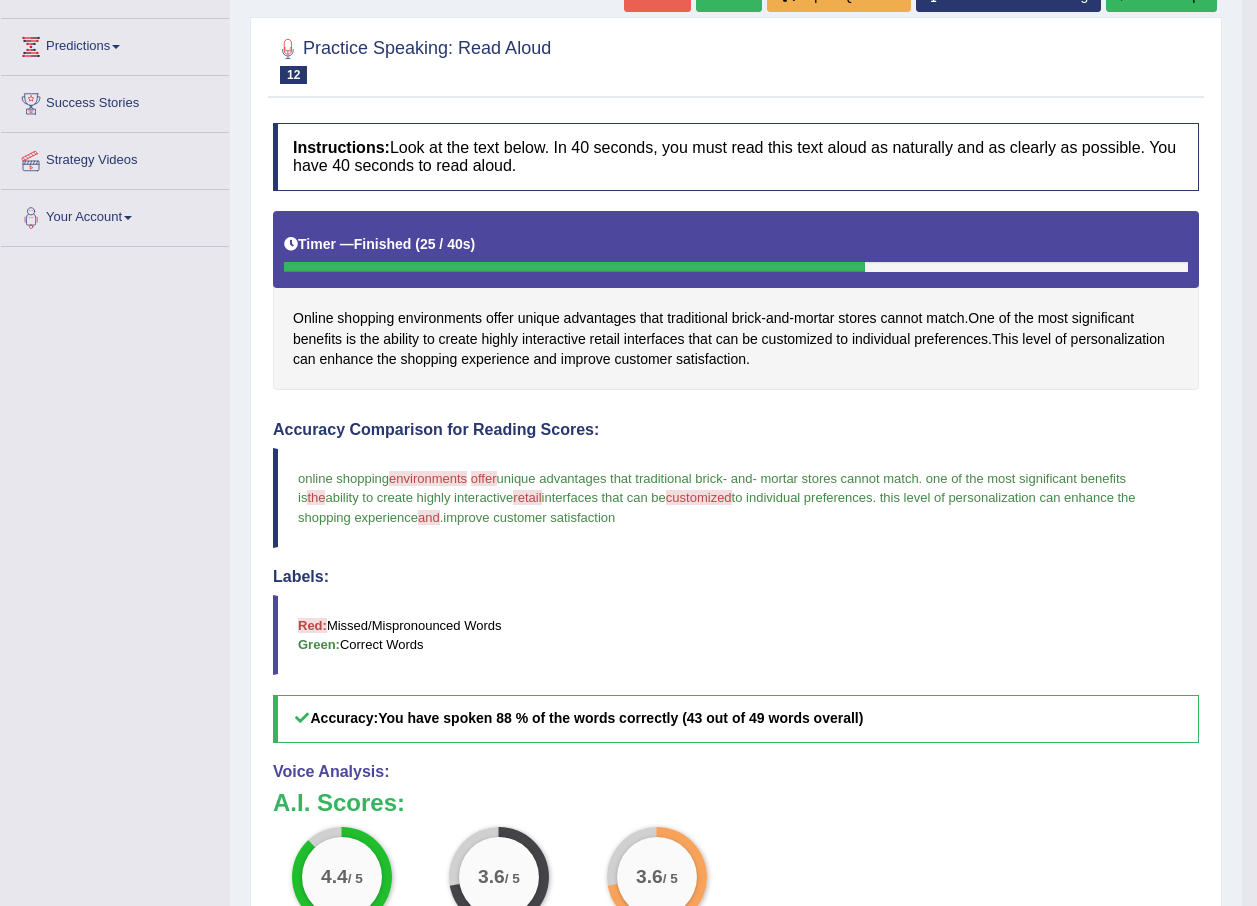 scroll, scrollTop: 200, scrollLeft: 0, axis: vertical 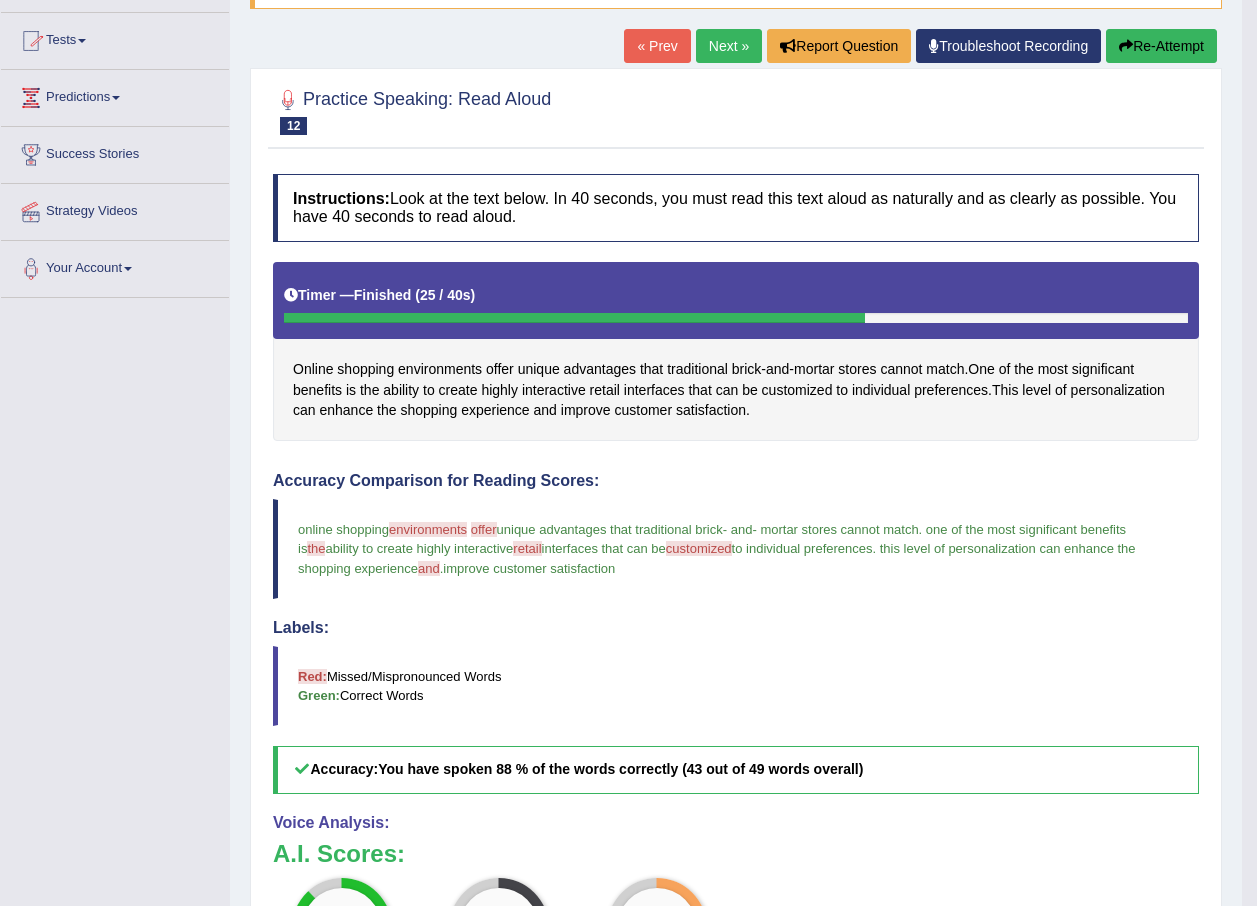 click on "Next »" at bounding box center (729, 46) 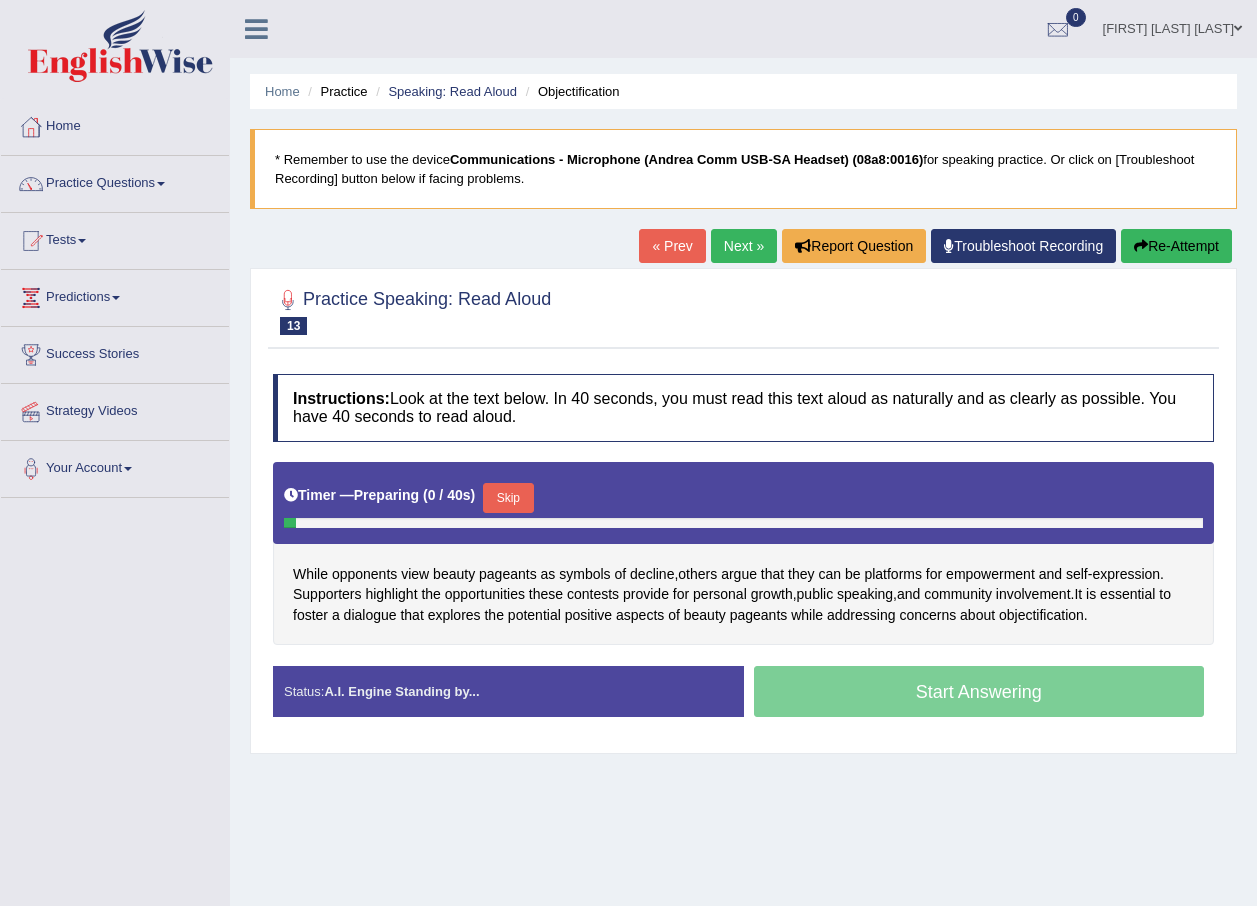 scroll, scrollTop: 0, scrollLeft: 0, axis: both 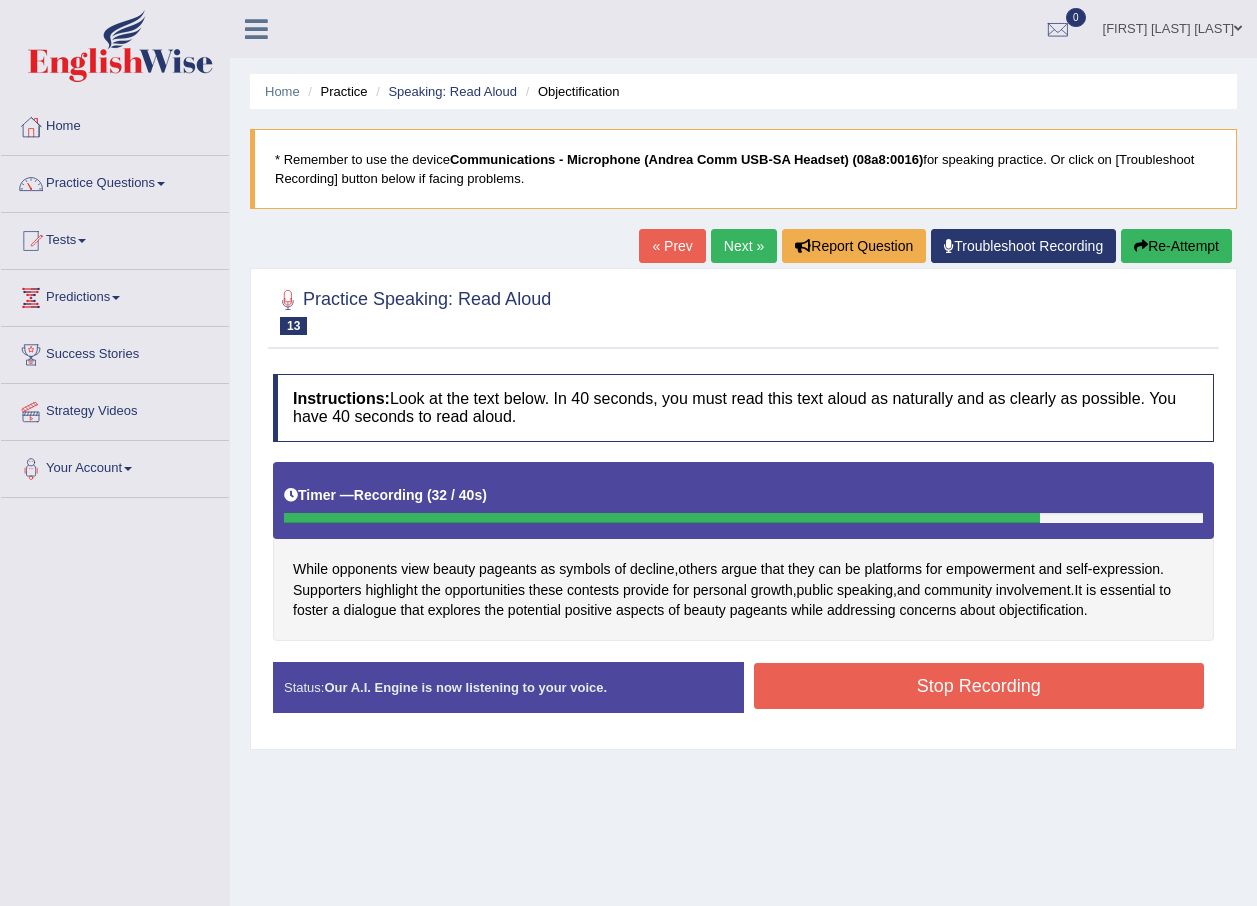 click on "Stop Recording" at bounding box center (979, 686) 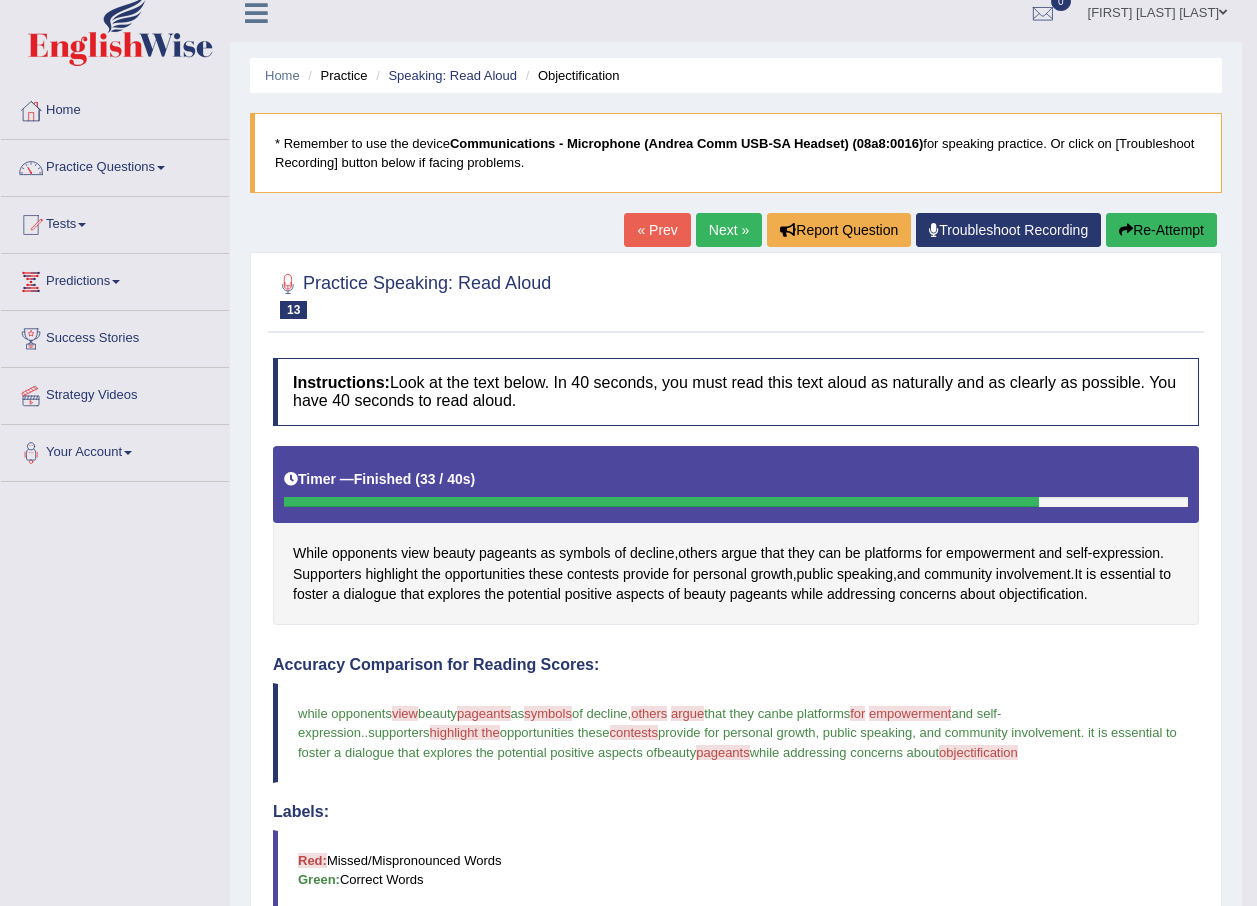 scroll, scrollTop: 0, scrollLeft: 0, axis: both 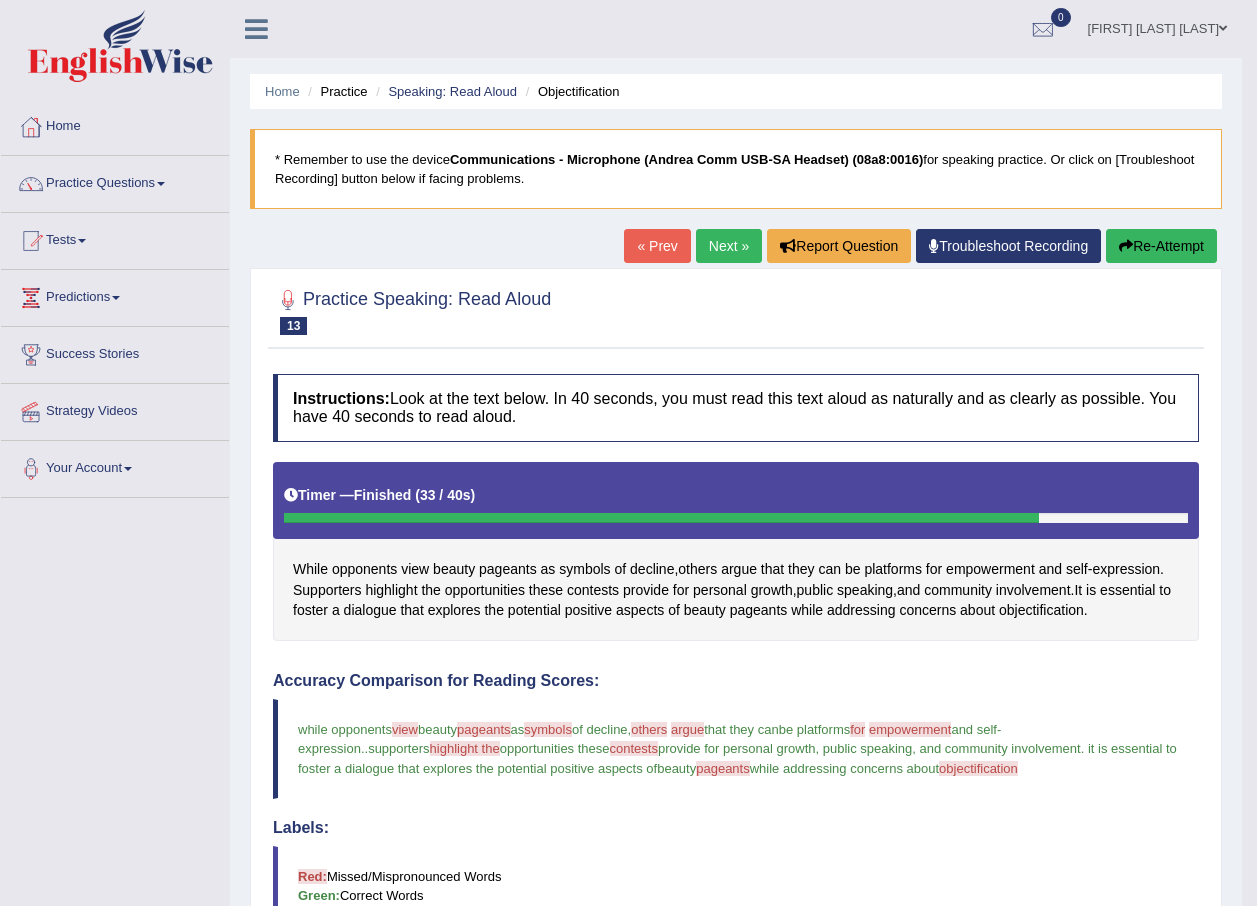 click on "Next »" at bounding box center (729, 246) 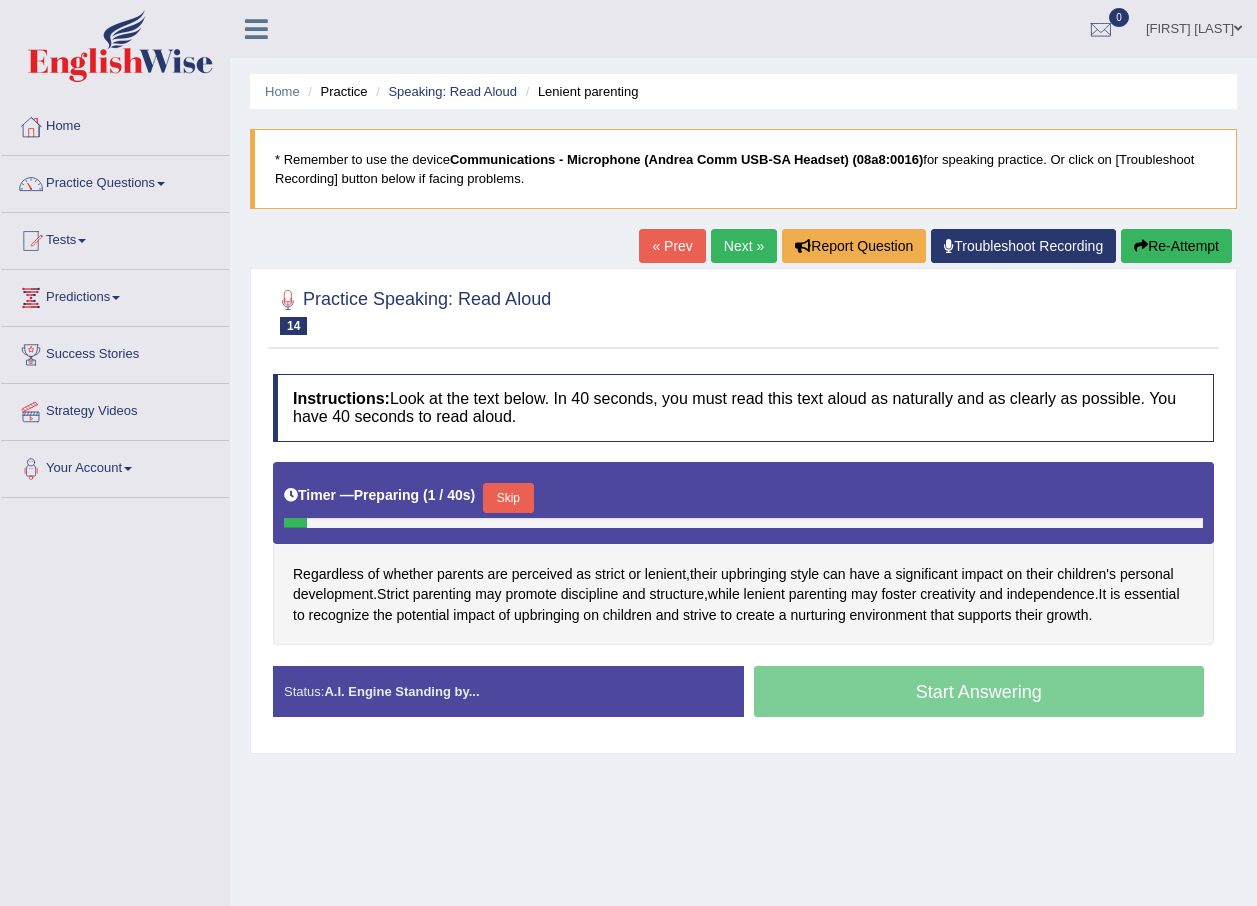 scroll, scrollTop: 0, scrollLeft: 0, axis: both 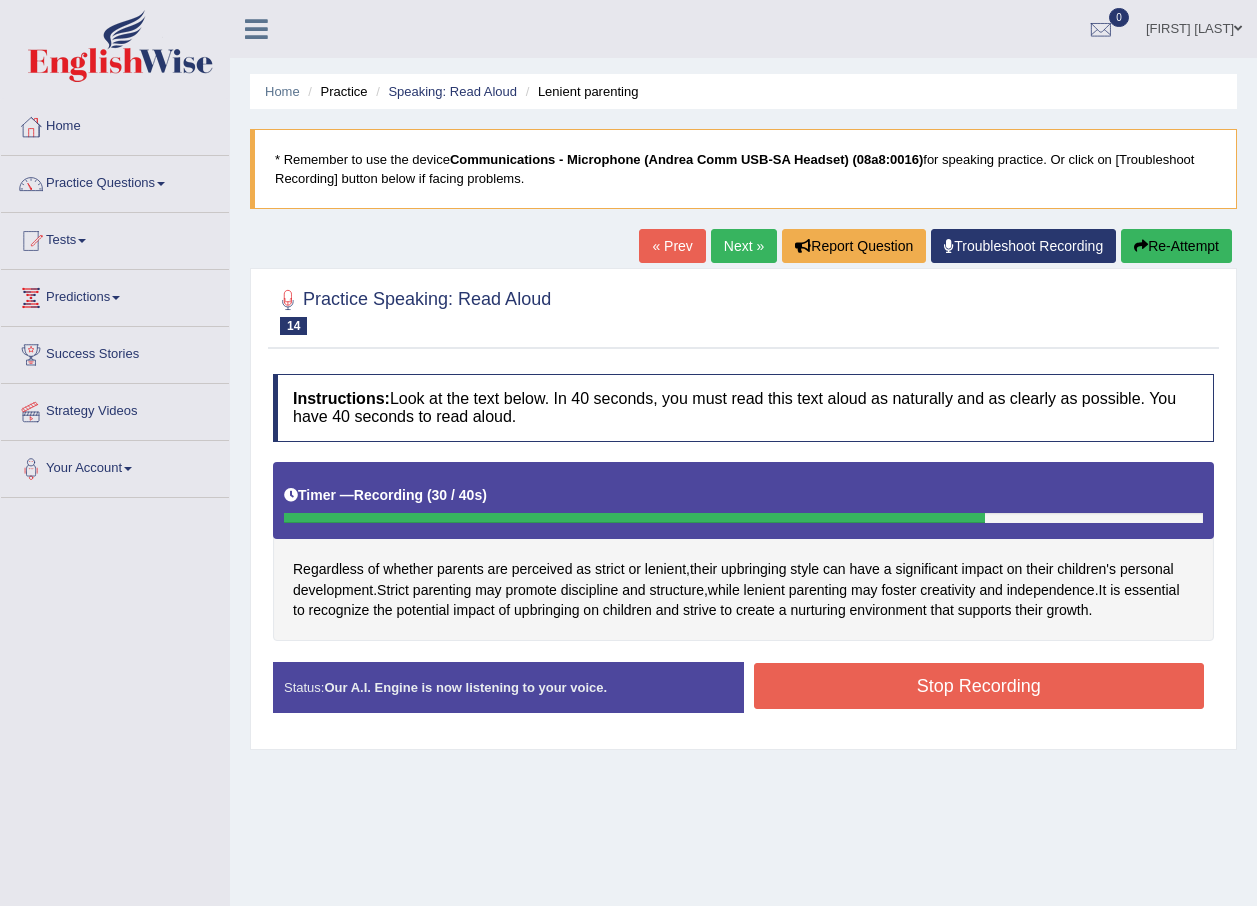 click on "Stop Recording" at bounding box center [979, 686] 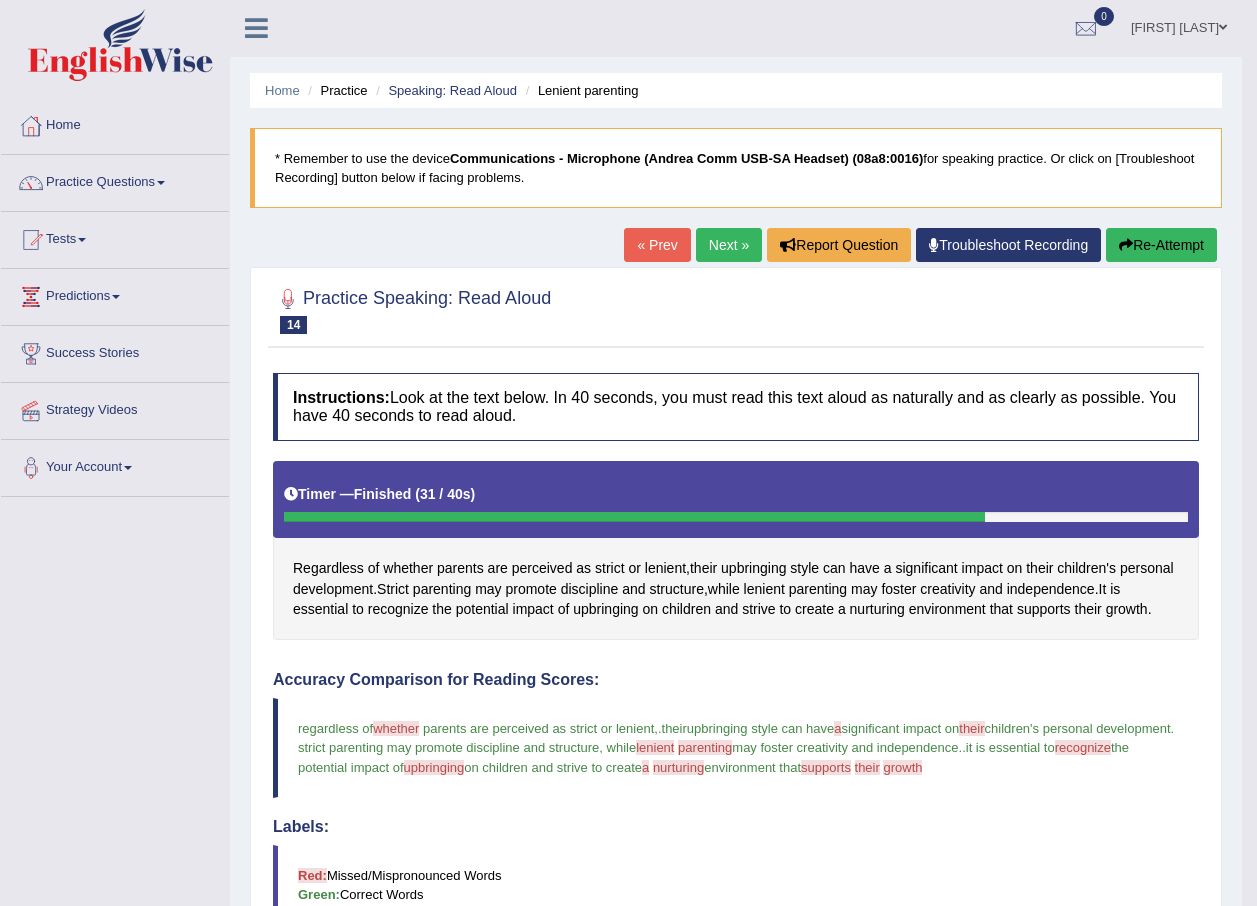 scroll, scrollTop: 0, scrollLeft: 0, axis: both 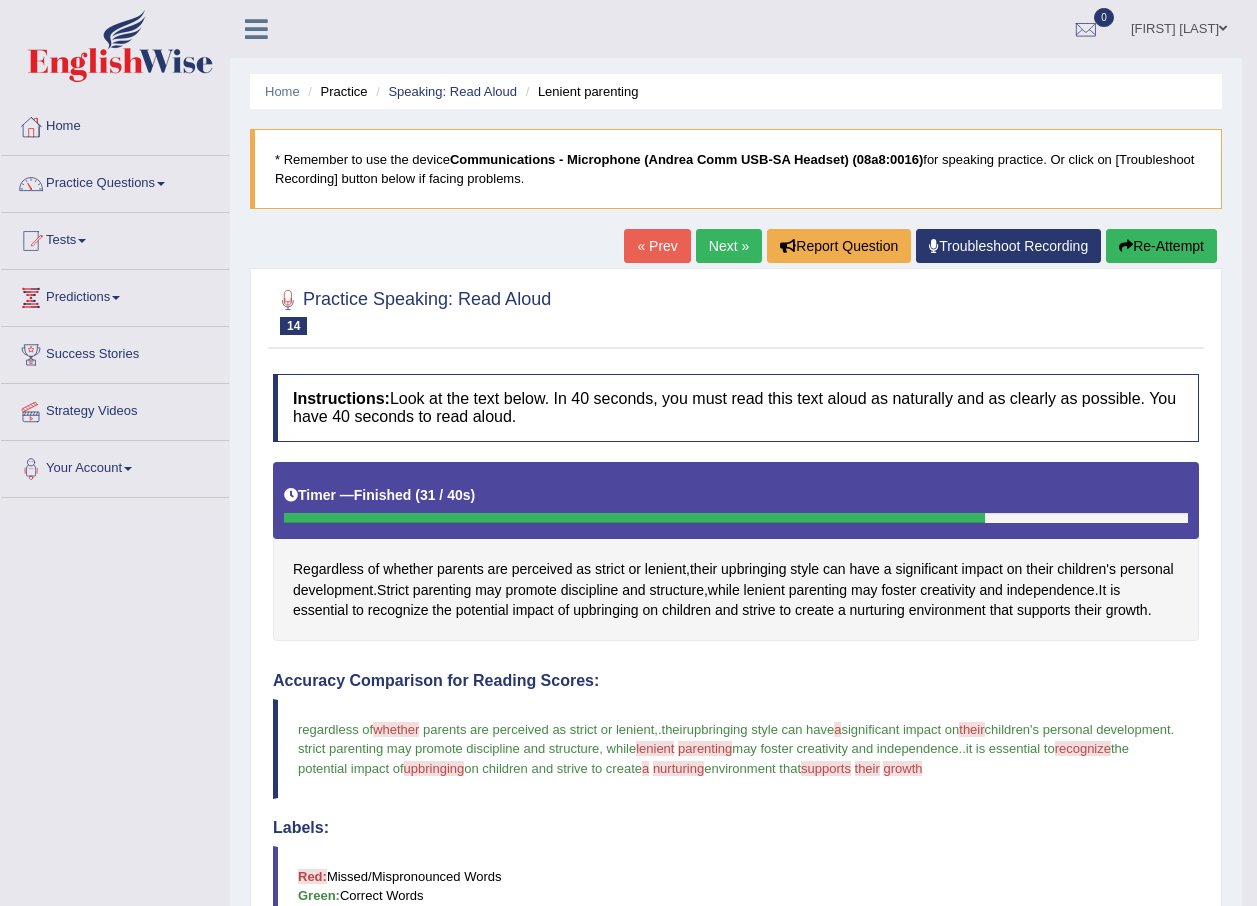 click on "Next »" at bounding box center [729, 246] 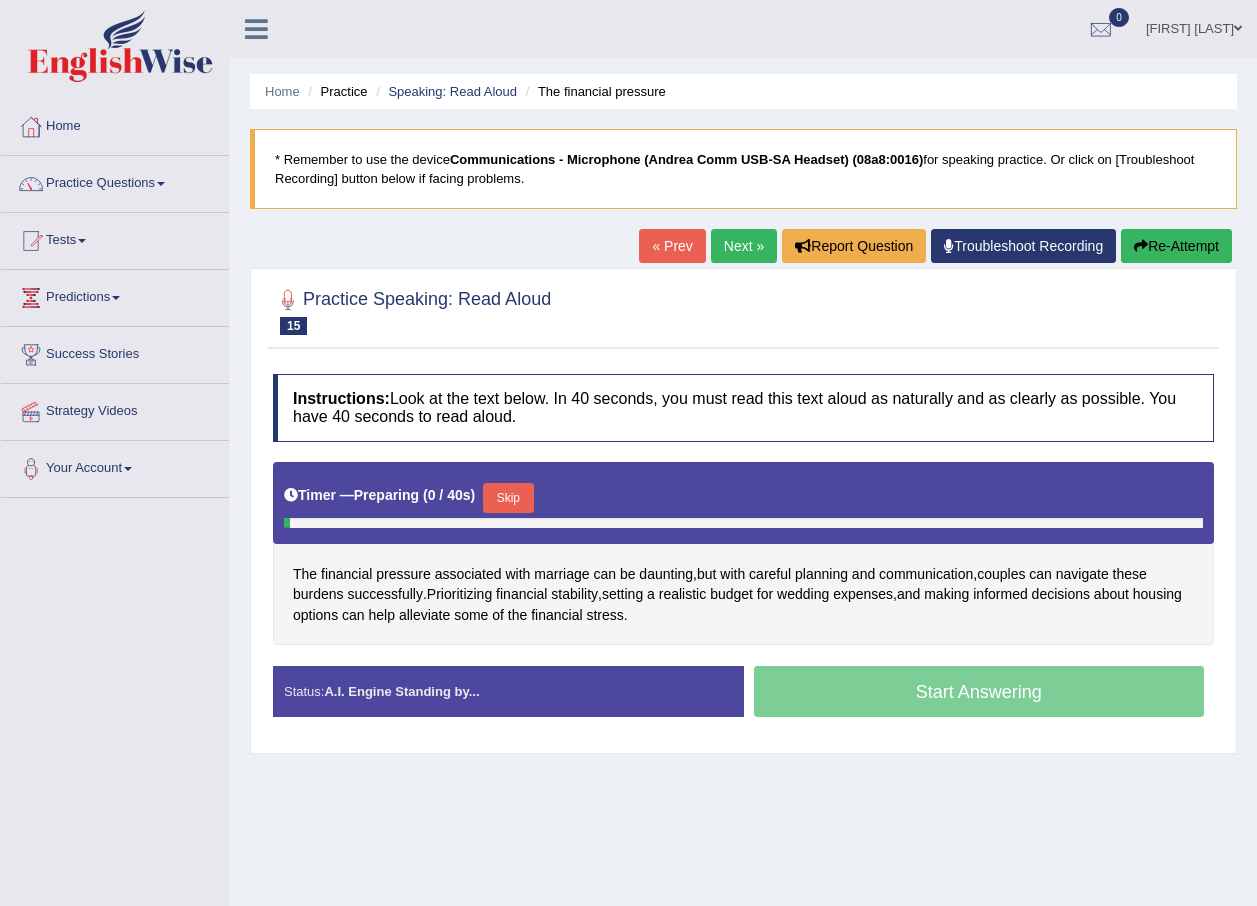scroll, scrollTop: 0, scrollLeft: 0, axis: both 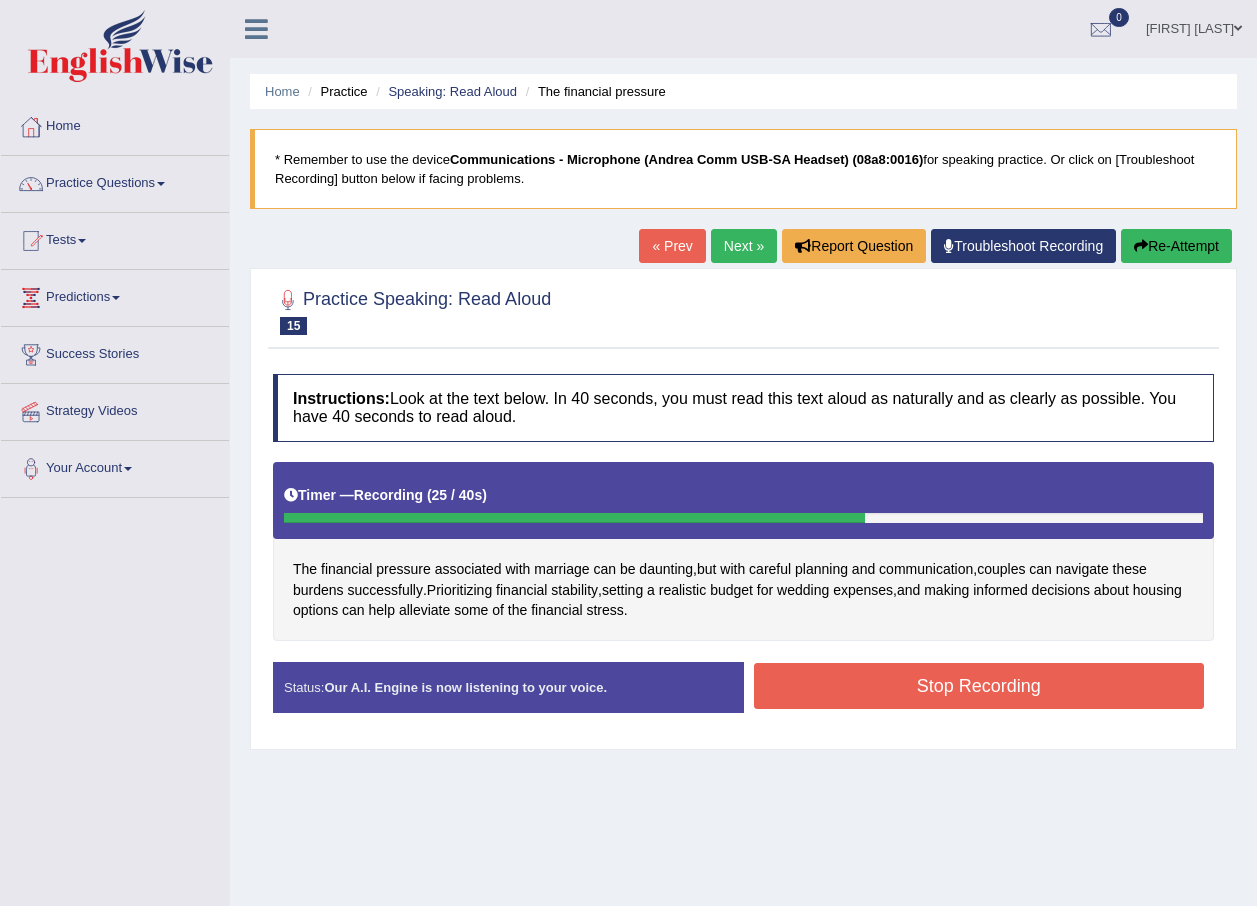 click on "Stop Recording" at bounding box center (979, 686) 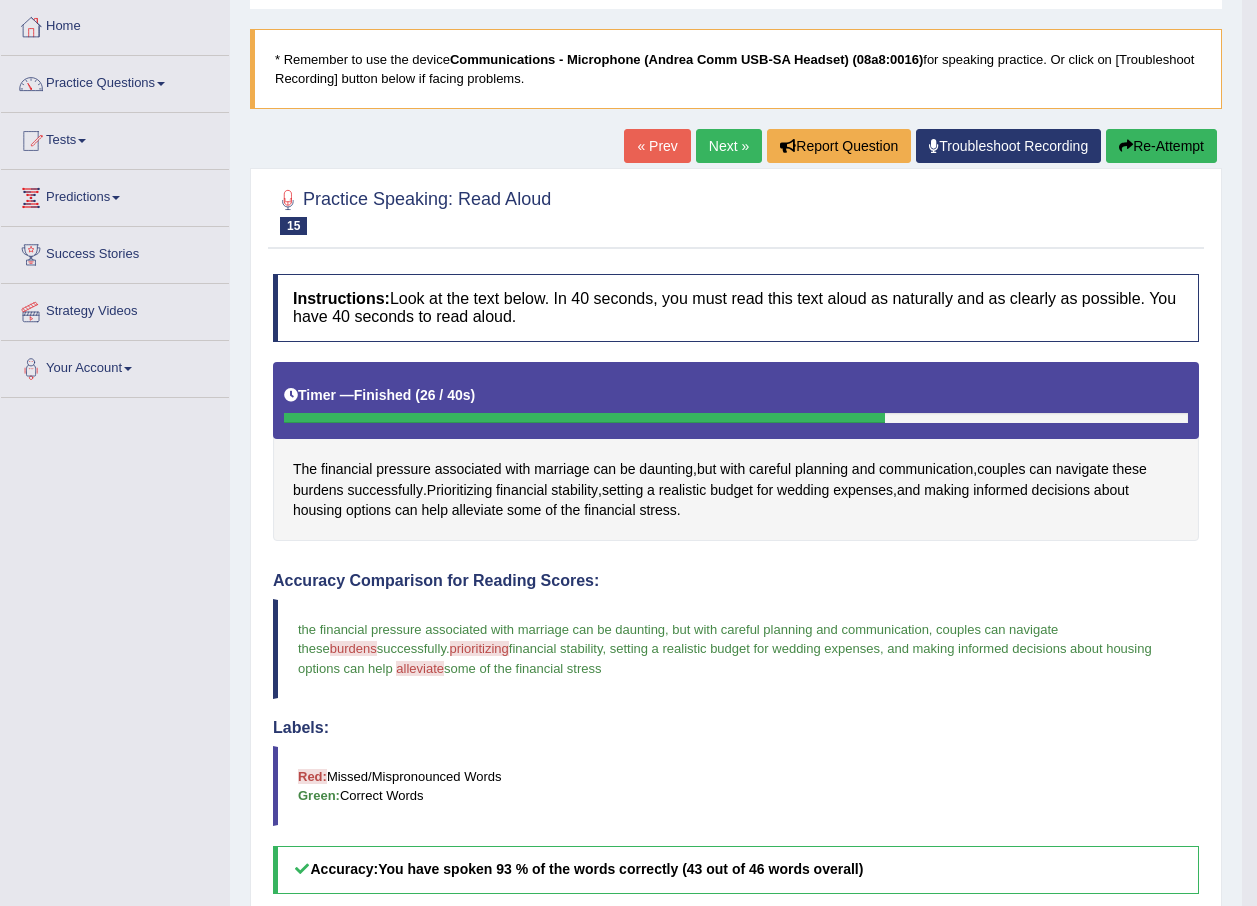 scroll, scrollTop: 0, scrollLeft: 0, axis: both 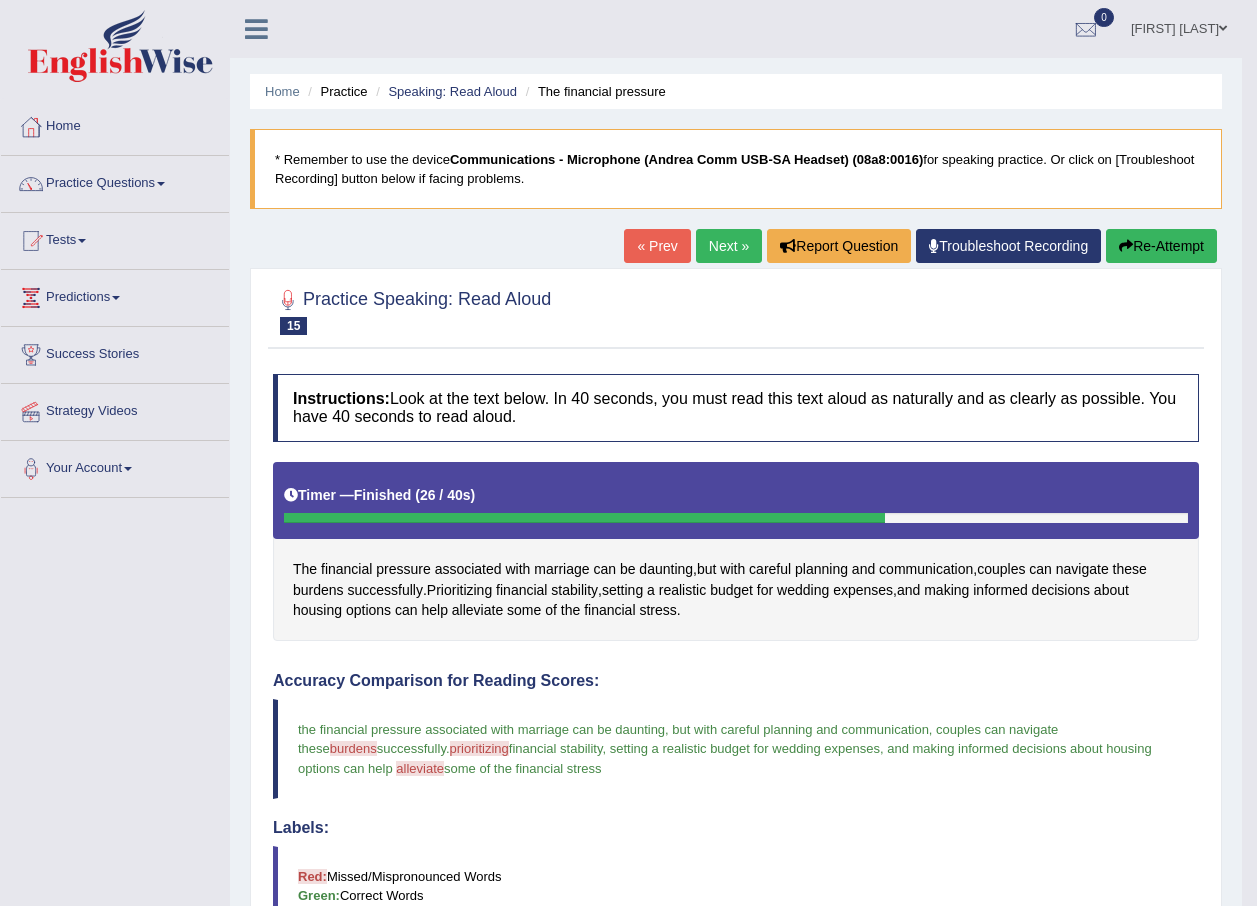 click on "Next »" at bounding box center [729, 246] 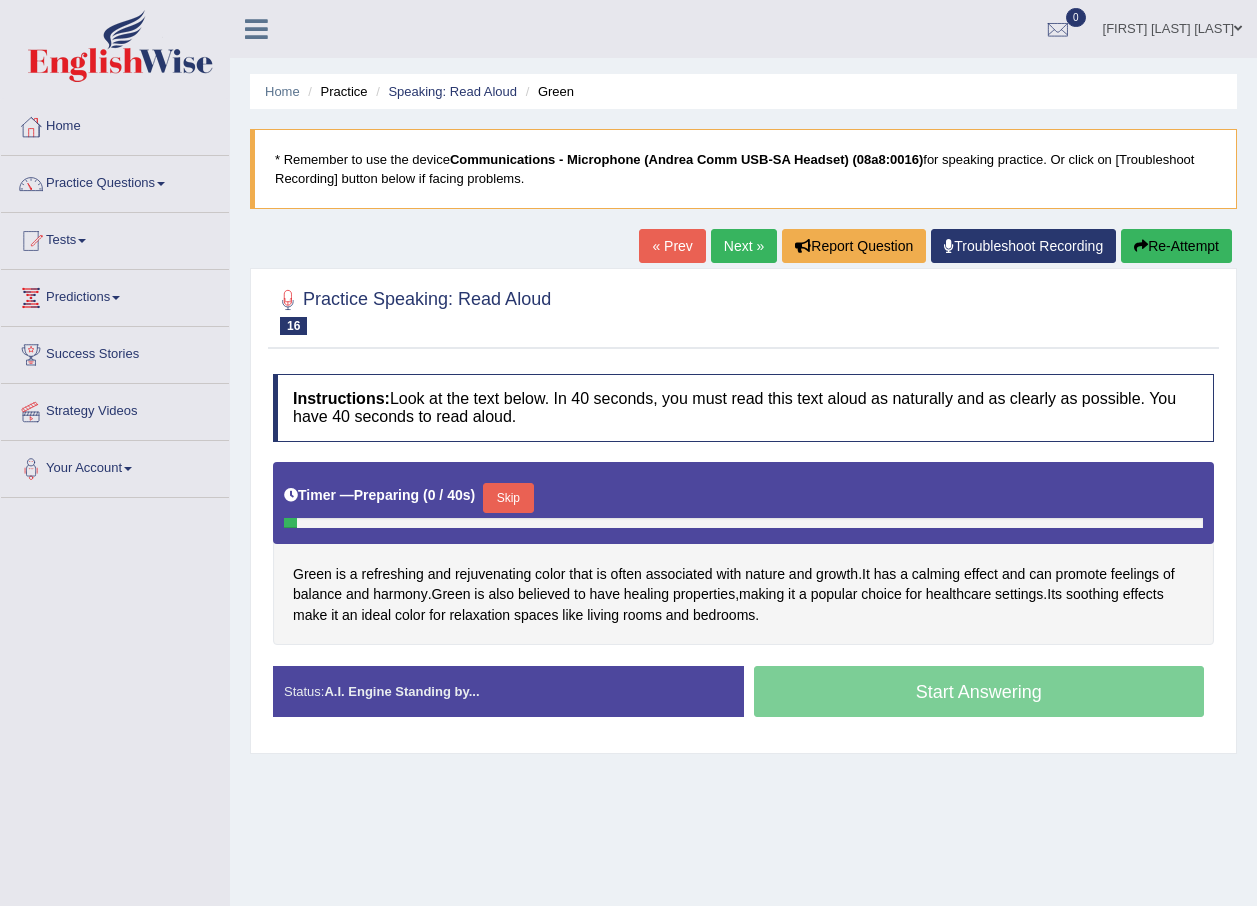 scroll, scrollTop: 0, scrollLeft: 0, axis: both 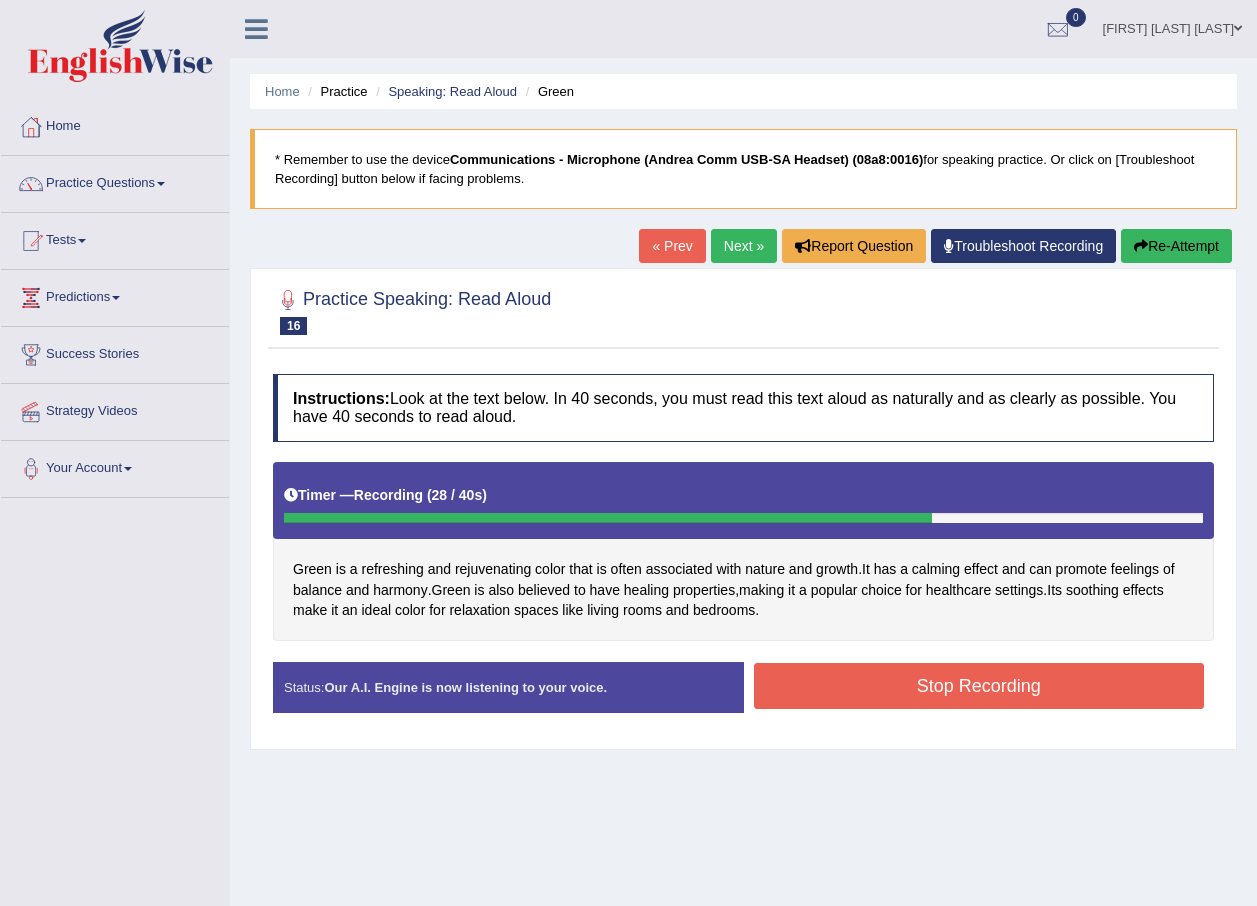 click on "Stop Recording" at bounding box center (979, 686) 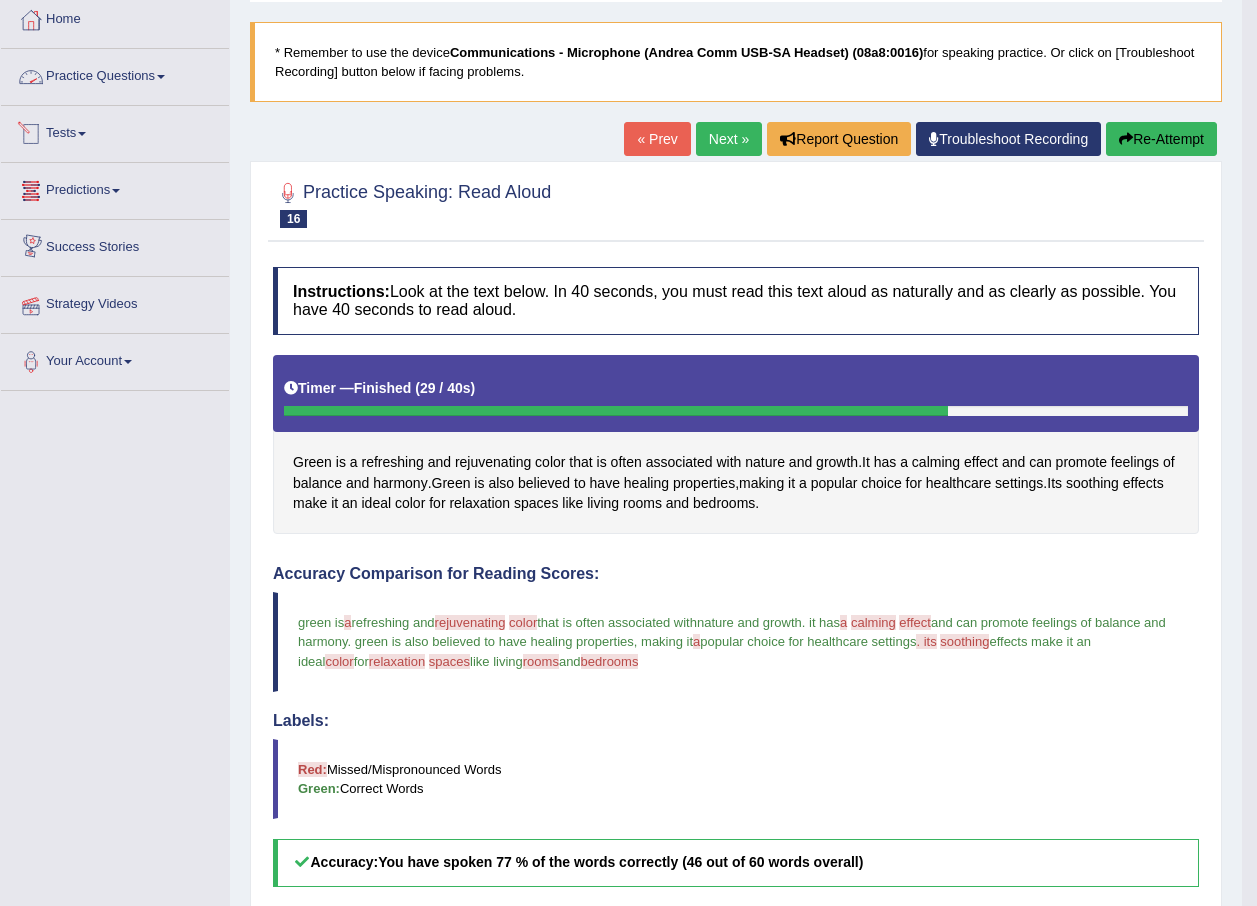 scroll, scrollTop: 0, scrollLeft: 0, axis: both 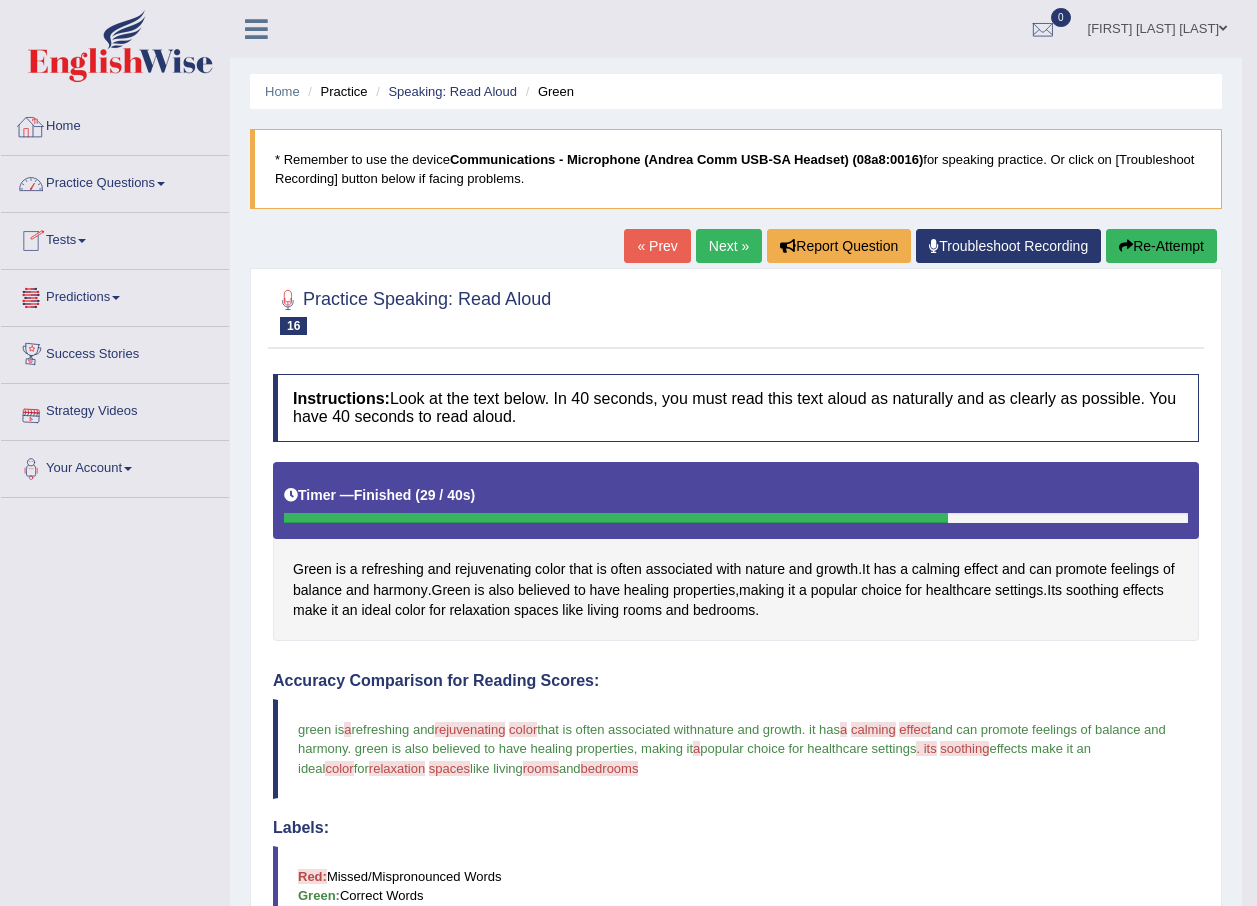 click on "Practice Questions" at bounding box center [115, 181] 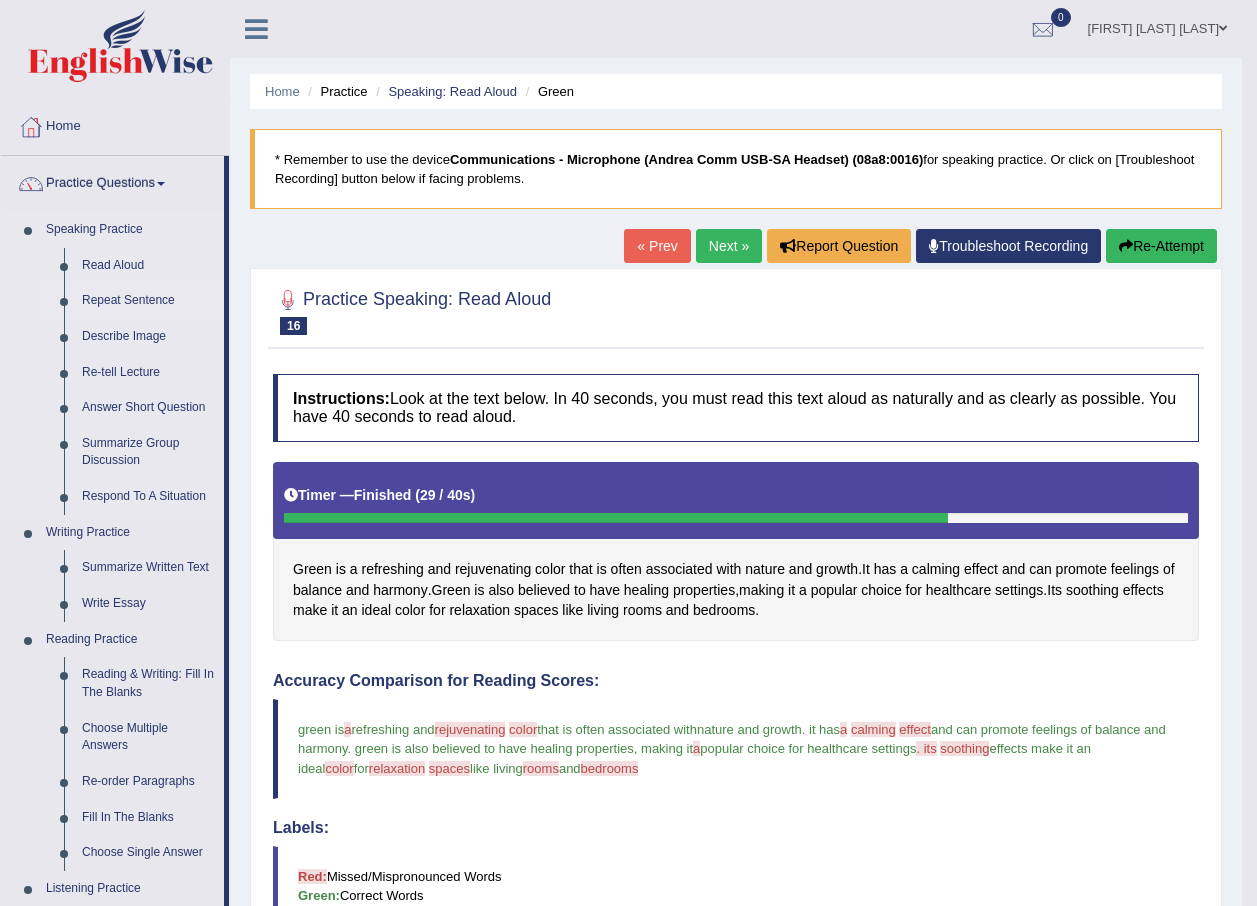 click on "Repeat Sentence" at bounding box center (148, 301) 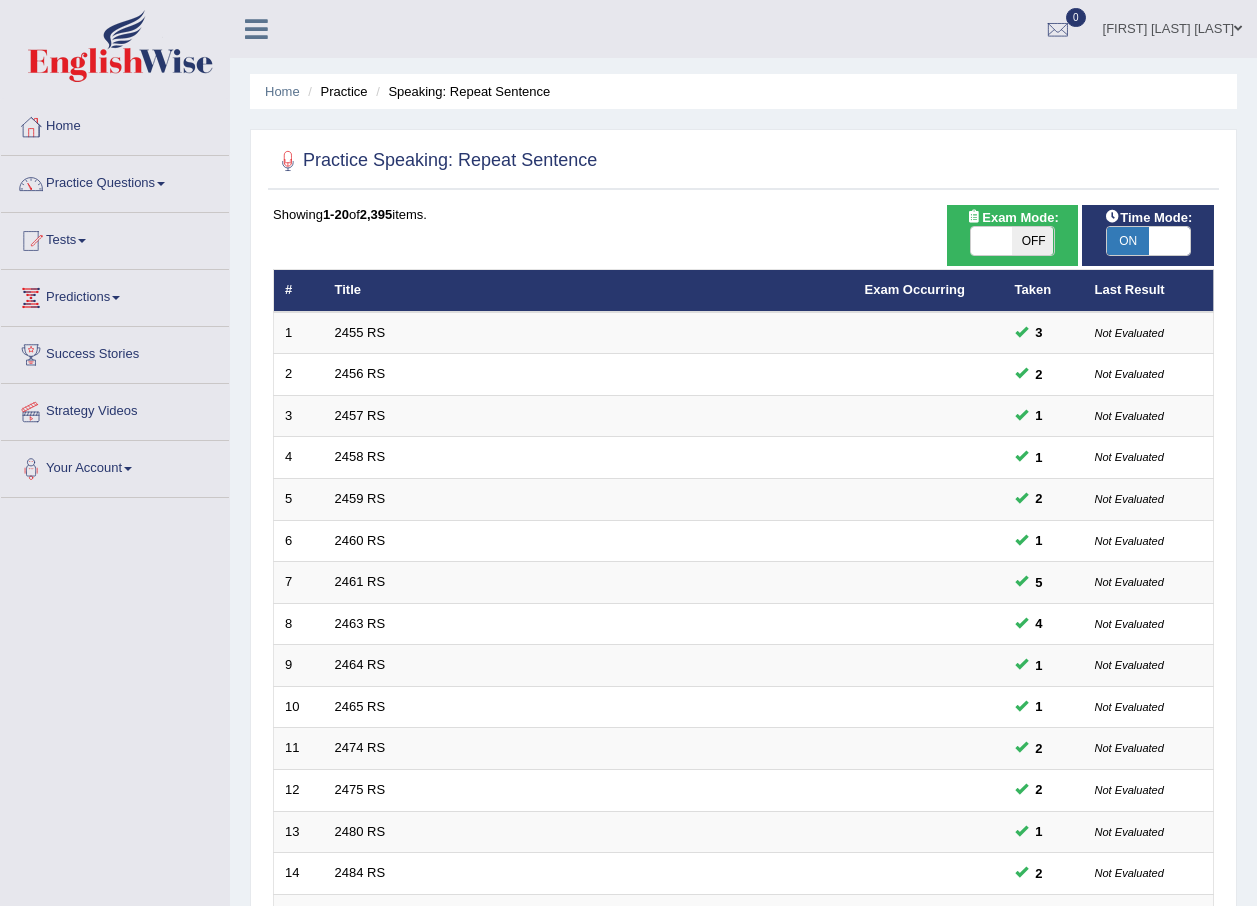 scroll, scrollTop: 0, scrollLeft: 0, axis: both 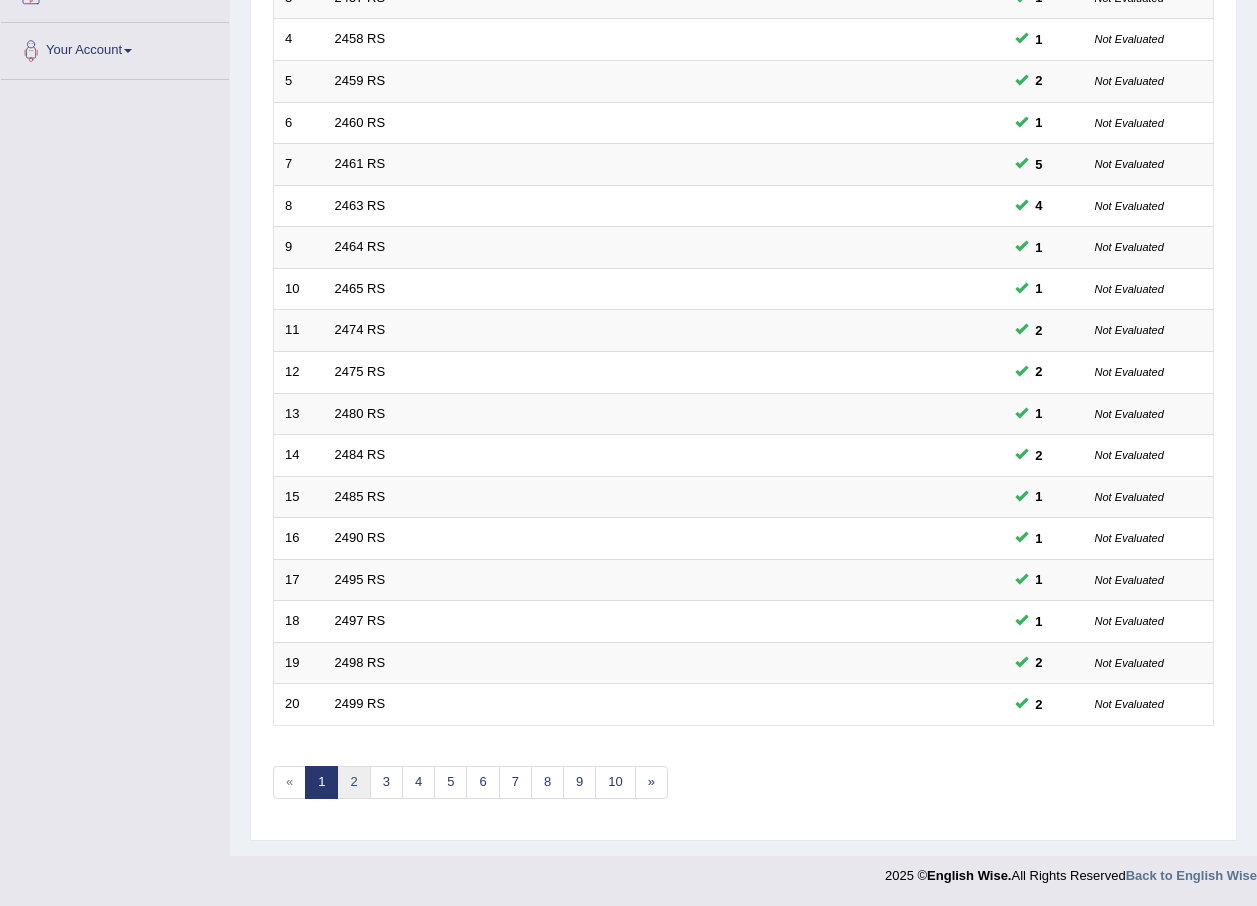 click on "2" at bounding box center [353, 782] 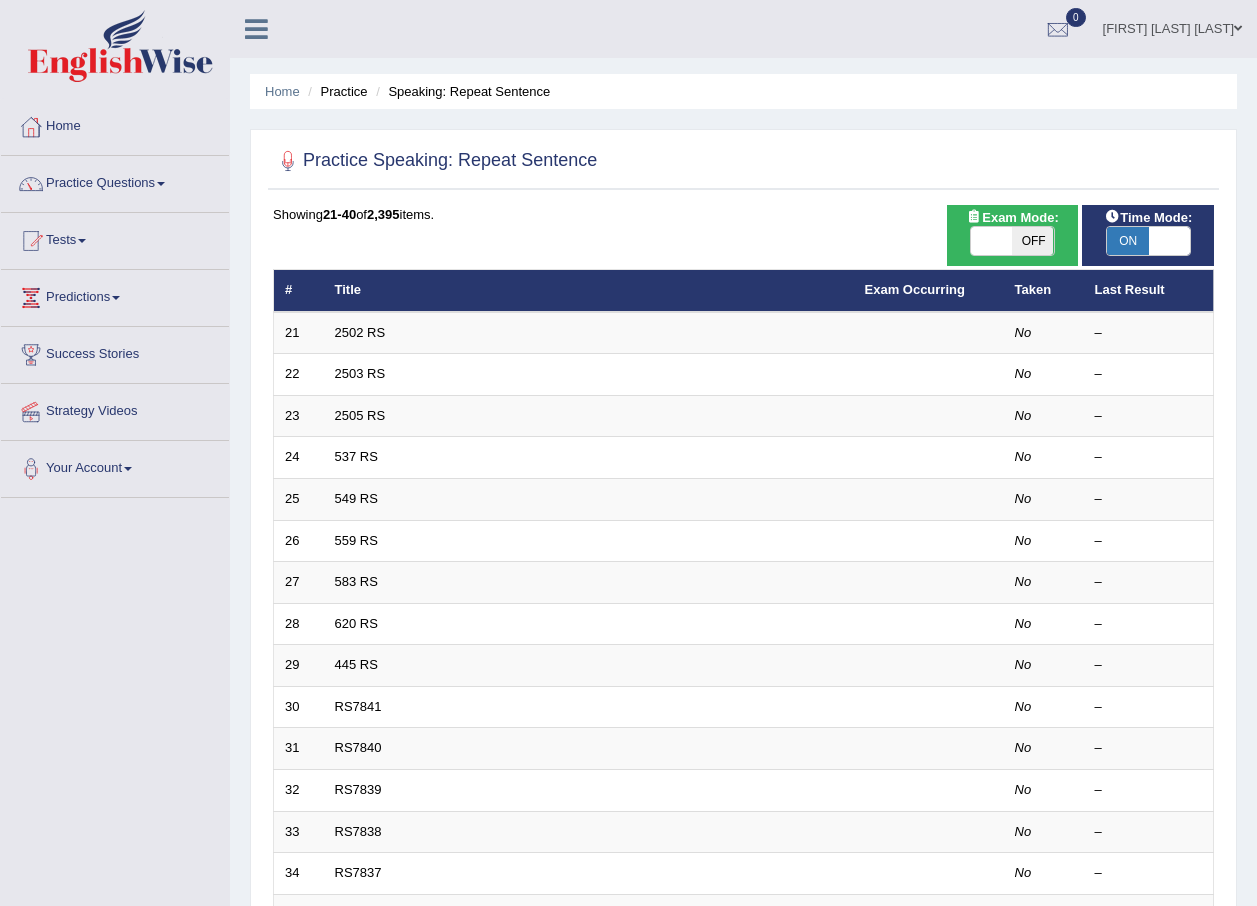 scroll, scrollTop: 0, scrollLeft: 0, axis: both 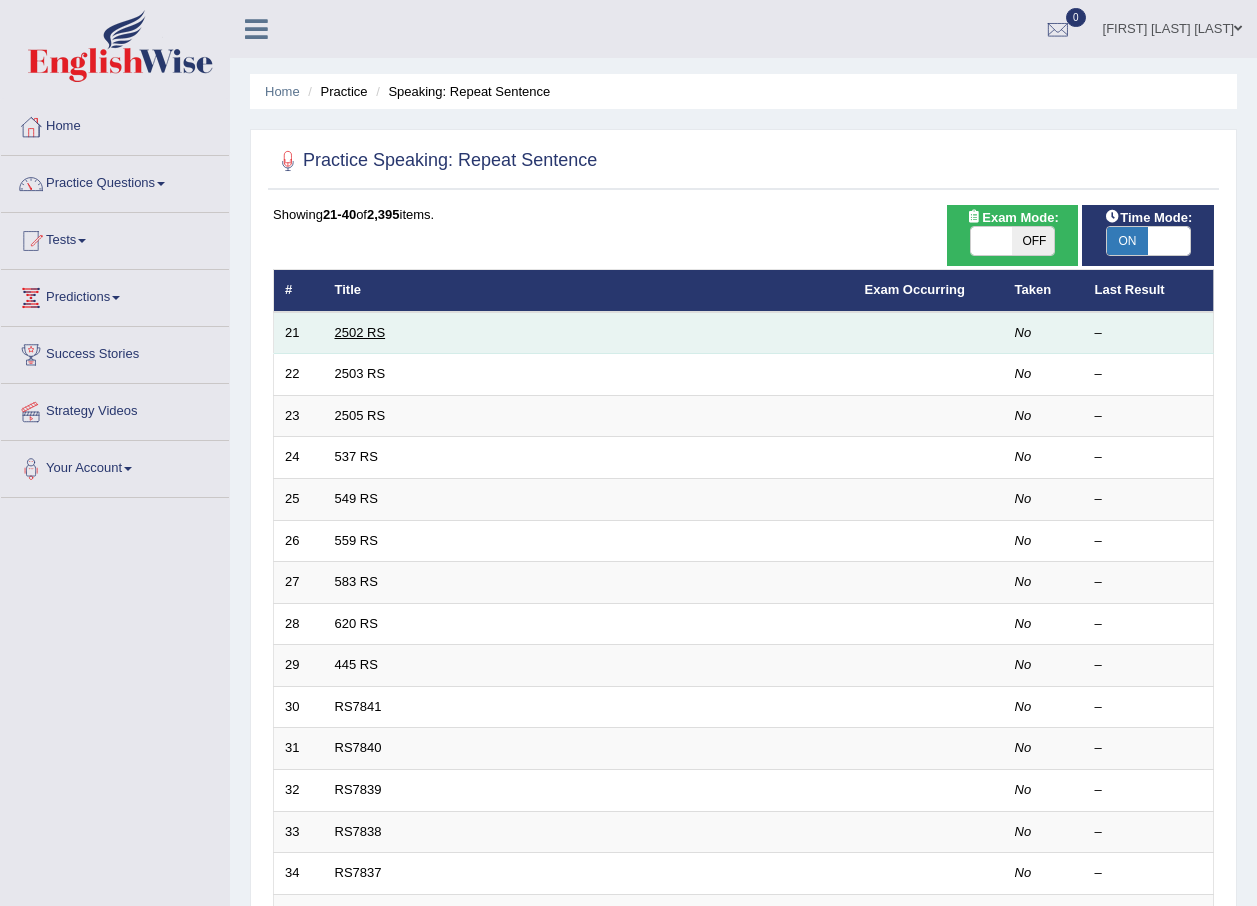 click on "2502 RS" at bounding box center (360, 332) 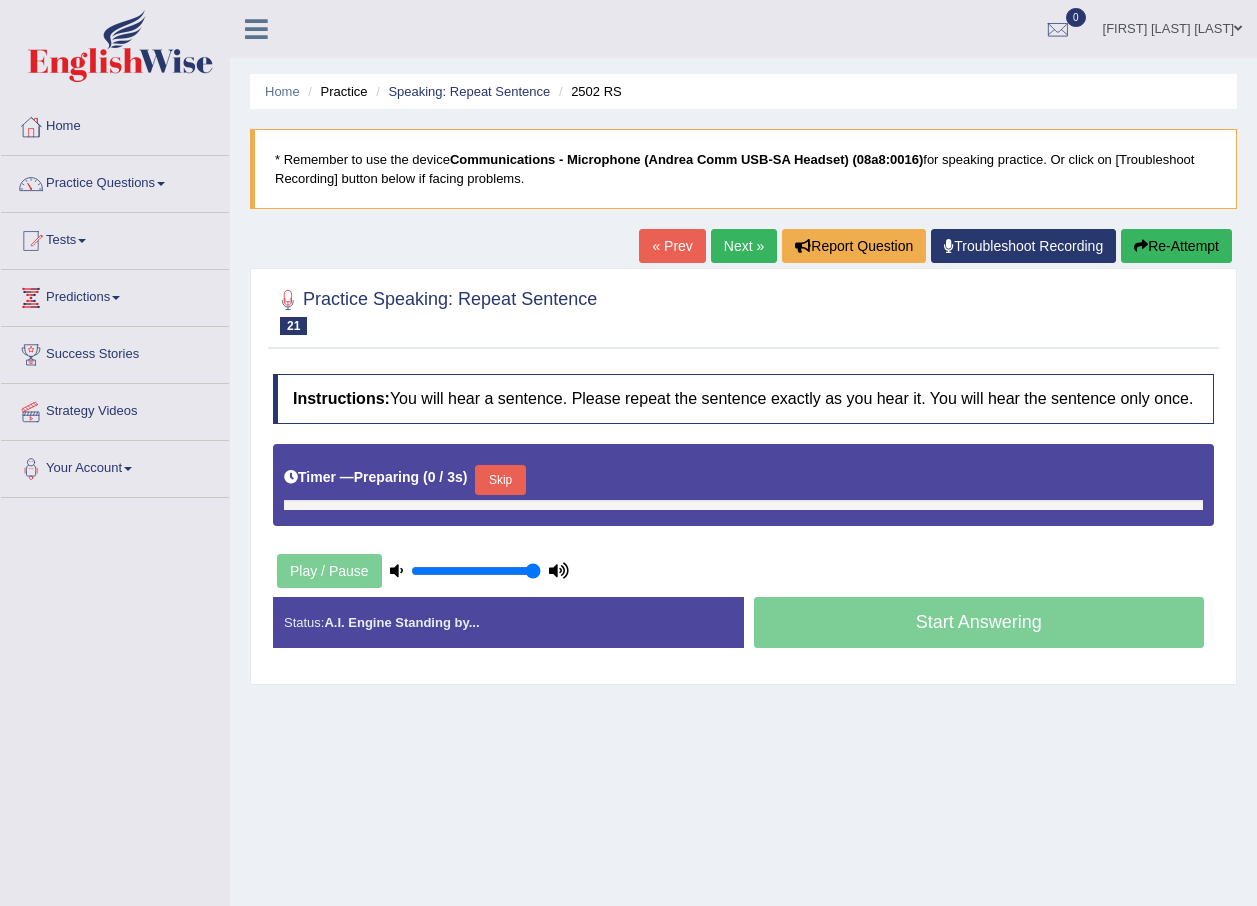 scroll, scrollTop: 0, scrollLeft: 0, axis: both 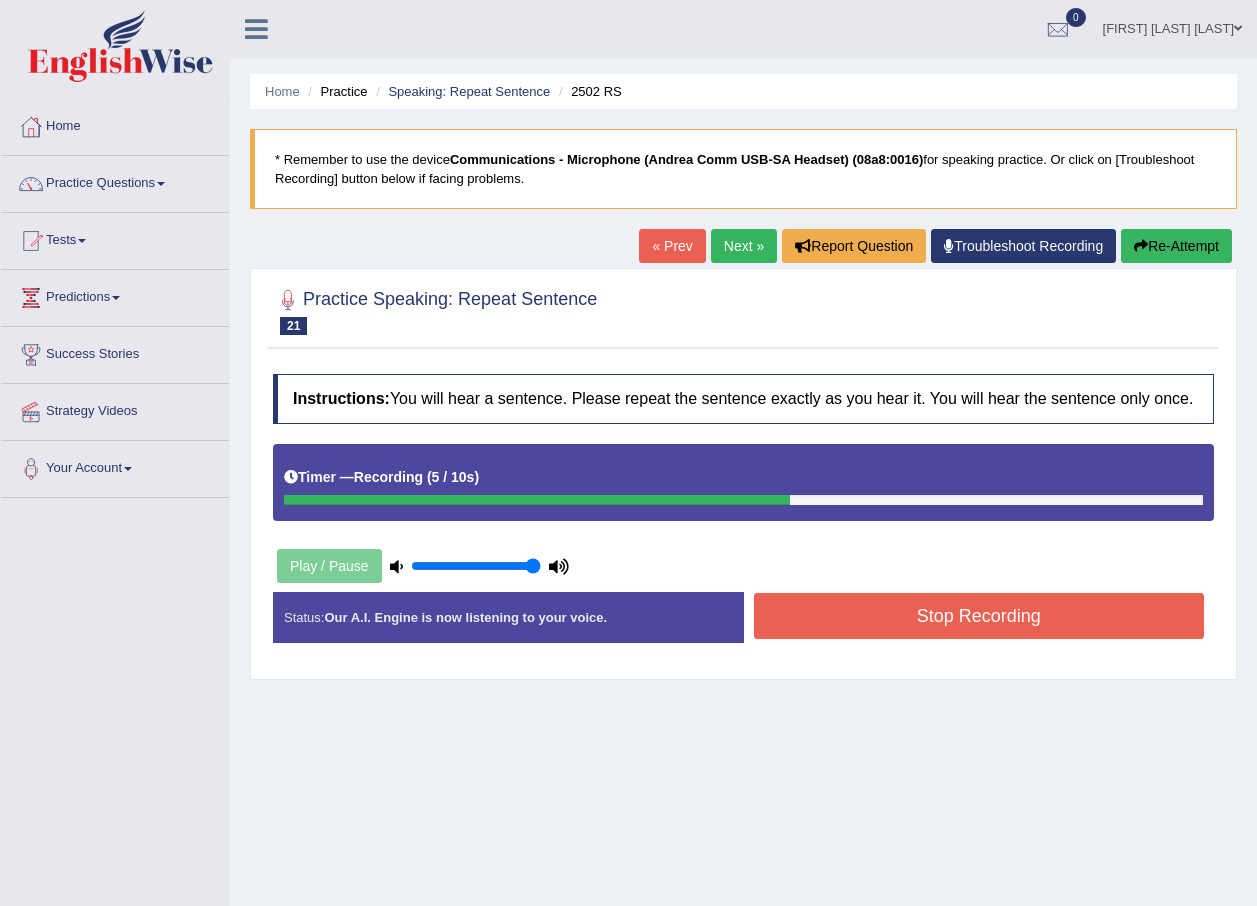 click on "Stop Recording" at bounding box center [979, 616] 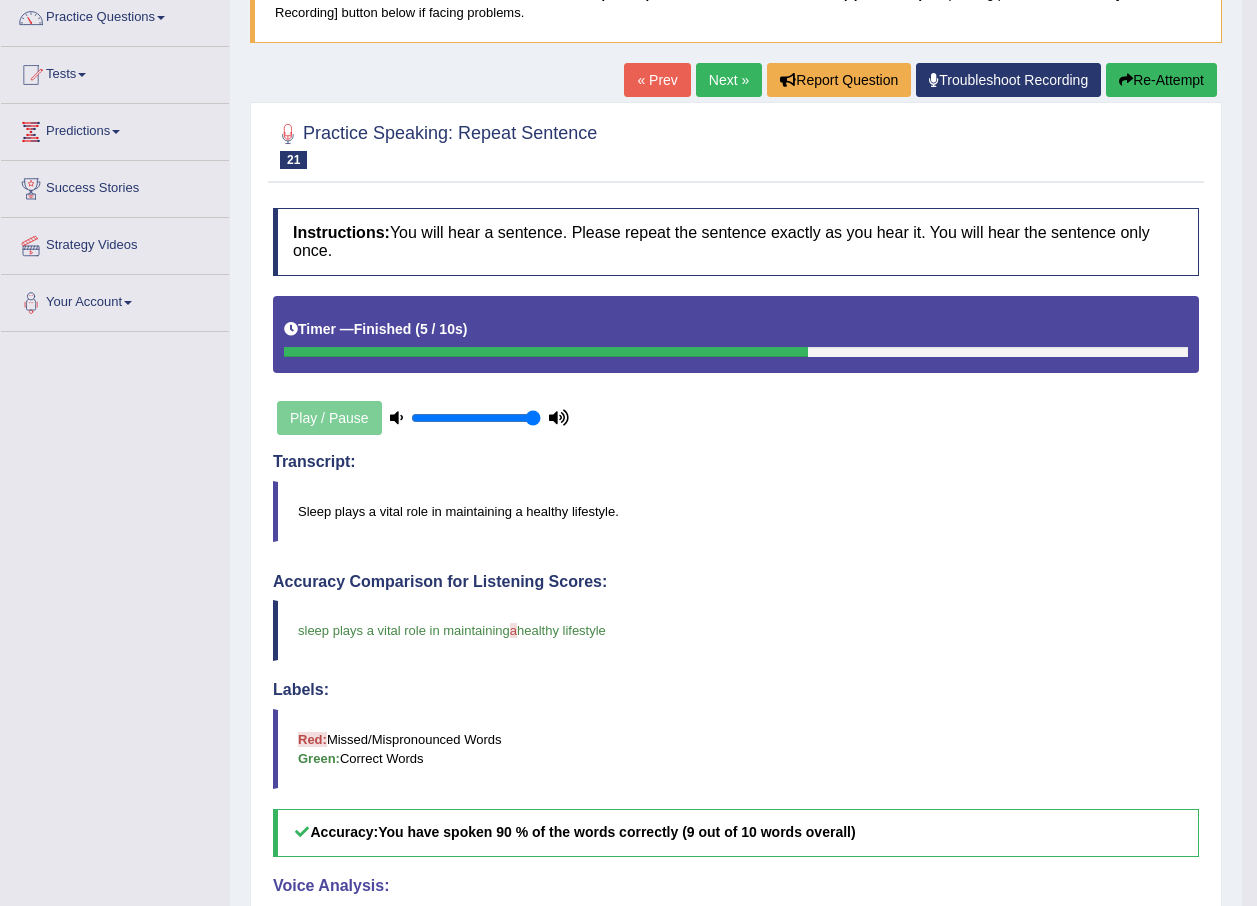 scroll, scrollTop: 0, scrollLeft: 0, axis: both 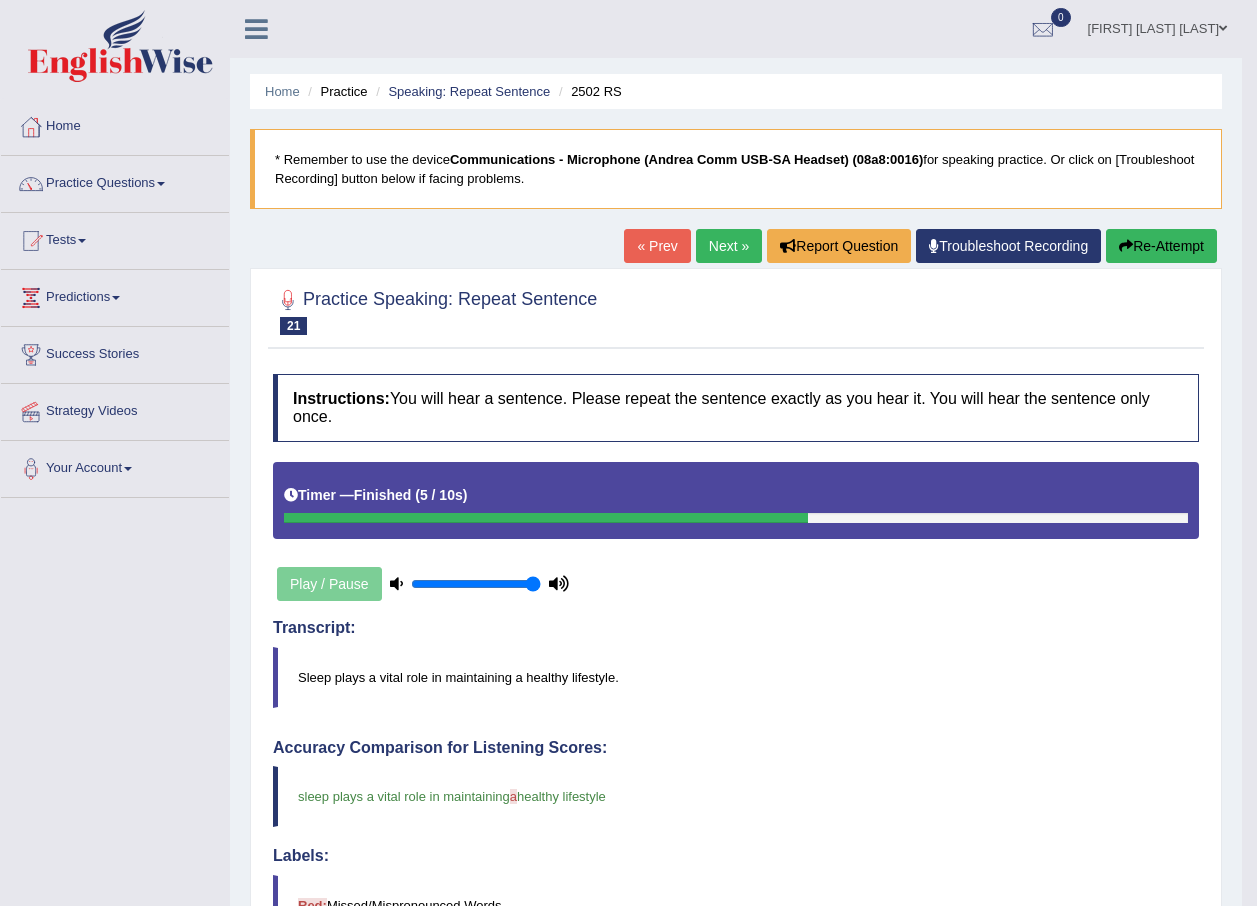 click on "Next »" at bounding box center [729, 246] 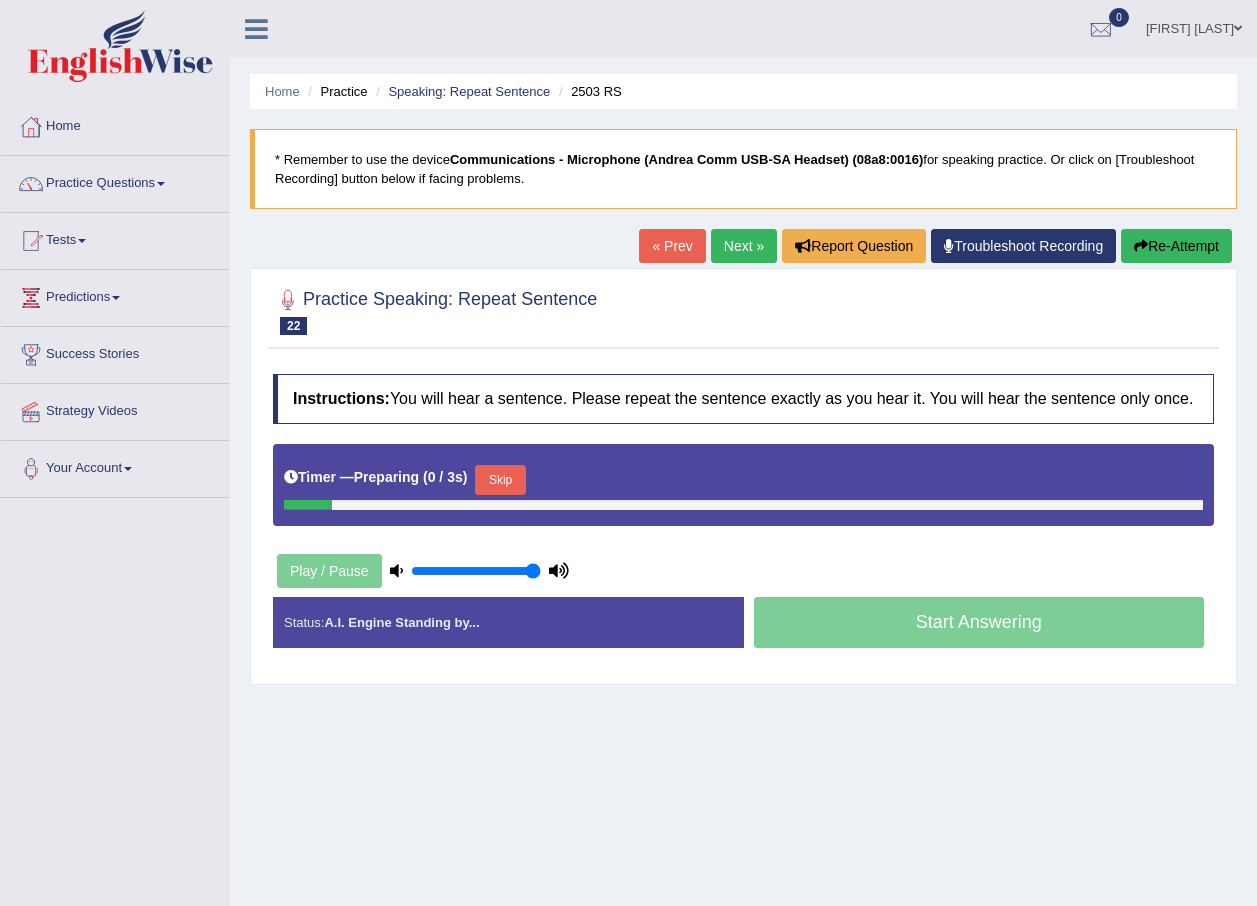 scroll, scrollTop: 0, scrollLeft: 0, axis: both 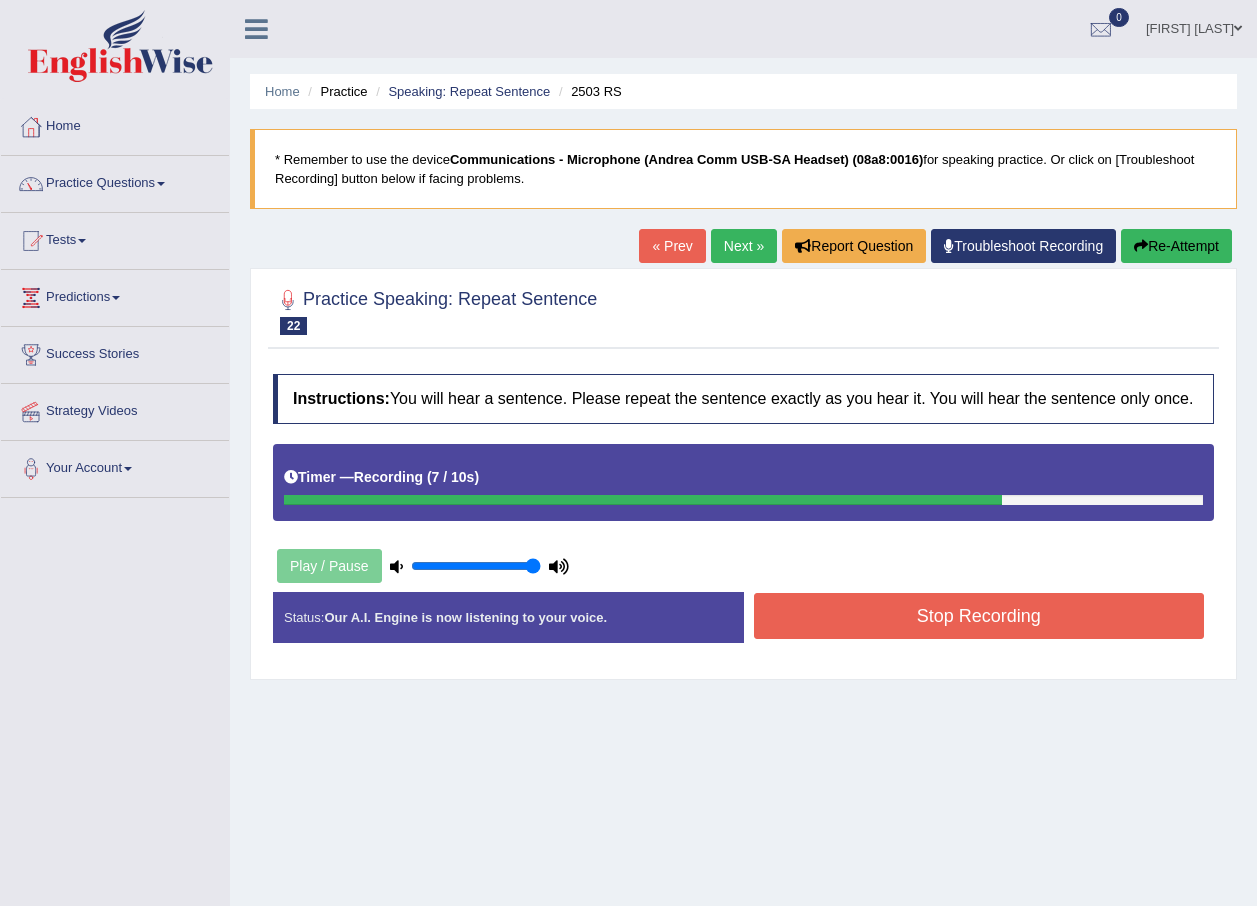 click on "Stop Recording" at bounding box center (979, 616) 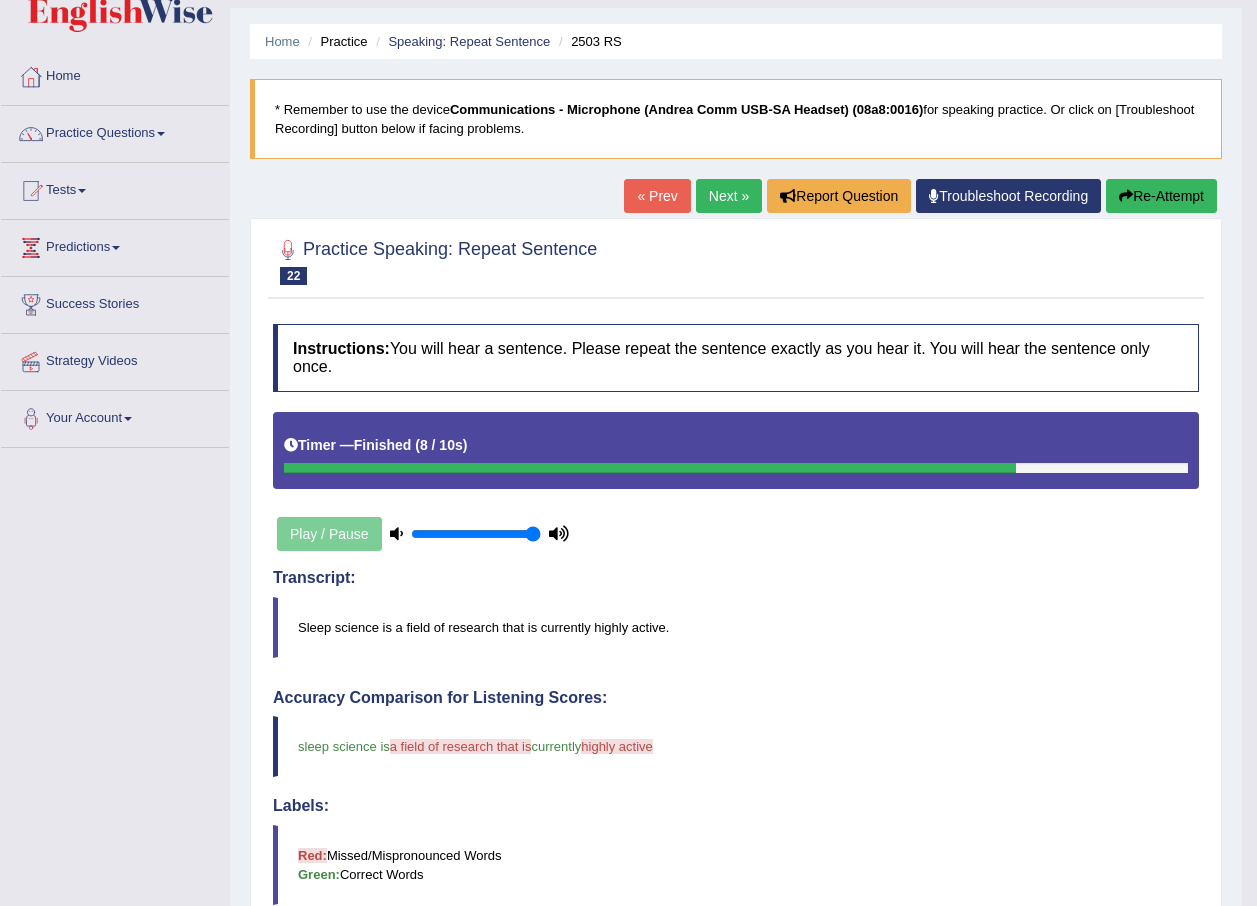 scroll, scrollTop: 0, scrollLeft: 0, axis: both 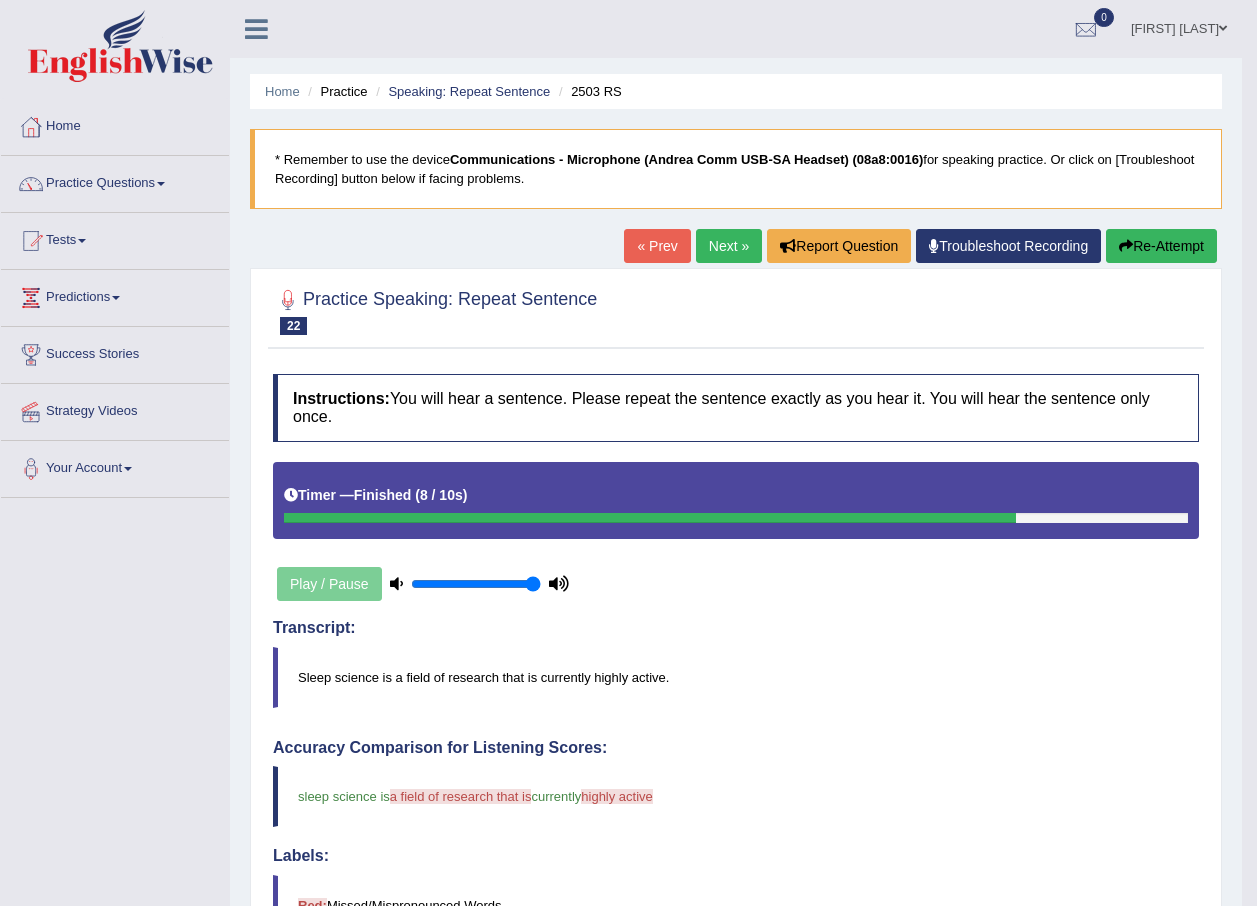 click at bounding box center (1126, 246) 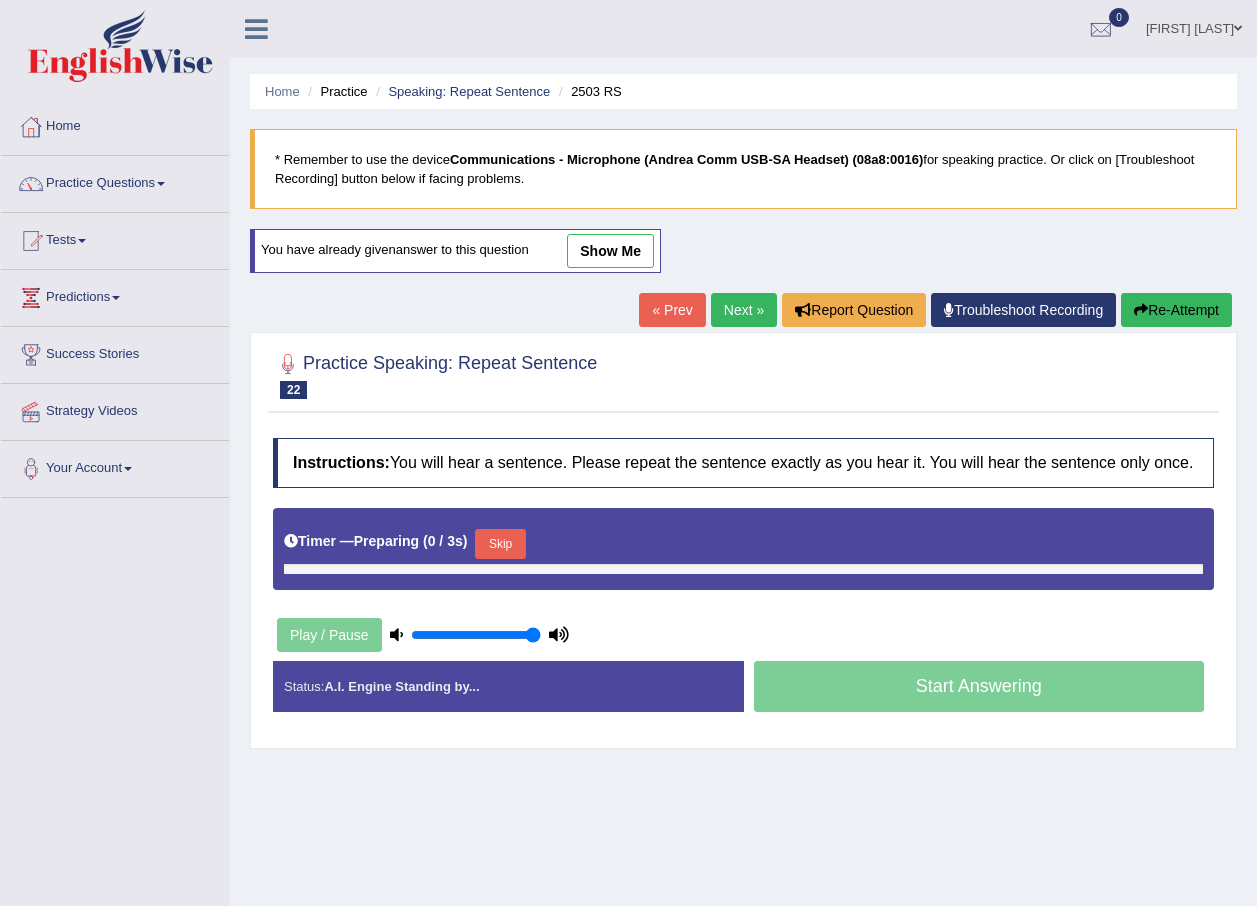 scroll, scrollTop: 0, scrollLeft: 0, axis: both 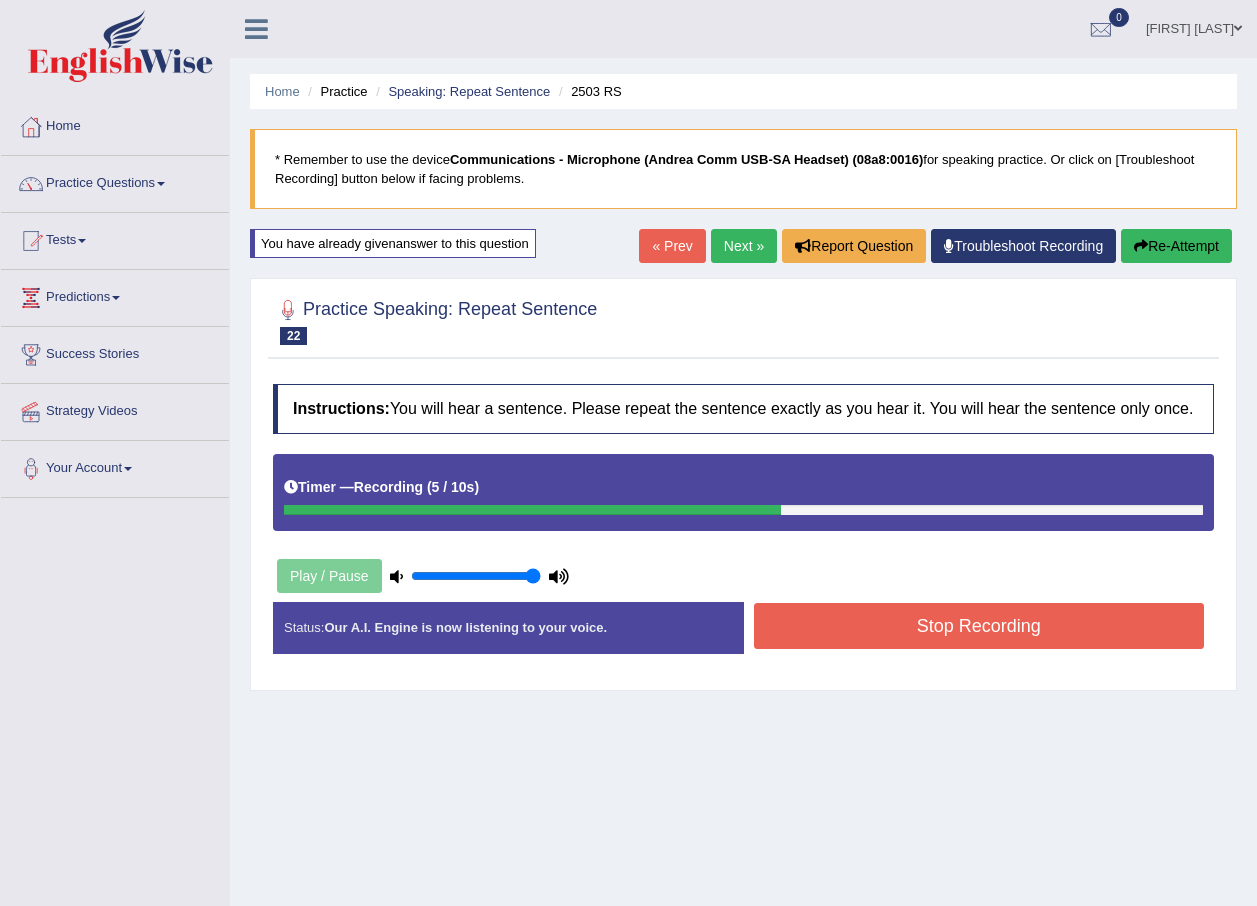 click on "Stop Recording" at bounding box center [979, 626] 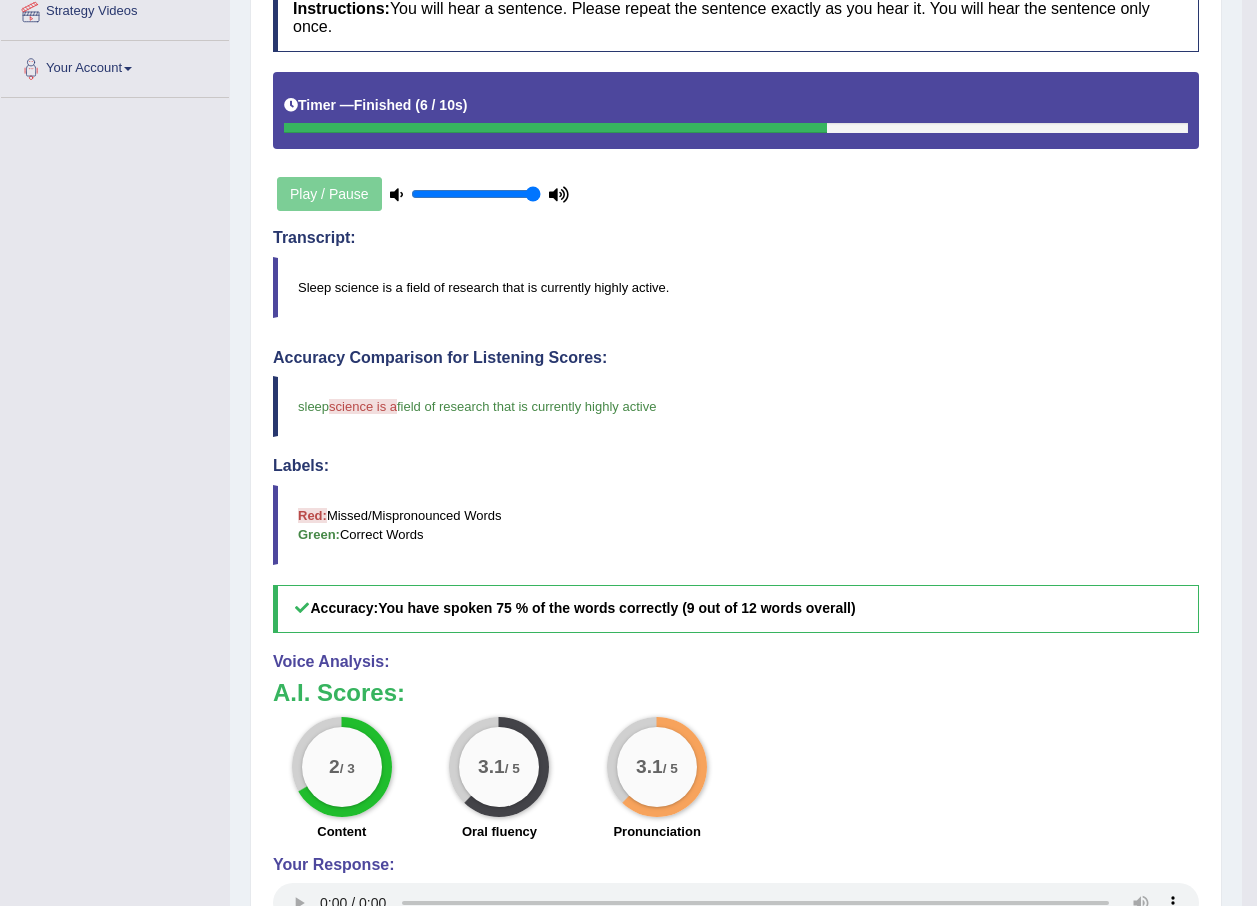 scroll, scrollTop: 0, scrollLeft: 0, axis: both 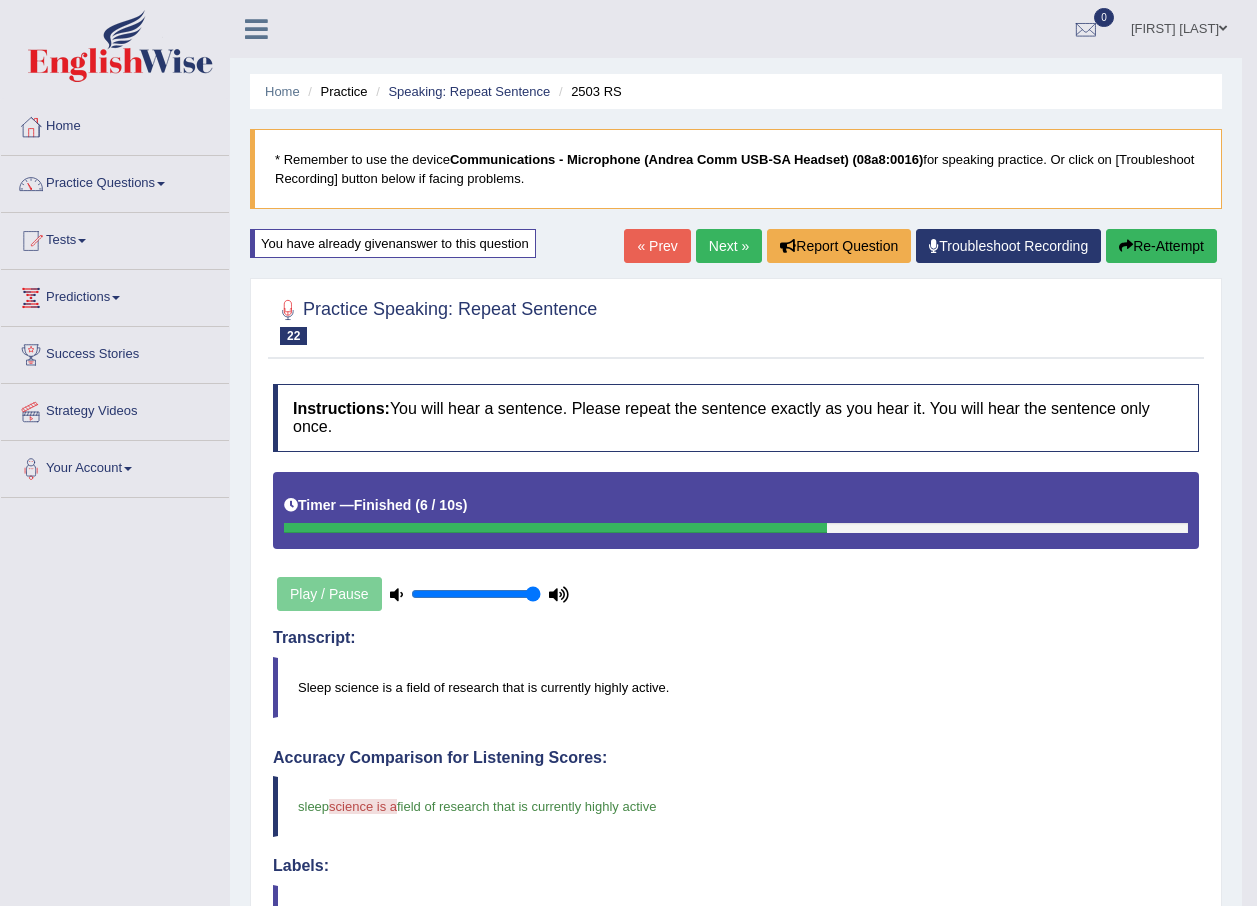 click on "Next »" at bounding box center [729, 246] 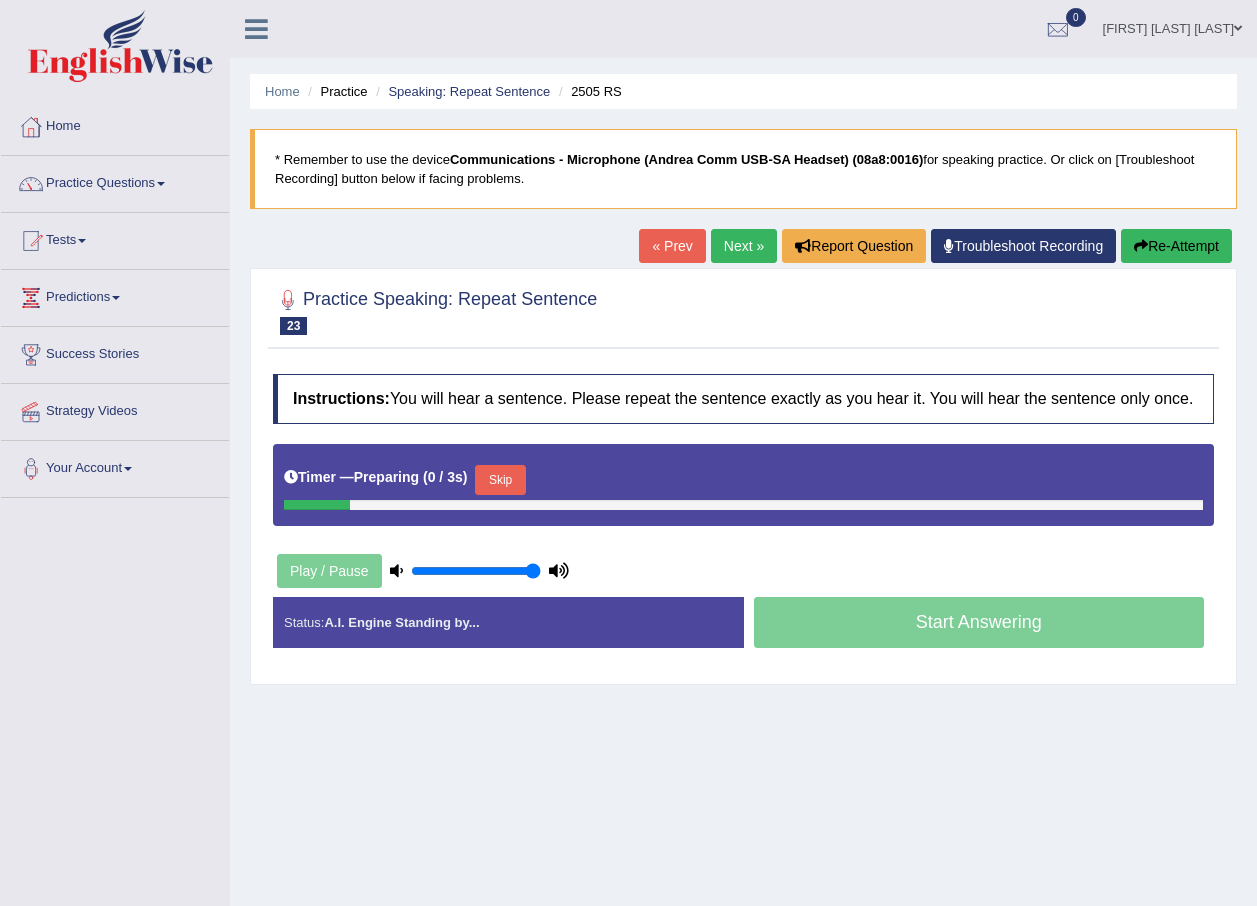 scroll, scrollTop: 0, scrollLeft: 0, axis: both 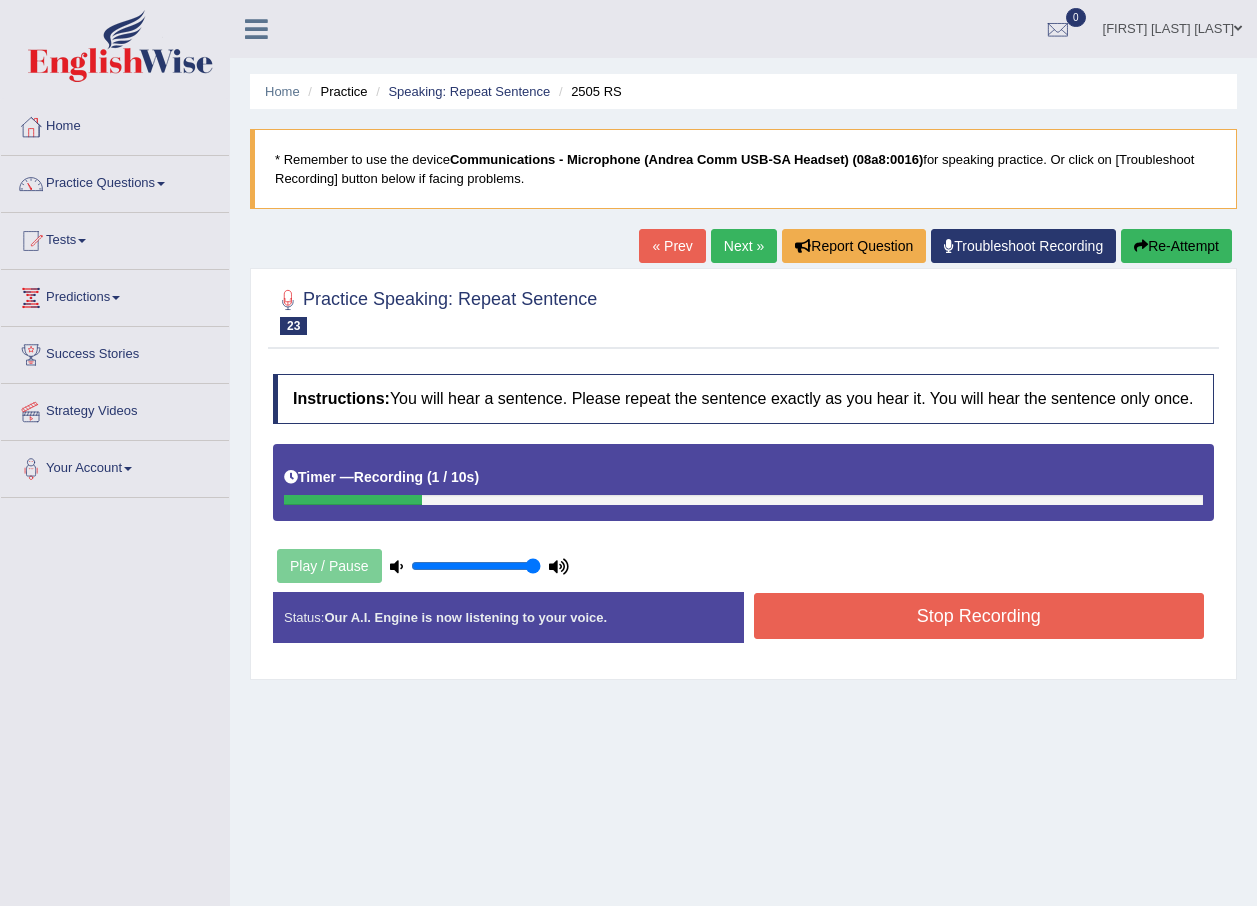 click on "Play / Pause" at bounding box center (423, 566) 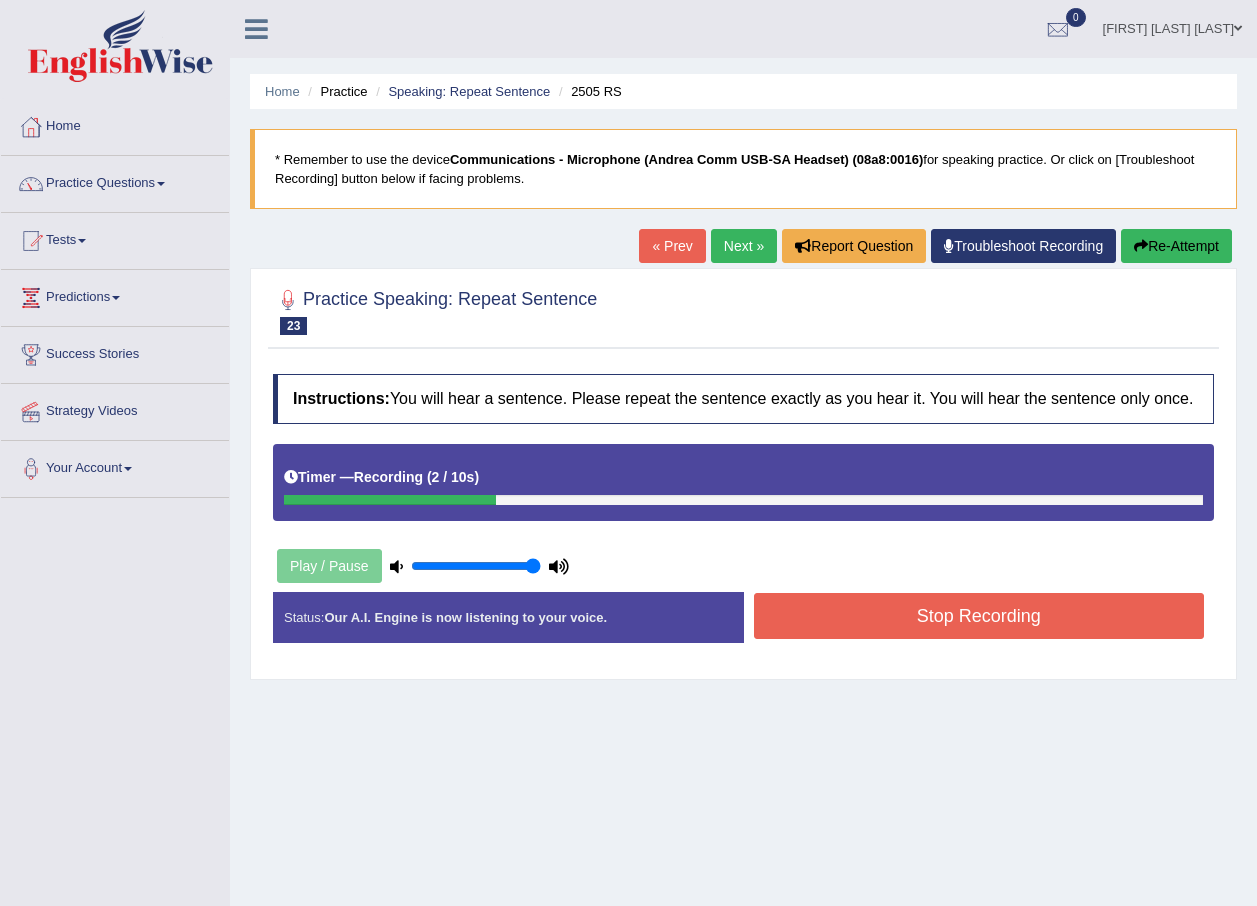 click on "Play / Pause" at bounding box center (423, 566) 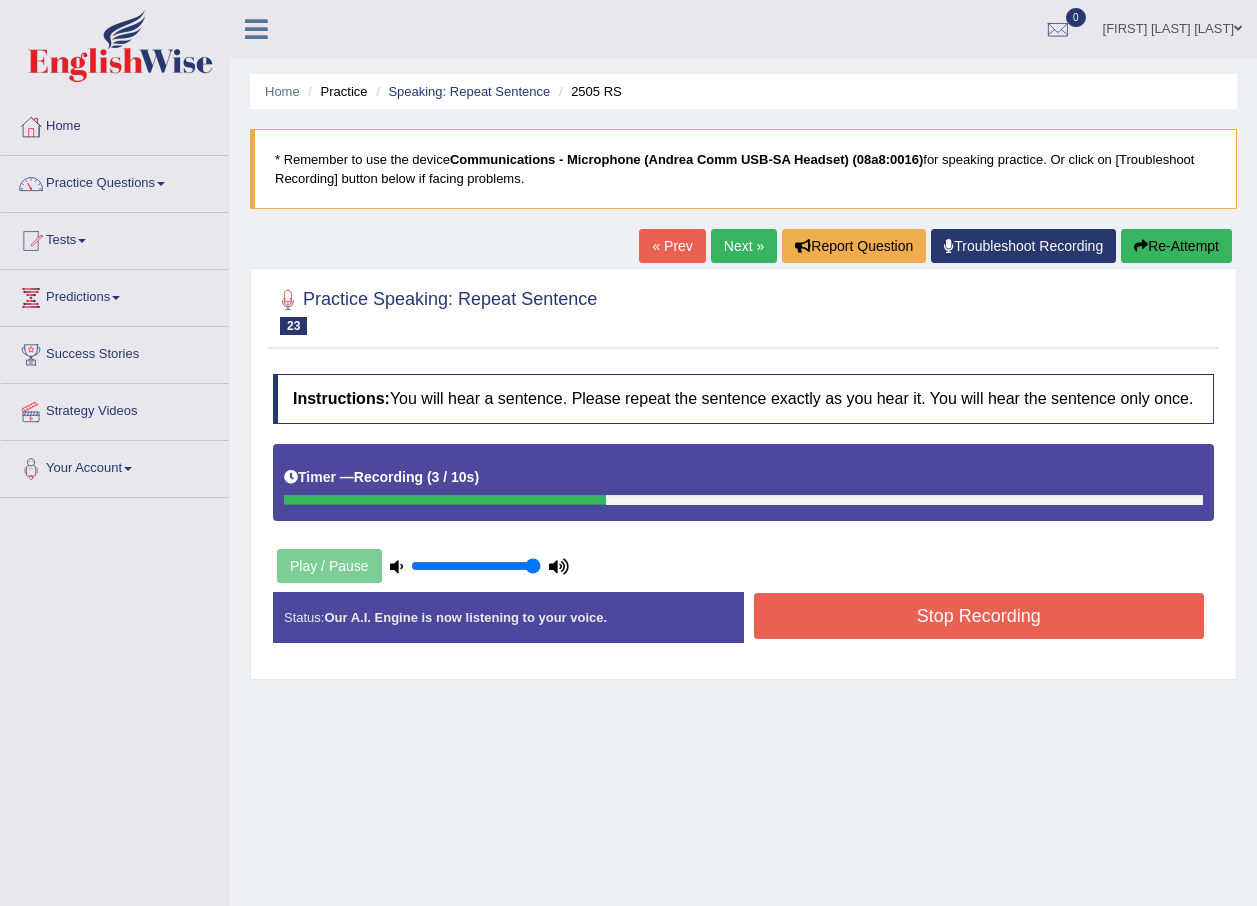 click on "Stop Recording" at bounding box center [979, 616] 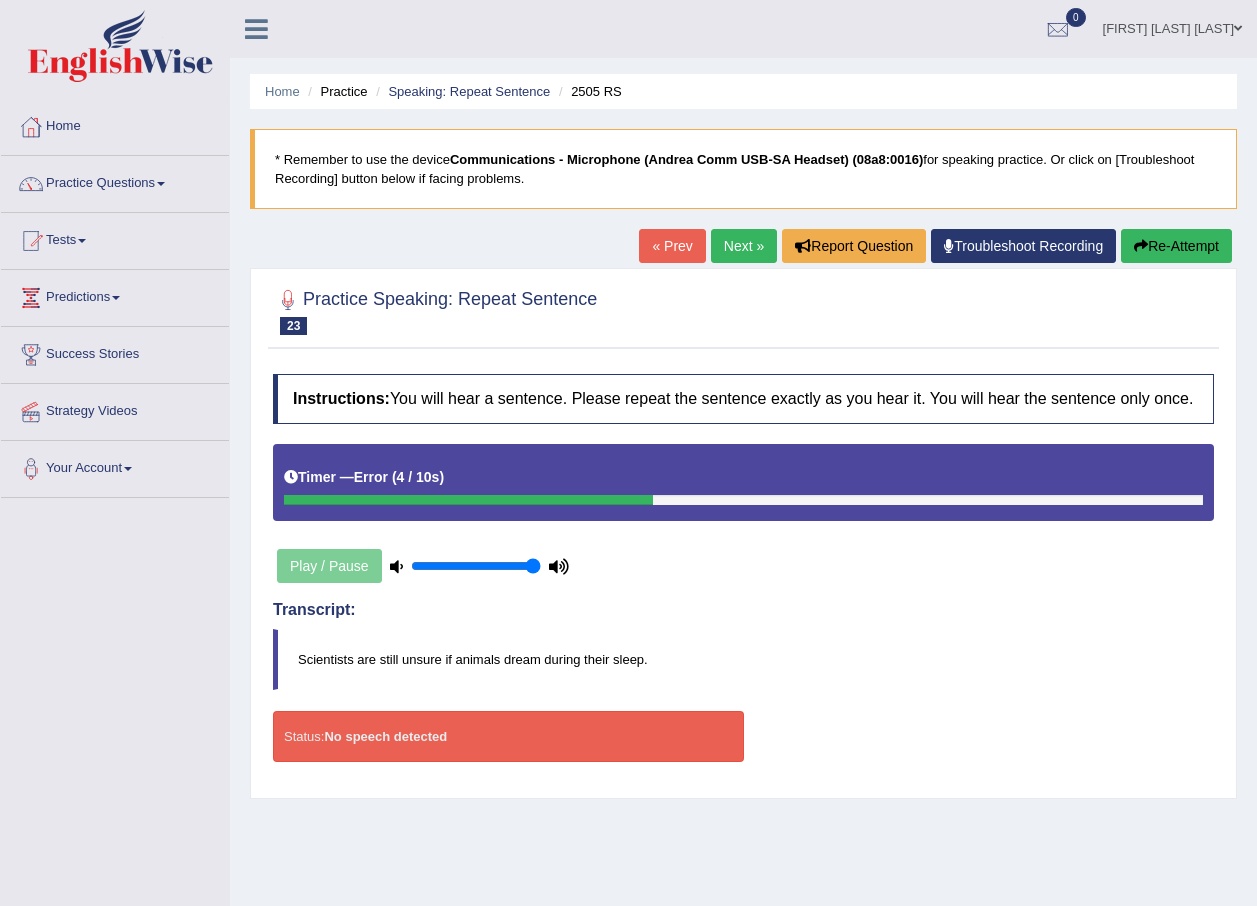 click on "Re-Attempt" at bounding box center (1176, 246) 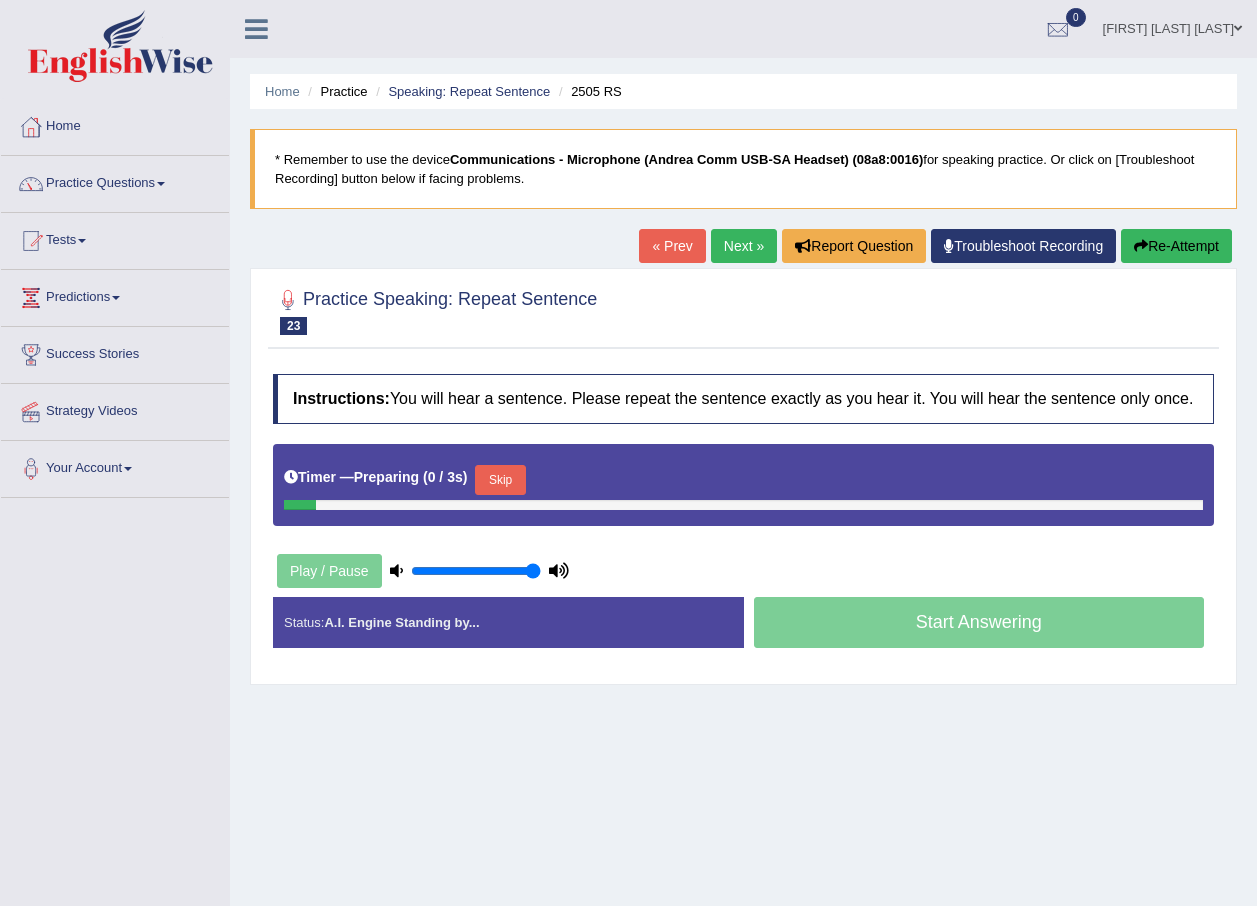 scroll, scrollTop: 0, scrollLeft: 0, axis: both 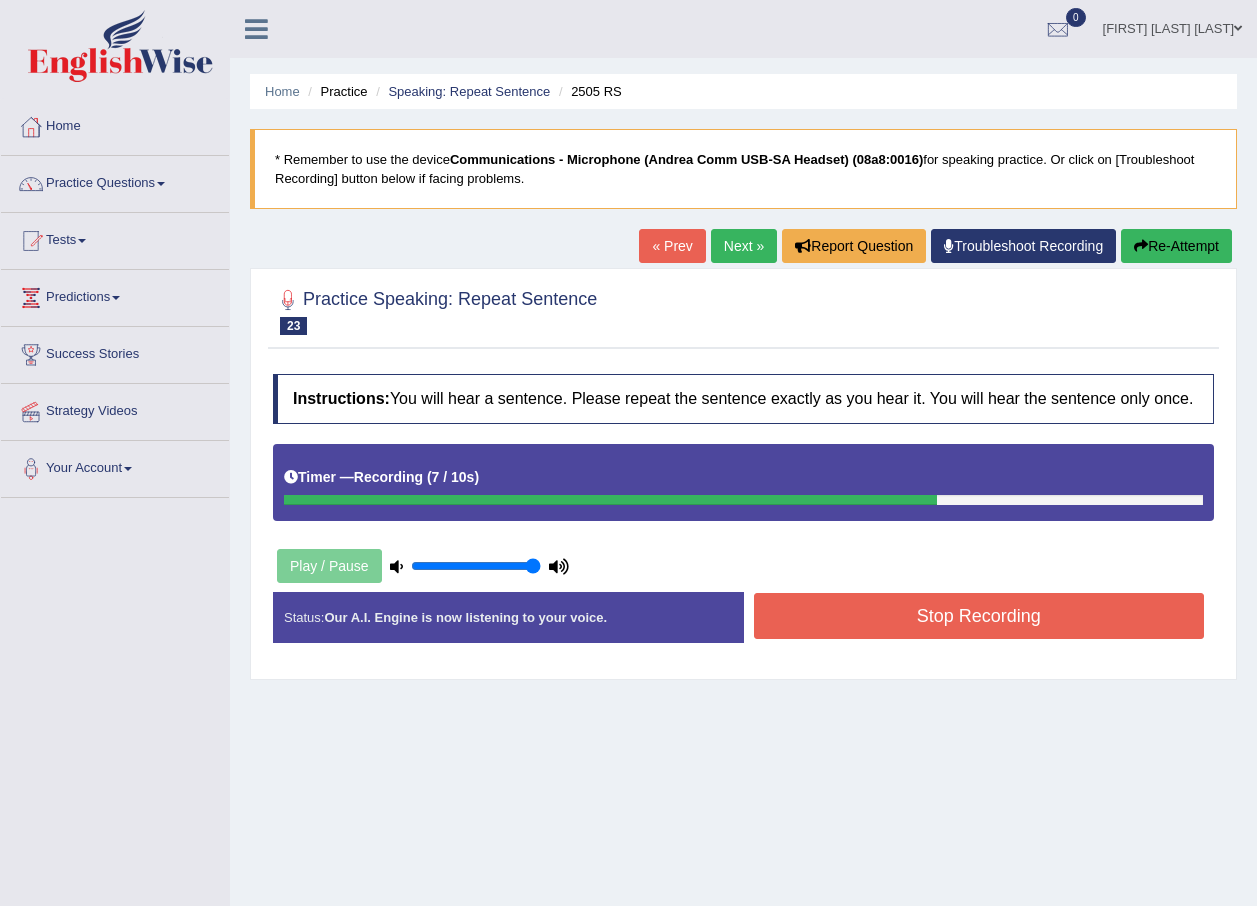 click on "Re-Attempt" at bounding box center [1176, 246] 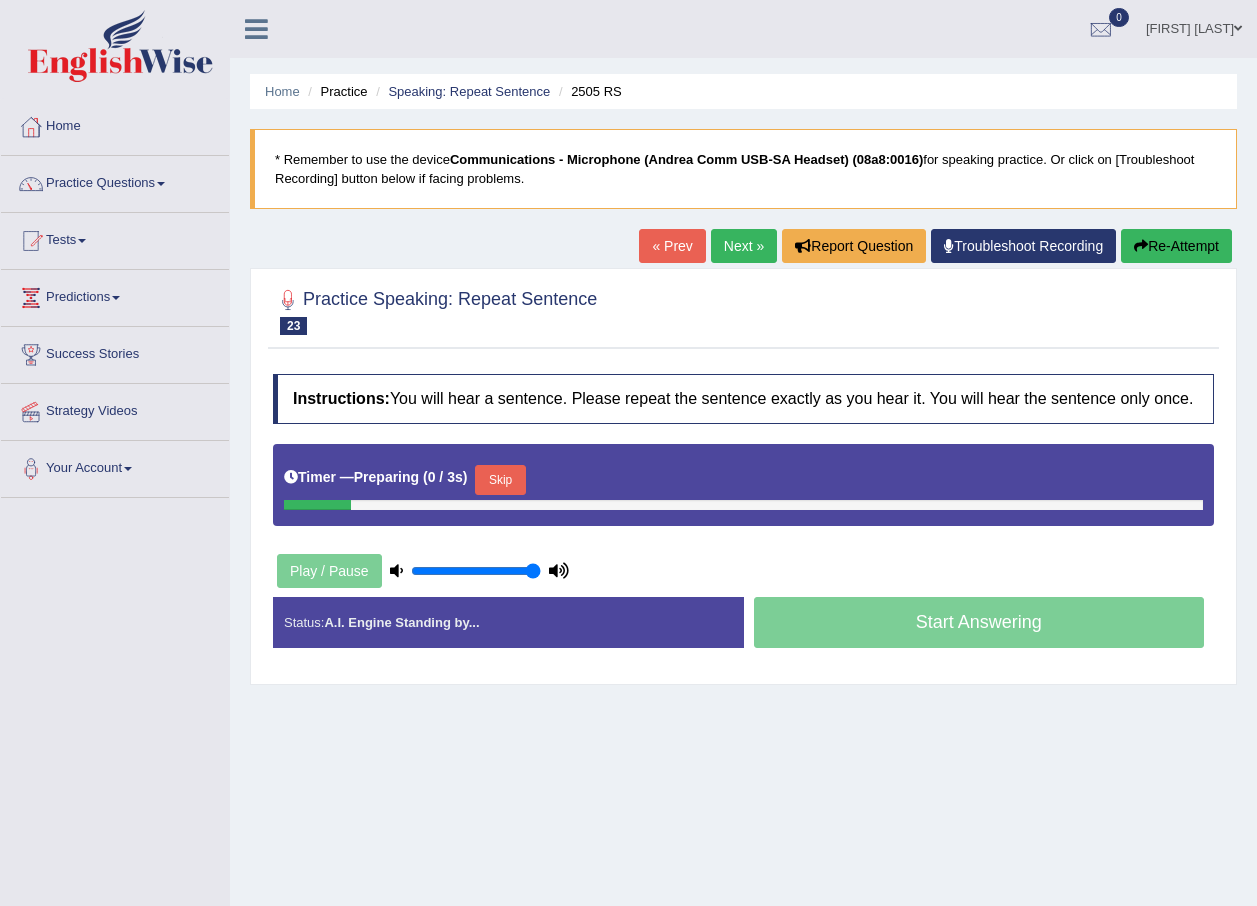 scroll, scrollTop: 0, scrollLeft: 0, axis: both 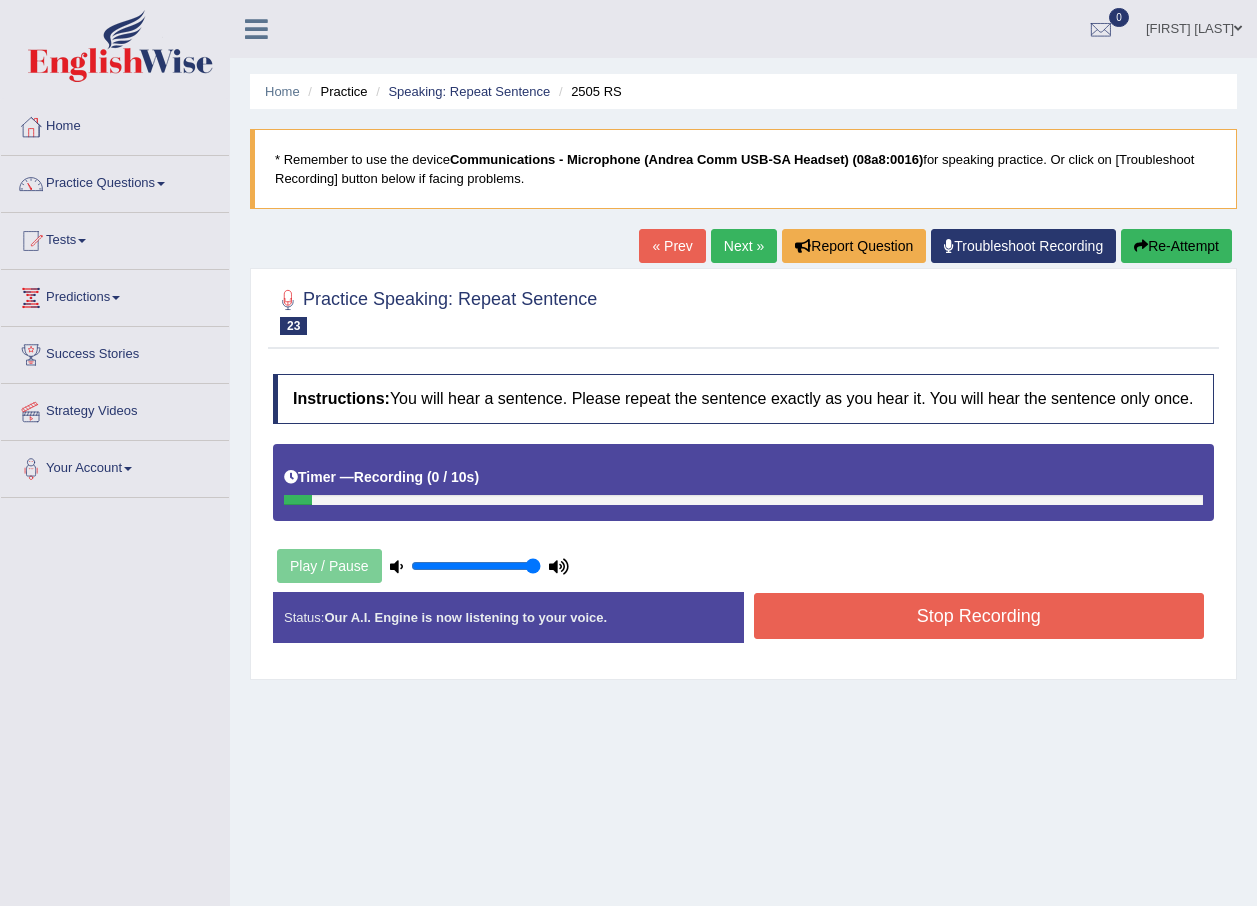 click on "Re-Attempt" at bounding box center (1176, 246) 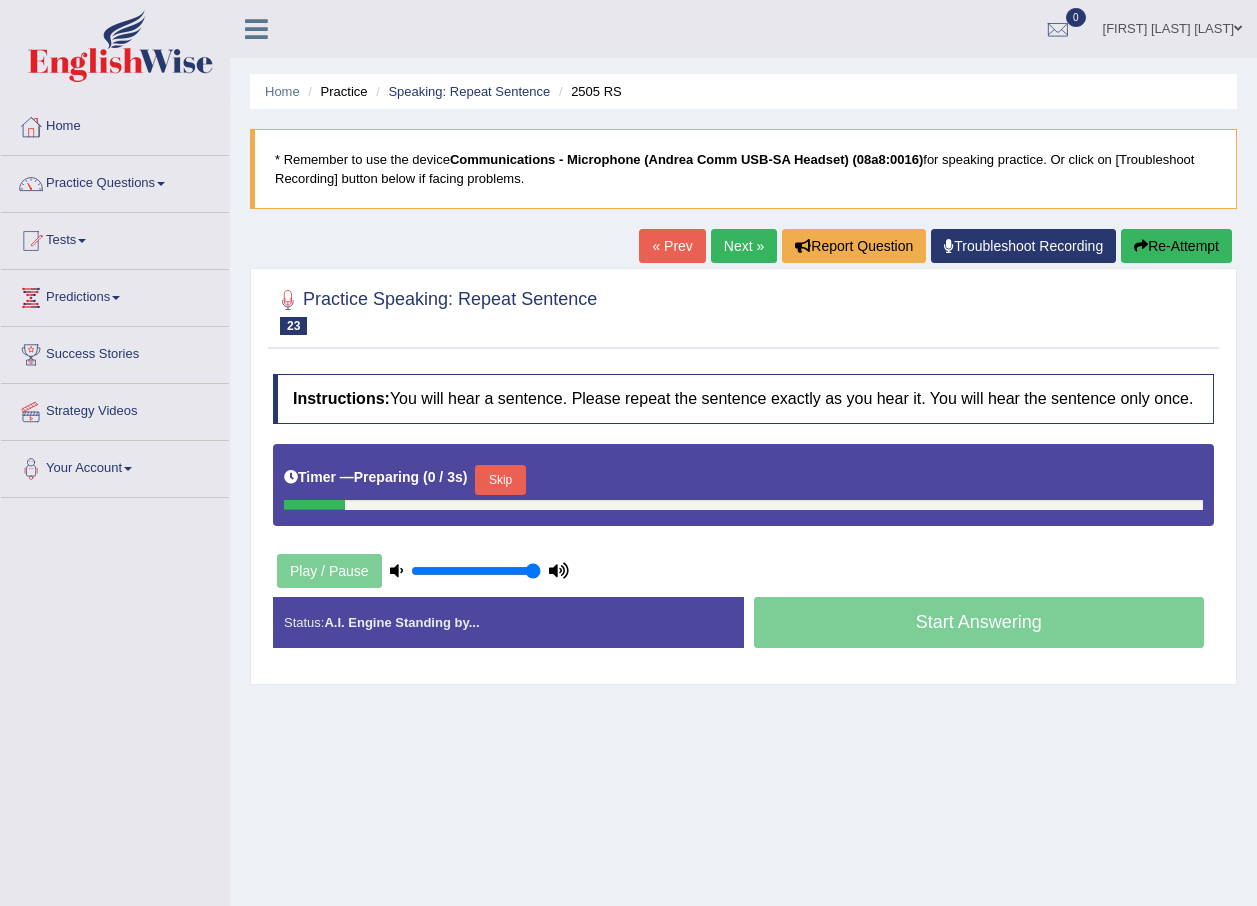 scroll, scrollTop: 0, scrollLeft: 0, axis: both 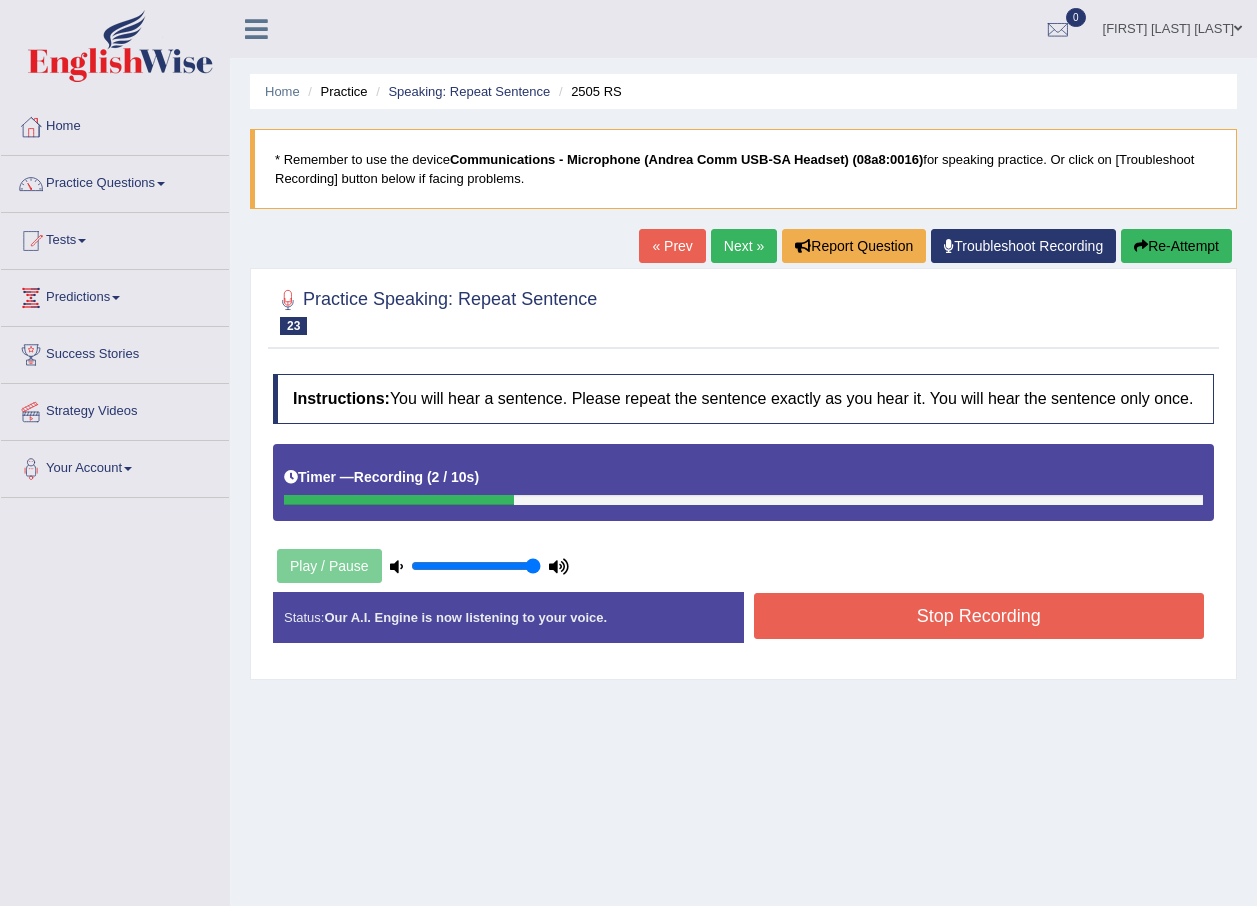 click on "Re-Attempt" at bounding box center [1176, 246] 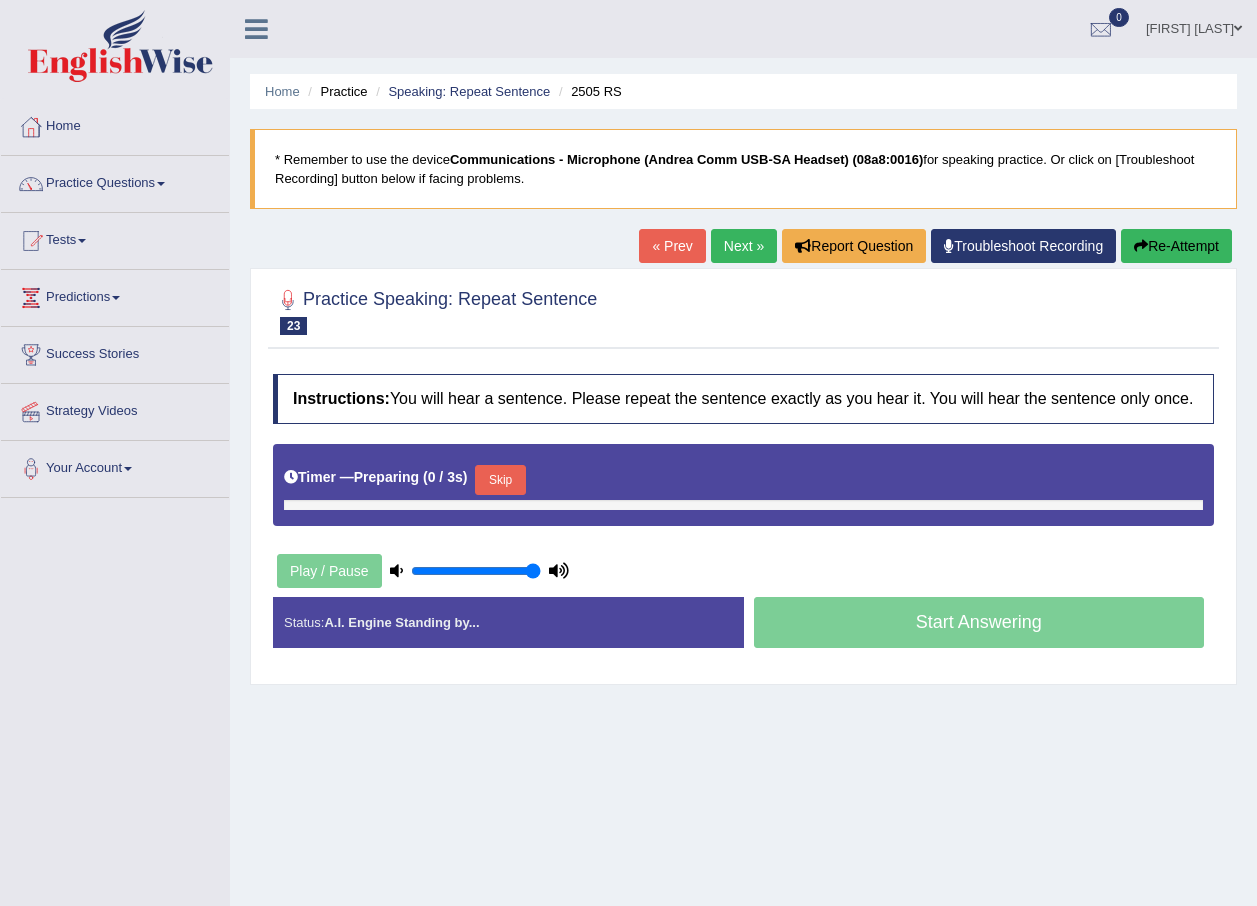 scroll, scrollTop: 0, scrollLeft: 0, axis: both 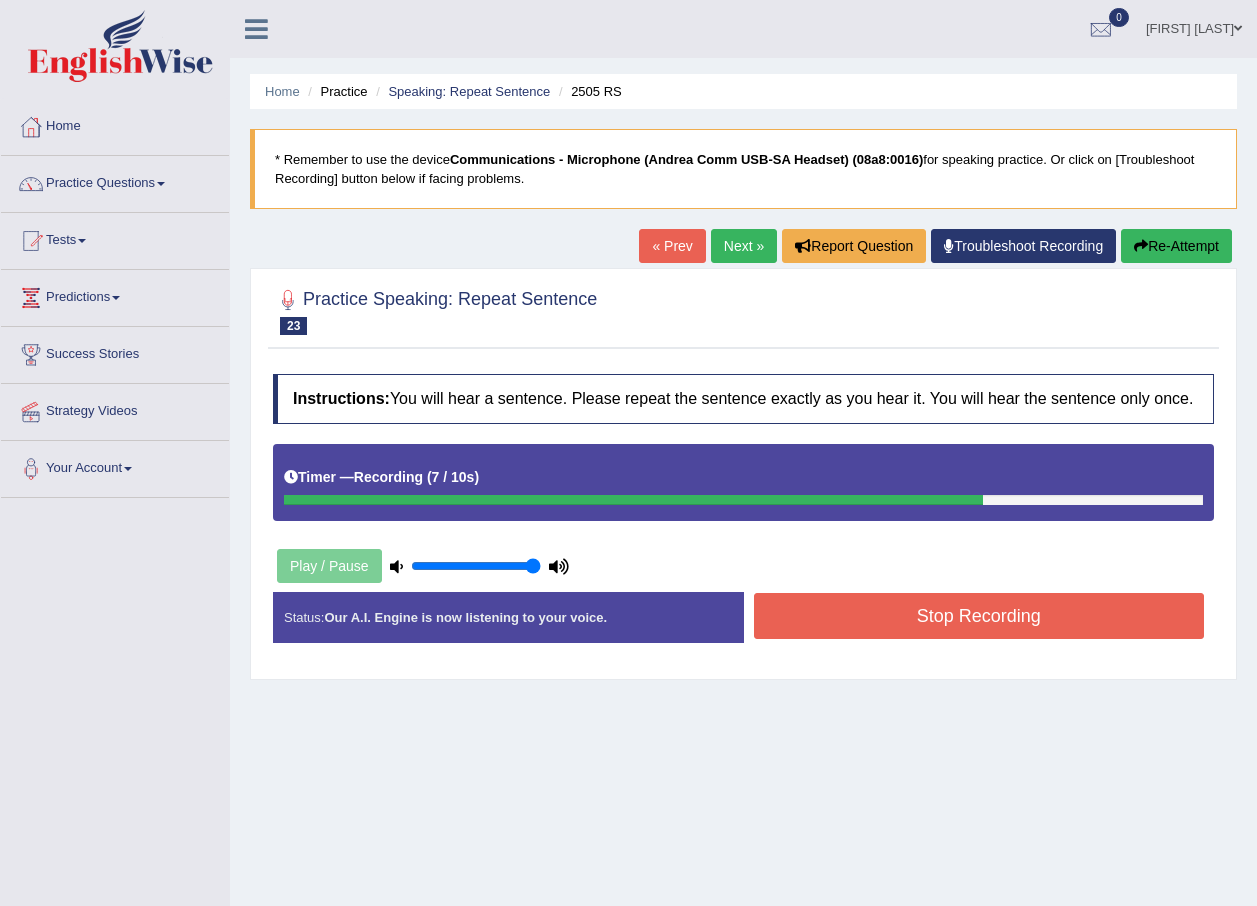 click on "Stop Recording" at bounding box center [979, 616] 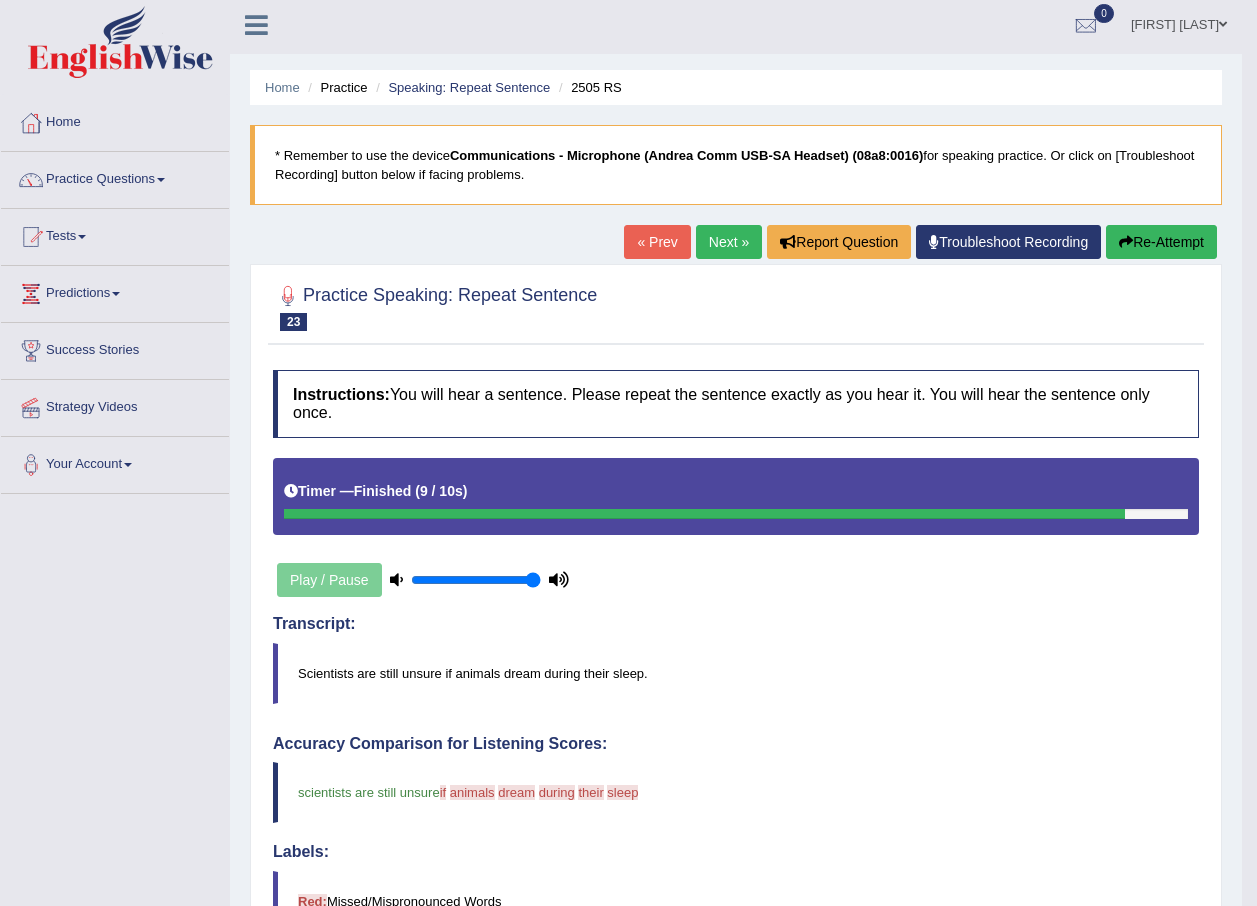 scroll, scrollTop: 0, scrollLeft: 0, axis: both 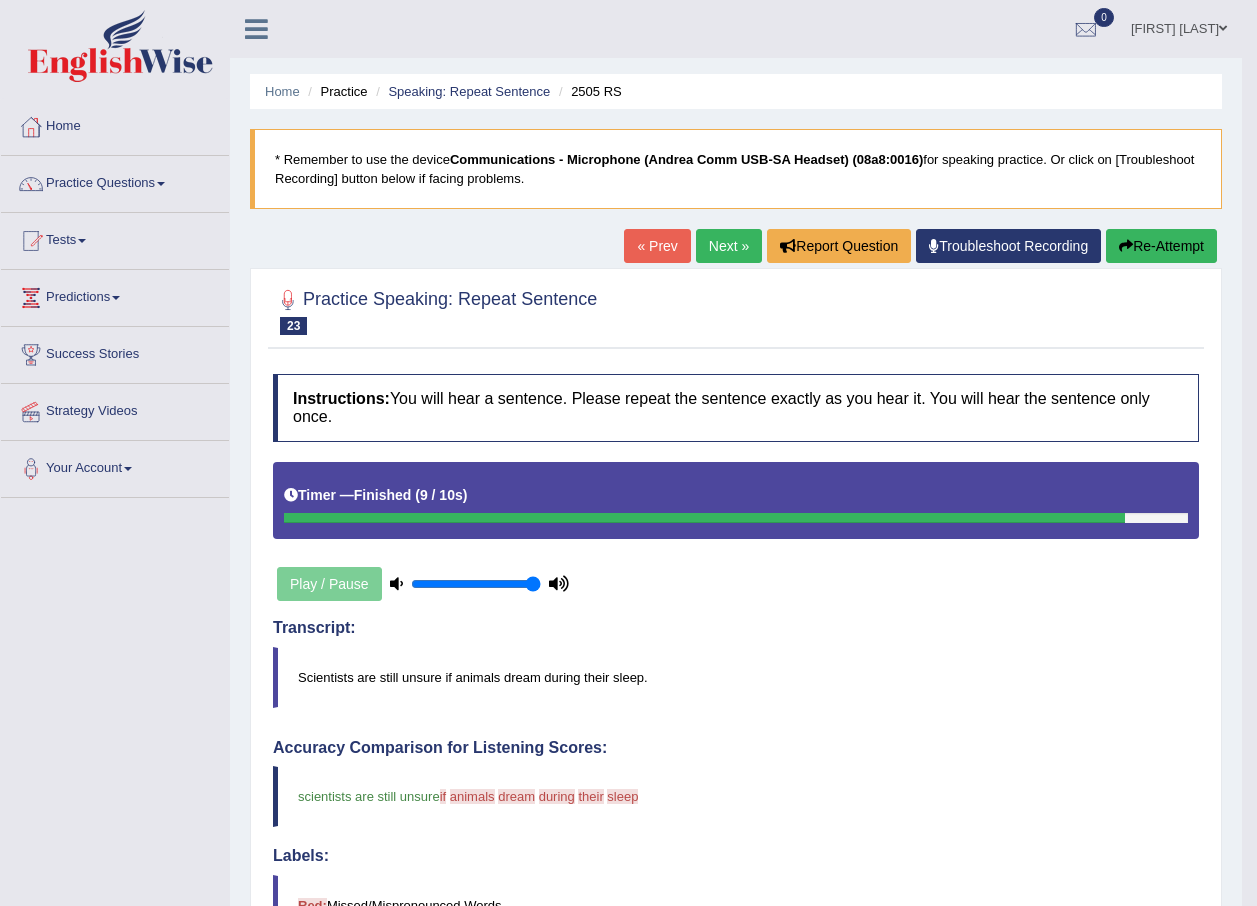 click on "Re-Attempt" at bounding box center [1161, 246] 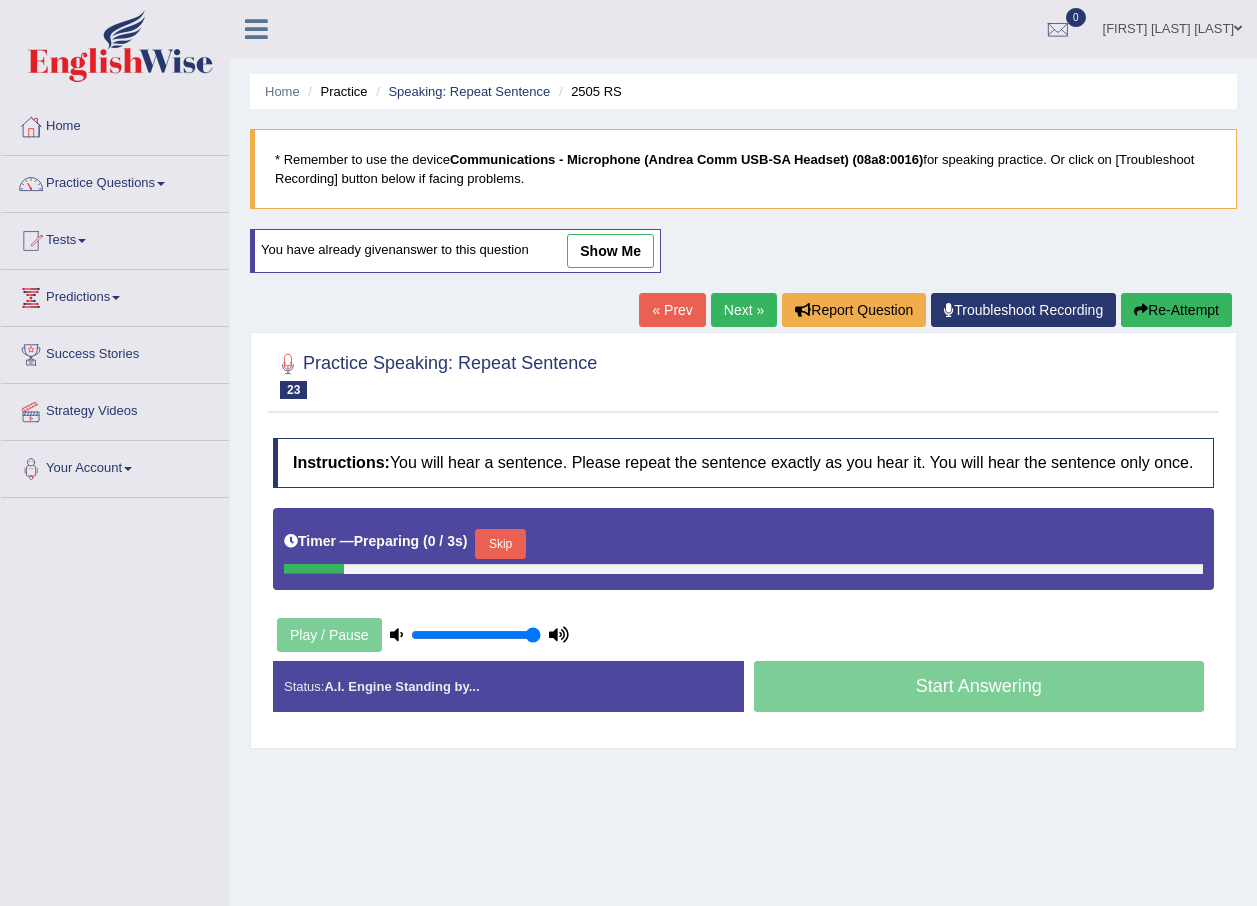 scroll, scrollTop: 0, scrollLeft: 0, axis: both 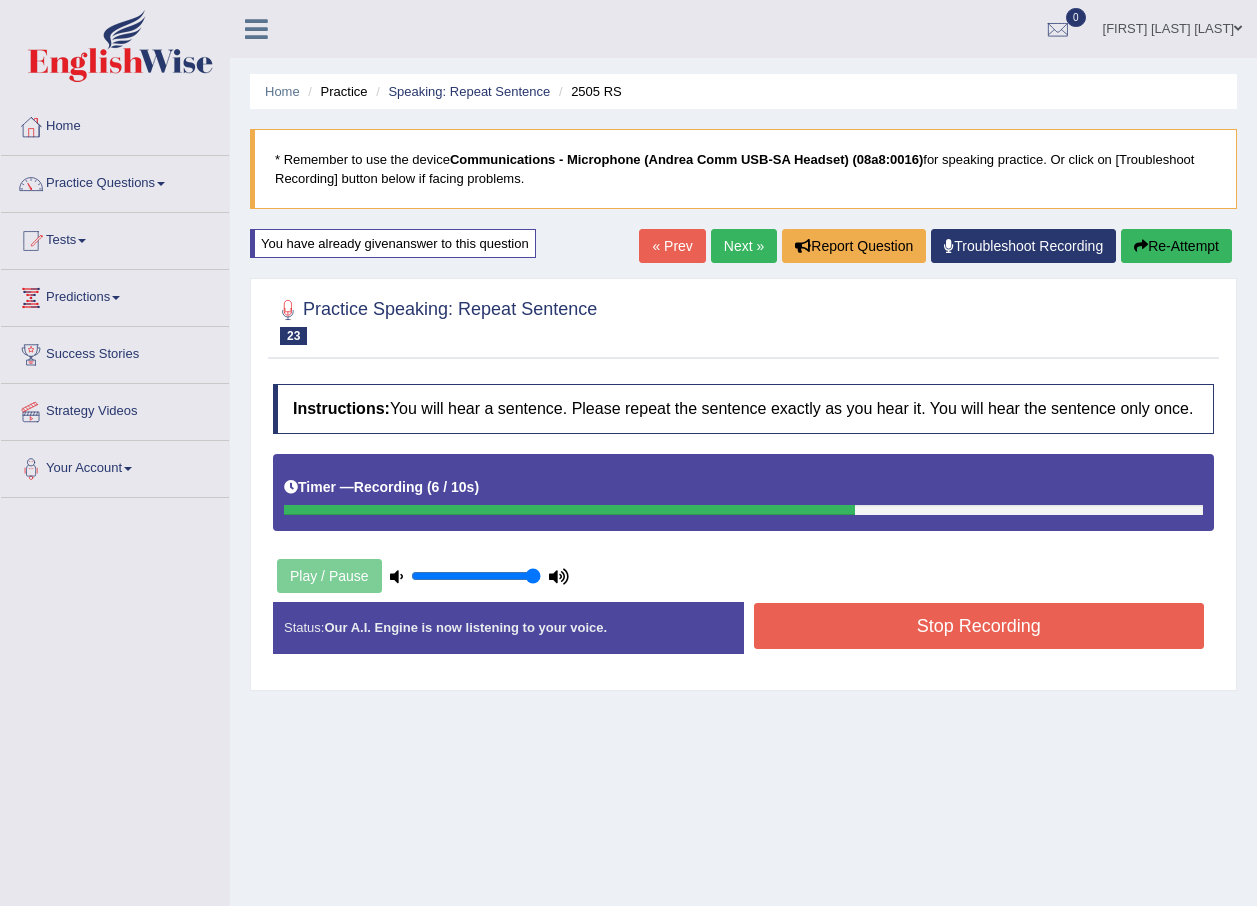 click on "Stop Recording" at bounding box center (979, 626) 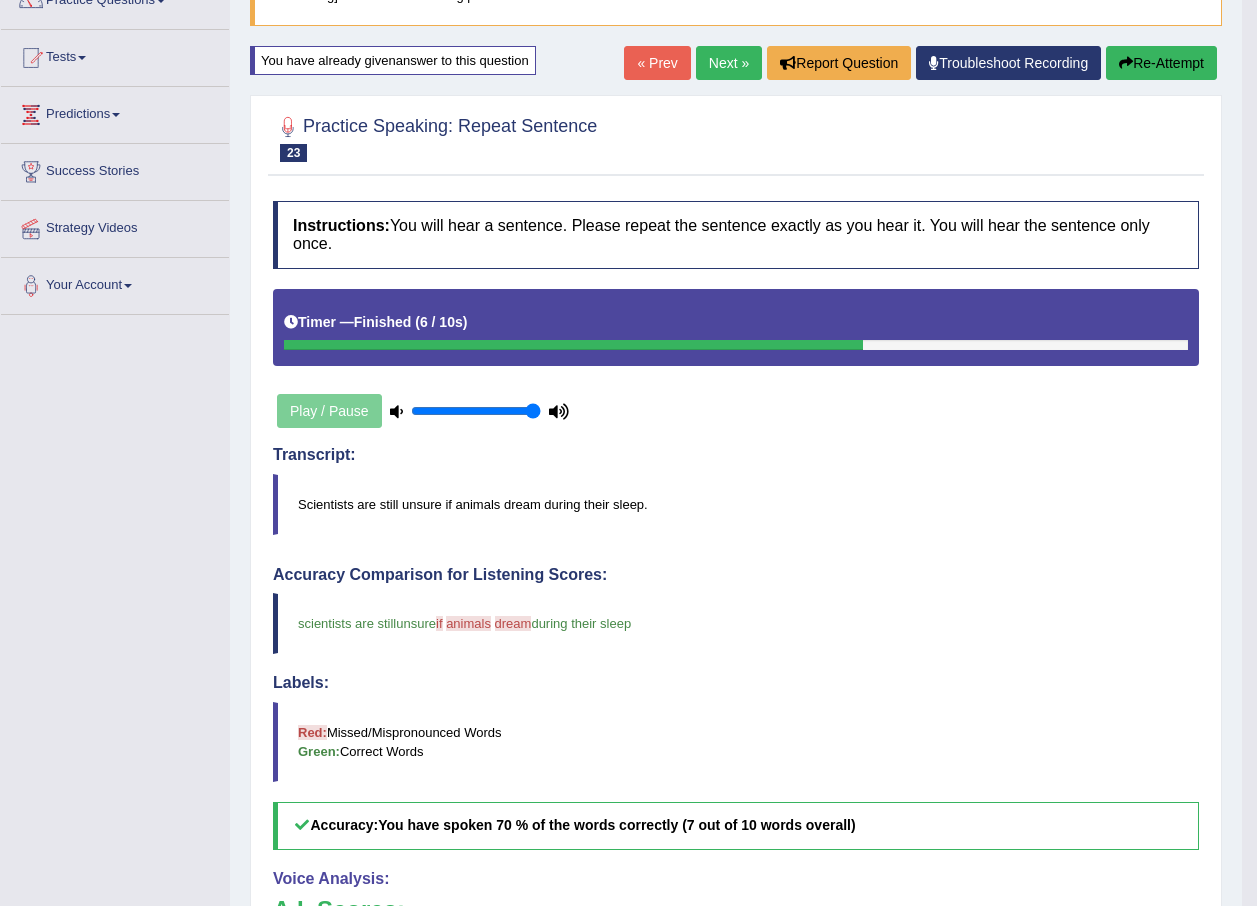 scroll, scrollTop: 0, scrollLeft: 0, axis: both 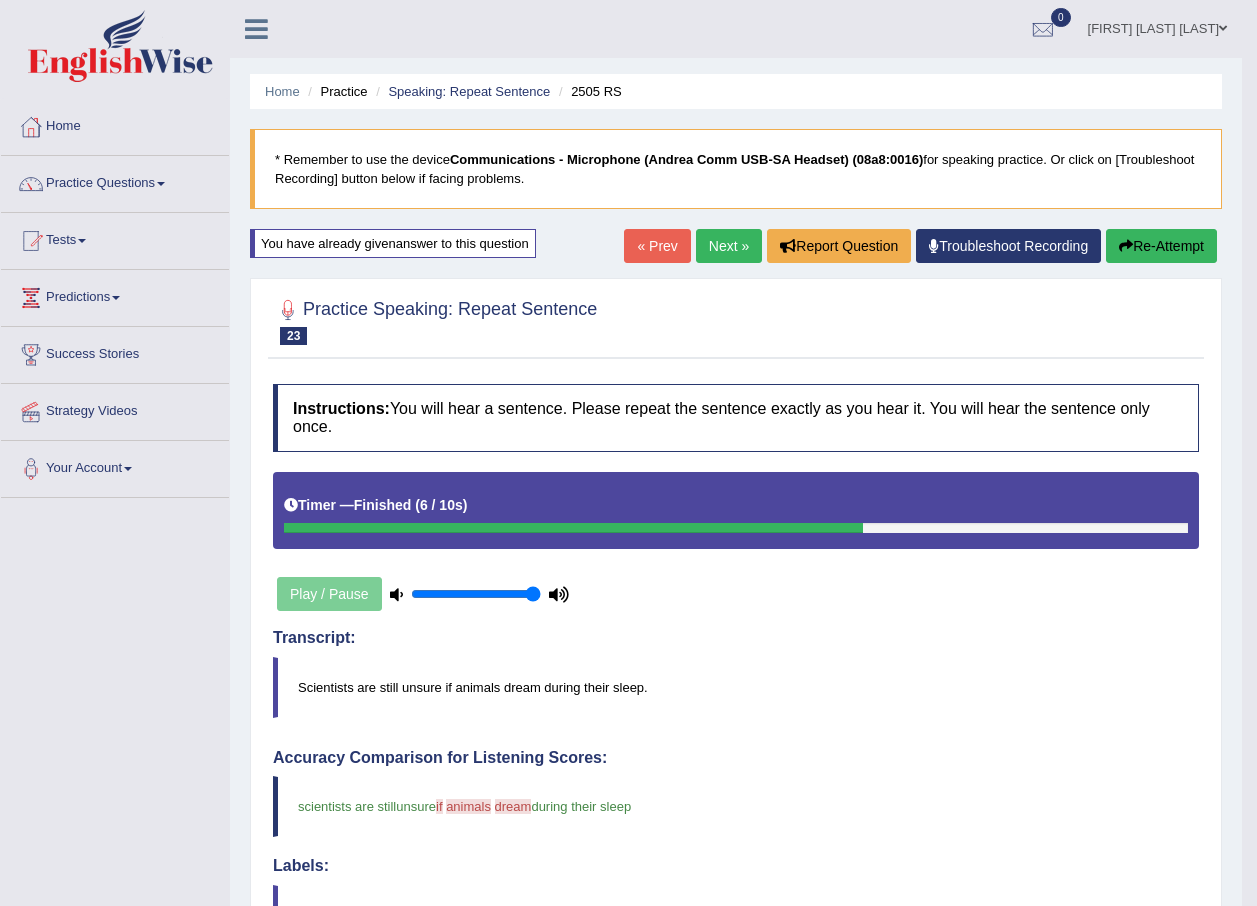 click on "Next »" at bounding box center (729, 246) 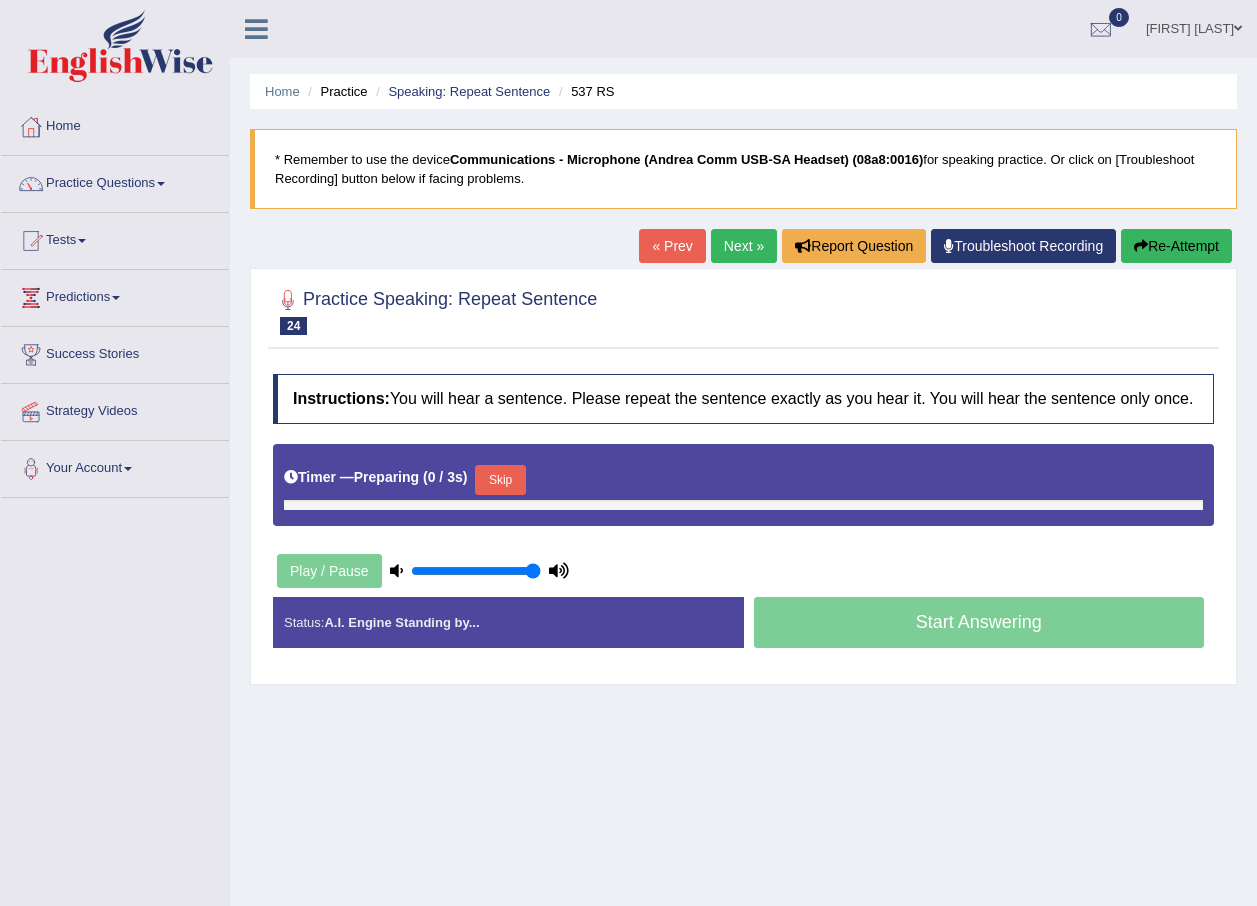 scroll, scrollTop: 0, scrollLeft: 0, axis: both 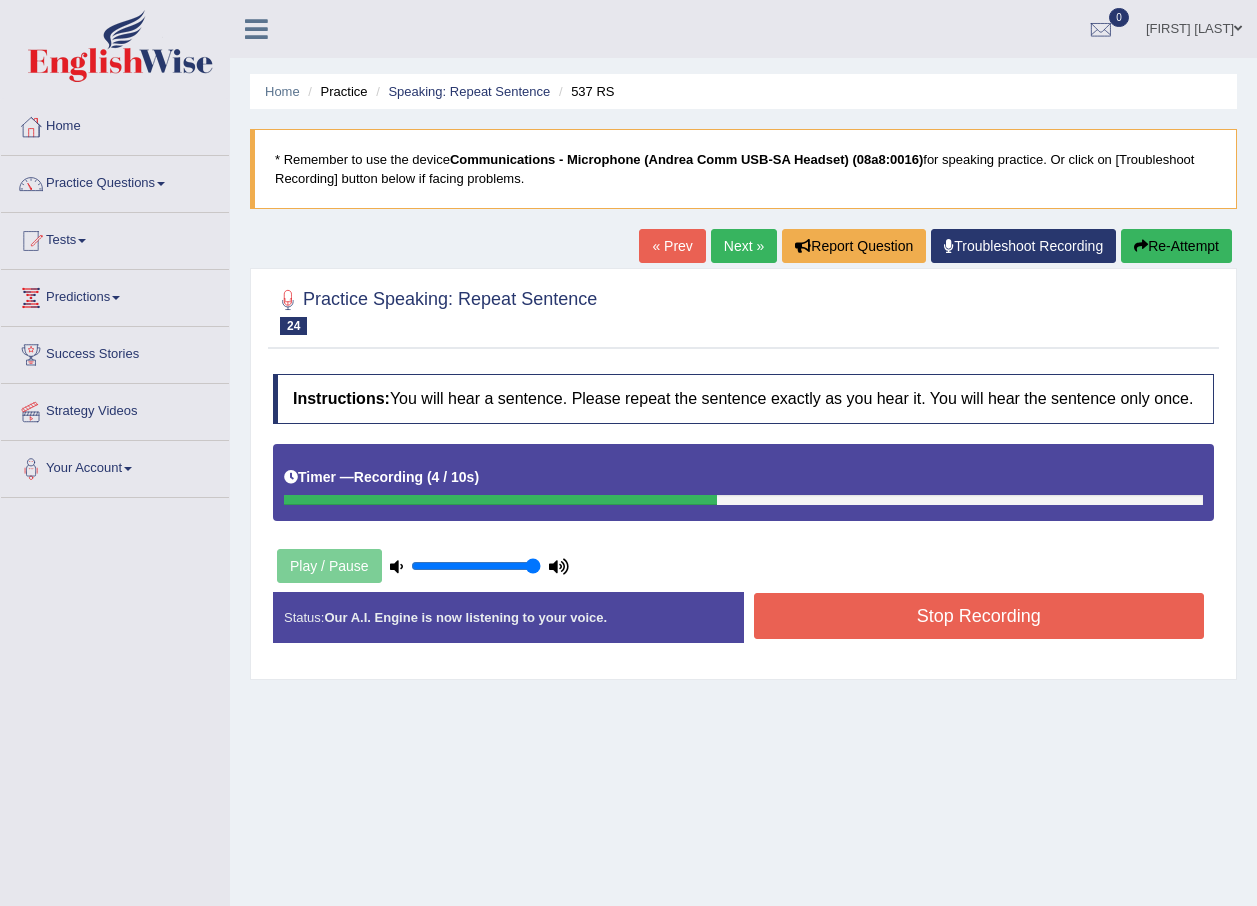 click on "Stop Recording" at bounding box center (979, 616) 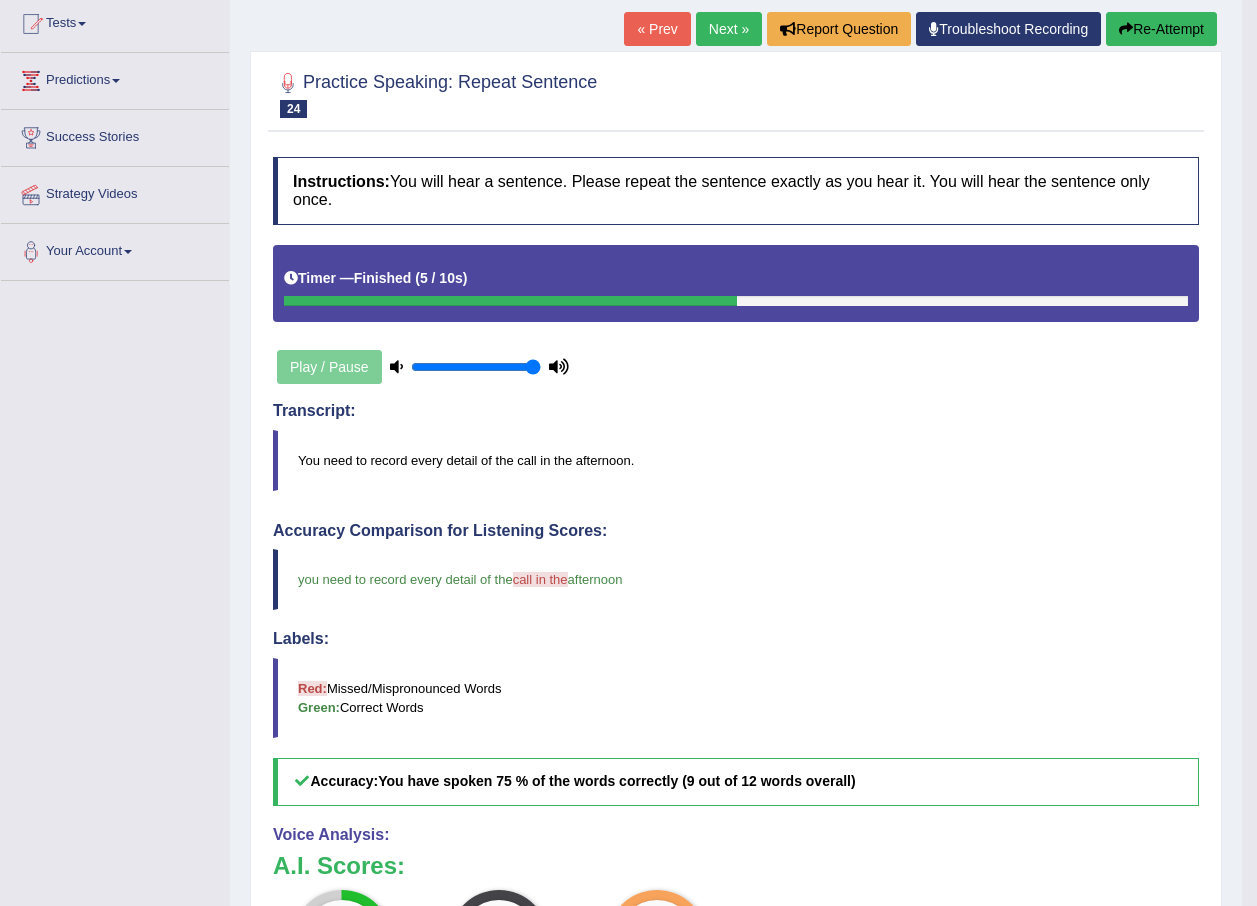 scroll, scrollTop: 200, scrollLeft: 0, axis: vertical 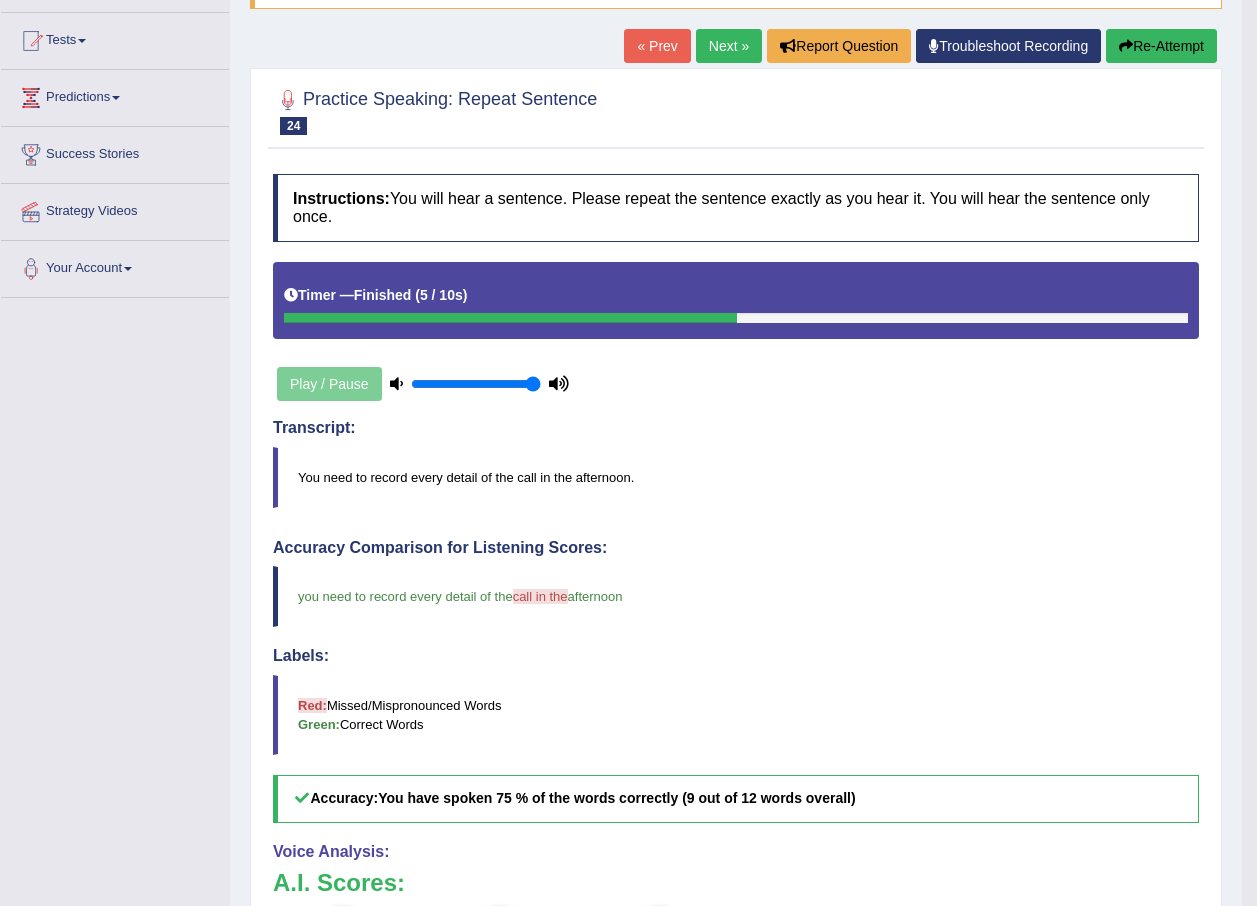 click on "Next »" at bounding box center [729, 46] 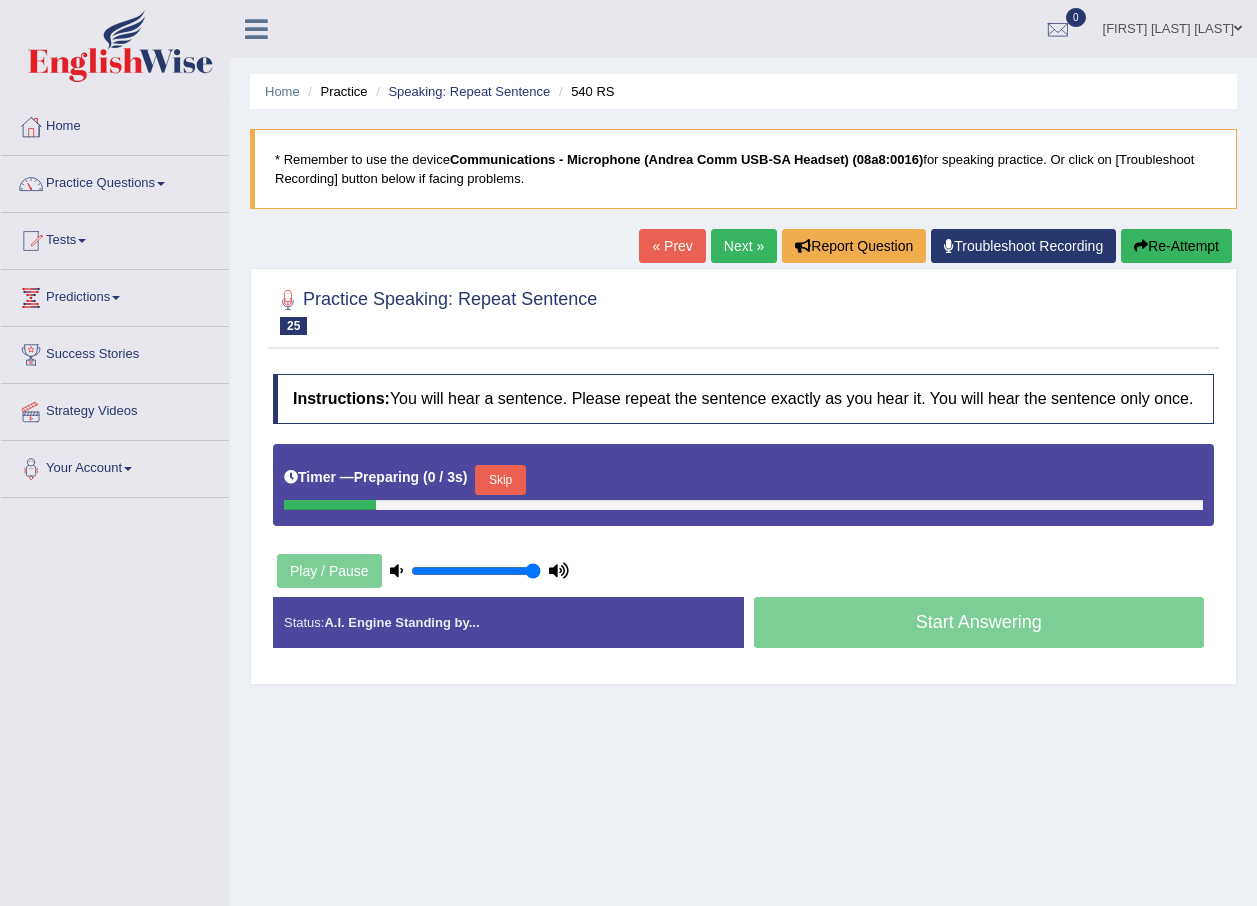 scroll, scrollTop: 0, scrollLeft: 0, axis: both 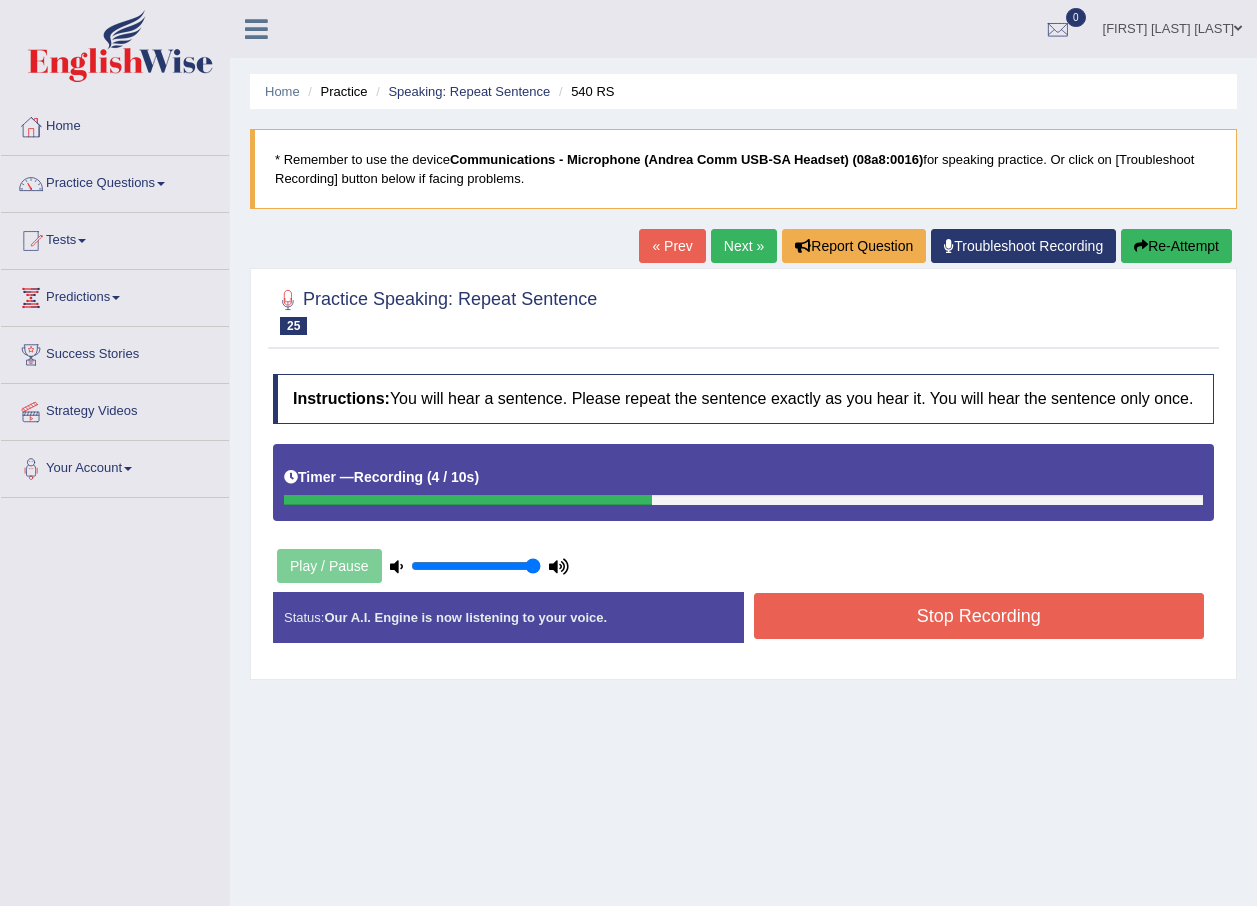 click on "Stop Recording" at bounding box center [979, 616] 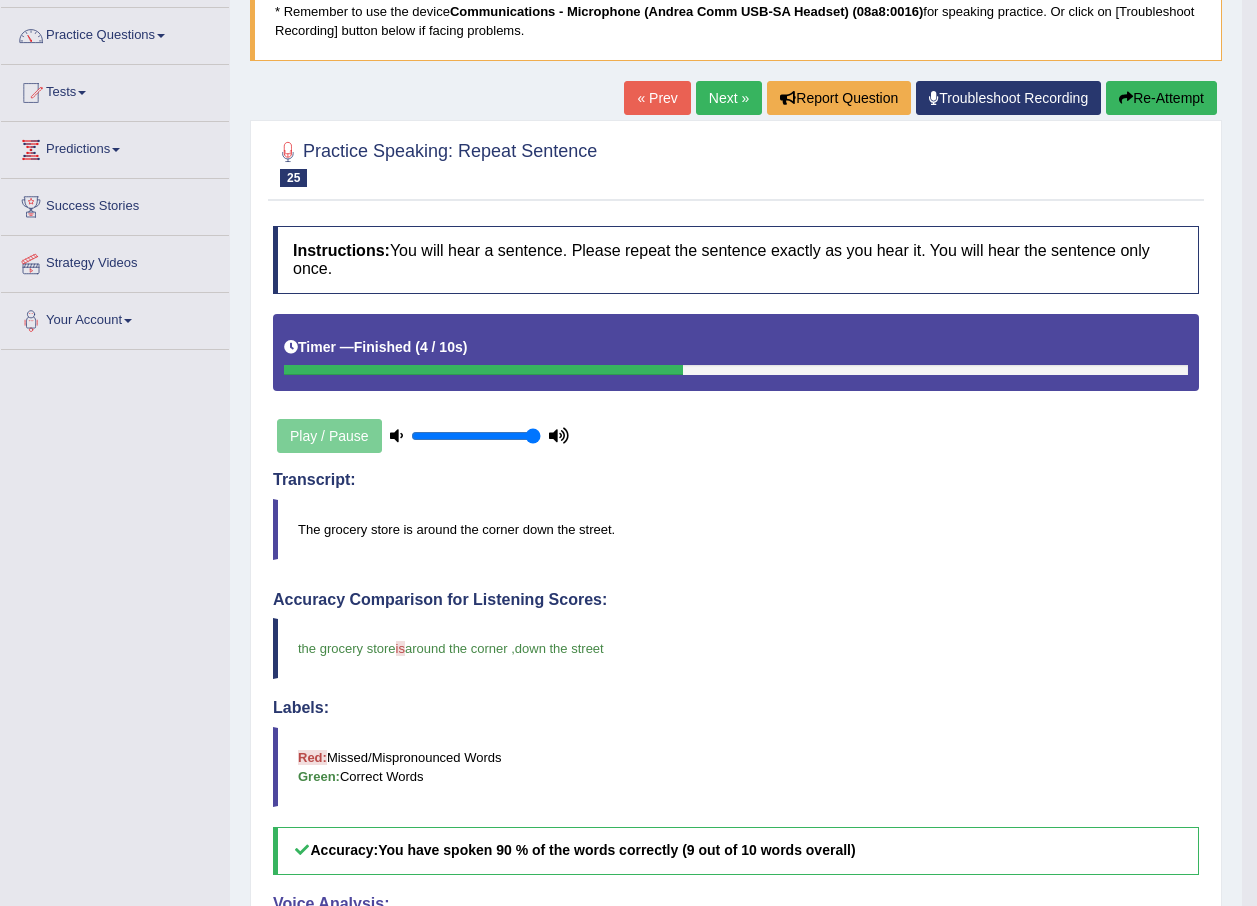 scroll, scrollTop: 48, scrollLeft: 0, axis: vertical 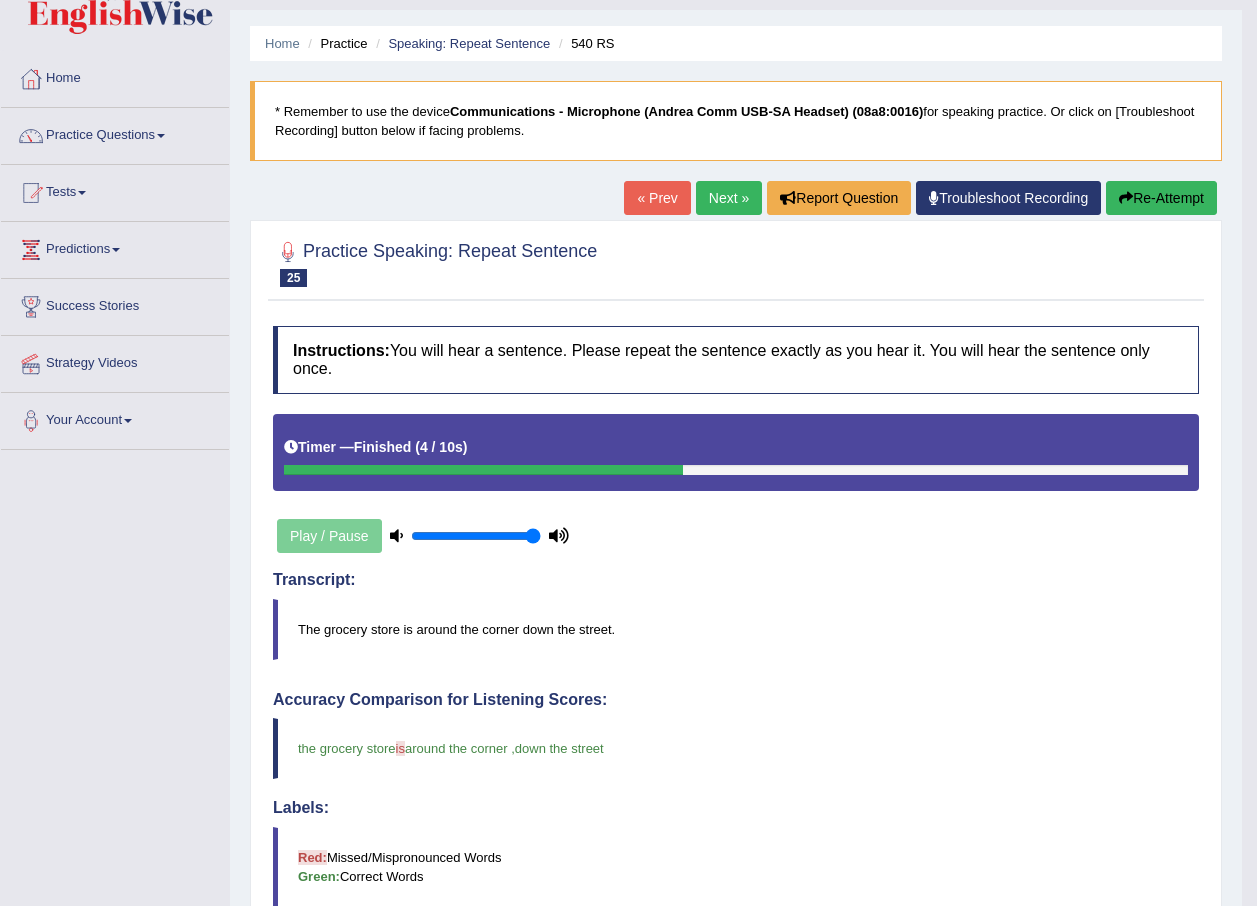 click on "Next »" at bounding box center (729, 198) 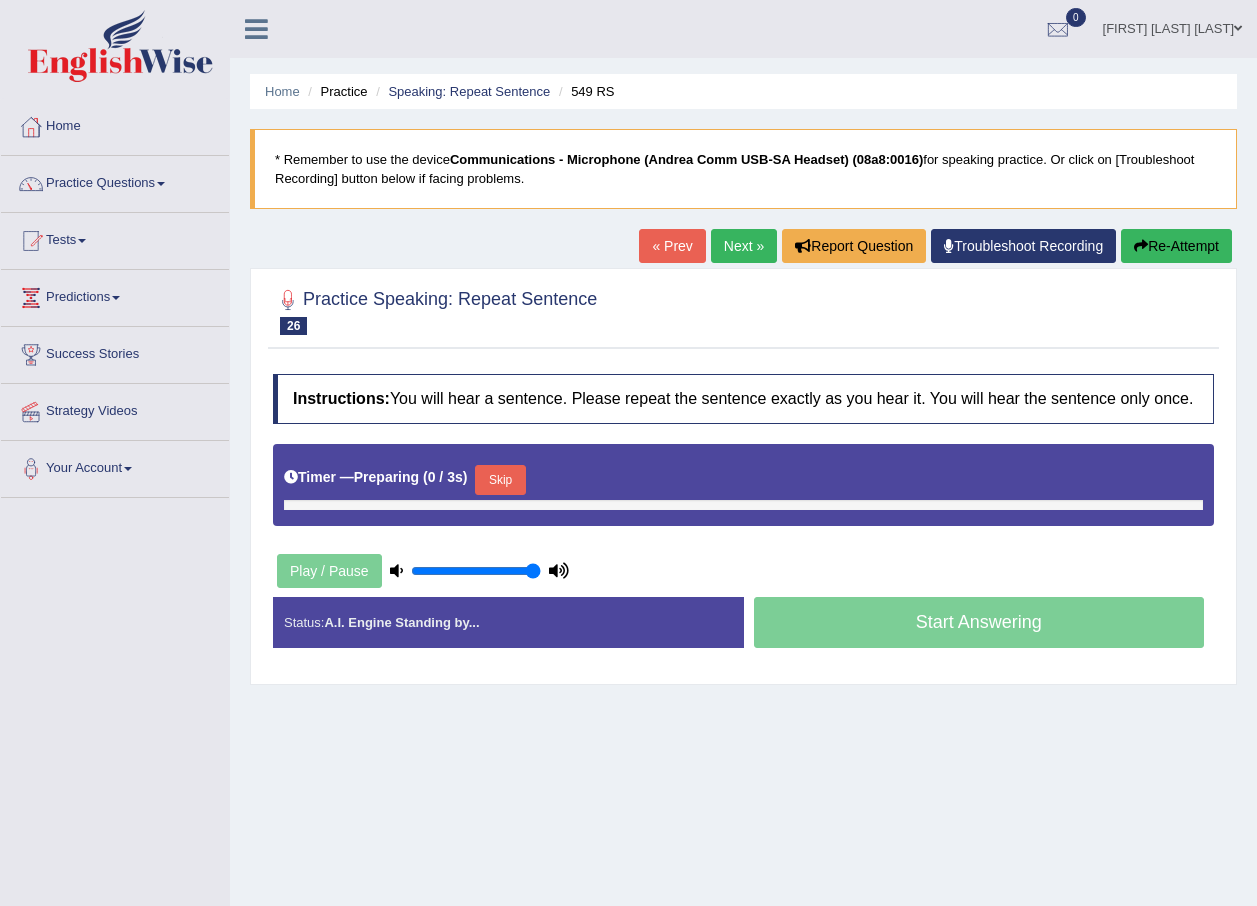 scroll, scrollTop: 0, scrollLeft: 0, axis: both 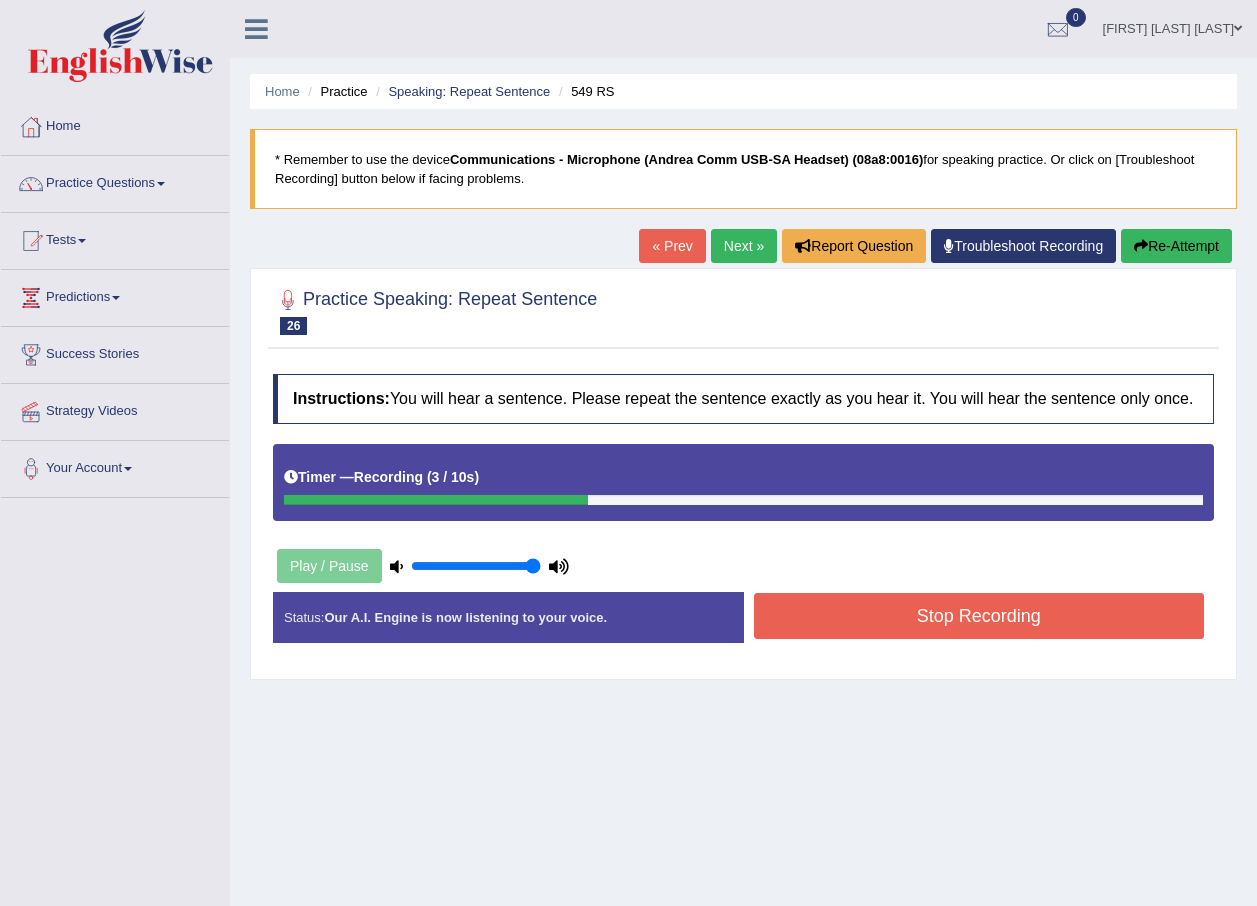 click on "Stop Recording" at bounding box center (979, 616) 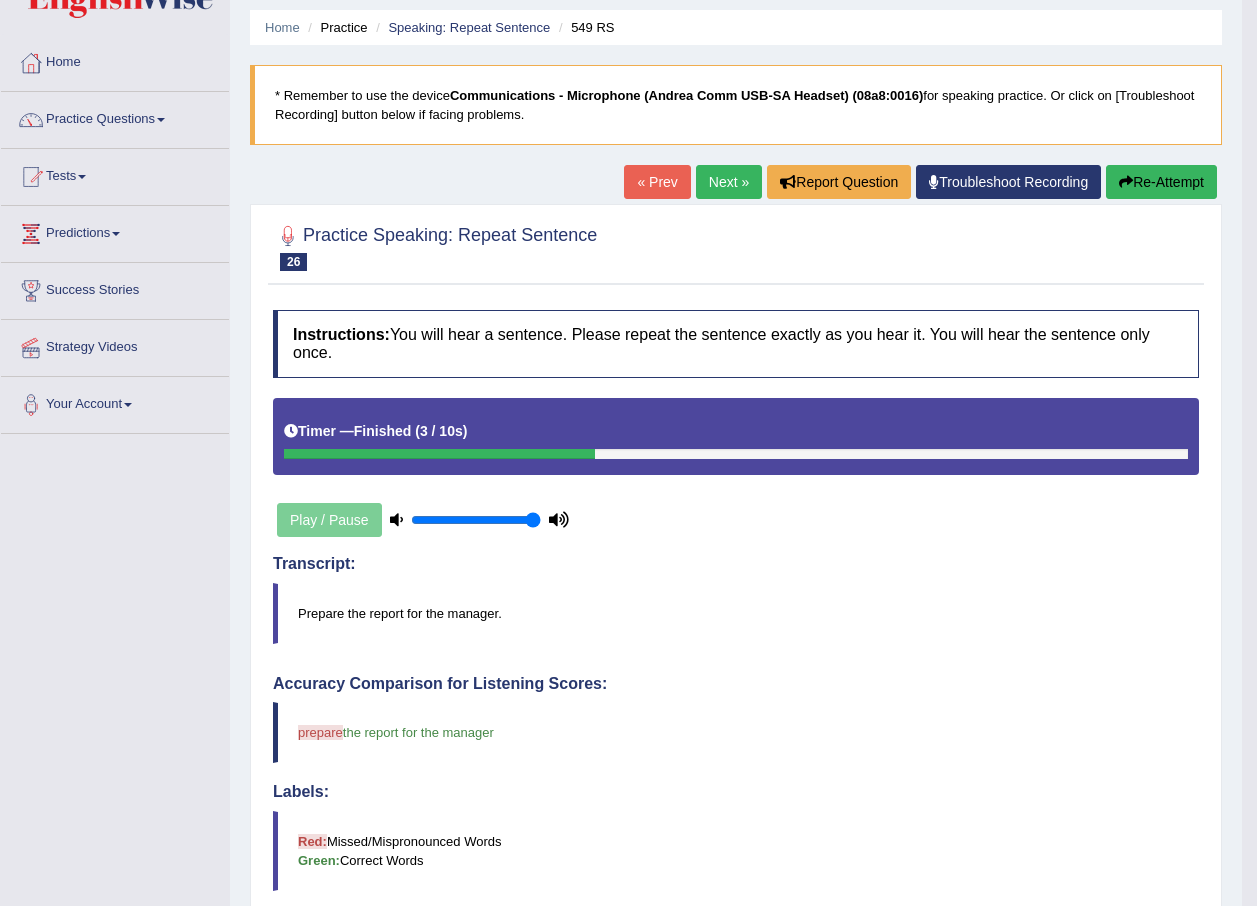 scroll, scrollTop: 48, scrollLeft: 0, axis: vertical 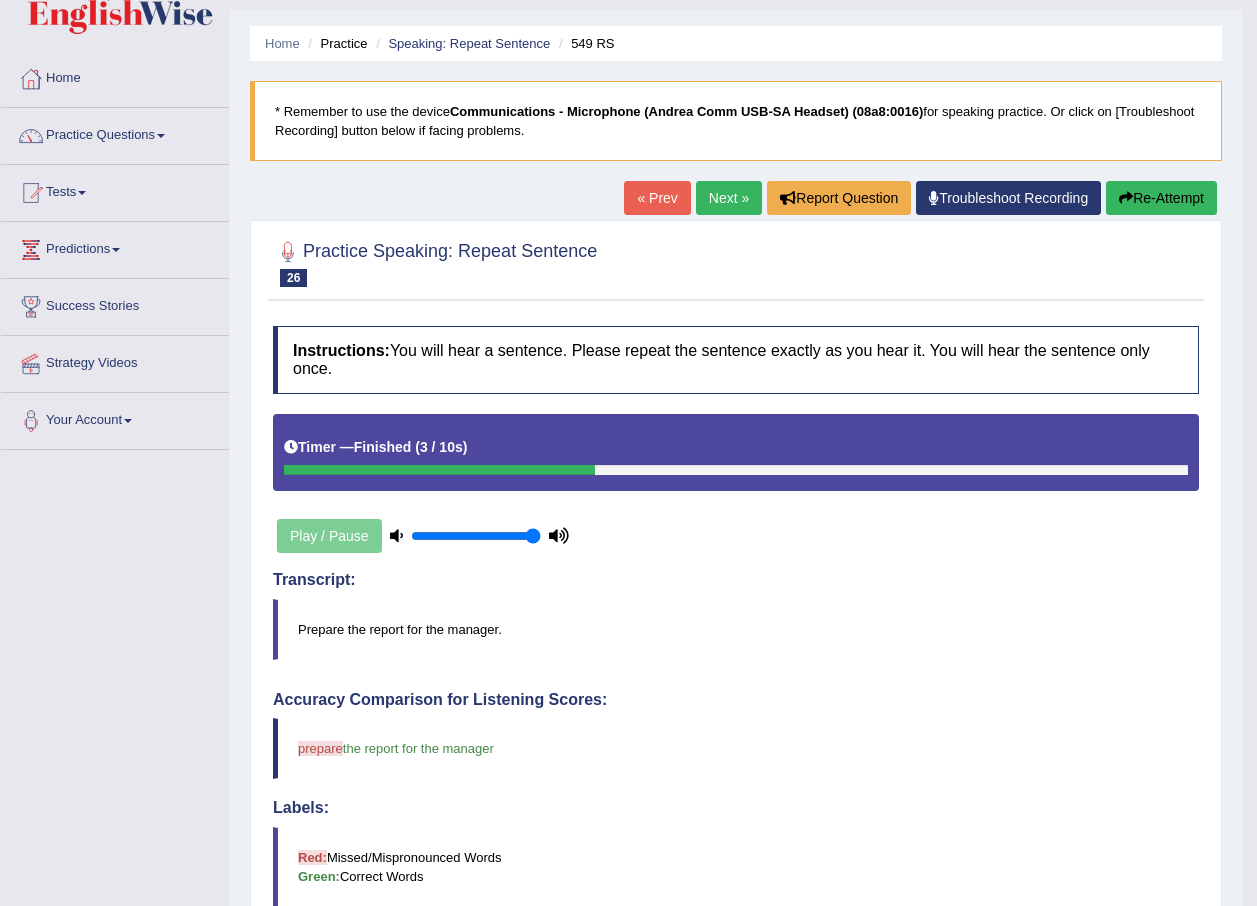 click on "Next »" at bounding box center [729, 198] 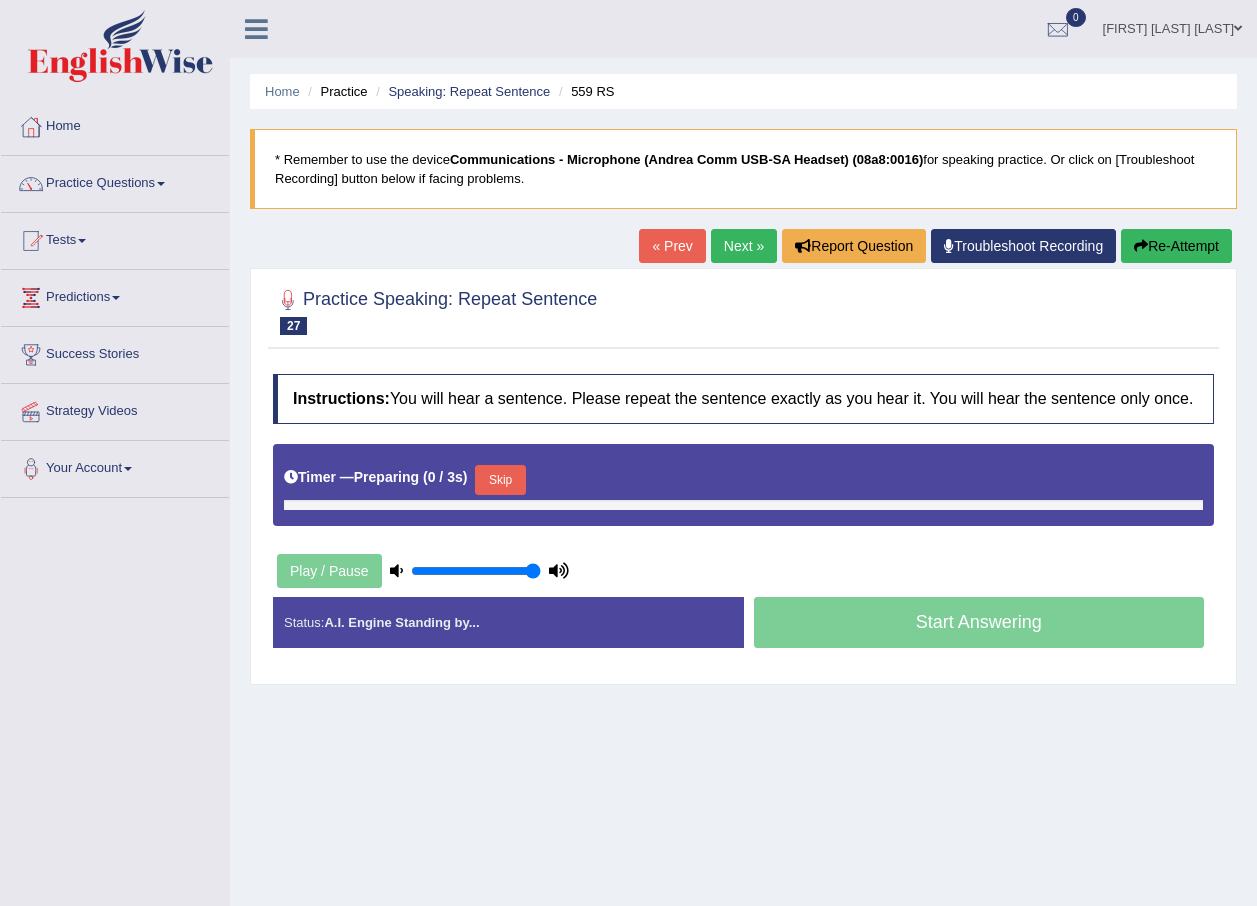 scroll, scrollTop: 0, scrollLeft: 0, axis: both 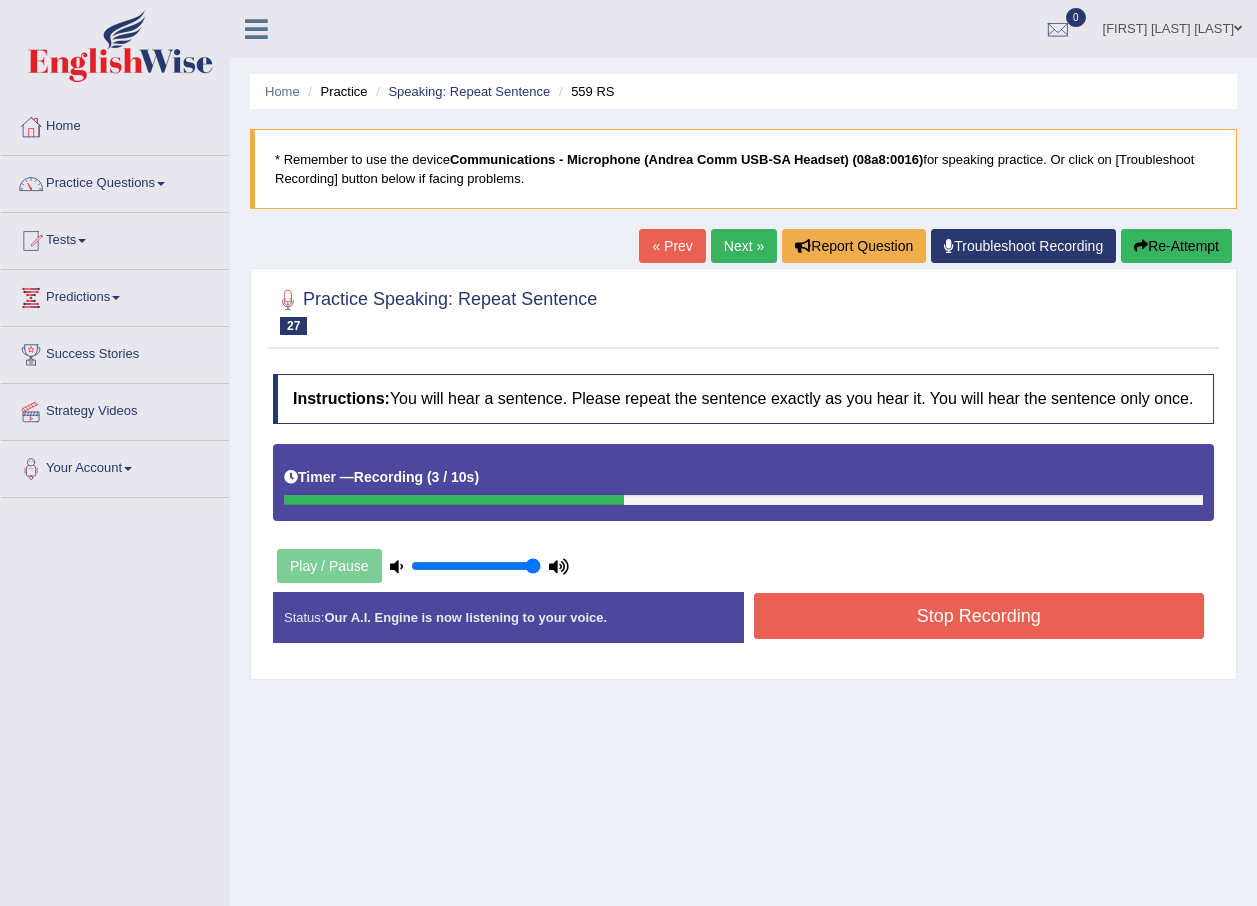 click on "Stop Recording" at bounding box center (979, 616) 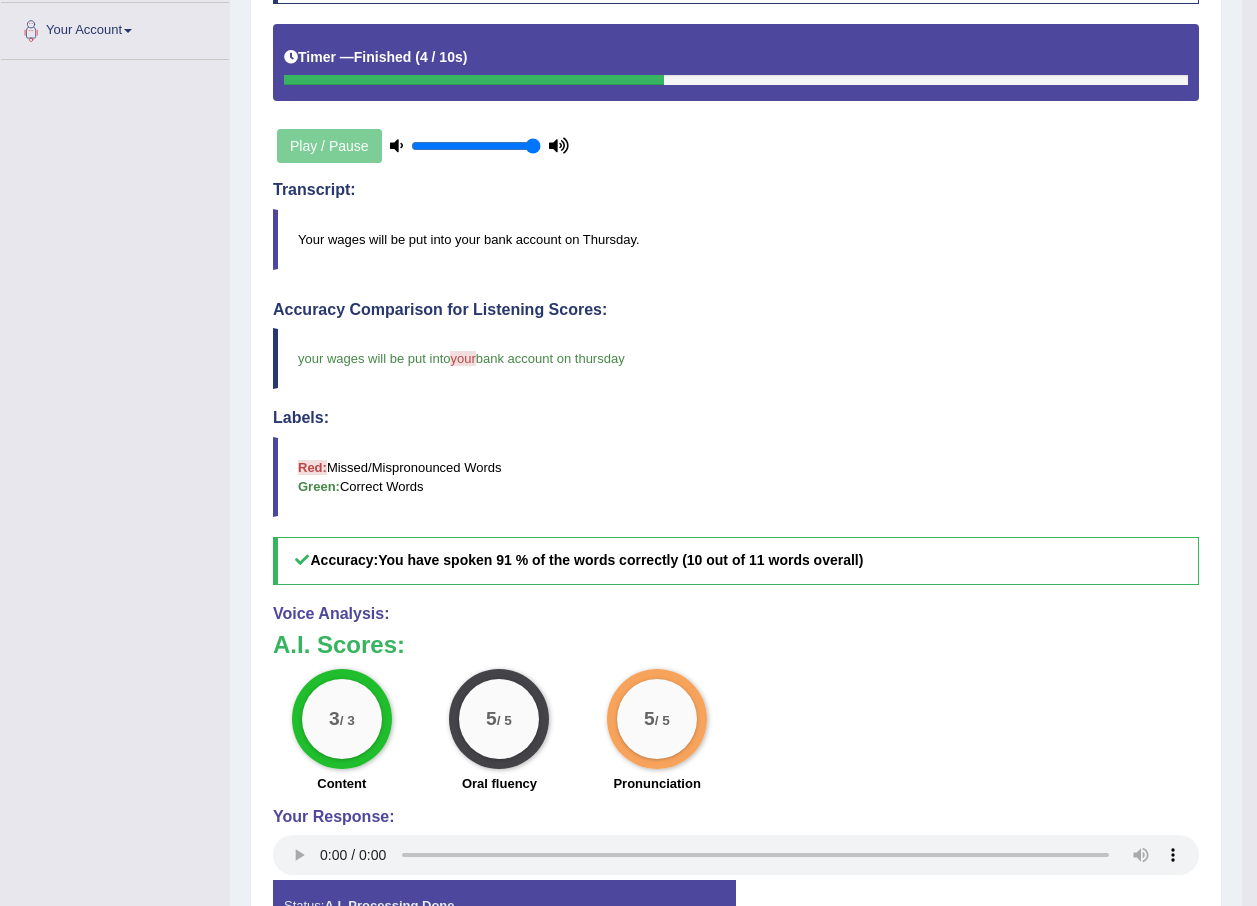 scroll, scrollTop: 48, scrollLeft: 0, axis: vertical 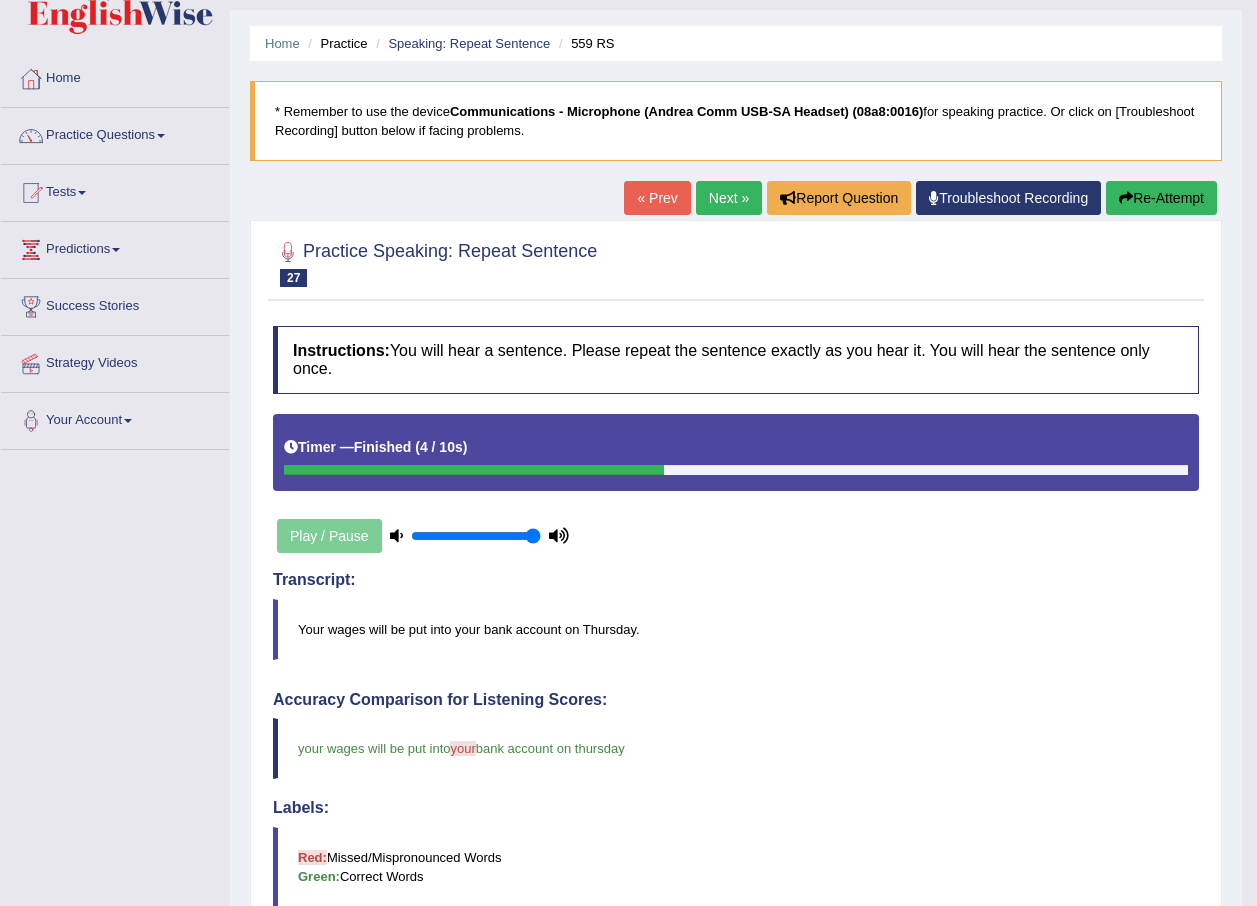 click on "Next »" at bounding box center (729, 198) 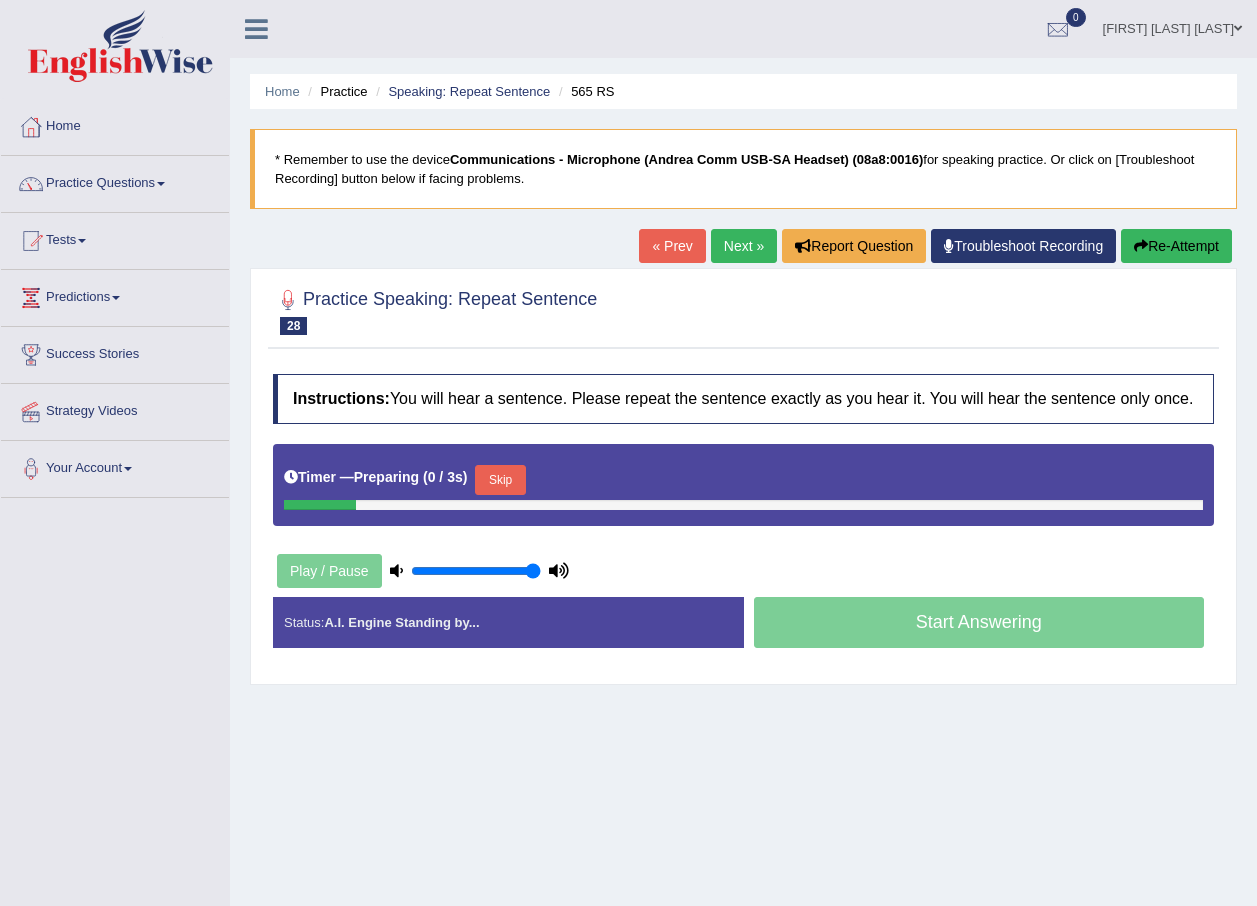 scroll, scrollTop: 0, scrollLeft: 0, axis: both 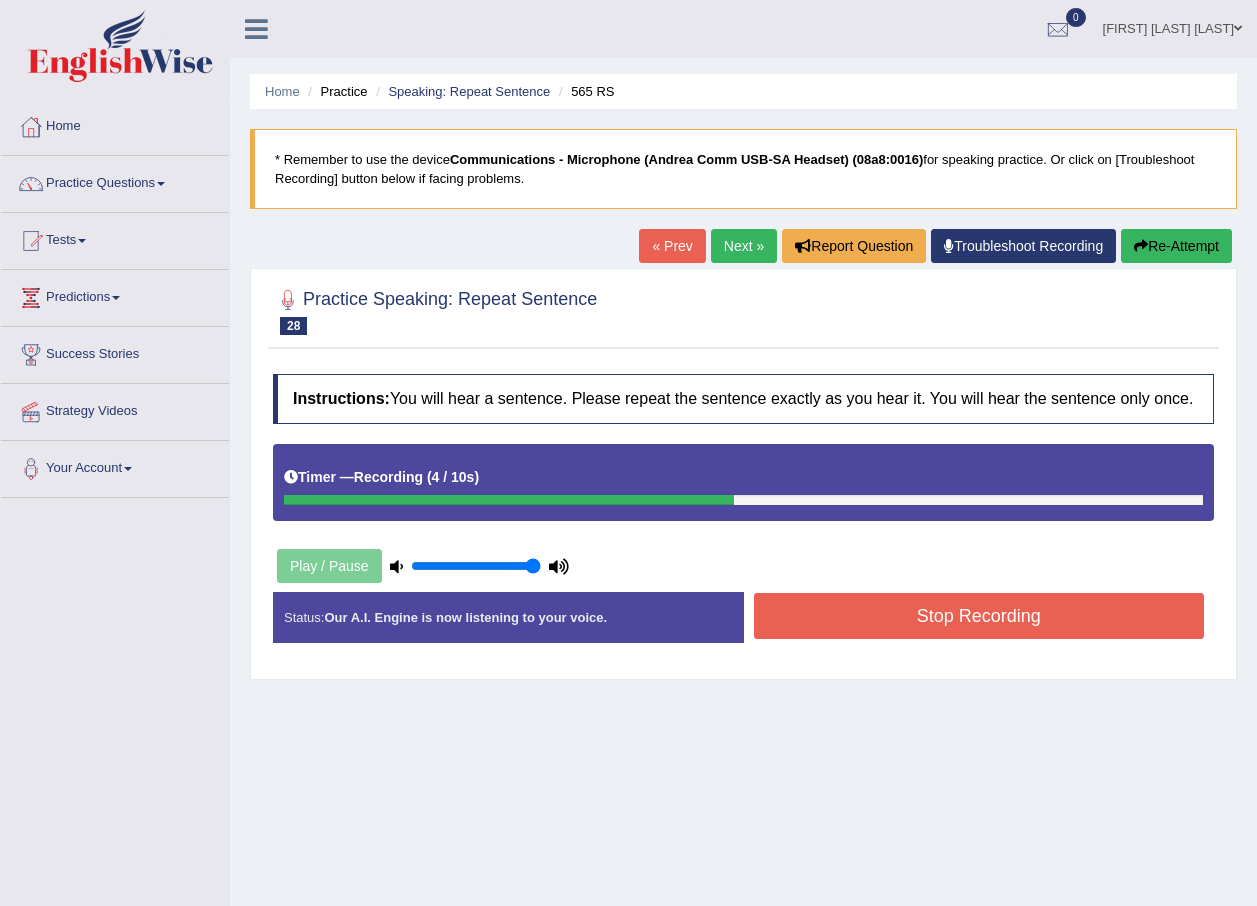 click on "Stop Recording" at bounding box center [979, 616] 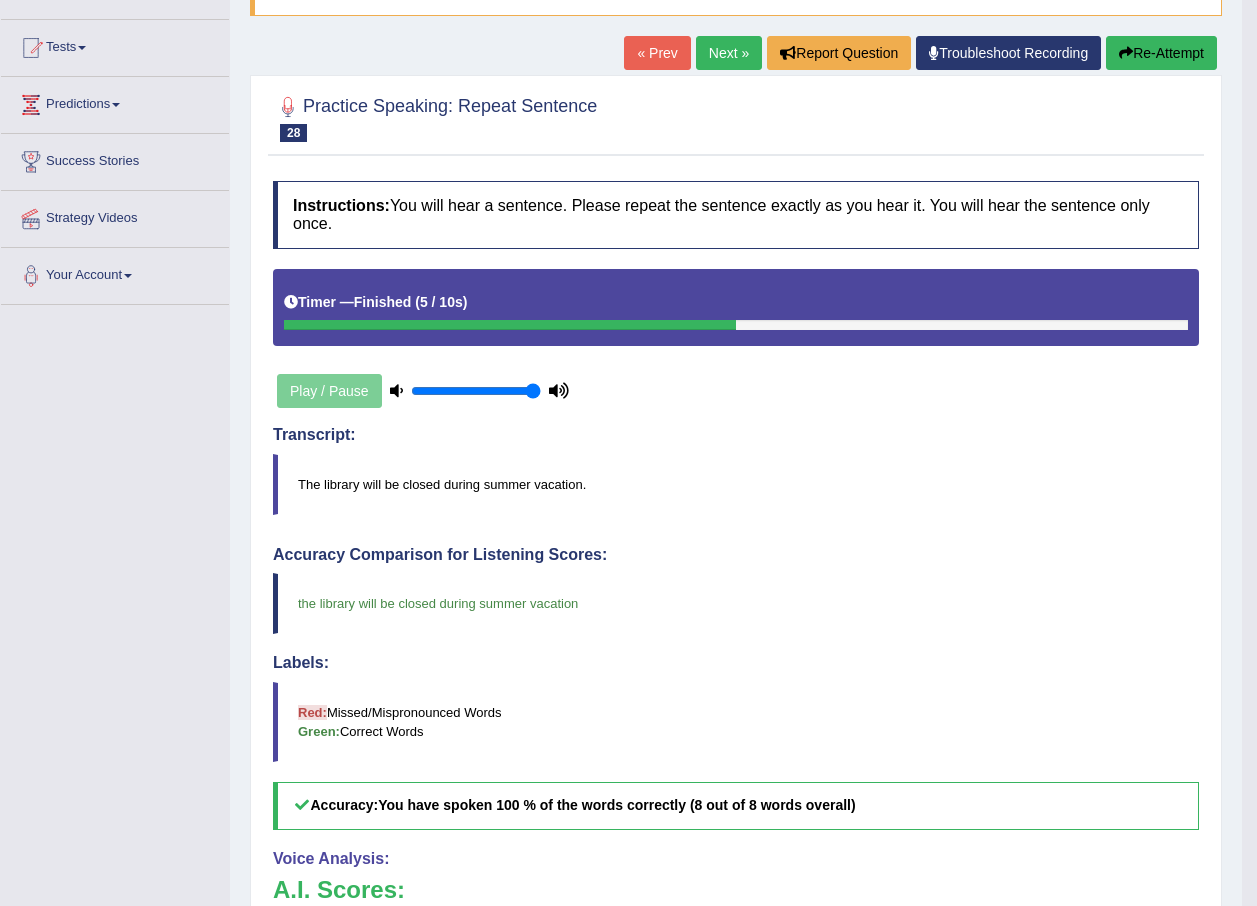 scroll, scrollTop: 0, scrollLeft: 0, axis: both 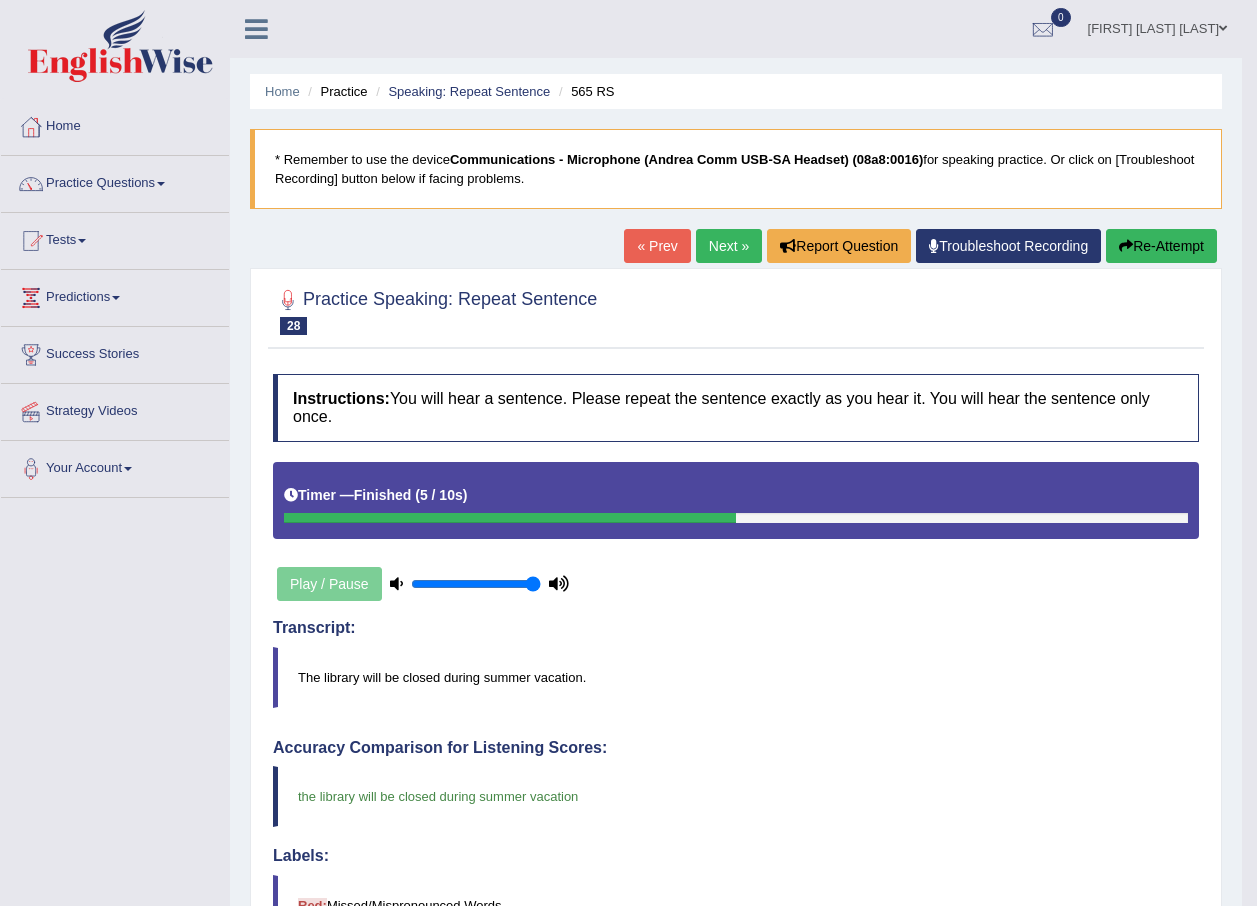 click on "Next »" at bounding box center [729, 246] 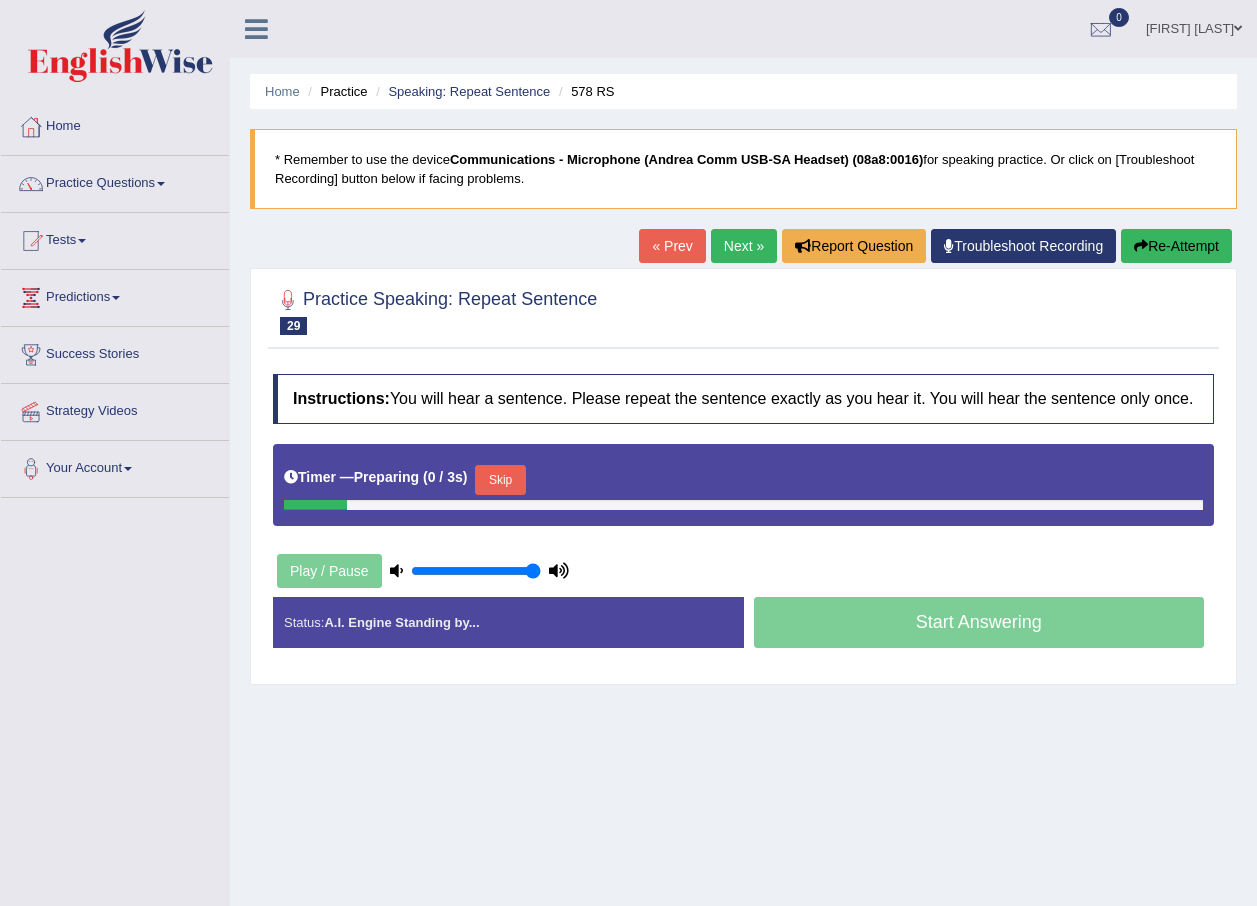 scroll, scrollTop: 0, scrollLeft: 0, axis: both 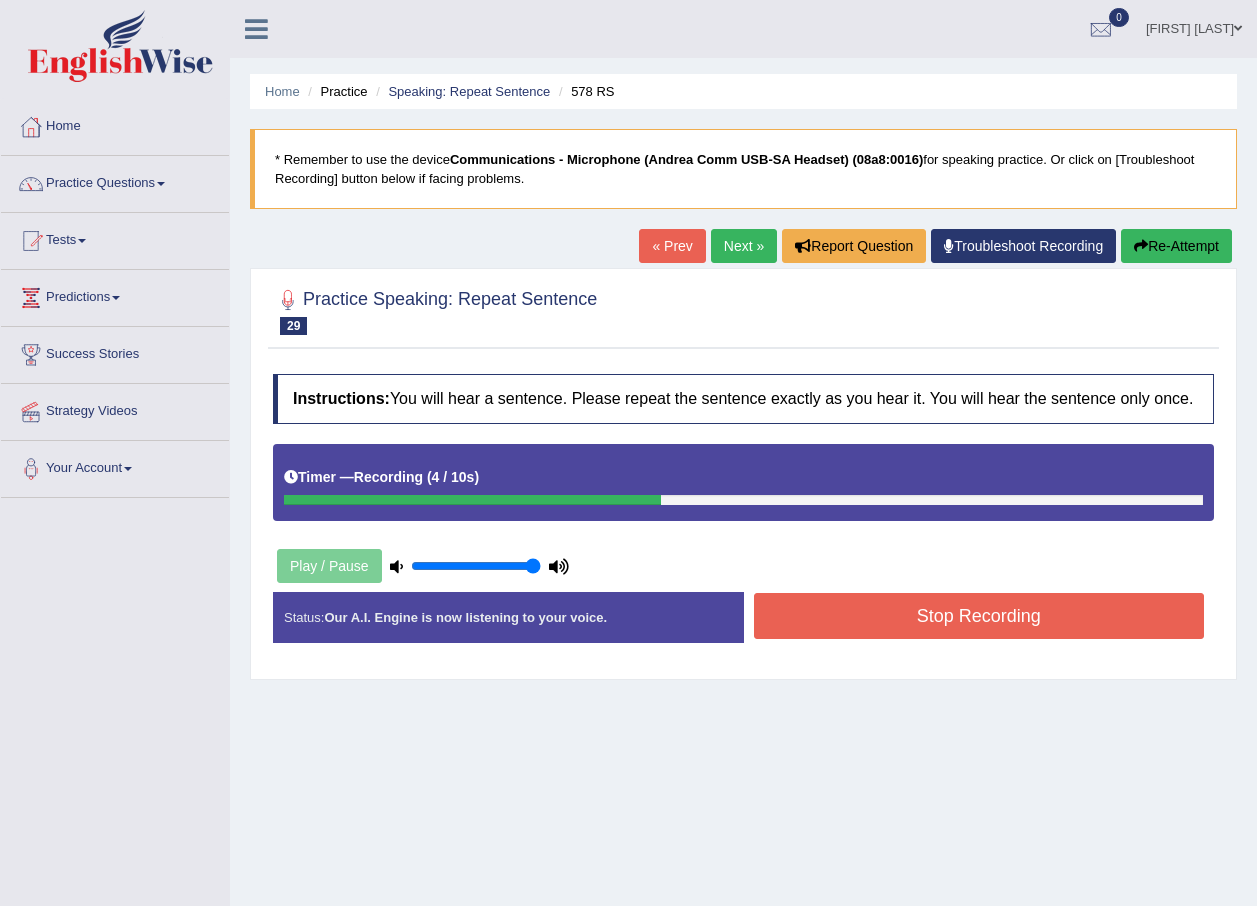 click on "Stop Recording" at bounding box center [979, 616] 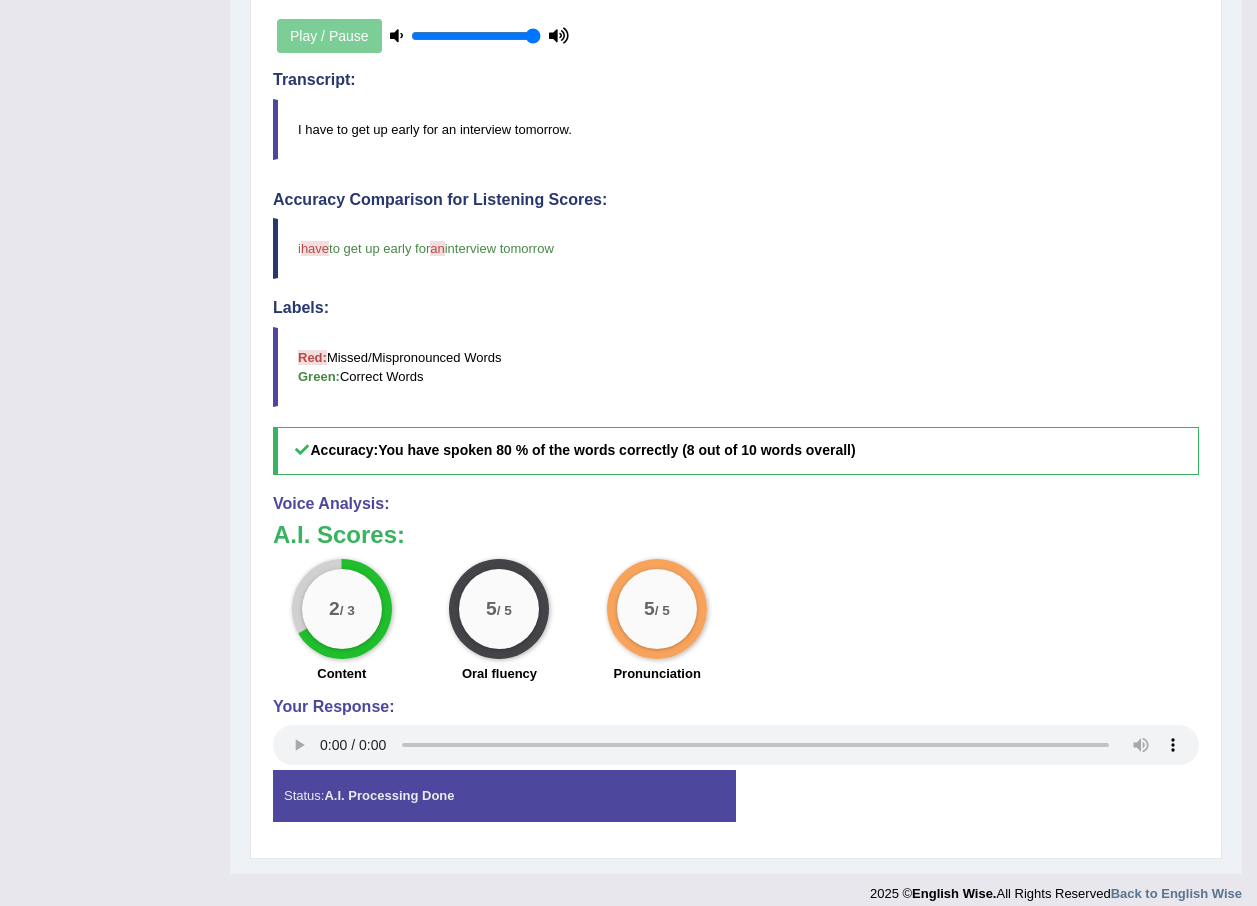 scroll, scrollTop: 48, scrollLeft: 0, axis: vertical 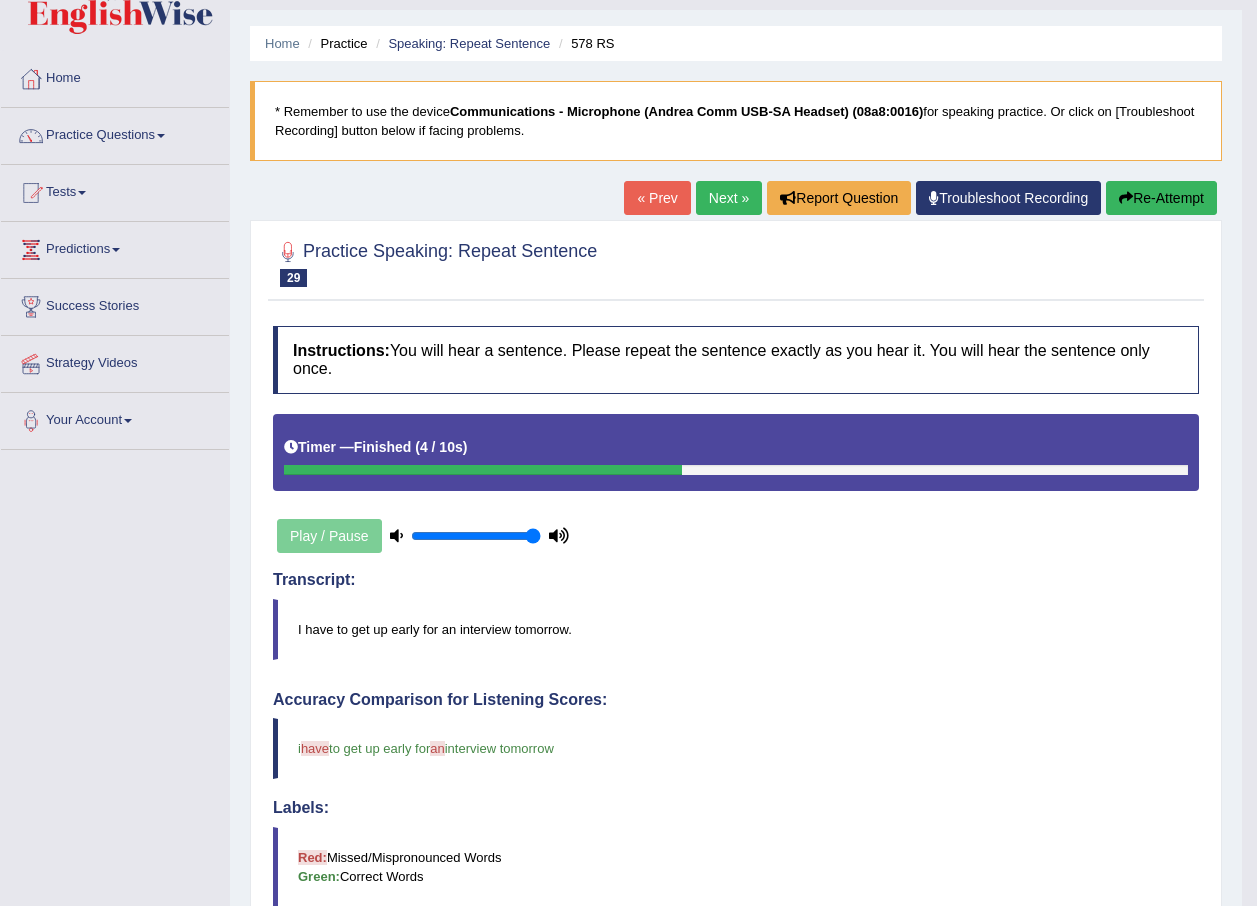 click on "Next »" at bounding box center [729, 198] 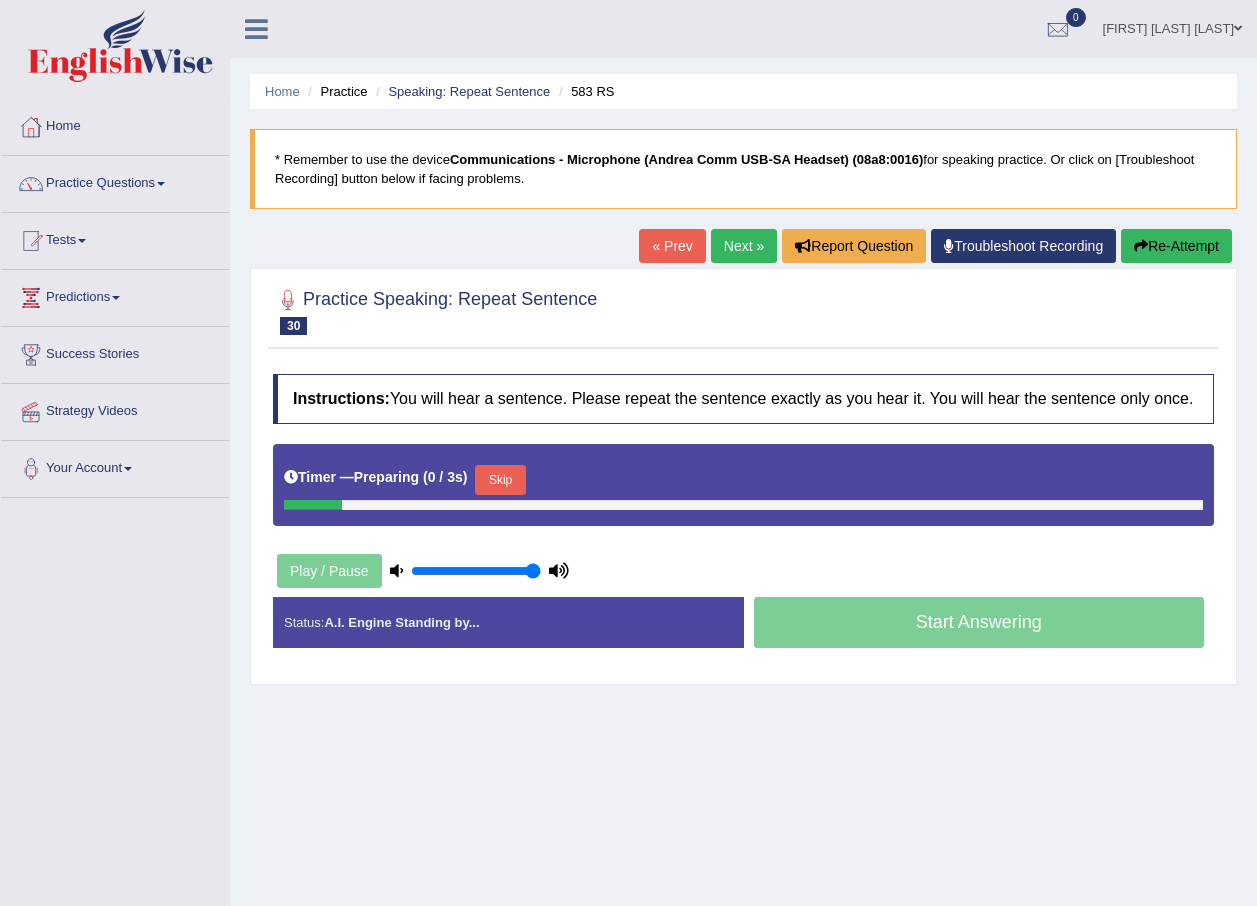 scroll, scrollTop: 0, scrollLeft: 0, axis: both 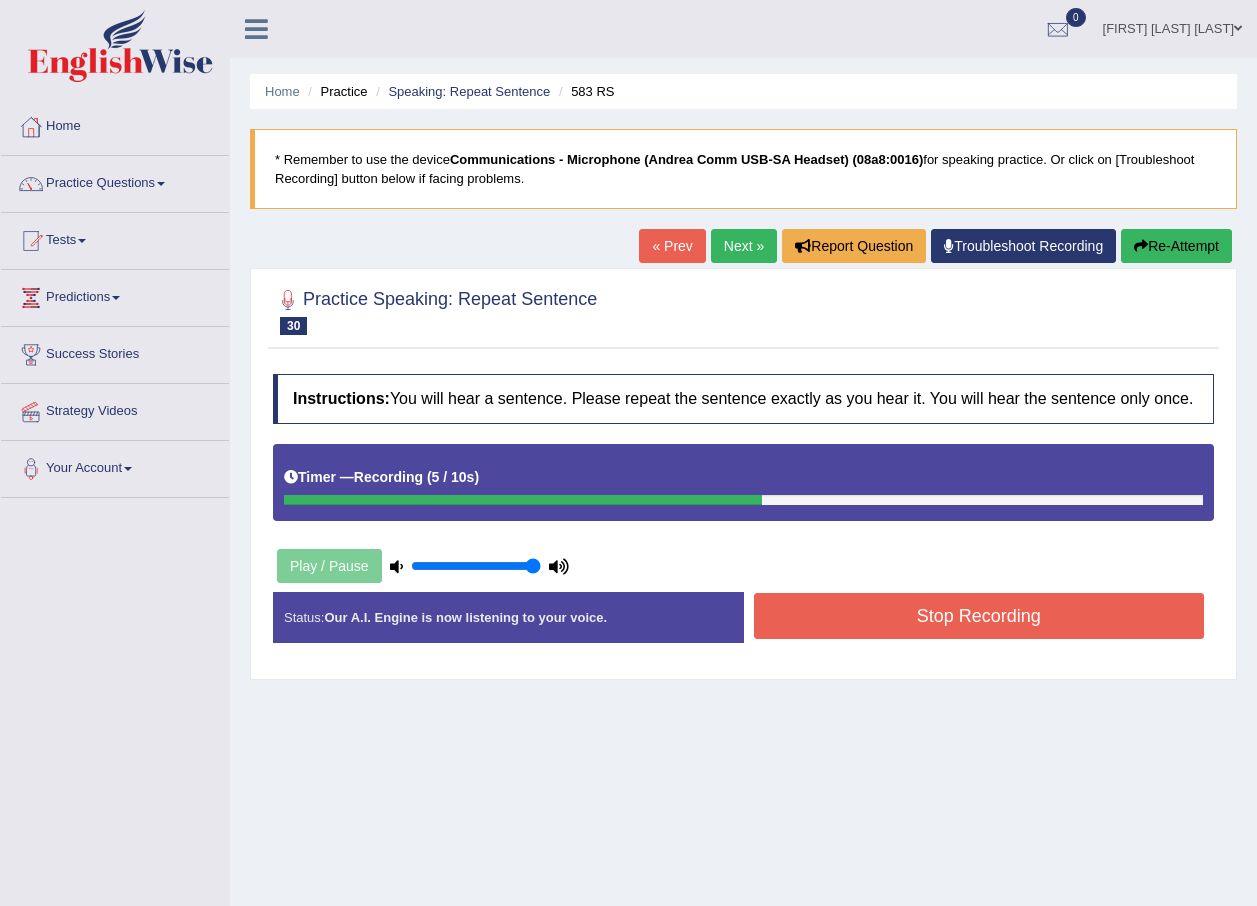 click on "Stop Recording" at bounding box center (979, 616) 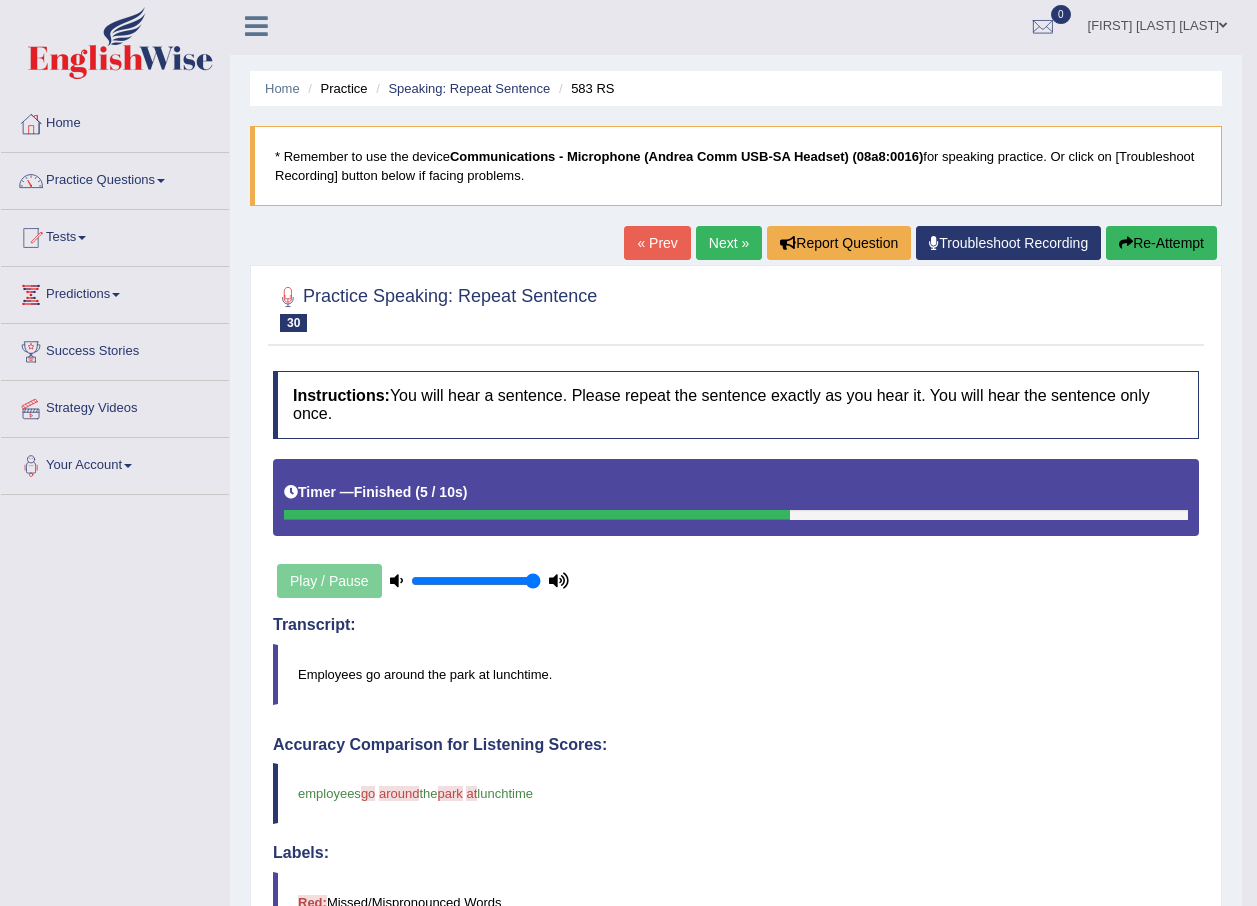 scroll, scrollTop: 0, scrollLeft: 0, axis: both 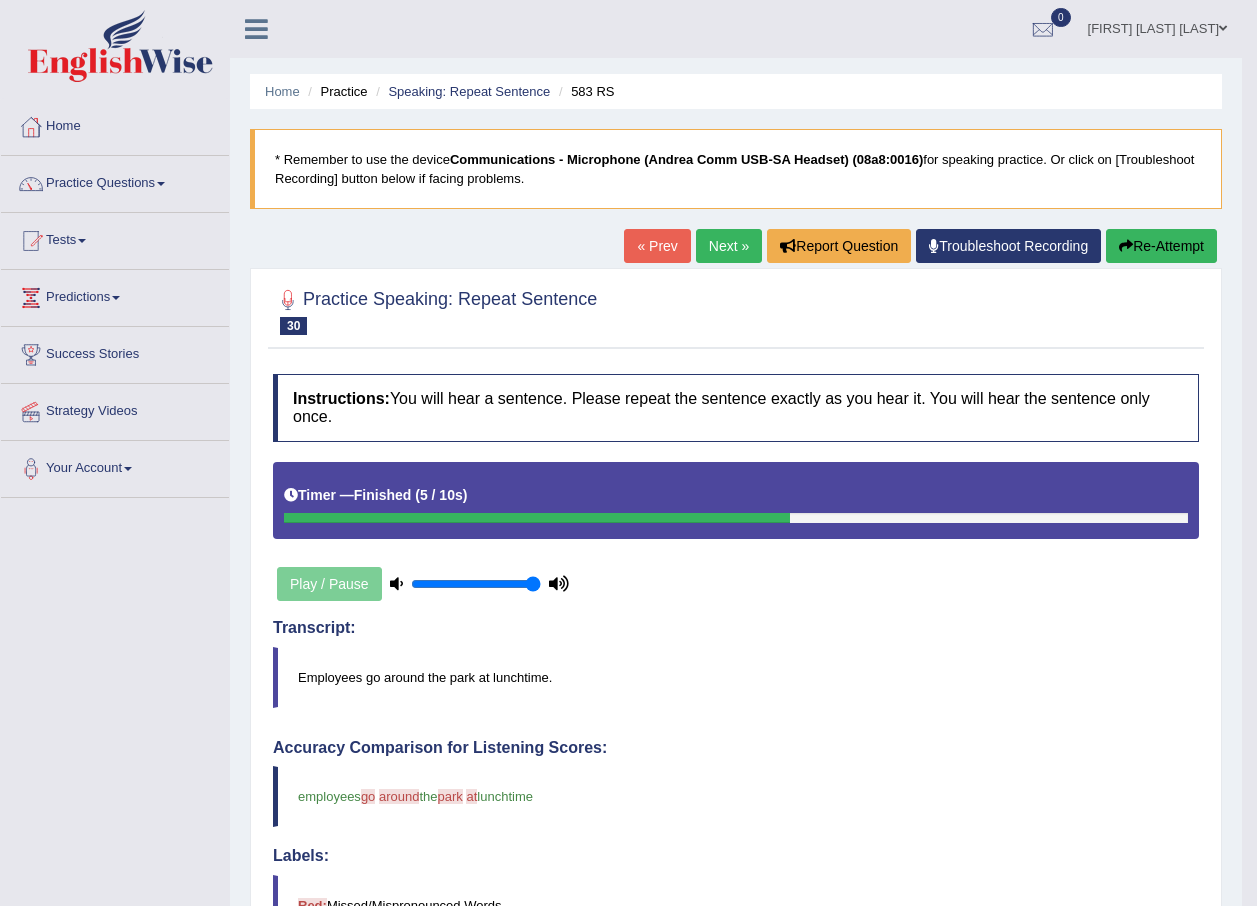 click on "Next »" at bounding box center [729, 246] 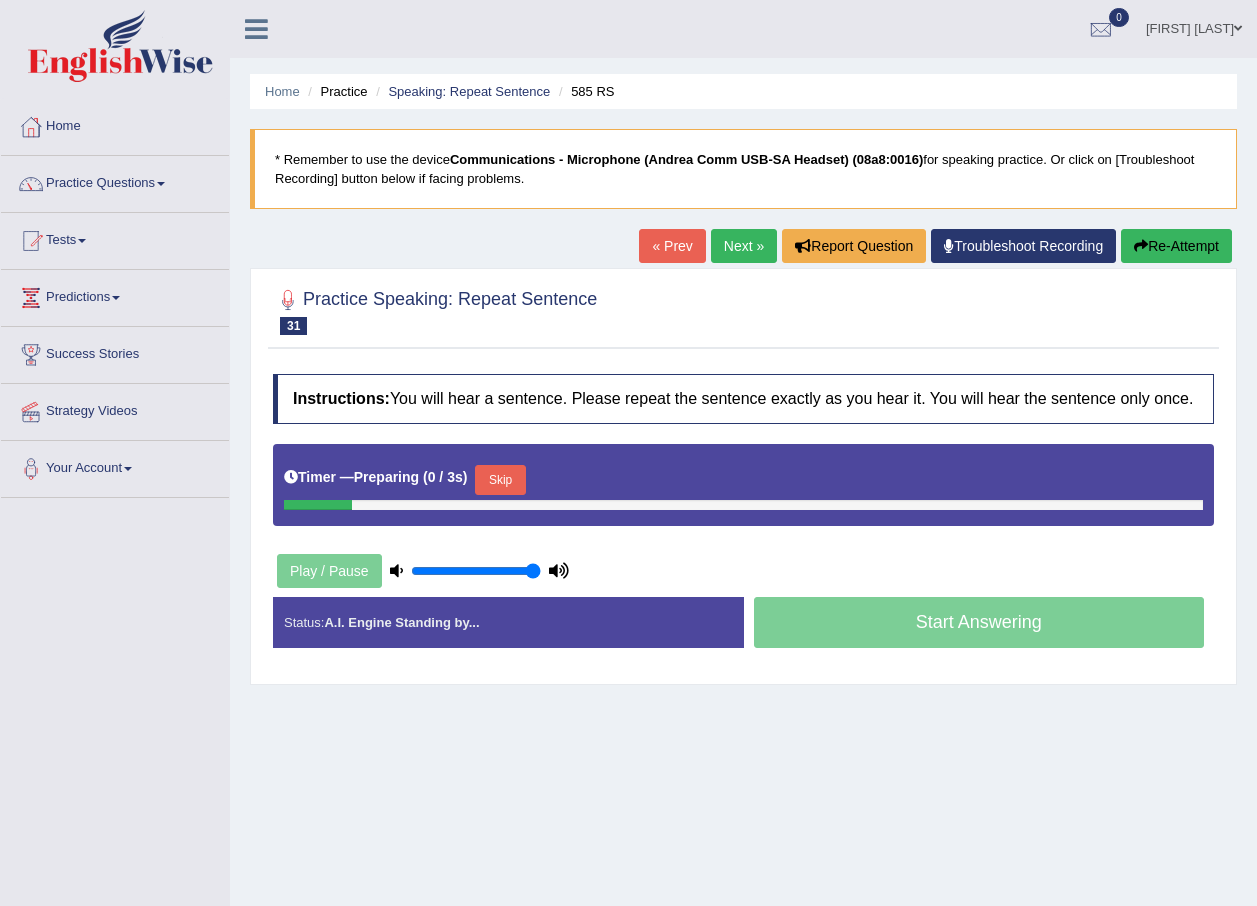 scroll, scrollTop: 0, scrollLeft: 0, axis: both 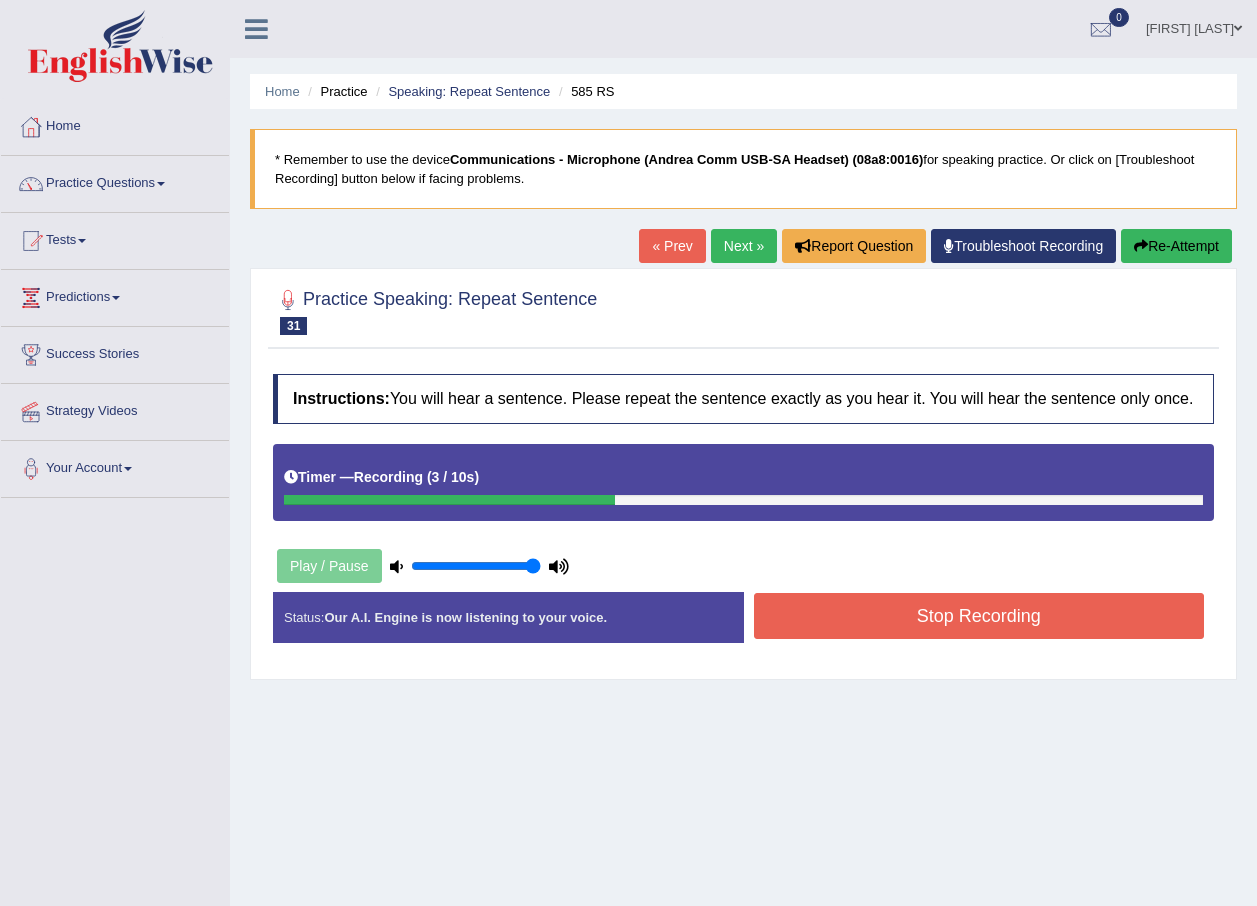 click on "Stop Recording" at bounding box center [979, 616] 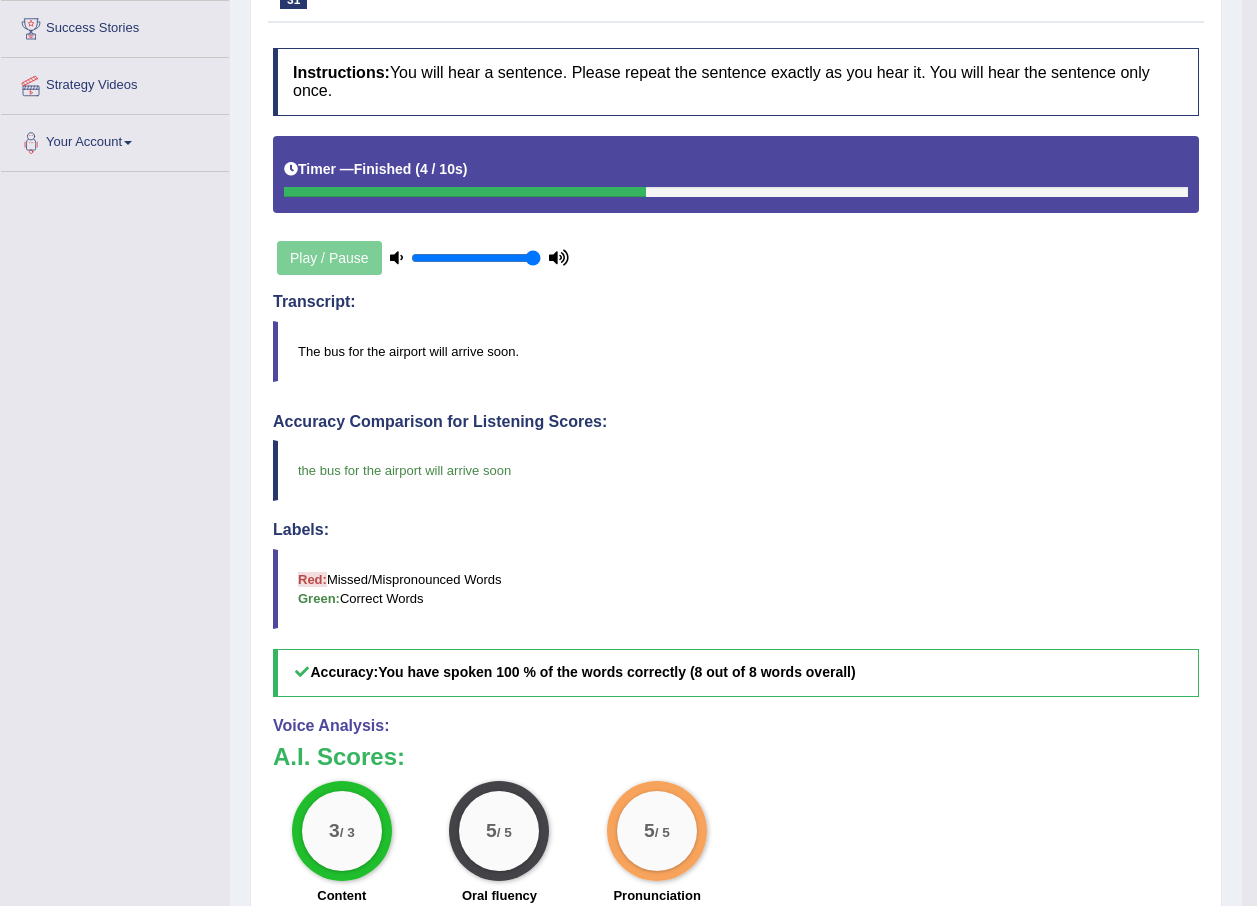 scroll, scrollTop: 0, scrollLeft: 0, axis: both 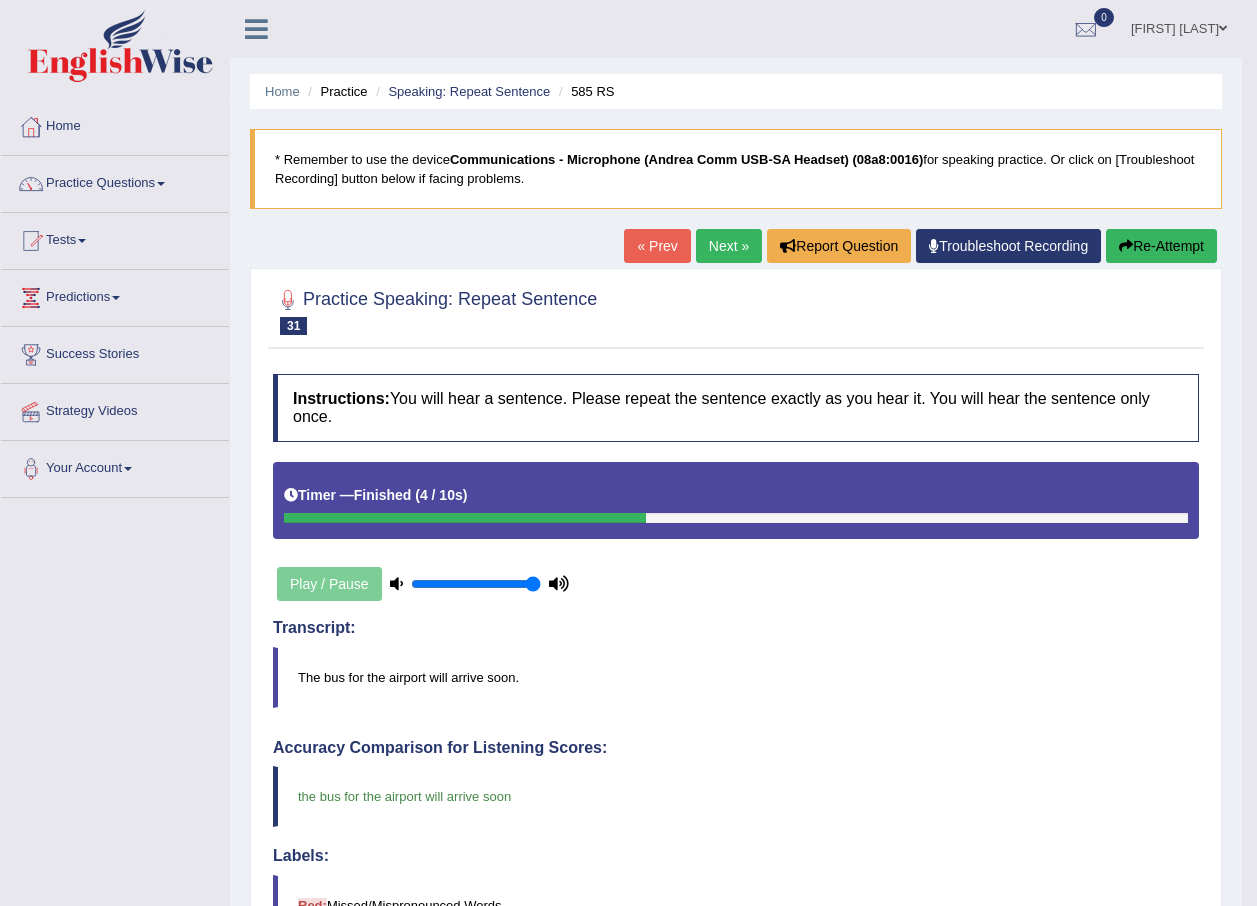 click on "Next »" at bounding box center [729, 246] 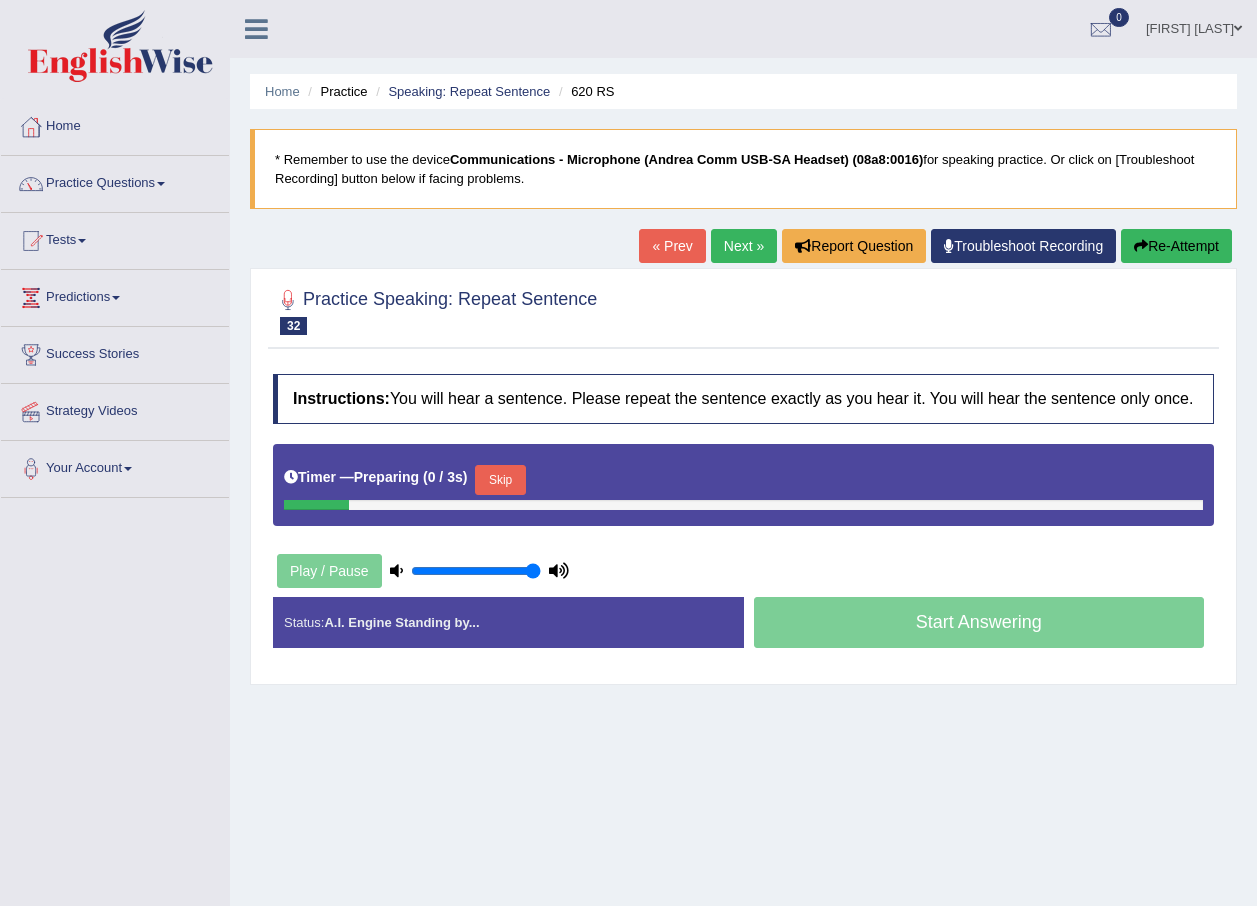 scroll, scrollTop: 0, scrollLeft: 0, axis: both 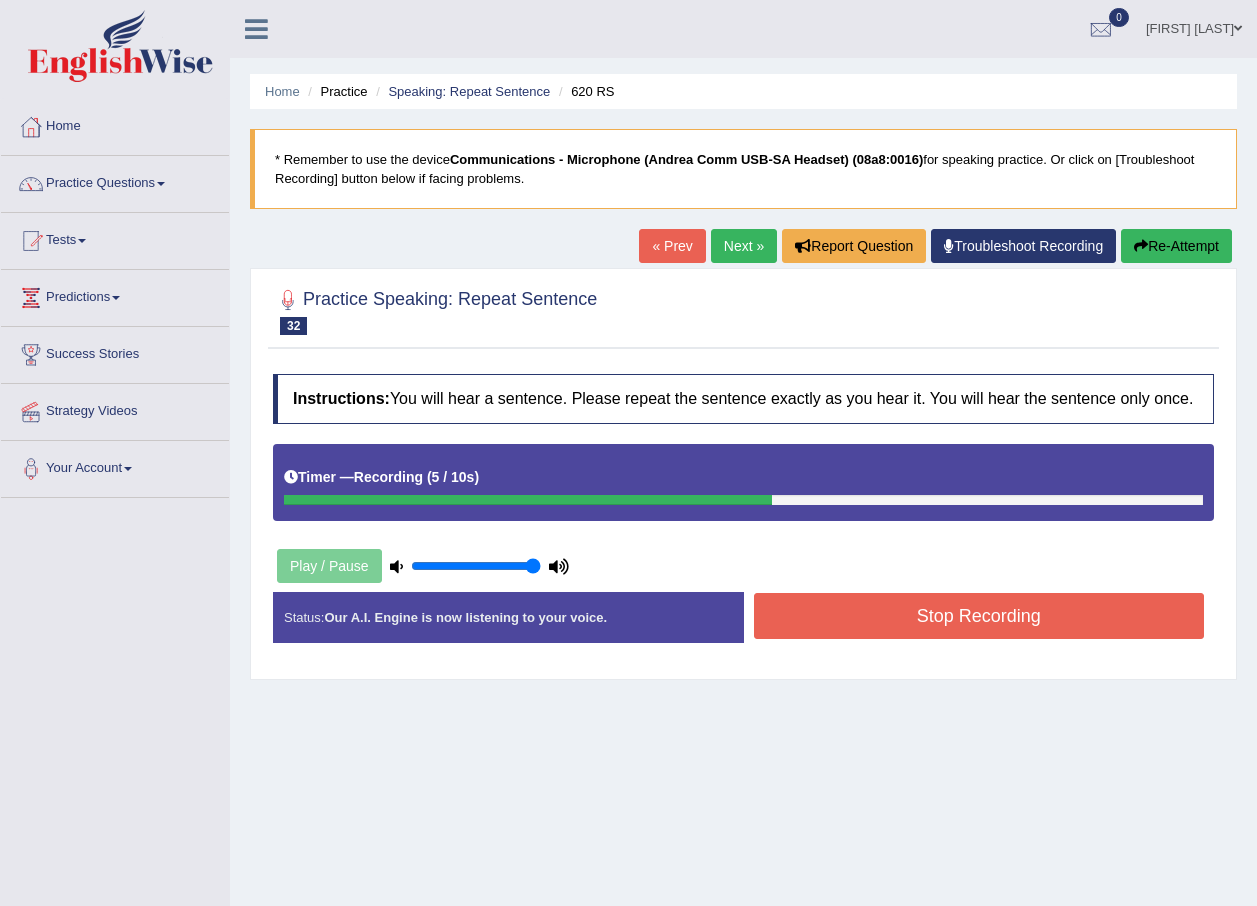 click on "Stop Recording" at bounding box center (979, 616) 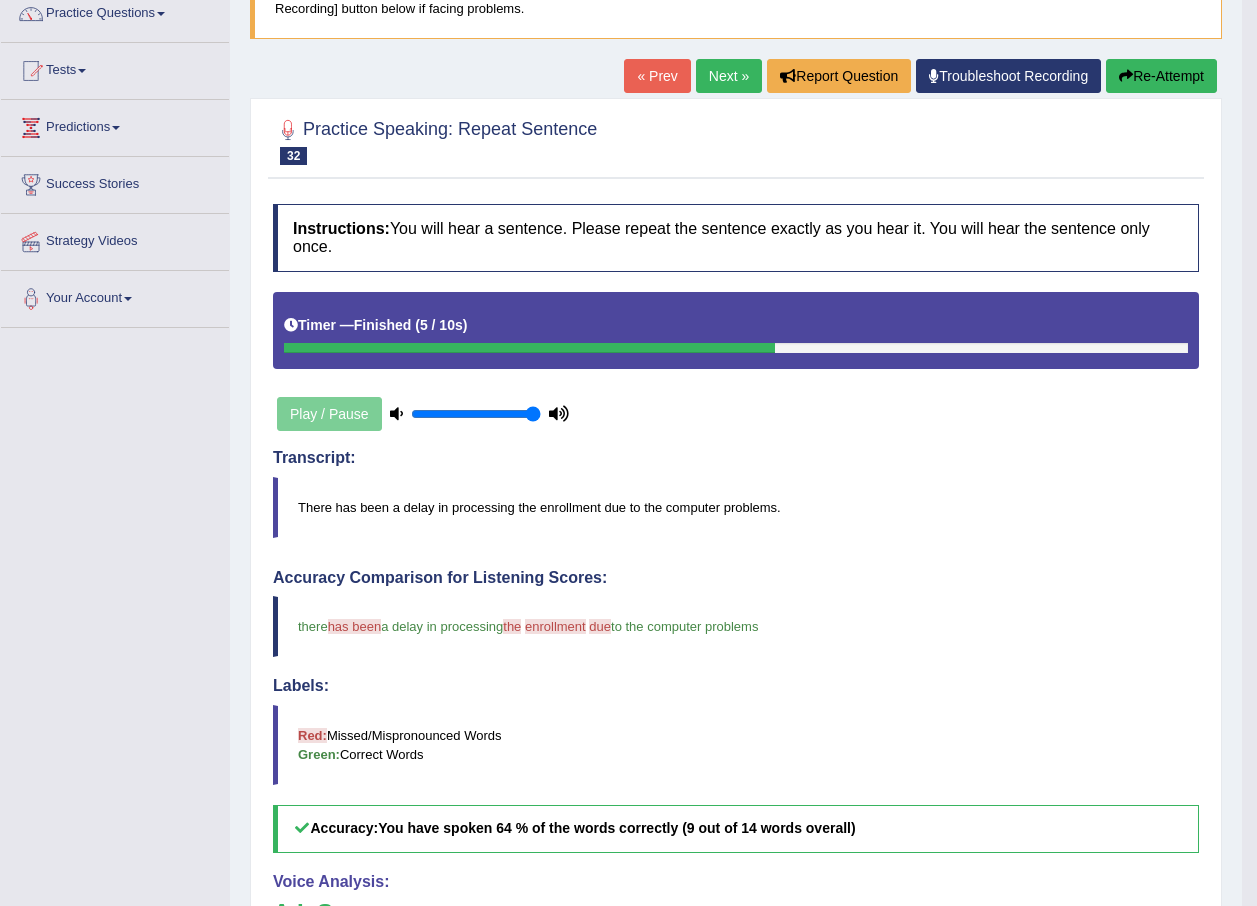 scroll, scrollTop: 0, scrollLeft: 0, axis: both 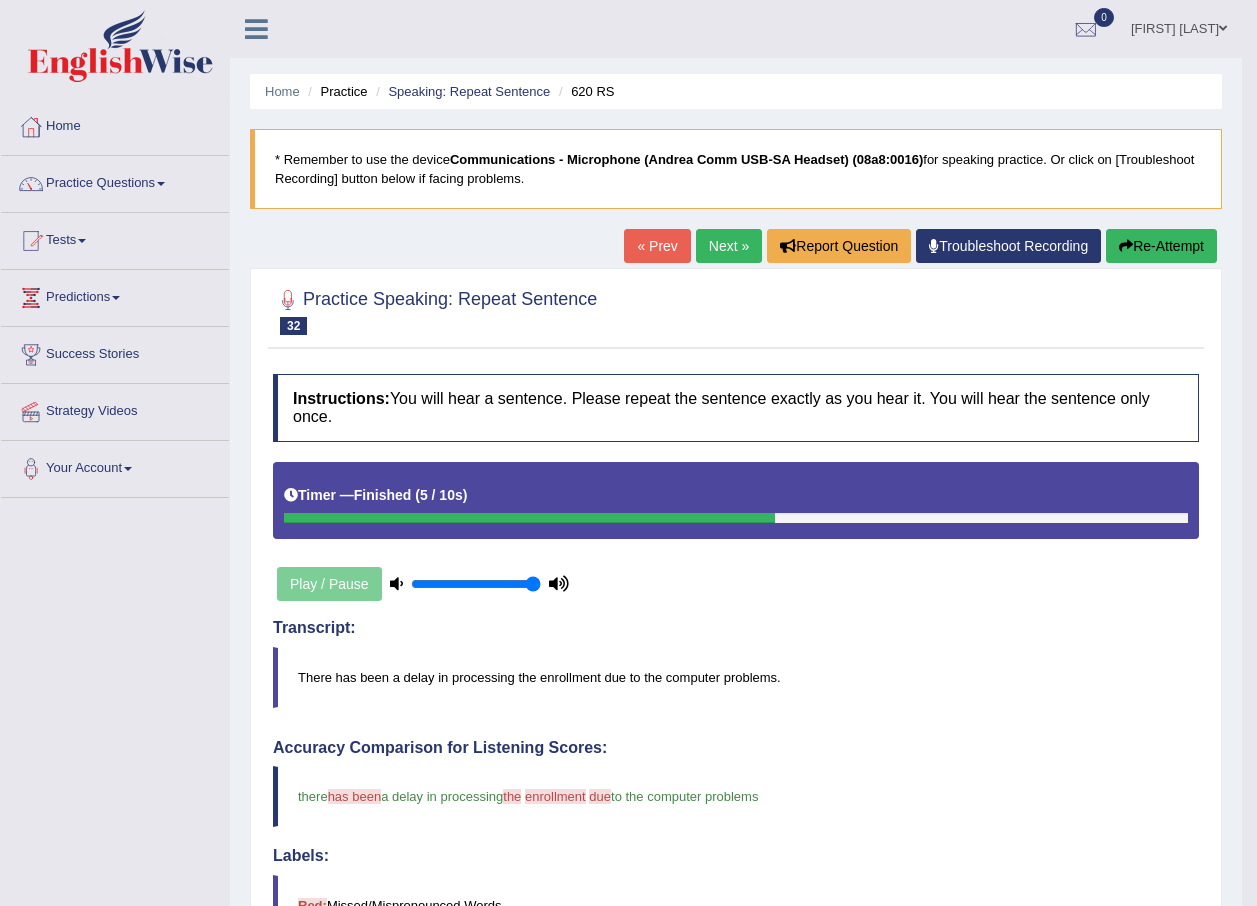 click on "Next »" at bounding box center [729, 246] 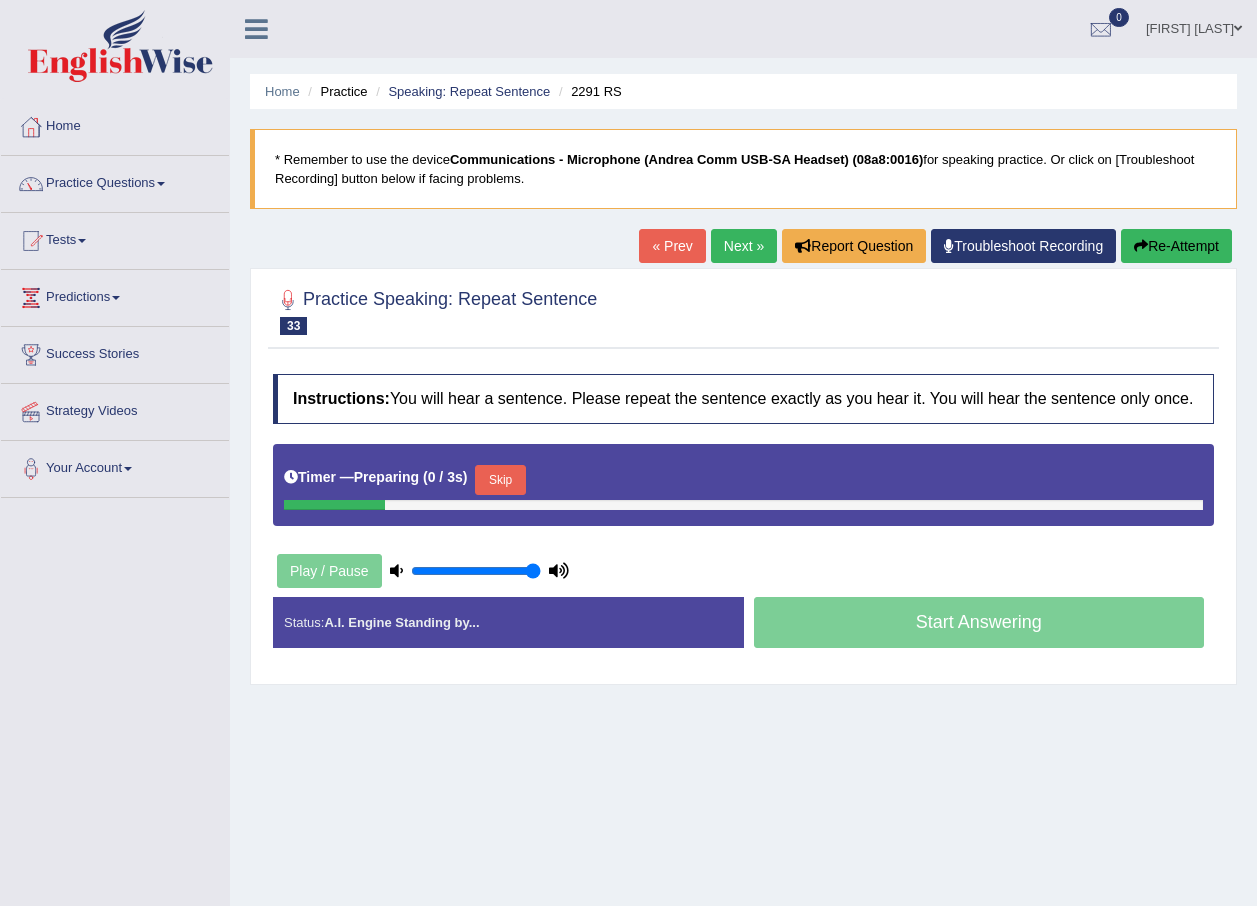 scroll, scrollTop: 0, scrollLeft: 0, axis: both 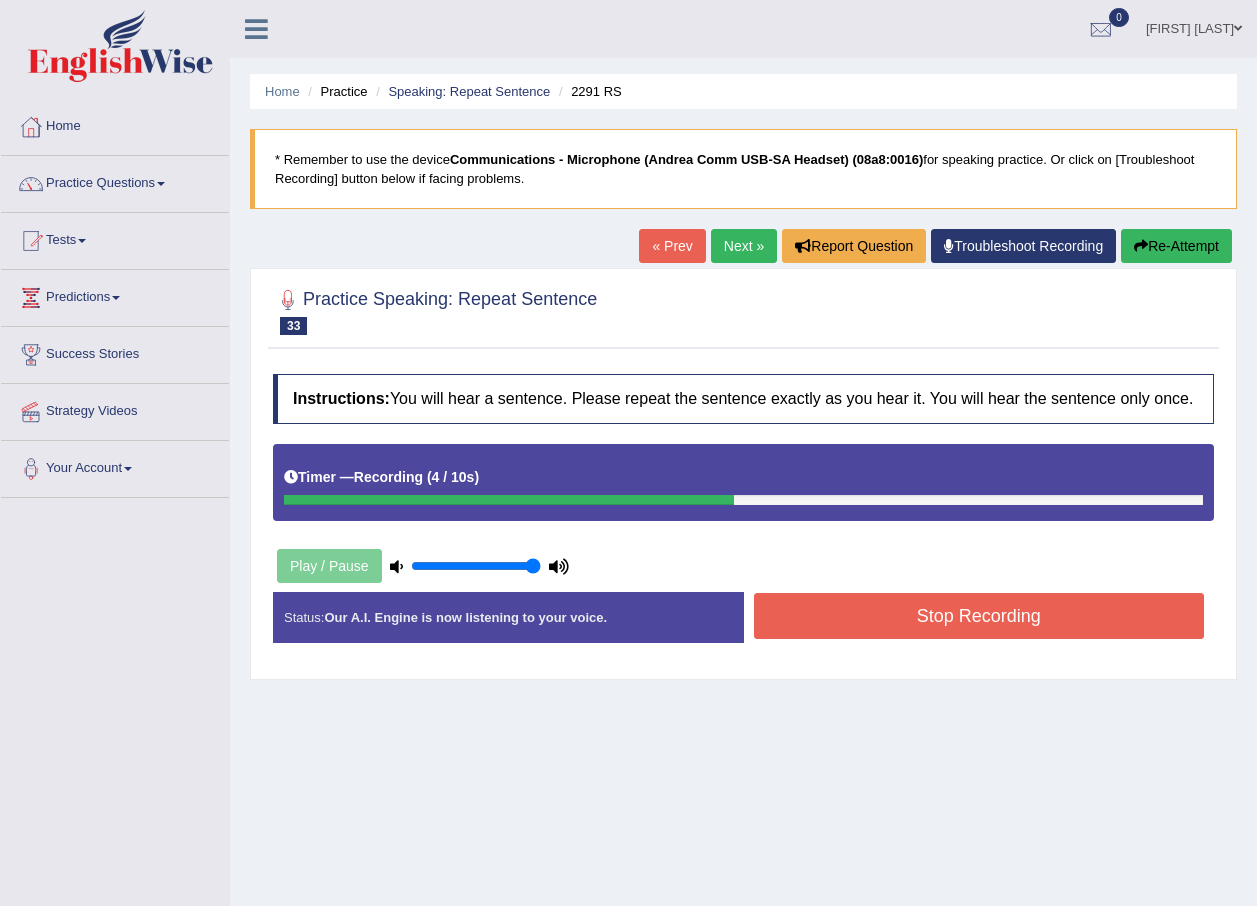 click on "Stop Recording" at bounding box center (979, 616) 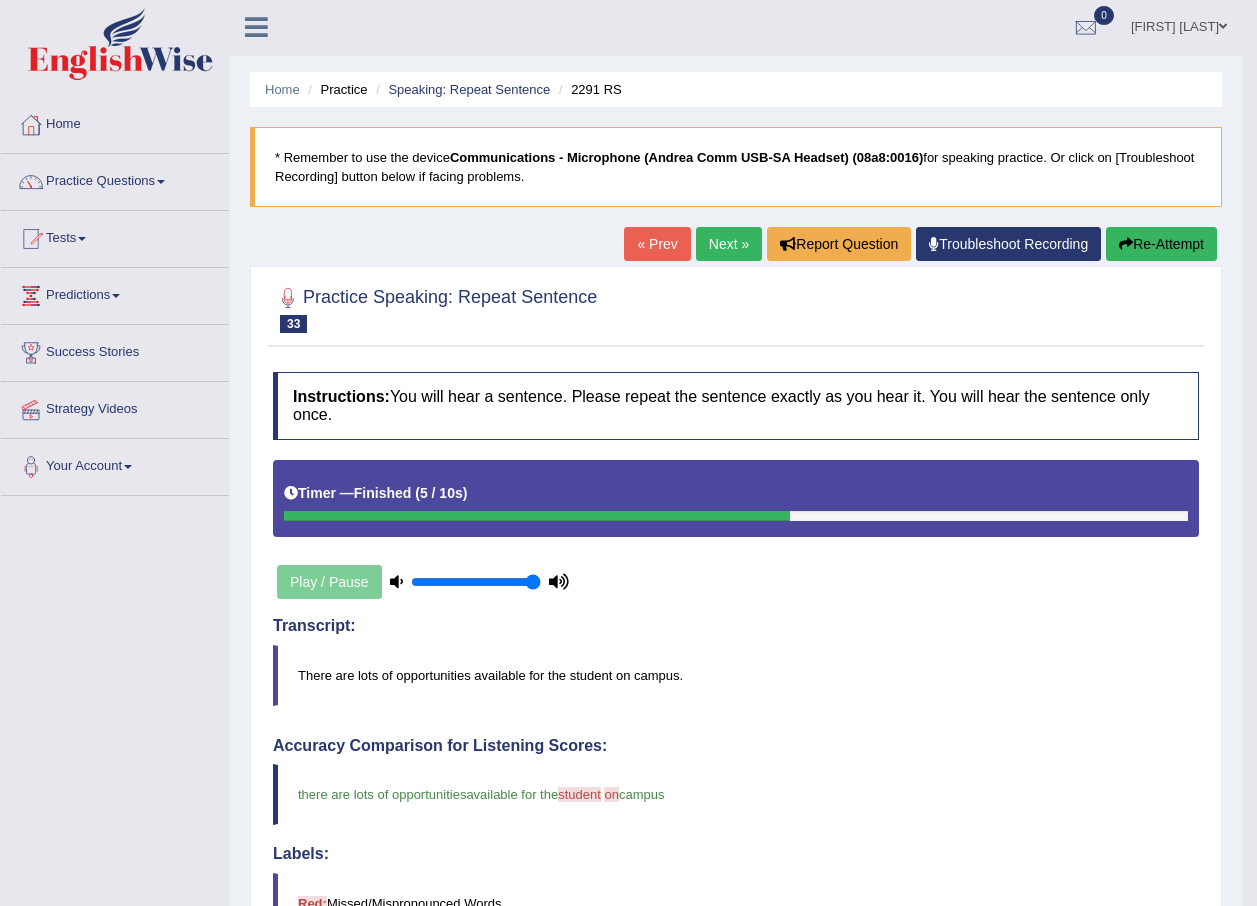 scroll, scrollTop: 0, scrollLeft: 0, axis: both 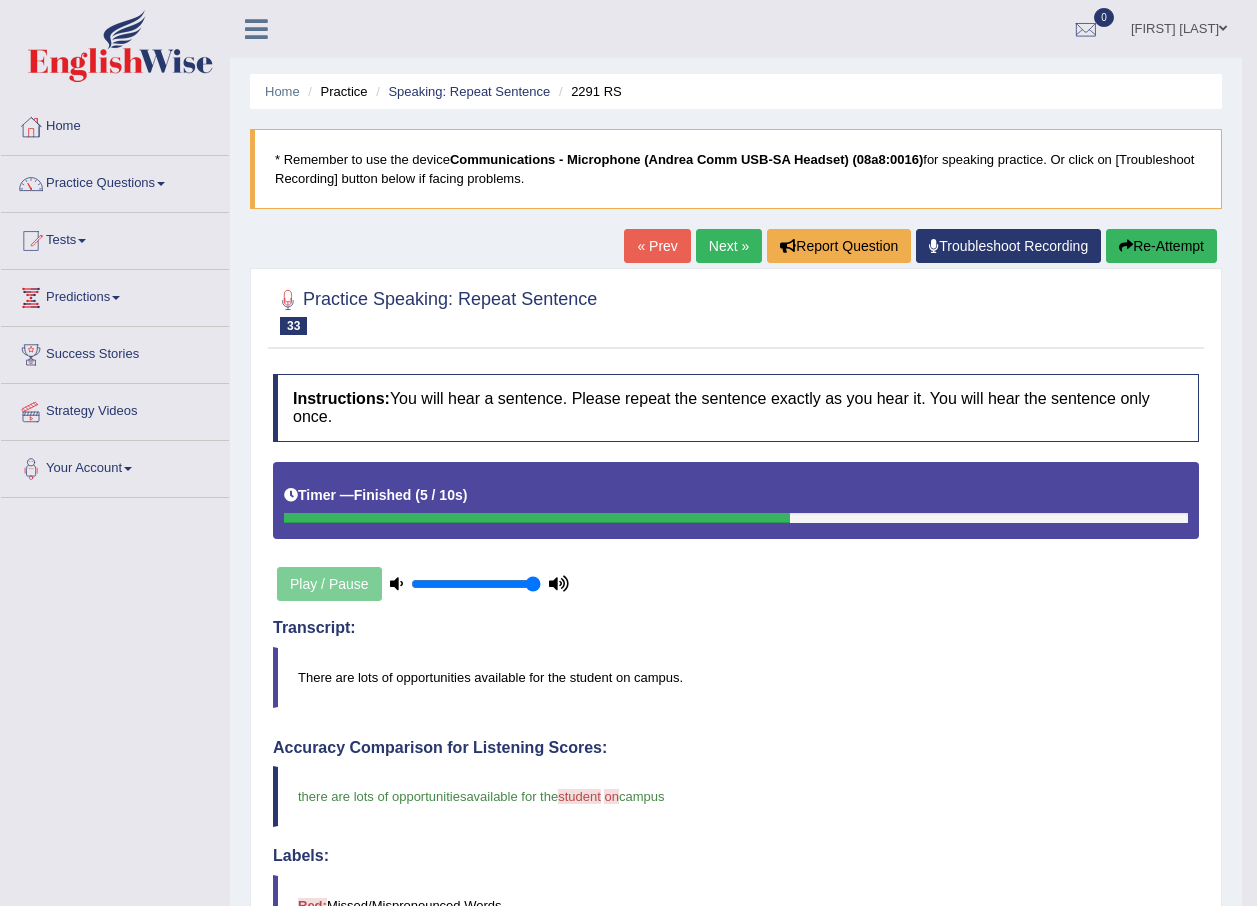 click on "Next »" at bounding box center [729, 246] 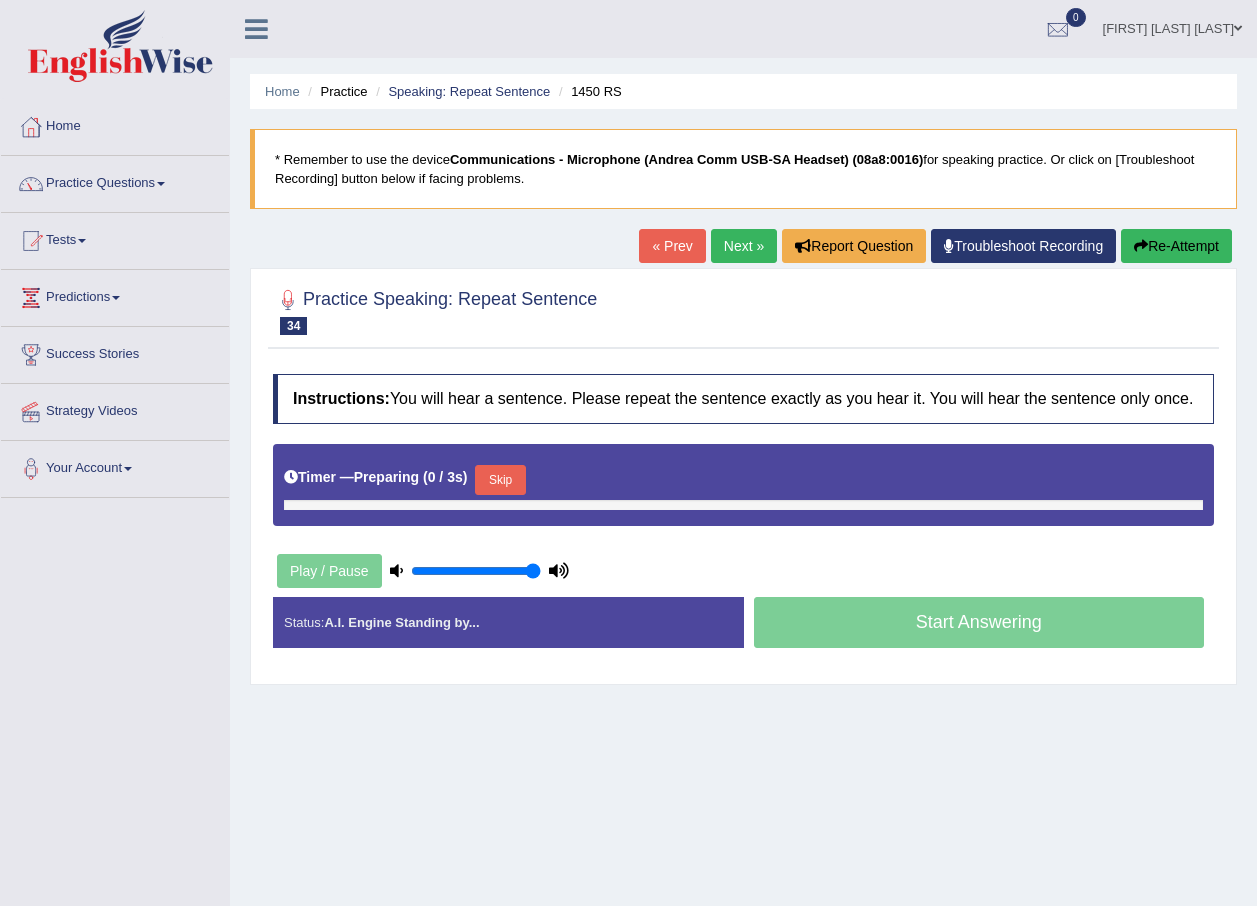 scroll, scrollTop: 0, scrollLeft: 0, axis: both 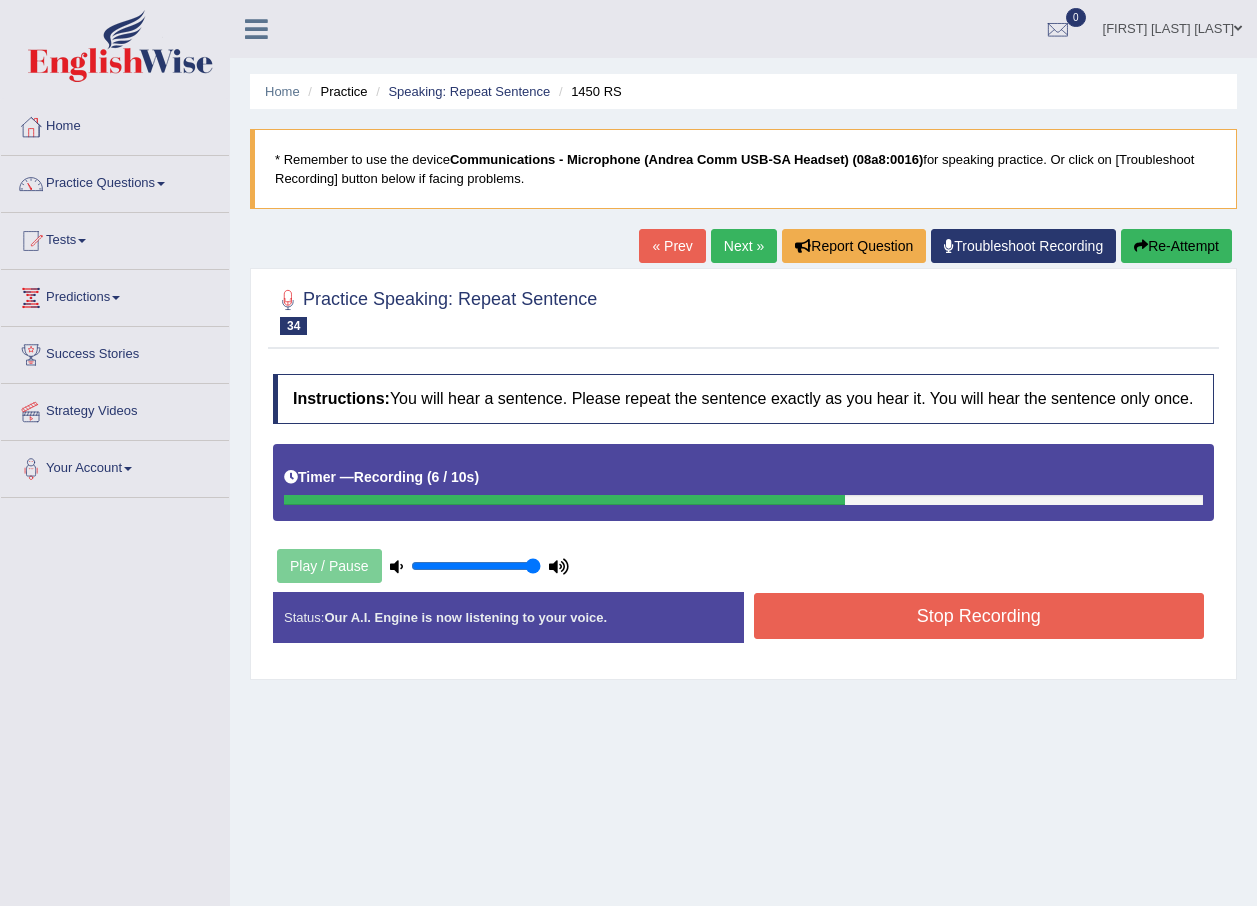 click on "Stop Recording" at bounding box center [979, 616] 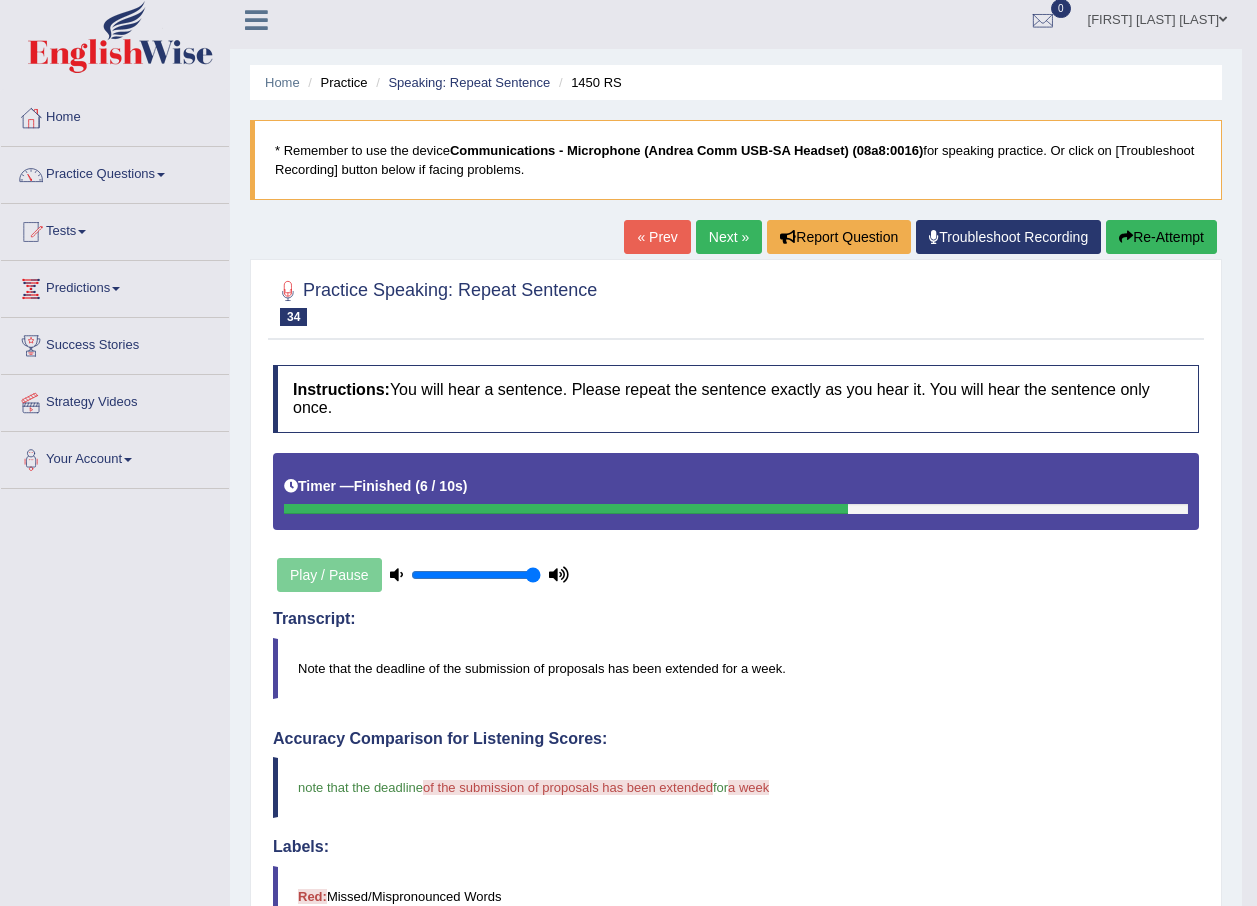 scroll, scrollTop: 0, scrollLeft: 0, axis: both 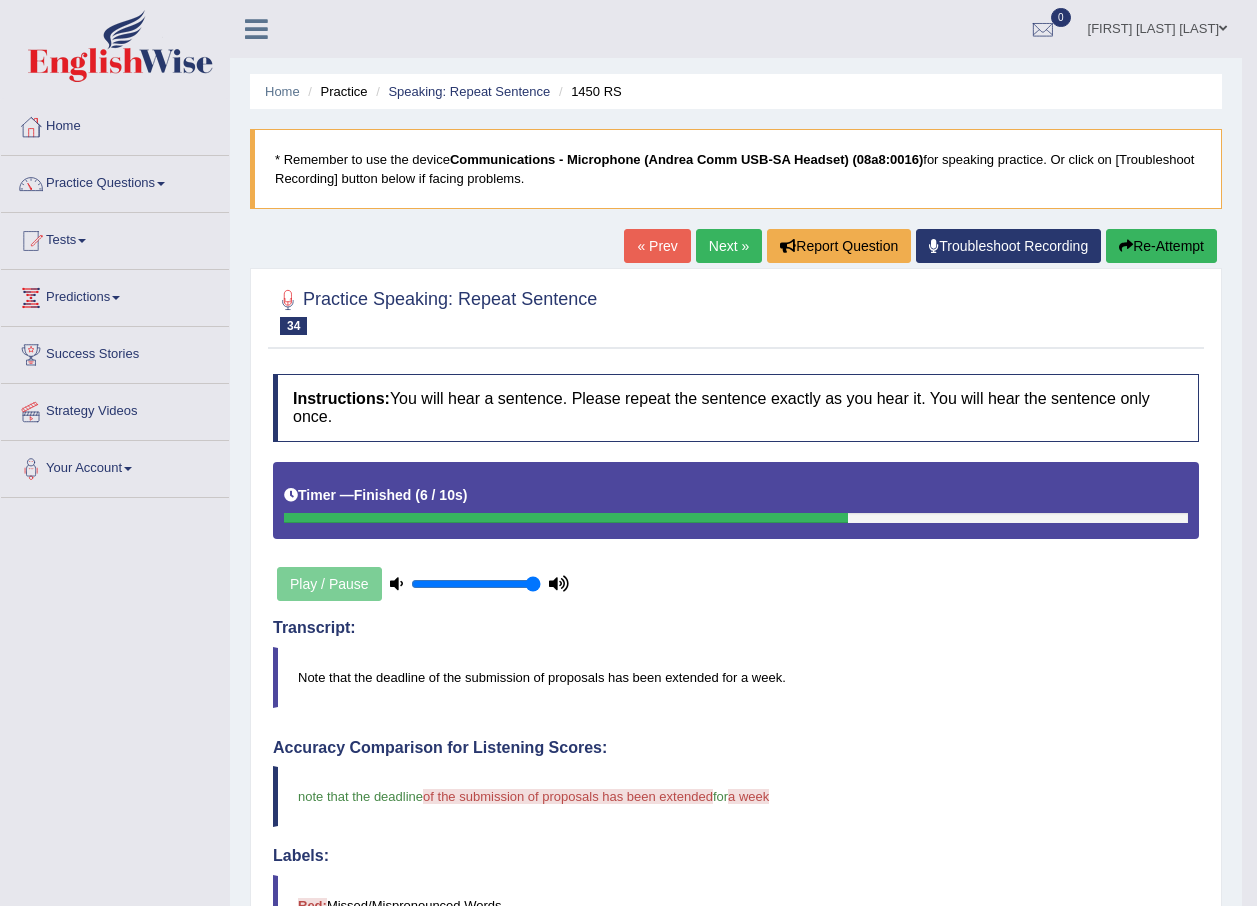 click on "Next »" at bounding box center (729, 246) 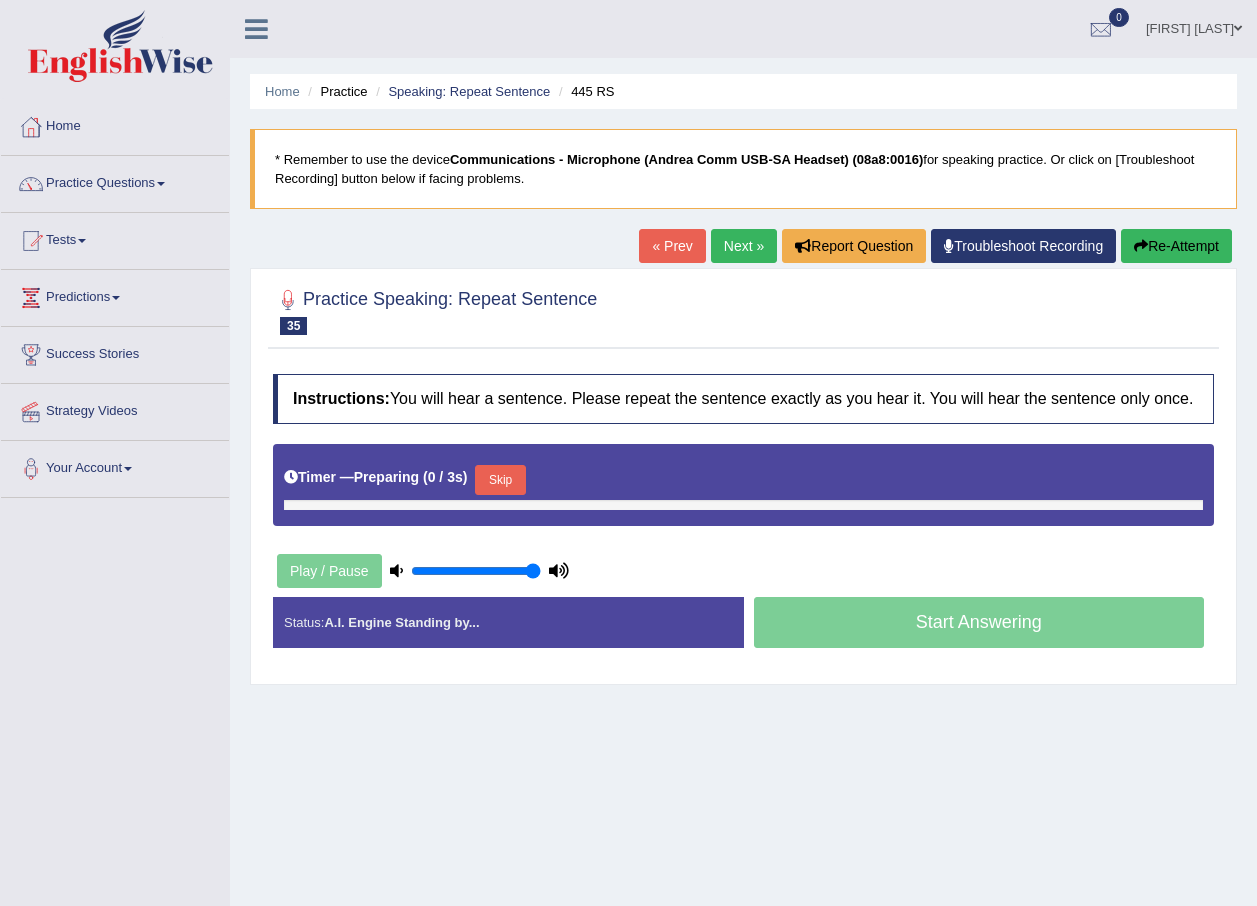 scroll, scrollTop: 0, scrollLeft: 0, axis: both 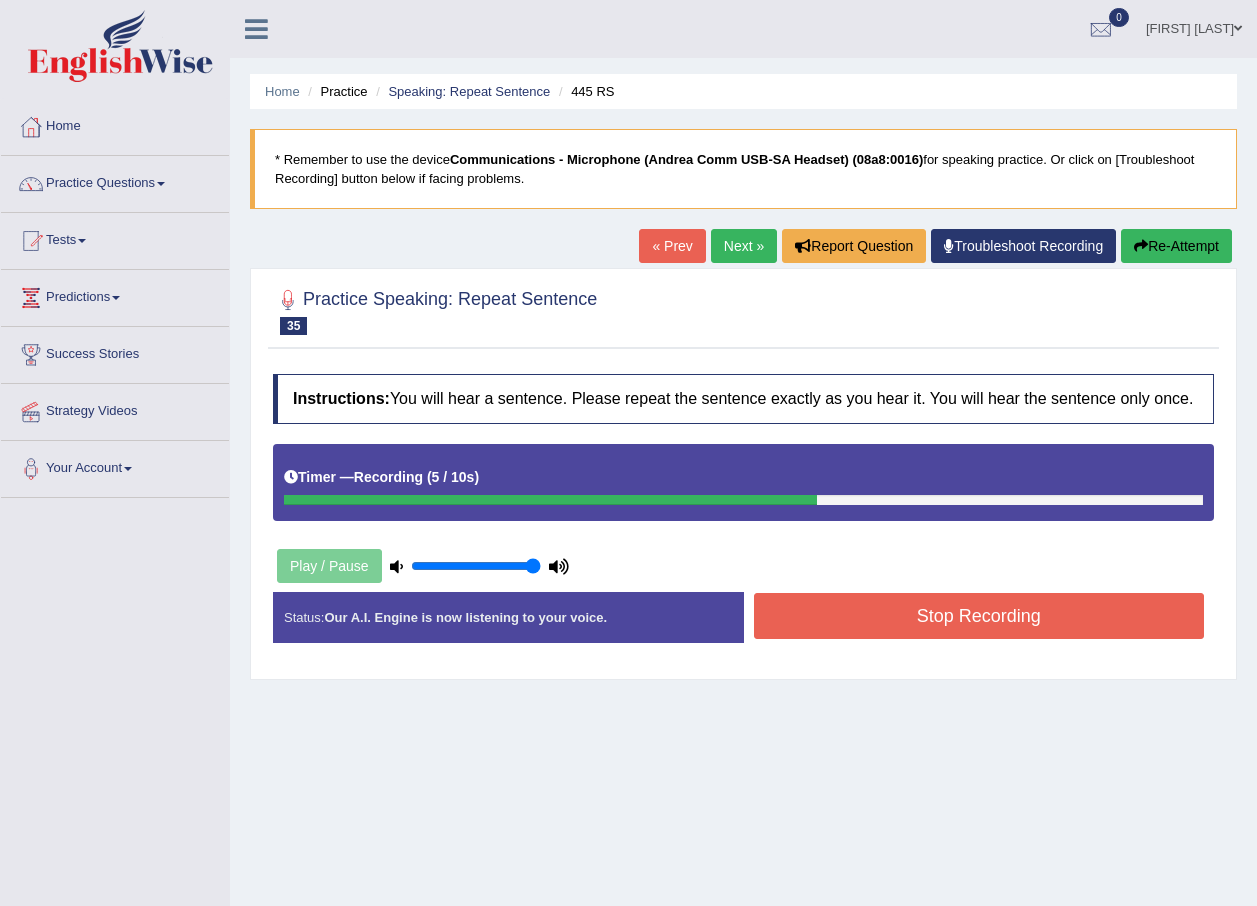 click on "Stop Recording" at bounding box center (979, 616) 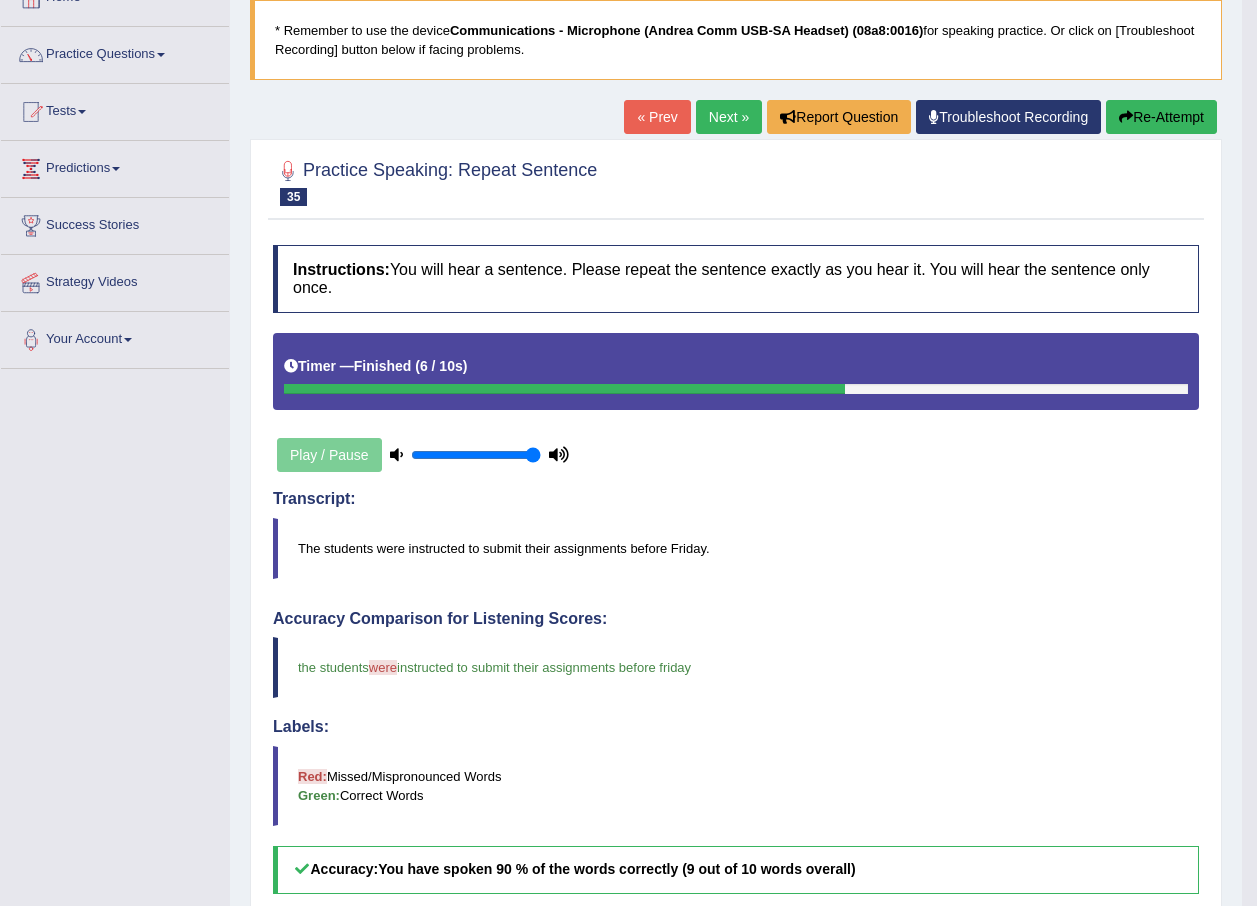 scroll, scrollTop: 100, scrollLeft: 0, axis: vertical 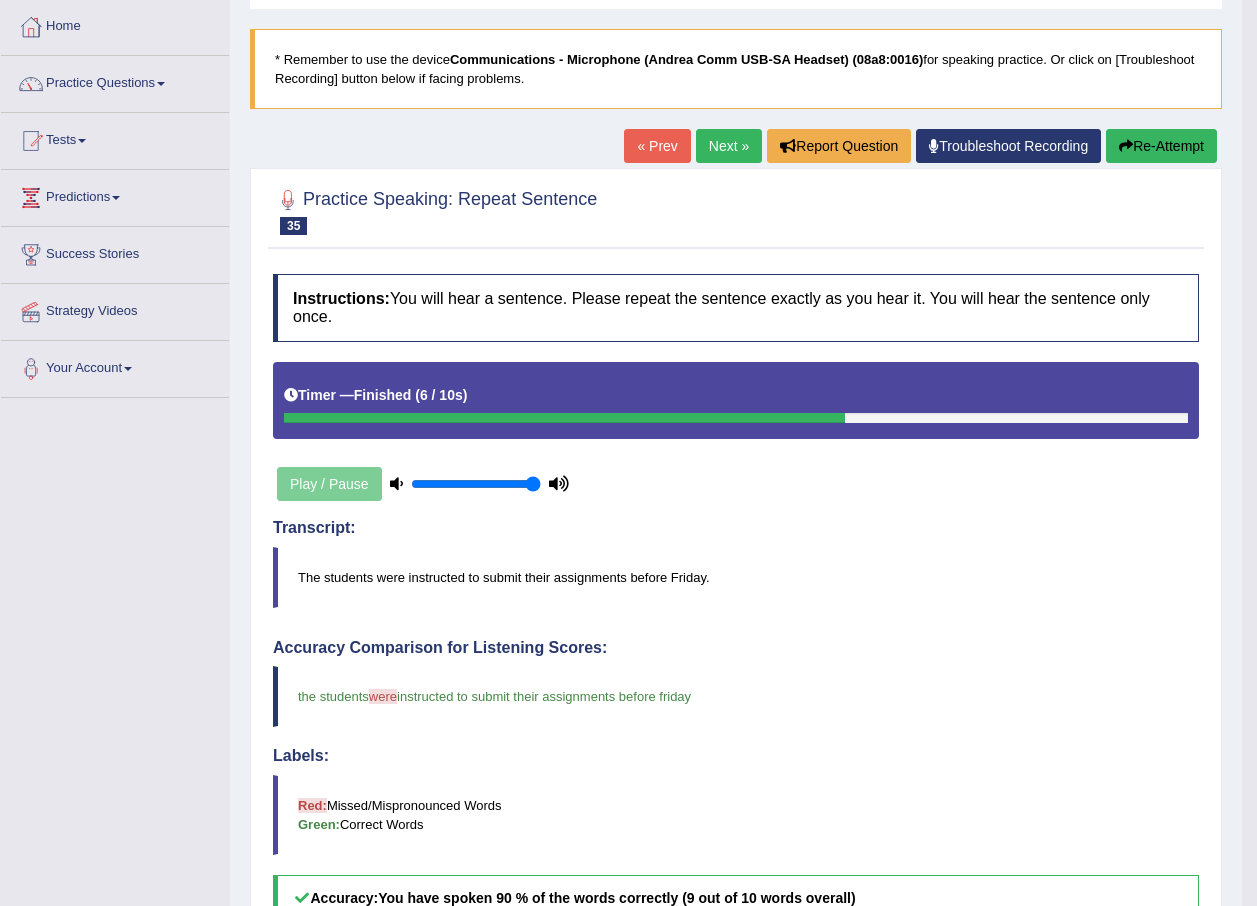 click on "Next »" at bounding box center [729, 146] 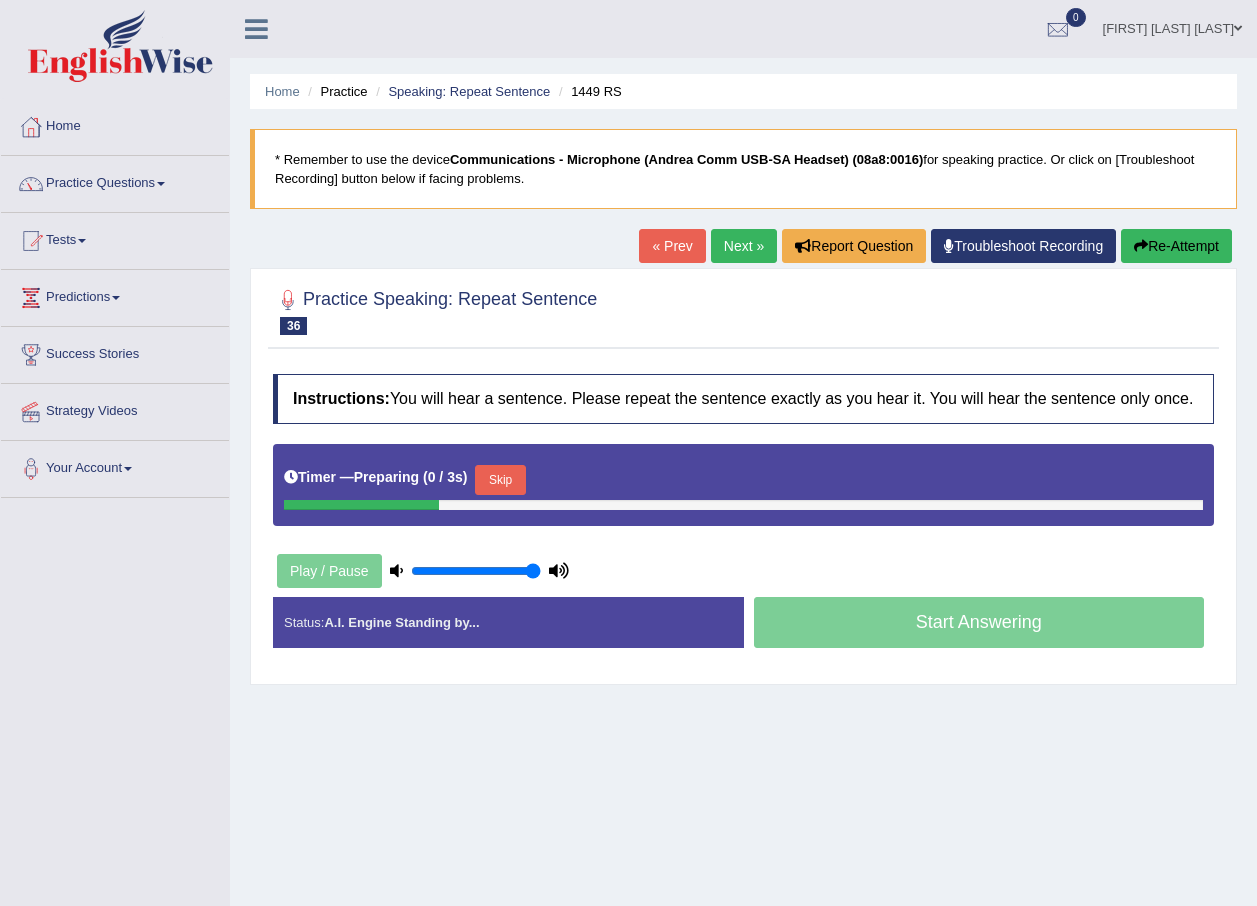 scroll, scrollTop: 0, scrollLeft: 0, axis: both 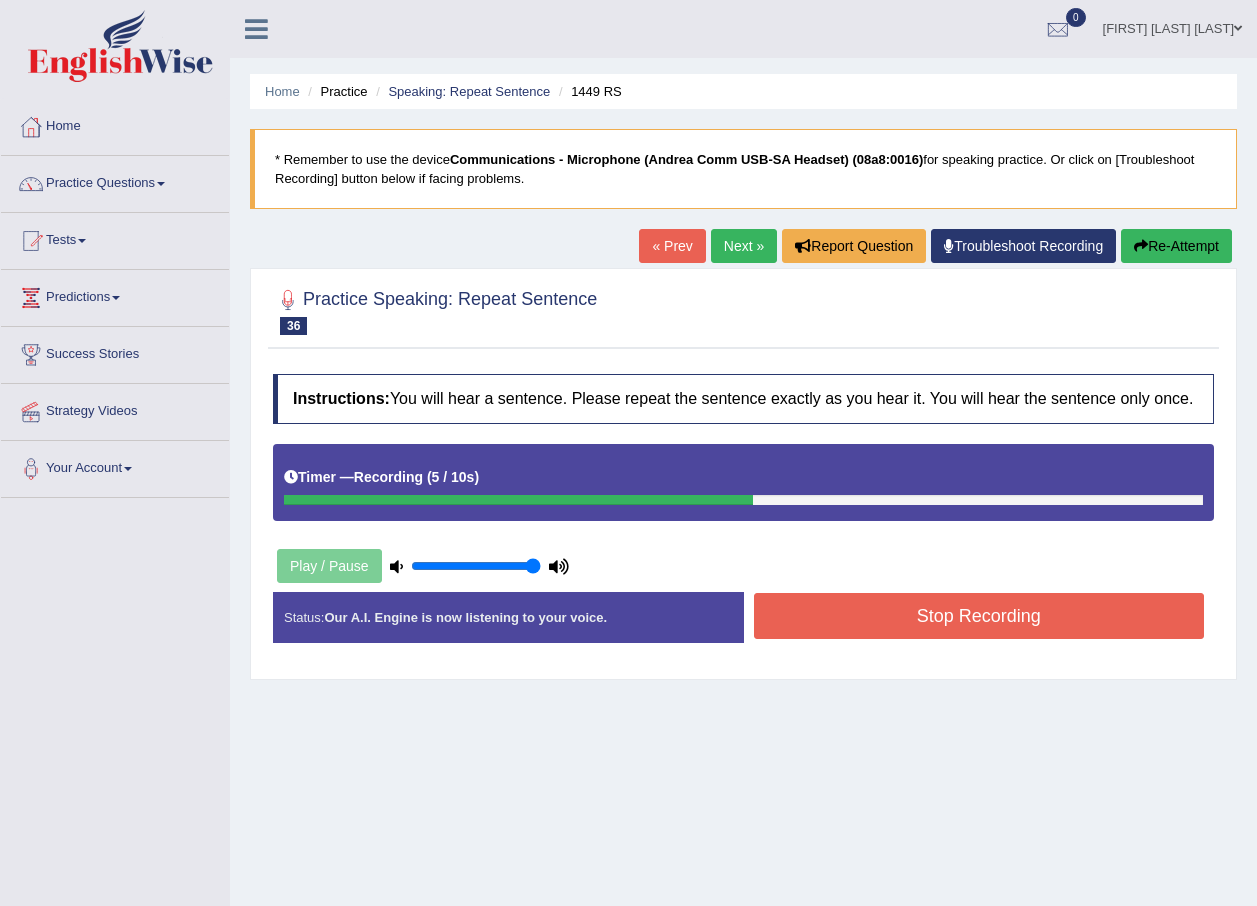 click on "Stop Recording" at bounding box center (979, 616) 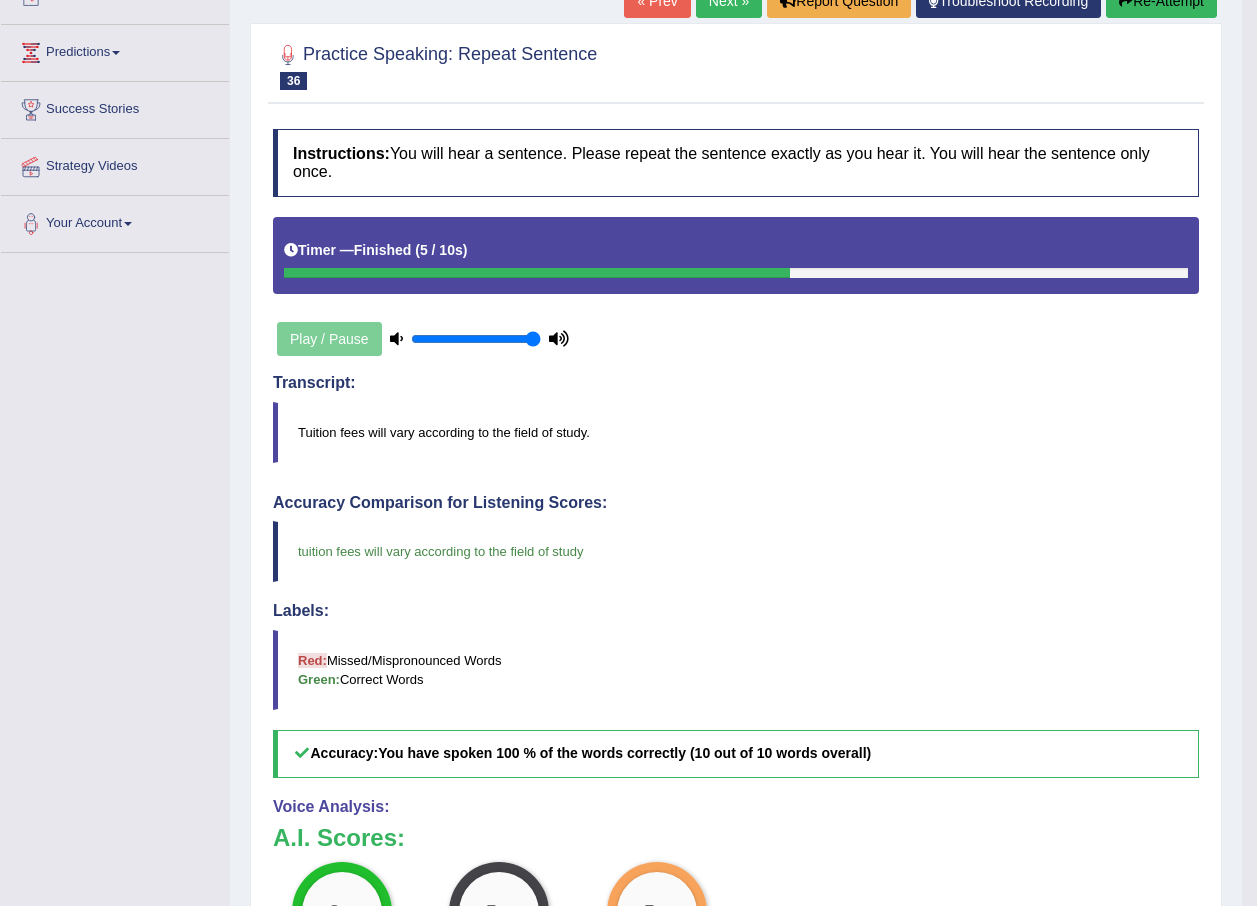 scroll, scrollTop: 0, scrollLeft: 0, axis: both 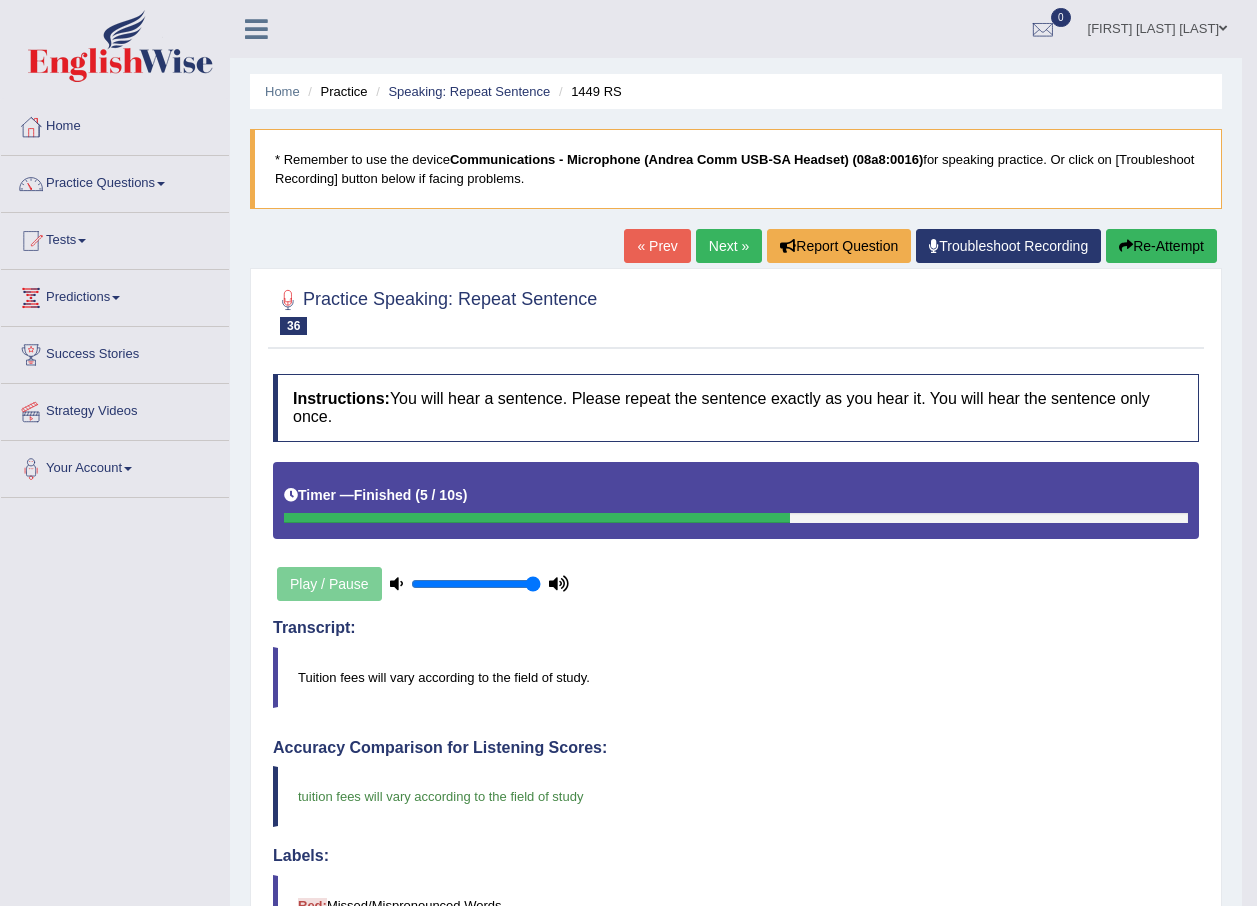 click on "Next »" at bounding box center (729, 246) 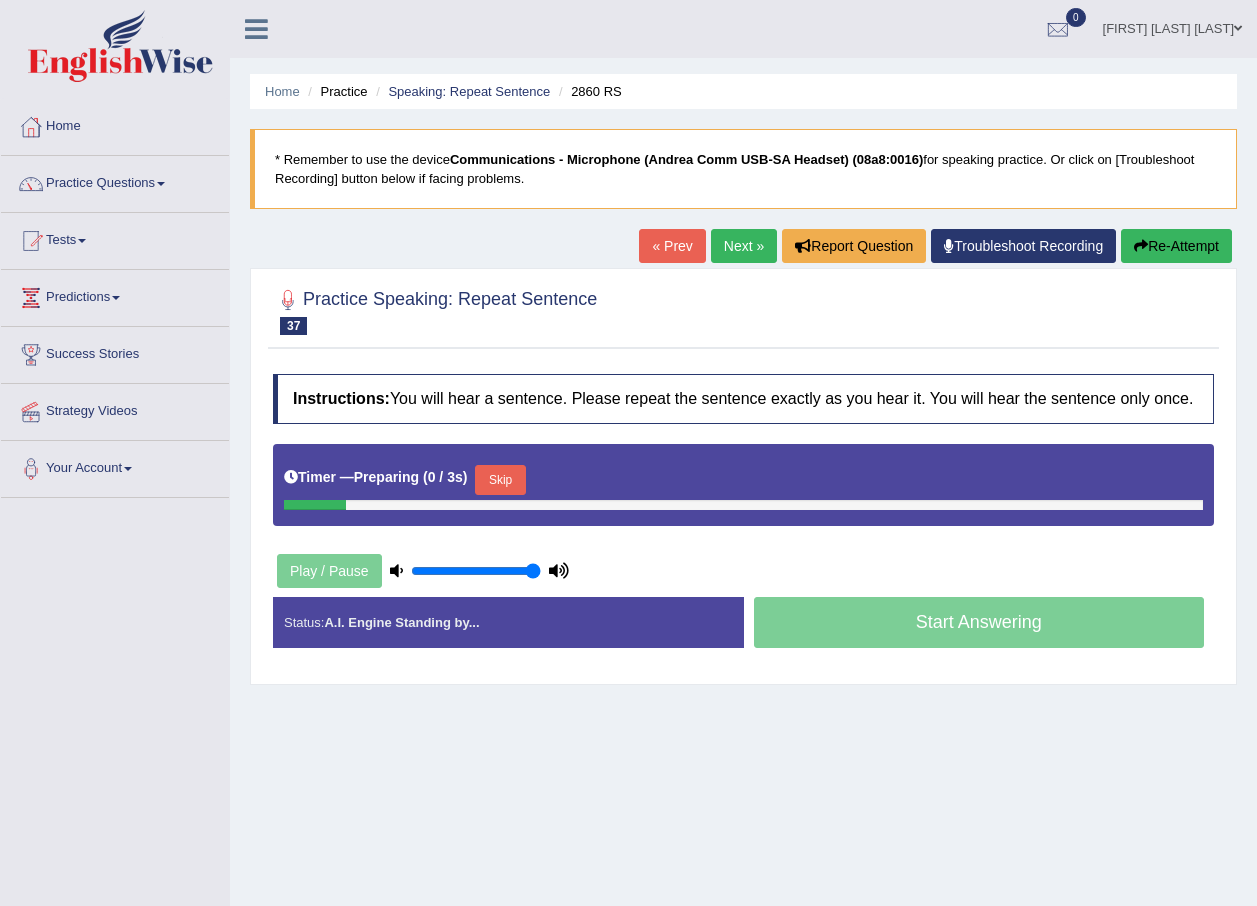 scroll, scrollTop: 0, scrollLeft: 0, axis: both 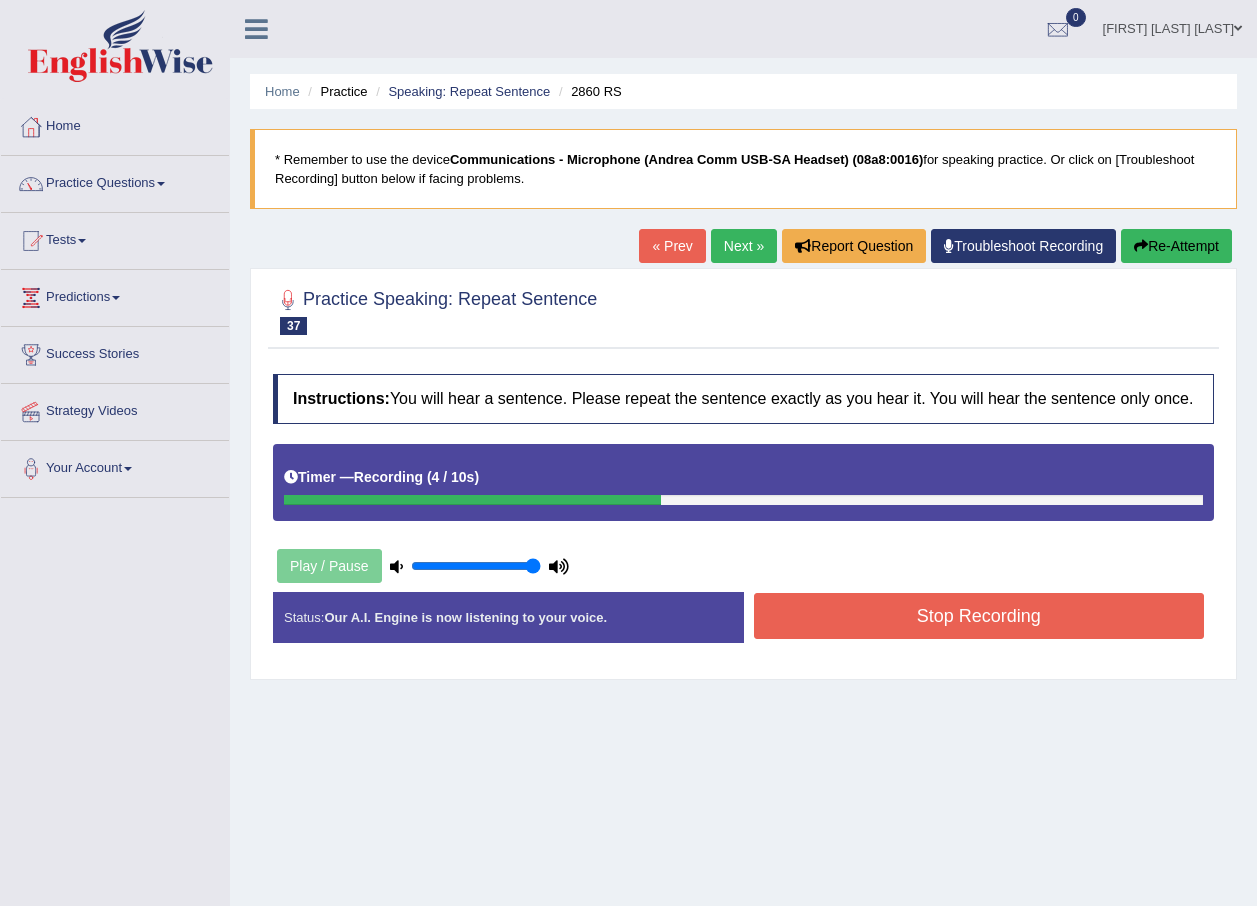click on "Stop Recording" at bounding box center (979, 616) 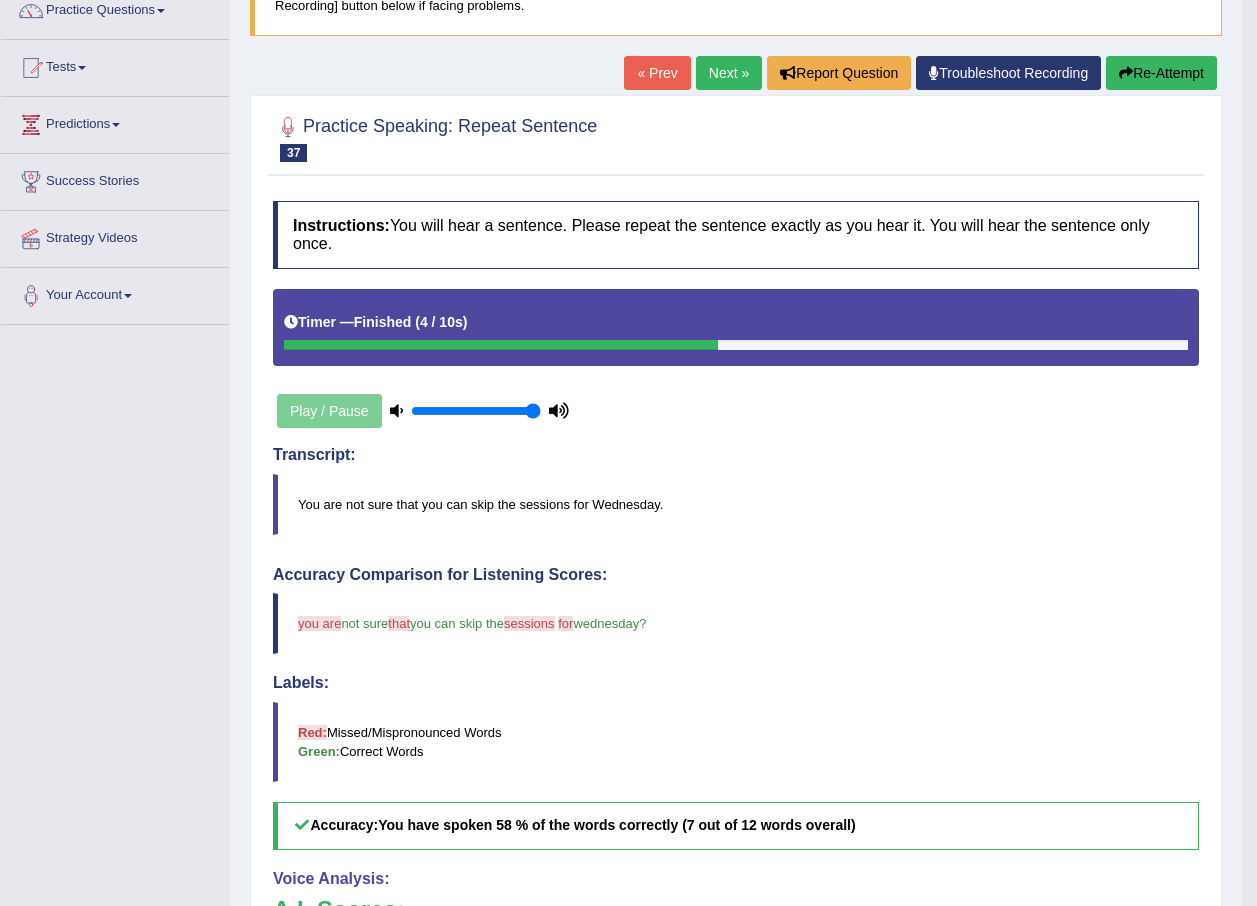scroll, scrollTop: 0, scrollLeft: 0, axis: both 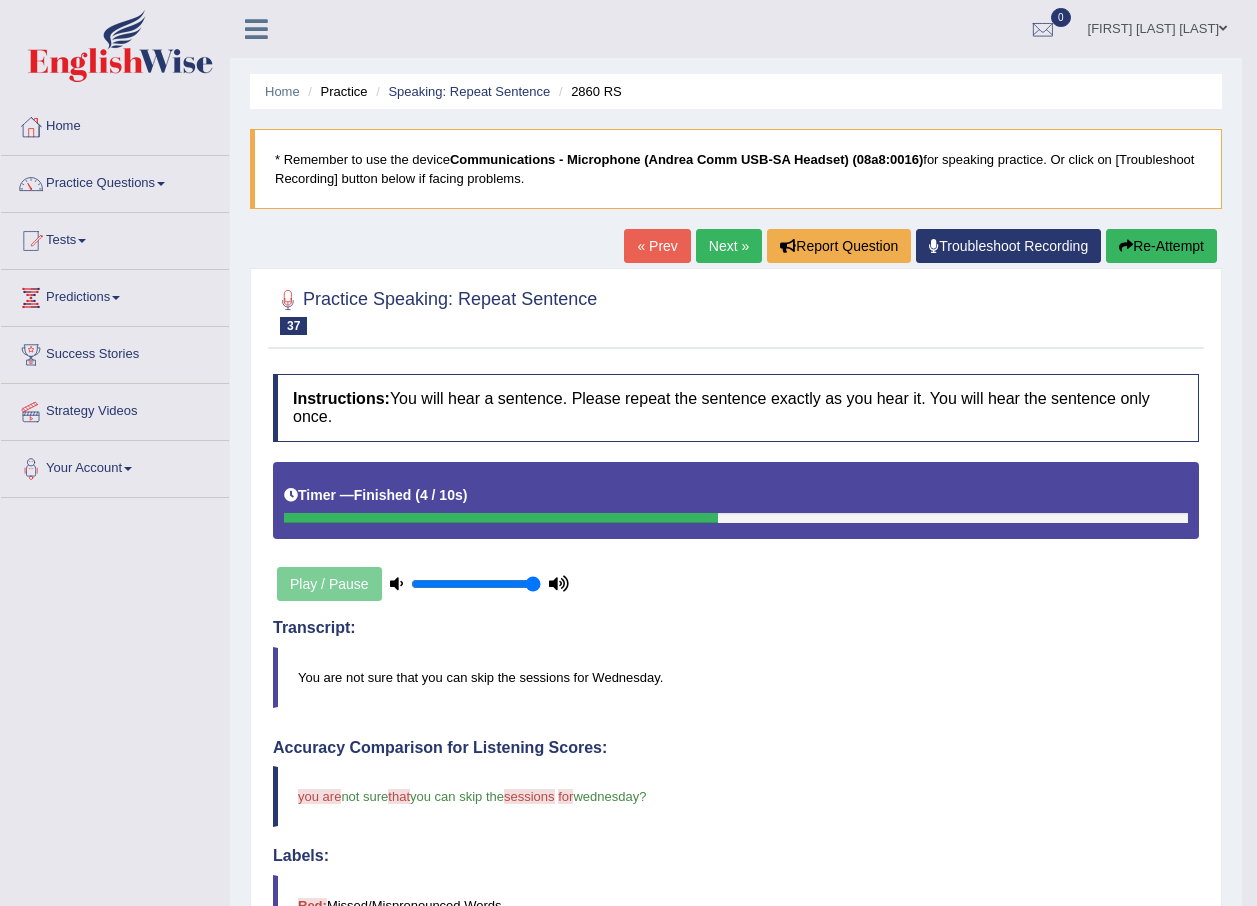 click on "Next »" at bounding box center (729, 246) 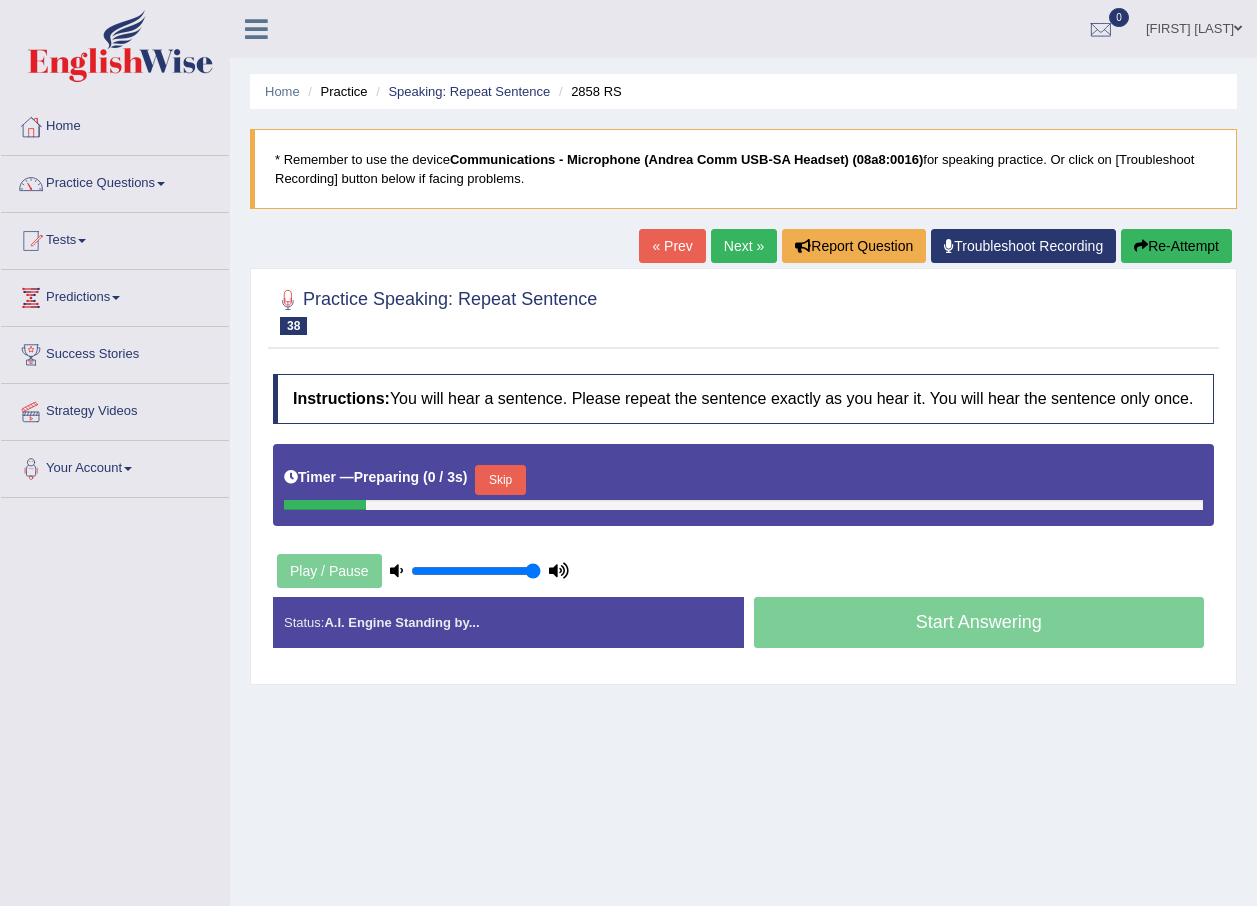 scroll, scrollTop: 0, scrollLeft: 0, axis: both 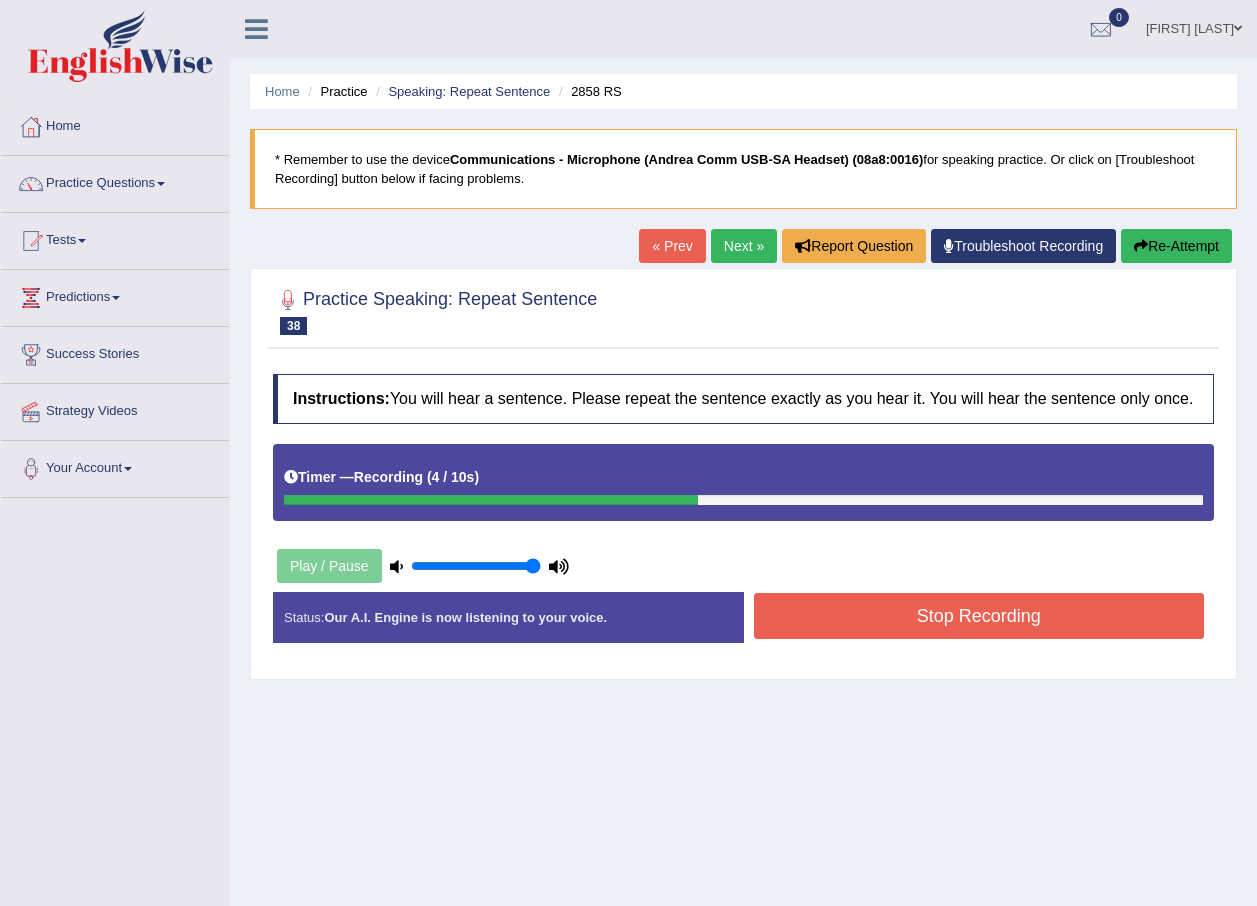 click on "Stop Recording" at bounding box center [979, 616] 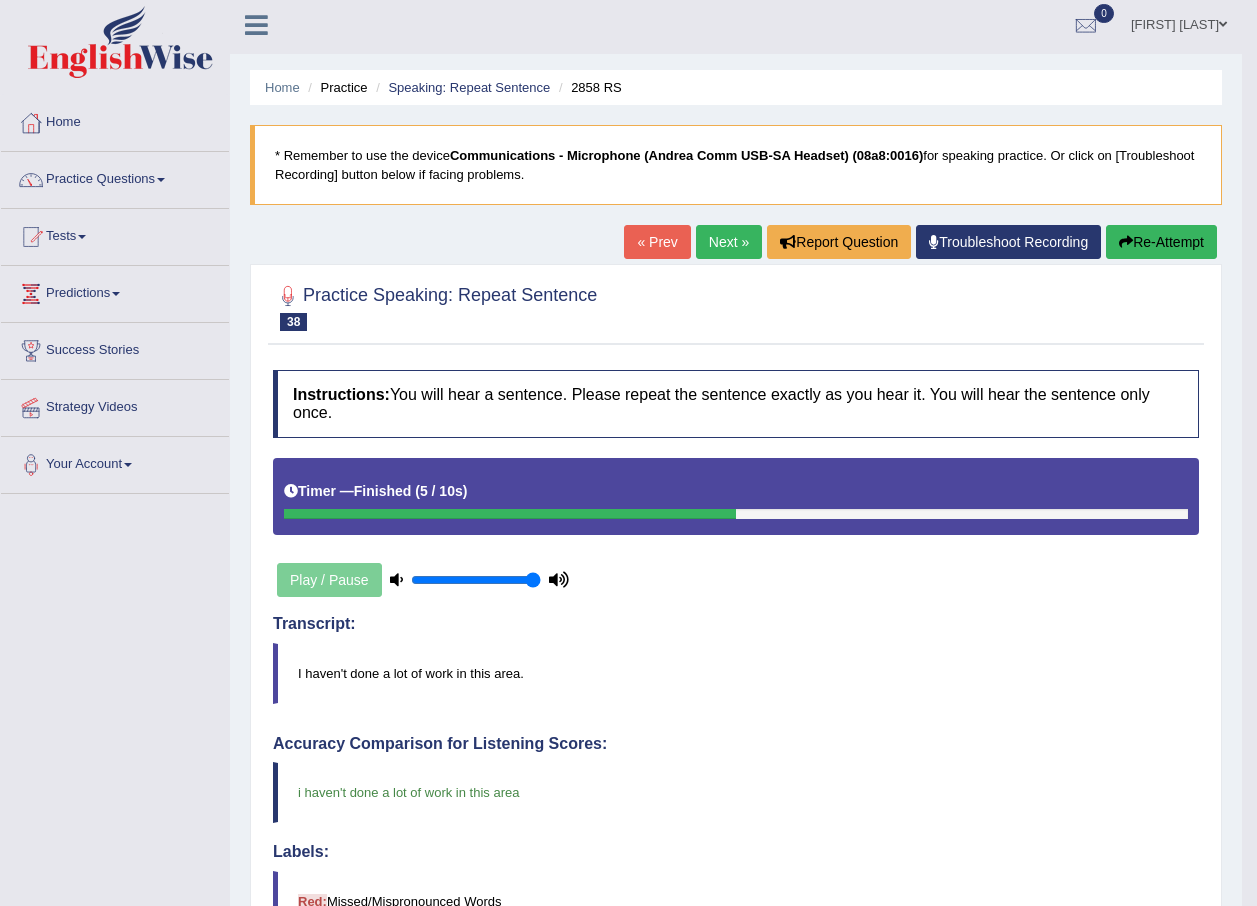 scroll, scrollTop: 0, scrollLeft: 0, axis: both 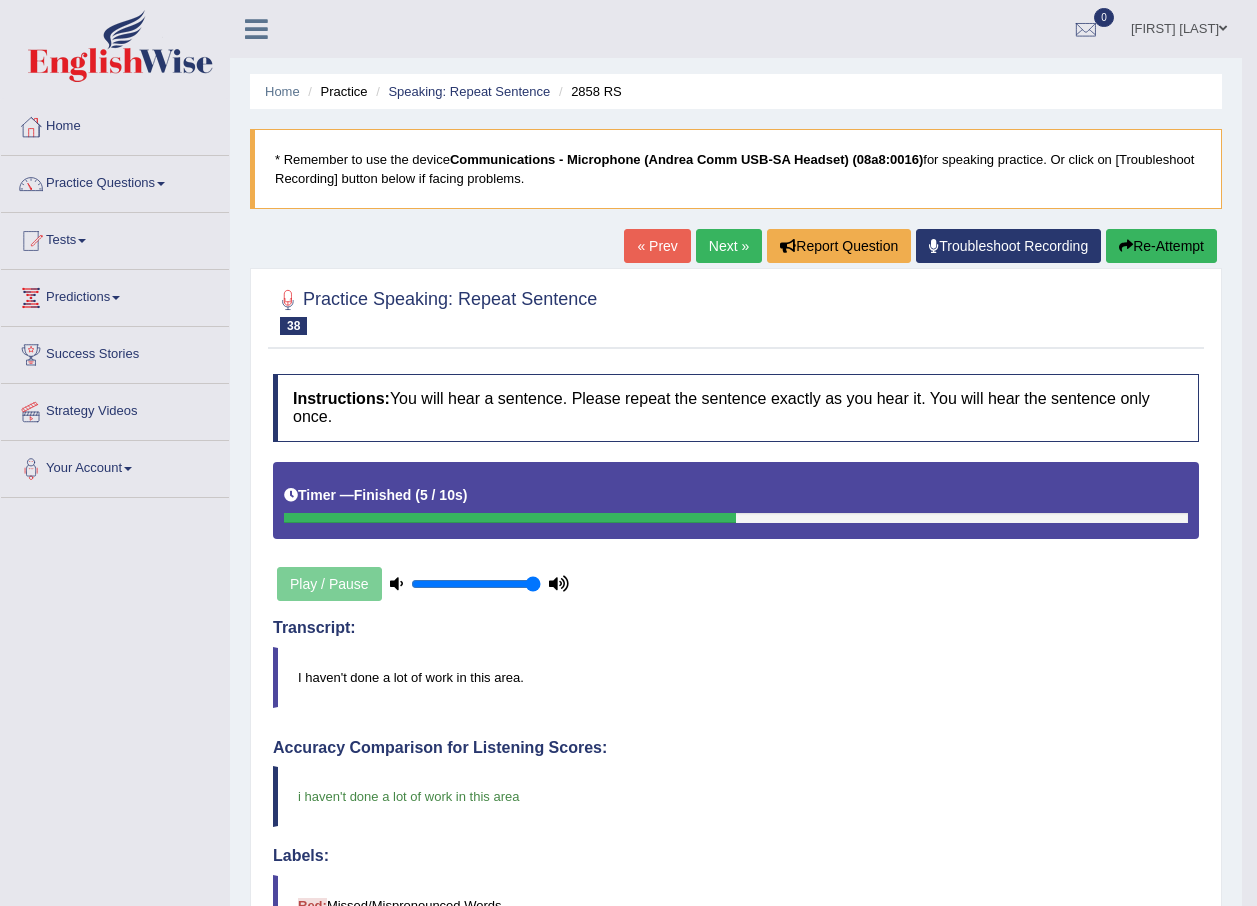 click on "Next »" at bounding box center [729, 246] 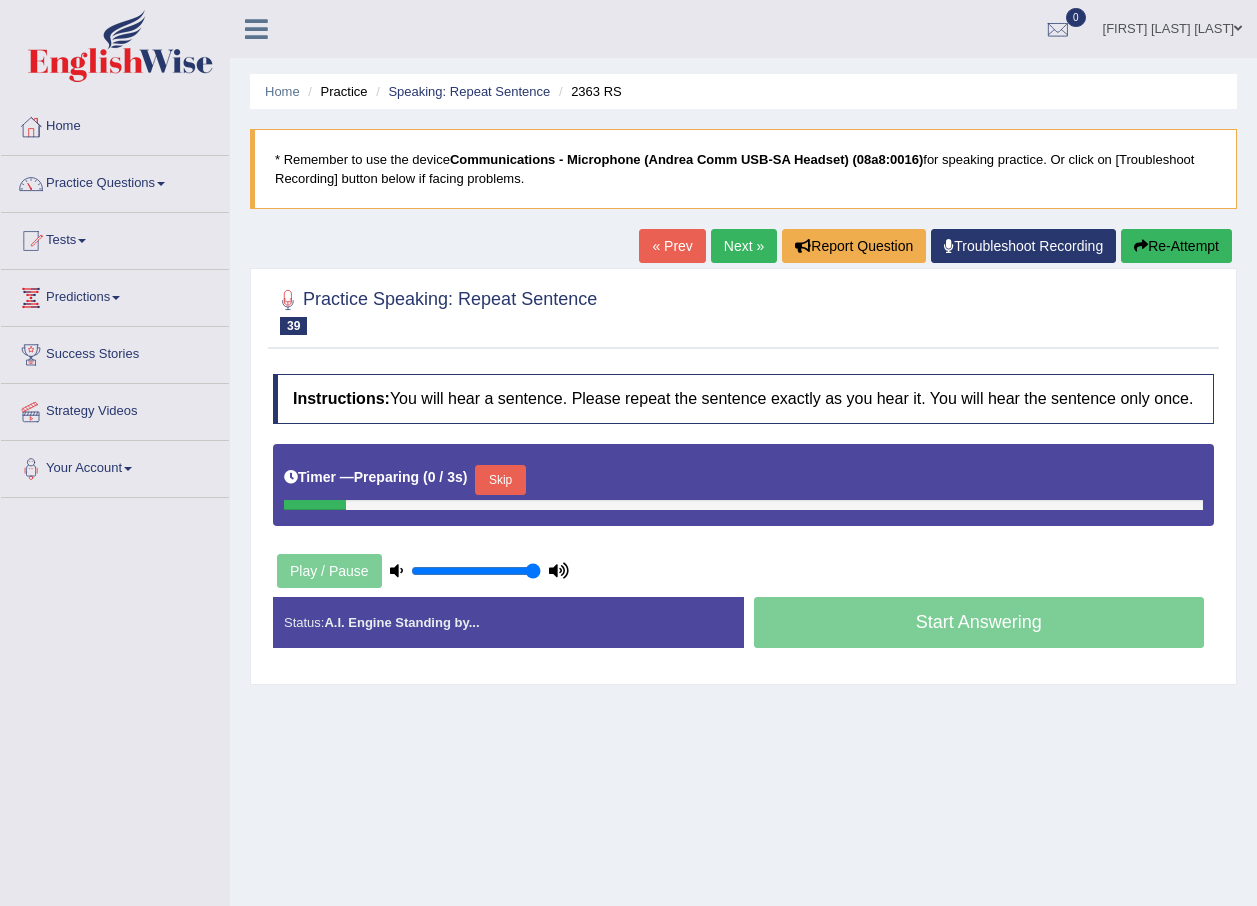 scroll, scrollTop: 0, scrollLeft: 0, axis: both 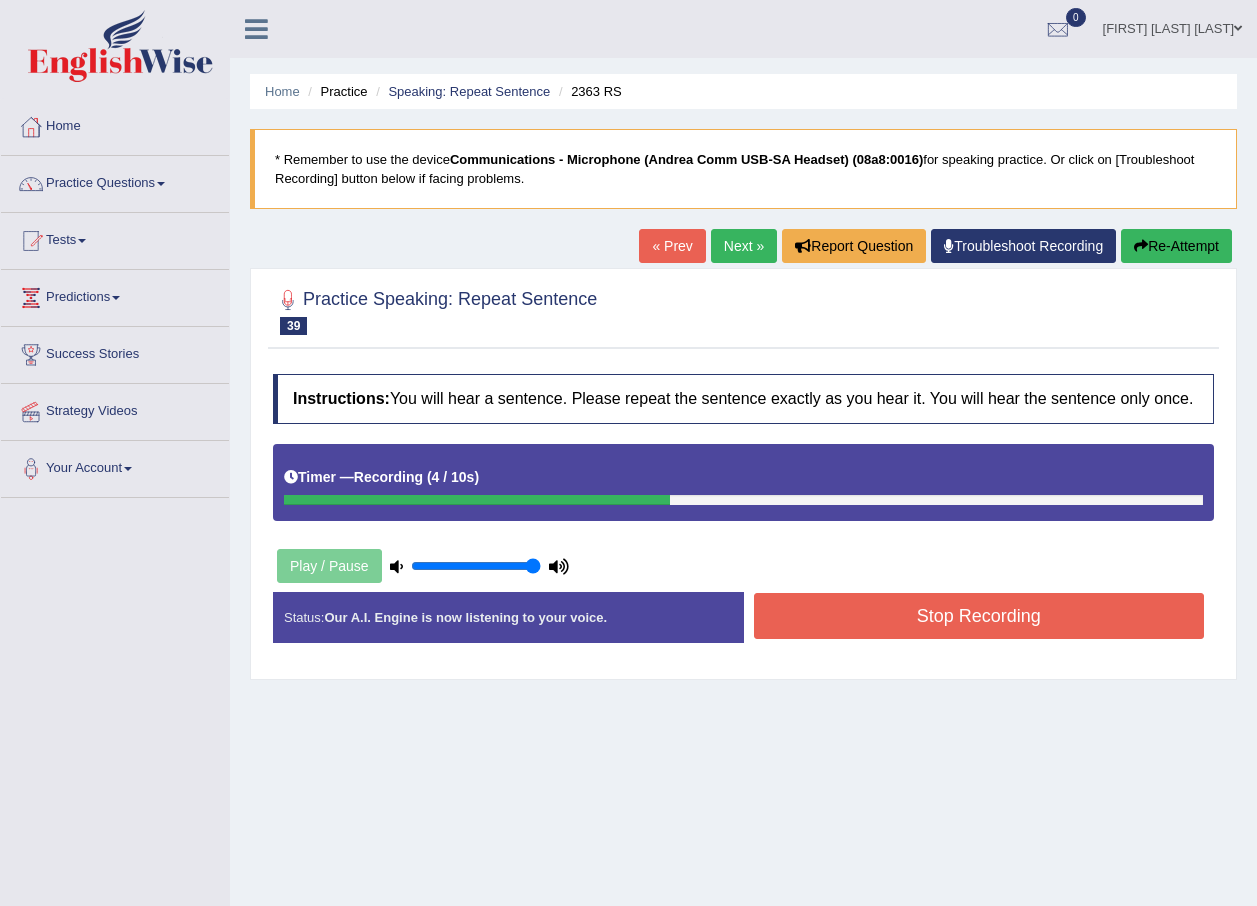 click on "Stop Recording" at bounding box center [979, 616] 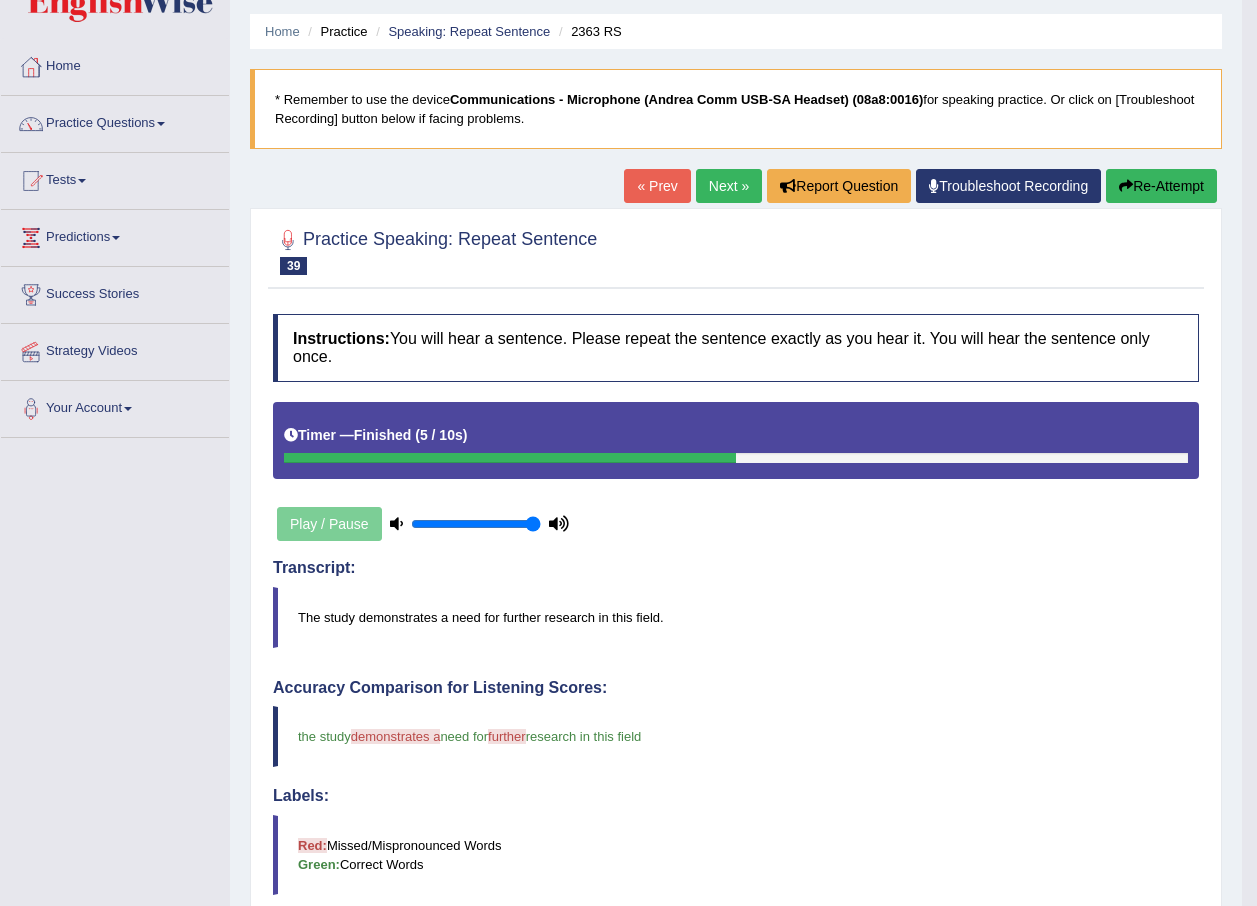 scroll, scrollTop: 48, scrollLeft: 0, axis: vertical 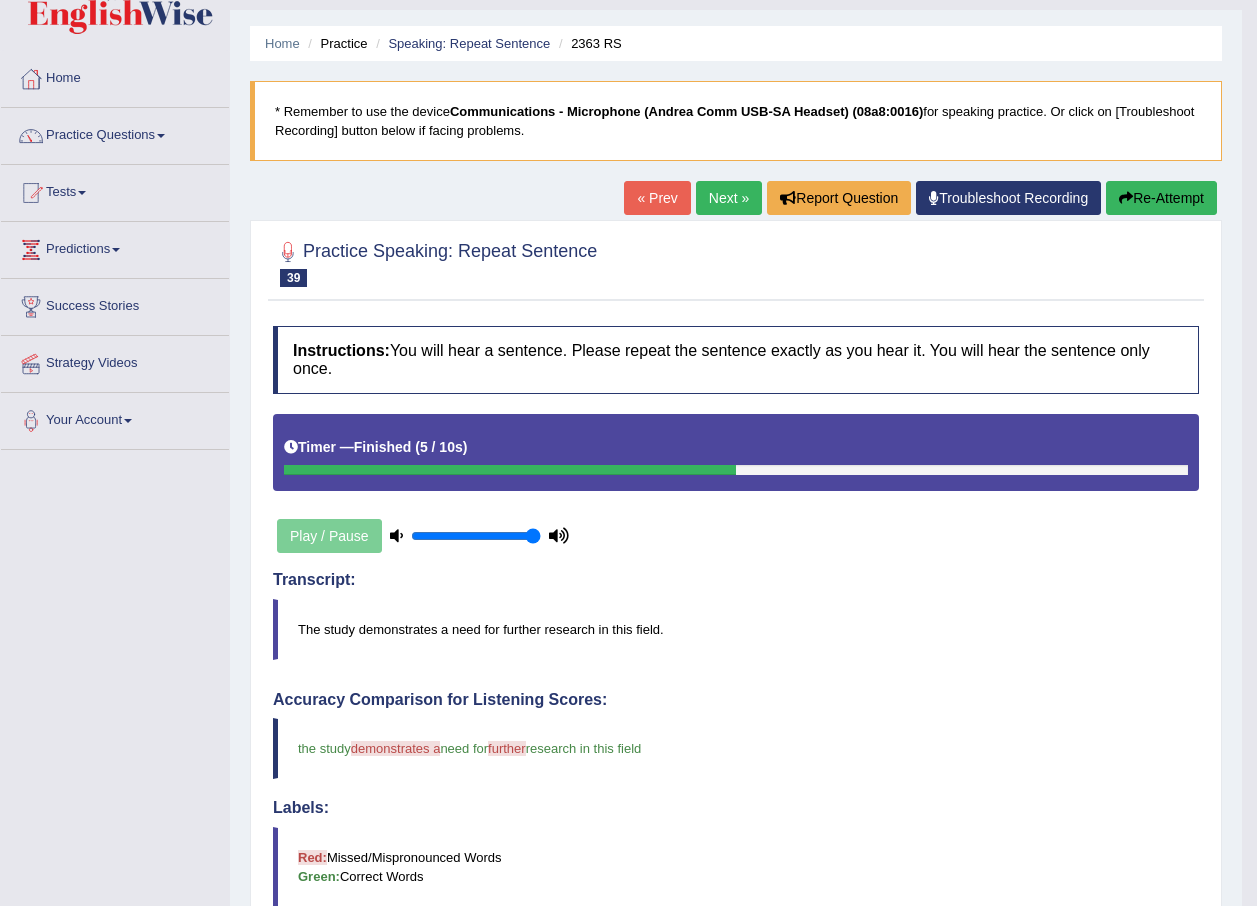 click on "Next »" at bounding box center [729, 198] 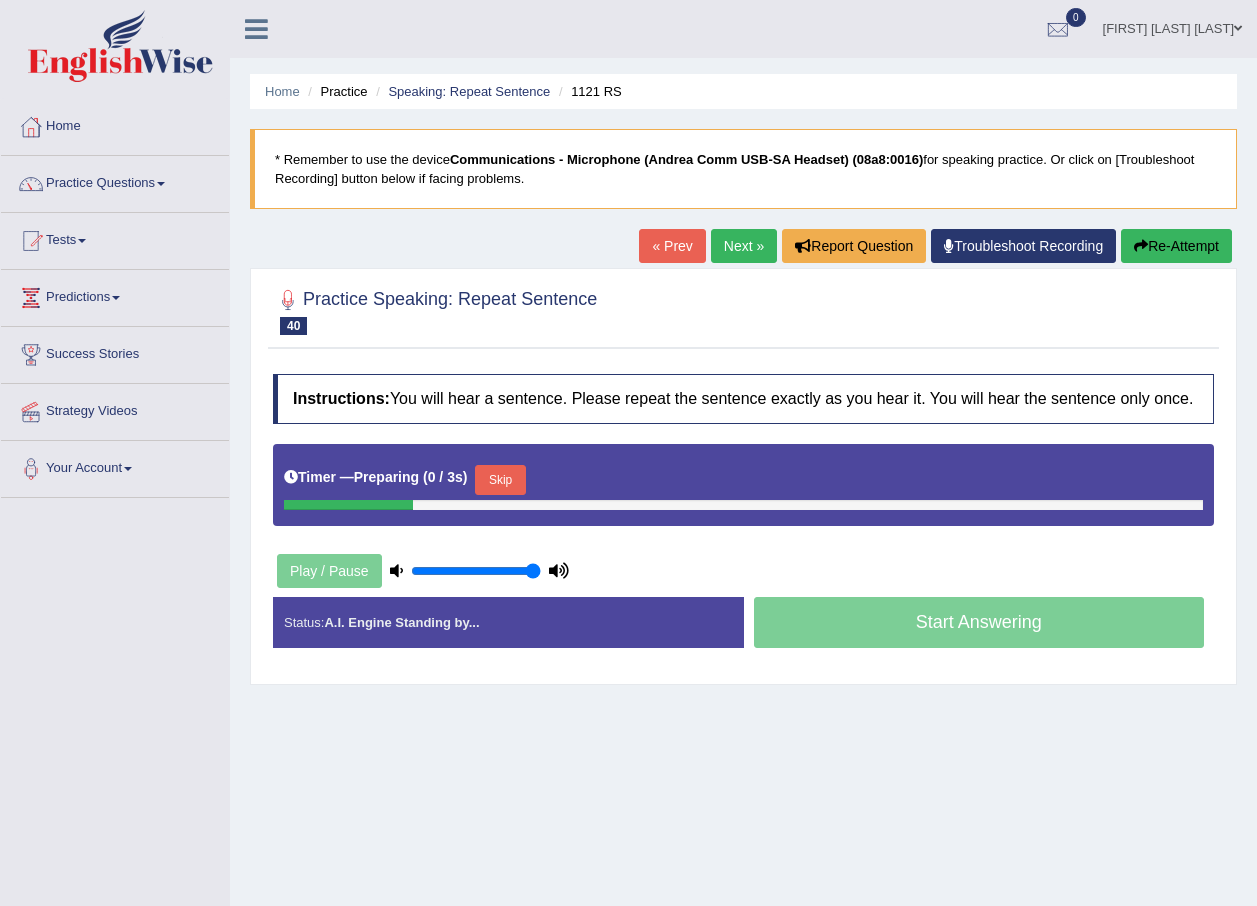 scroll, scrollTop: 0, scrollLeft: 0, axis: both 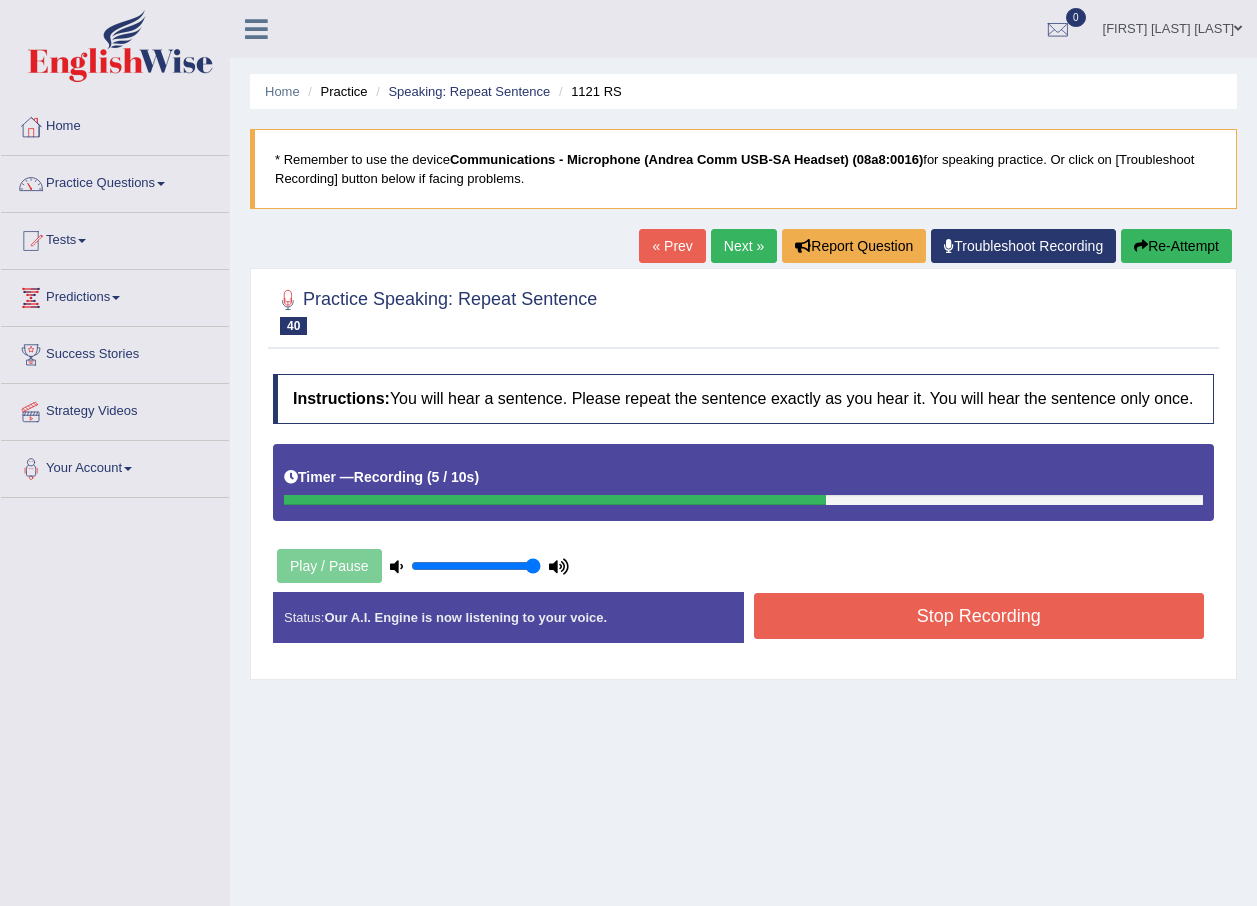 click on "Stop Recording" at bounding box center [979, 616] 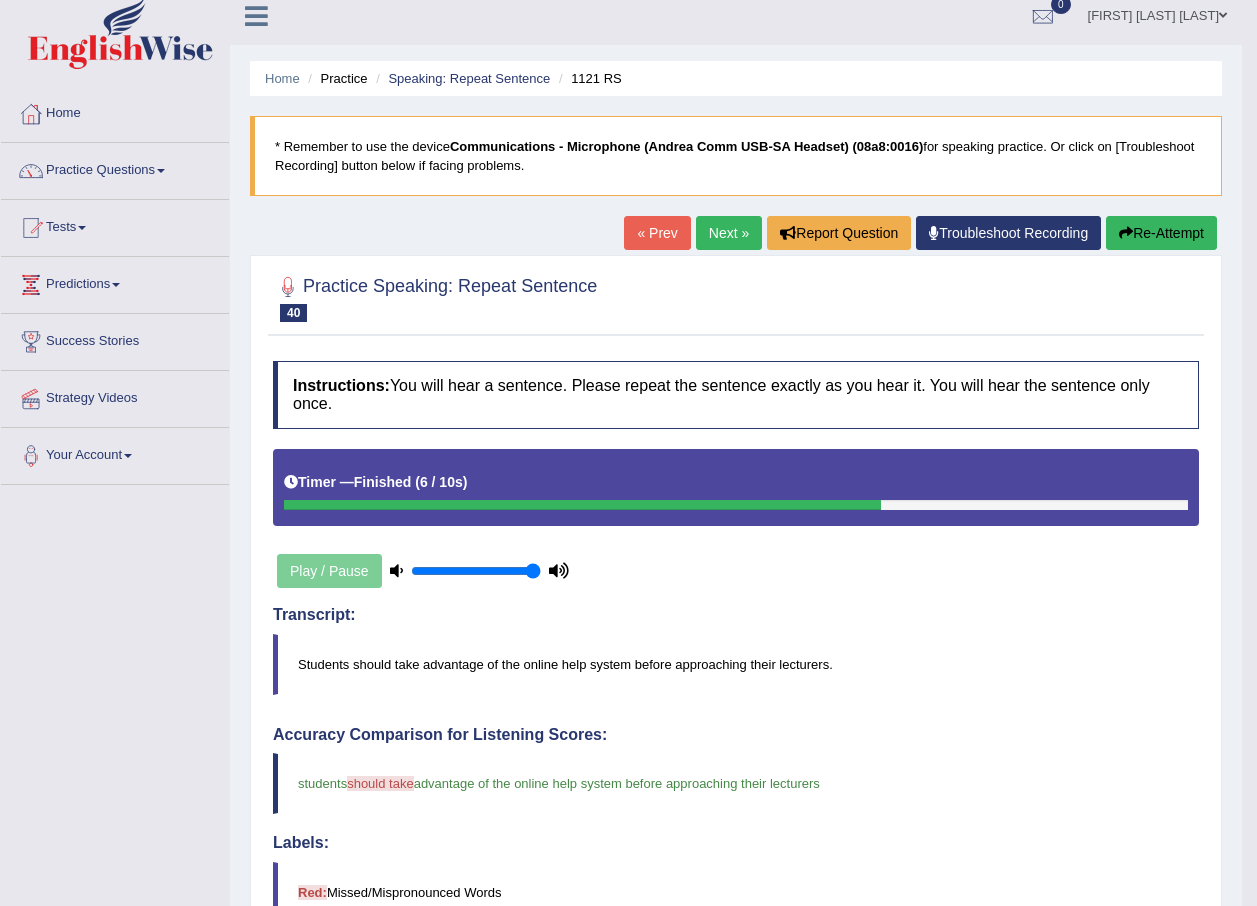 scroll, scrollTop: 0, scrollLeft: 0, axis: both 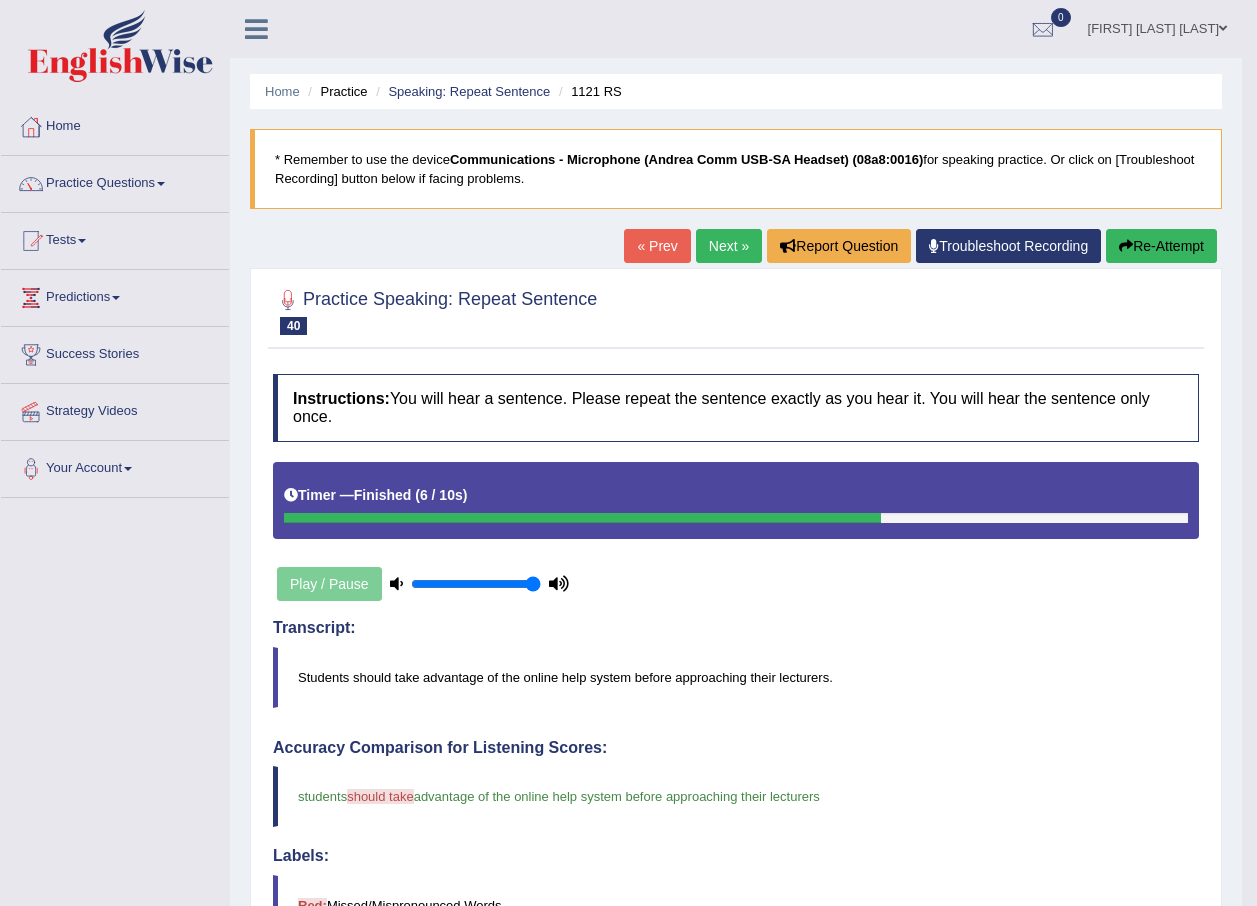 click on "Next »" at bounding box center [729, 246] 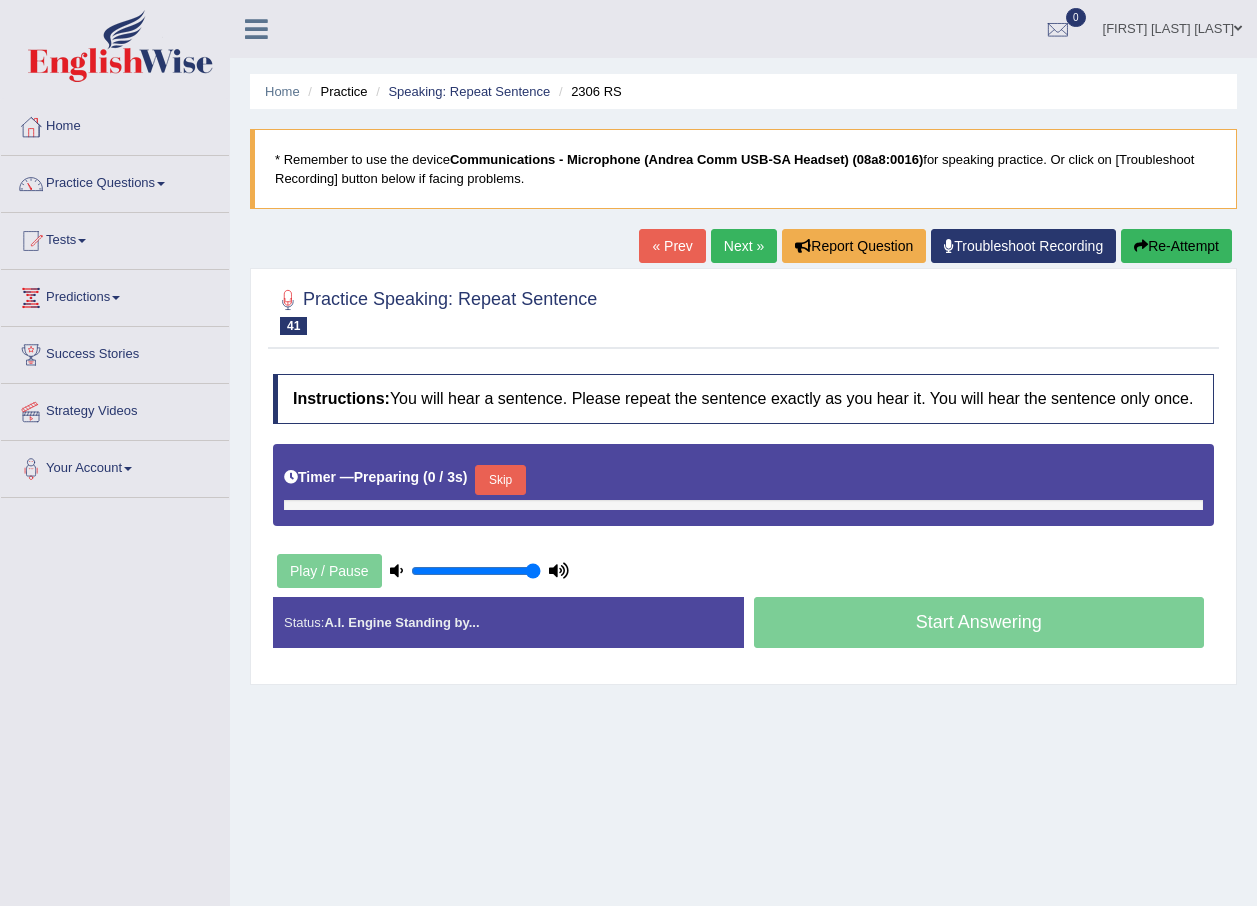 scroll, scrollTop: 0, scrollLeft: 0, axis: both 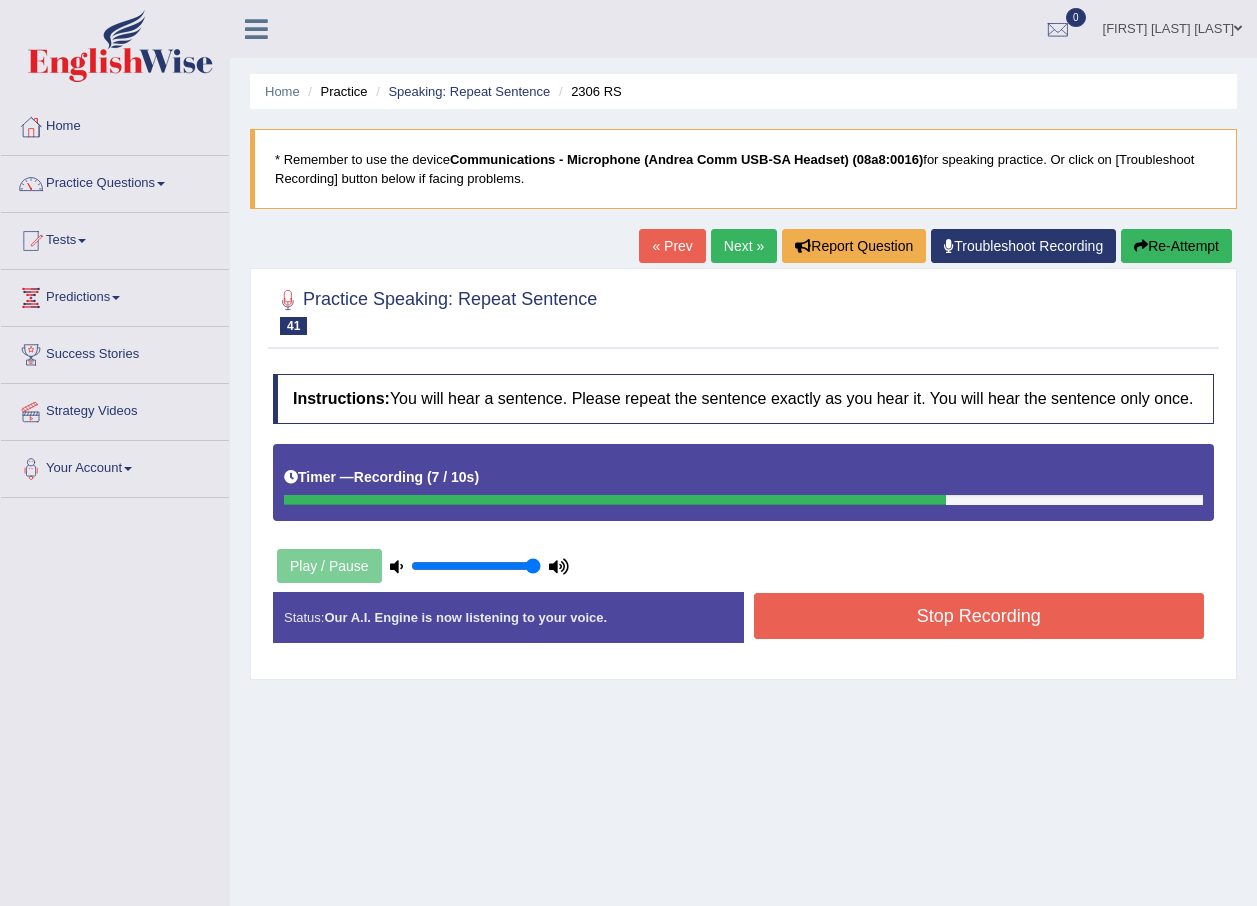 click on "Stop Recording" at bounding box center [979, 616] 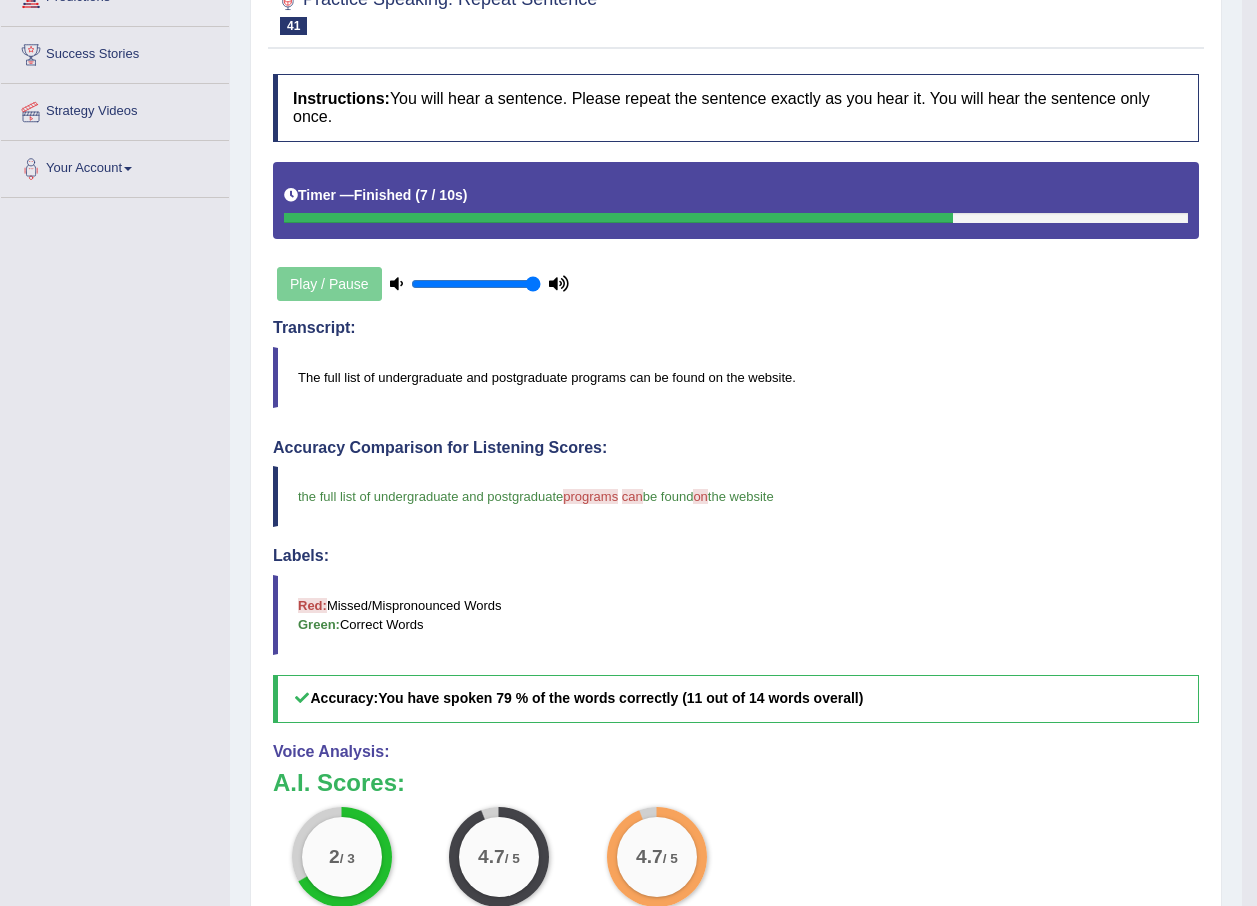 scroll, scrollTop: 0, scrollLeft: 0, axis: both 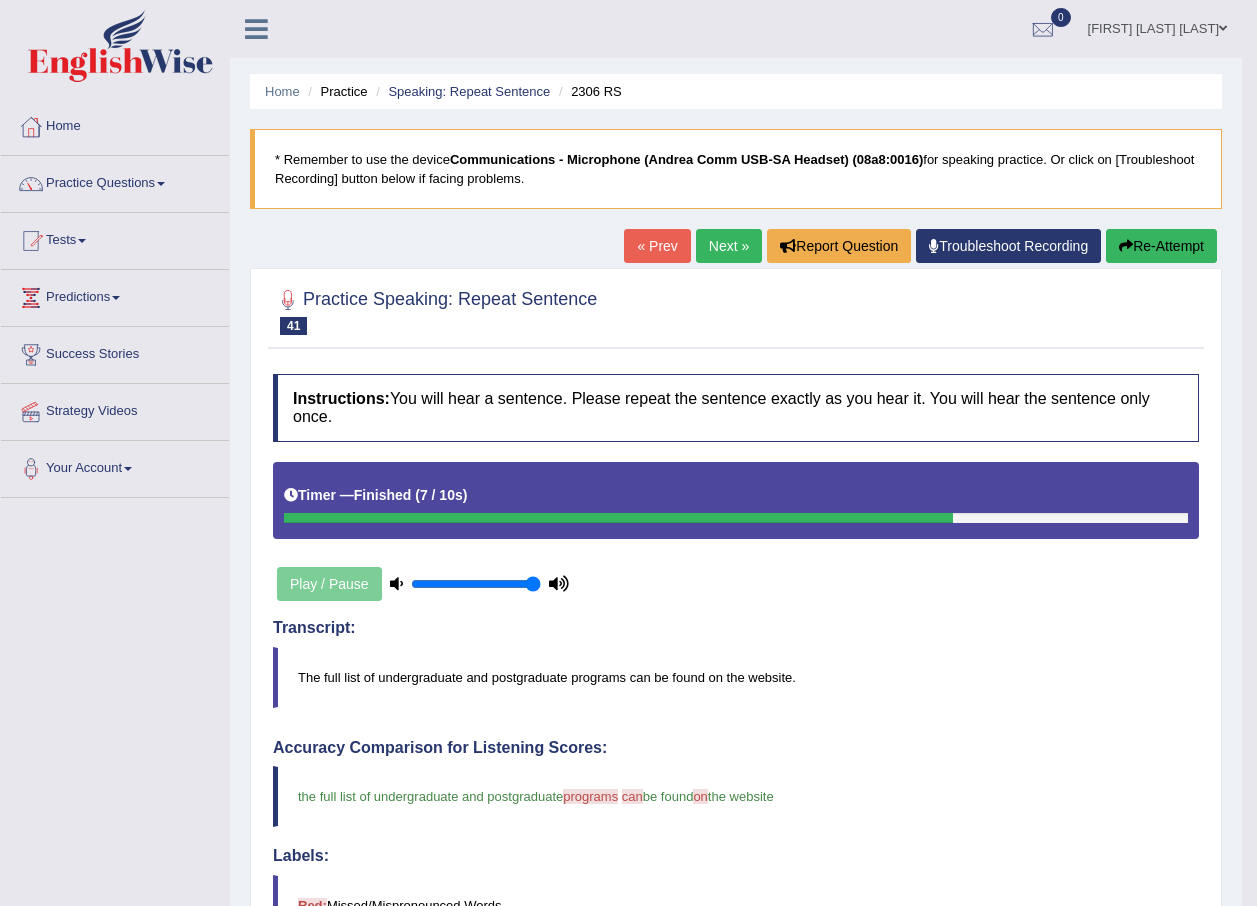 click on "Next »" at bounding box center [729, 246] 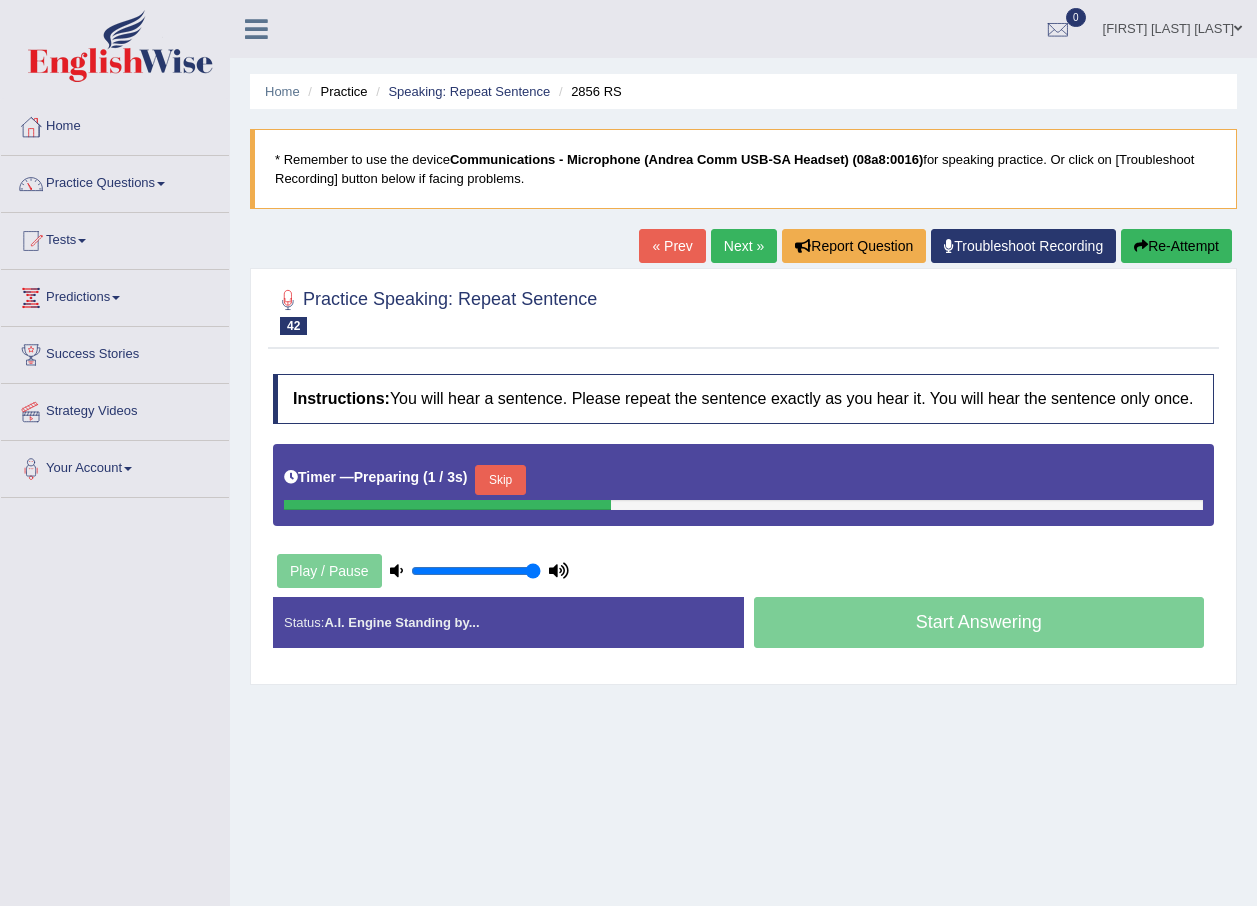 scroll, scrollTop: 0, scrollLeft: 0, axis: both 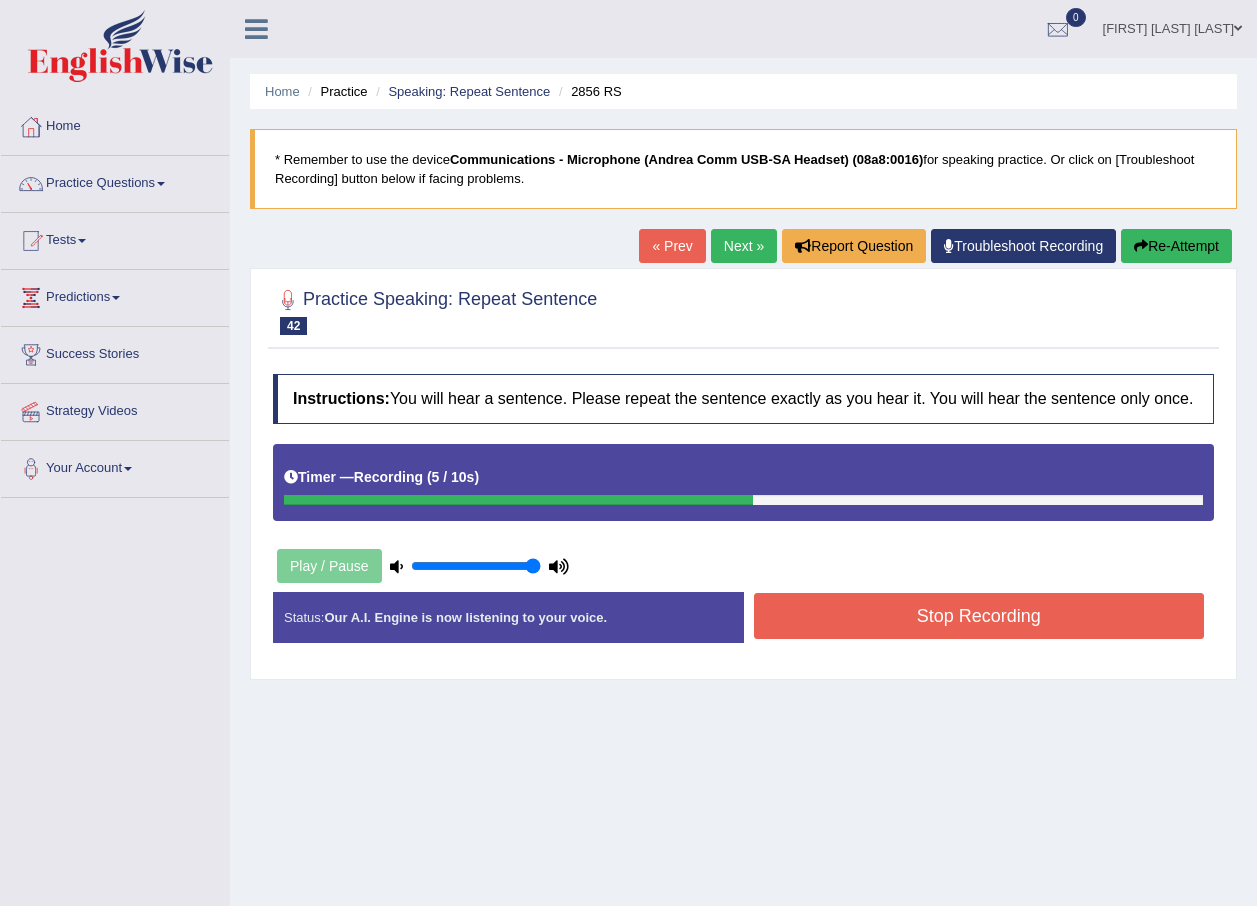 click on "Stop Recording" at bounding box center [979, 616] 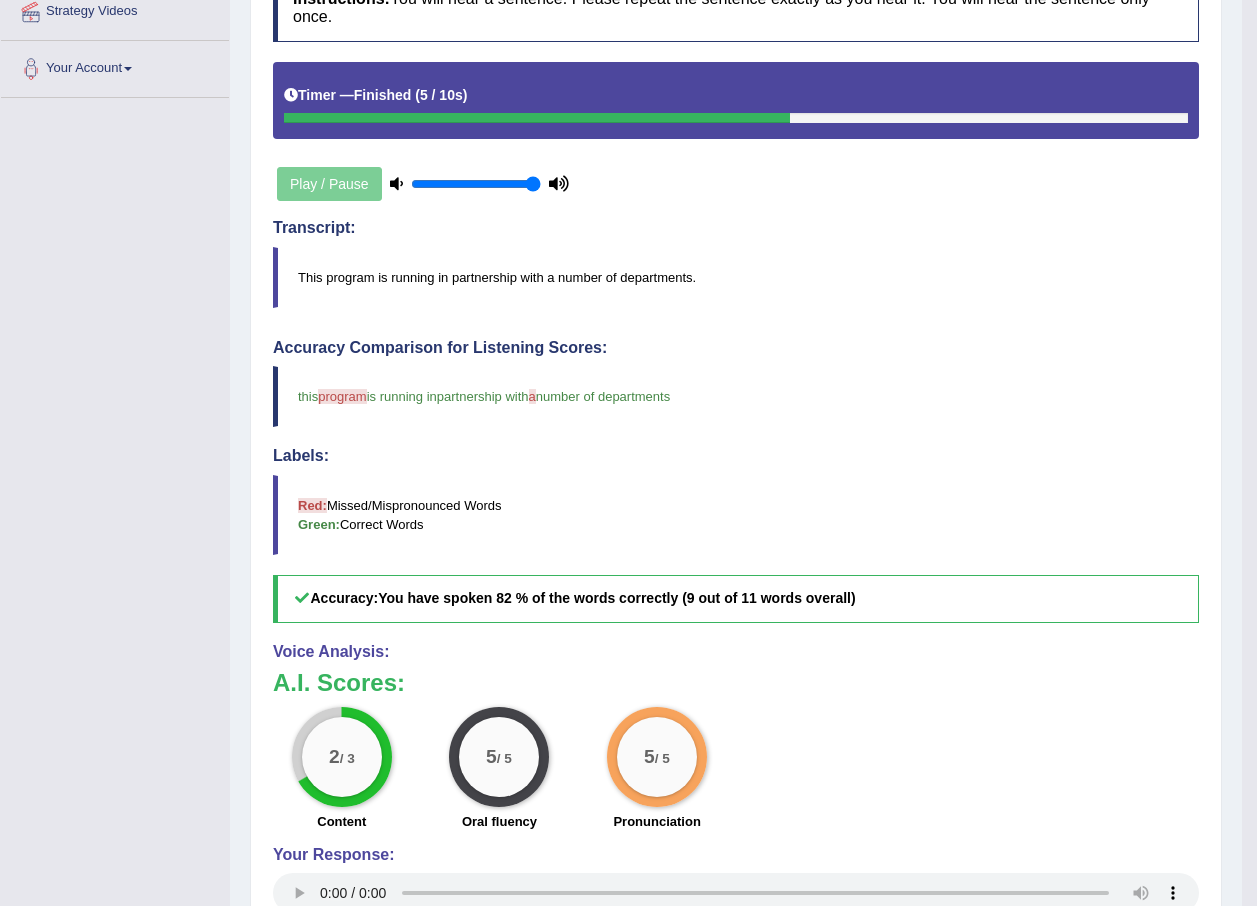 scroll, scrollTop: 0, scrollLeft: 0, axis: both 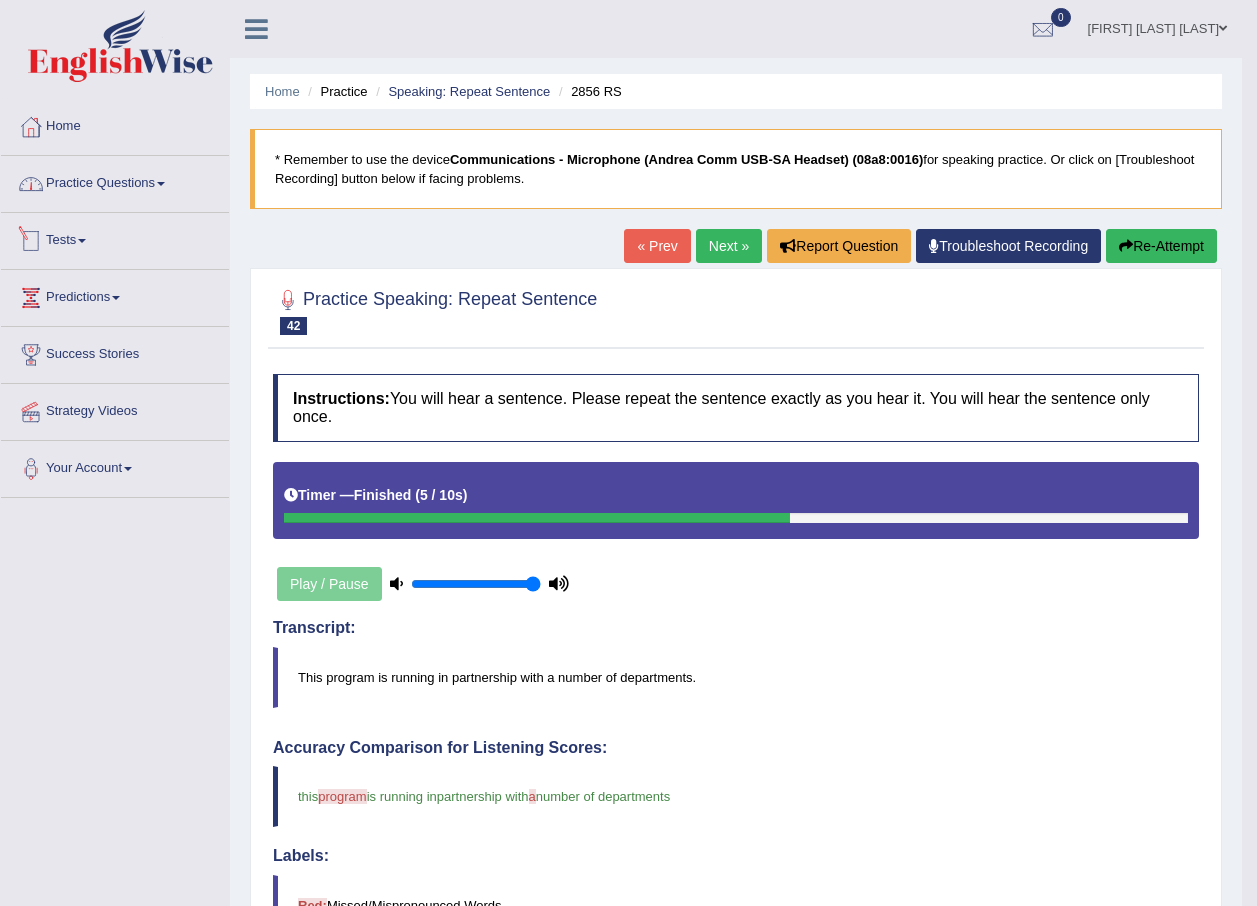 click on "Practice Questions" at bounding box center (115, 181) 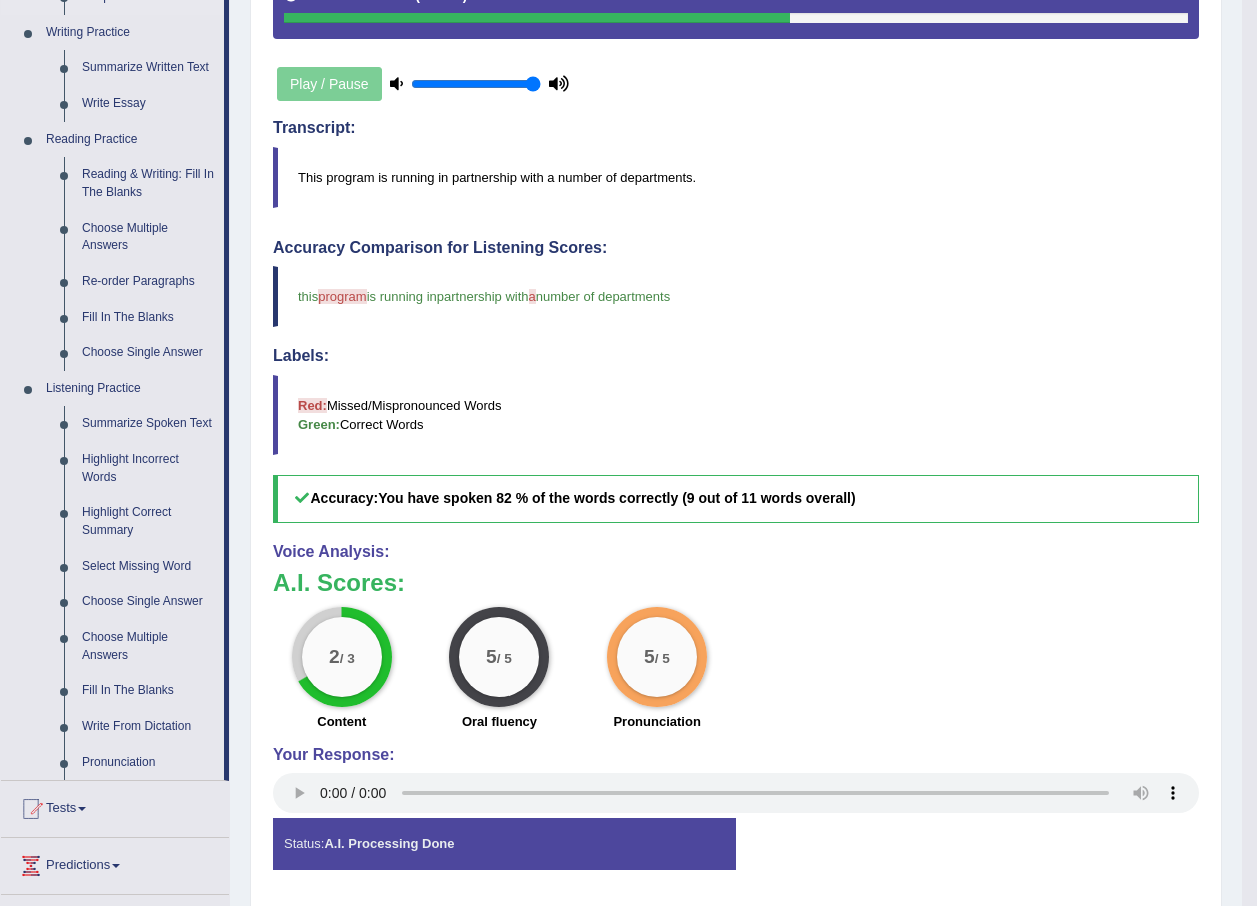 scroll, scrollTop: 661, scrollLeft: 0, axis: vertical 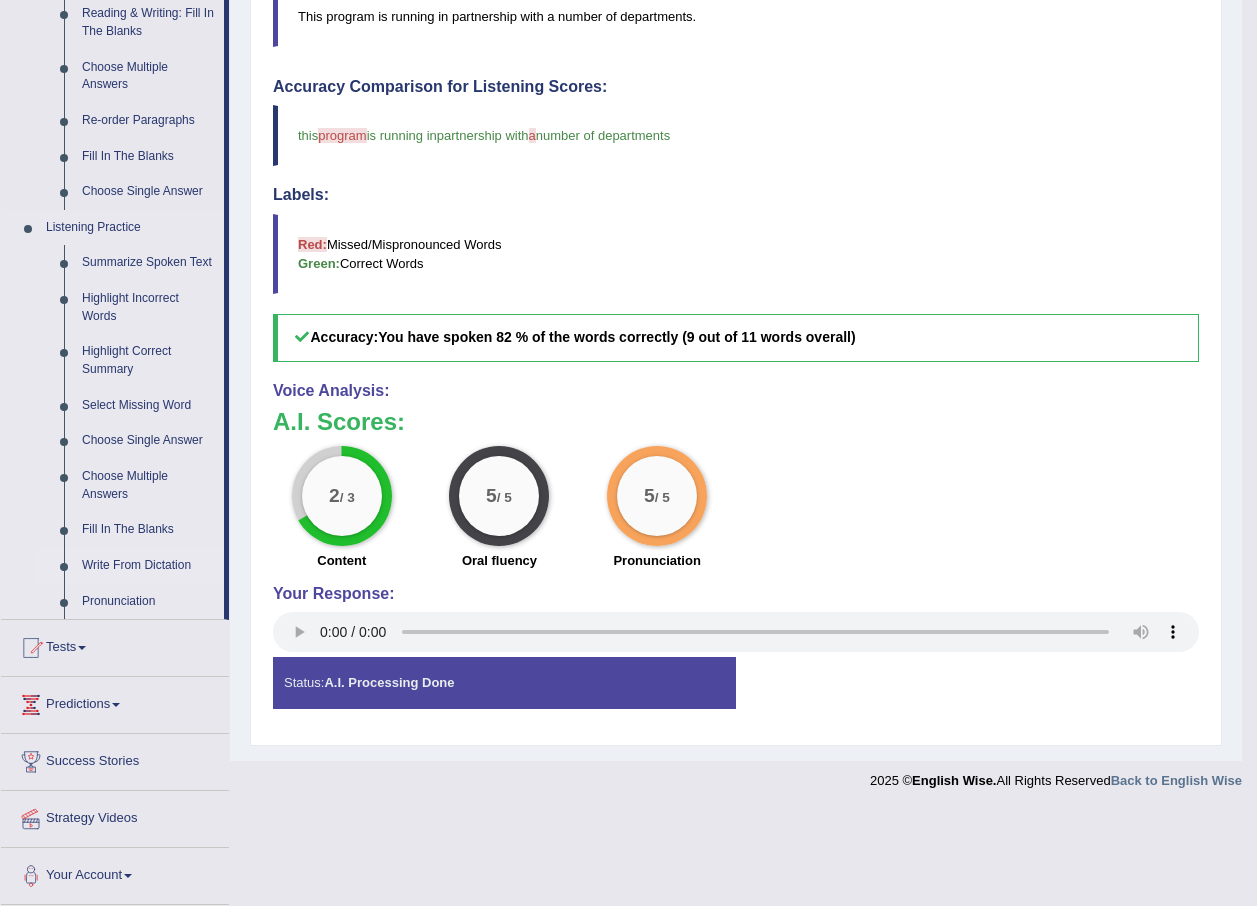 click on "Write From Dictation" at bounding box center [148, 566] 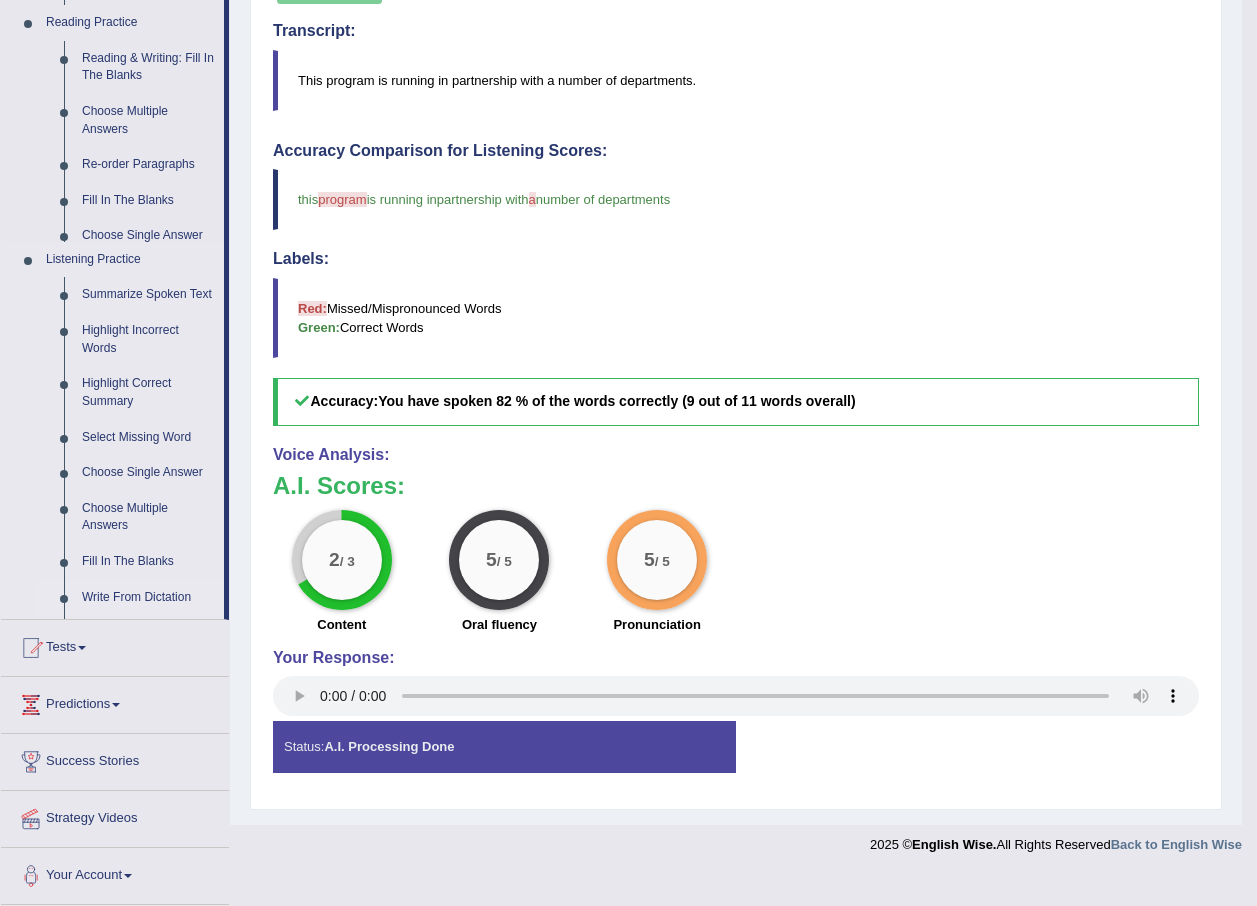 scroll, scrollTop: 548, scrollLeft: 0, axis: vertical 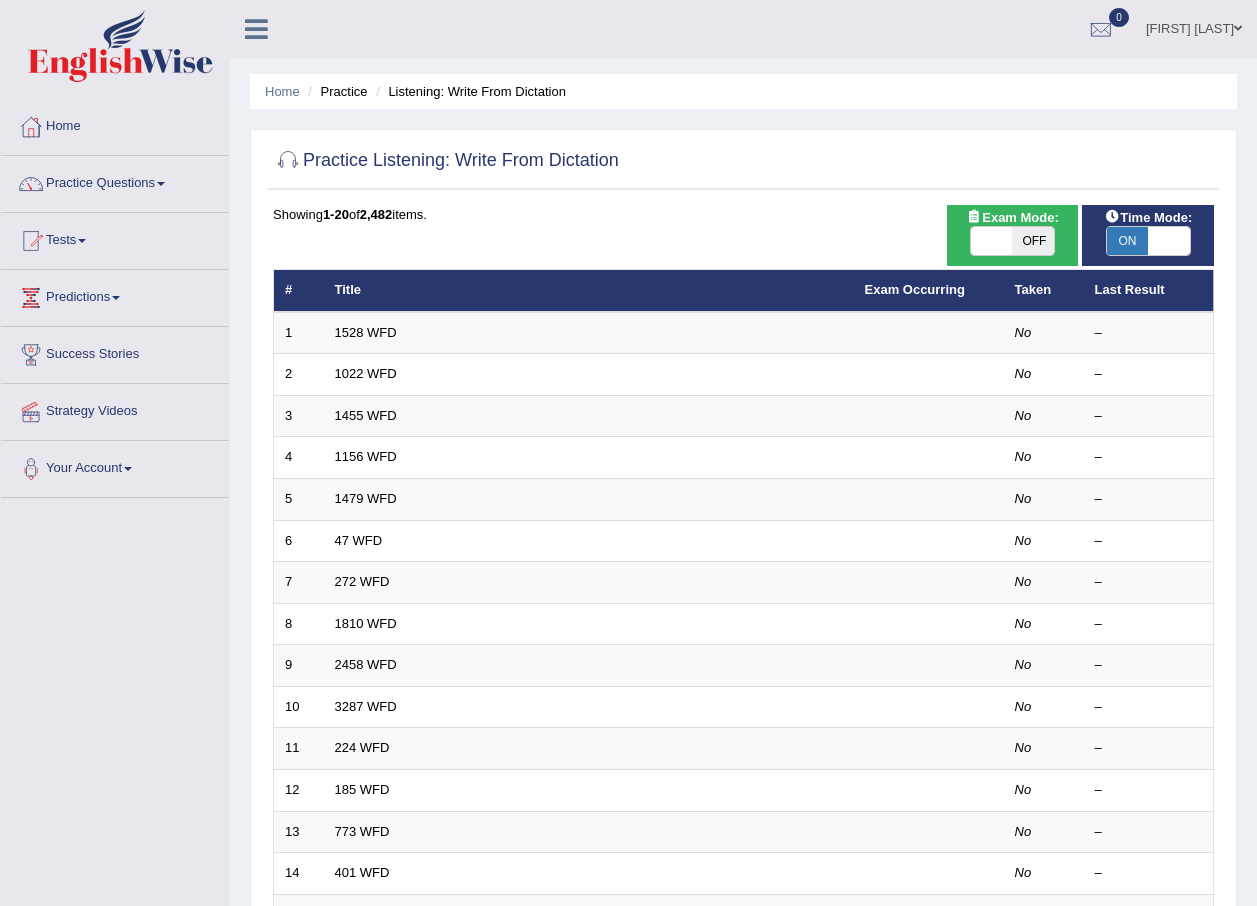 click at bounding box center [1169, 241] 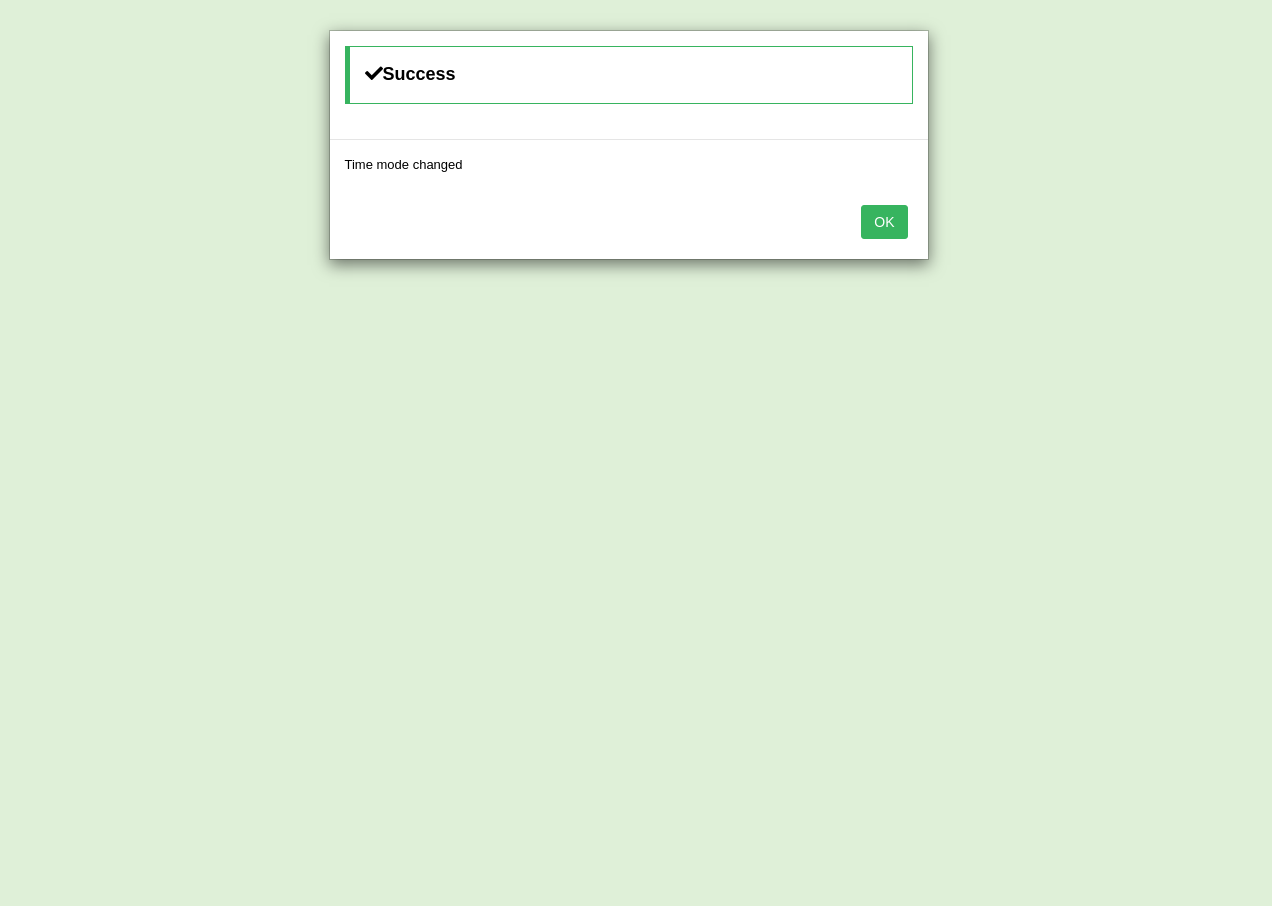 click on "OK" at bounding box center [884, 222] 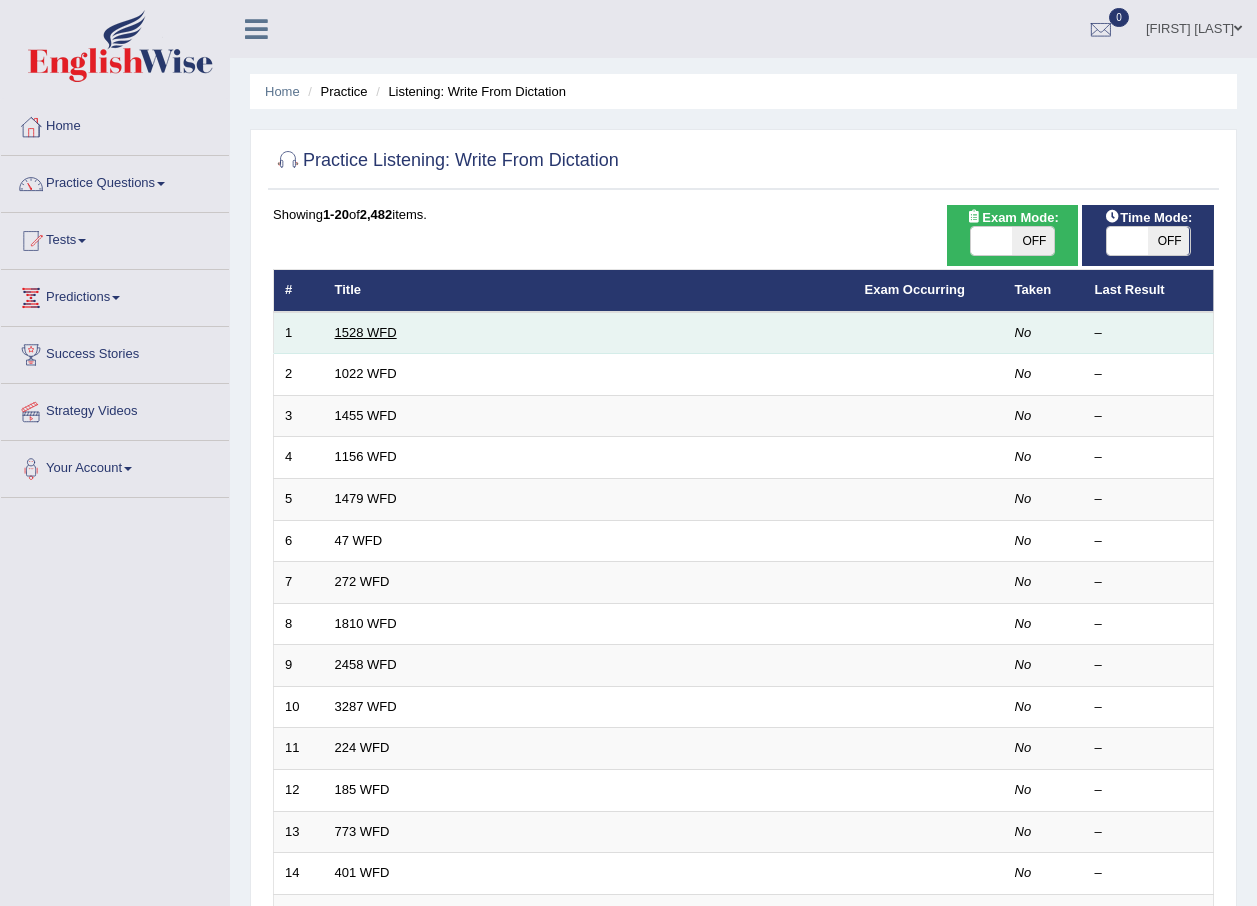 click on "1528 WFD" at bounding box center (366, 332) 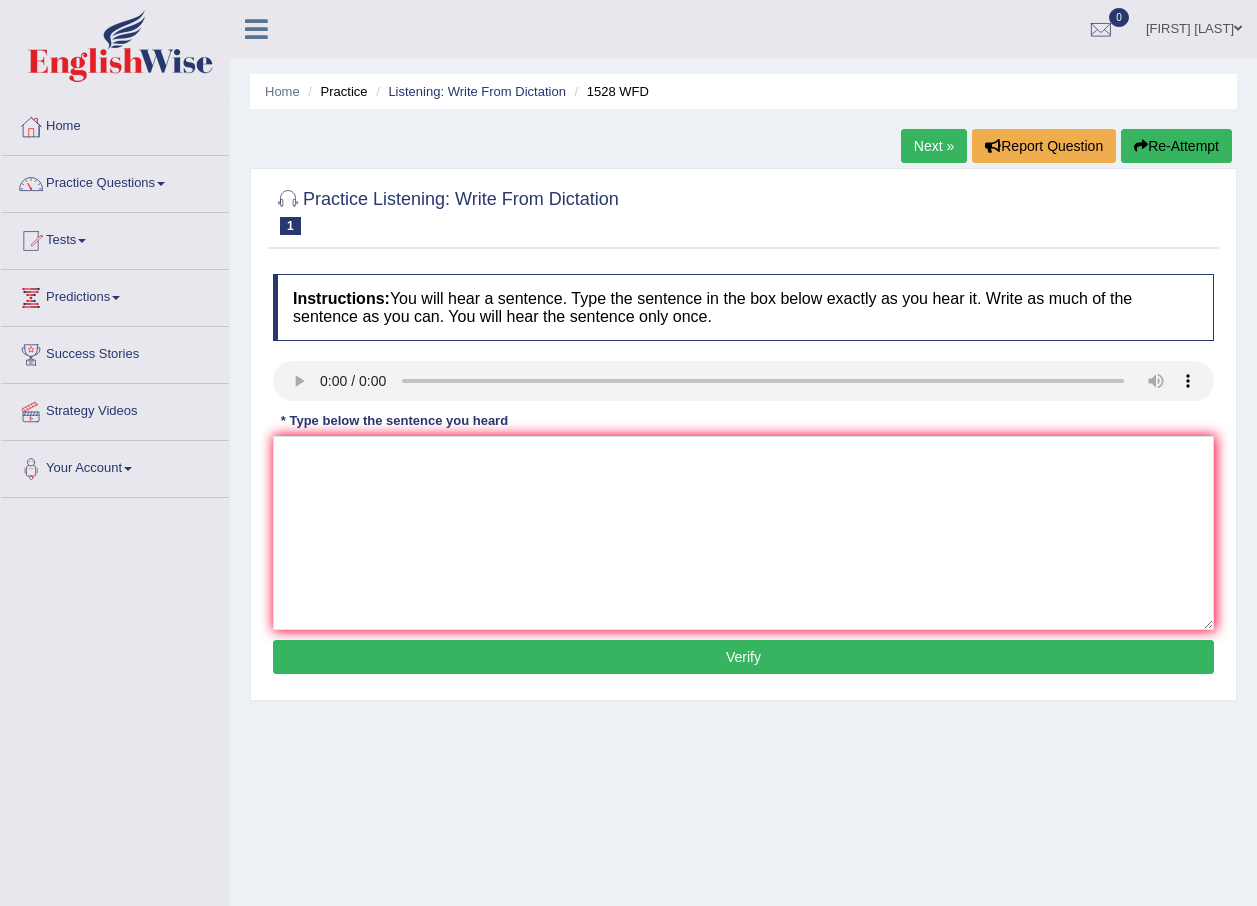 scroll, scrollTop: 0, scrollLeft: 0, axis: both 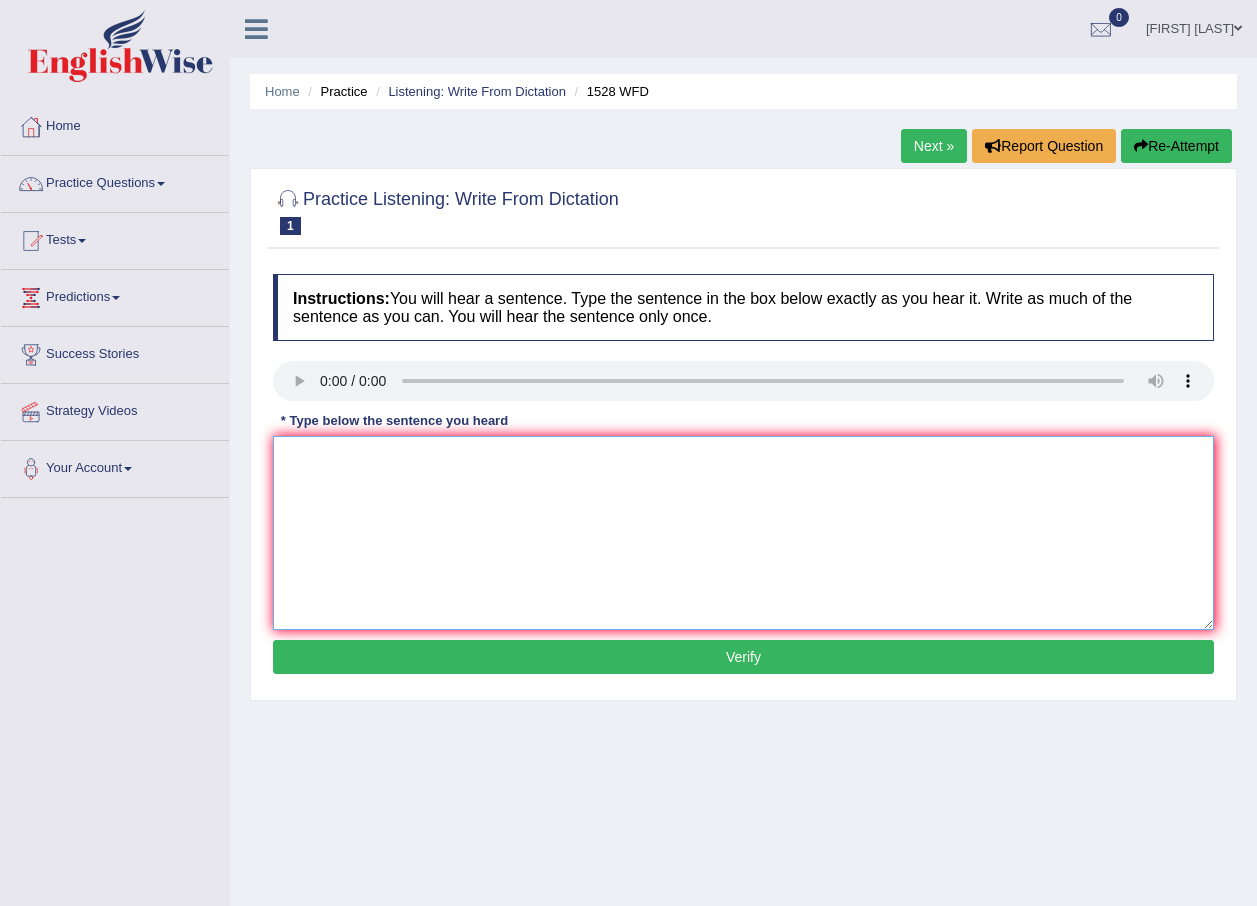 drag, startPoint x: 374, startPoint y: 486, endPoint x: 368, endPoint y: 475, distance: 12.529964 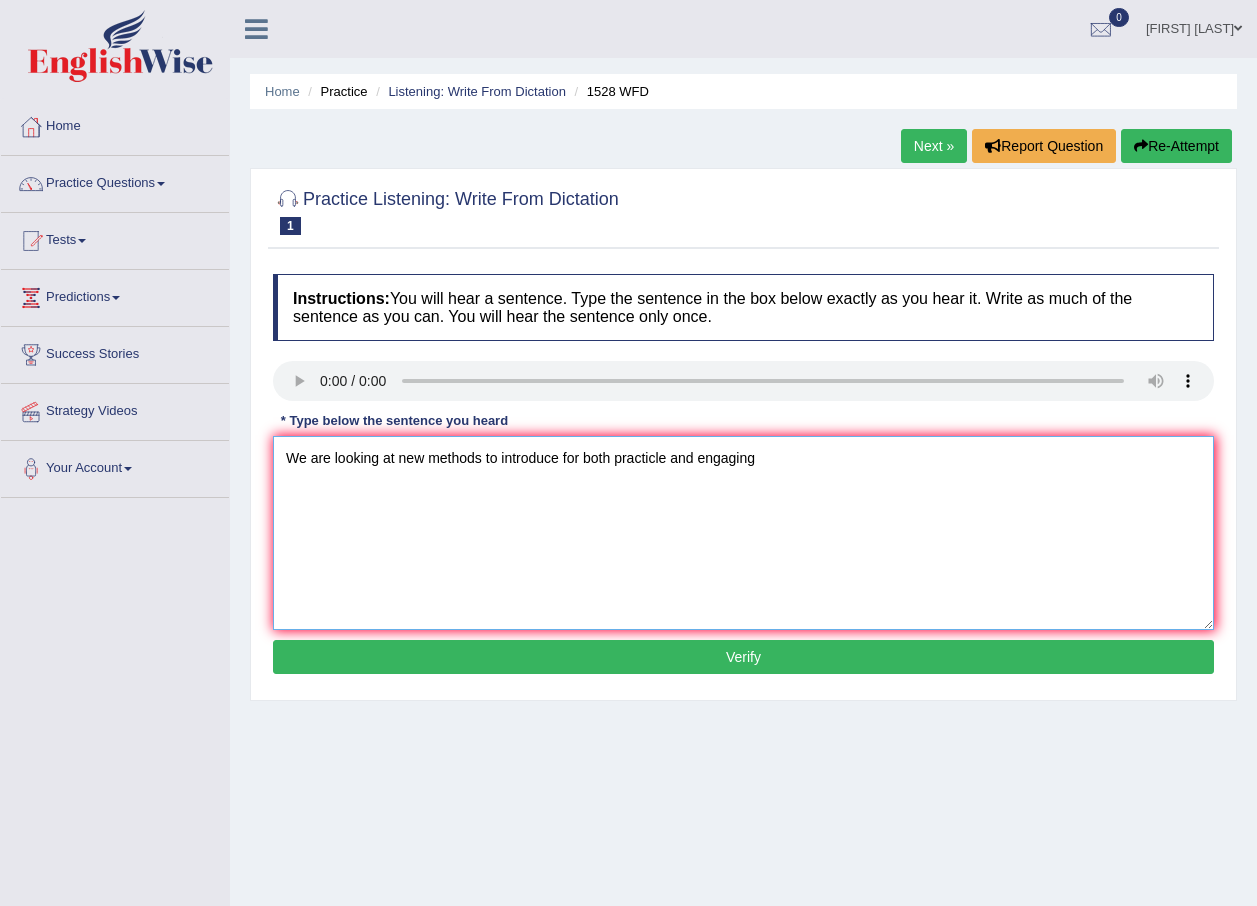type on "We are looking at new methods to introduce for both practicle and engaging" 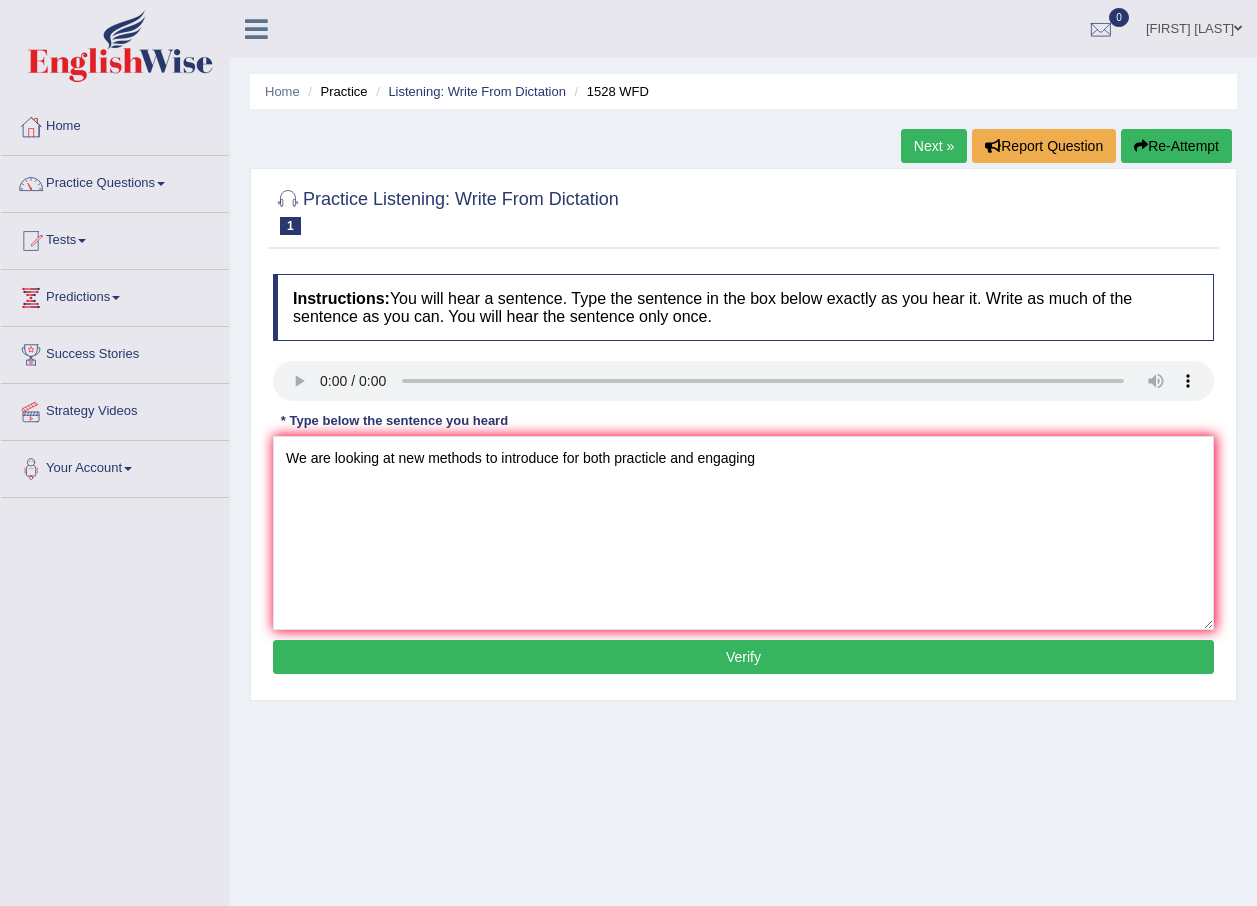 click on "Verify" at bounding box center (743, 657) 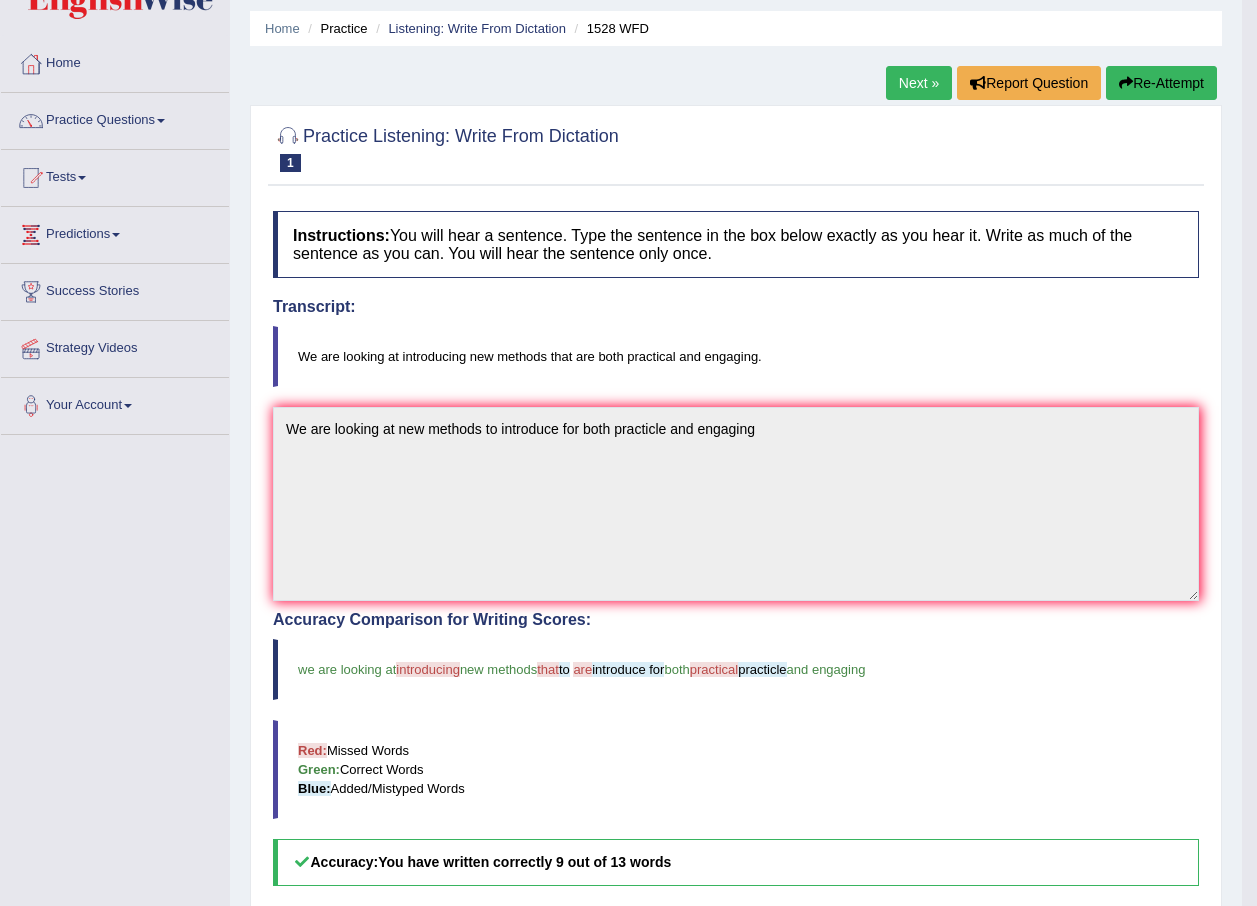 scroll, scrollTop: 0, scrollLeft: 0, axis: both 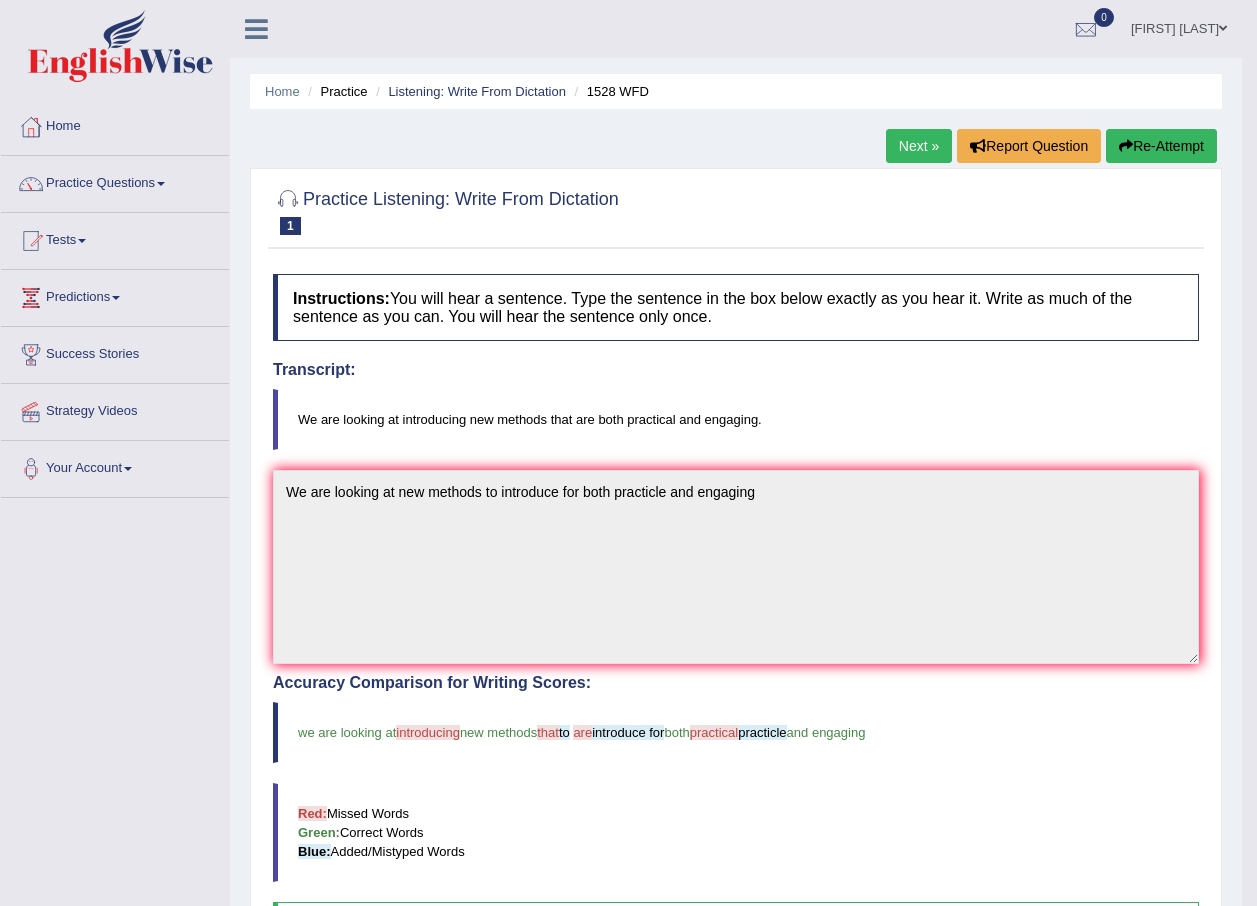 click on "Next »" at bounding box center (919, 146) 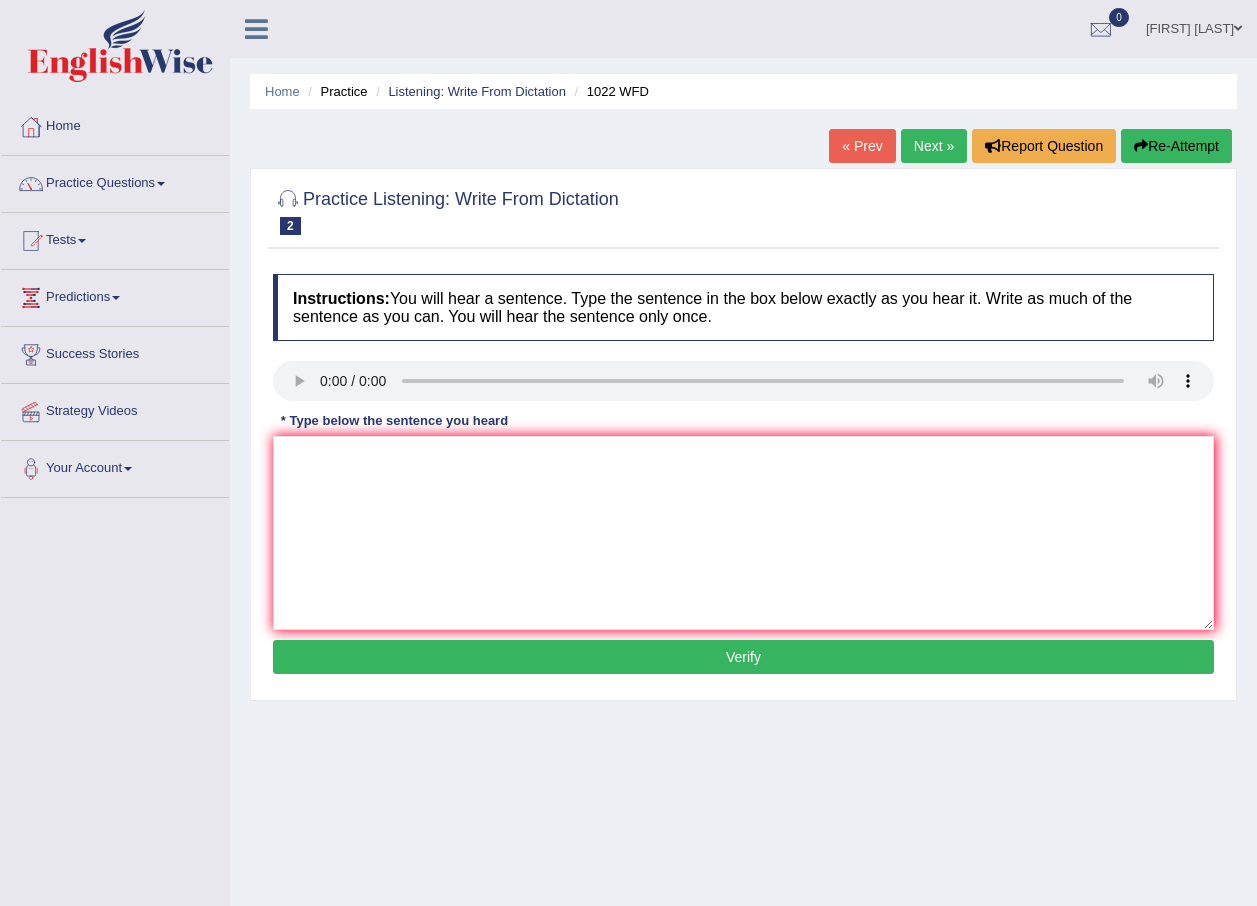 scroll, scrollTop: 0, scrollLeft: 0, axis: both 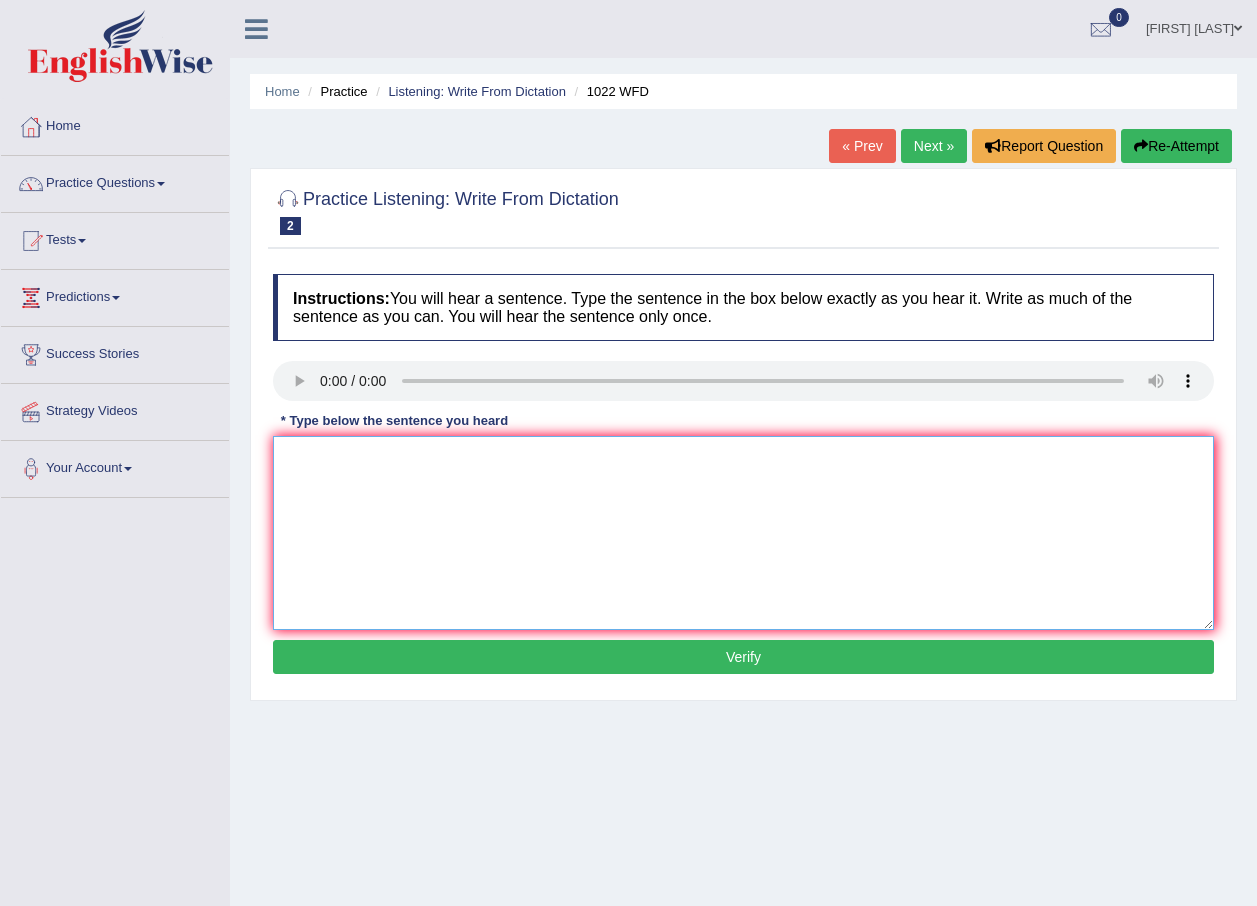 click at bounding box center [743, 533] 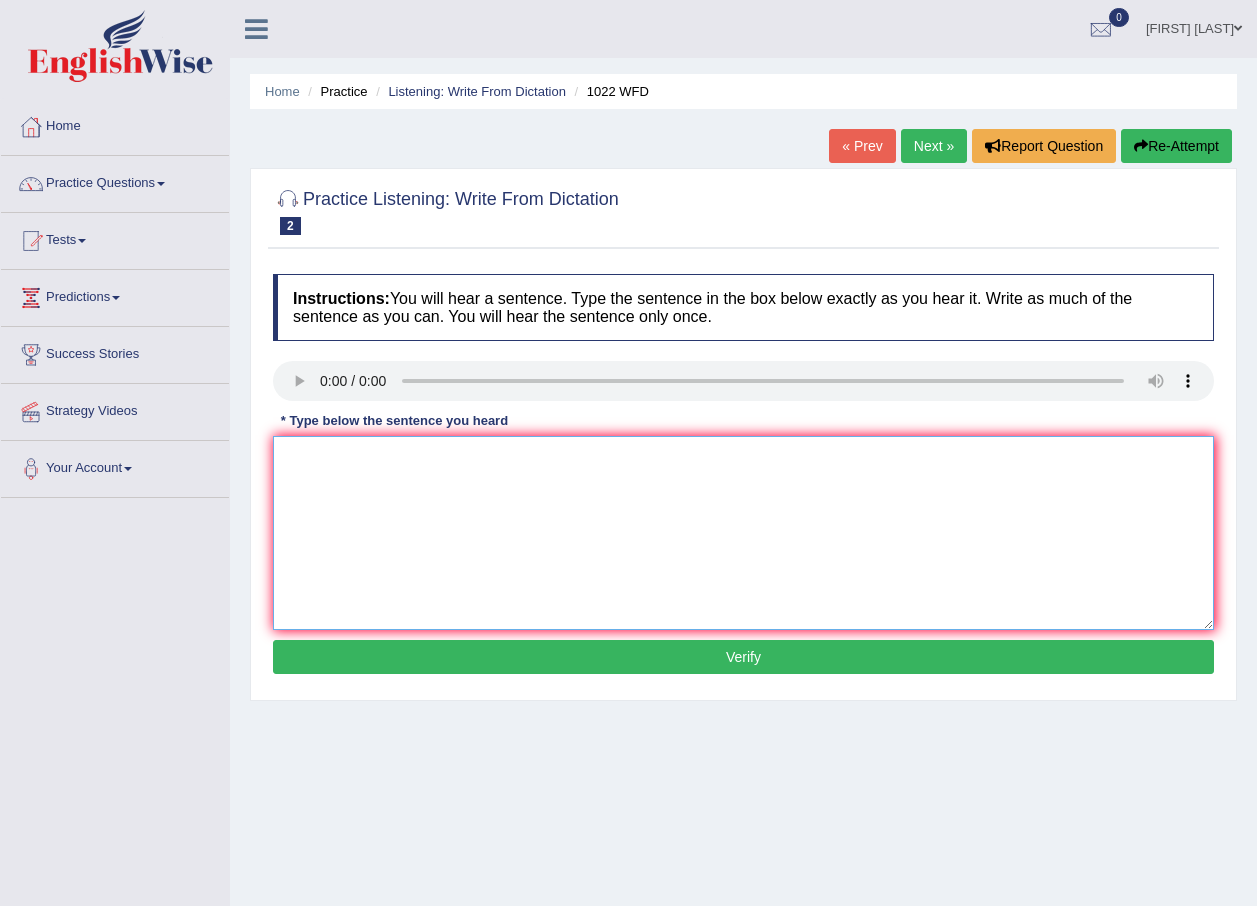 click at bounding box center (743, 533) 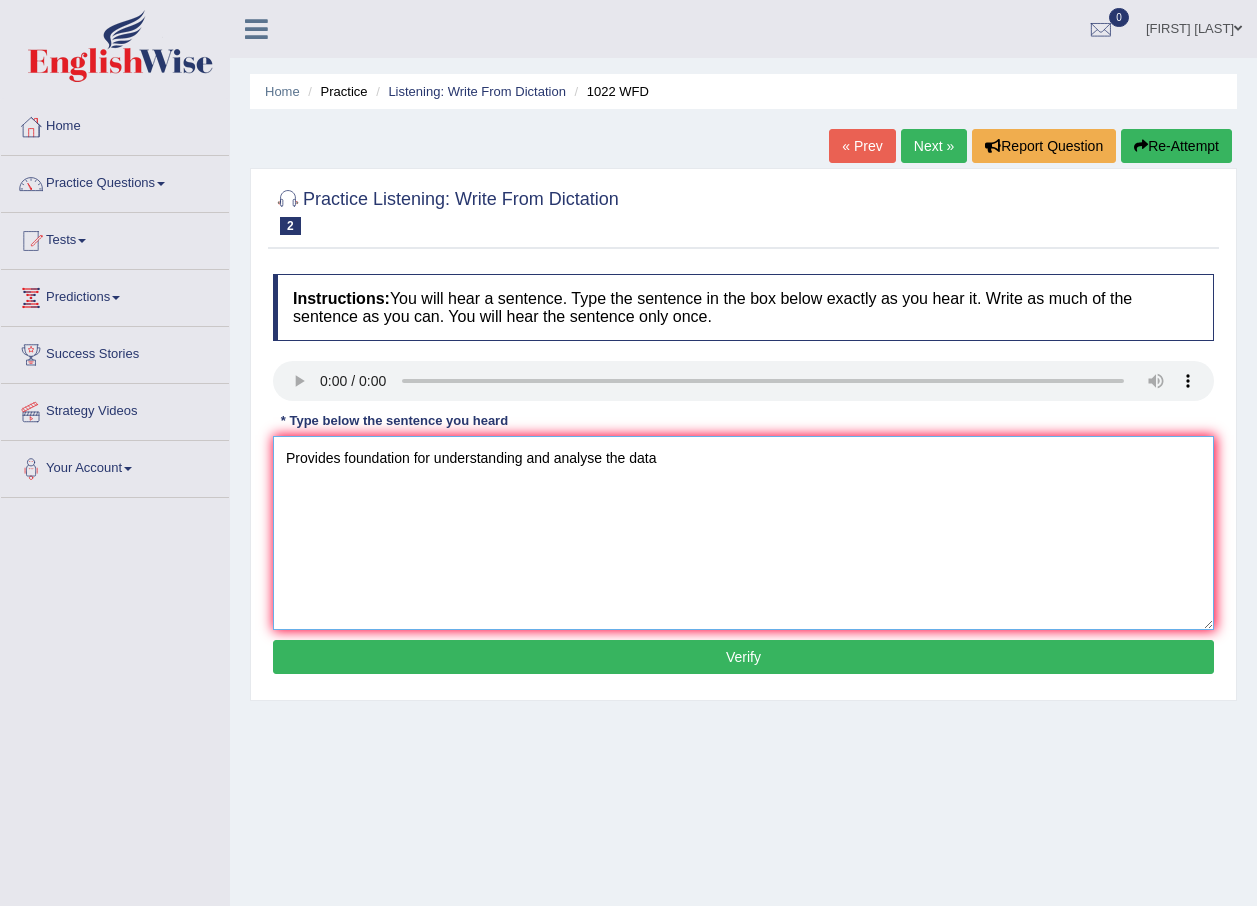 type on "Provides foundation for understanding and analyse the data" 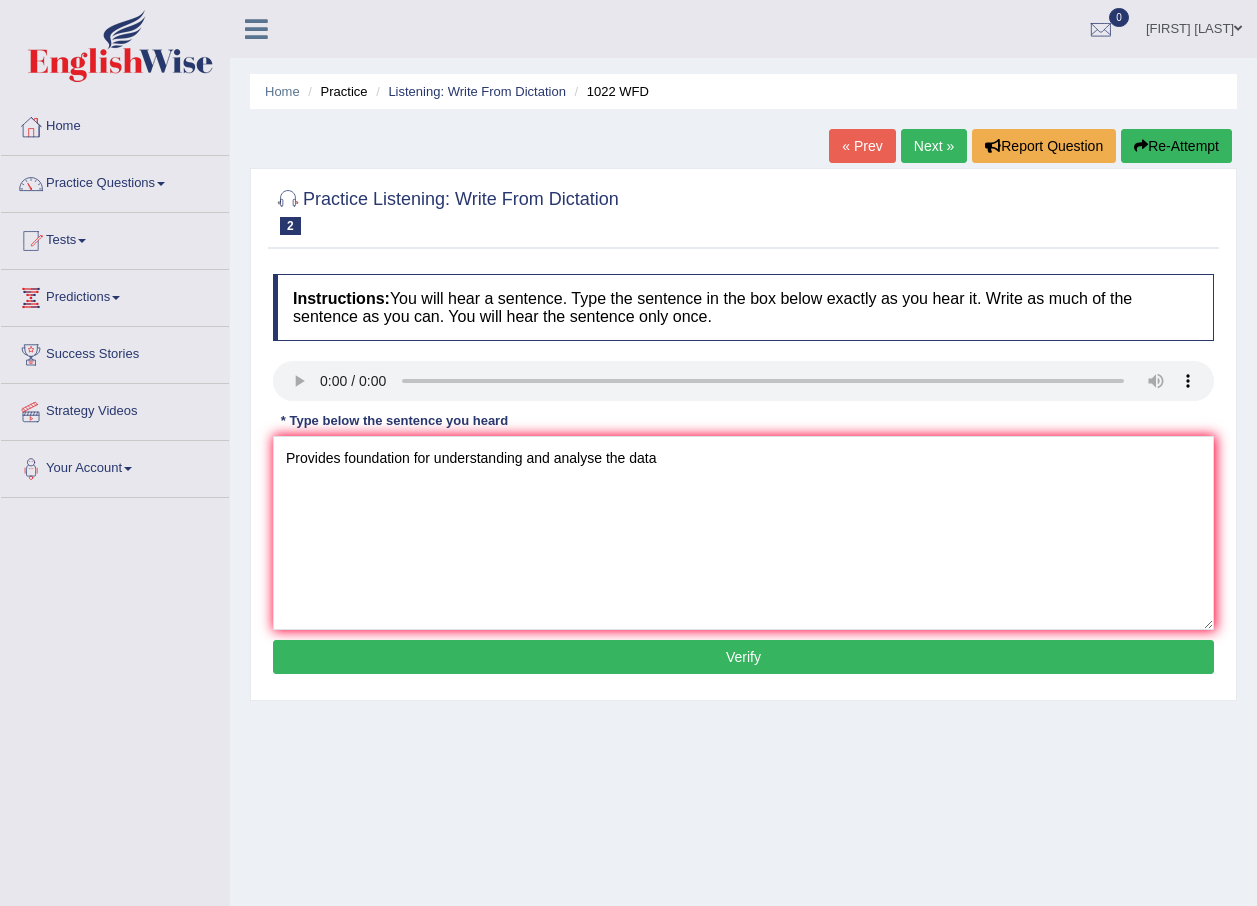 click on "Verify" at bounding box center (743, 657) 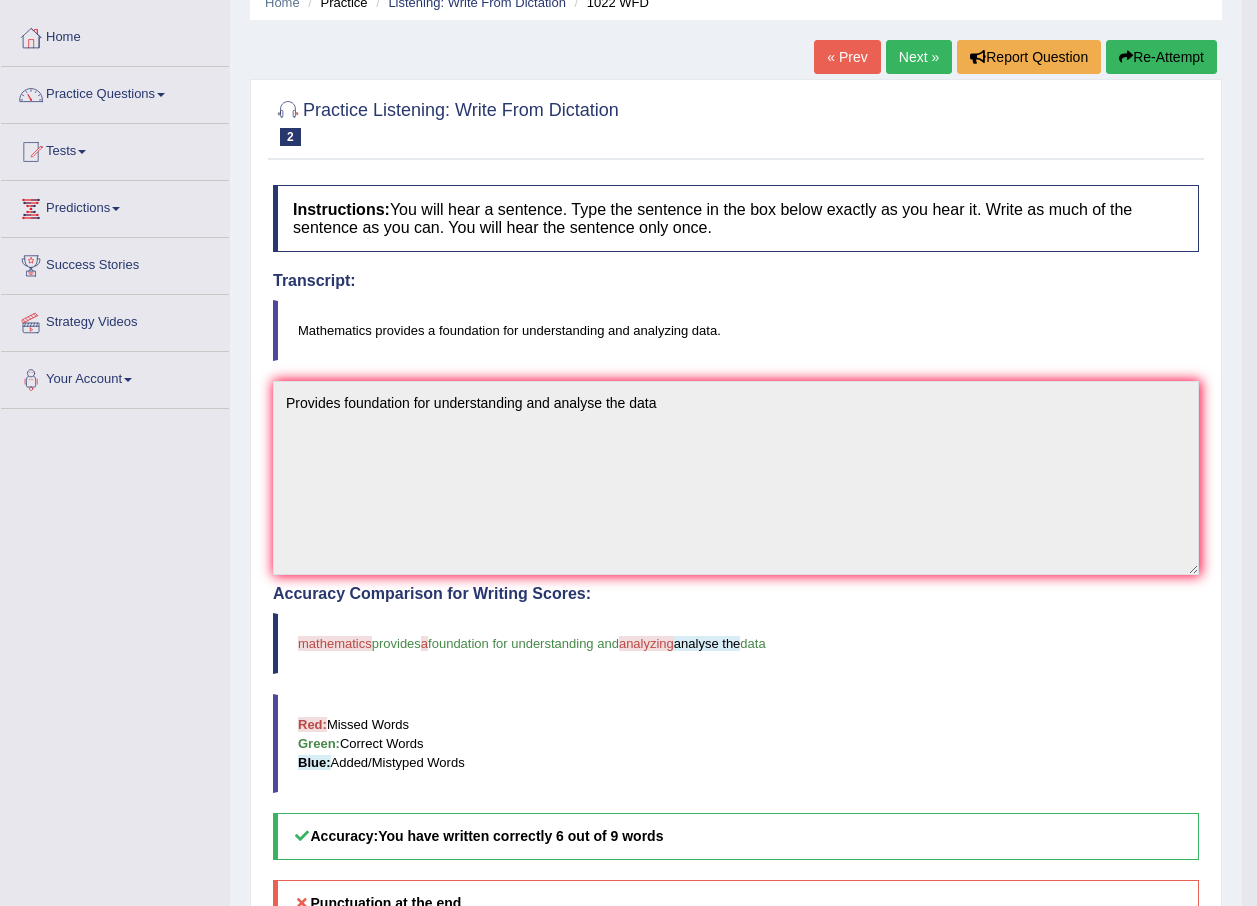 scroll, scrollTop: 0, scrollLeft: 0, axis: both 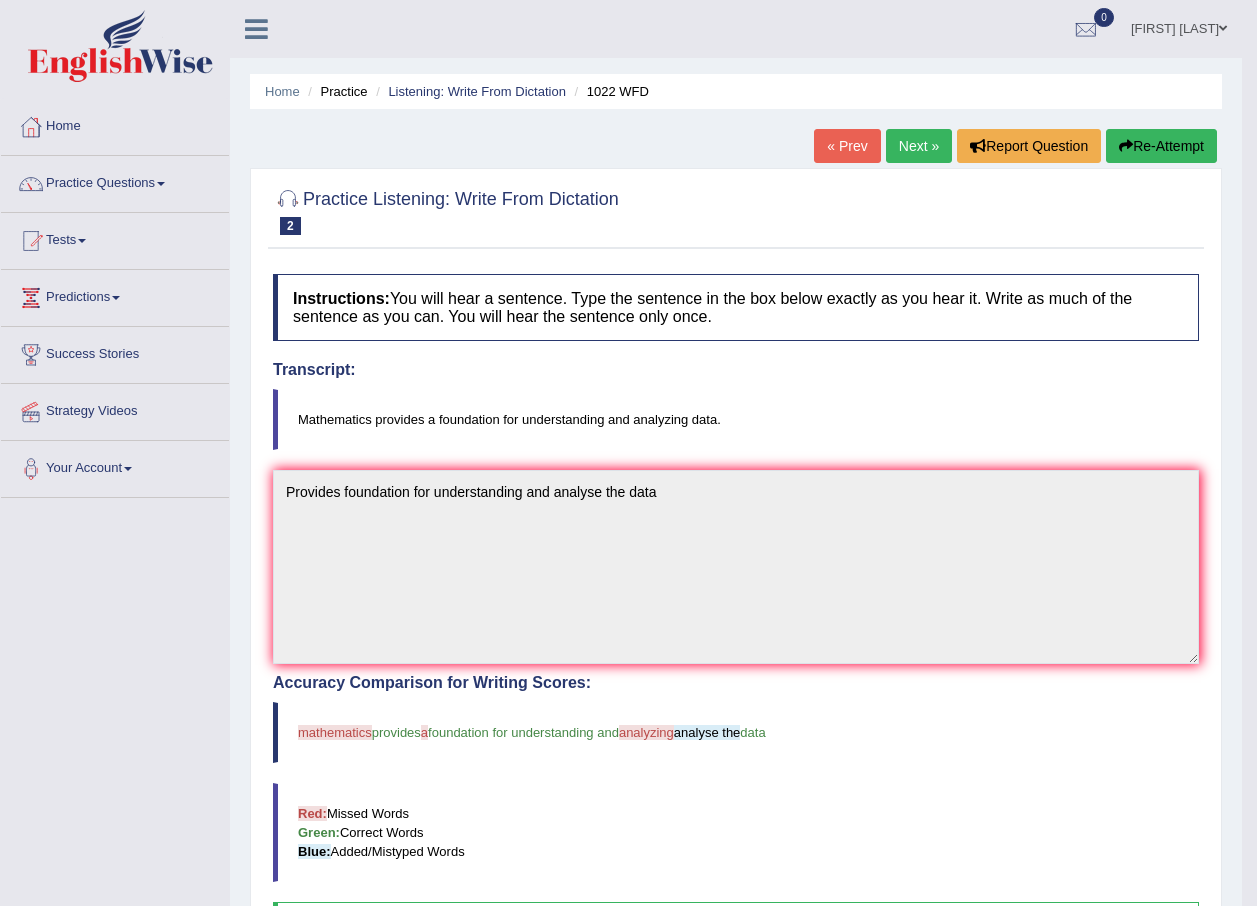 click on "Next »" at bounding box center (919, 146) 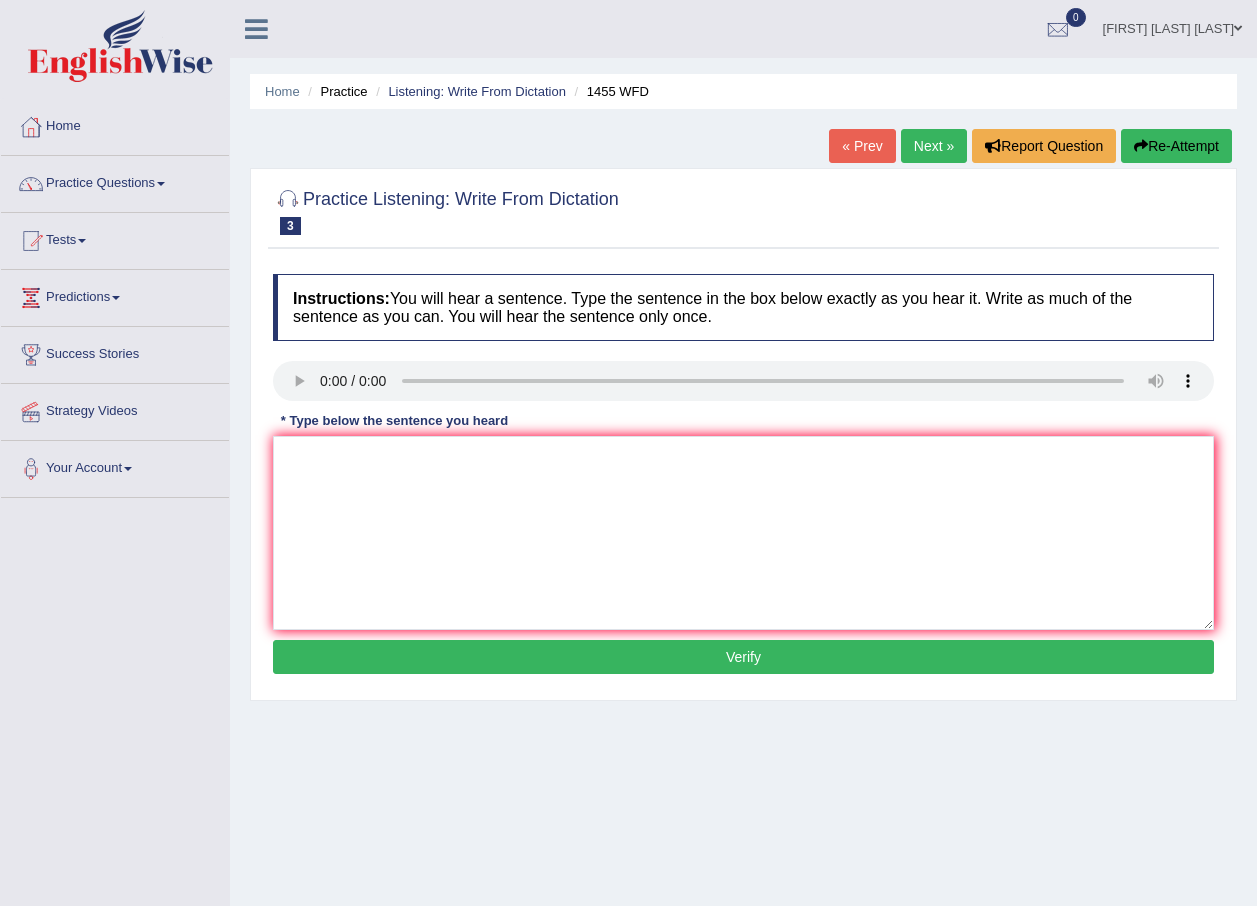 scroll, scrollTop: 0, scrollLeft: 0, axis: both 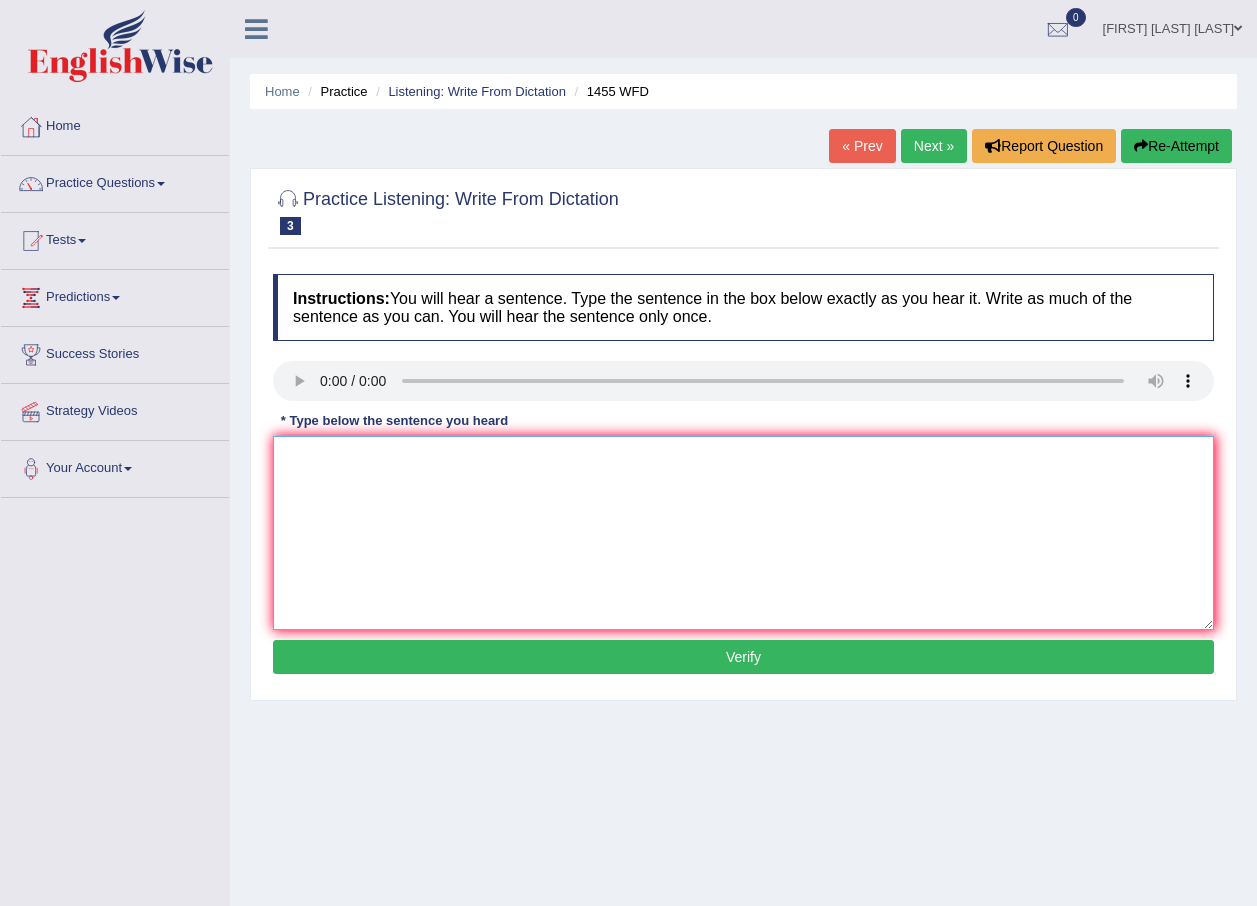 click at bounding box center (743, 533) 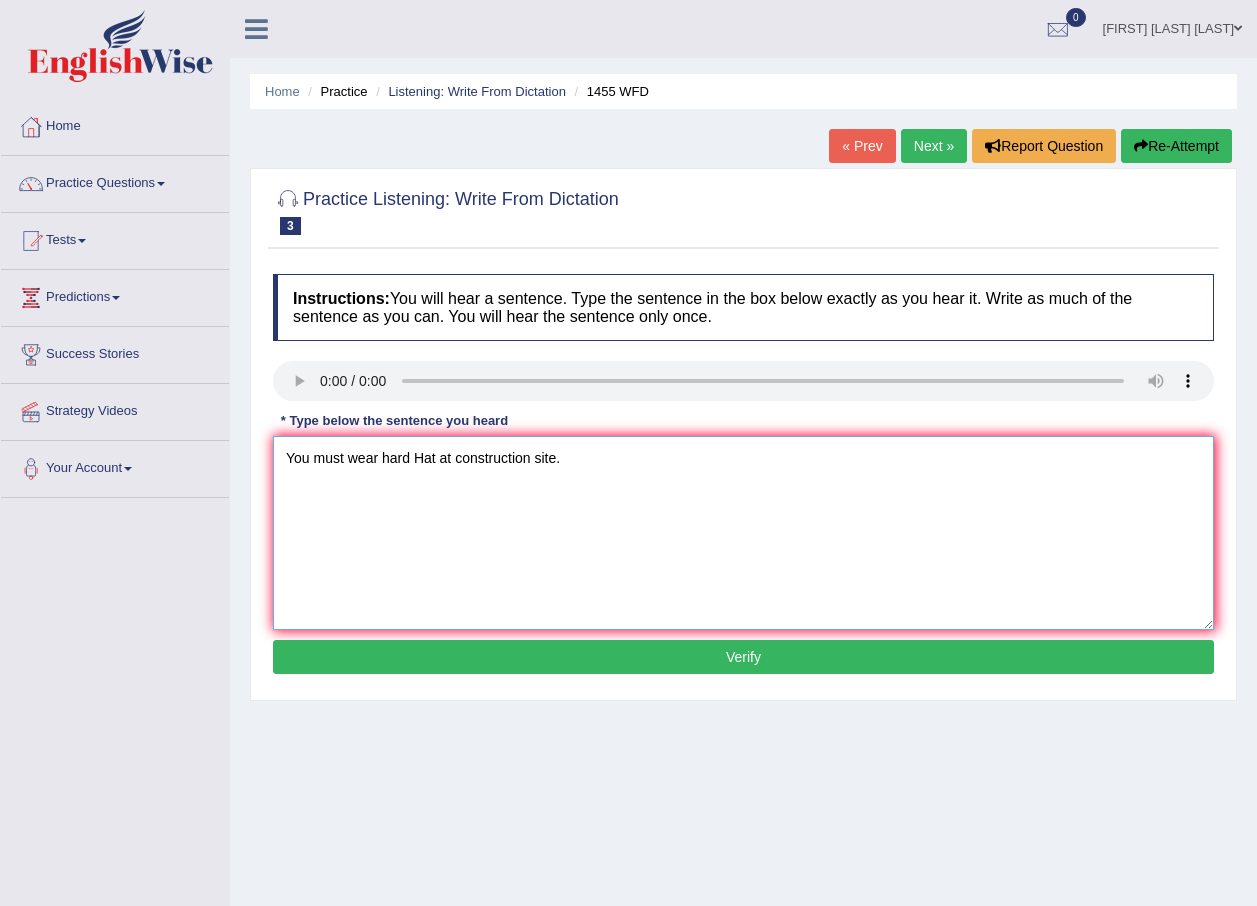 type on "You must wear hard Hat at construction site." 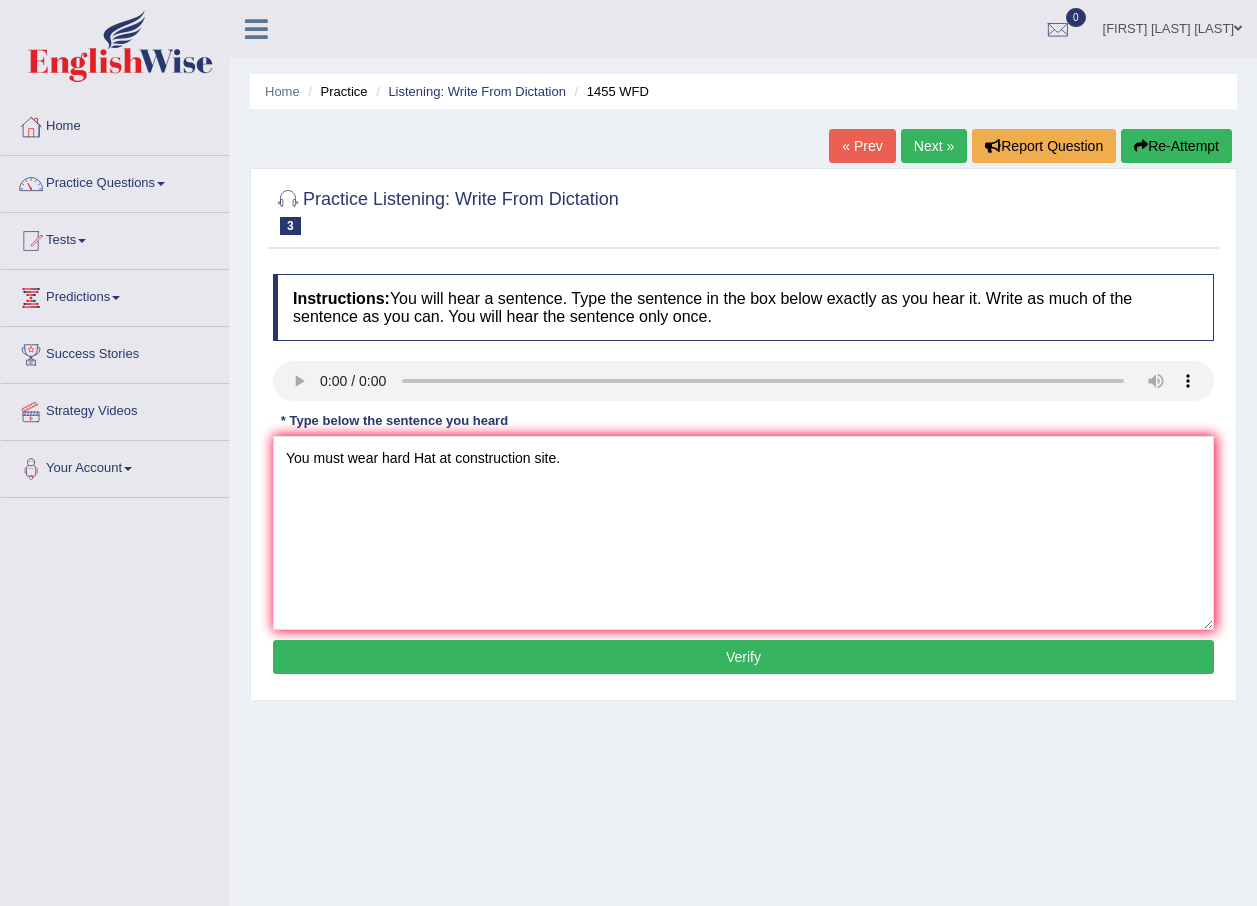click on "Verify" at bounding box center (743, 657) 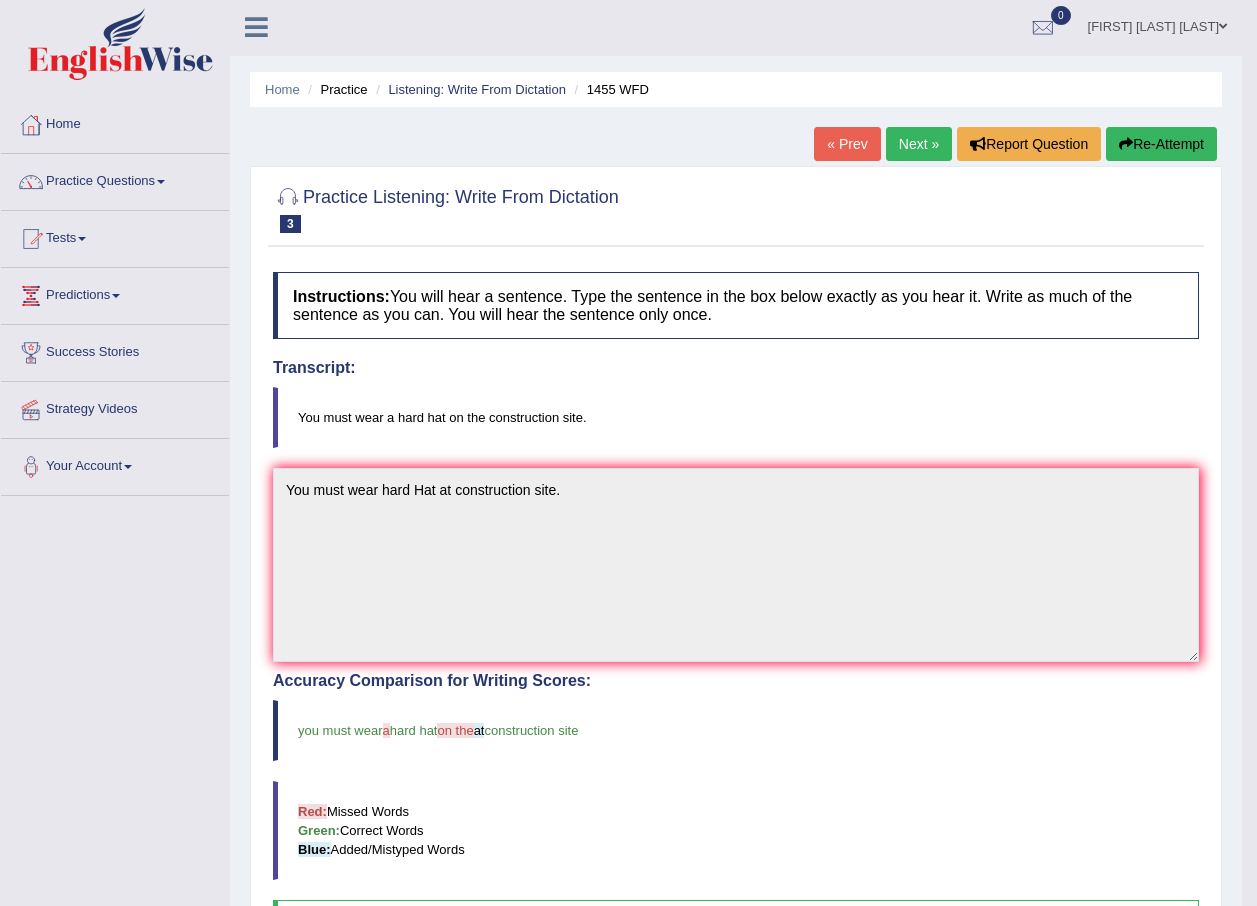 scroll, scrollTop: 0, scrollLeft: 0, axis: both 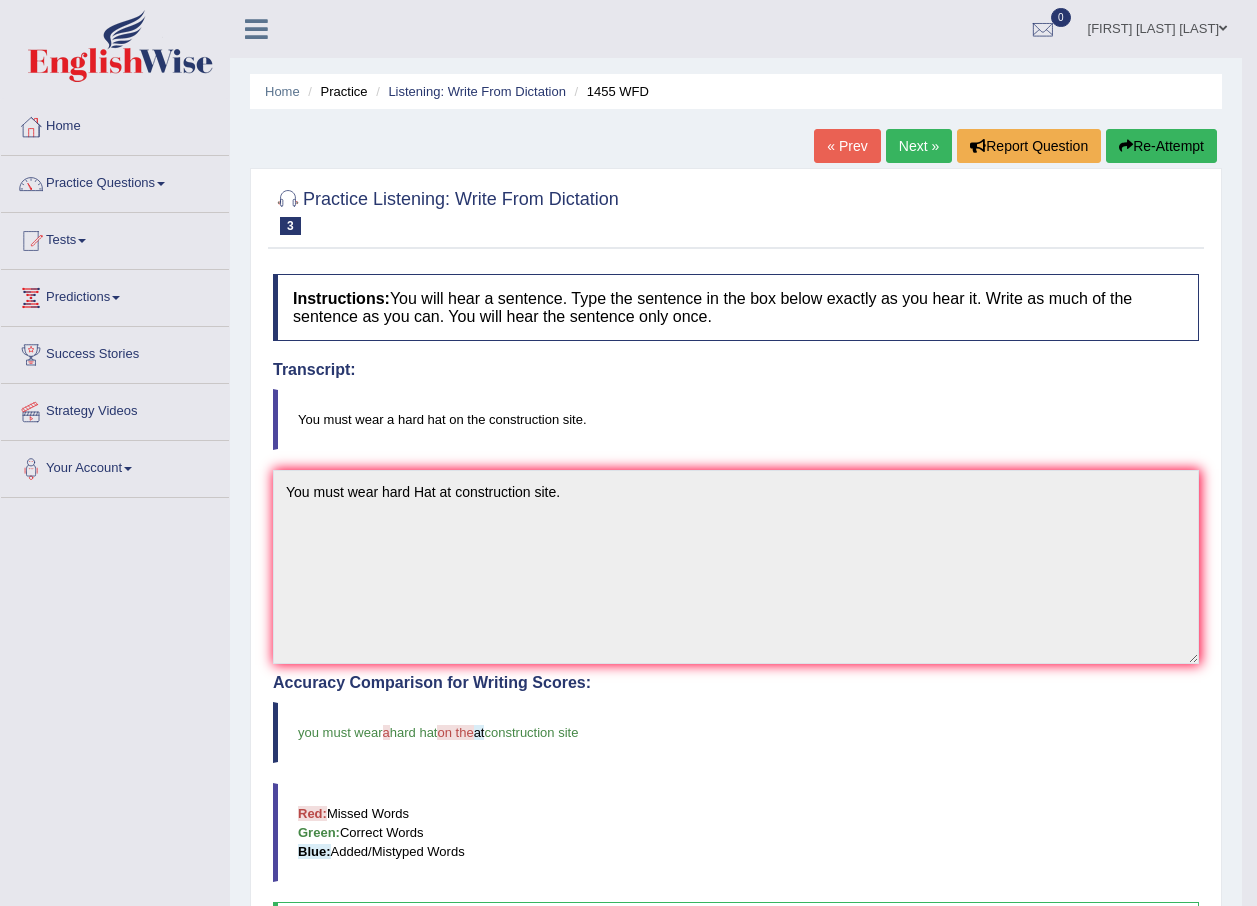 click on "Next »" at bounding box center (919, 146) 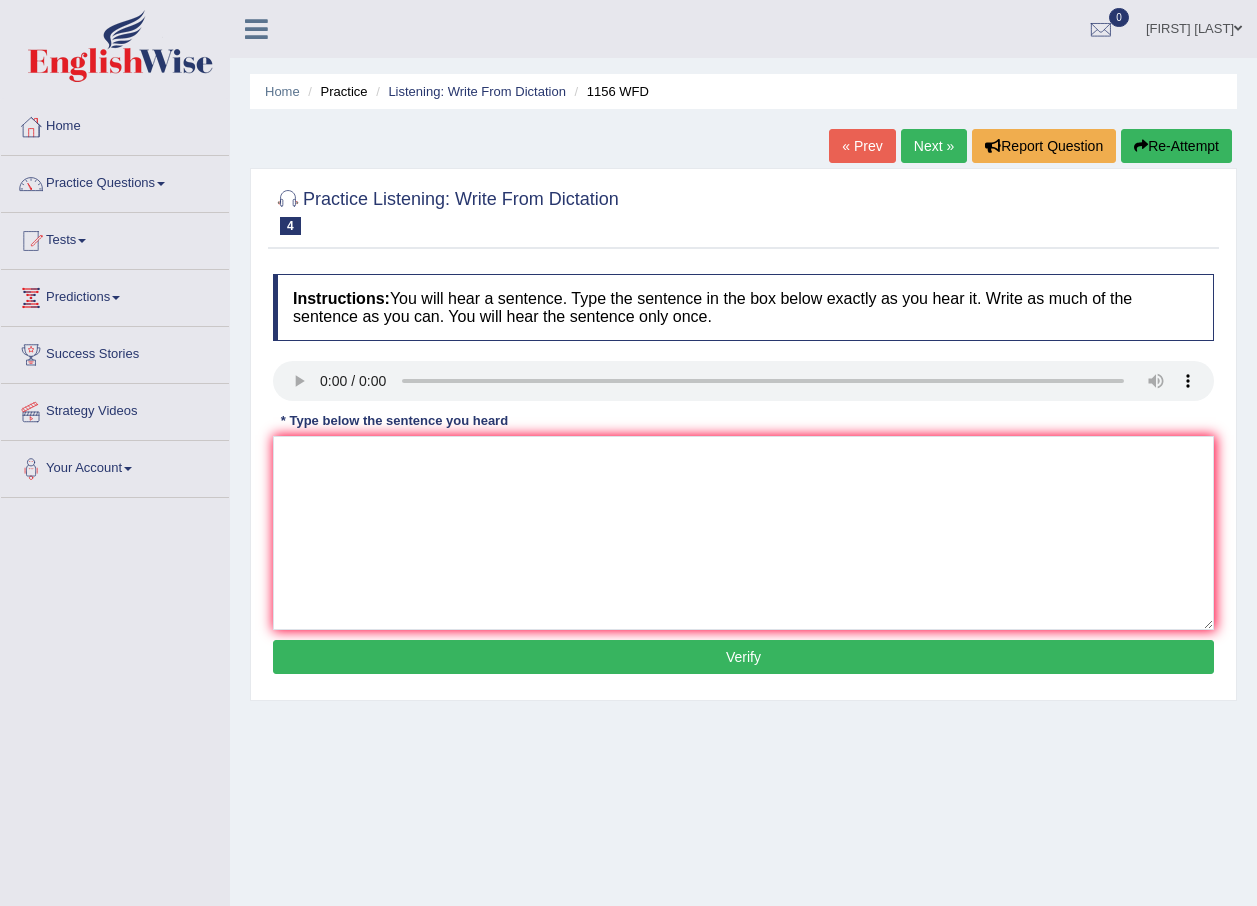 scroll, scrollTop: 0, scrollLeft: 0, axis: both 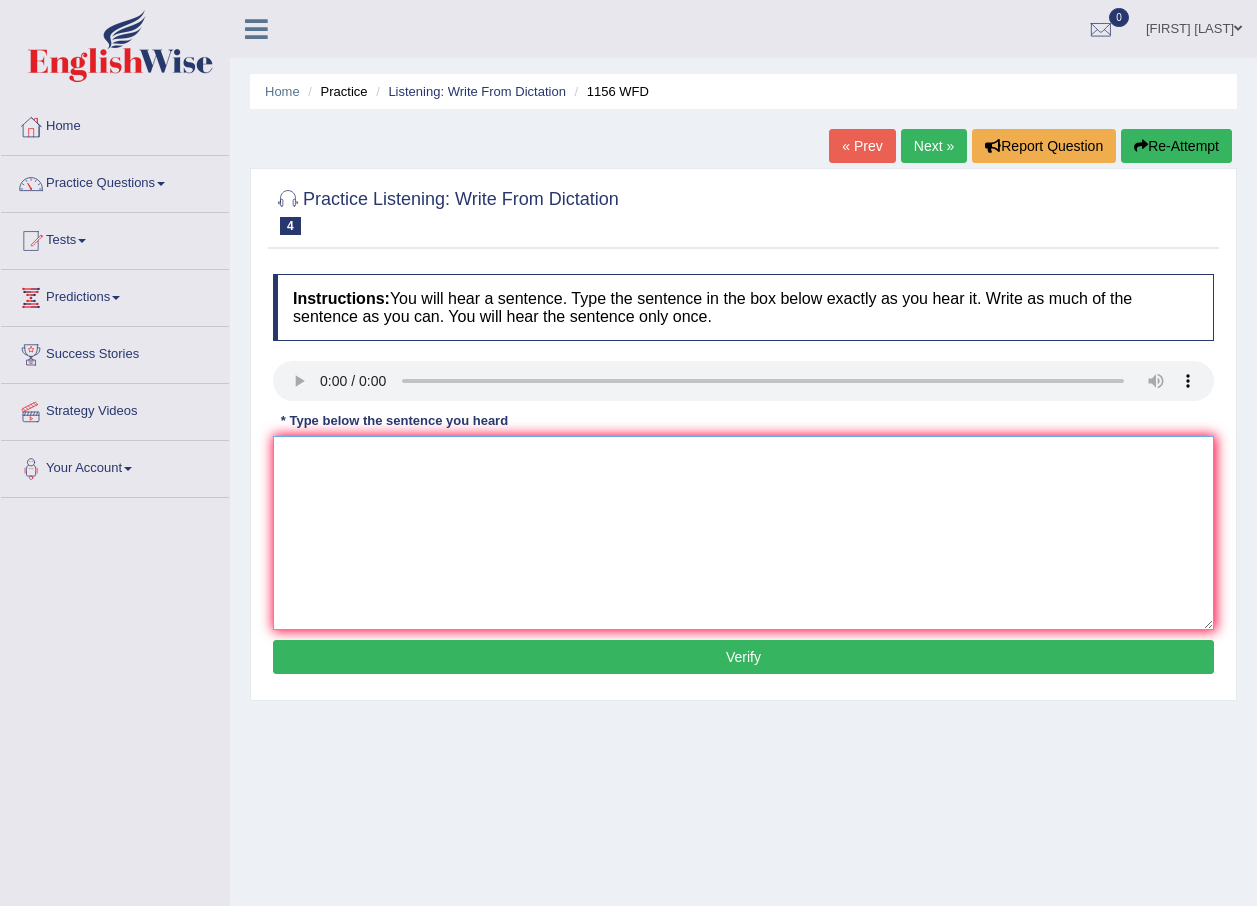click at bounding box center [743, 533] 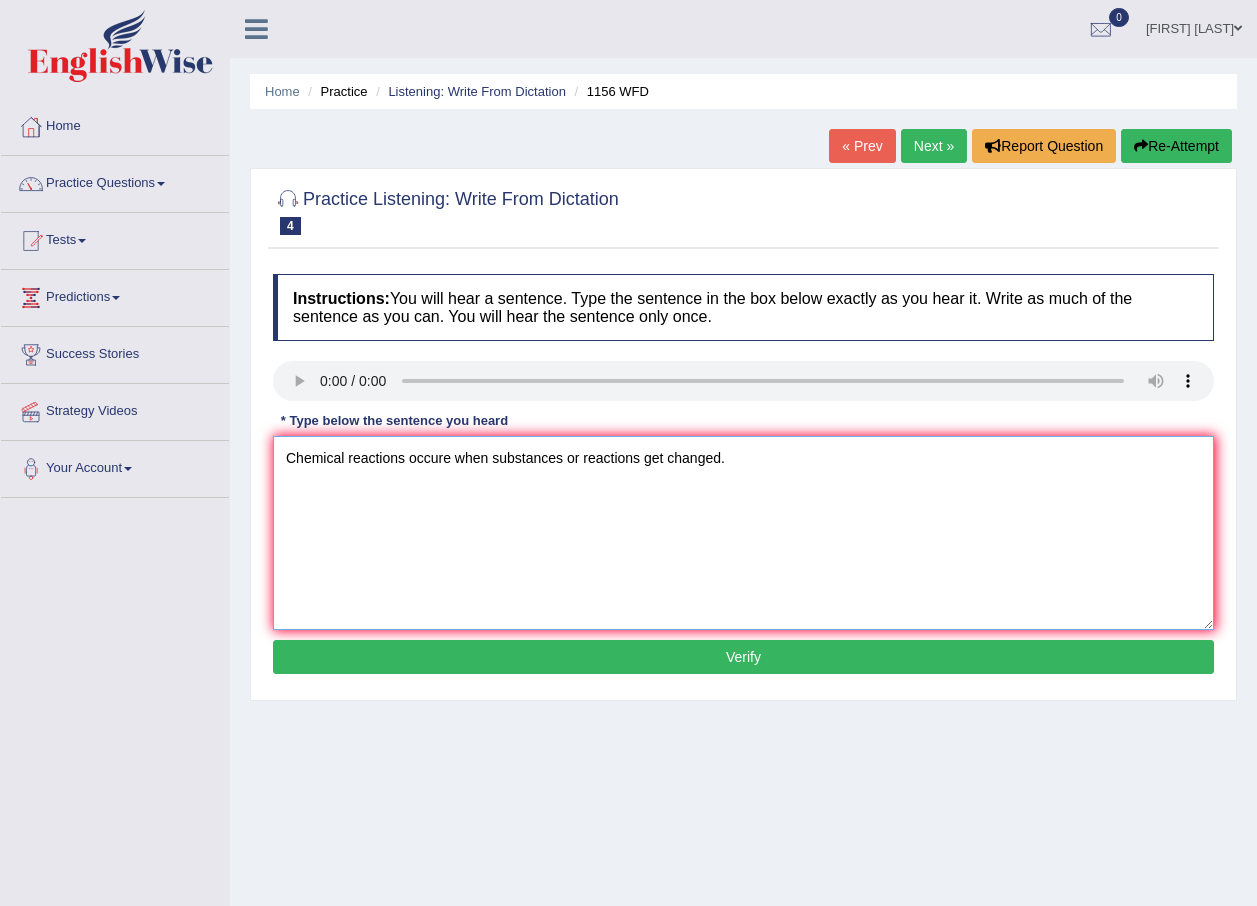 click on "Chemical reactions occure when substances or reactions get changed." at bounding box center (743, 533) 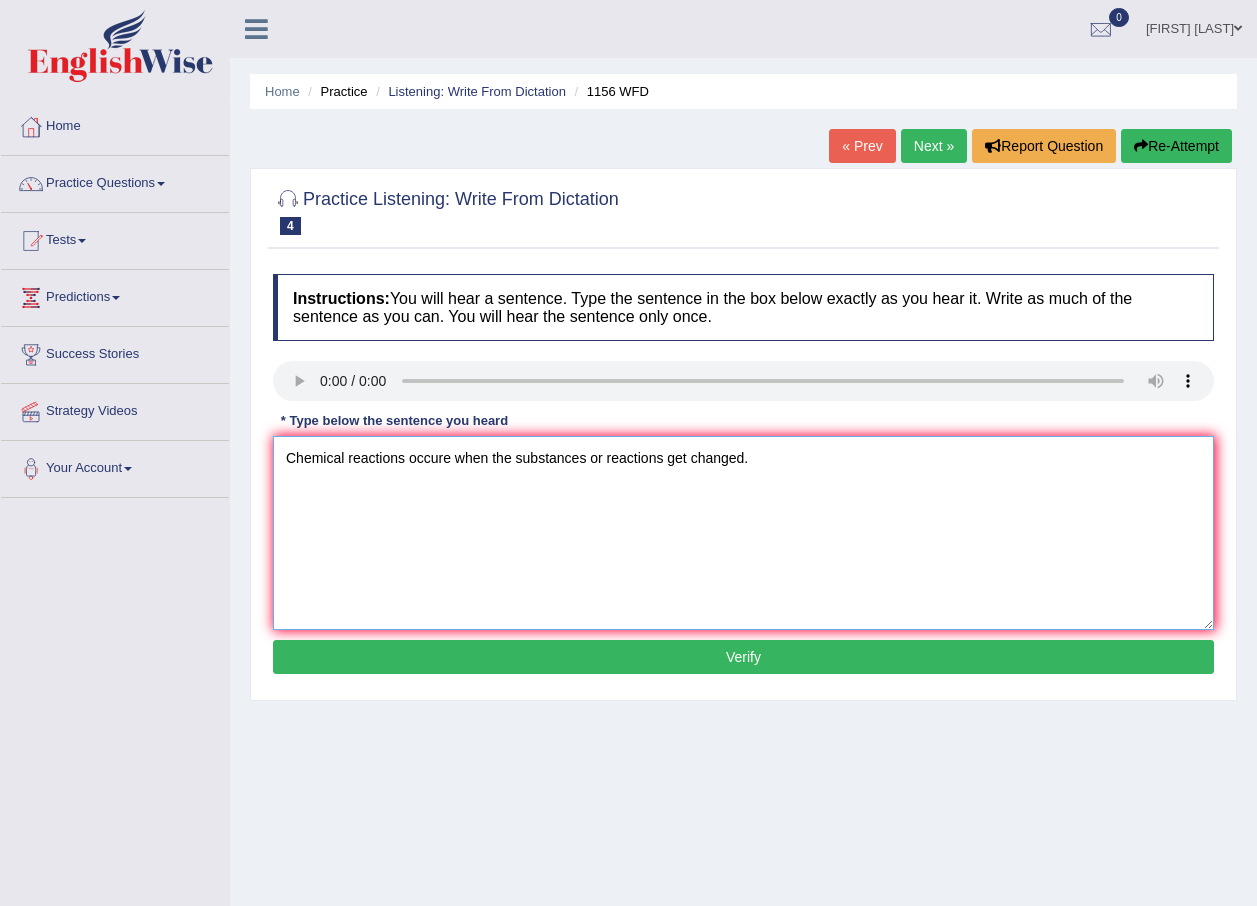 click on "Chemical reactions occure when the substances or reactions get changed." at bounding box center (743, 533) 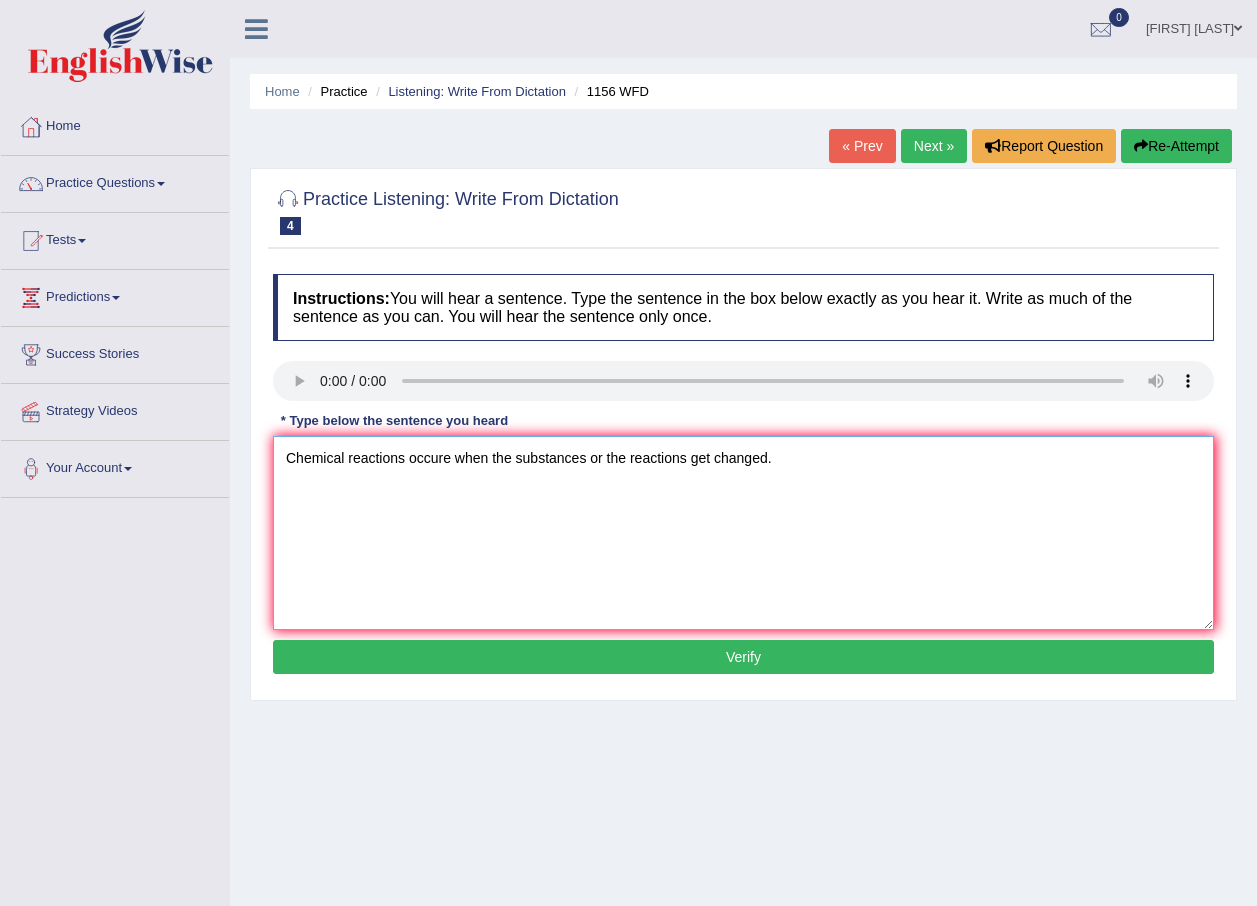 type on "Chemical reactions occure when the substances or the reactions get changed." 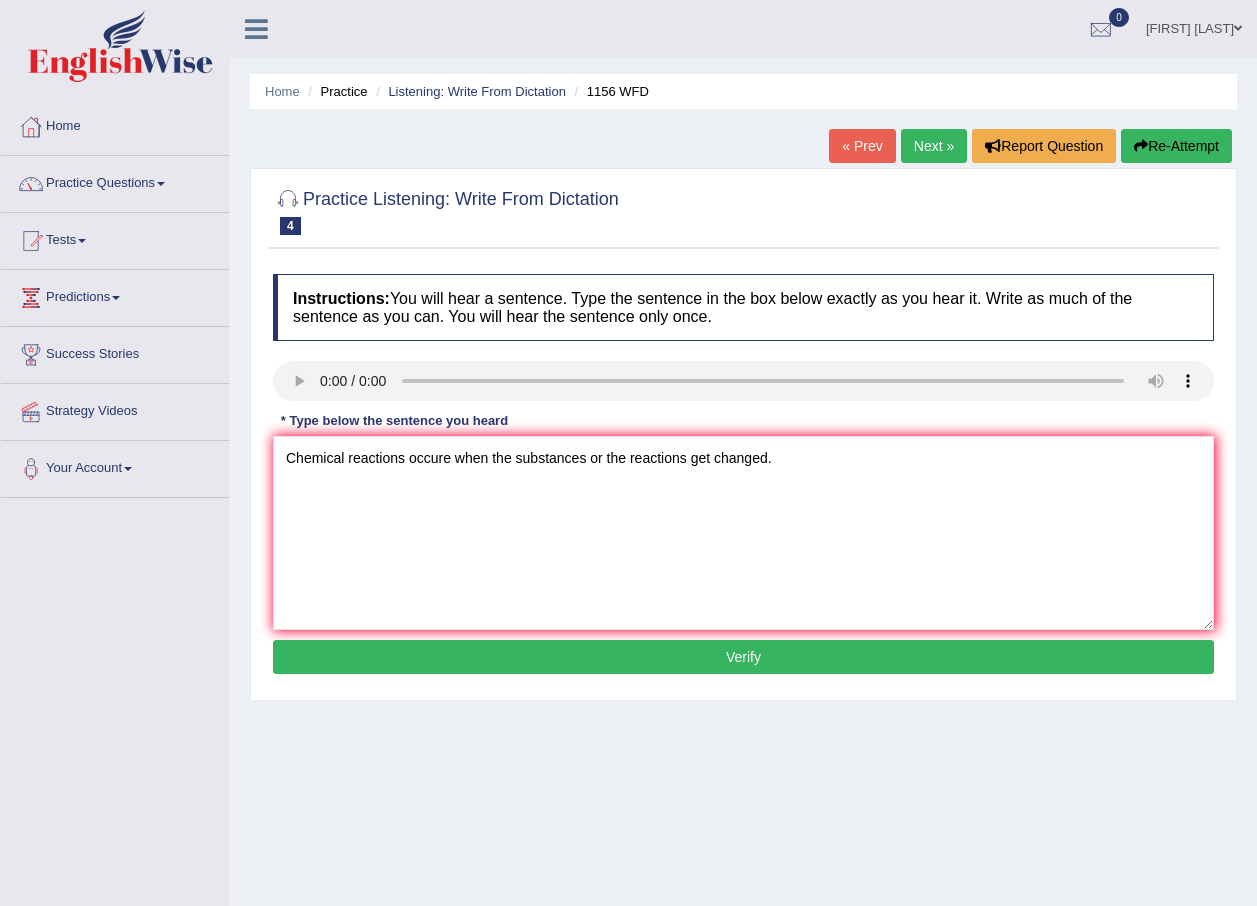 click on "Verify" at bounding box center [743, 657] 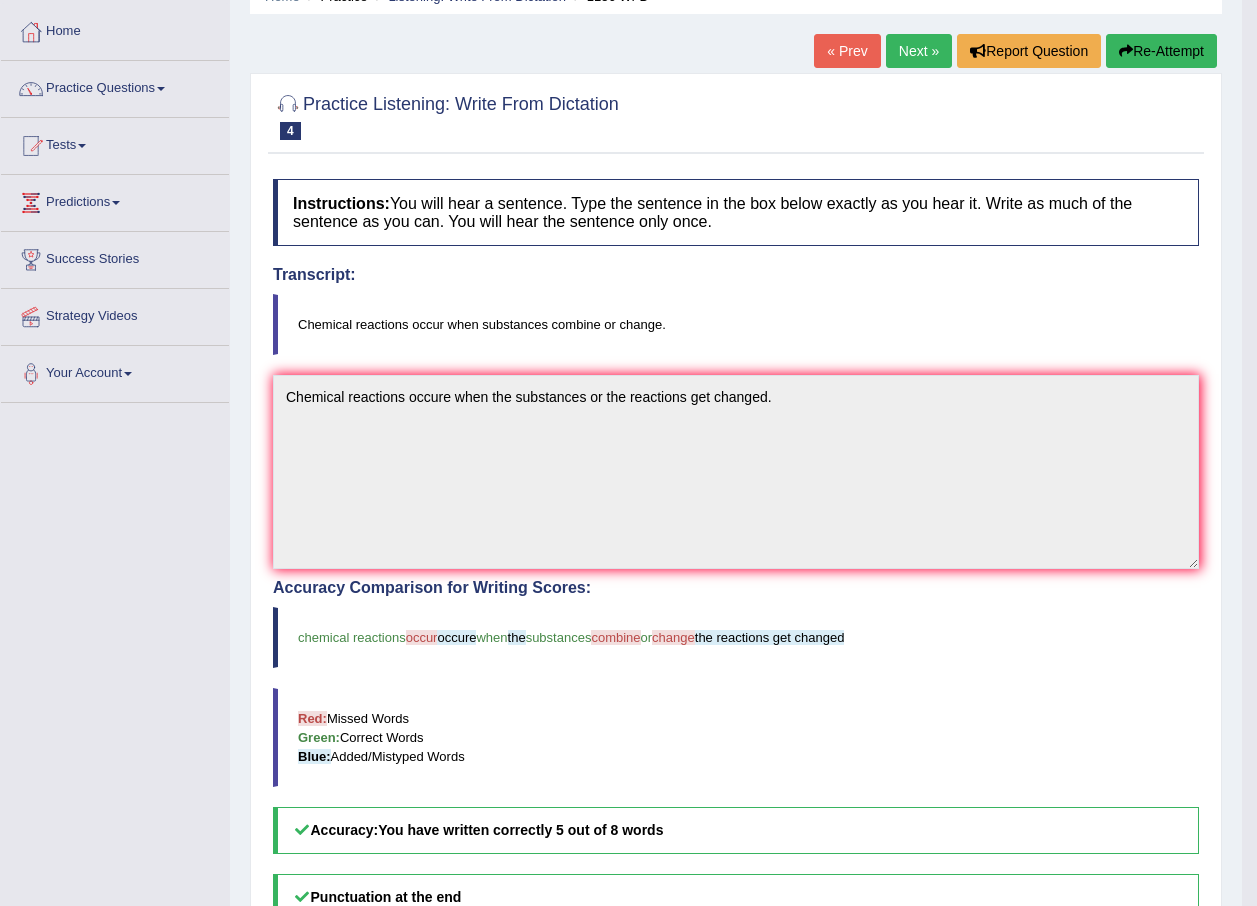 scroll, scrollTop: 389, scrollLeft: 0, axis: vertical 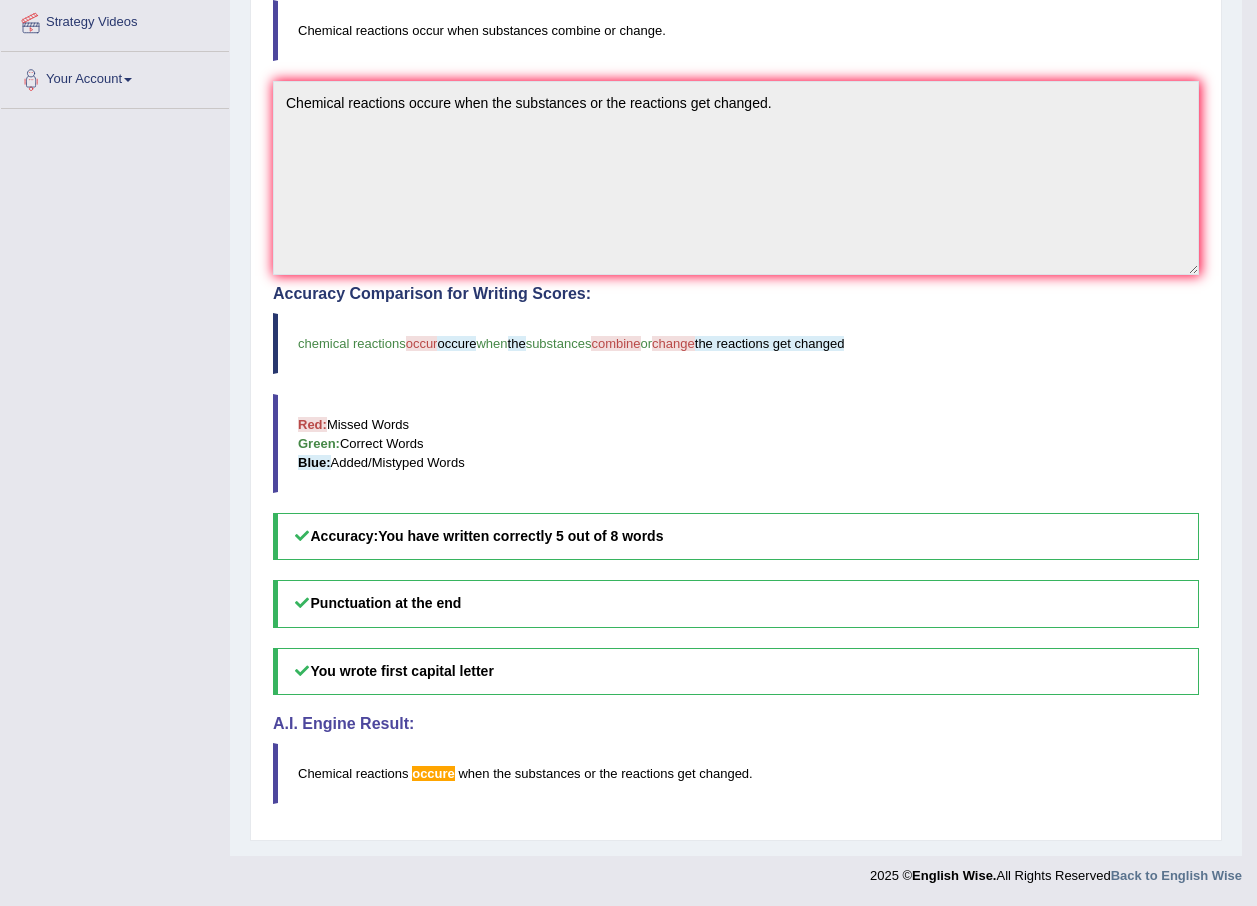 click on "occure" at bounding box center [433, 773] 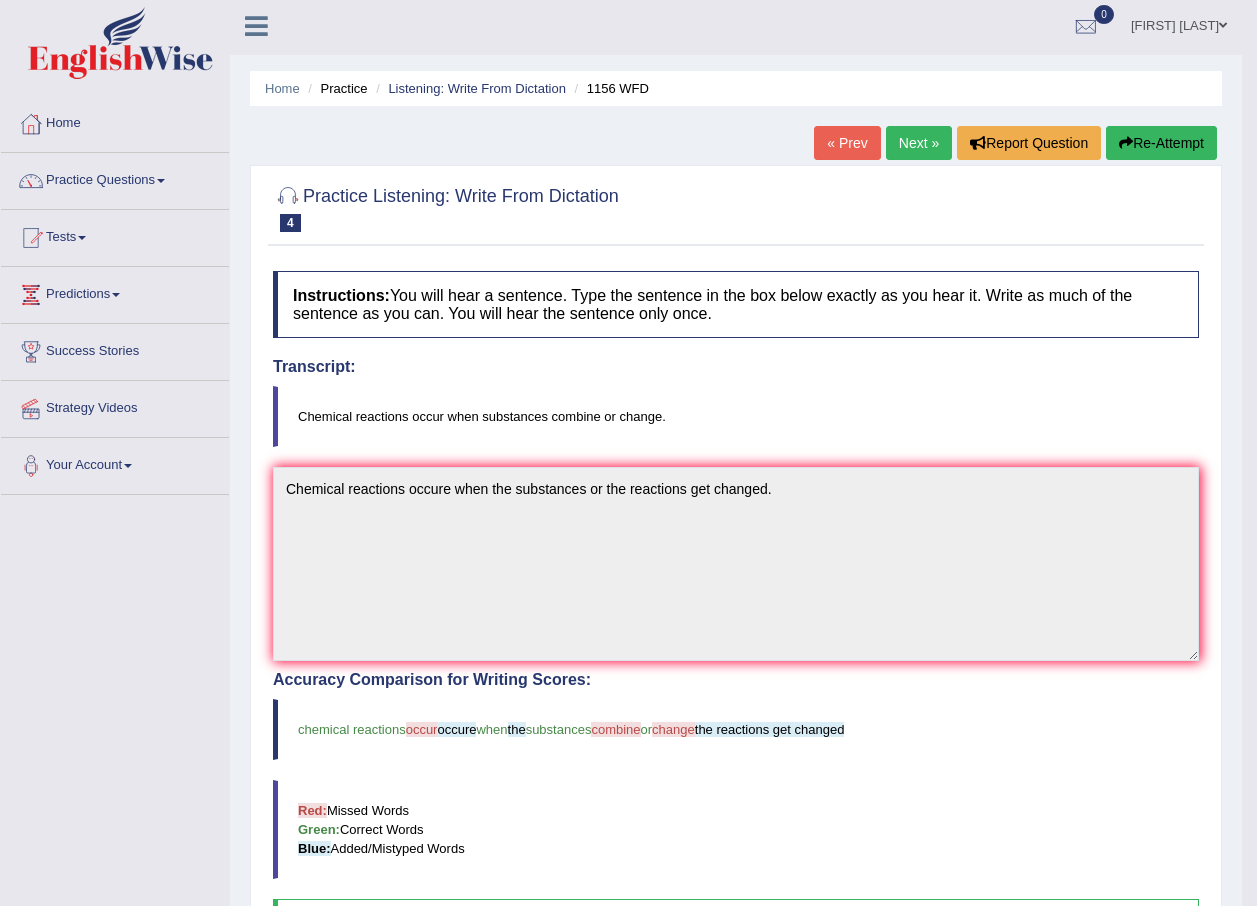 scroll, scrollTop: 0, scrollLeft: 0, axis: both 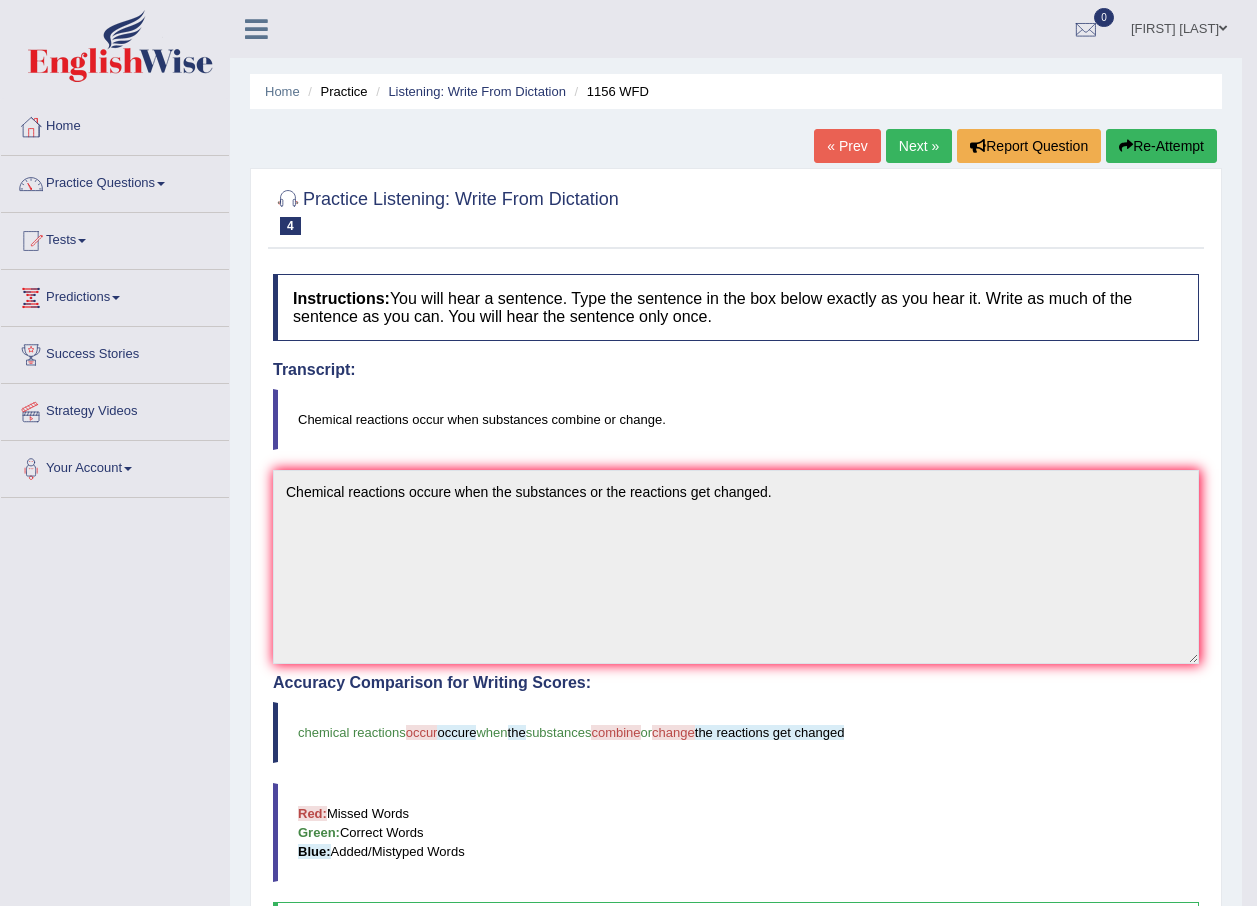 click on "Next »" at bounding box center [919, 146] 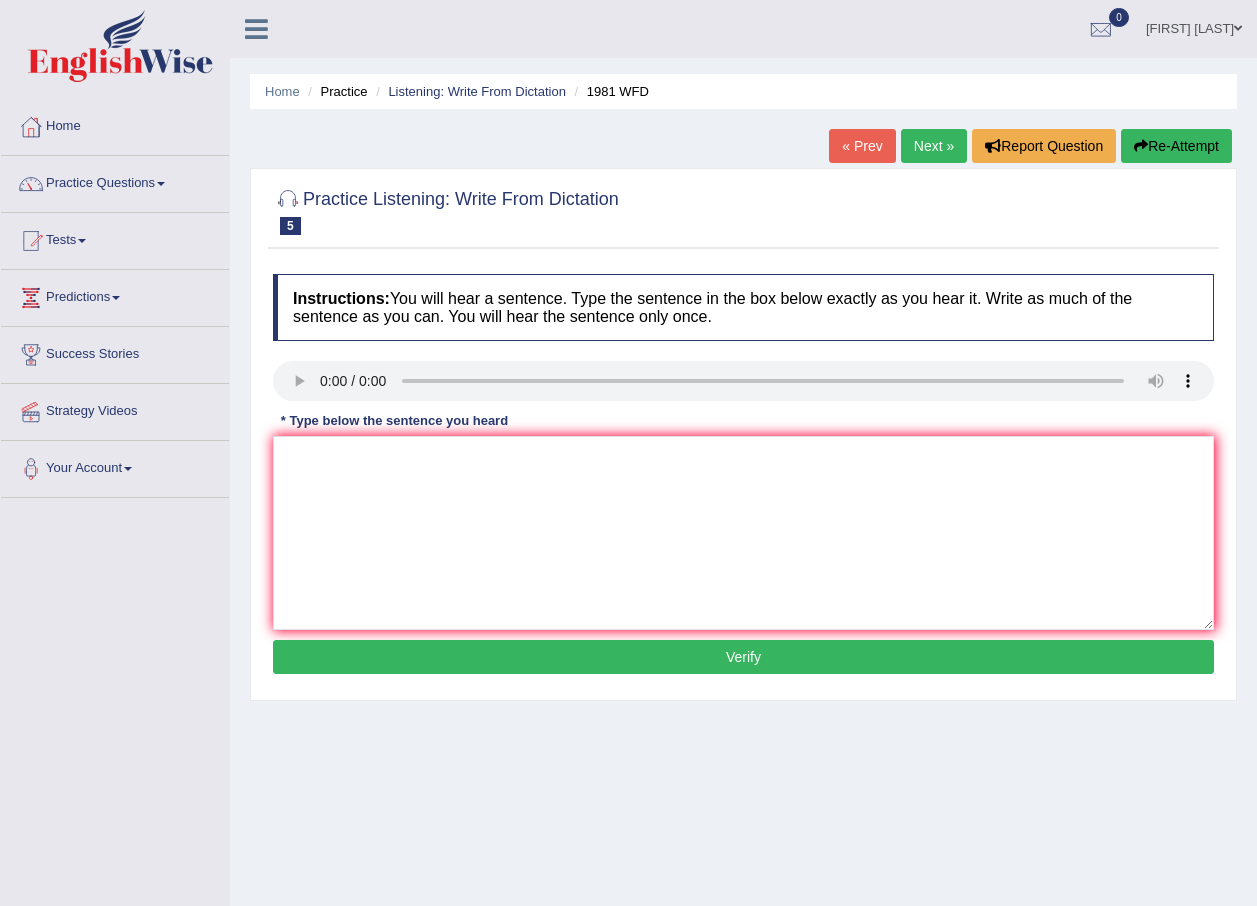 scroll, scrollTop: 0, scrollLeft: 0, axis: both 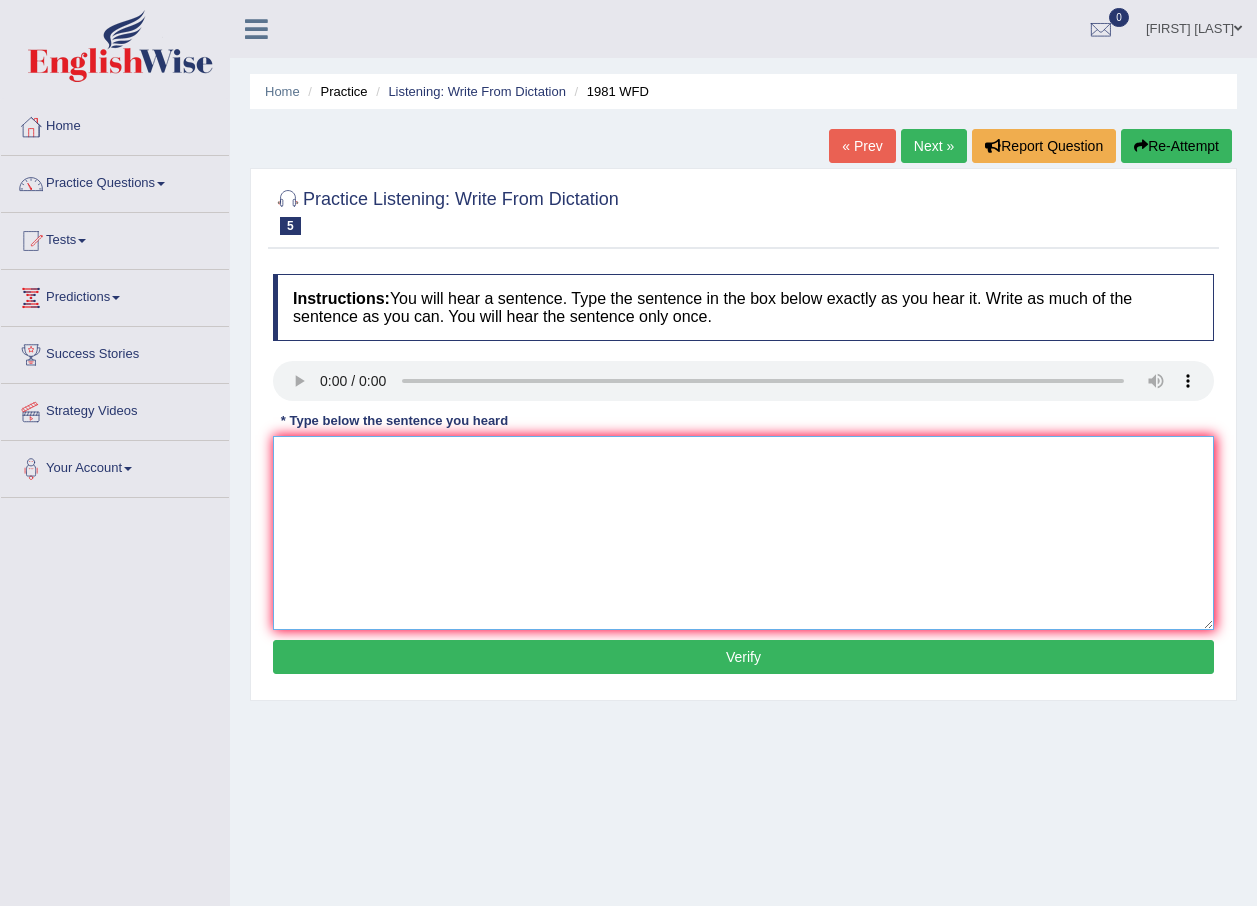 click at bounding box center [743, 533] 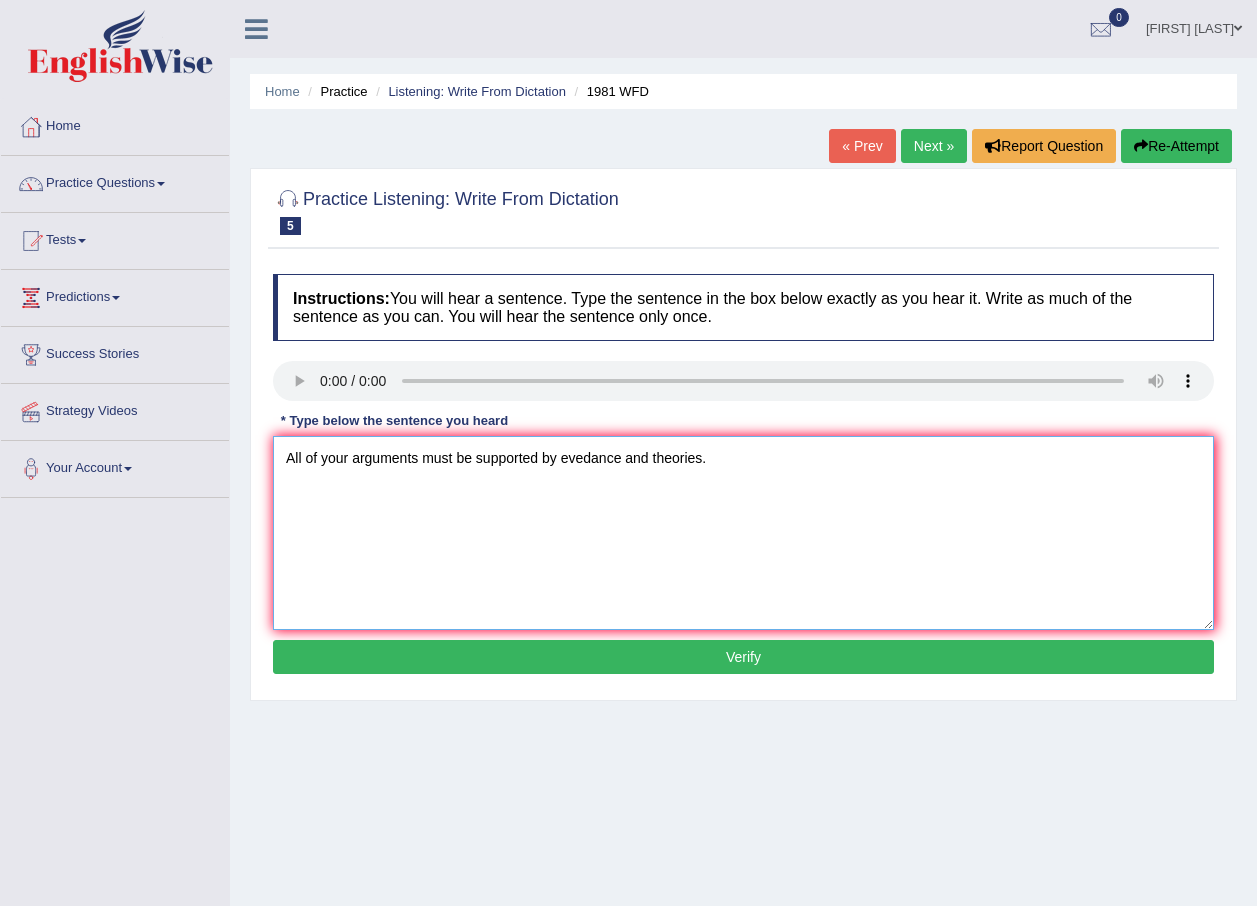 type on "All of your arguments must be supported by evedance and theories." 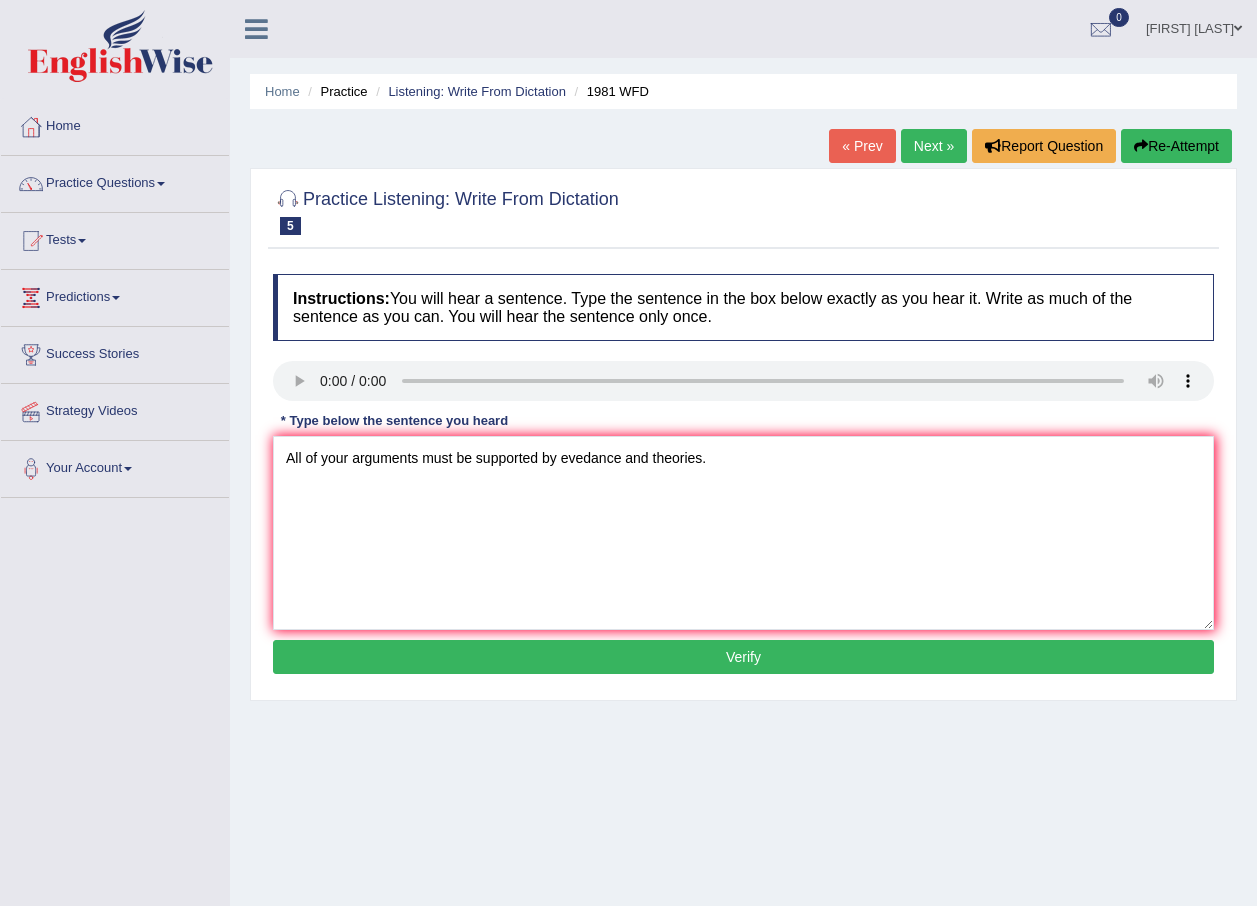 click on "Verify" at bounding box center [743, 657] 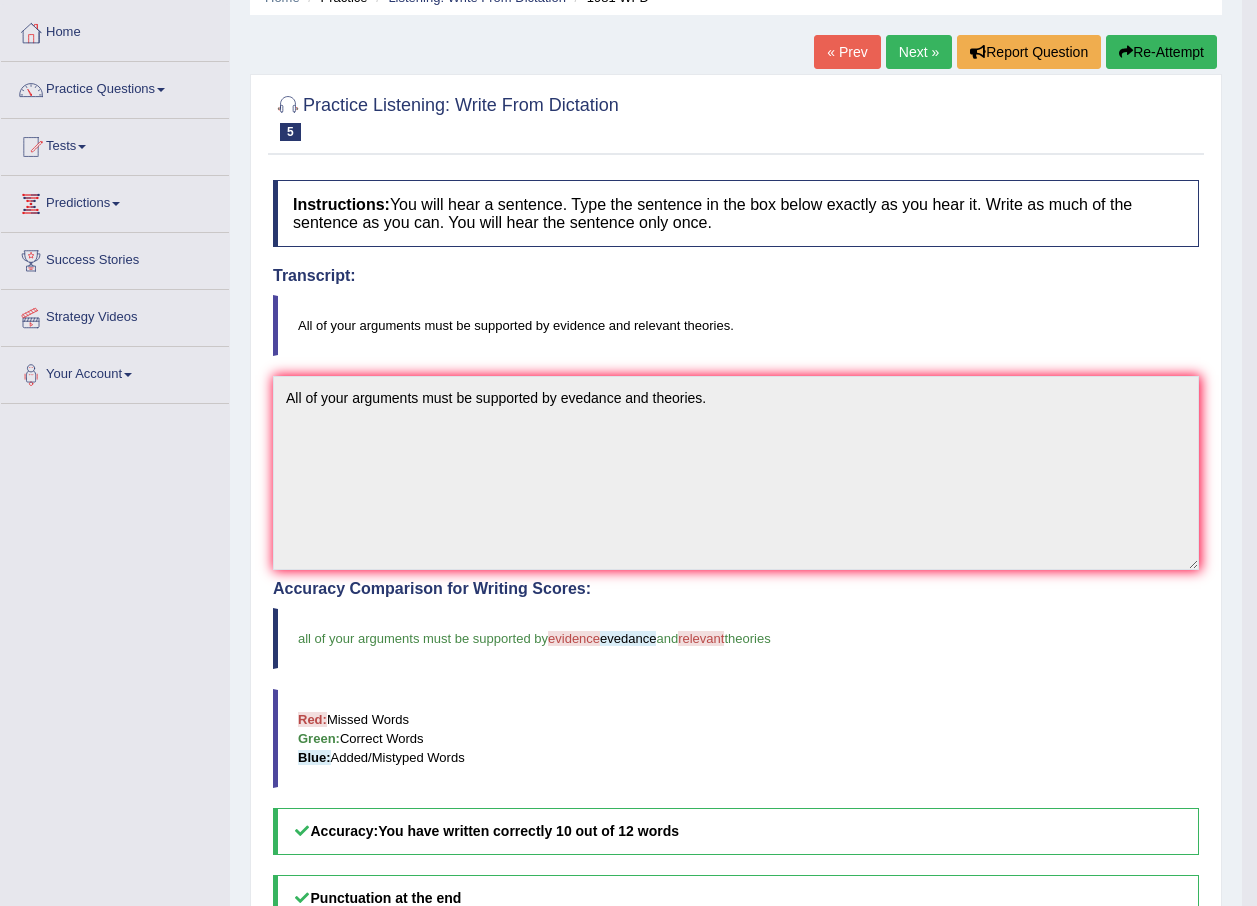 scroll, scrollTop: 0, scrollLeft: 0, axis: both 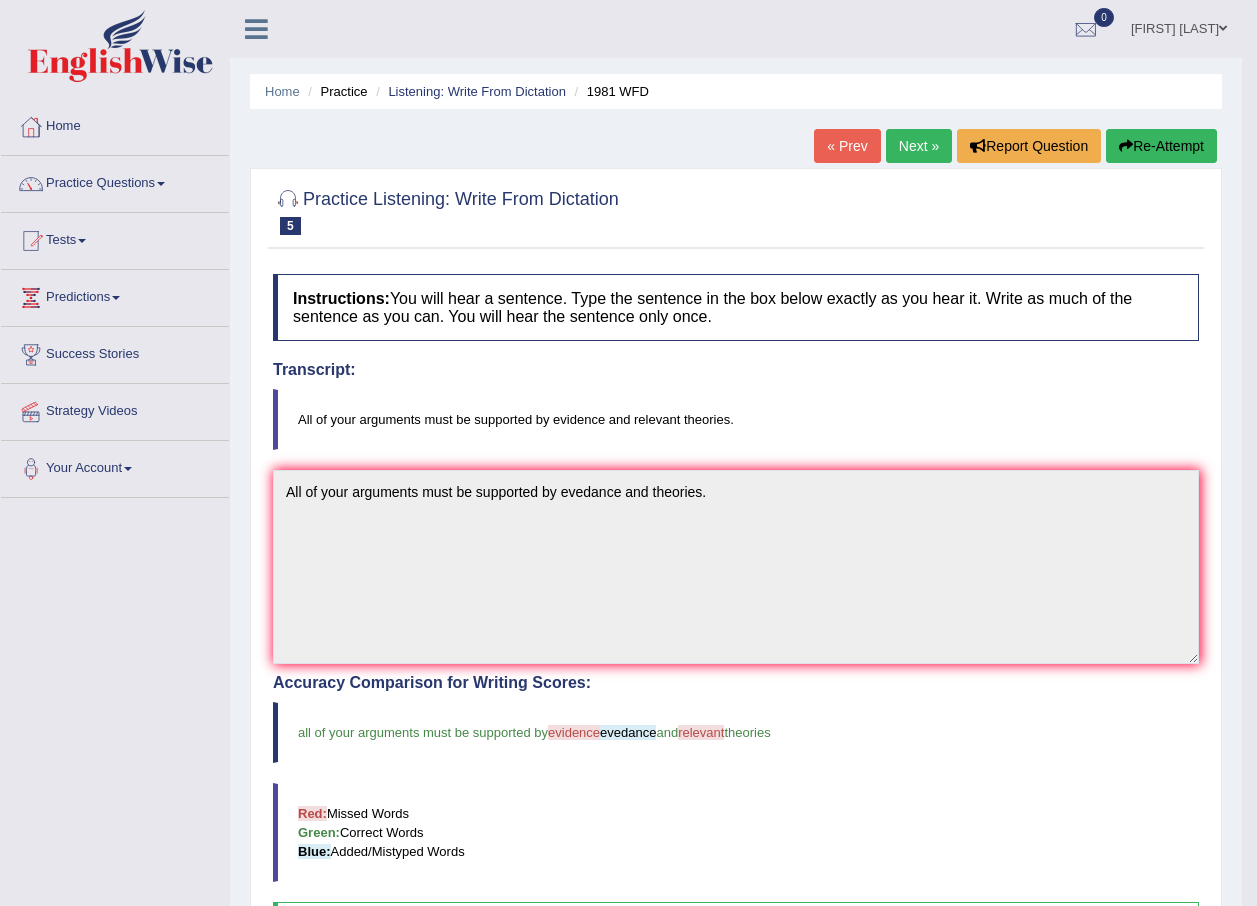 click on "Next »" at bounding box center (919, 146) 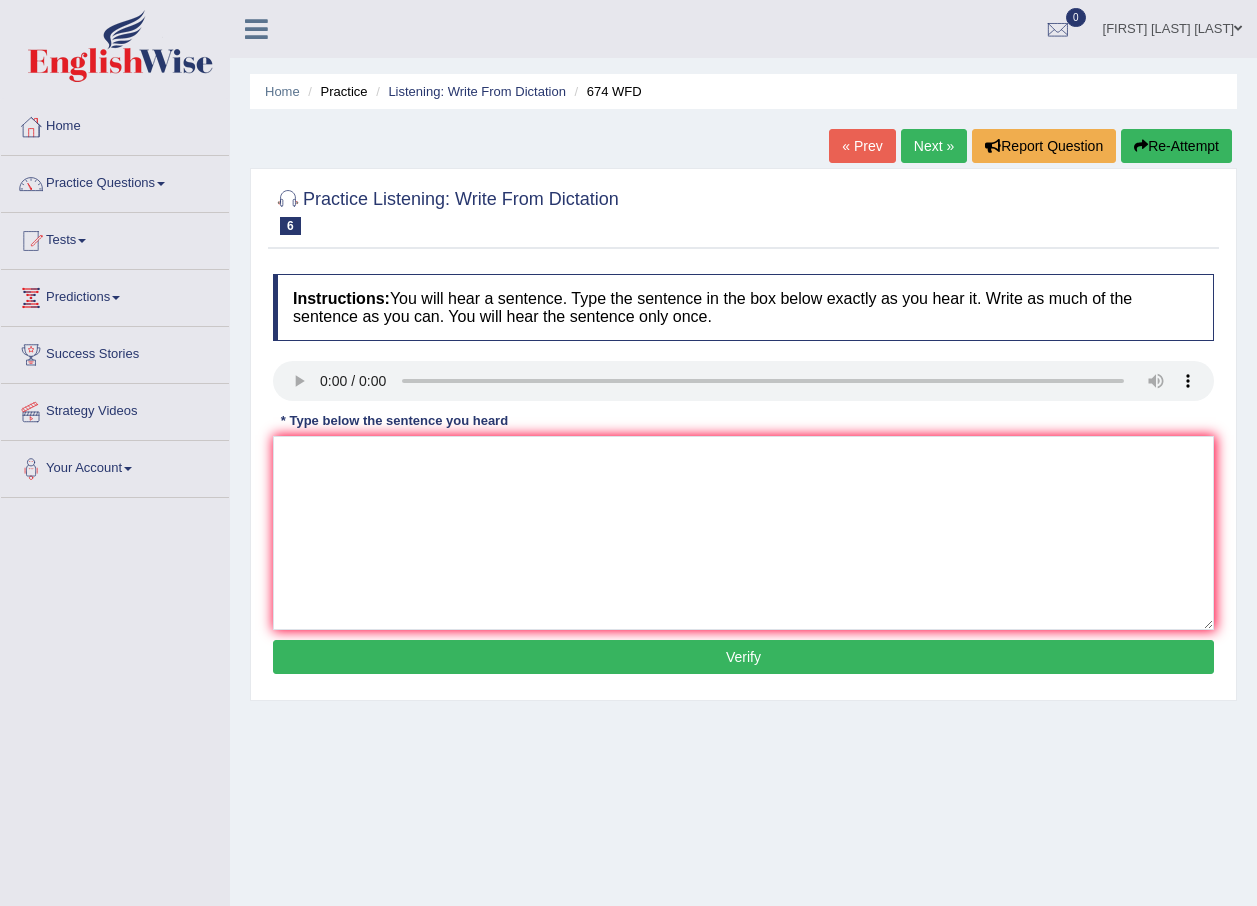 scroll, scrollTop: 0, scrollLeft: 0, axis: both 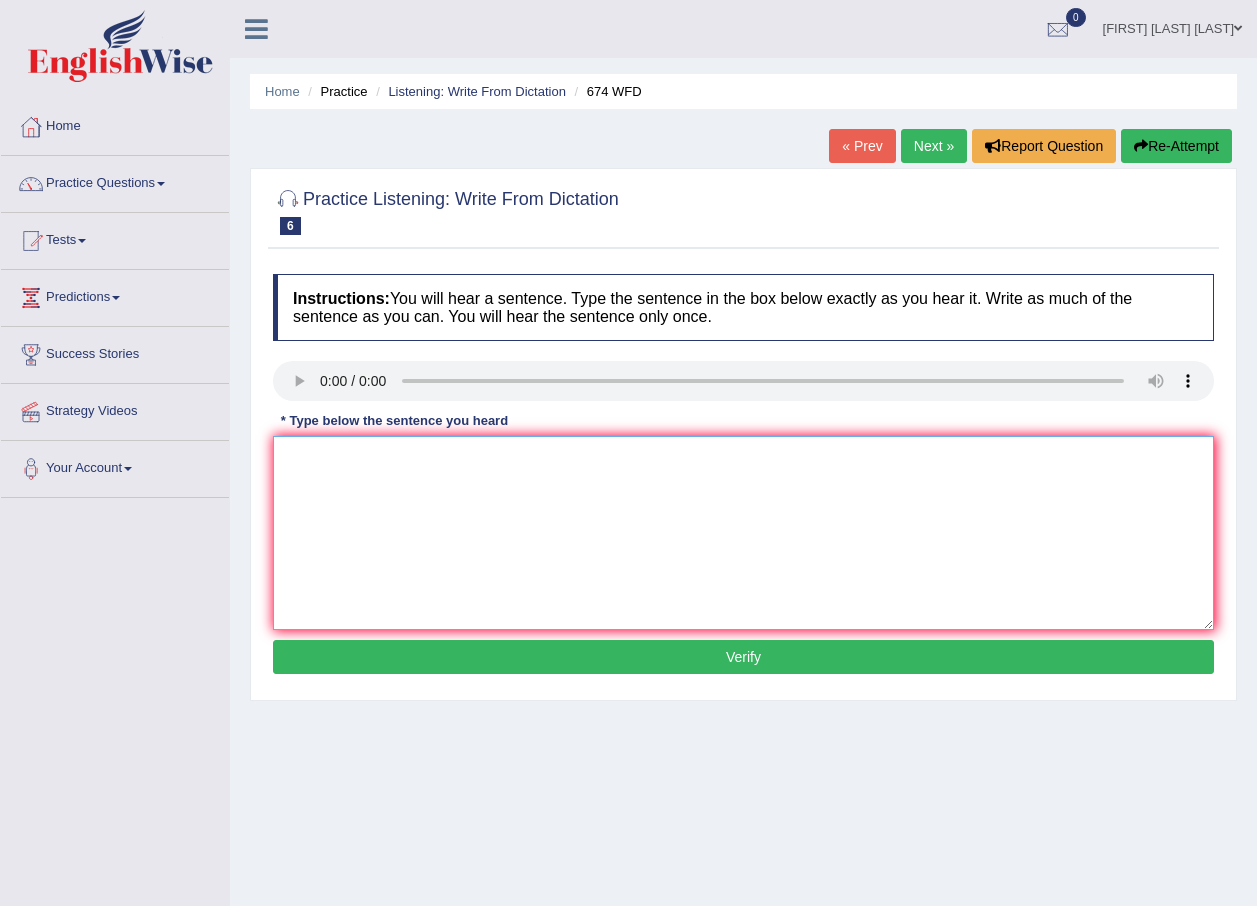 click at bounding box center (743, 533) 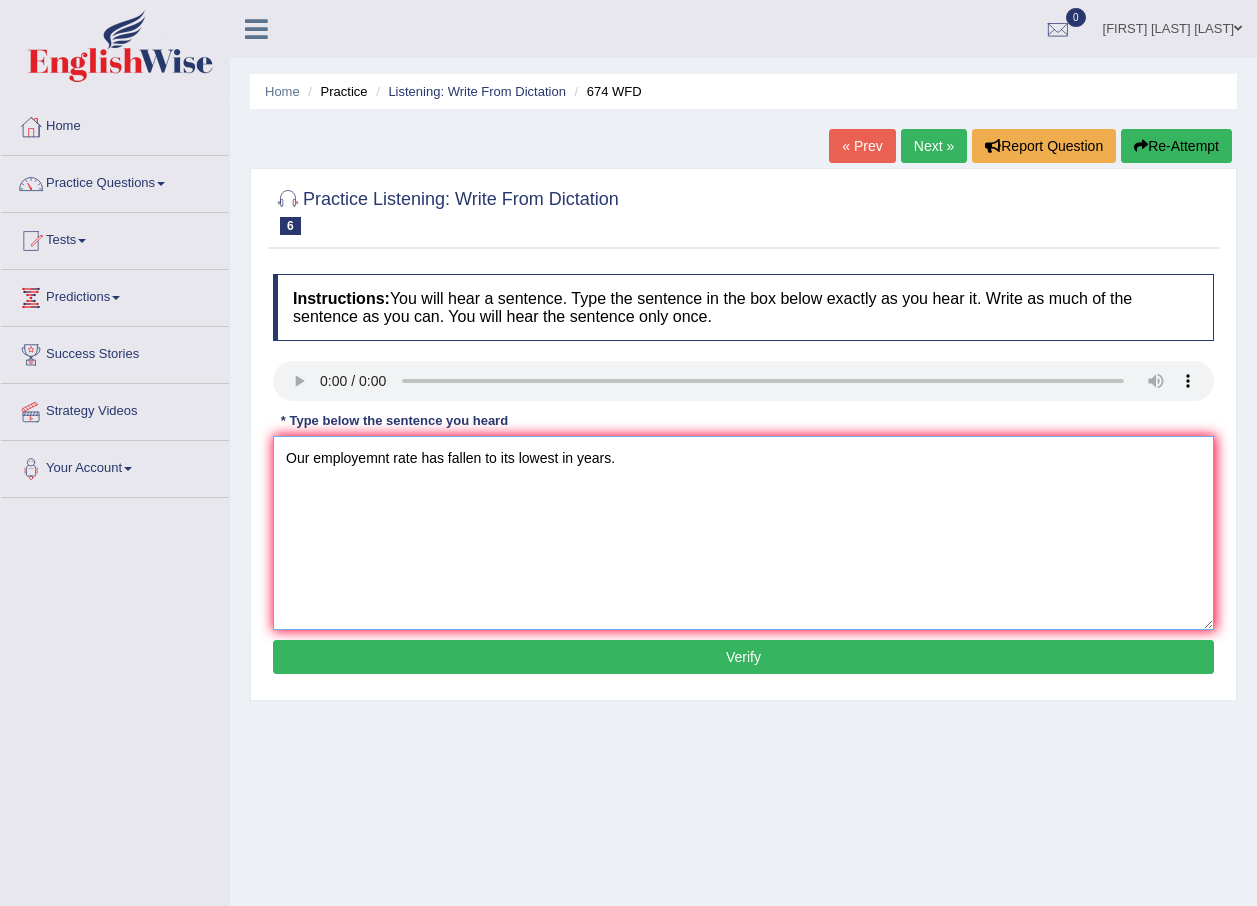 type on "Our employemnt rate has fallen to its lowest in years." 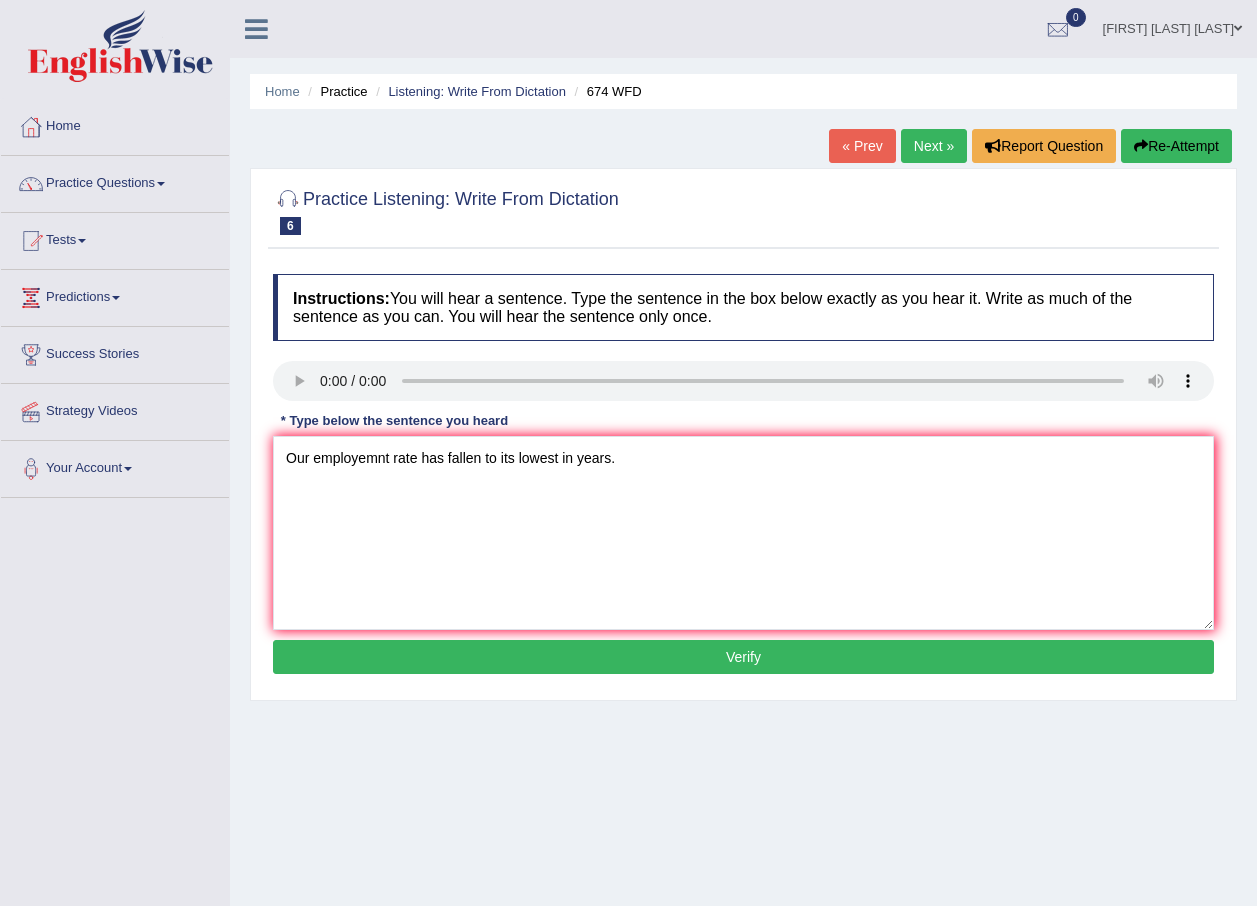 click on "Verify" at bounding box center (743, 657) 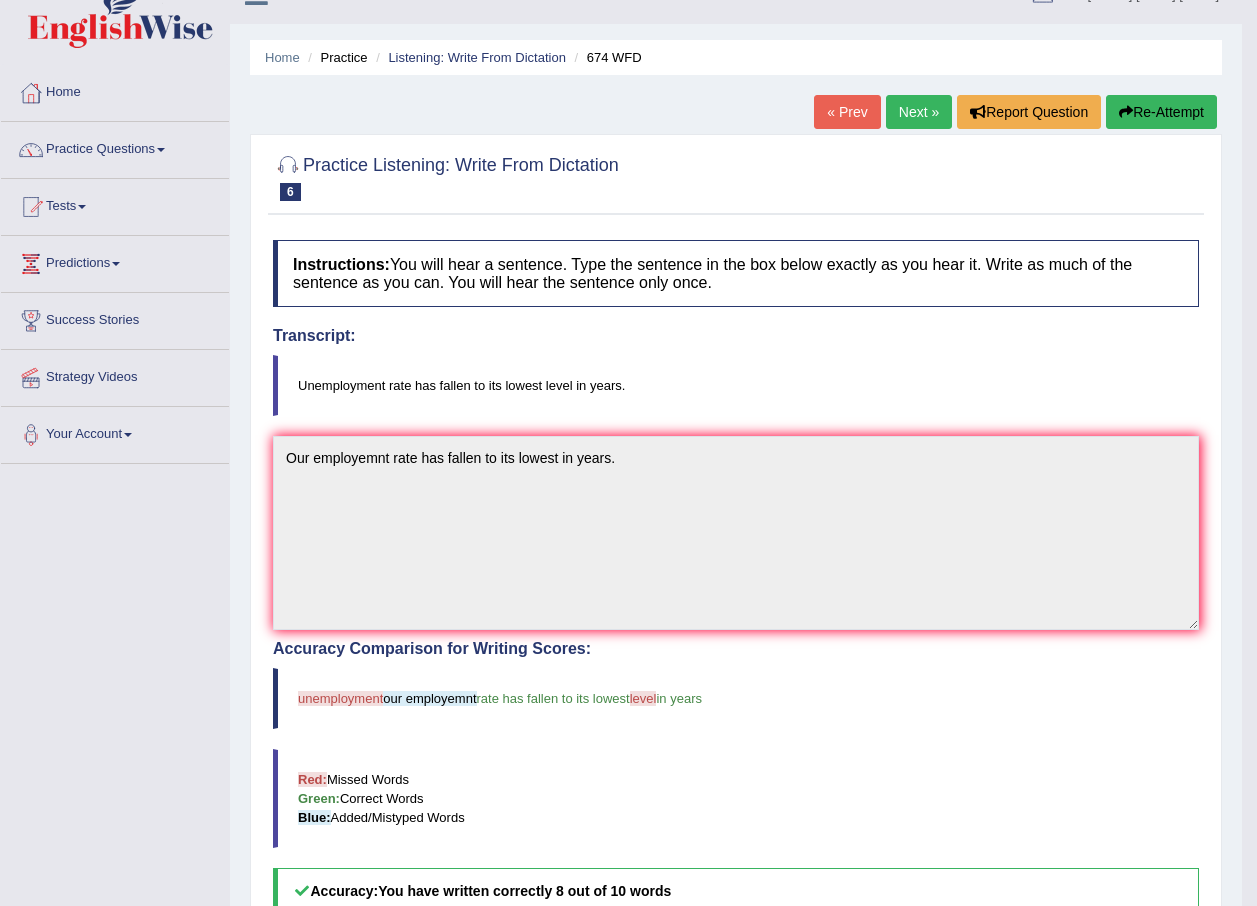 scroll, scrollTop: 0, scrollLeft: 0, axis: both 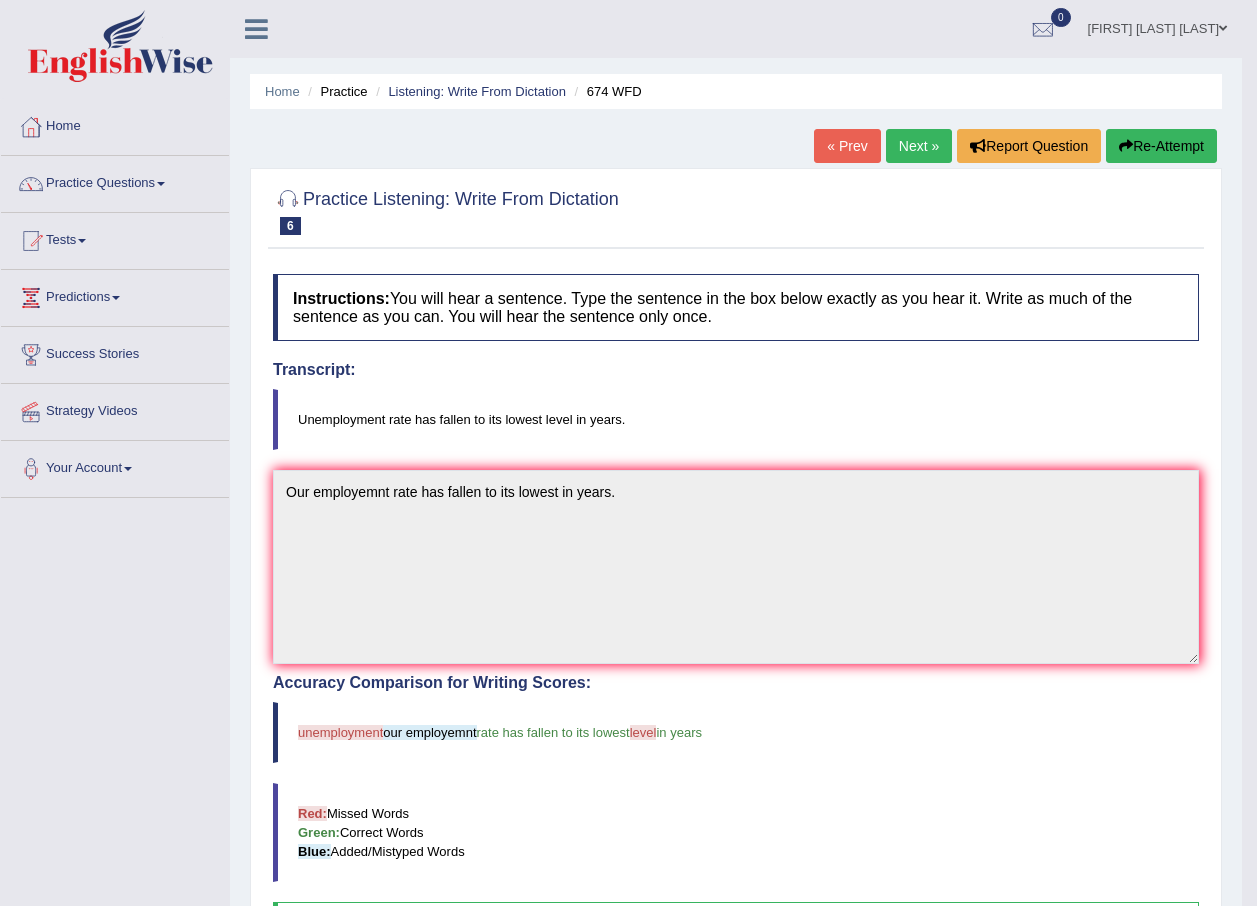 click on "Next »" at bounding box center [919, 146] 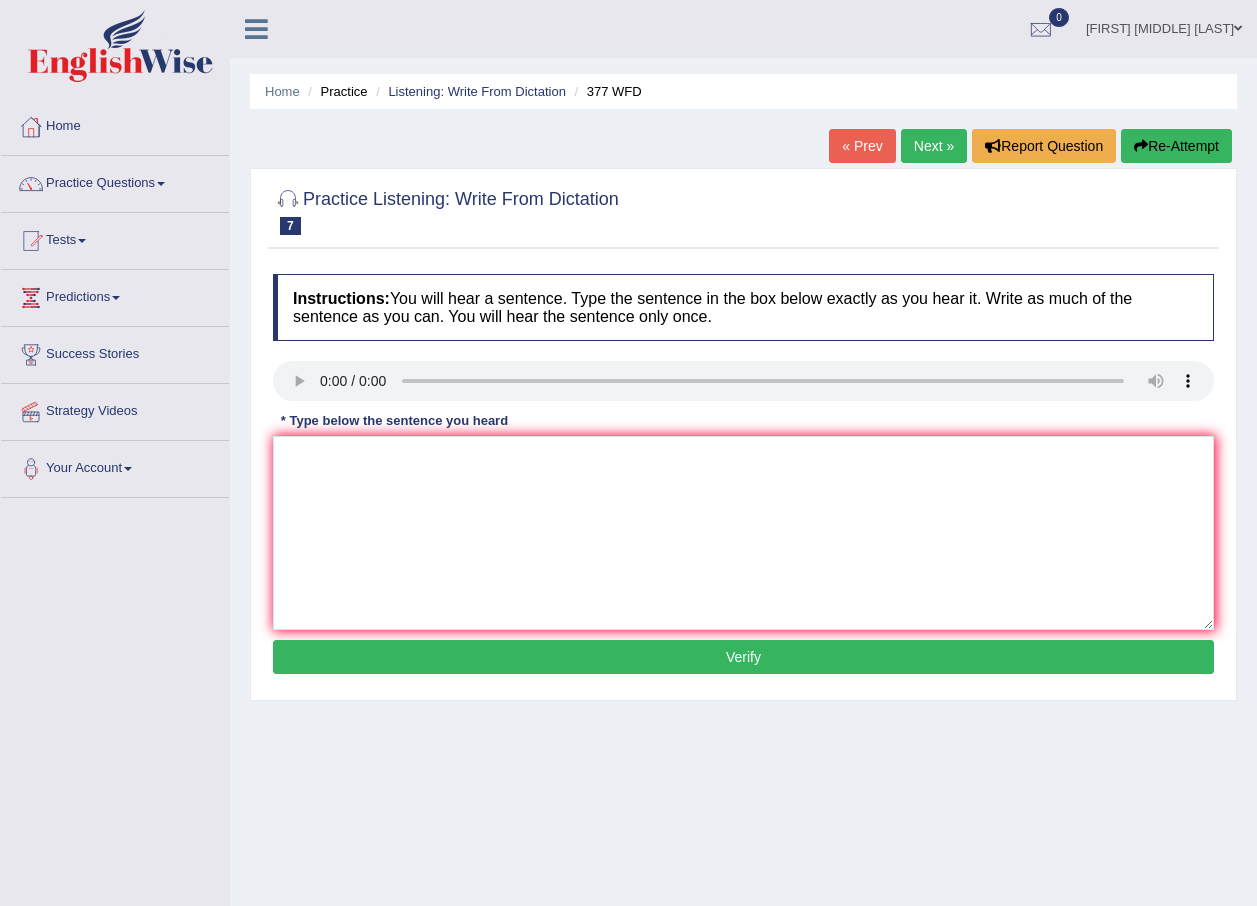 scroll, scrollTop: 0, scrollLeft: 0, axis: both 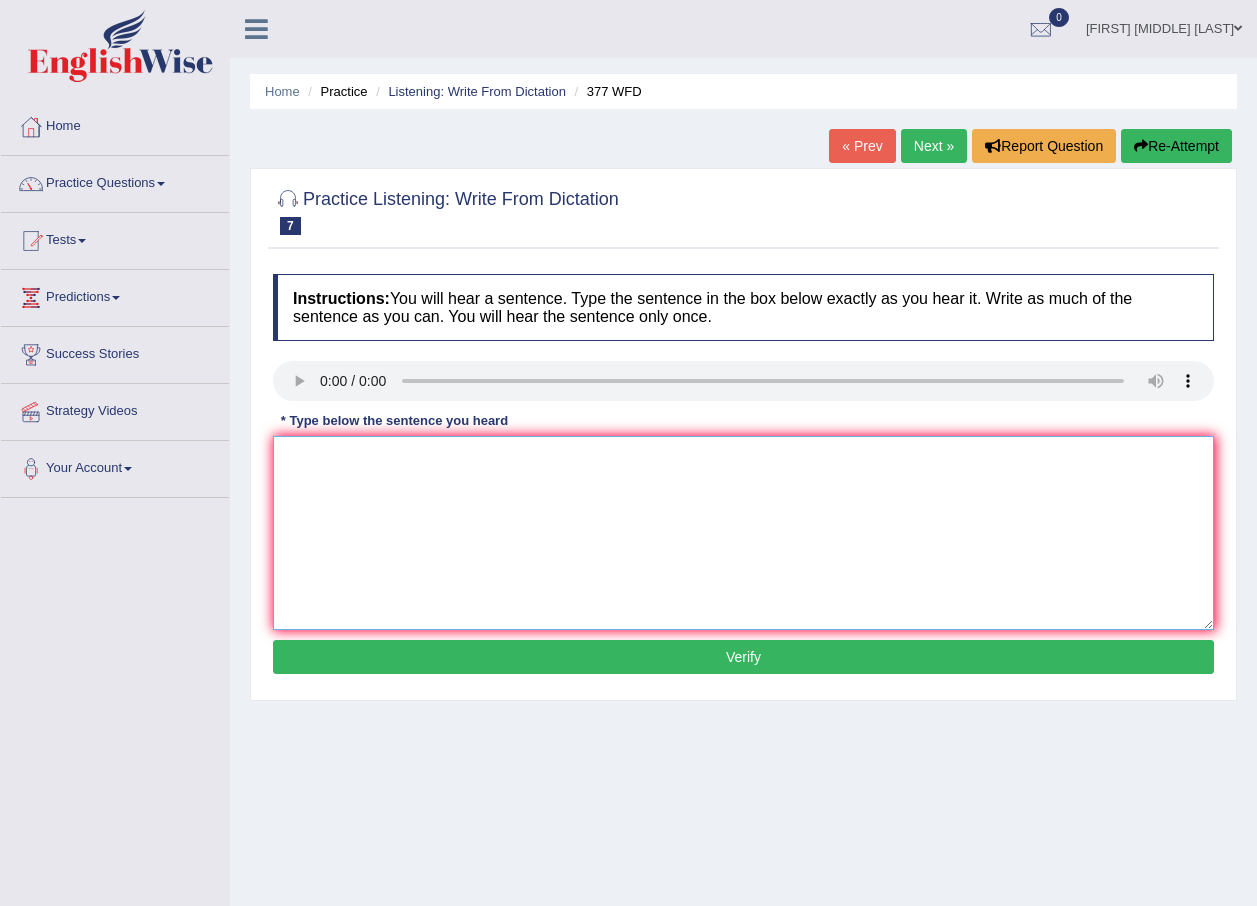 click at bounding box center [743, 533] 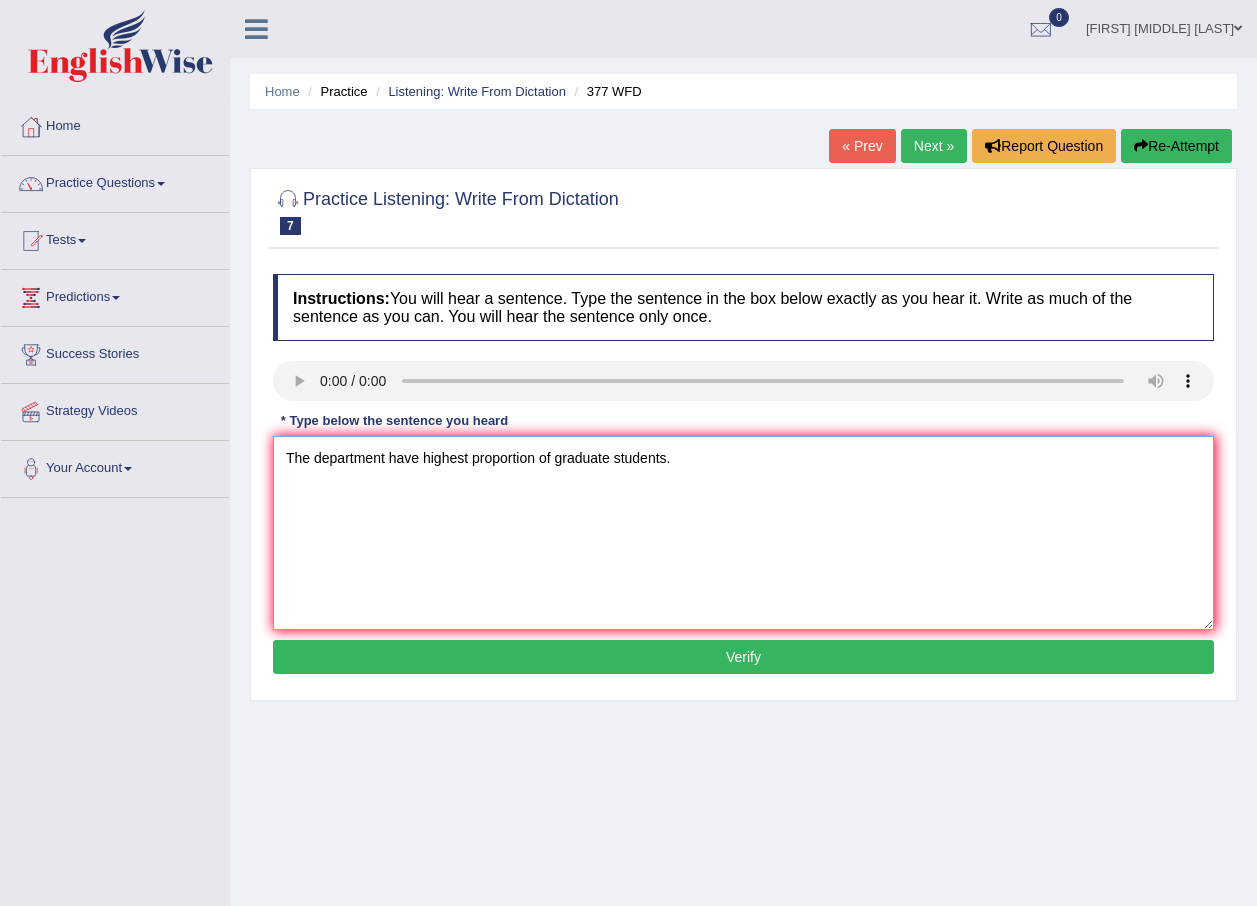 type on "The department have highest proportion of graduate students." 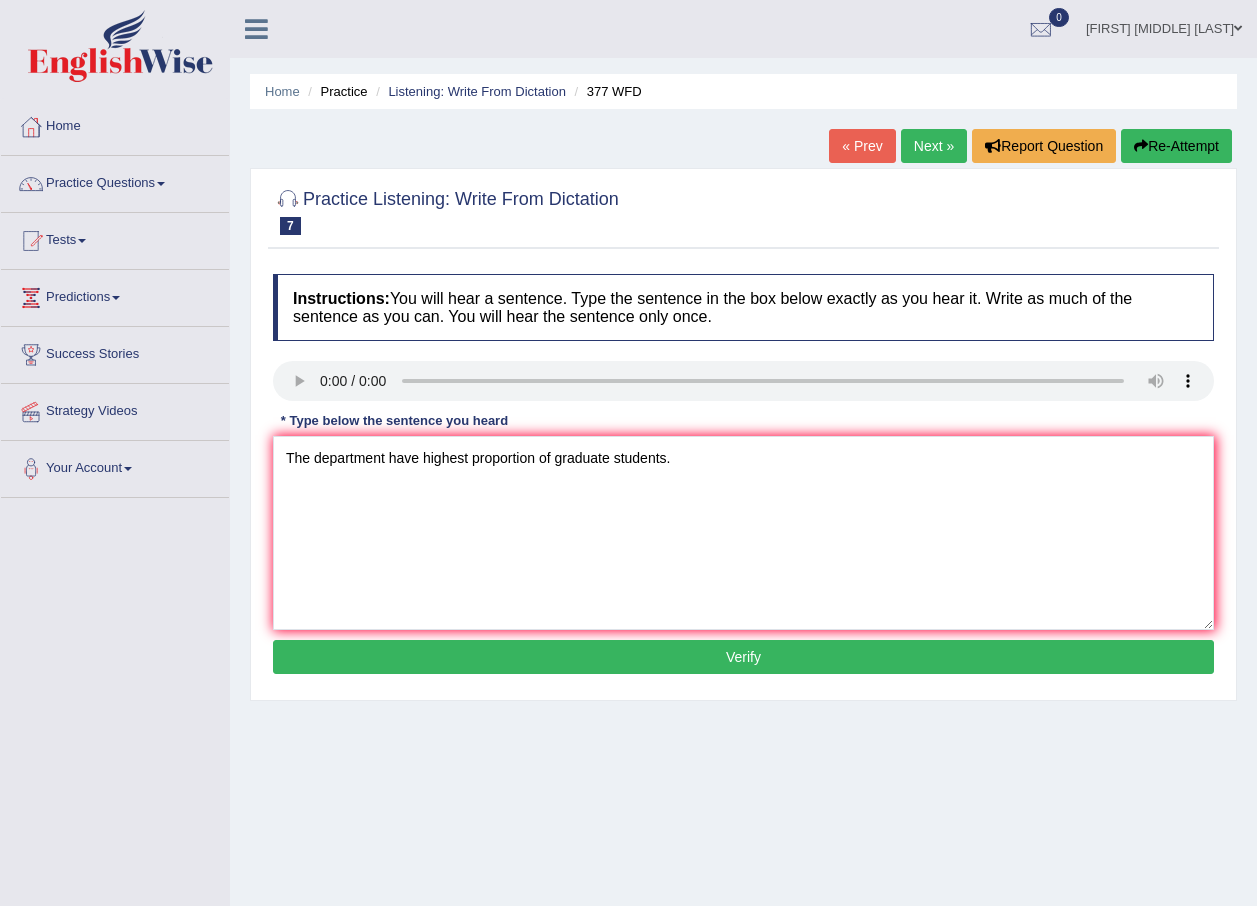 click on "Verify" at bounding box center [743, 657] 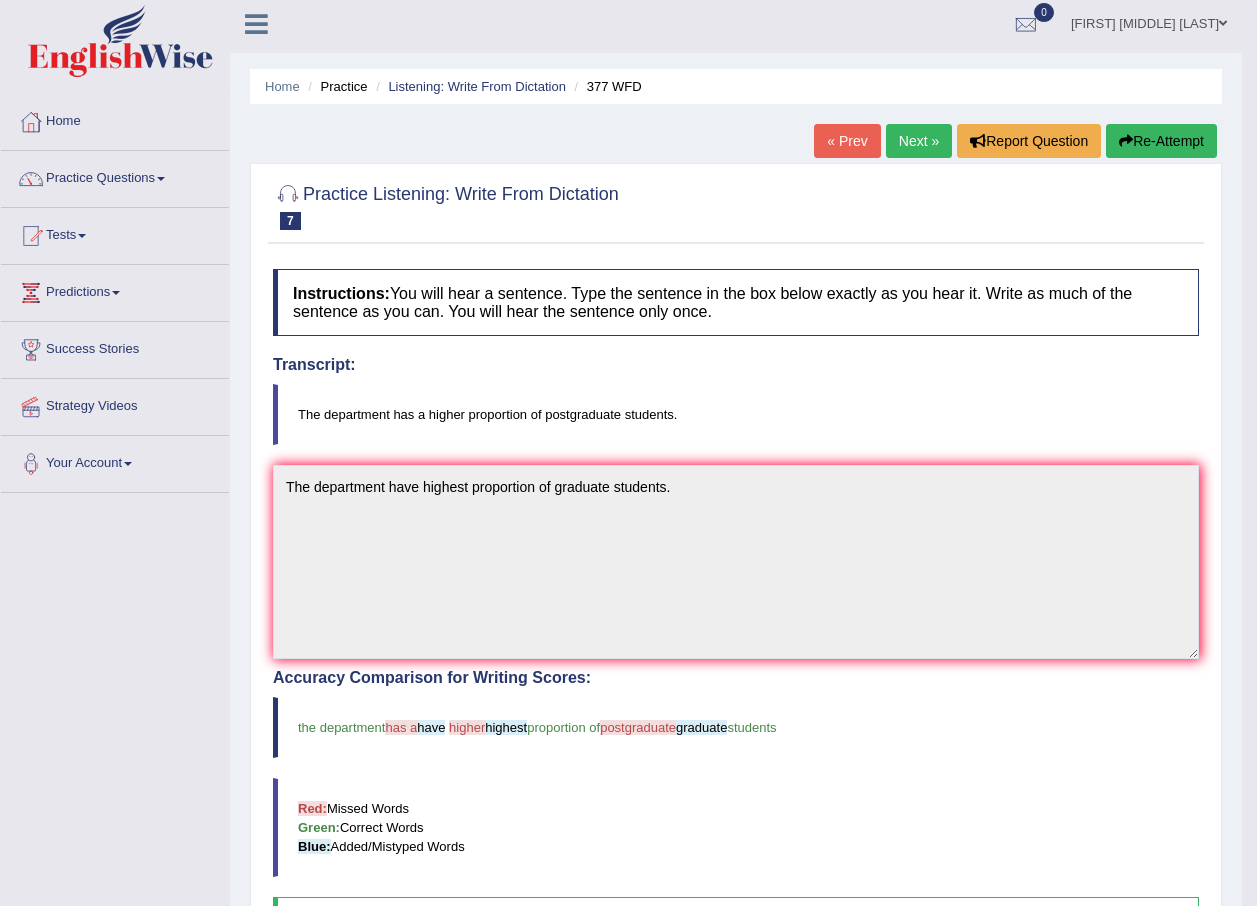 scroll, scrollTop: 0, scrollLeft: 0, axis: both 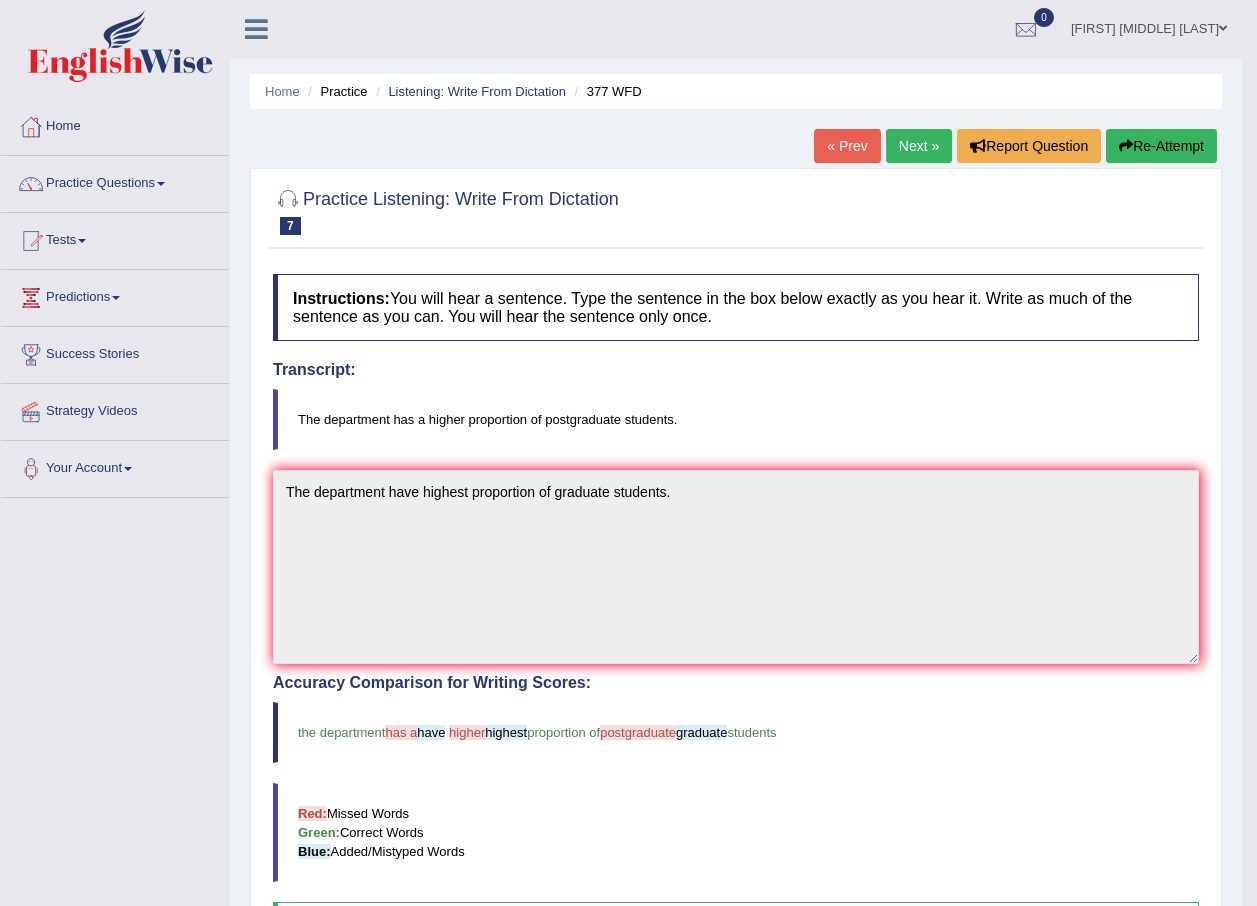 click on "Next »" at bounding box center (919, 146) 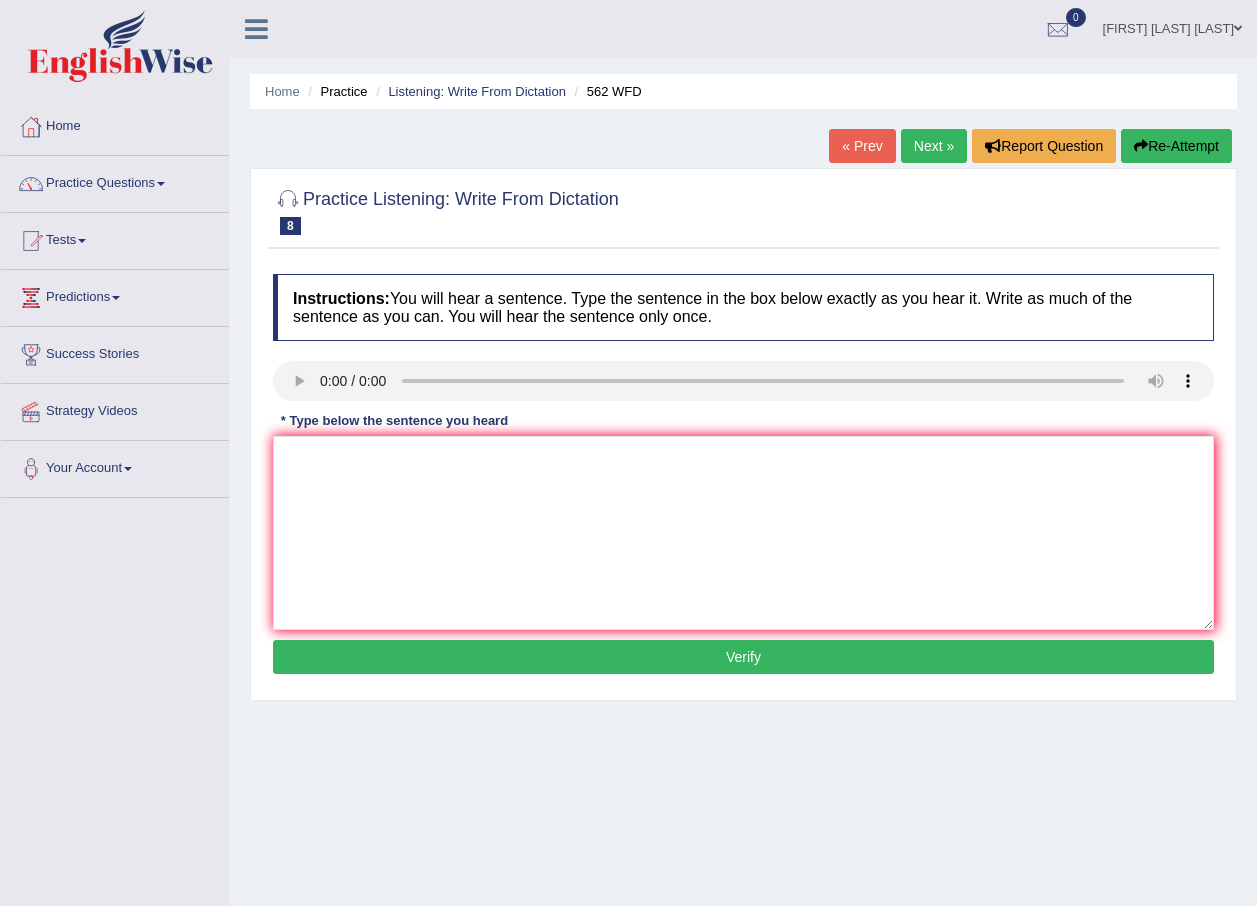 scroll, scrollTop: 0, scrollLeft: 0, axis: both 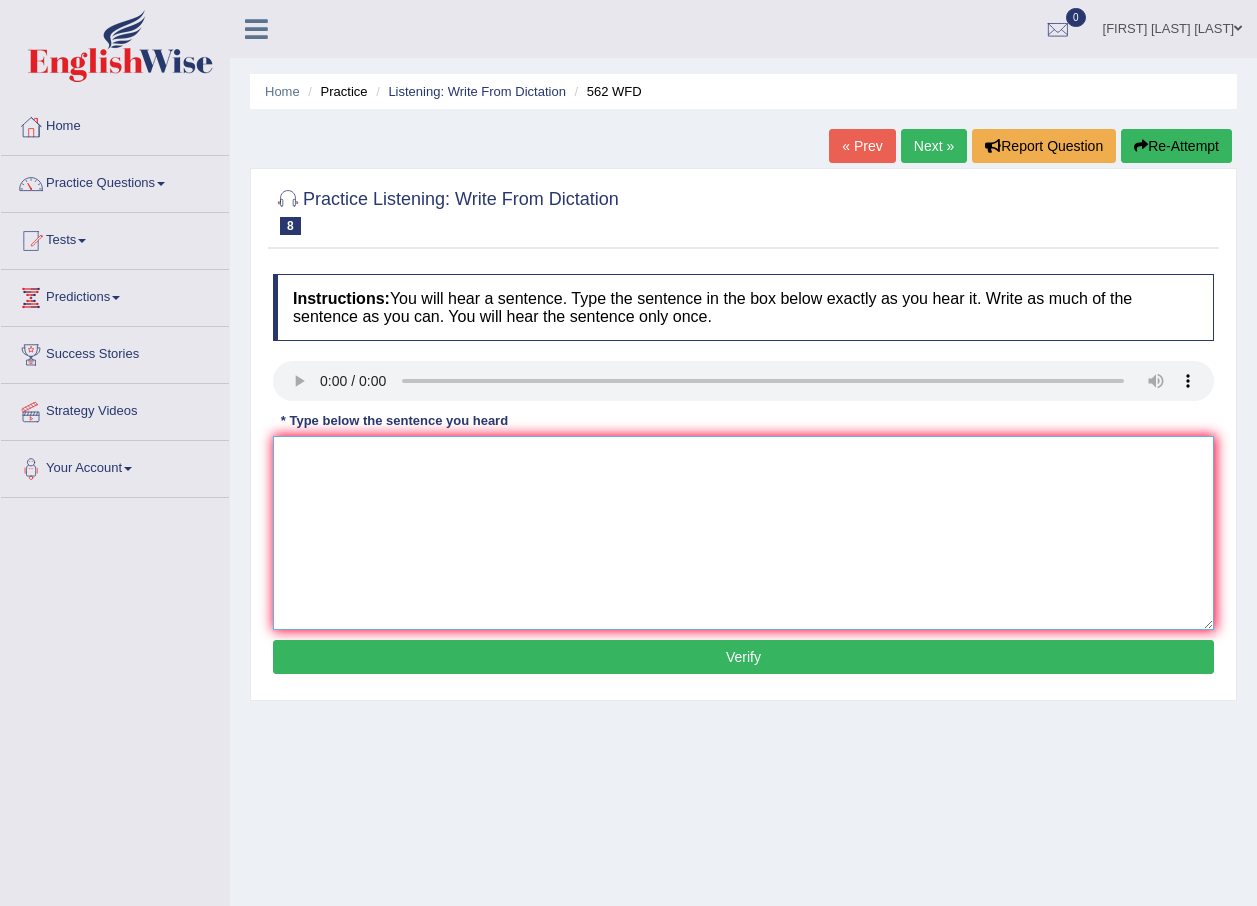 click at bounding box center [743, 533] 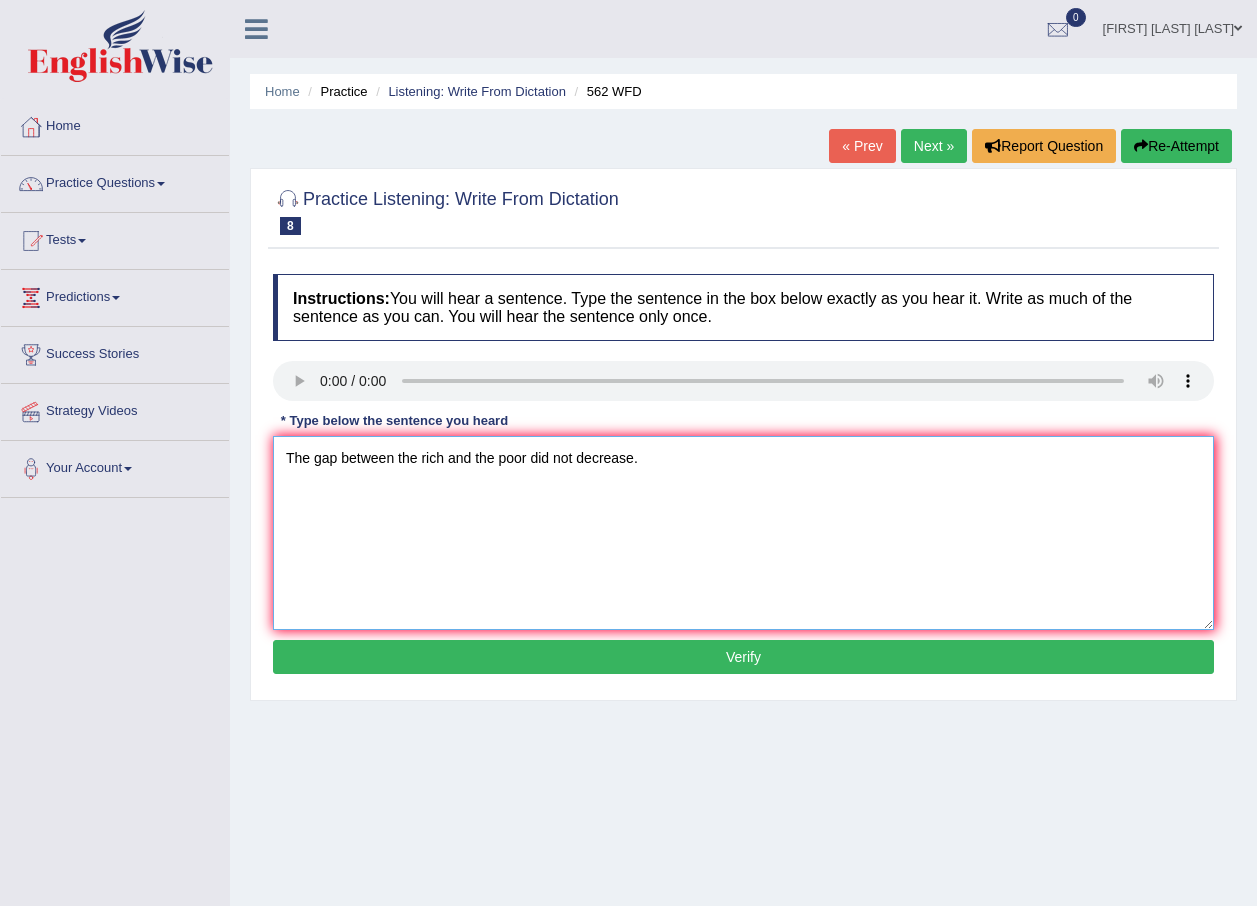 type on "The gap between the rich and the poor did not decrease." 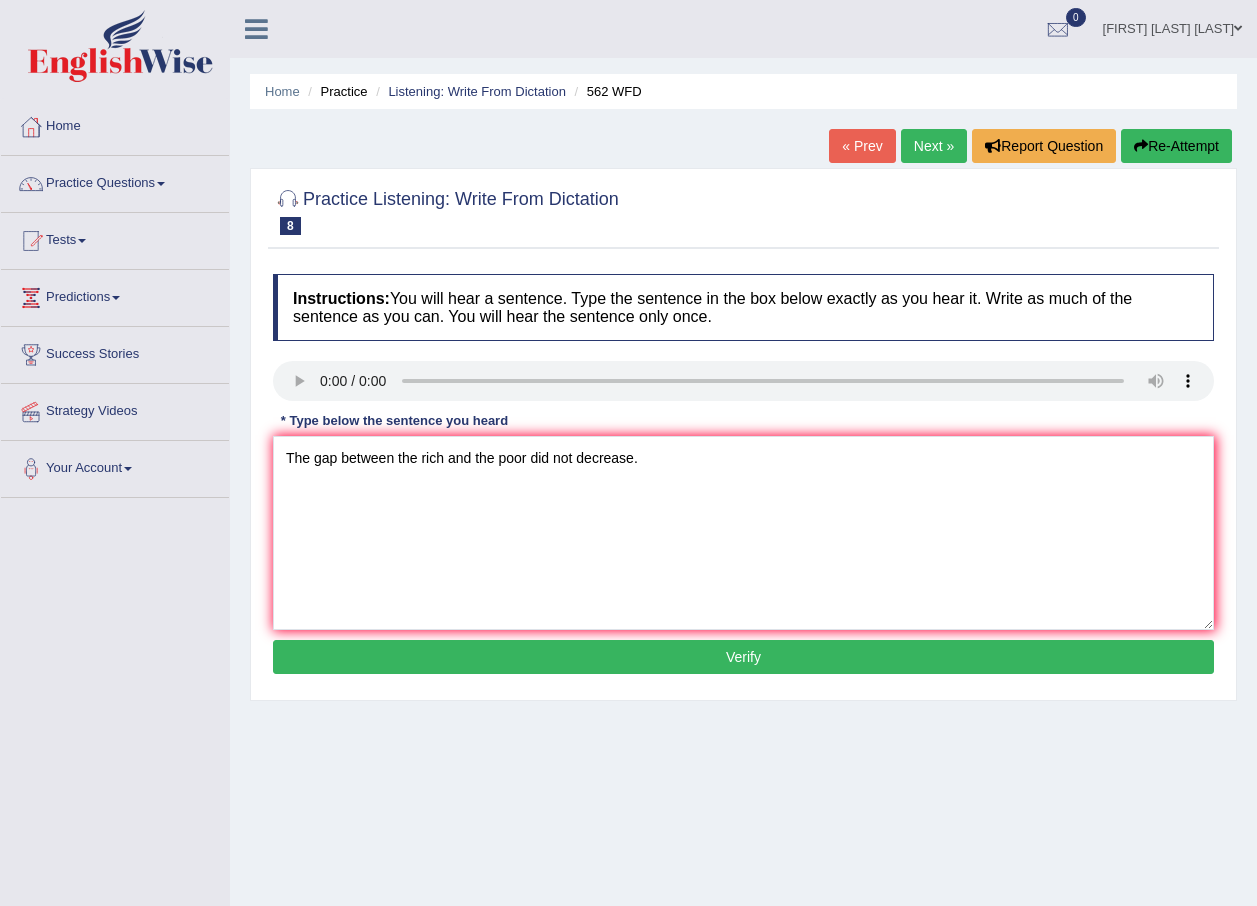 click on "Verify" at bounding box center [743, 657] 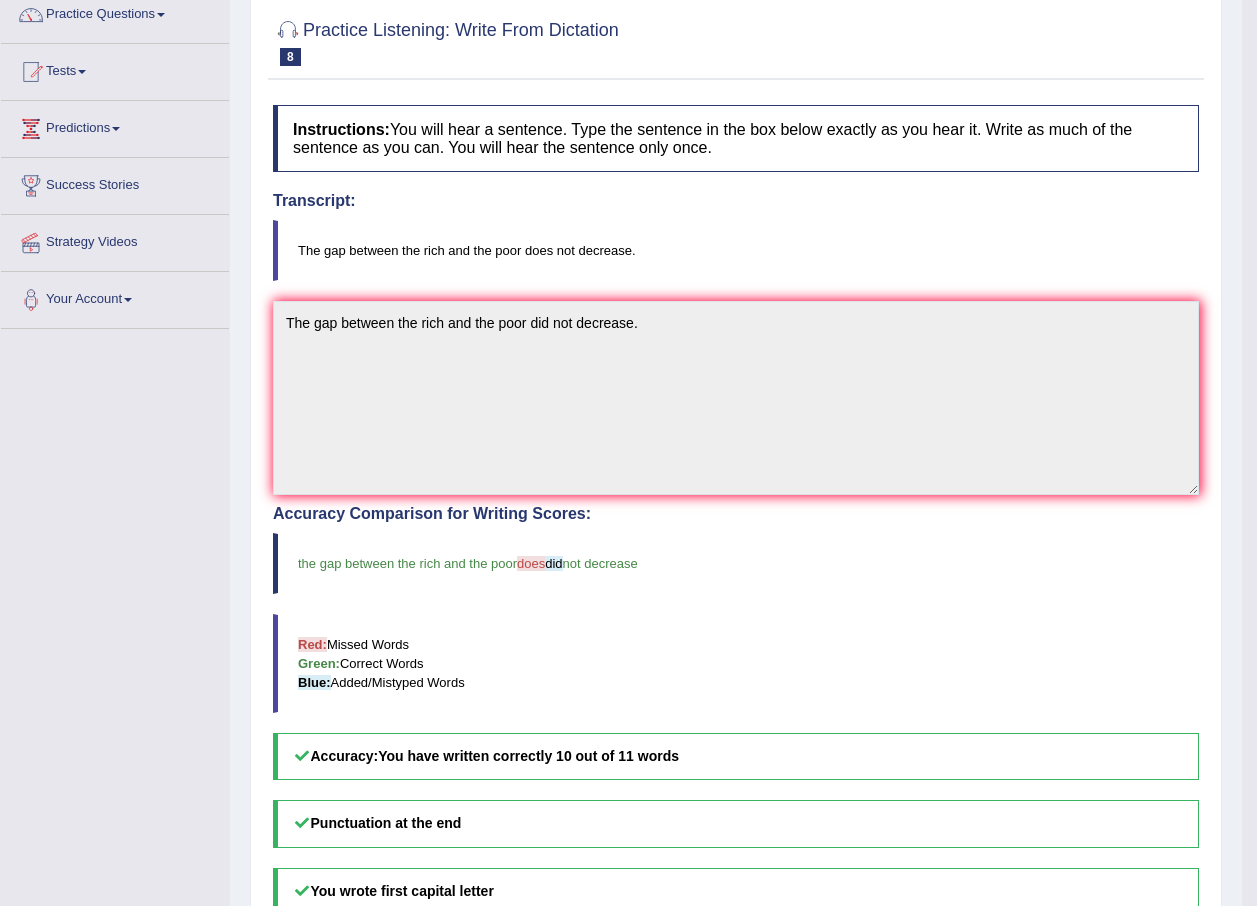 scroll, scrollTop: 89, scrollLeft: 0, axis: vertical 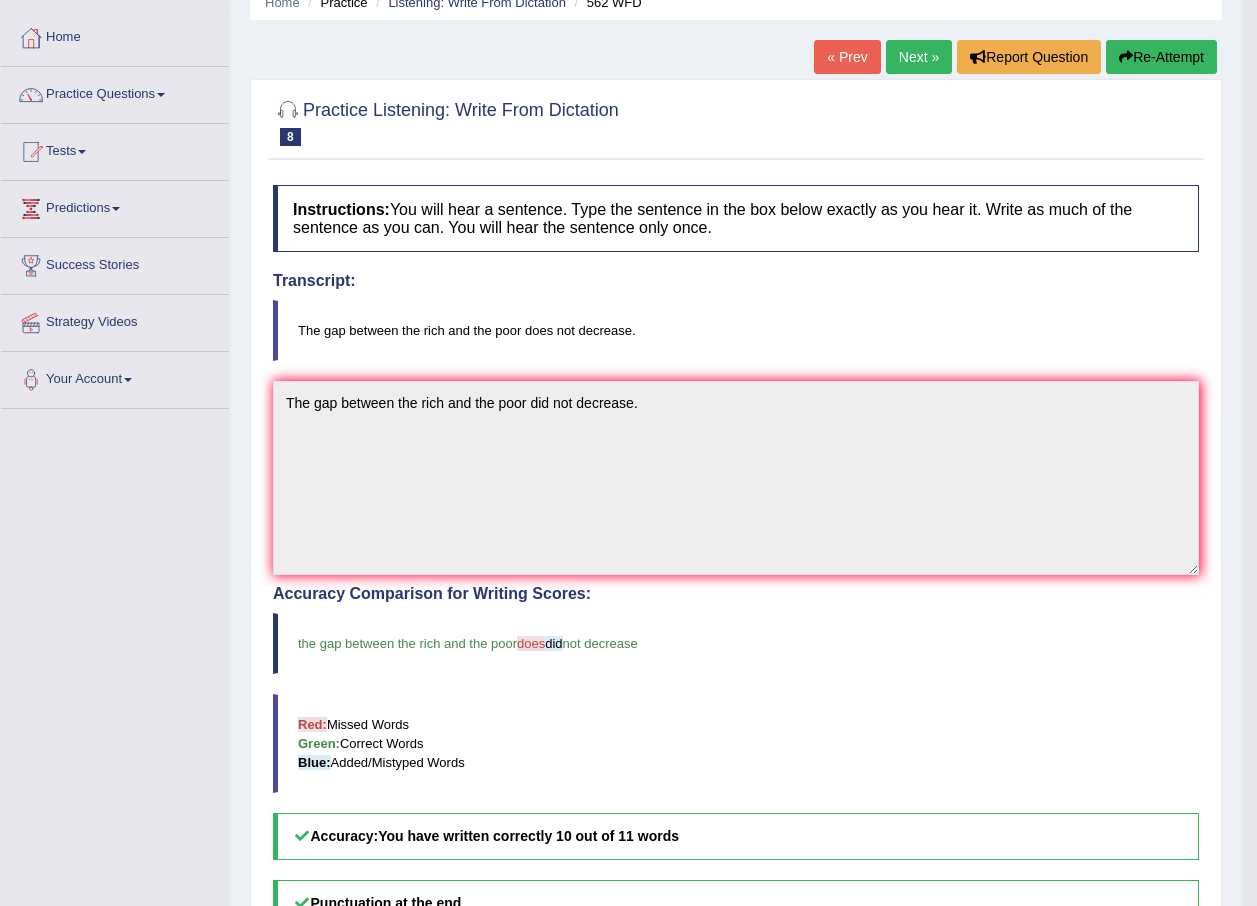 click on "Next »" at bounding box center [919, 57] 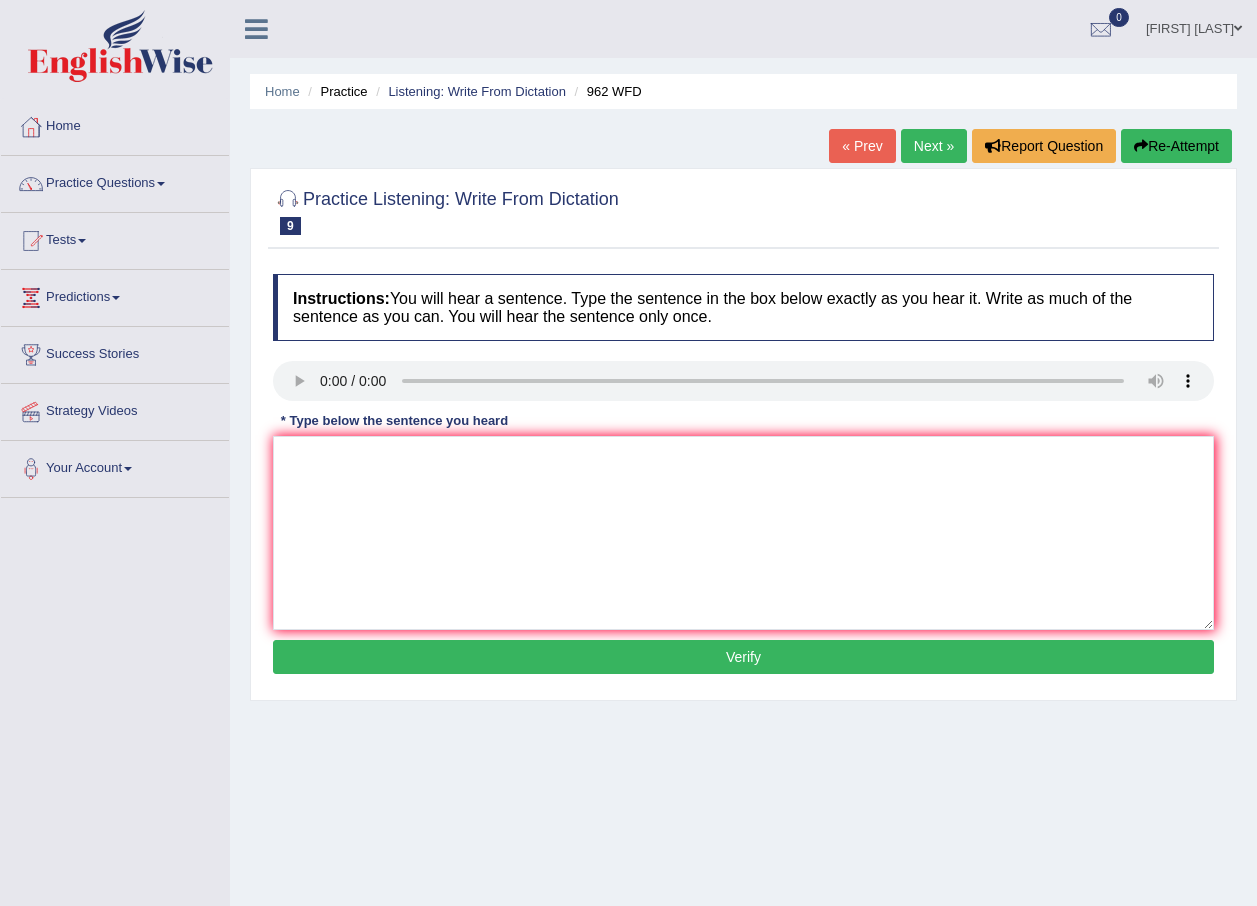 scroll, scrollTop: 0, scrollLeft: 0, axis: both 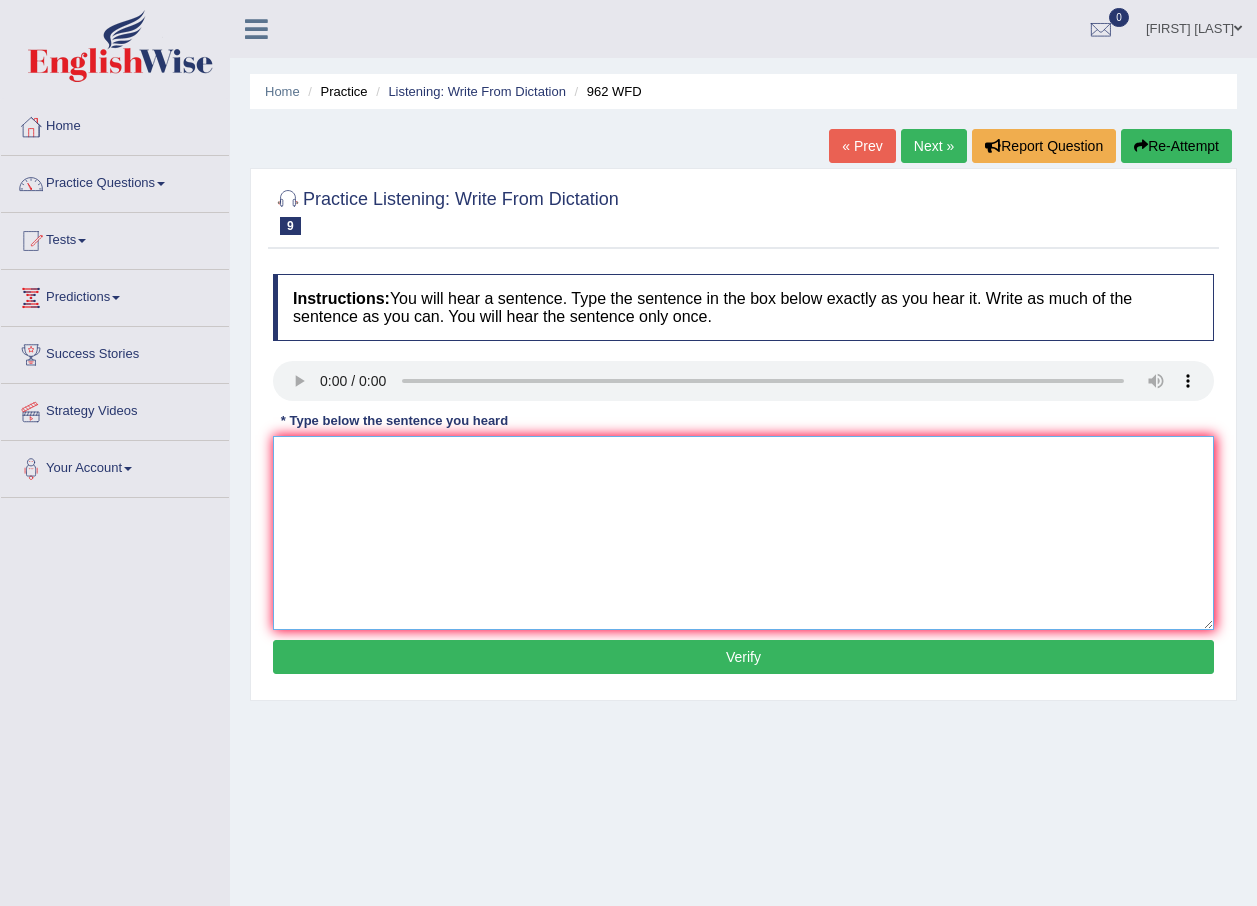 click at bounding box center (743, 533) 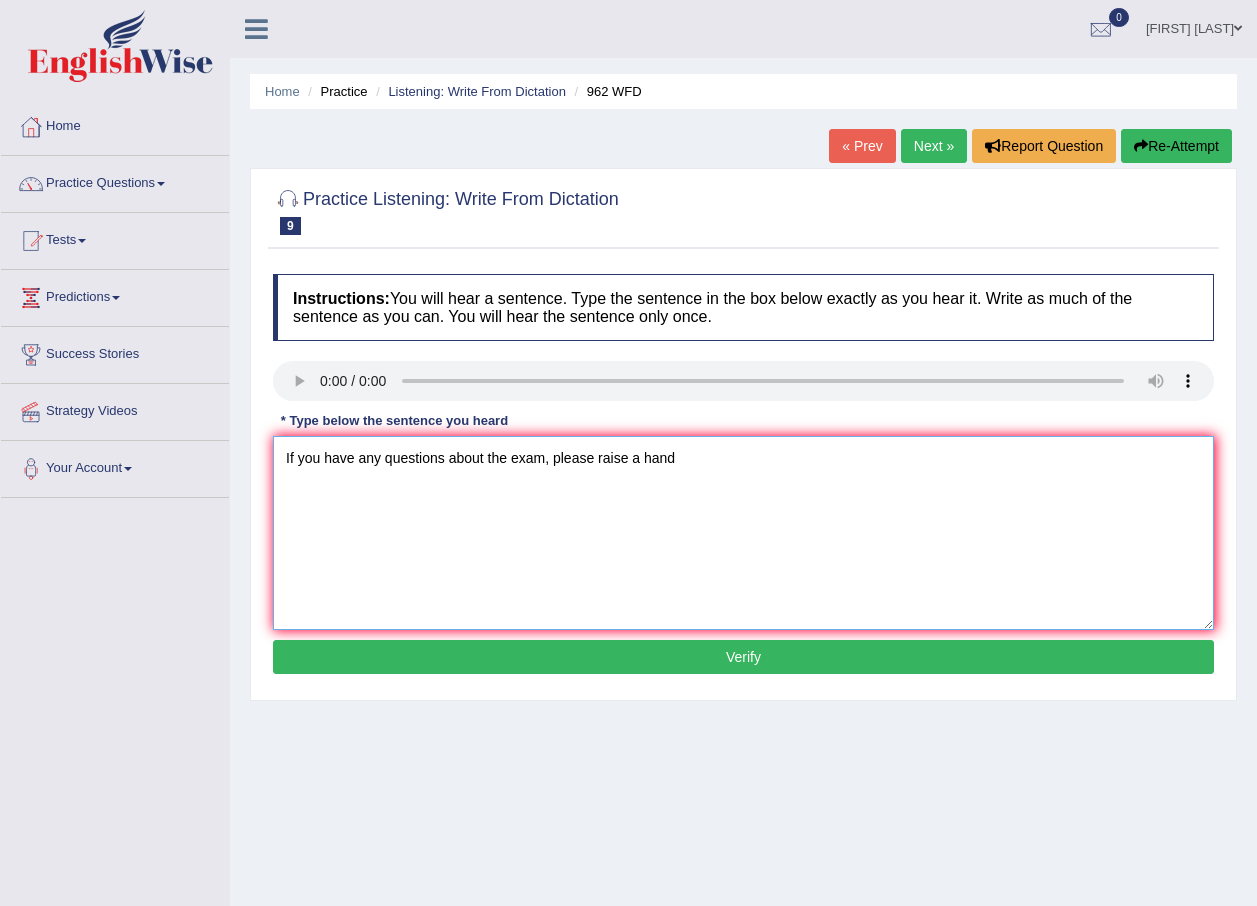 click on "If you have any questions about the exam, please raise a hand" at bounding box center (743, 533) 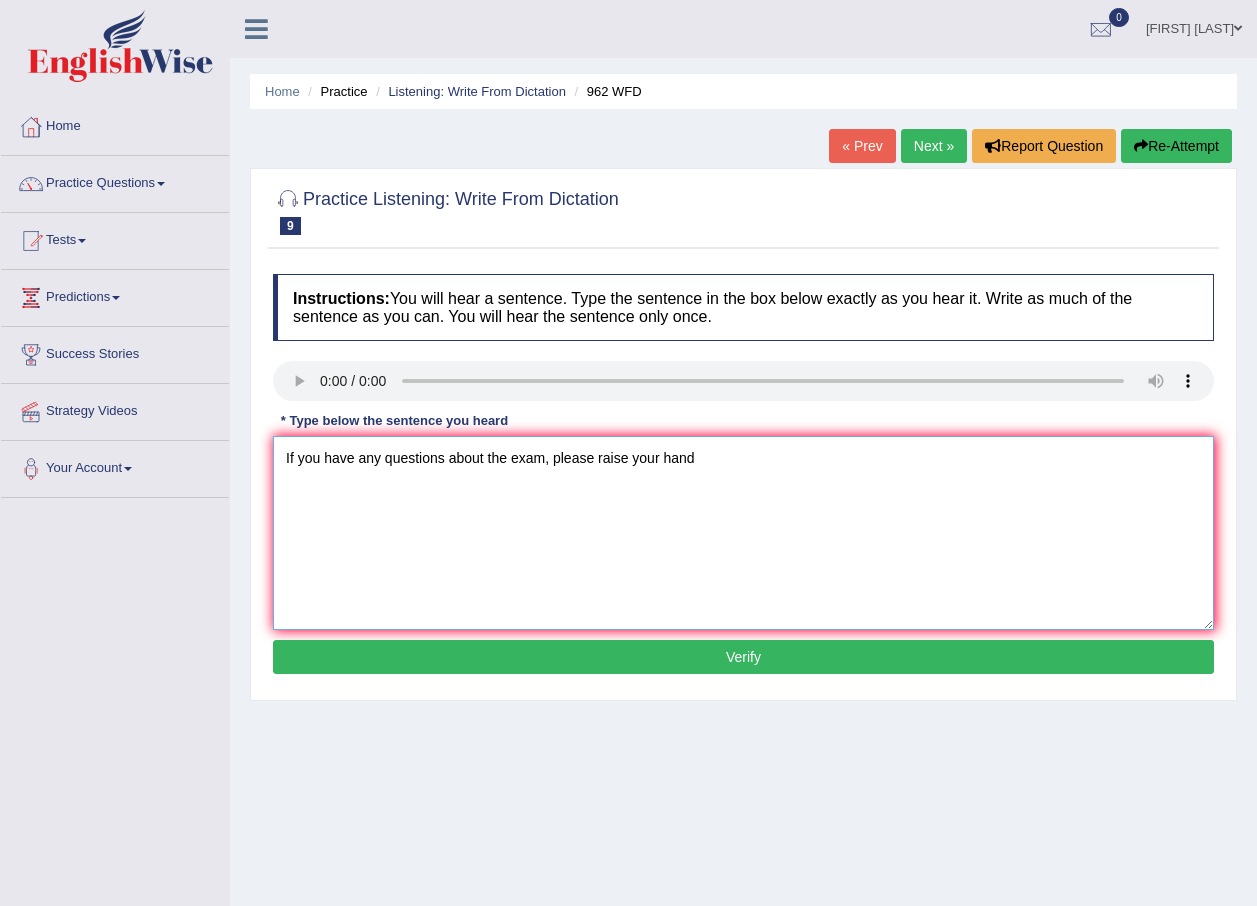 click on "If you have any questions about the exam, please raise your hand" at bounding box center [743, 533] 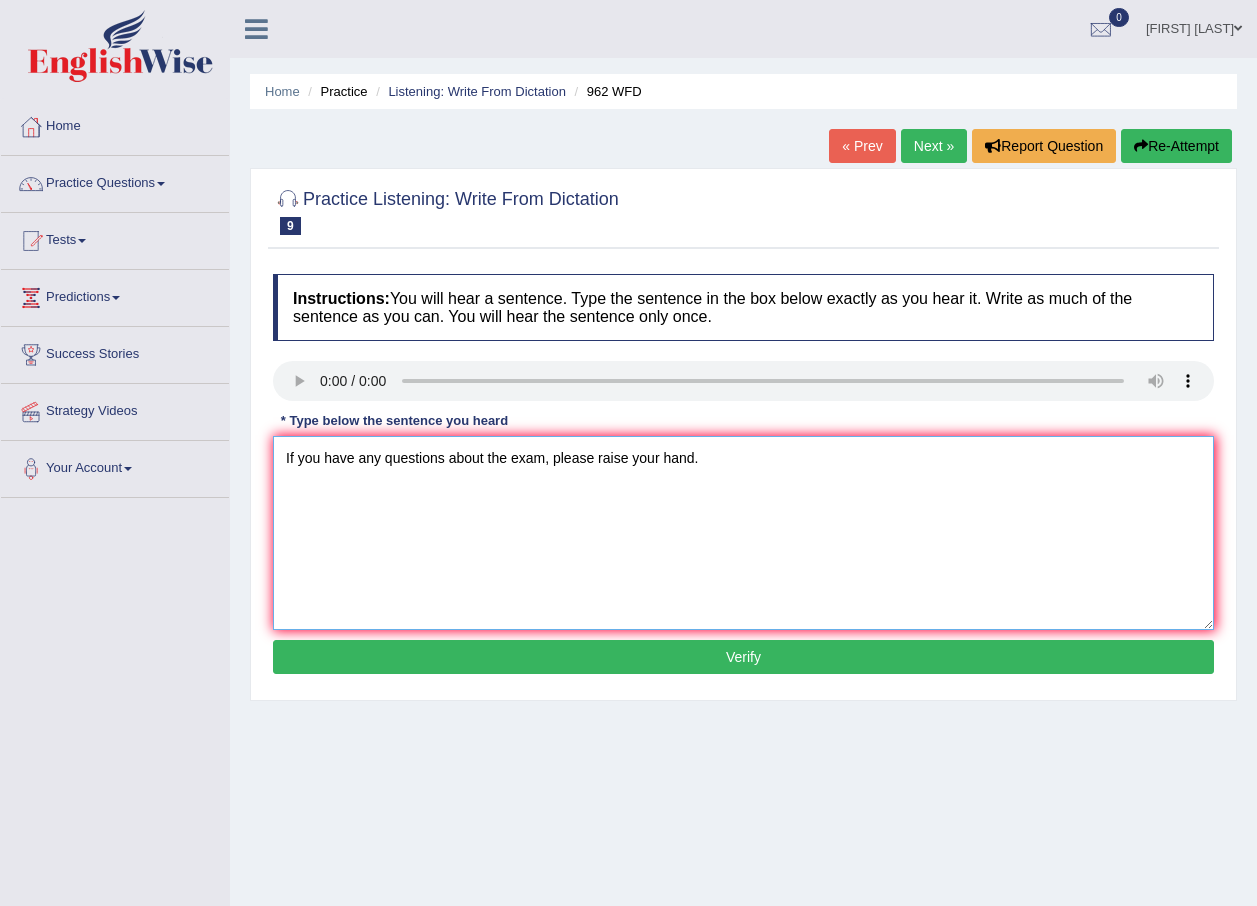 type on "If you have any questions about the exam, please raise your hand." 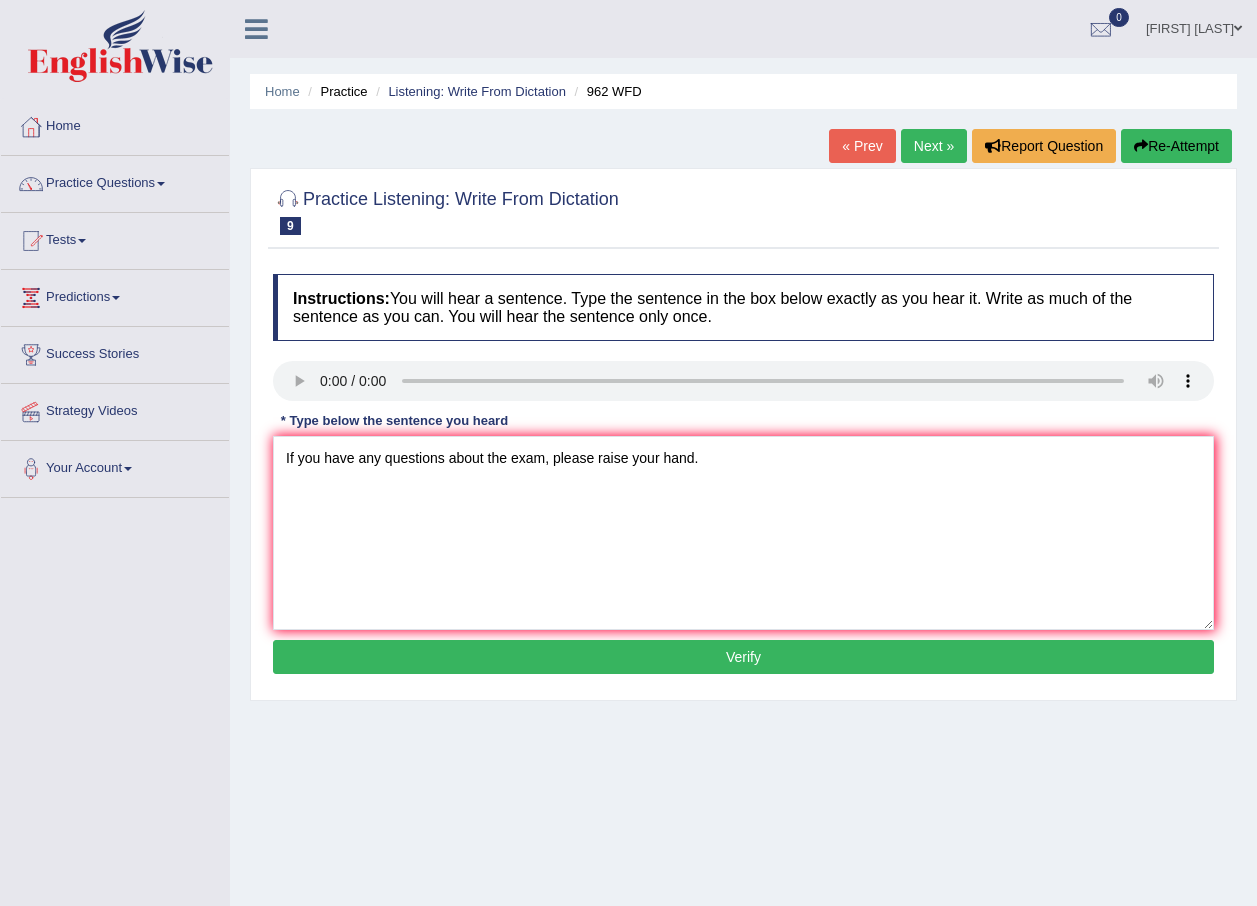 click on "Verify" at bounding box center [743, 657] 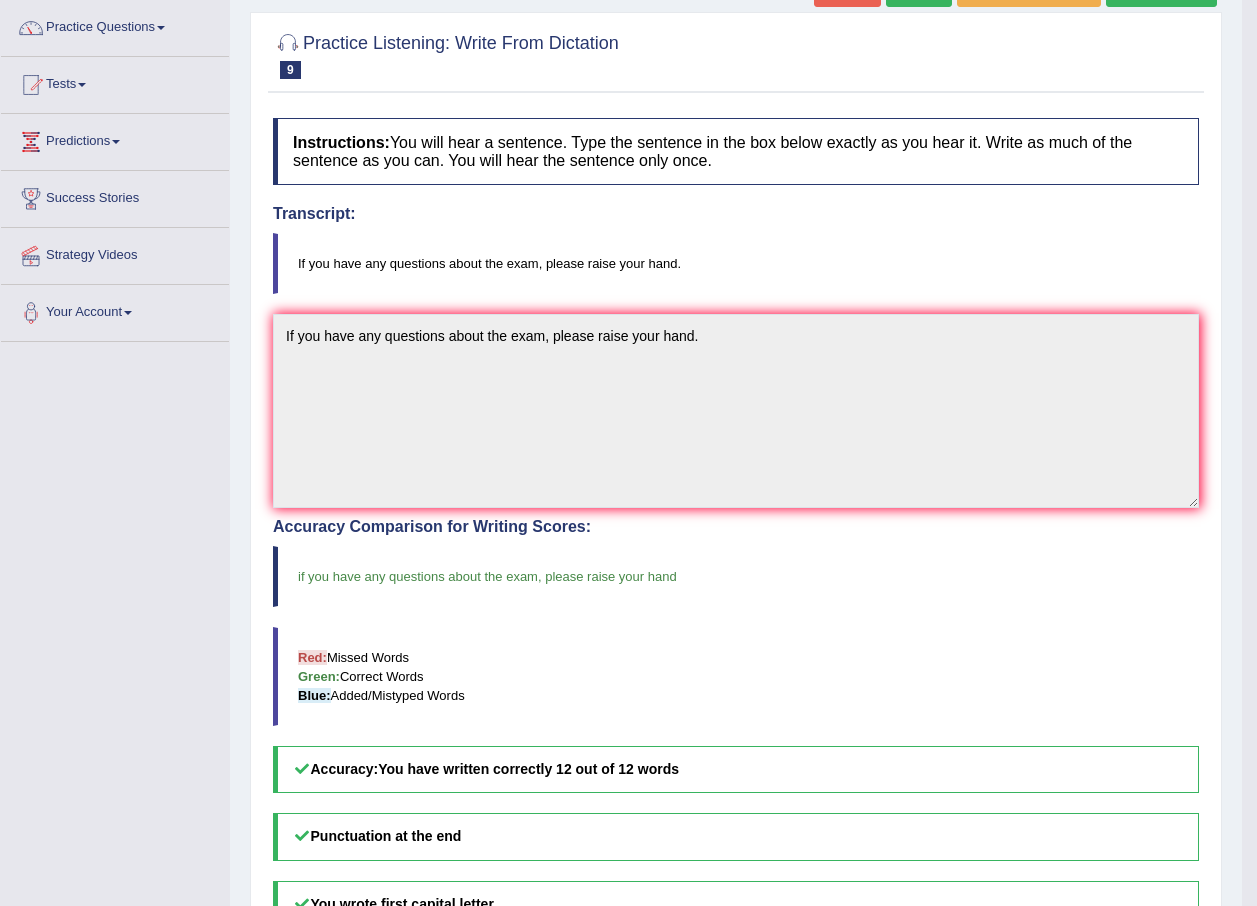 scroll, scrollTop: 0, scrollLeft: 0, axis: both 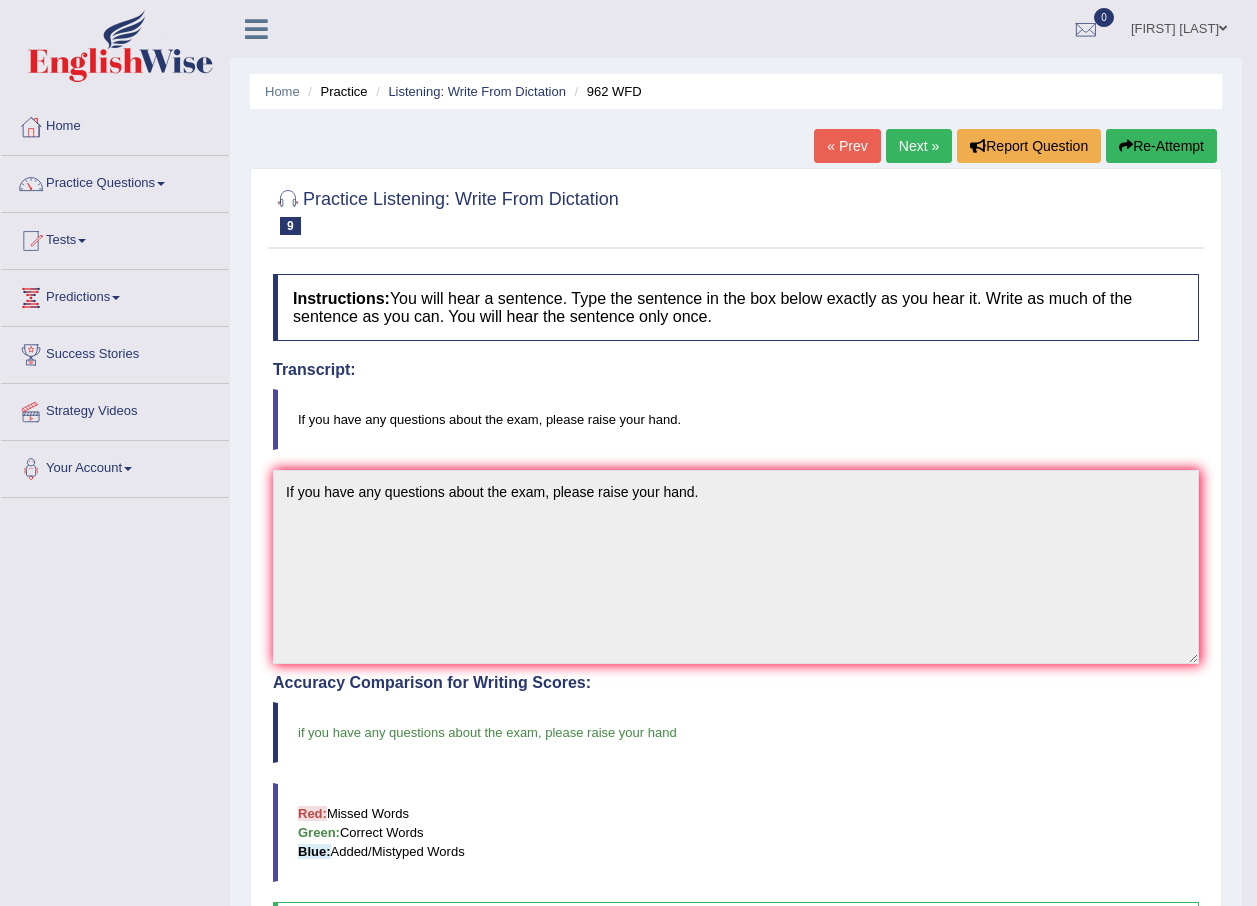 click on "Next »" at bounding box center [919, 146] 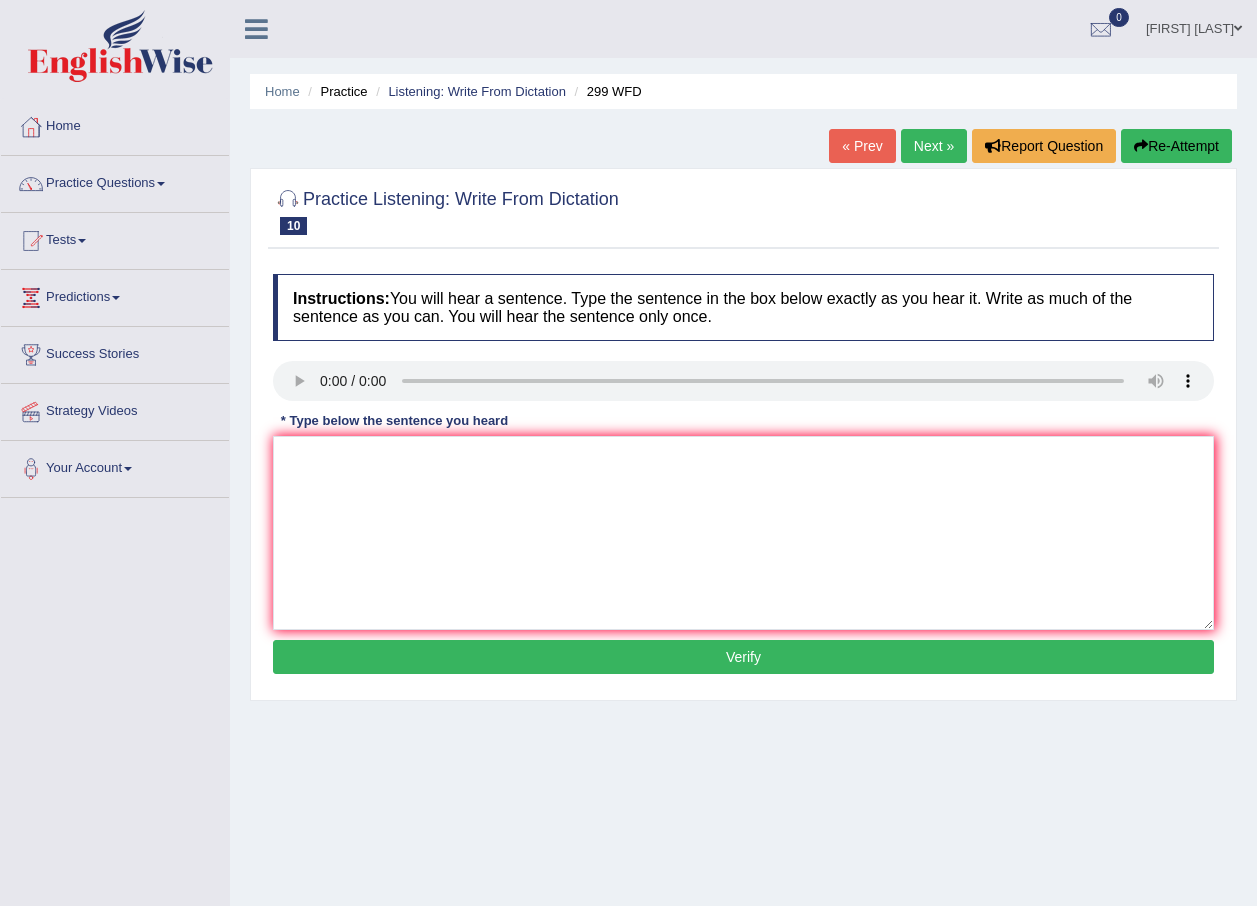 scroll, scrollTop: 0, scrollLeft: 0, axis: both 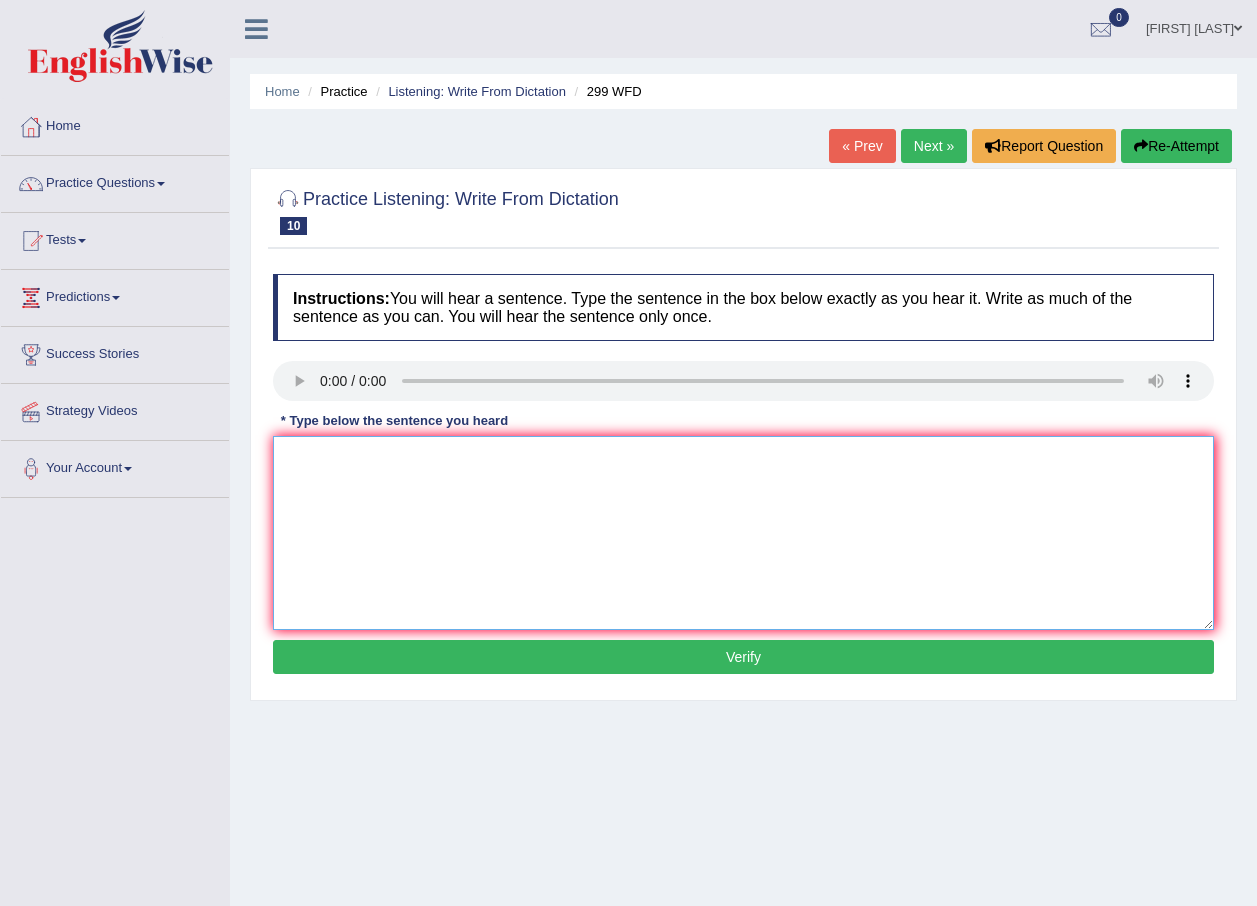 click at bounding box center (743, 533) 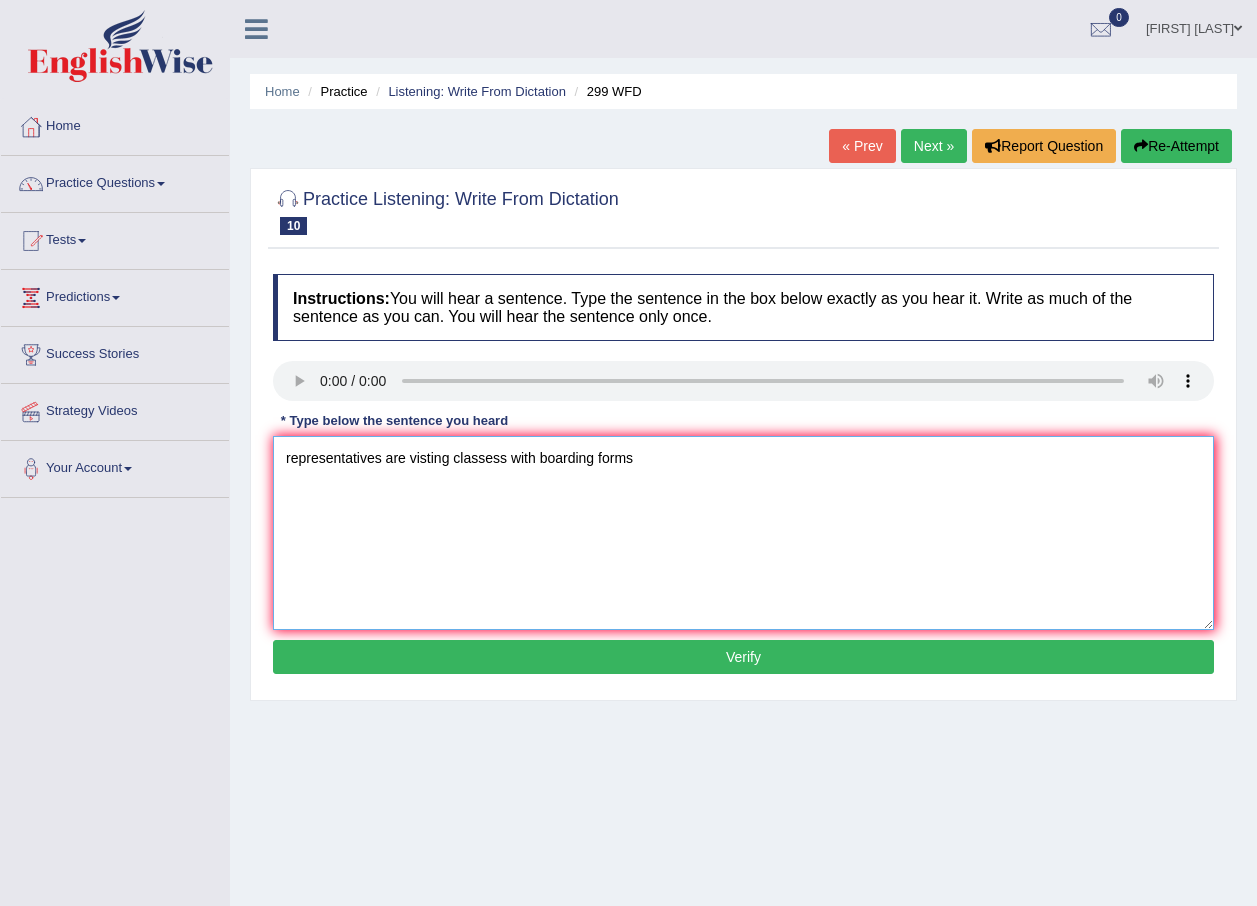 click on "representatives are visting classess with boarding forms" at bounding box center (743, 533) 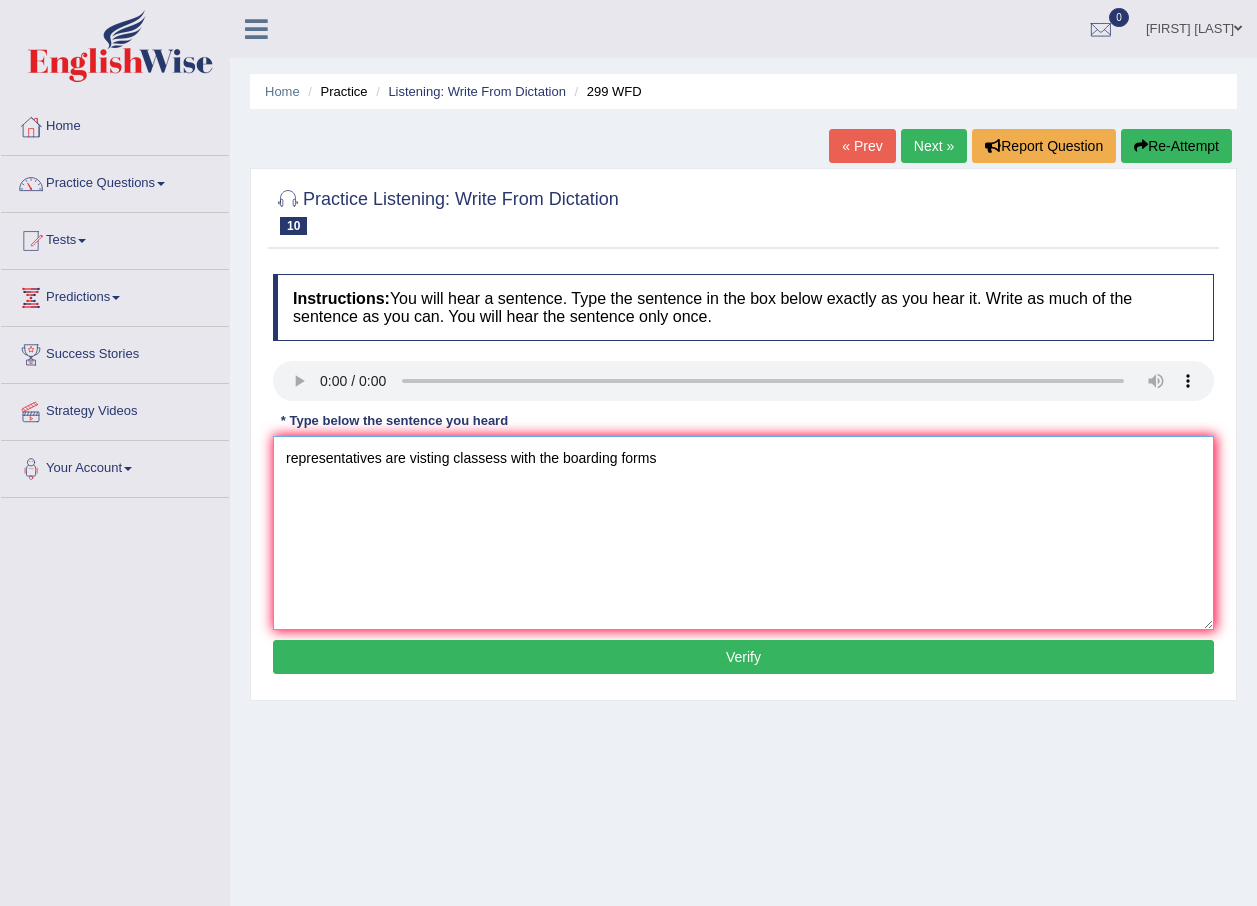 click on "representatives are visting classess with the boarding forms" at bounding box center (743, 533) 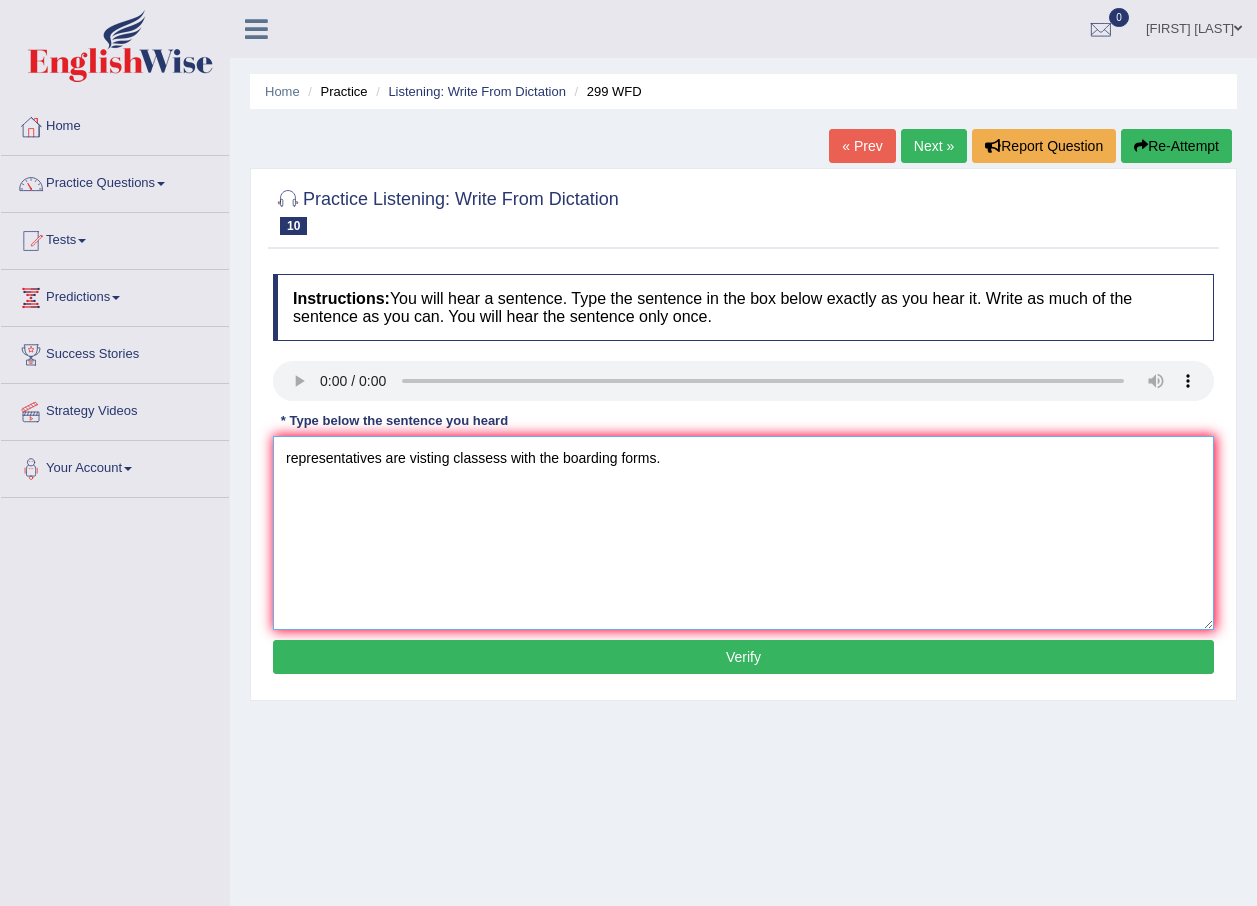 click on "representatives are visting classess with the boarding forms." at bounding box center (743, 533) 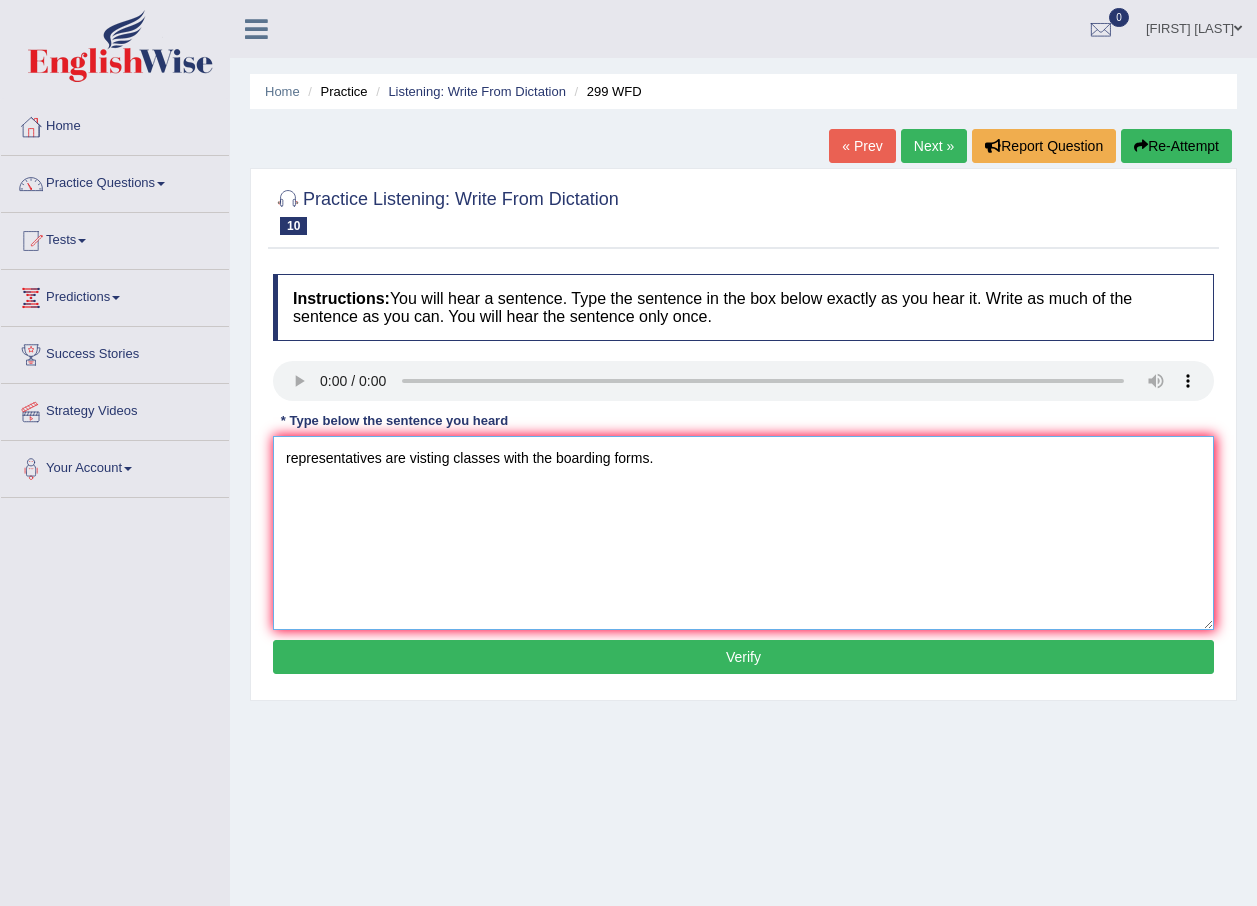 click on "representatives are visting classes with the boarding forms." at bounding box center (743, 533) 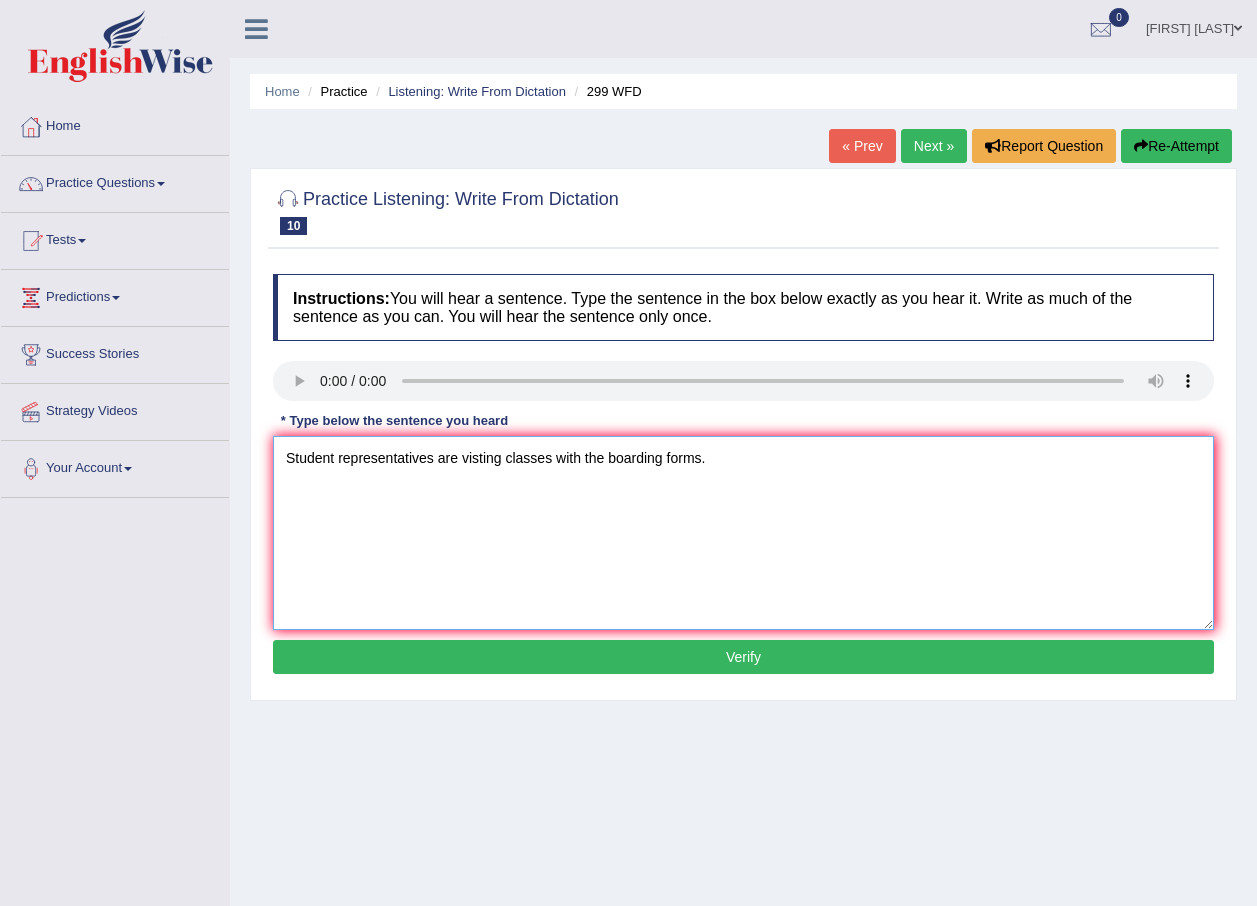 type on "Student representatives are visting classes with the boarding forms." 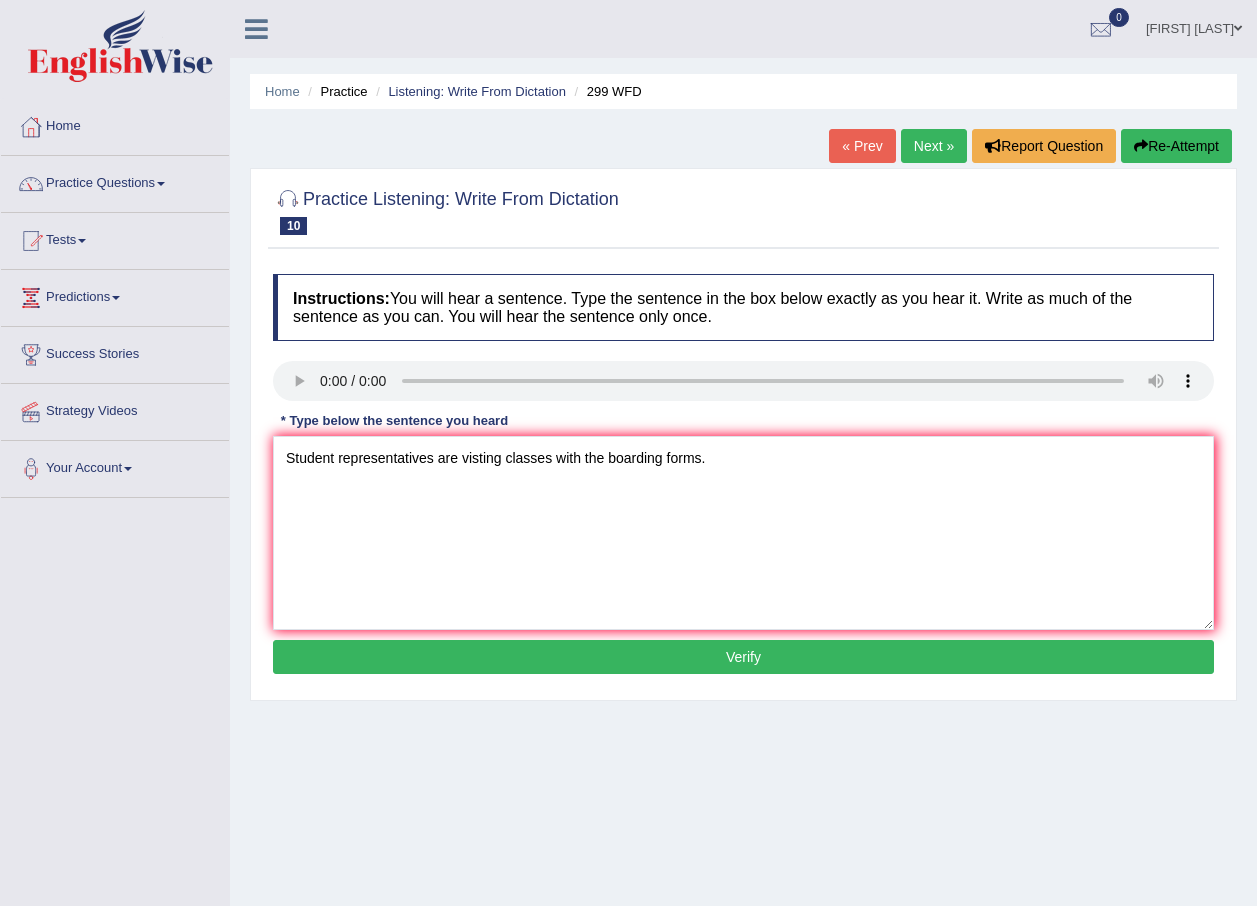 click on "Verify" at bounding box center [743, 657] 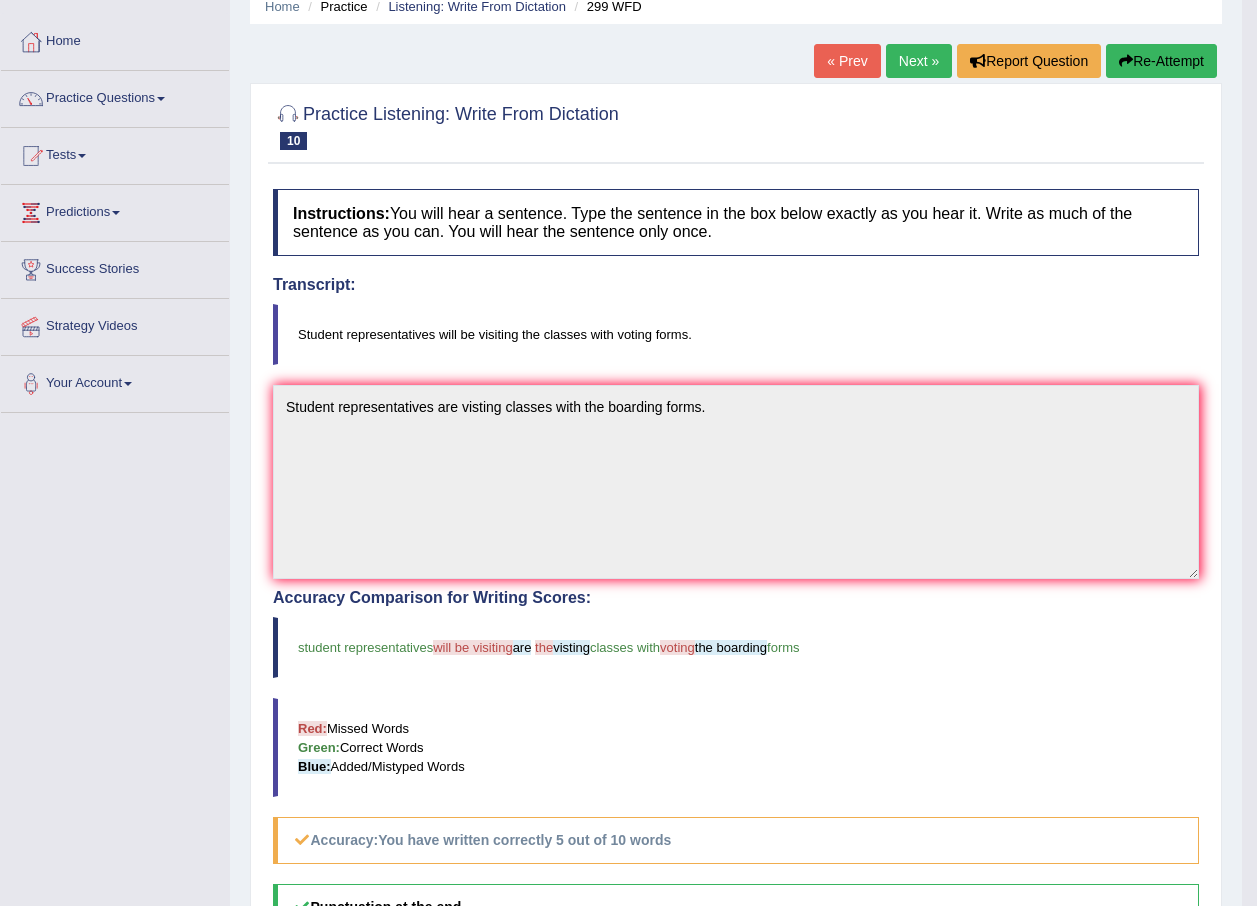 scroll, scrollTop: 0, scrollLeft: 0, axis: both 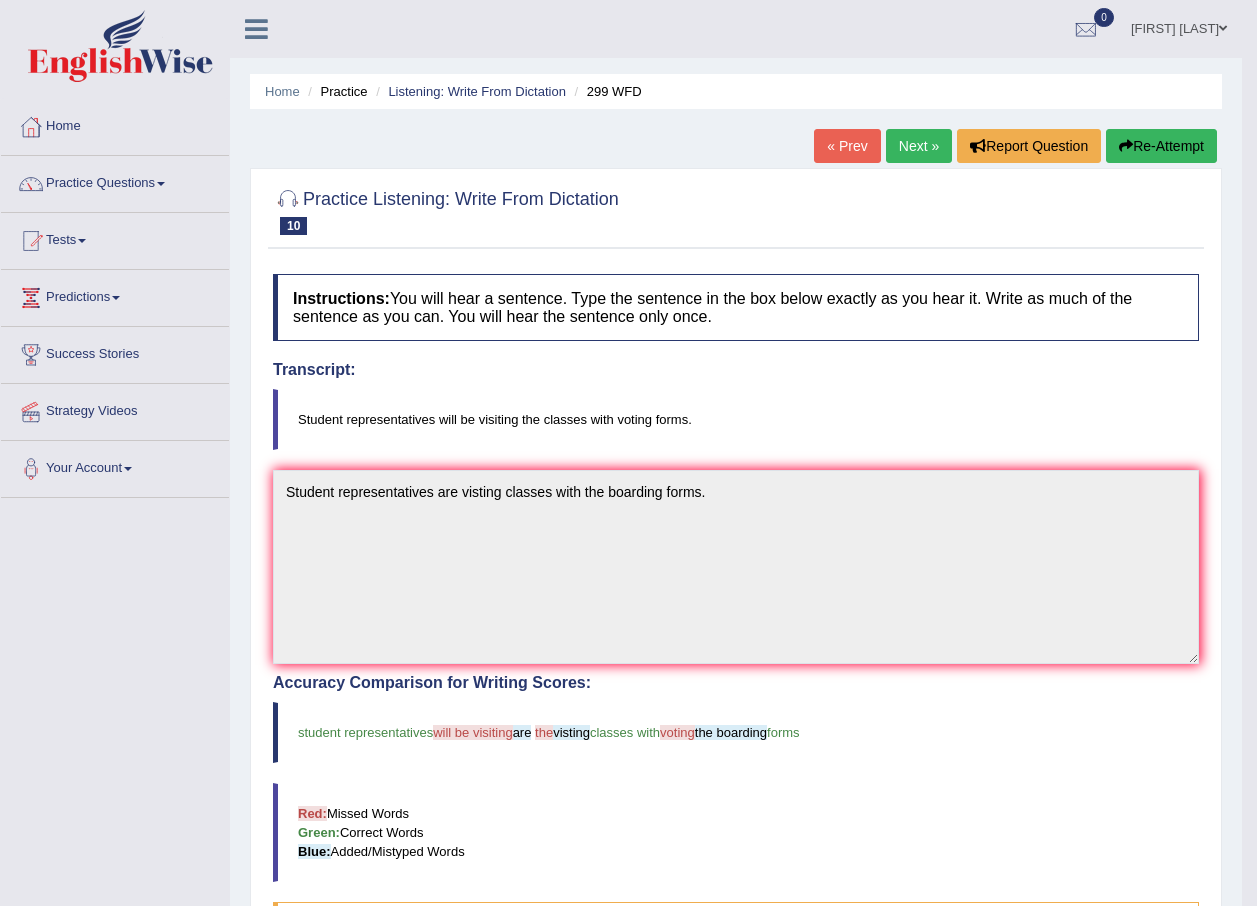 click on "Next »" at bounding box center (919, 146) 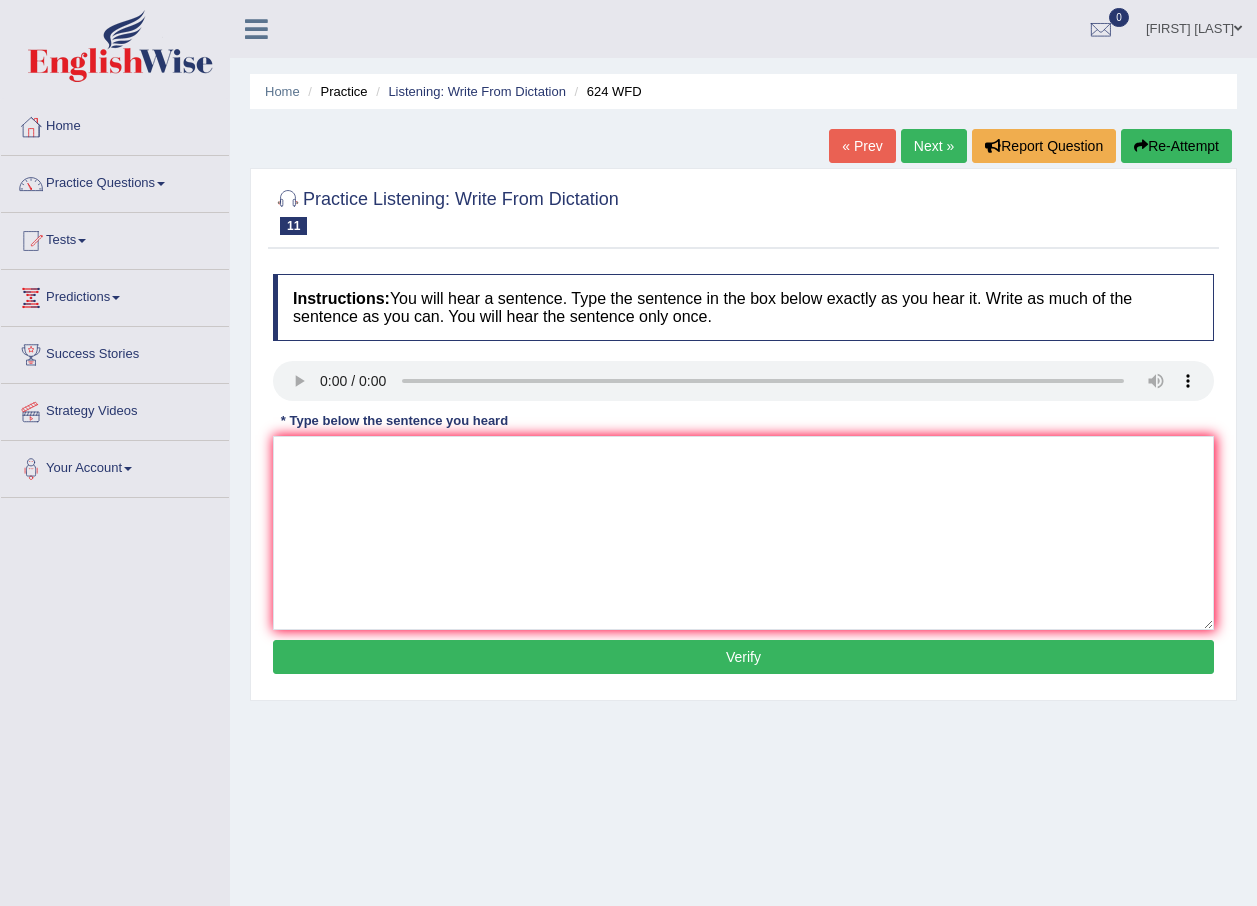scroll, scrollTop: 0, scrollLeft: 0, axis: both 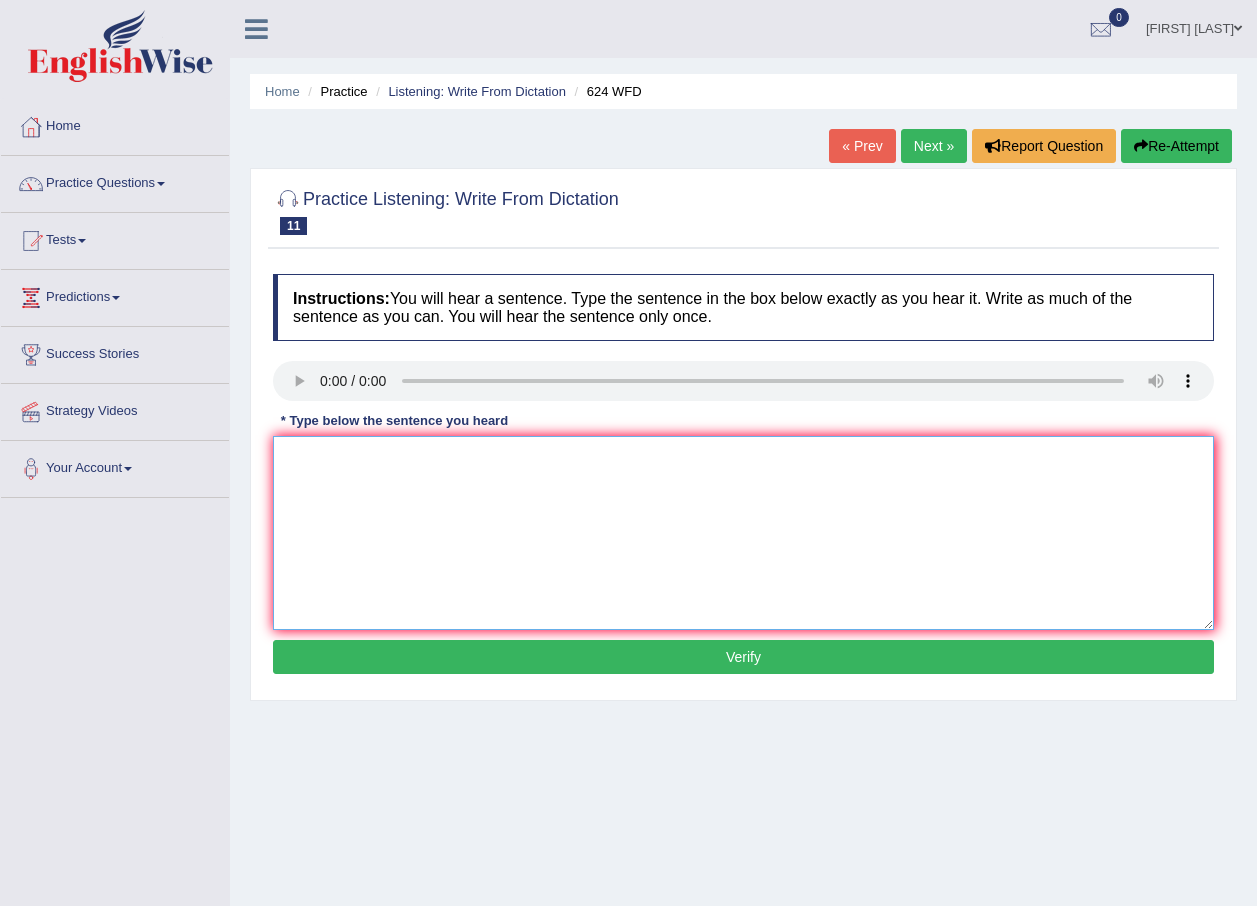 click at bounding box center [743, 533] 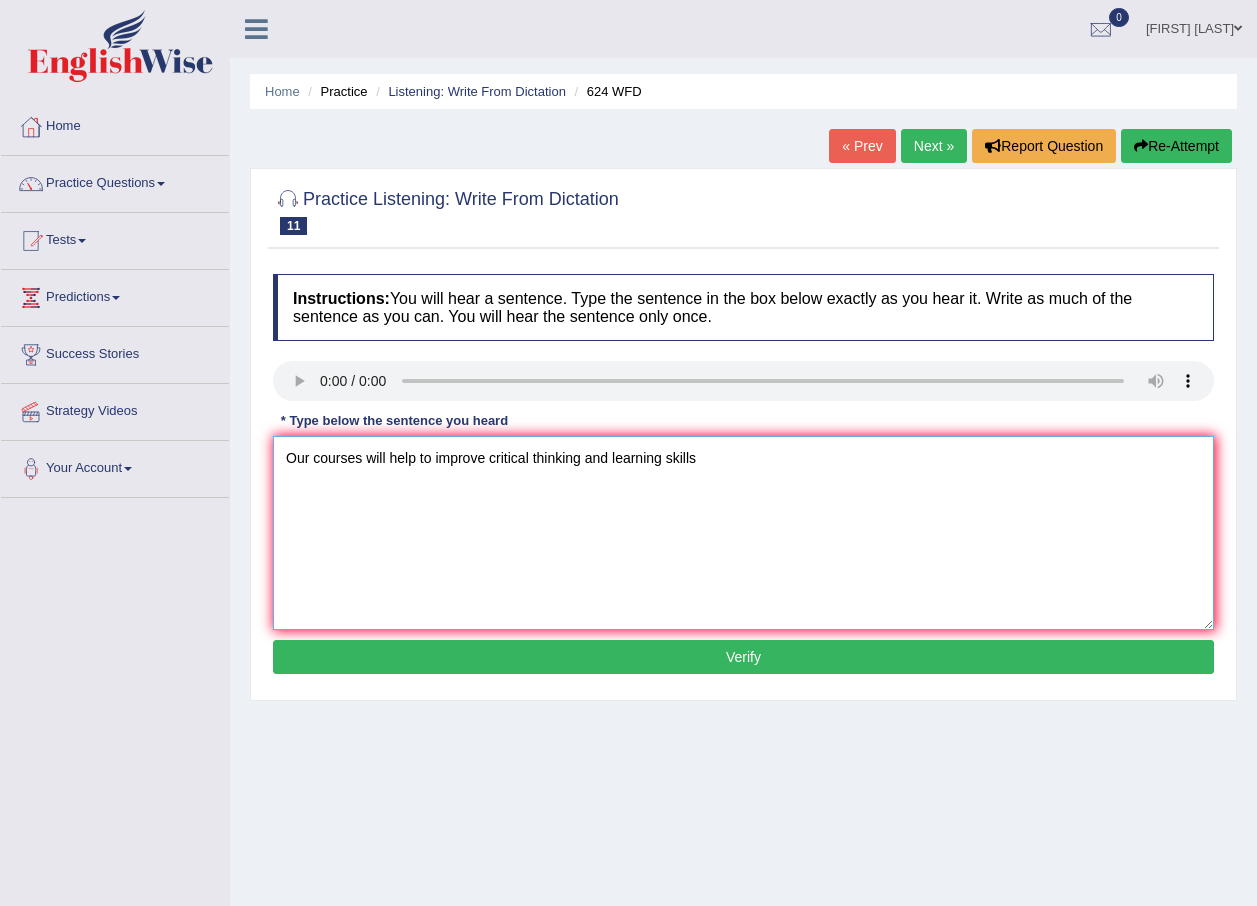click on "Our courses will help to improve critical thinking and learning skills" at bounding box center [743, 533] 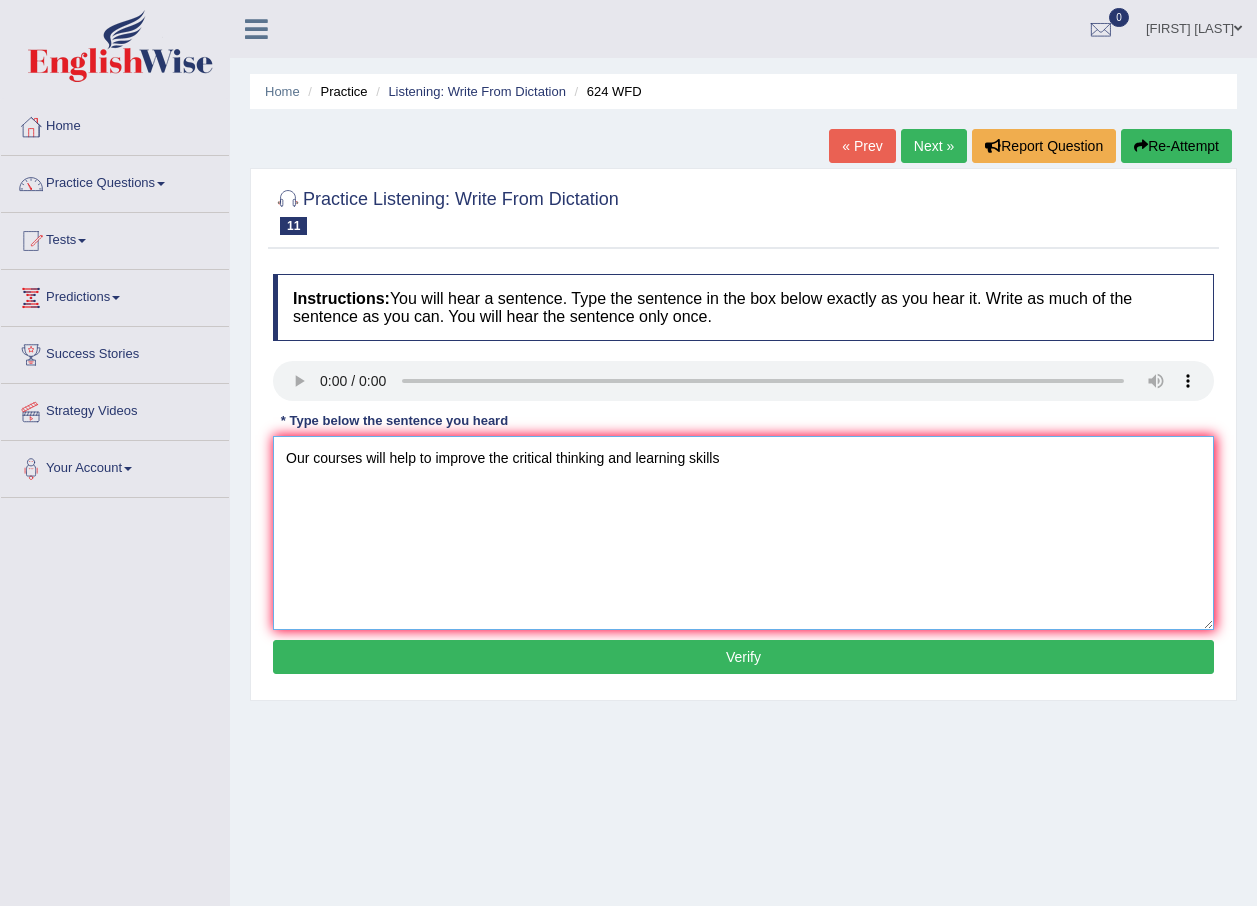 click on "Our courses will help to improve the critical thinking and learning skills" at bounding box center (743, 533) 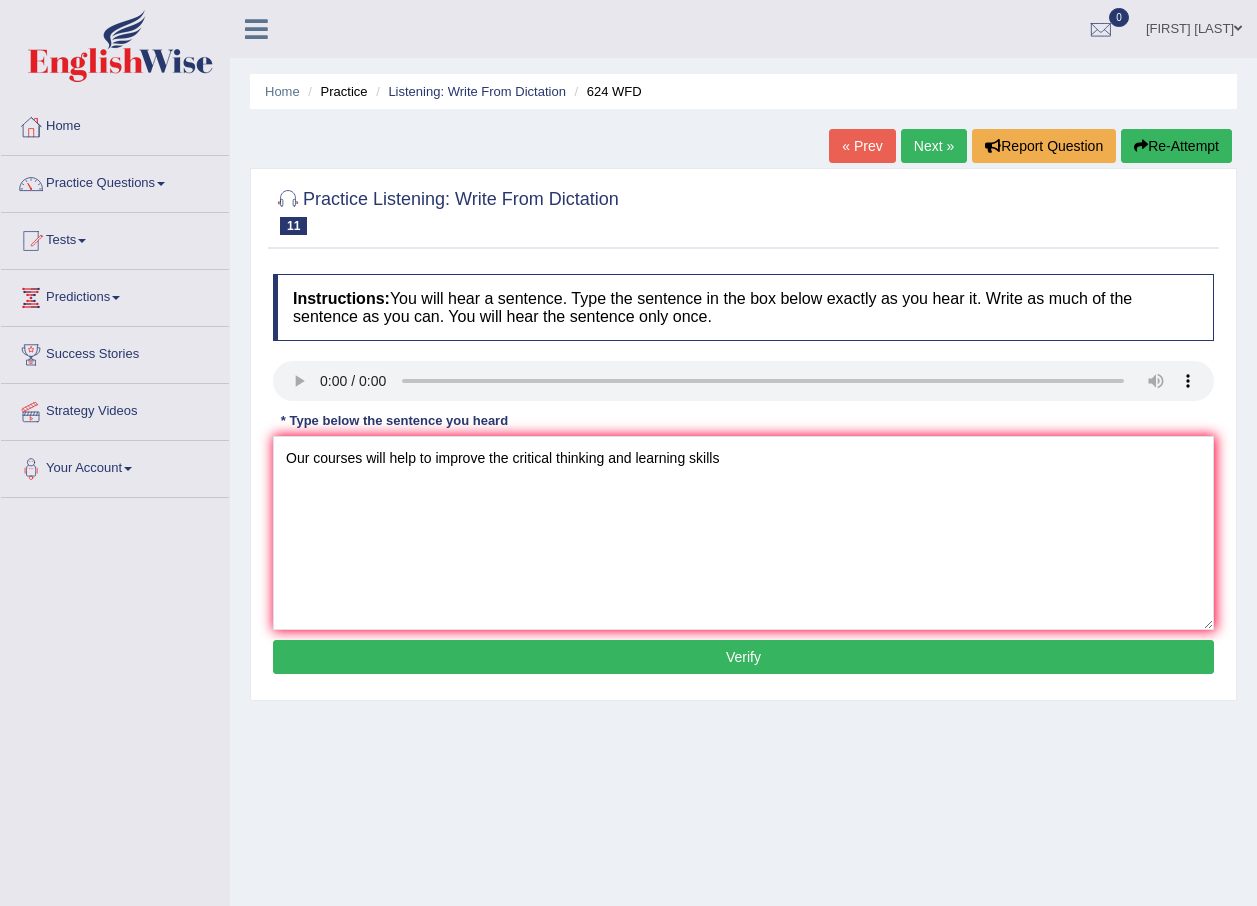 click on "Verify" at bounding box center (743, 657) 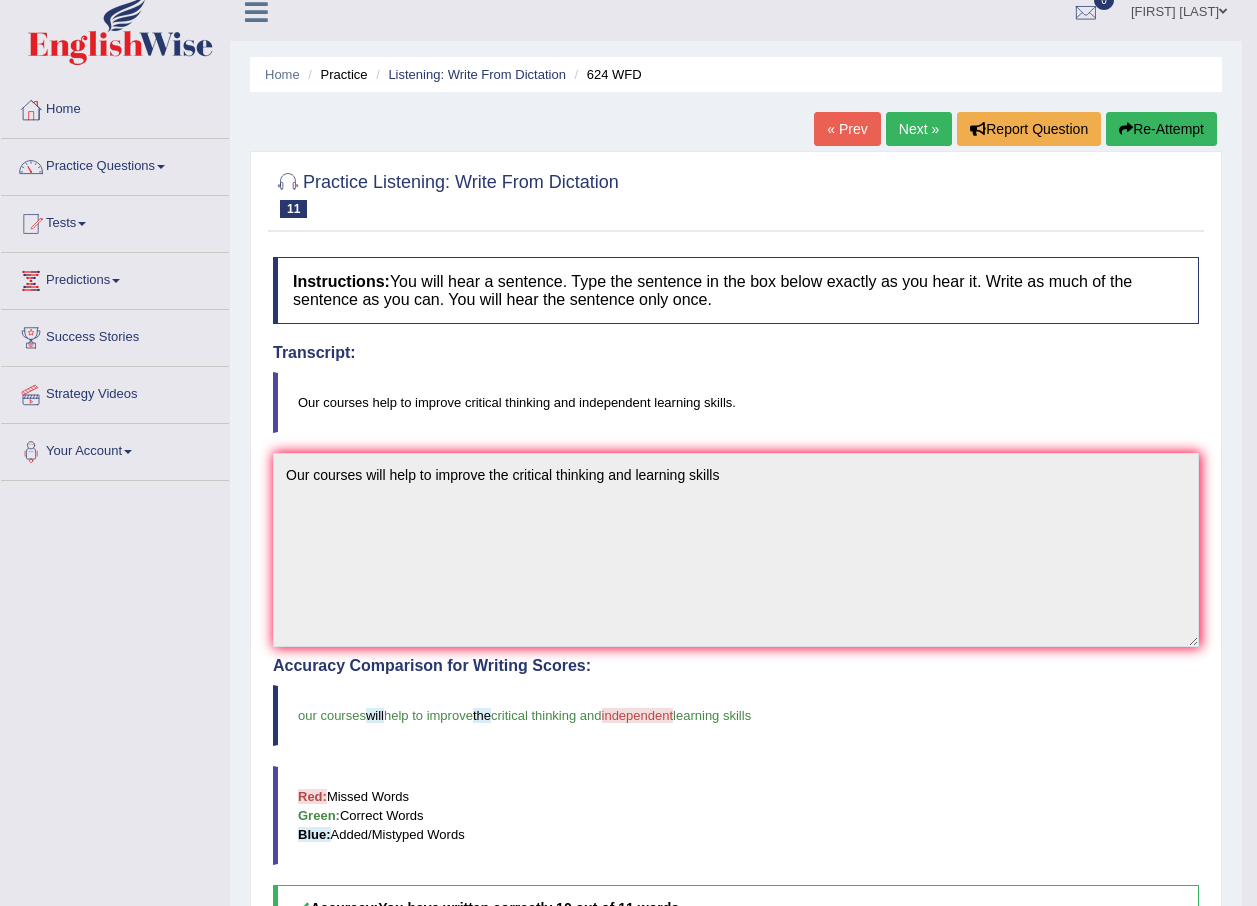 scroll, scrollTop: 0, scrollLeft: 0, axis: both 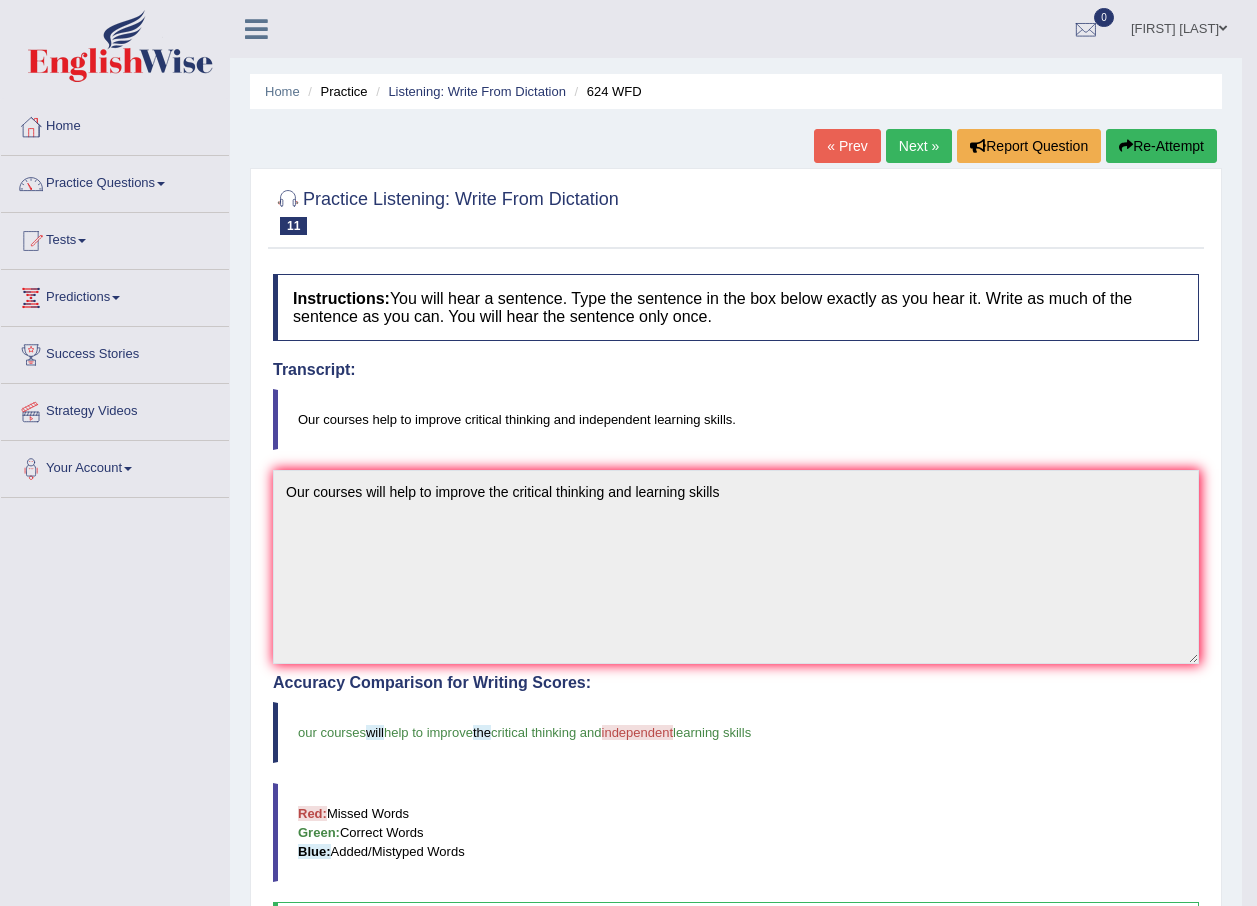 click on "Next »" at bounding box center (919, 146) 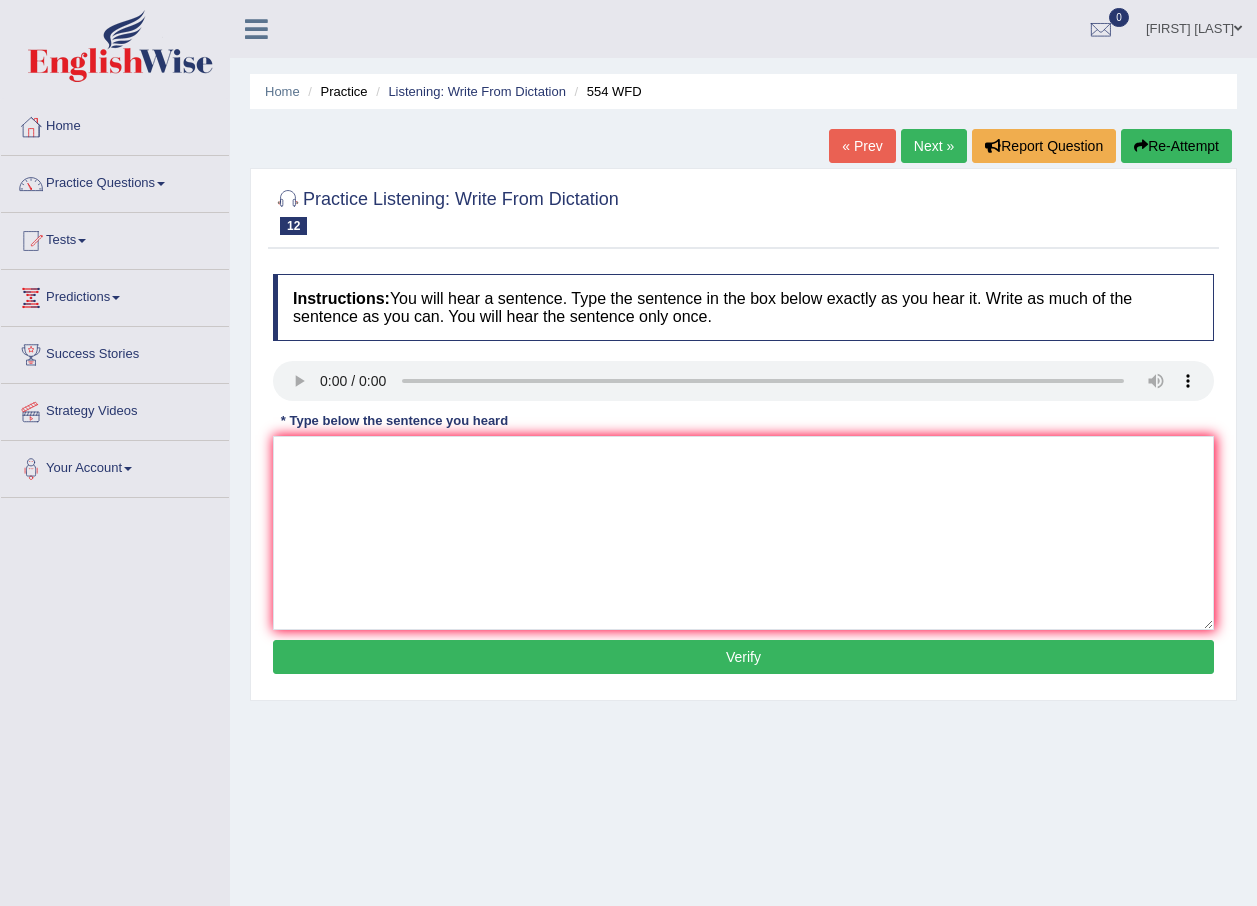 scroll, scrollTop: 0, scrollLeft: 0, axis: both 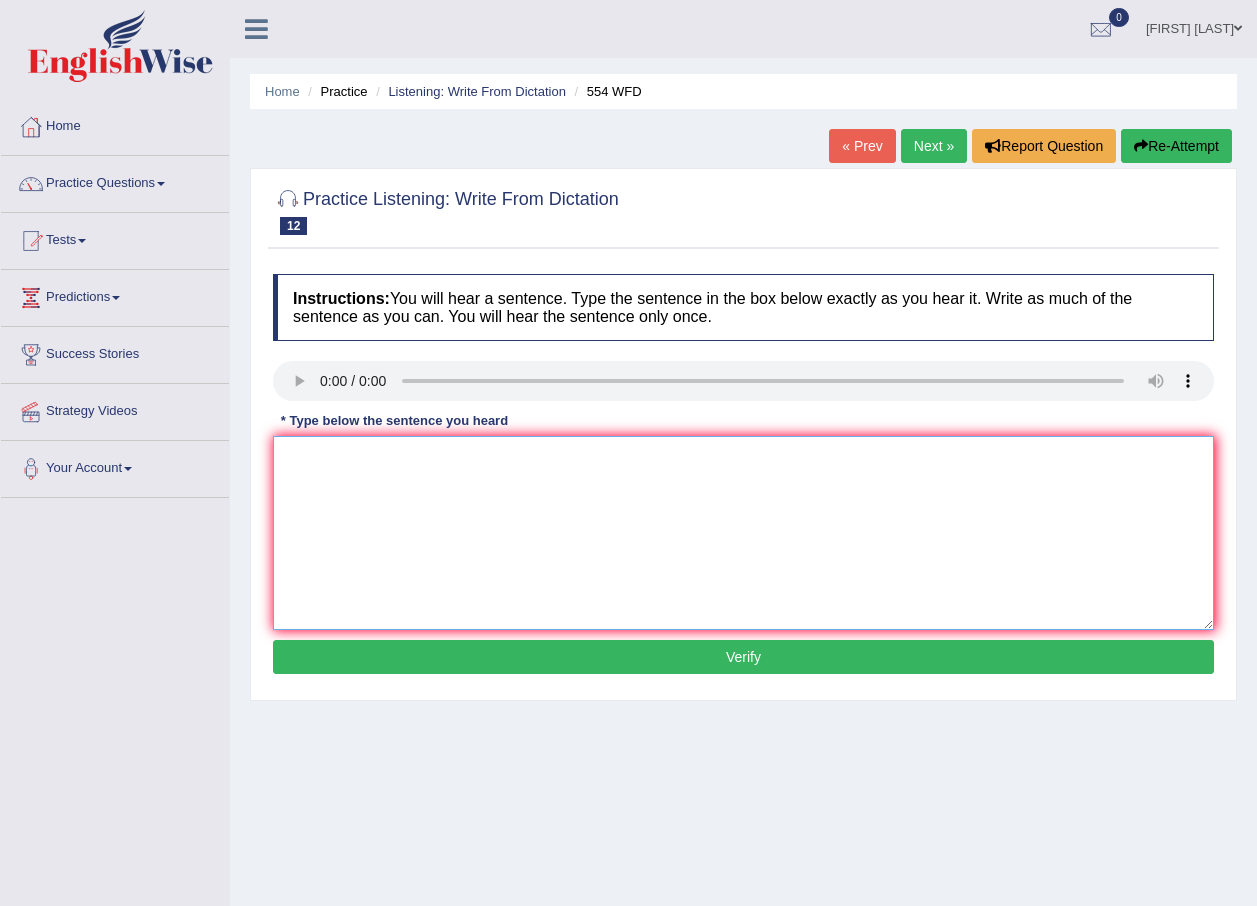 click at bounding box center (743, 533) 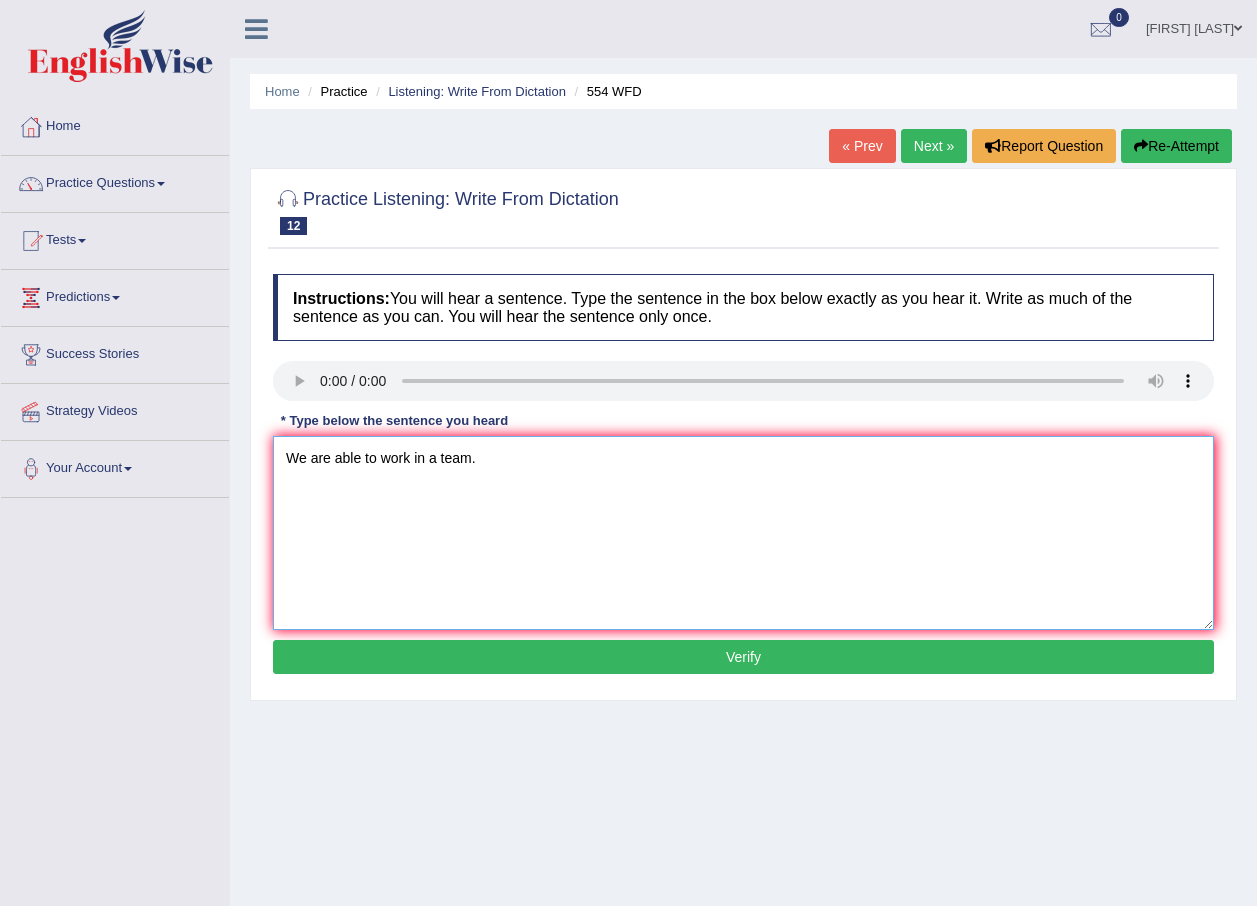 type on "We are able to work in a team." 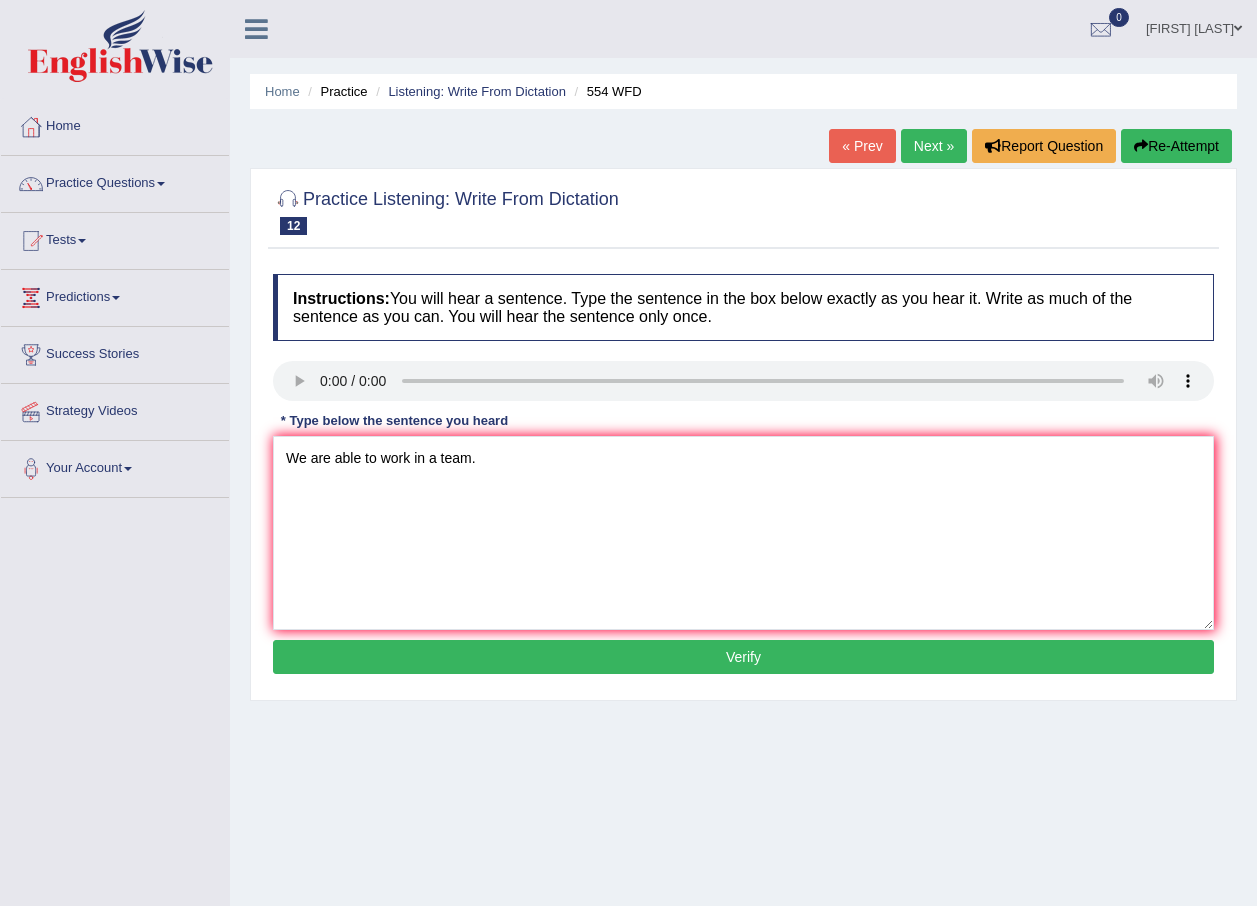 click on "Verify" at bounding box center (743, 657) 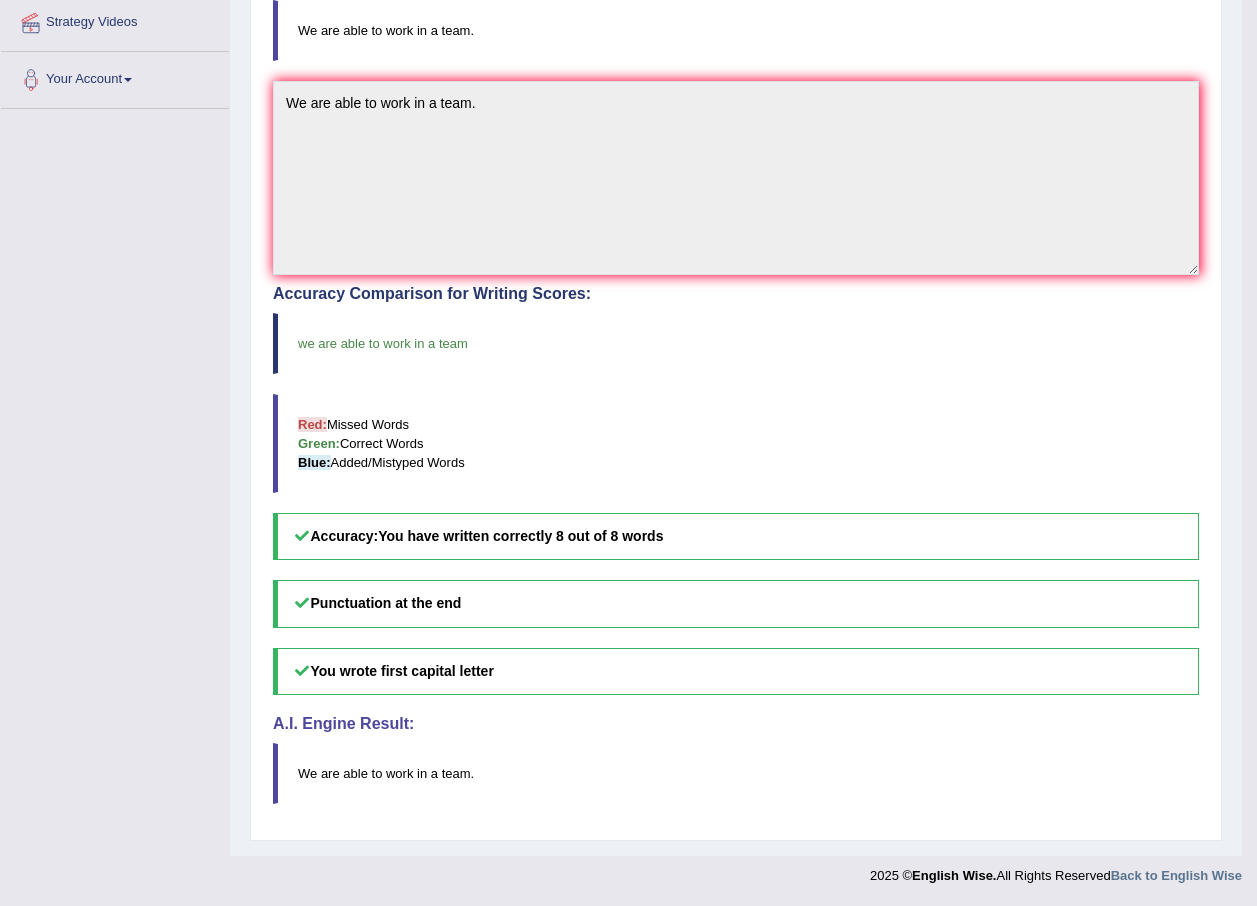 scroll, scrollTop: 0, scrollLeft: 0, axis: both 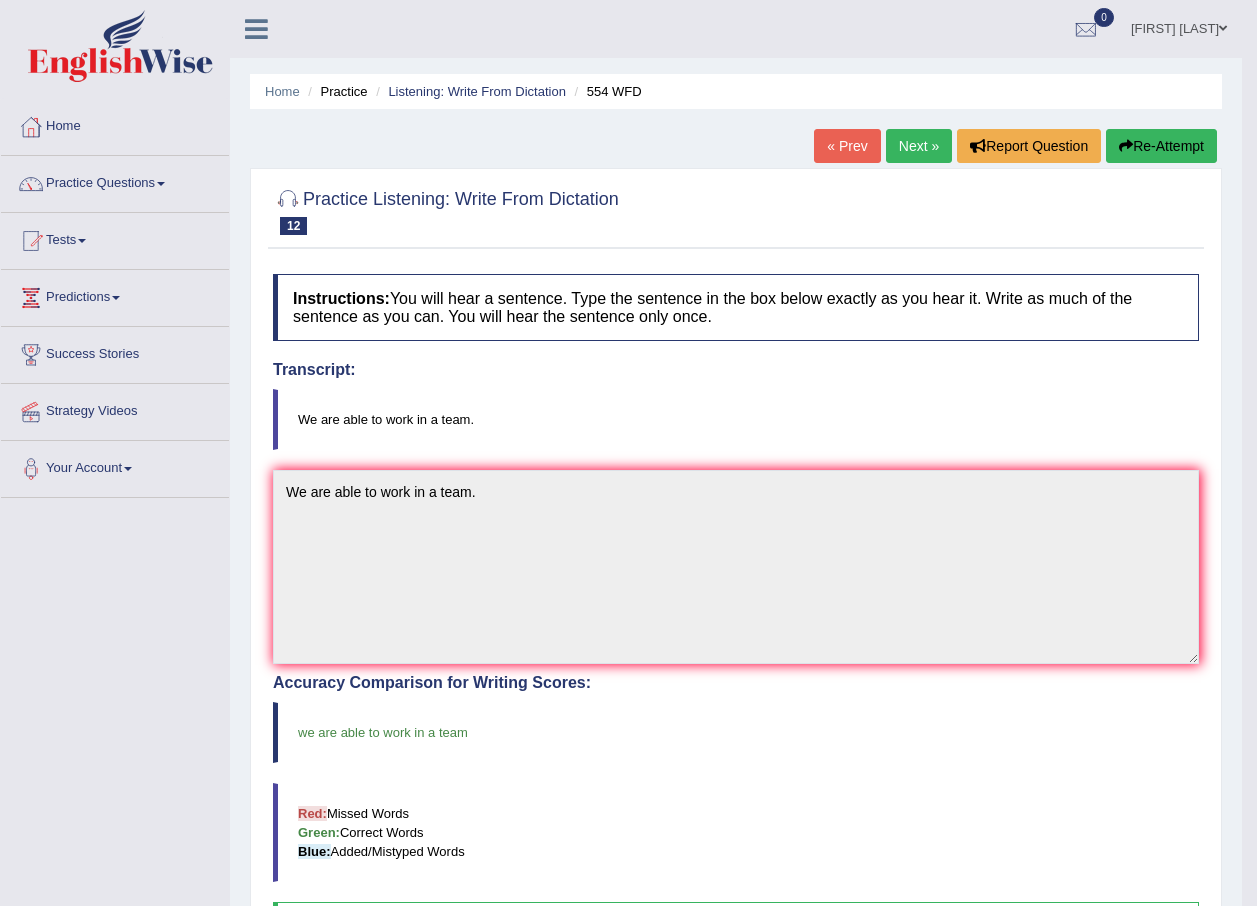 click on "Next »" at bounding box center [919, 146] 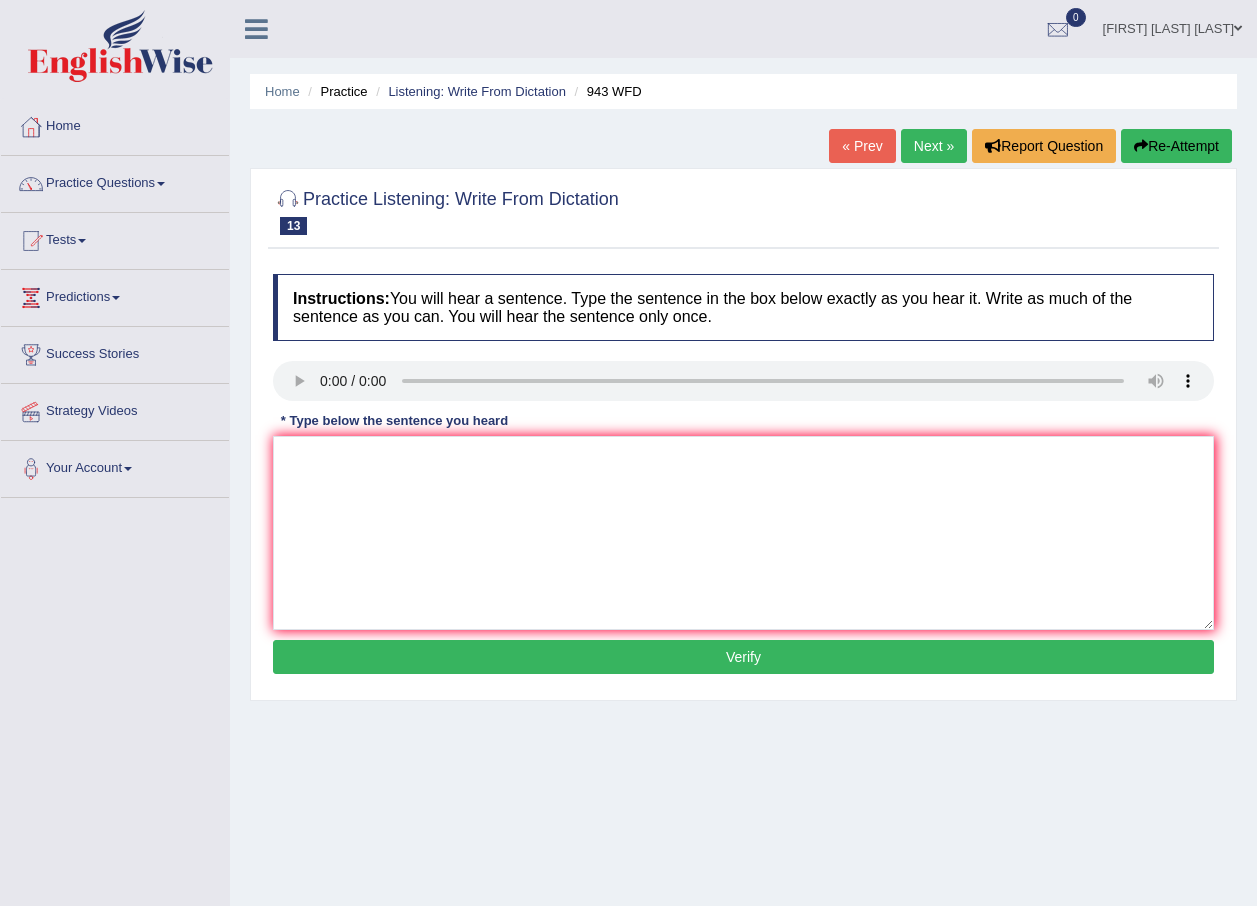 scroll, scrollTop: 0, scrollLeft: 0, axis: both 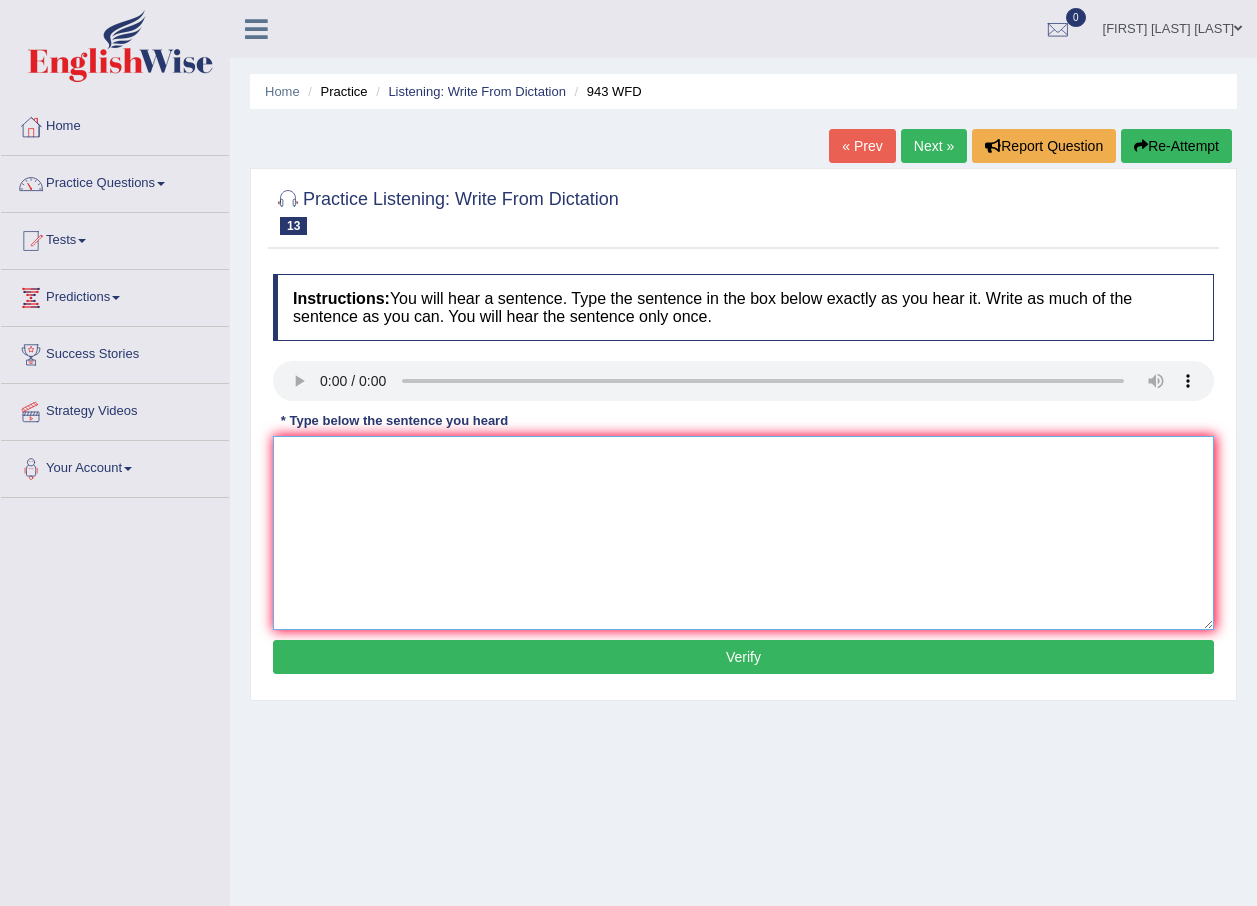 click at bounding box center (743, 533) 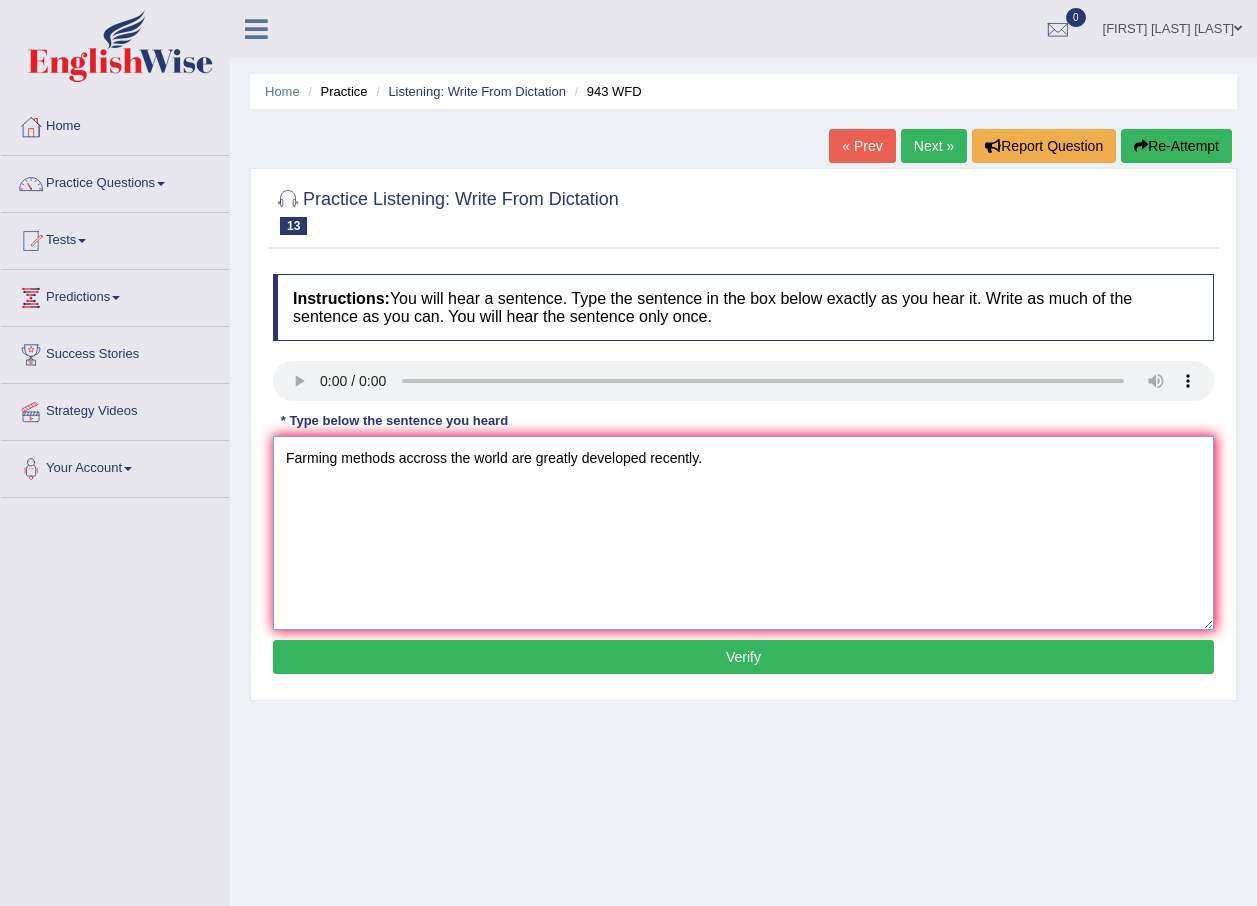 type on "Farming methods accross the world are greatly developed recently." 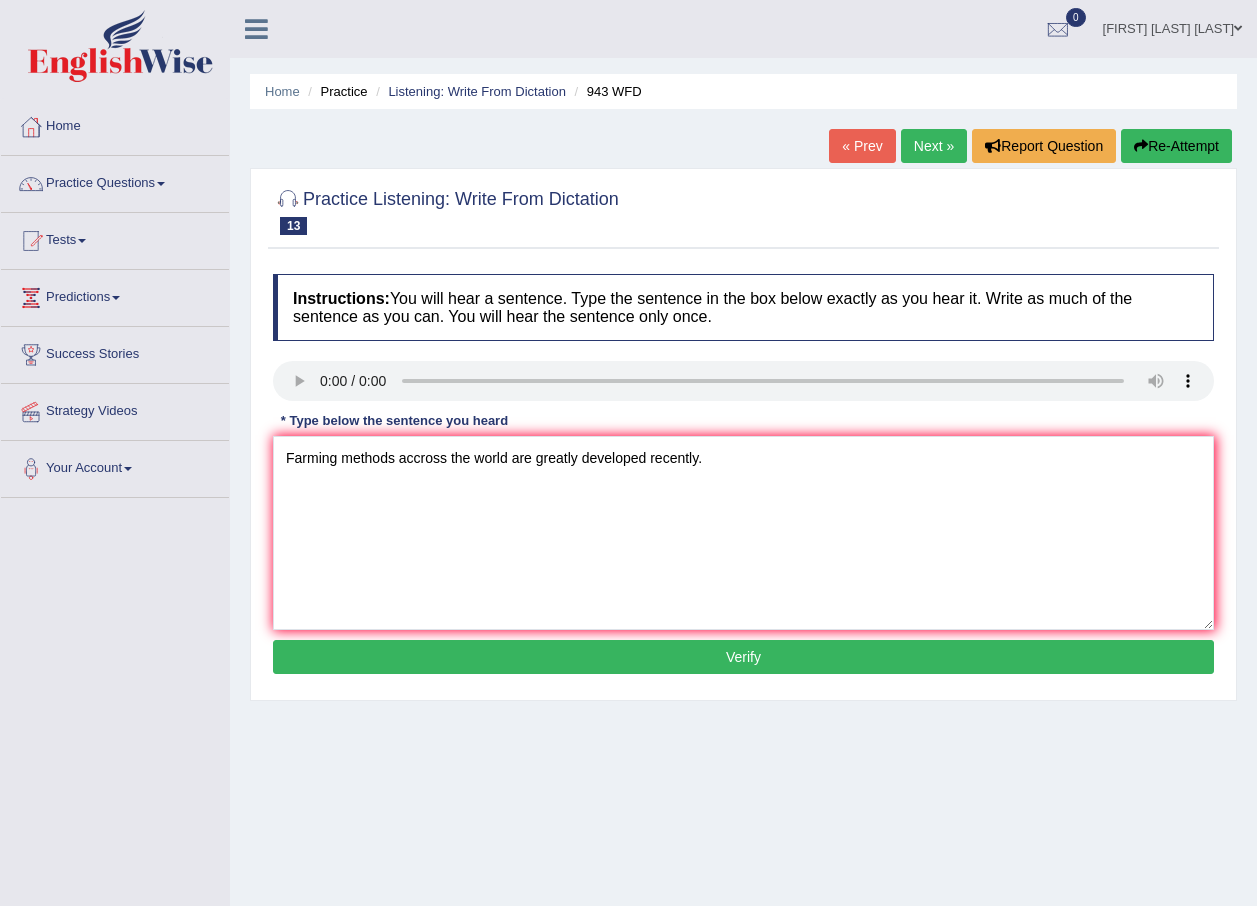 click on "Verify" at bounding box center (743, 657) 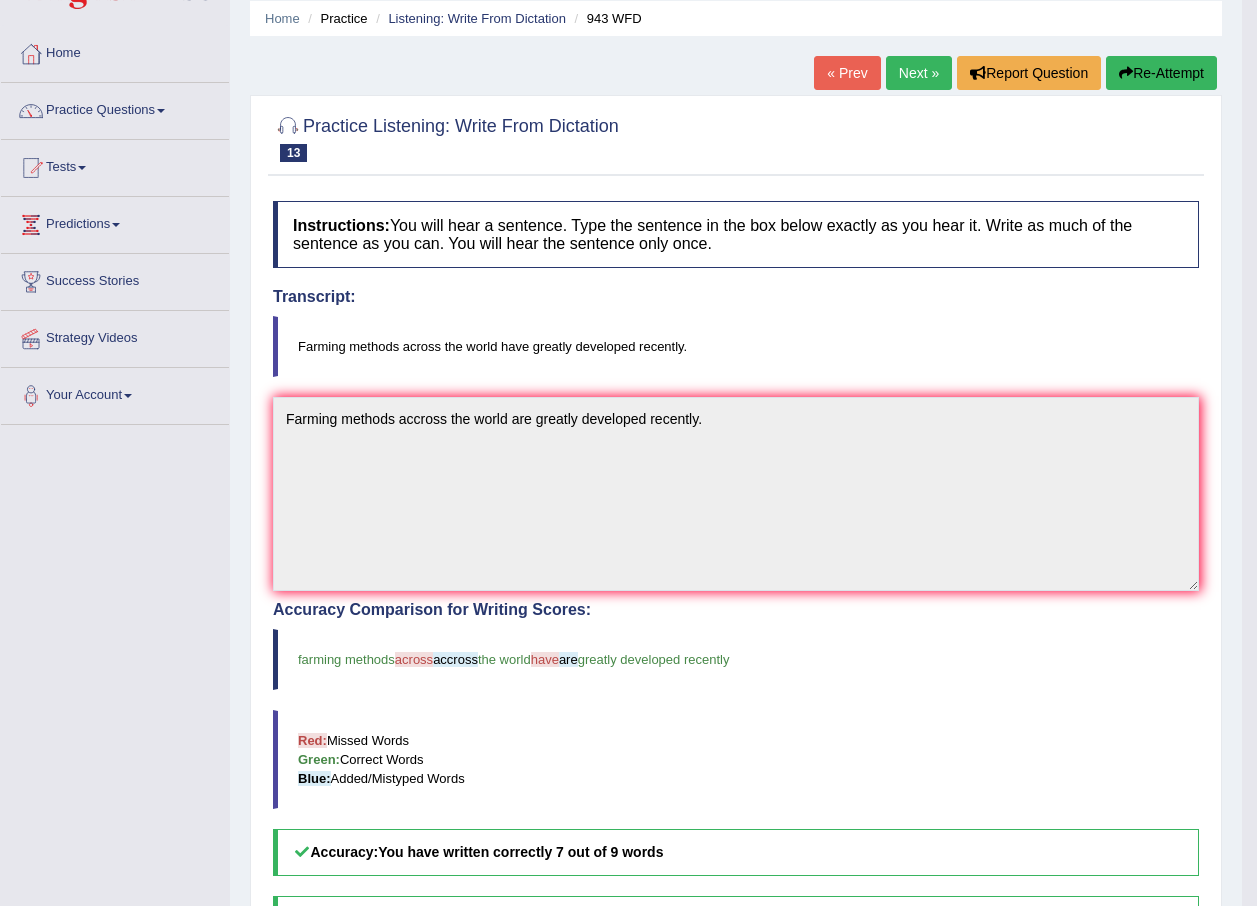 scroll, scrollTop: 0, scrollLeft: 0, axis: both 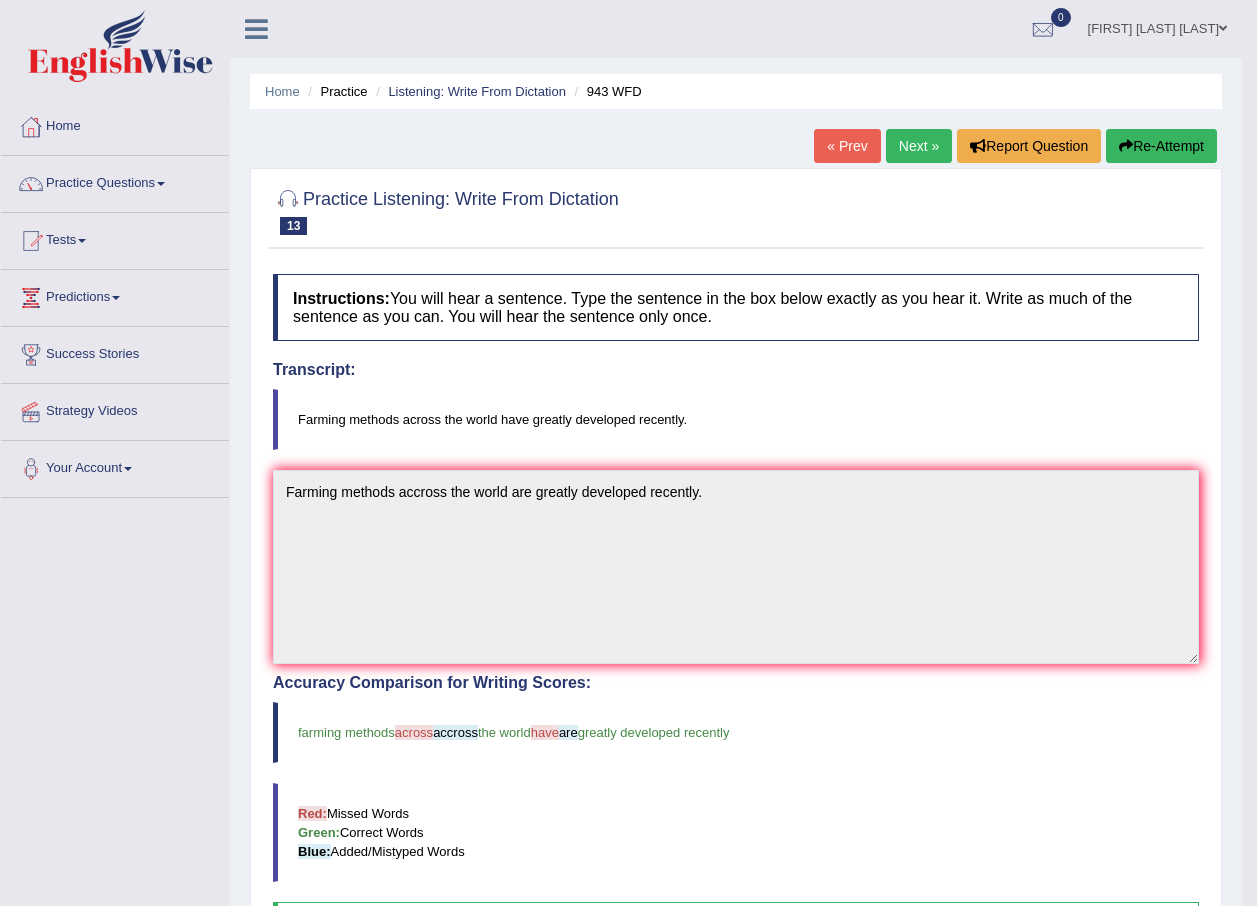 click on "Next »" at bounding box center (919, 146) 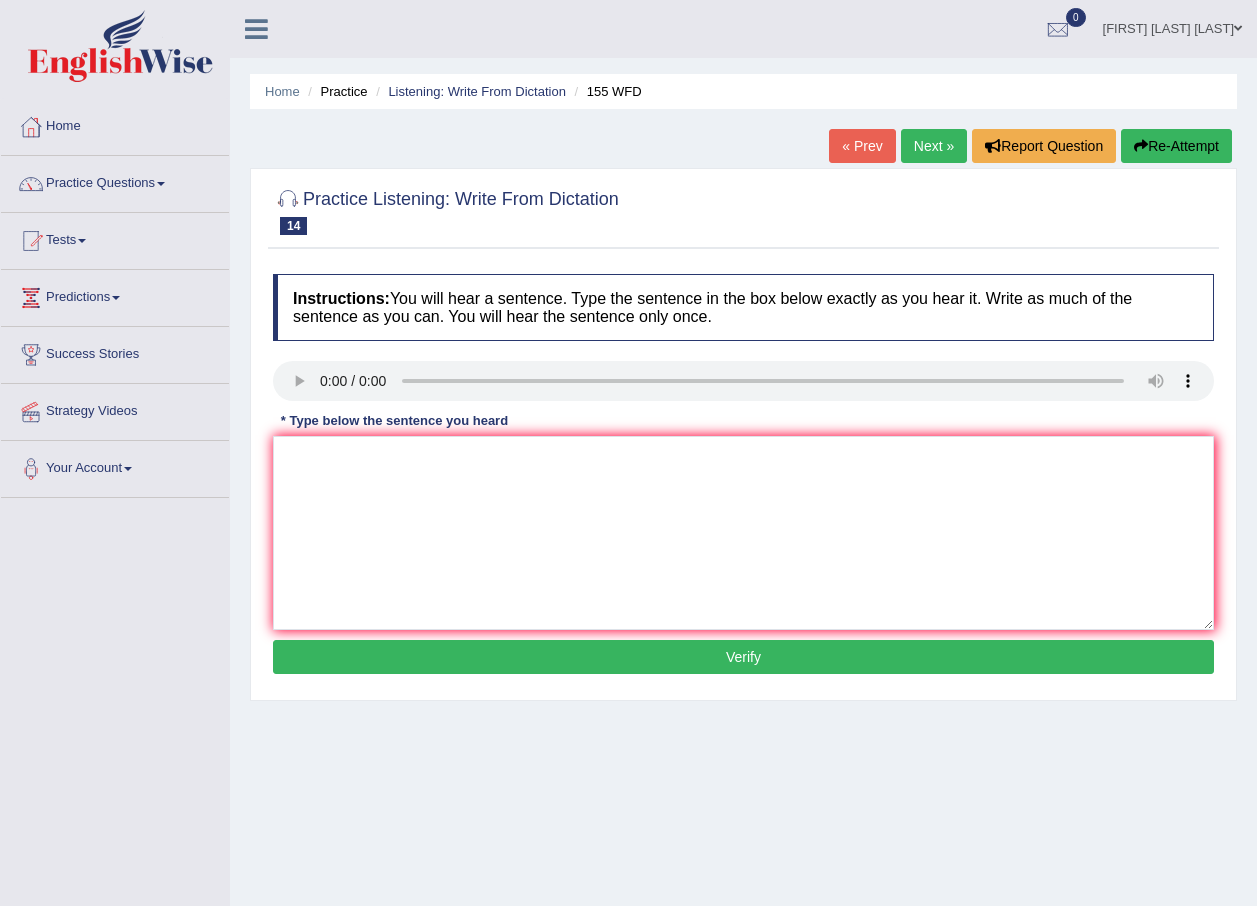 scroll, scrollTop: 0, scrollLeft: 0, axis: both 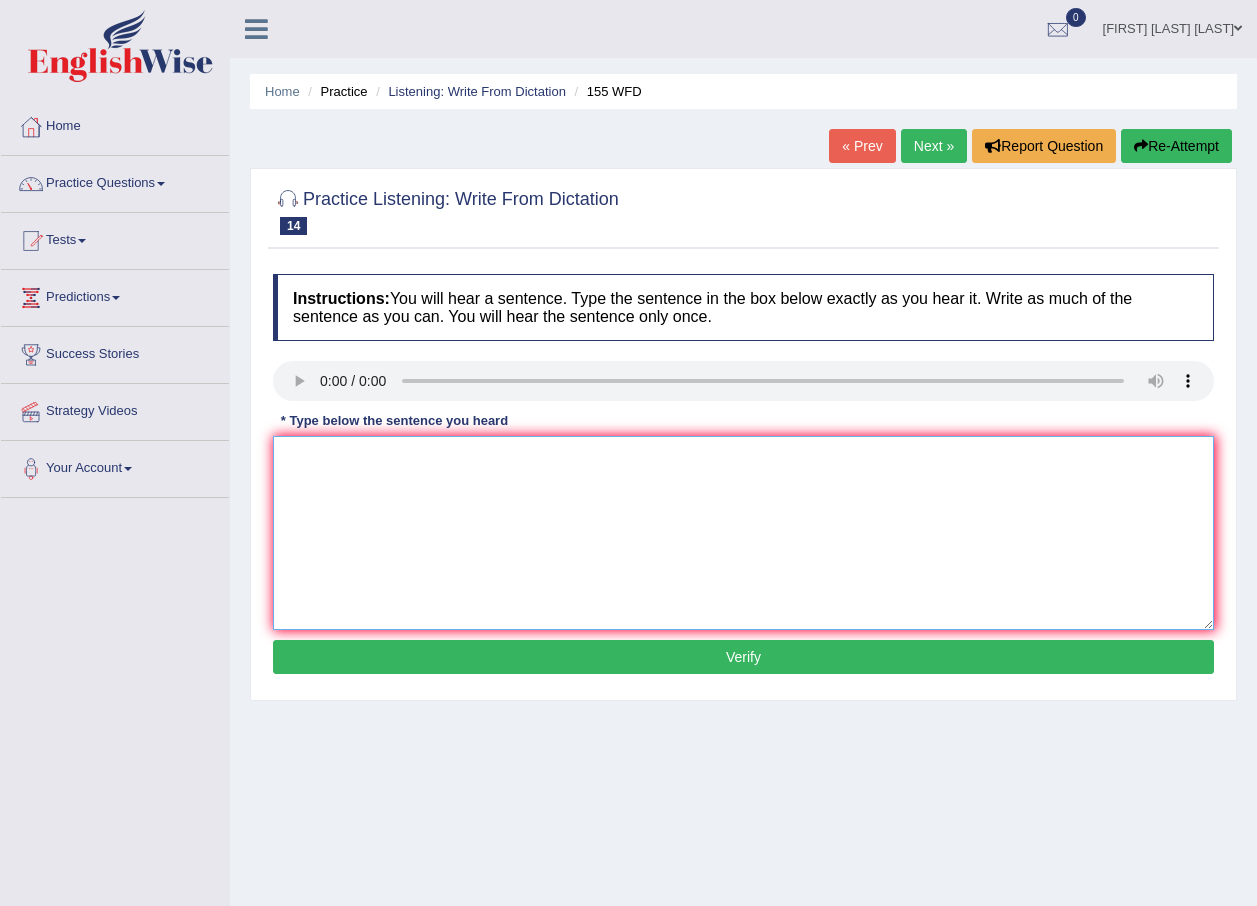 click at bounding box center [743, 533] 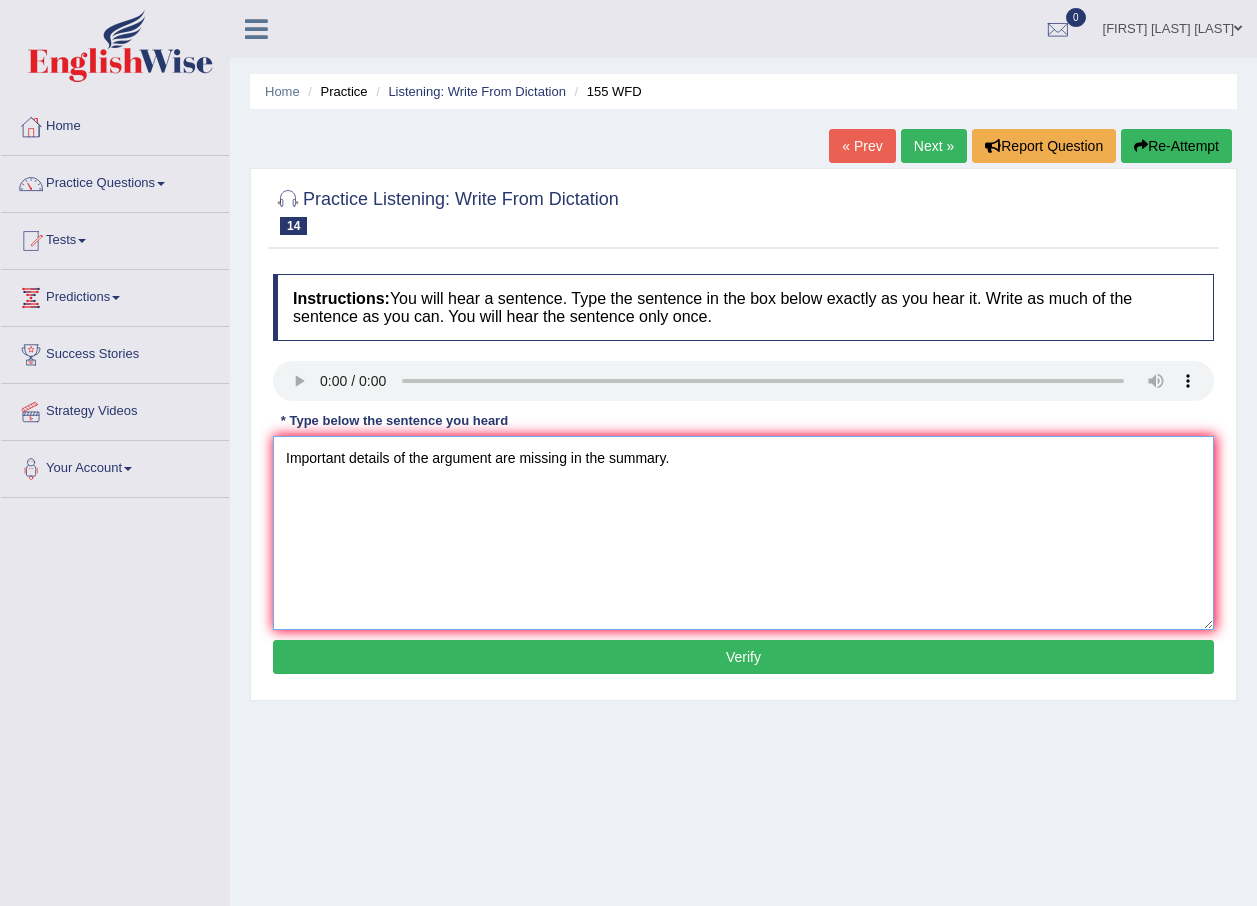 type on "Important details of the argument are missing in the summary." 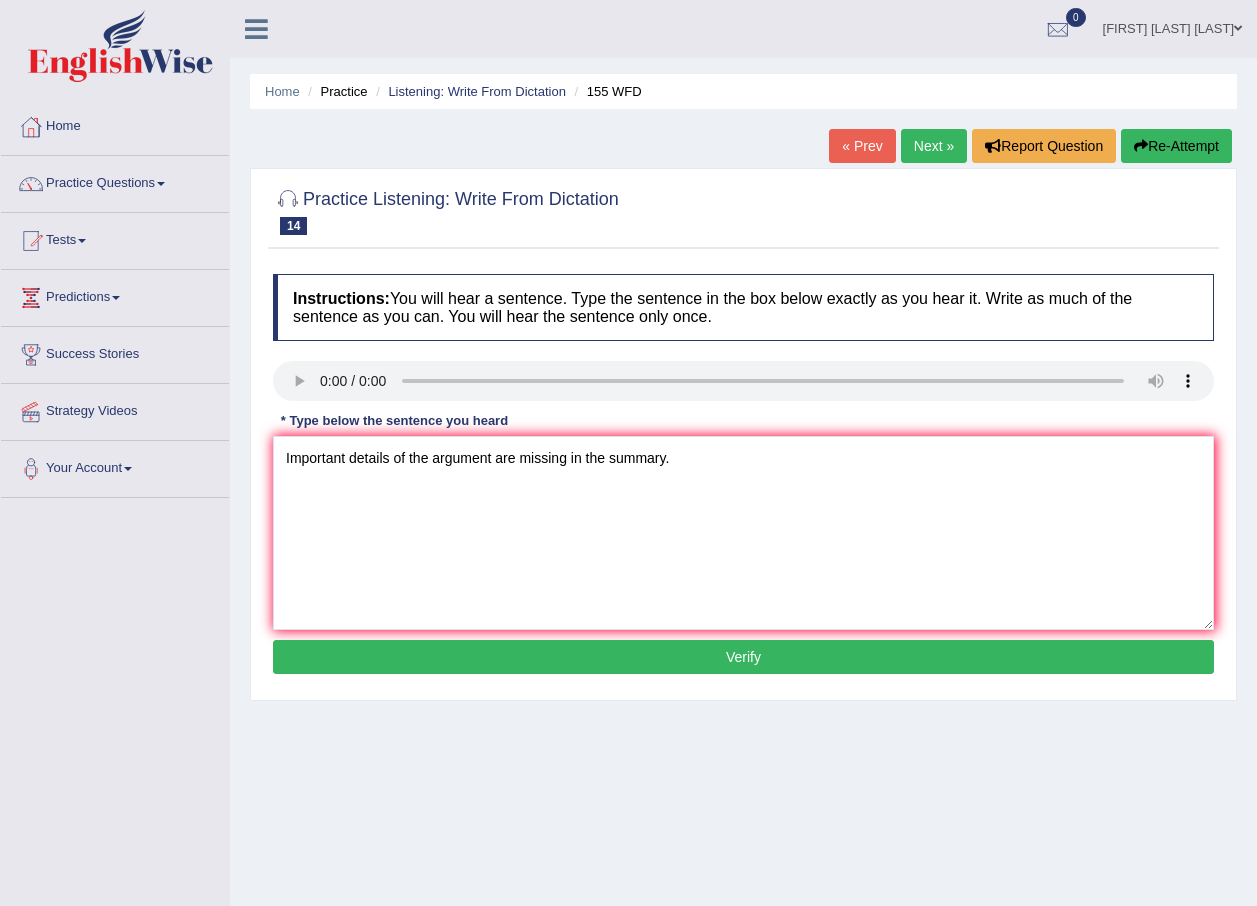 click on "Verify" at bounding box center [743, 657] 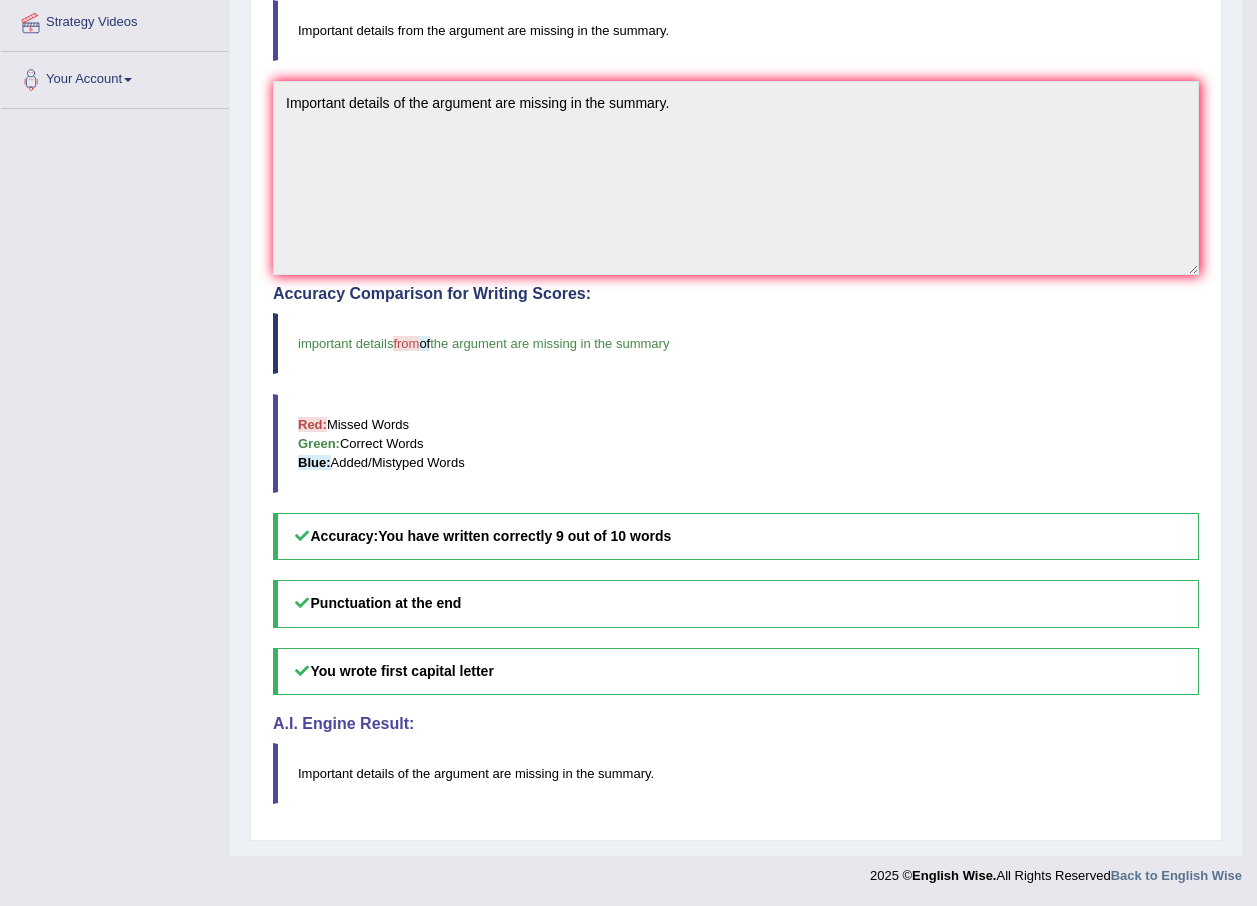 scroll, scrollTop: 0, scrollLeft: 0, axis: both 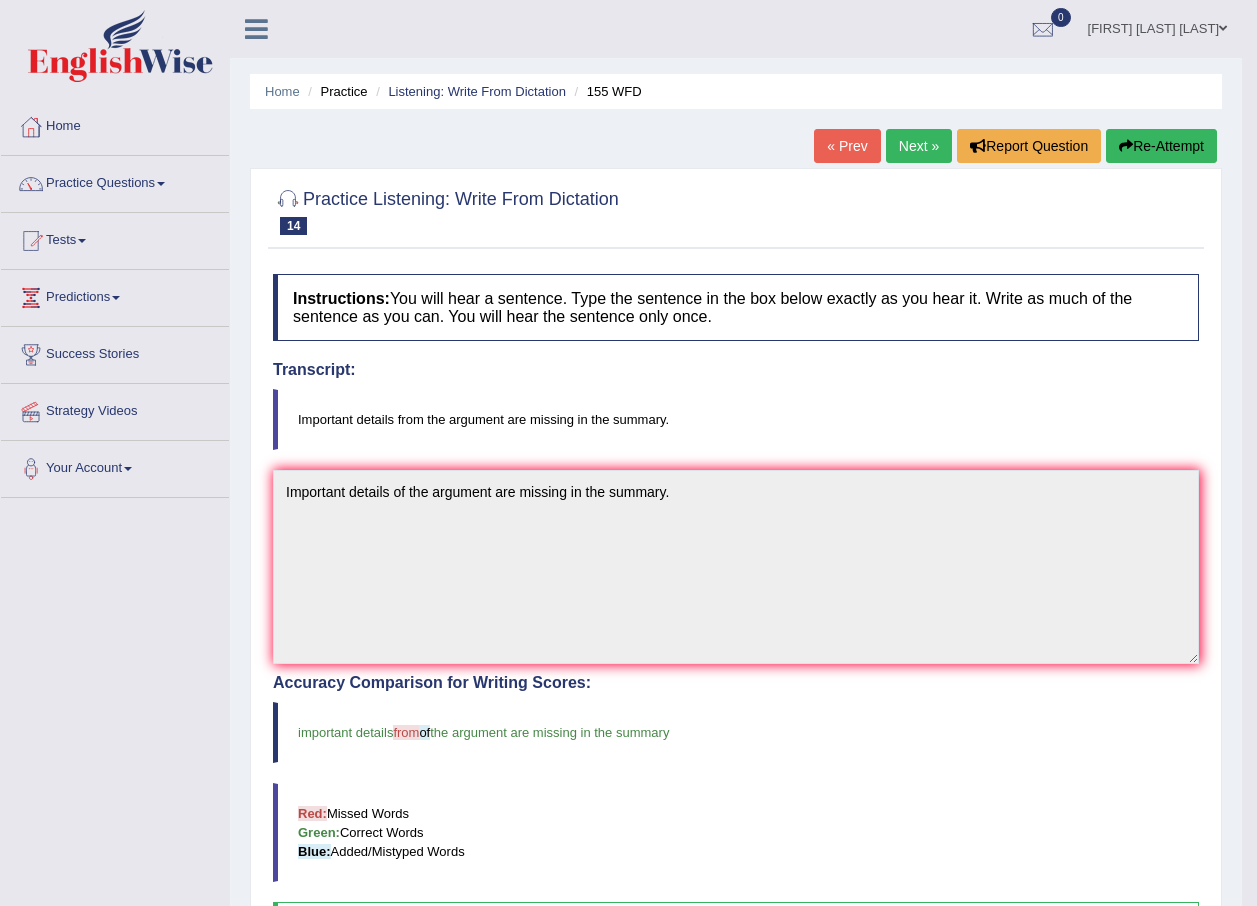 click on "Next »" at bounding box center [919, 146] 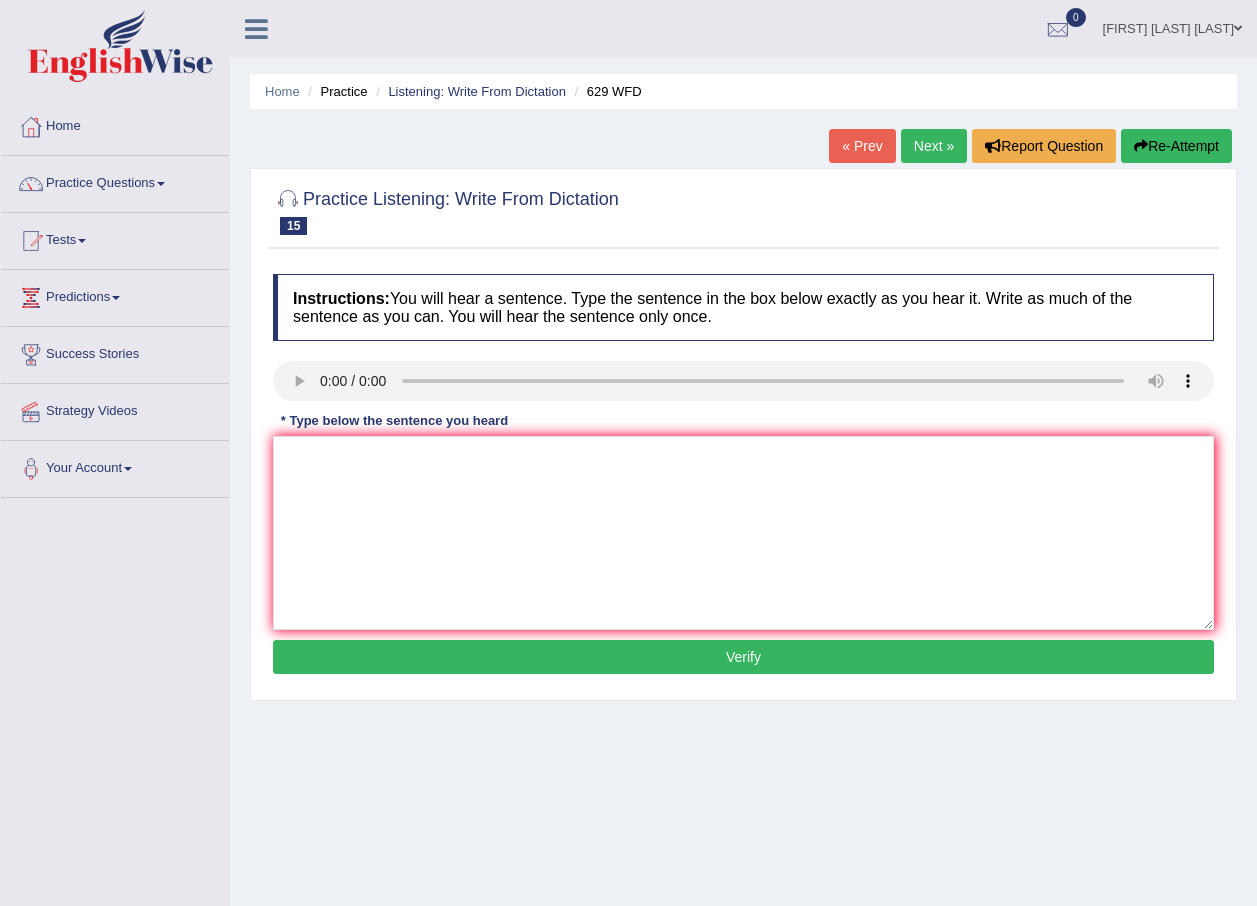 scroll, scrollTop: 0, scrollLeft: 0, axis: both 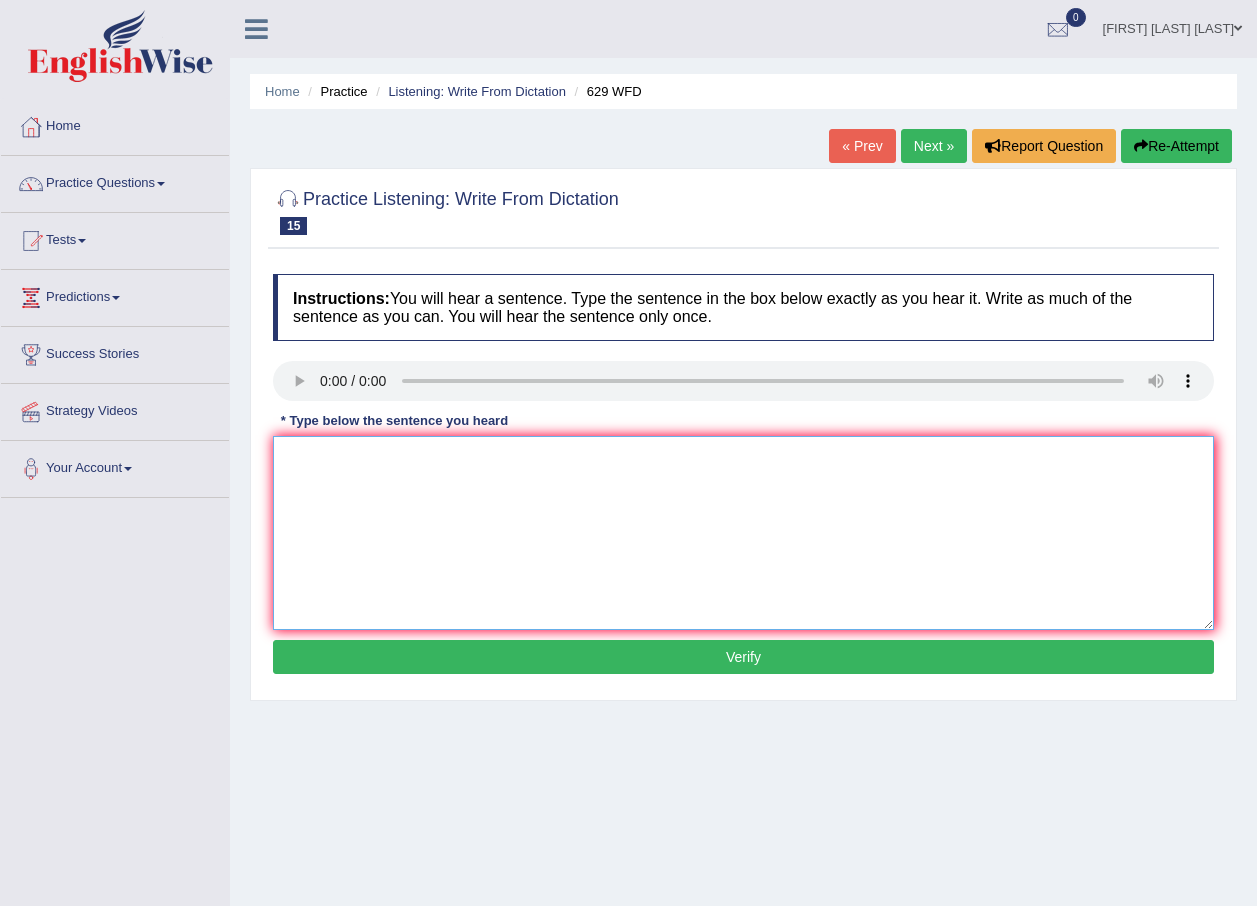 click at bounding box center (743, 533) 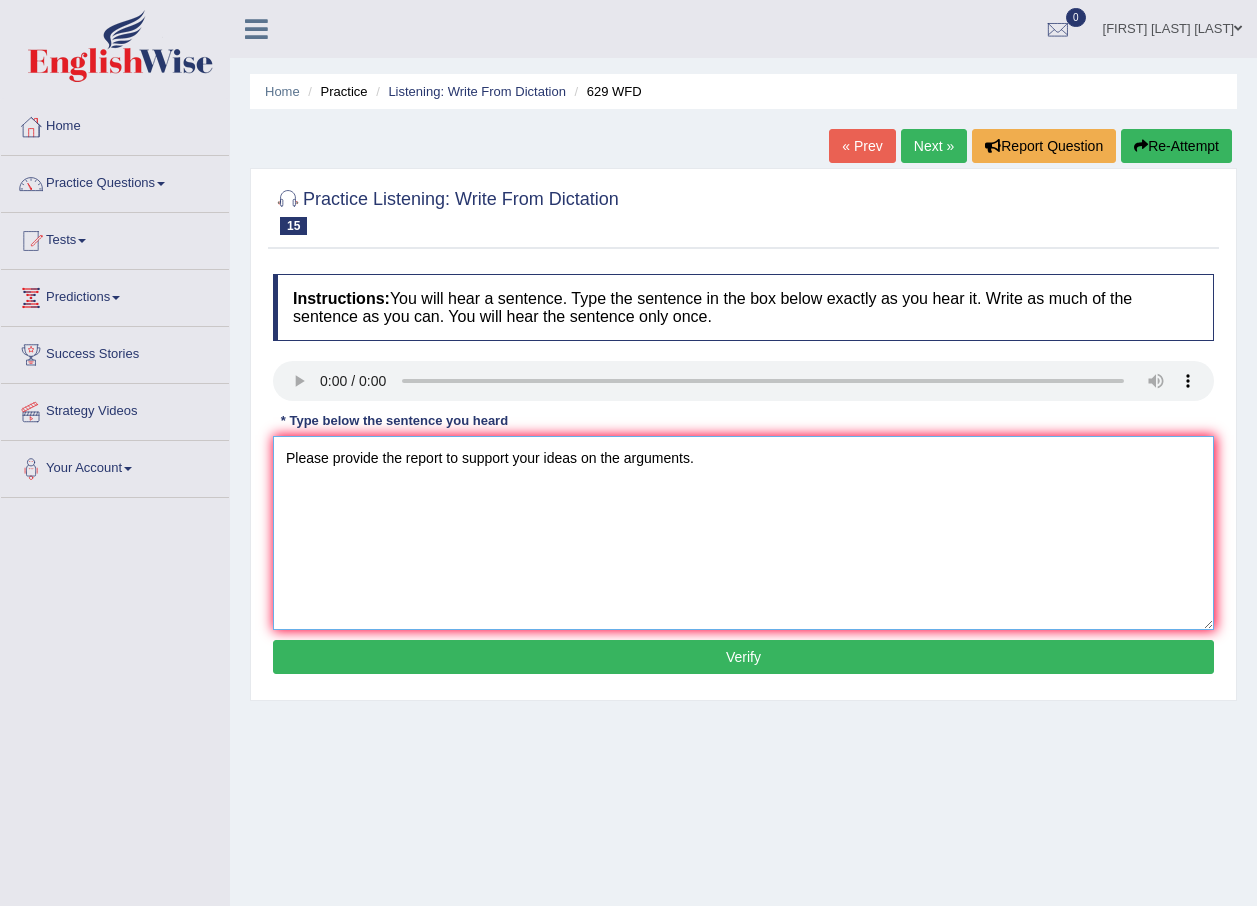 type on "Please provide the report to support your ideas on the arguments." 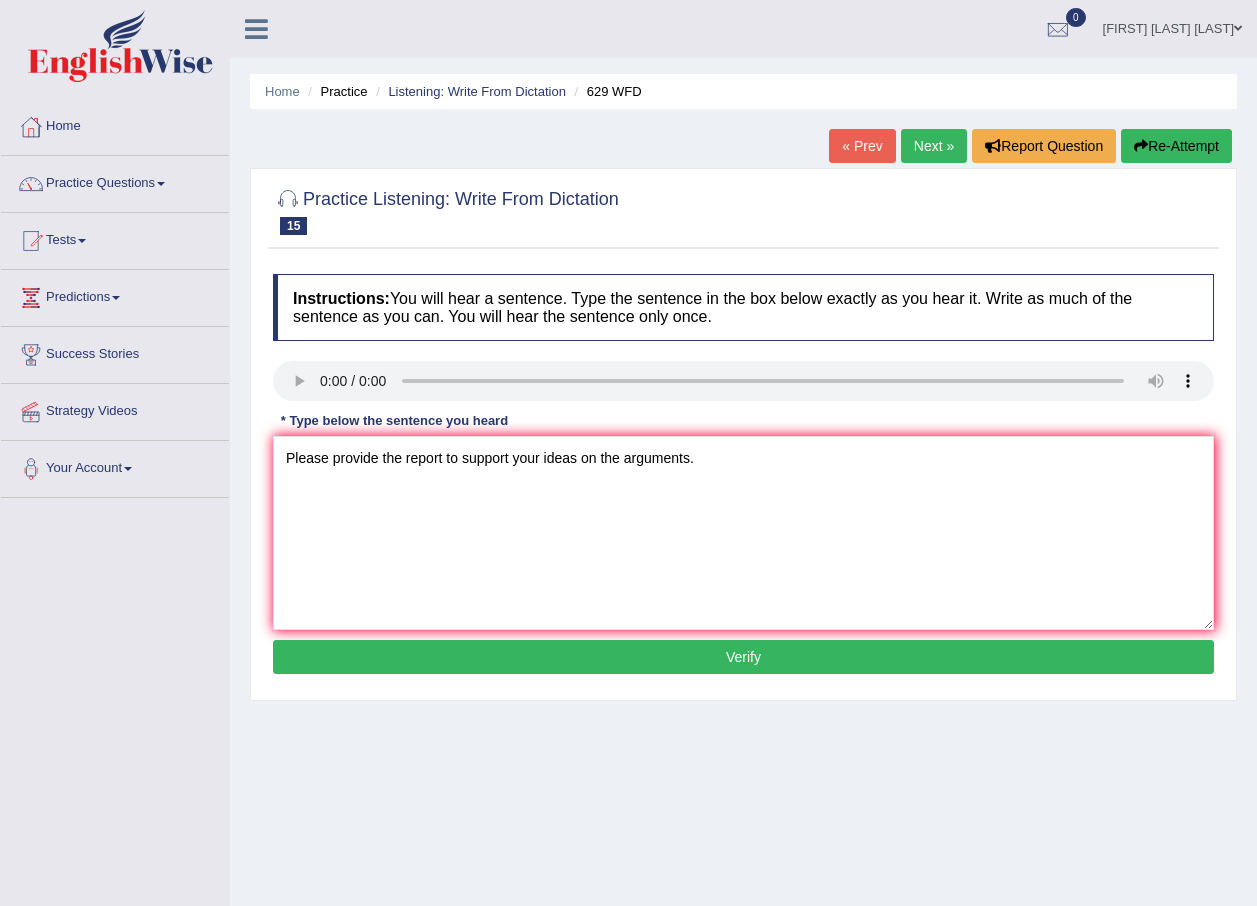 click on "Verify" at bounding box center [743, 657] 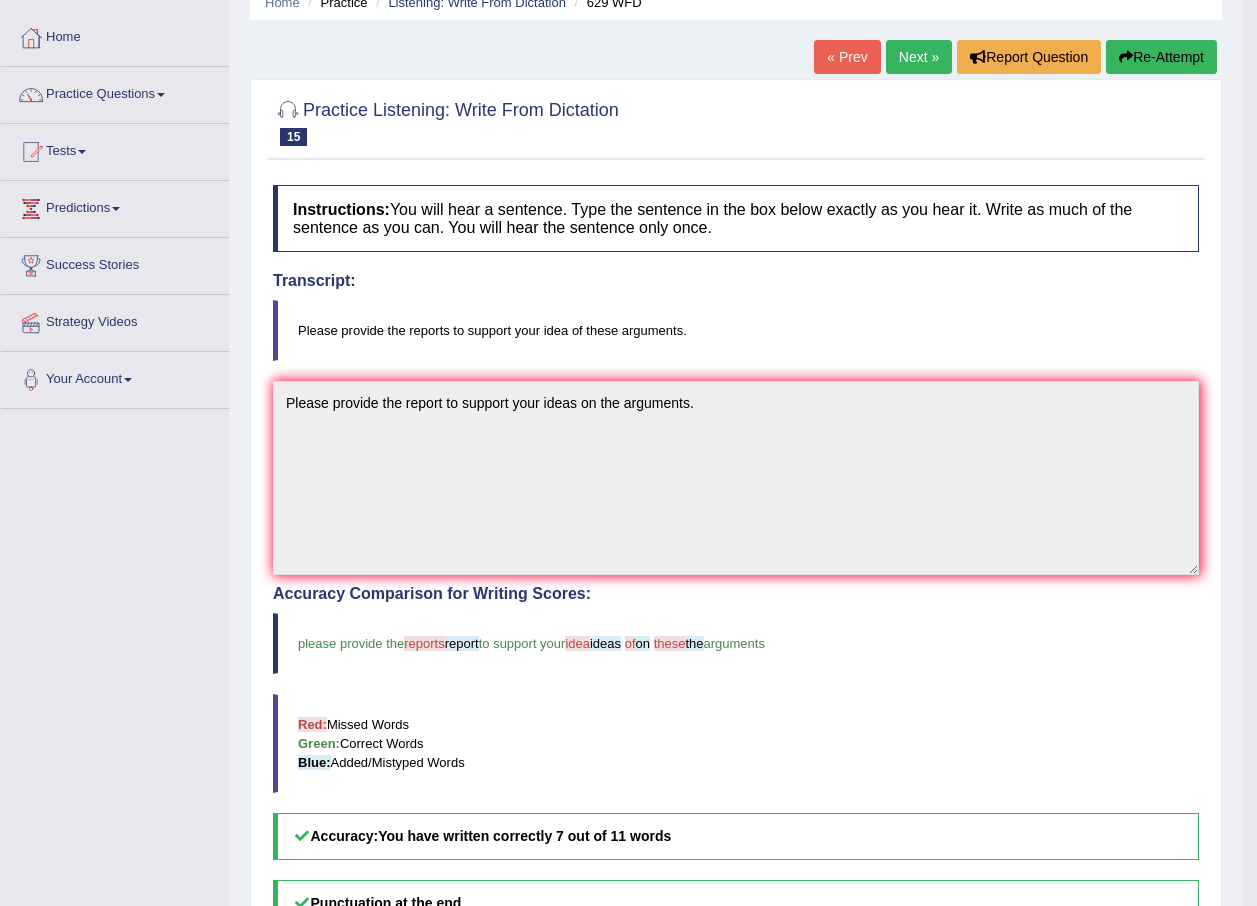 scroll, scrollTop: 0, scrollLeft: 0, axis: both 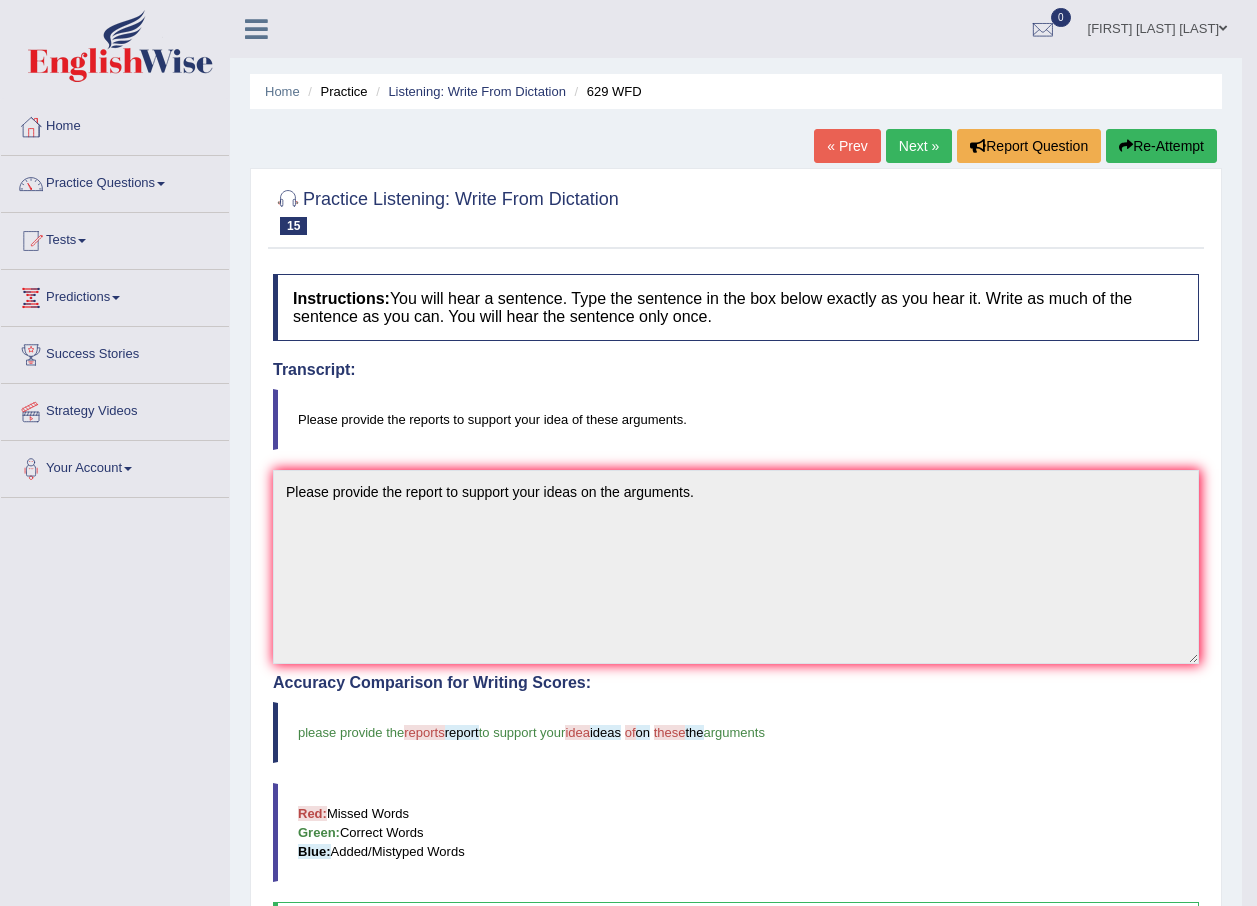 click on "Next »" at bounding box center [919, 146] 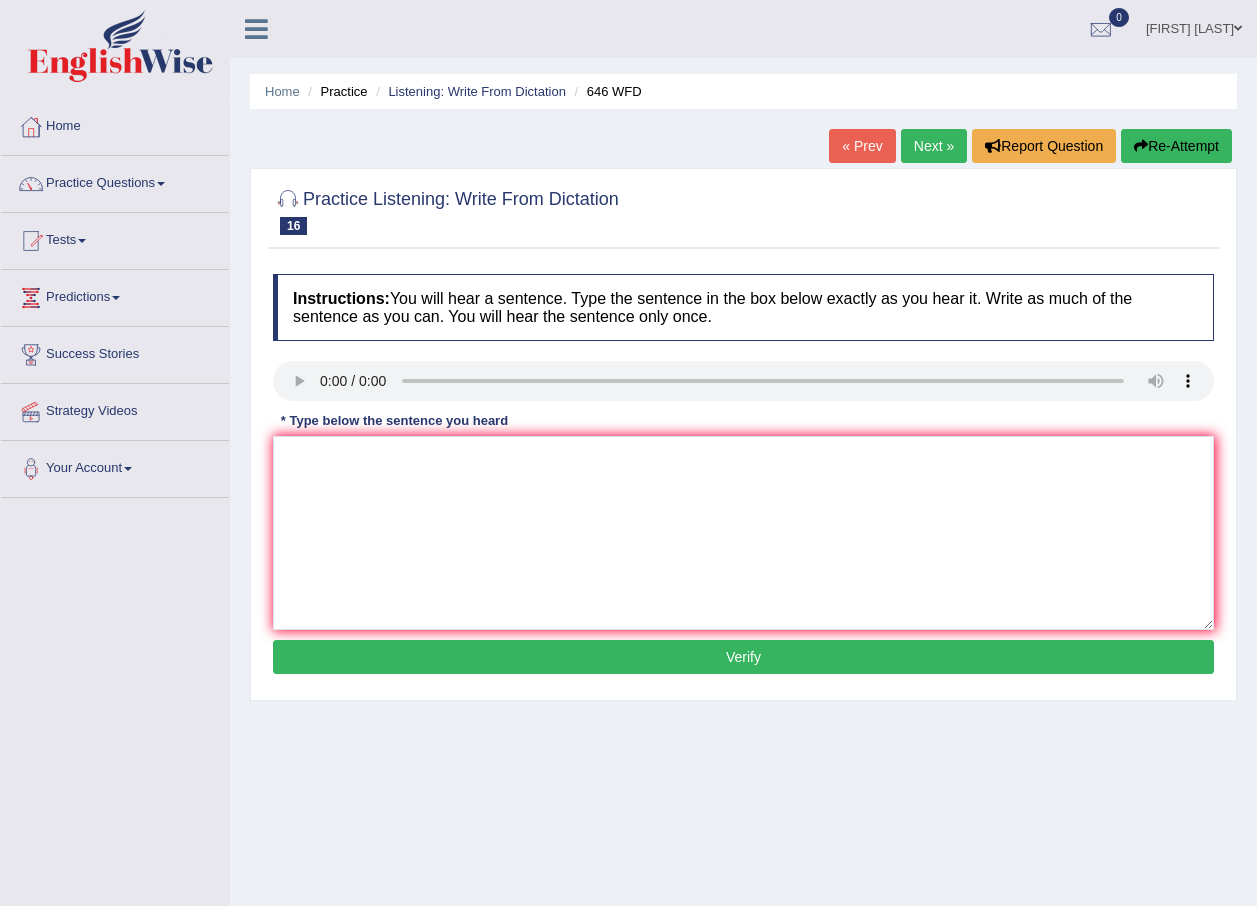 scroll, scrollTop: 0, scrollLeft: 0, axis: both 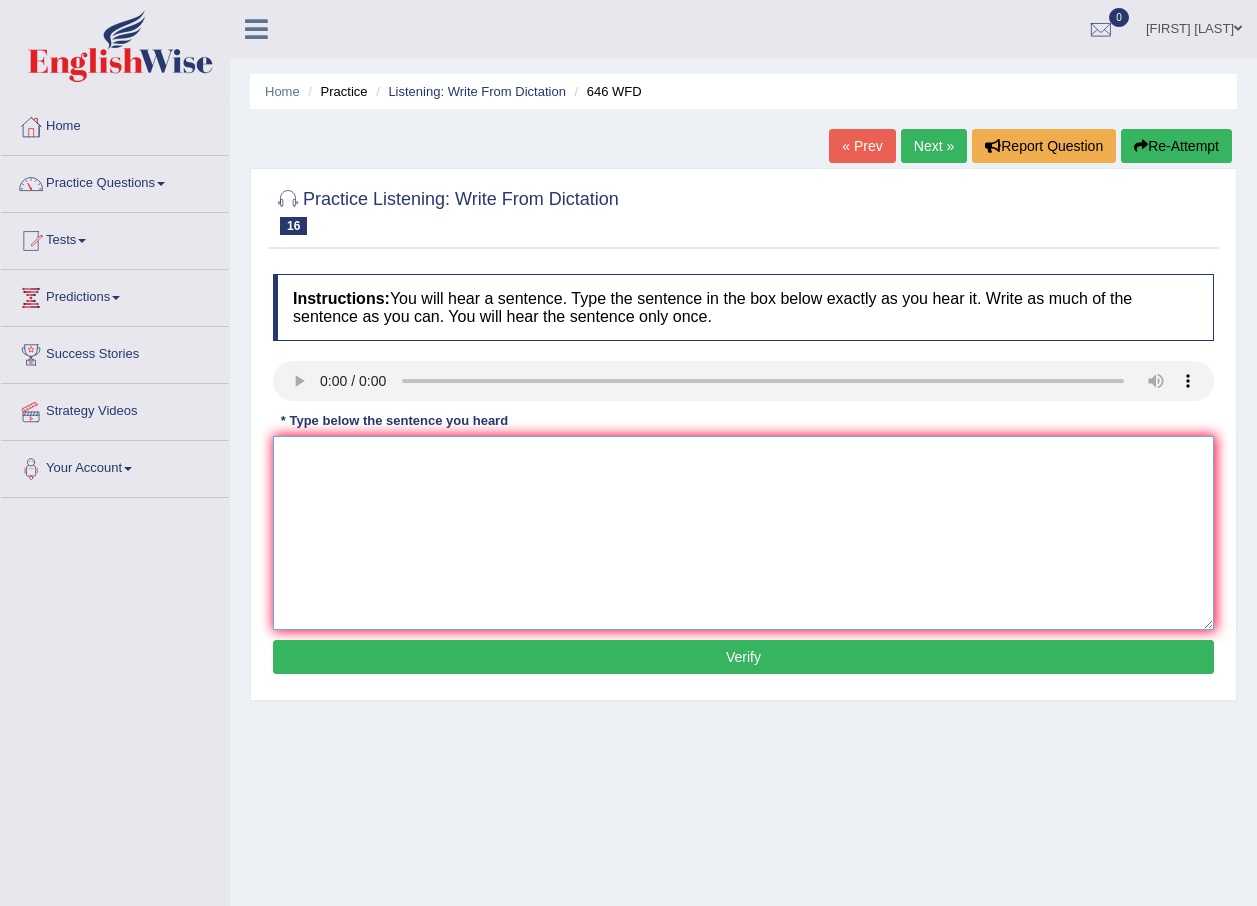 click at bounding box center (743, 533) 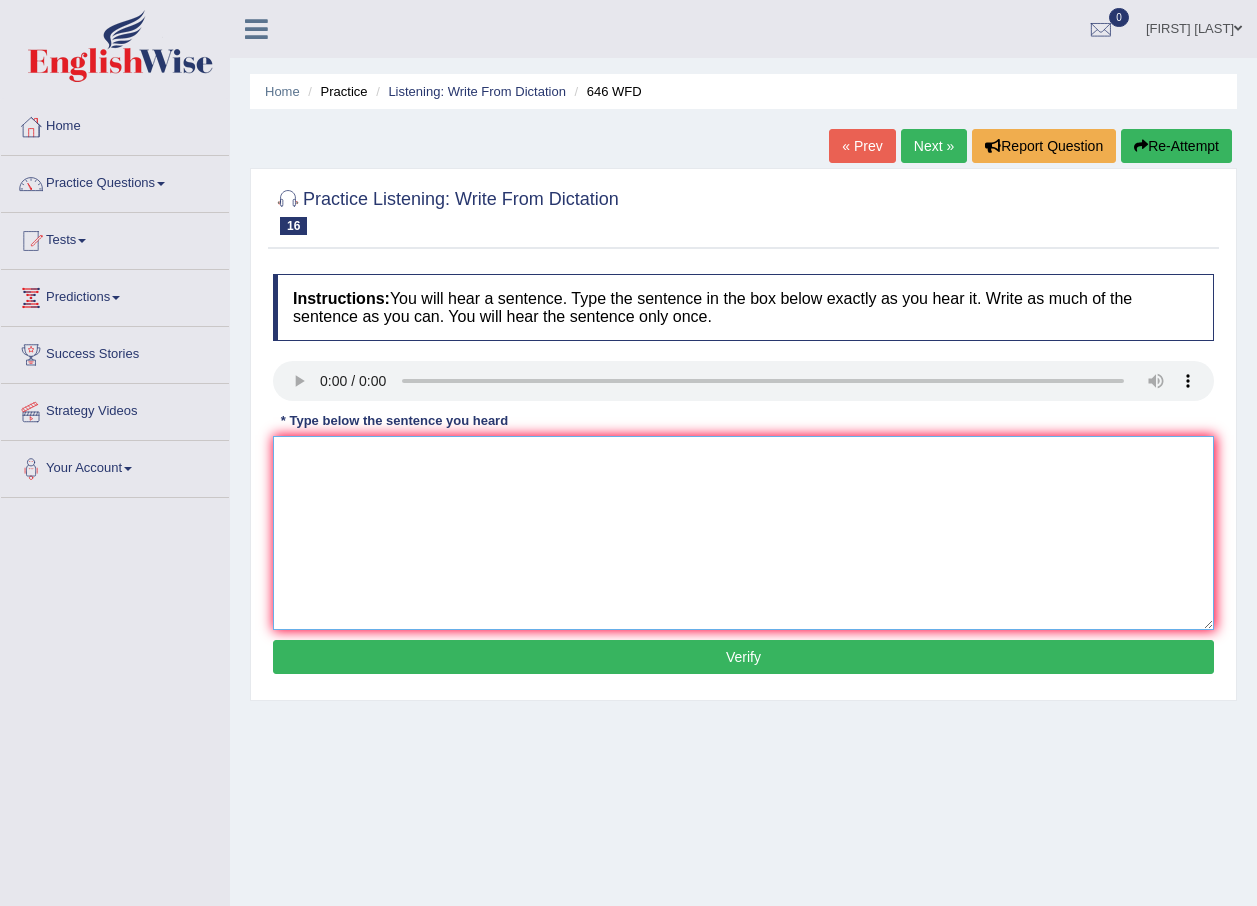 click at bounding box center [743, 533] 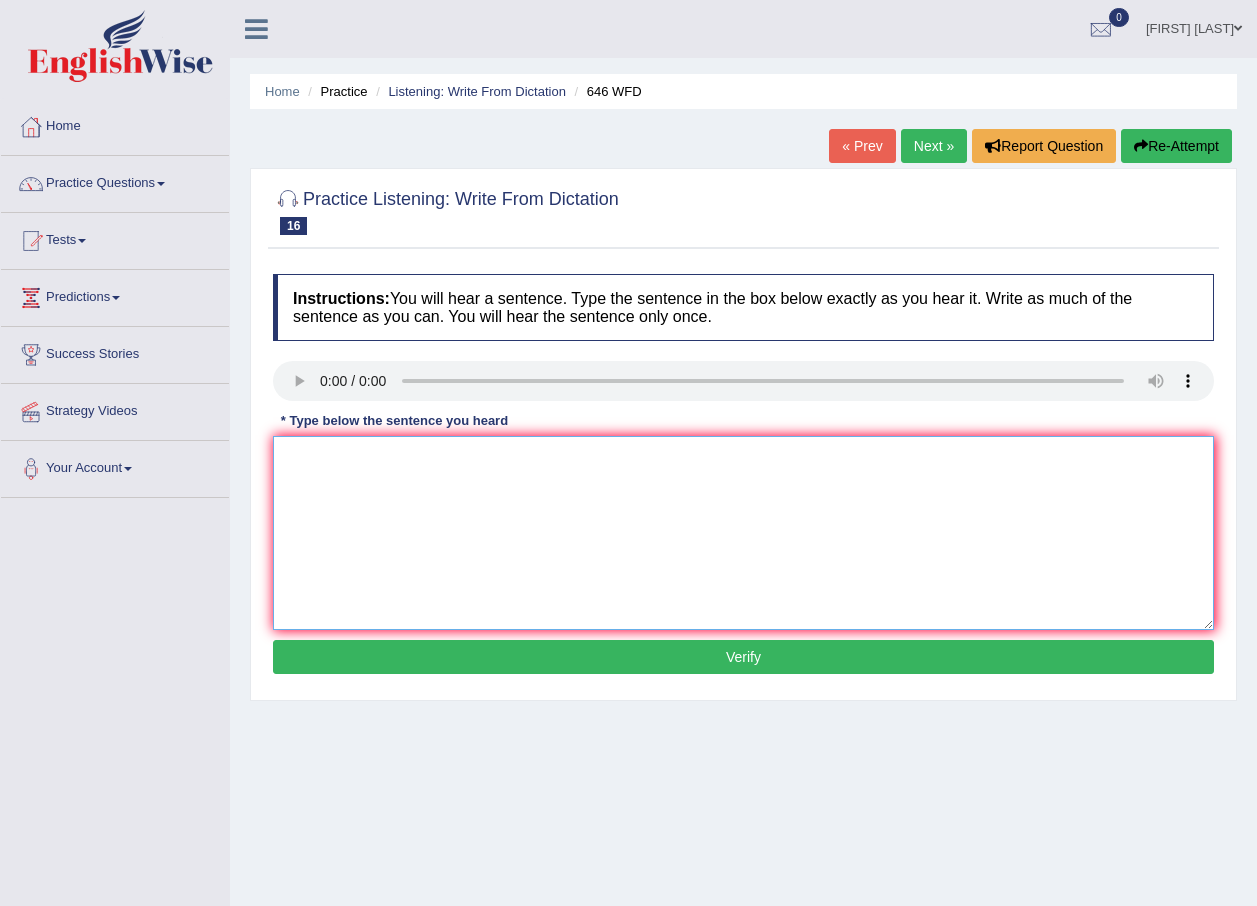 type on "I" 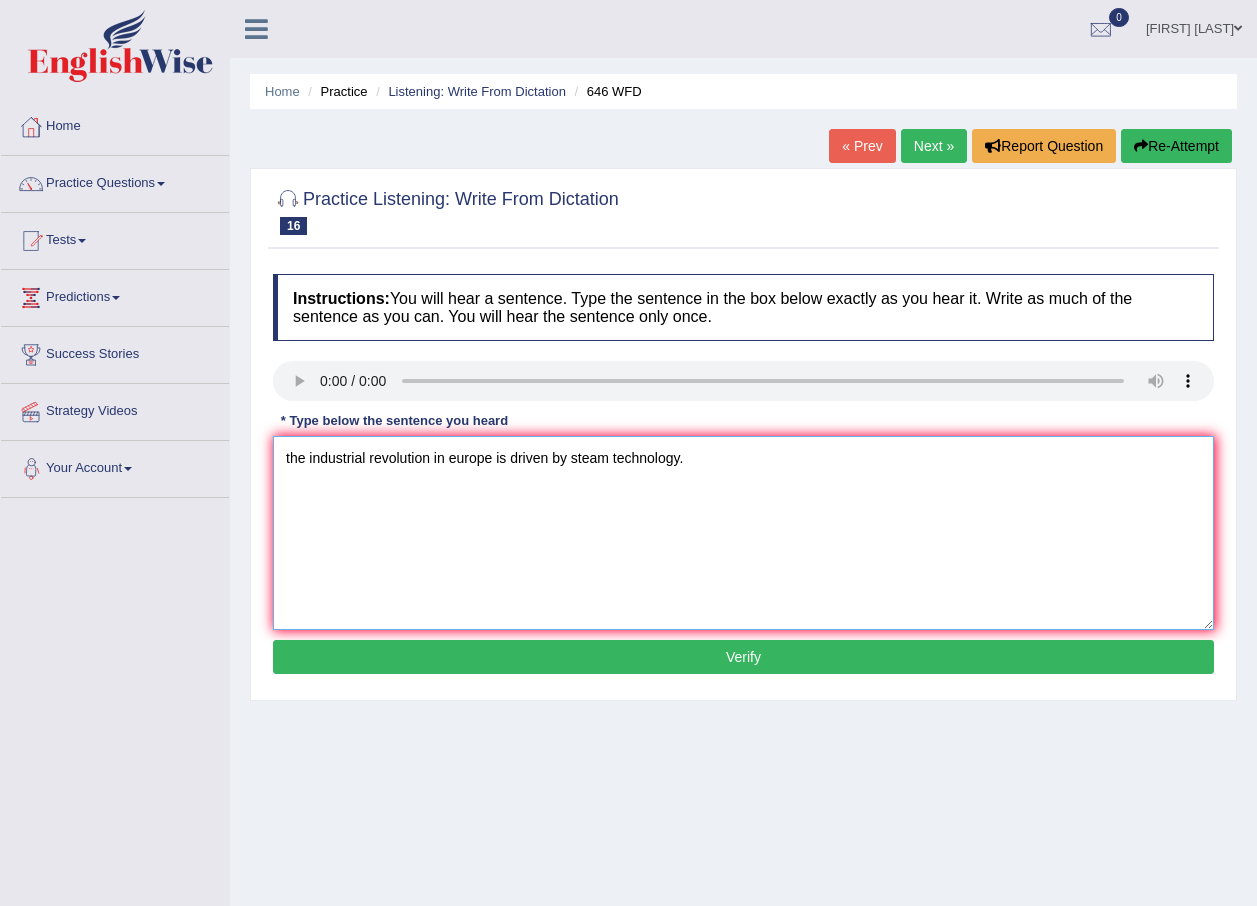 click on "the industrial revolution in europe is driven by steam technology." at bounding box center [743, 533] 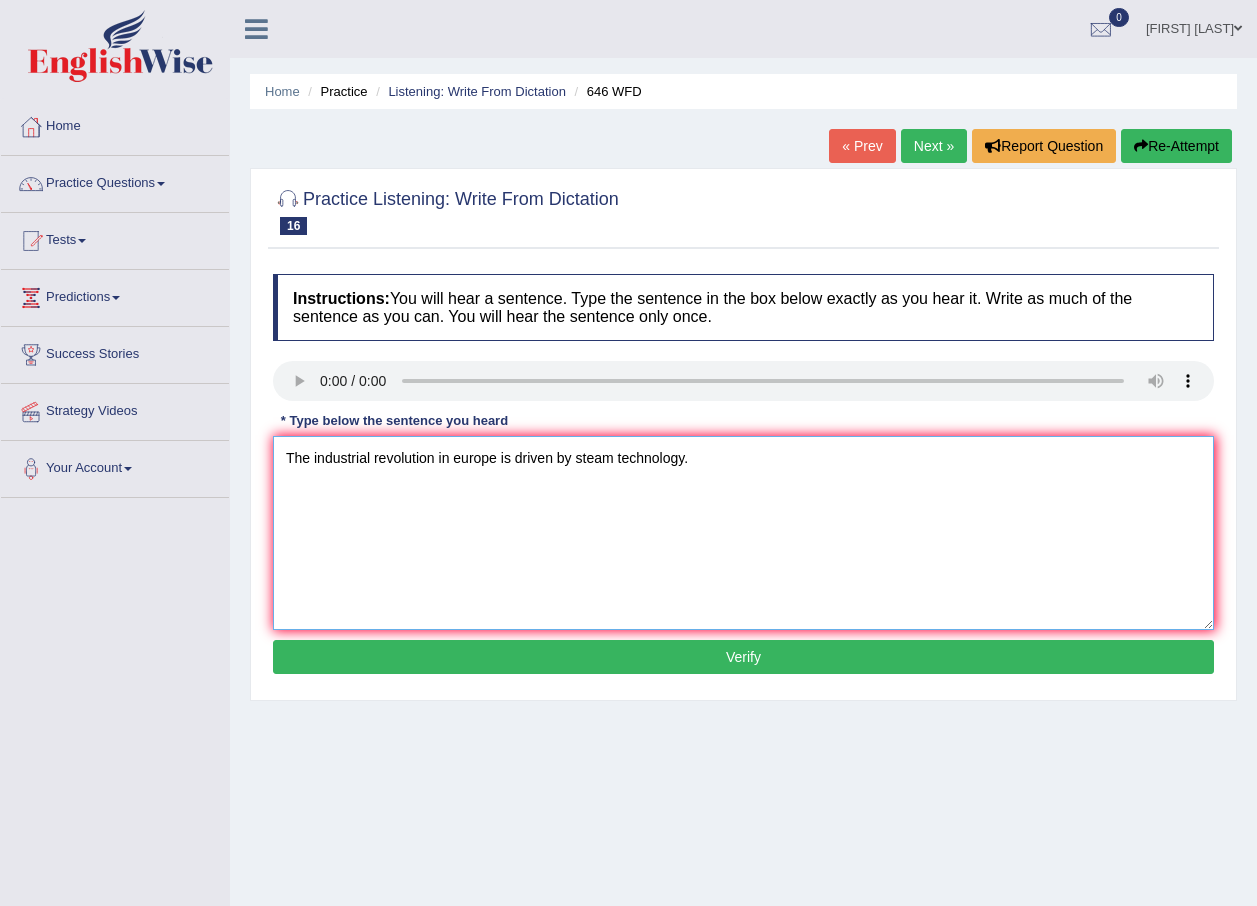 click on "The industrial revolution in europe is driven by steam technology." at bounding box center [743, 533] 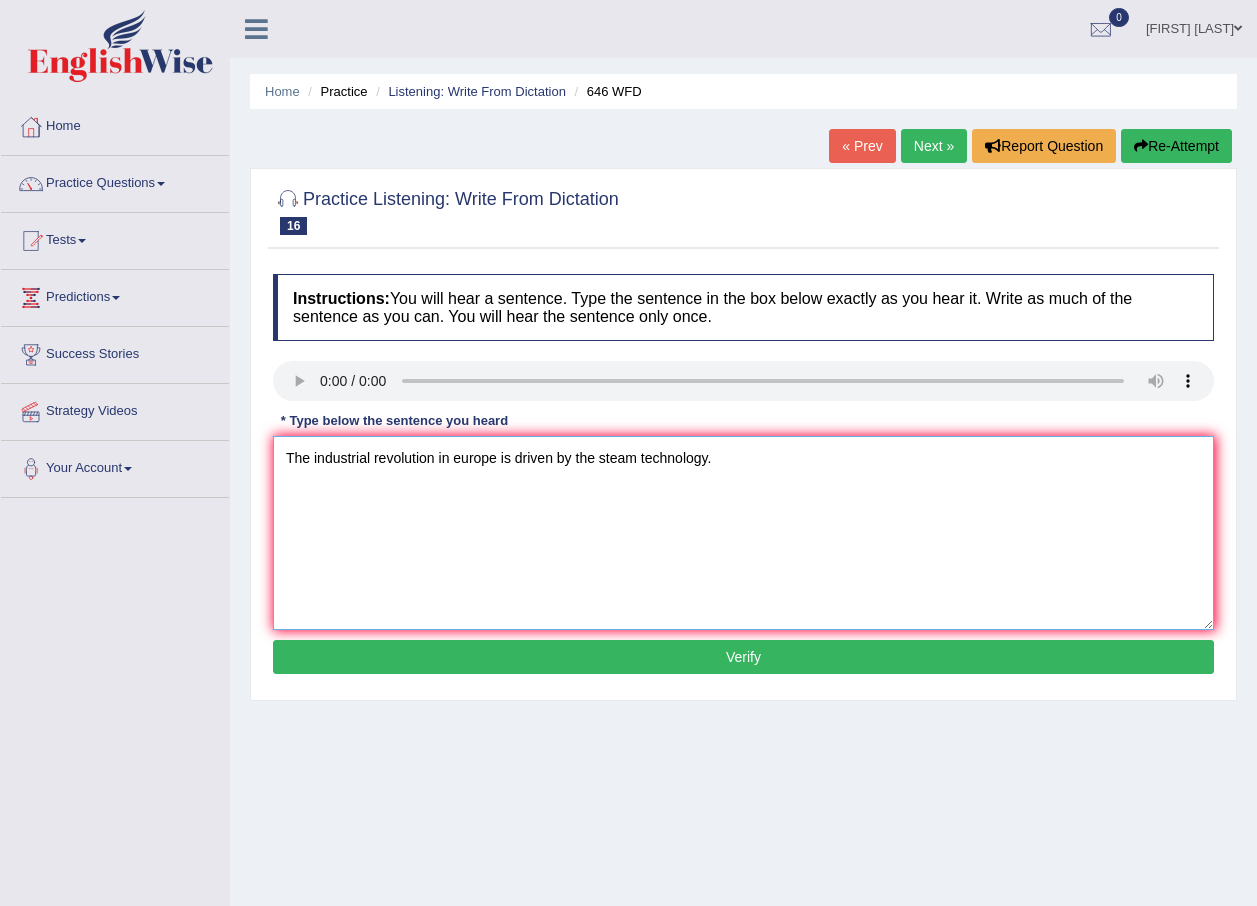 type on "The industrial revolution in europe is driven by the steam technology." 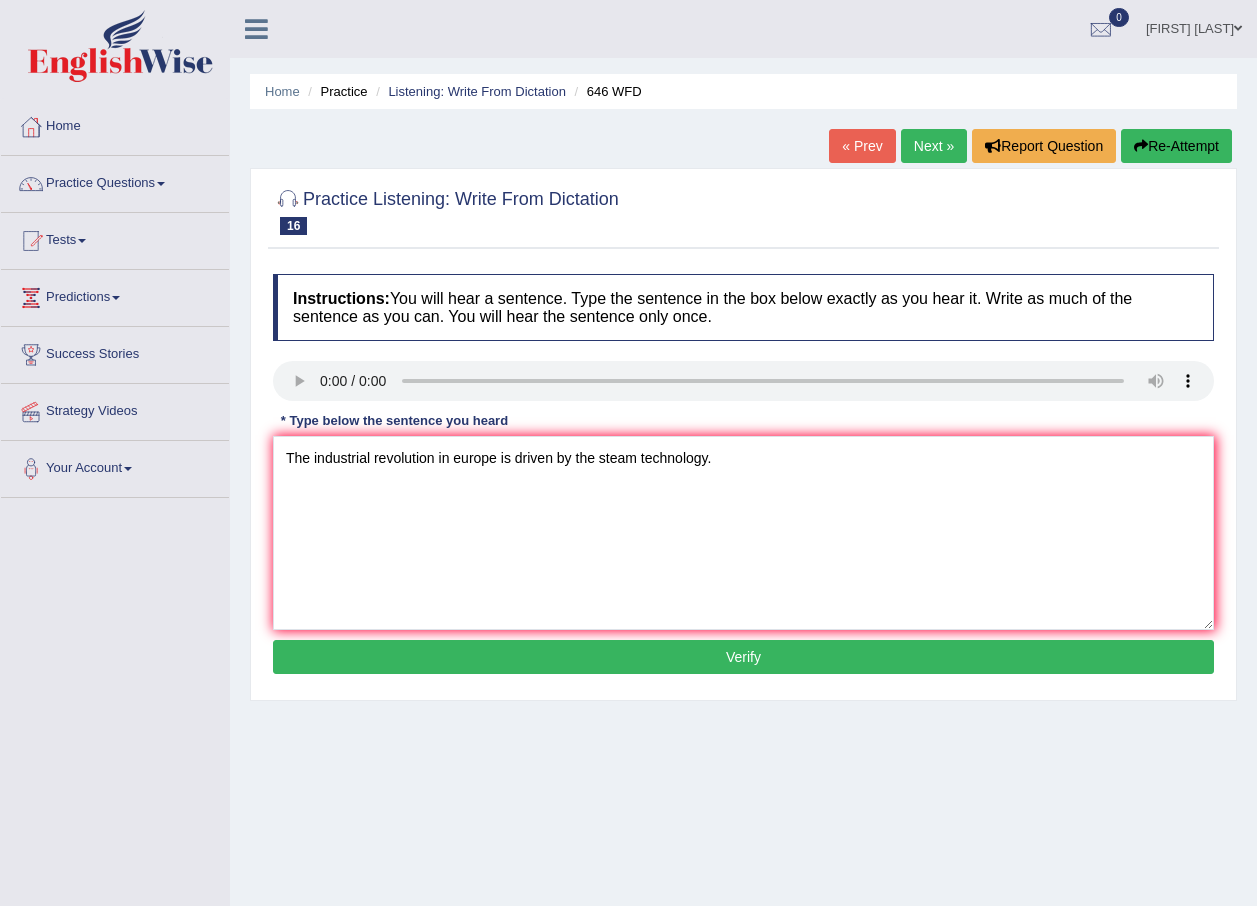 click on "Verify" at bounding box center (743, 657) 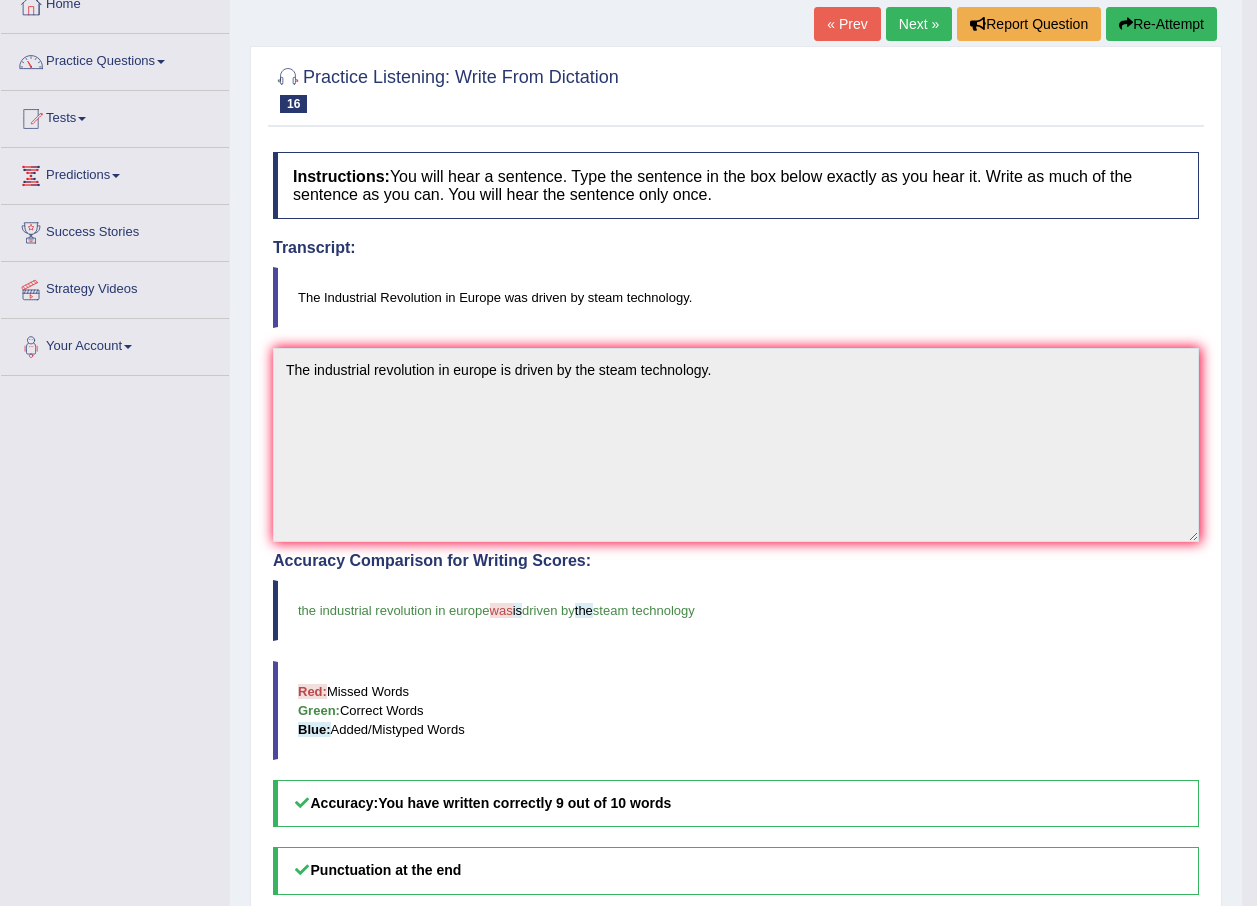 scroll, scrollTop: 89, scrollLeft: 0, axis: vertical 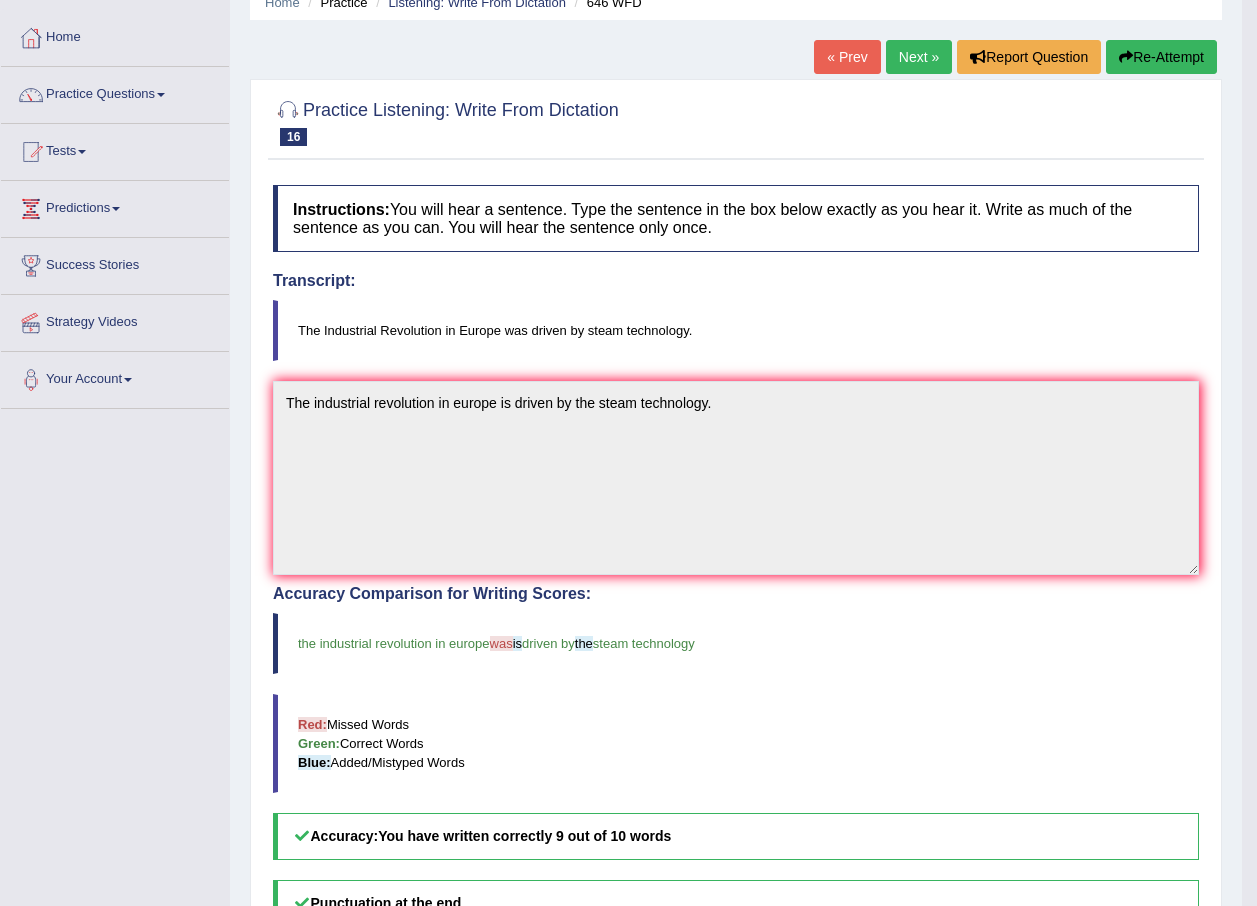 click on "Next »" at bounding box center [919, 57] 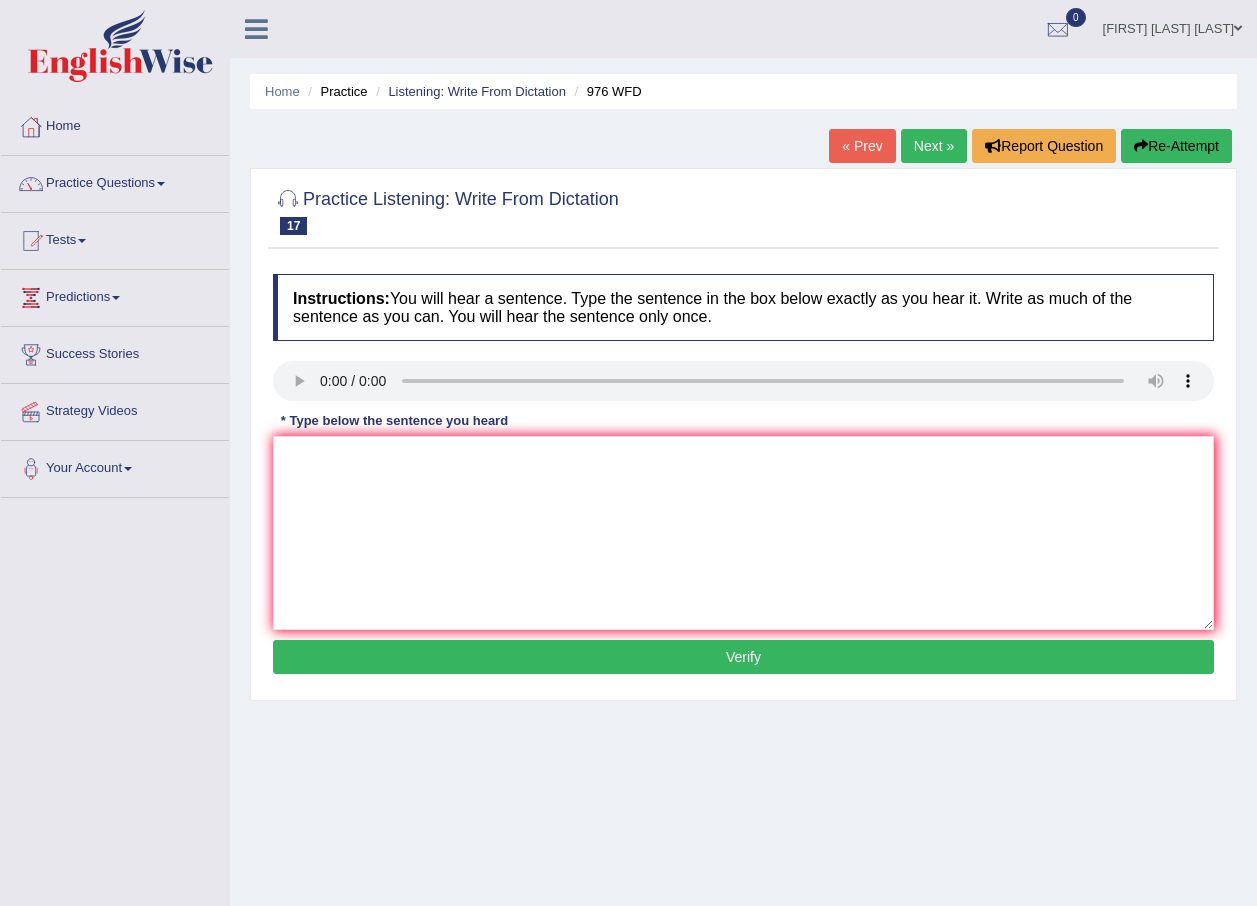 scroll, scrollTop: 0, scrollLeft: 0, axis: both 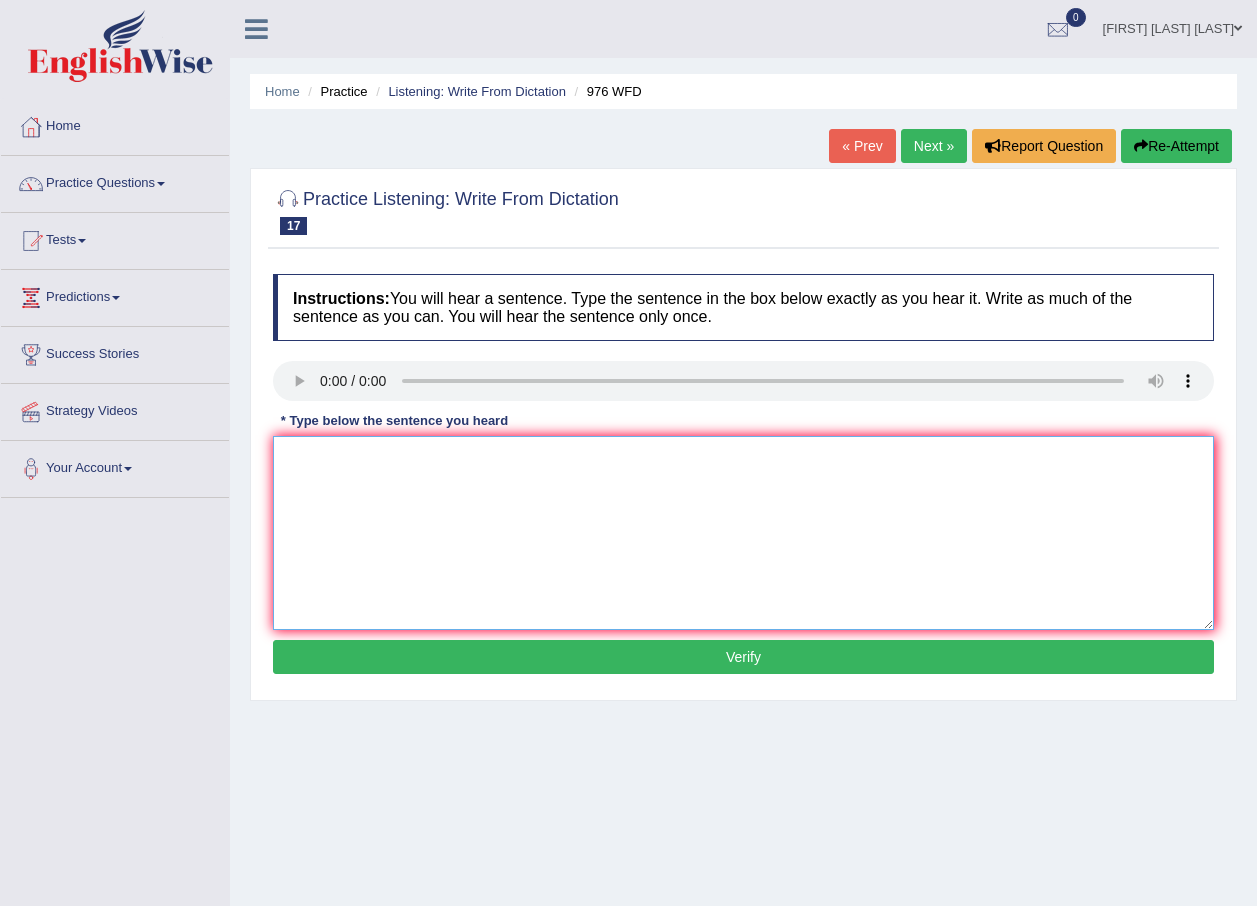 click at bounding box center [743, 533] 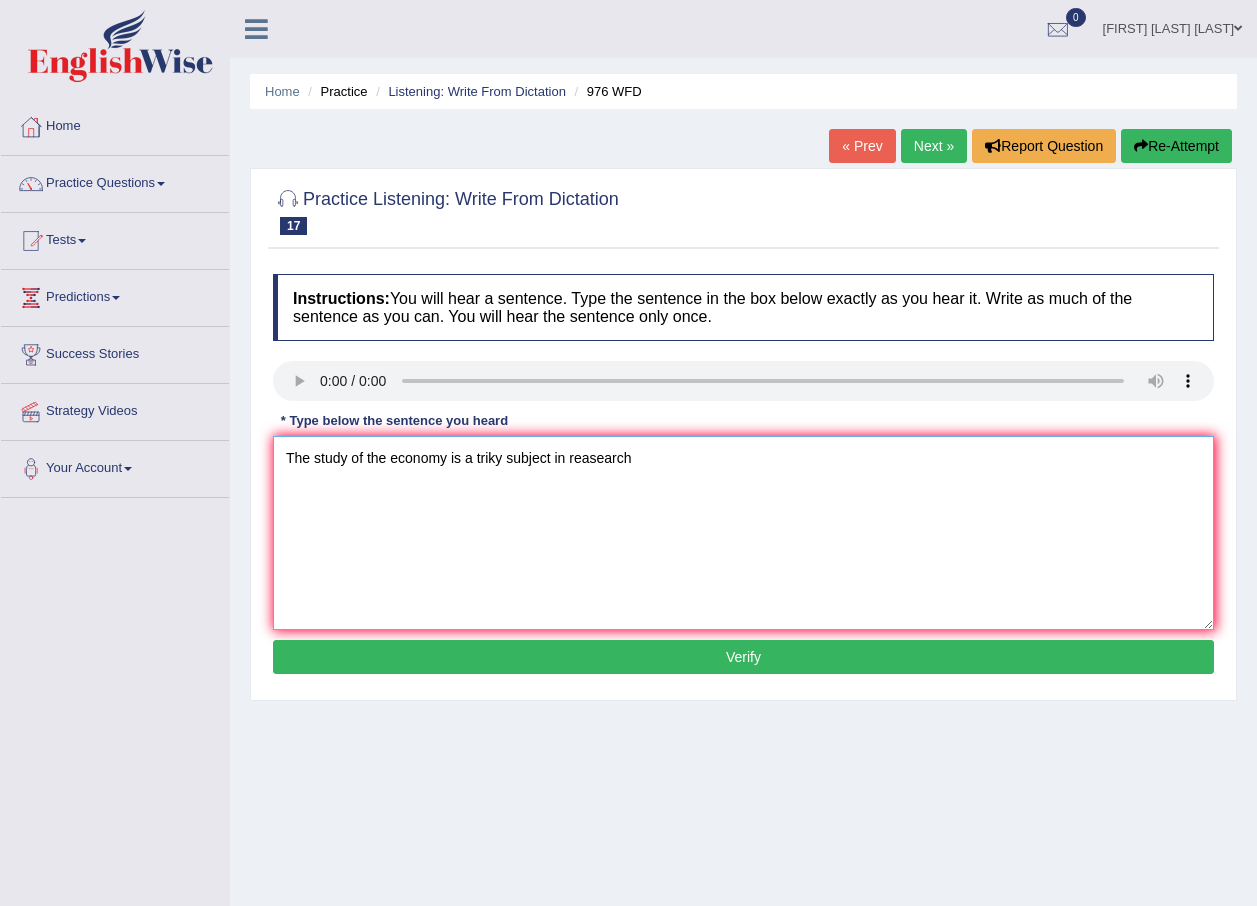click on "The study of the economy is a triky subject in reasearch" at bounding box center (743, 533) 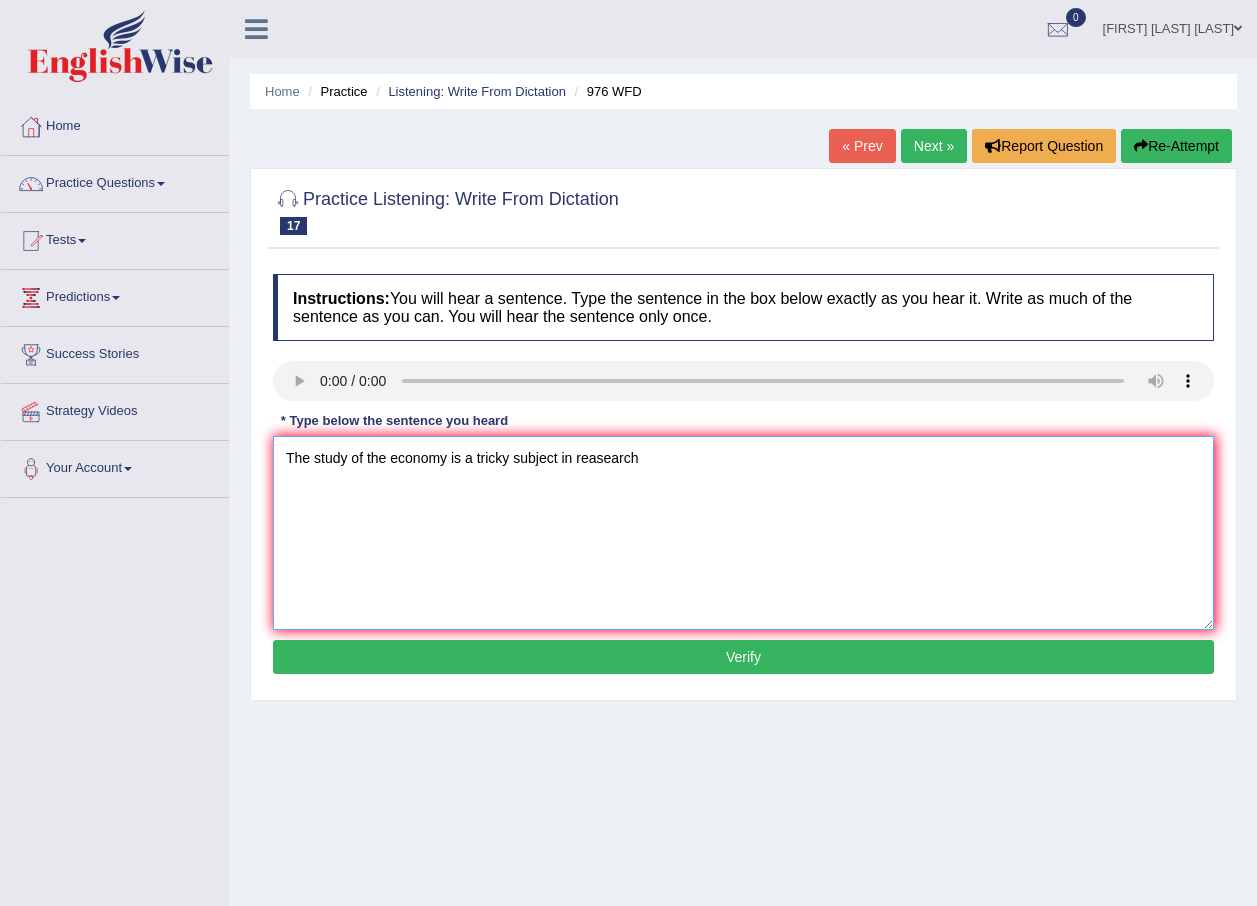 click on "The study of the economy is a tricky subject in reasearch" at bounding box center [743, 533] 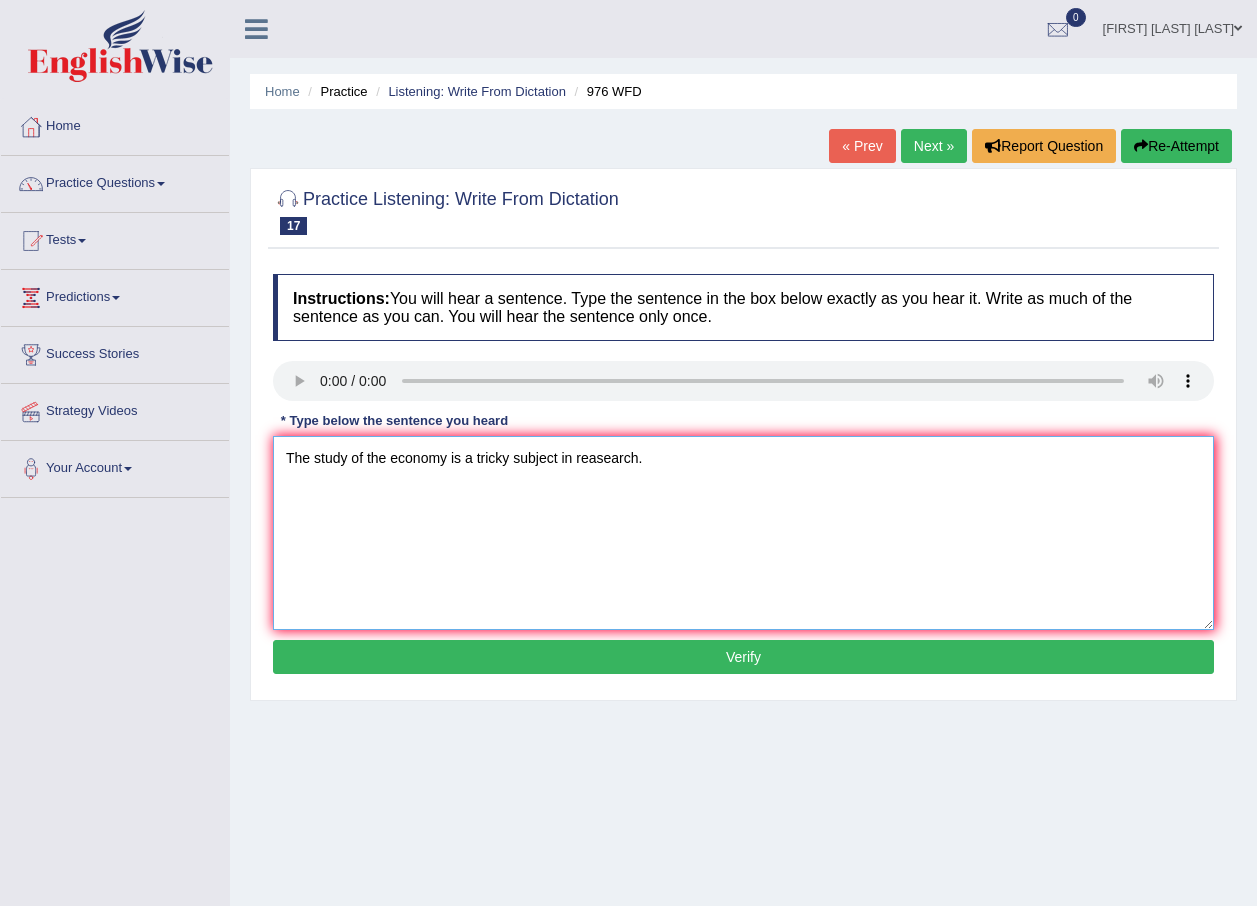 type on "The study of the economy is a tricky subject in reasearch." 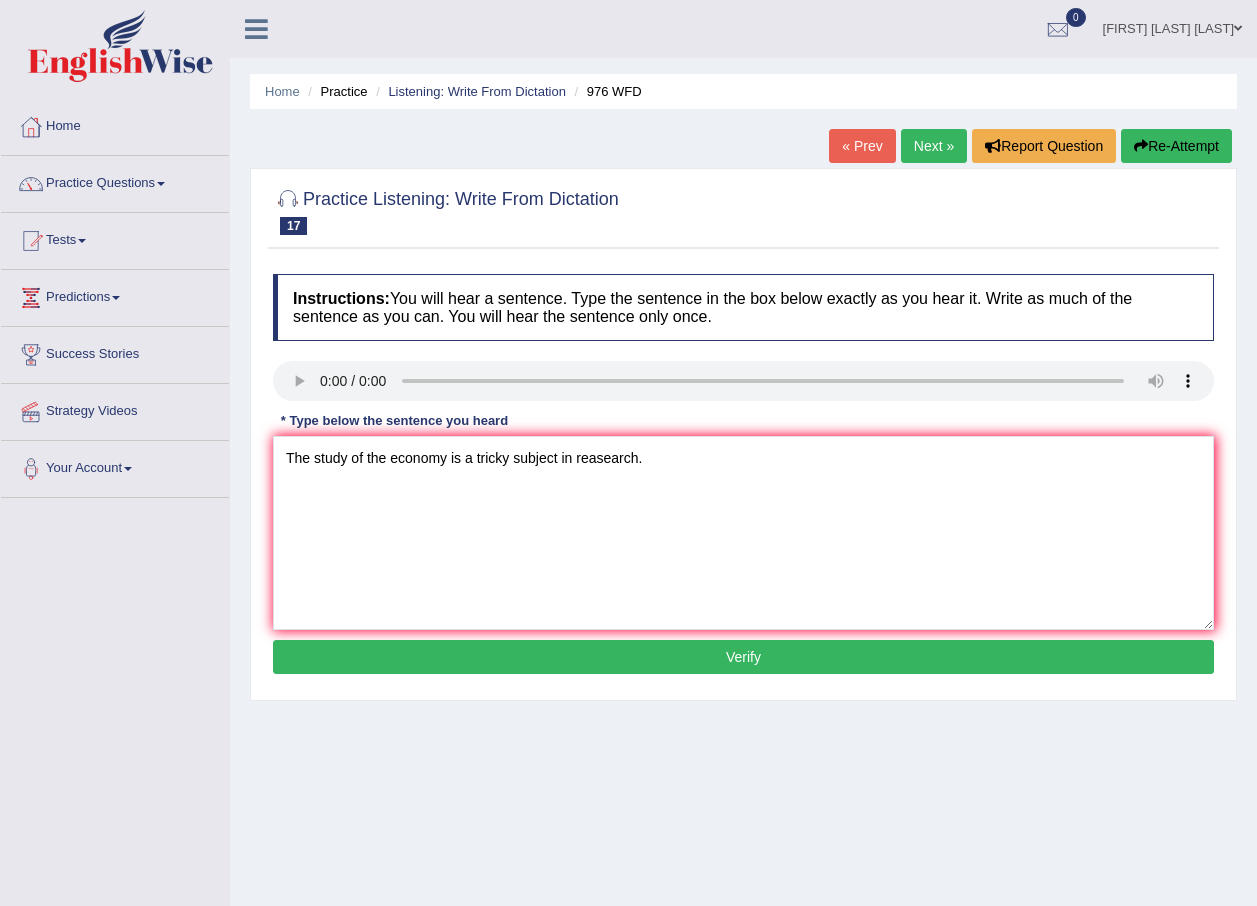 click on "Verify" at bounding box center [743, 657] 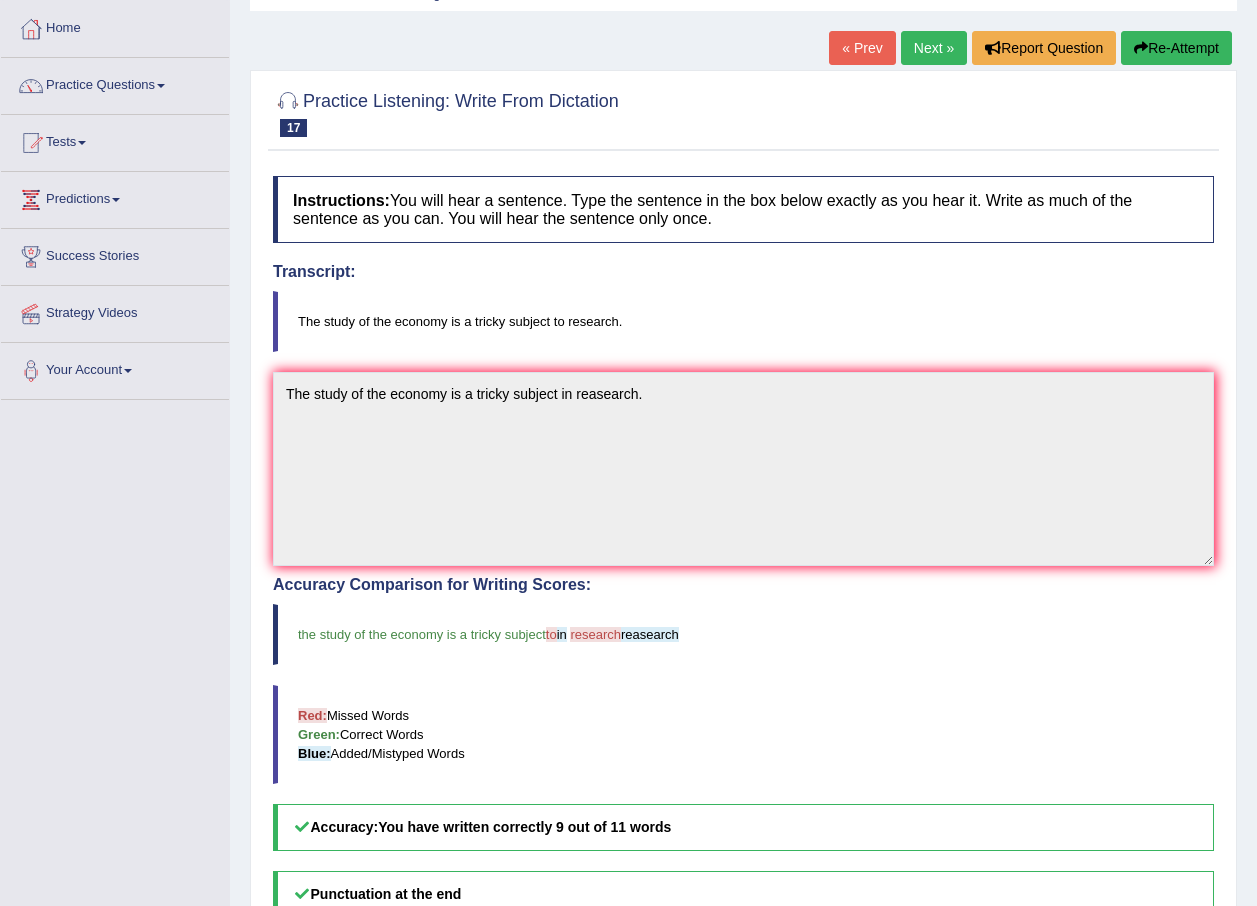 scroll, scrollTop: 0, scrollLeft: 0, axis: both 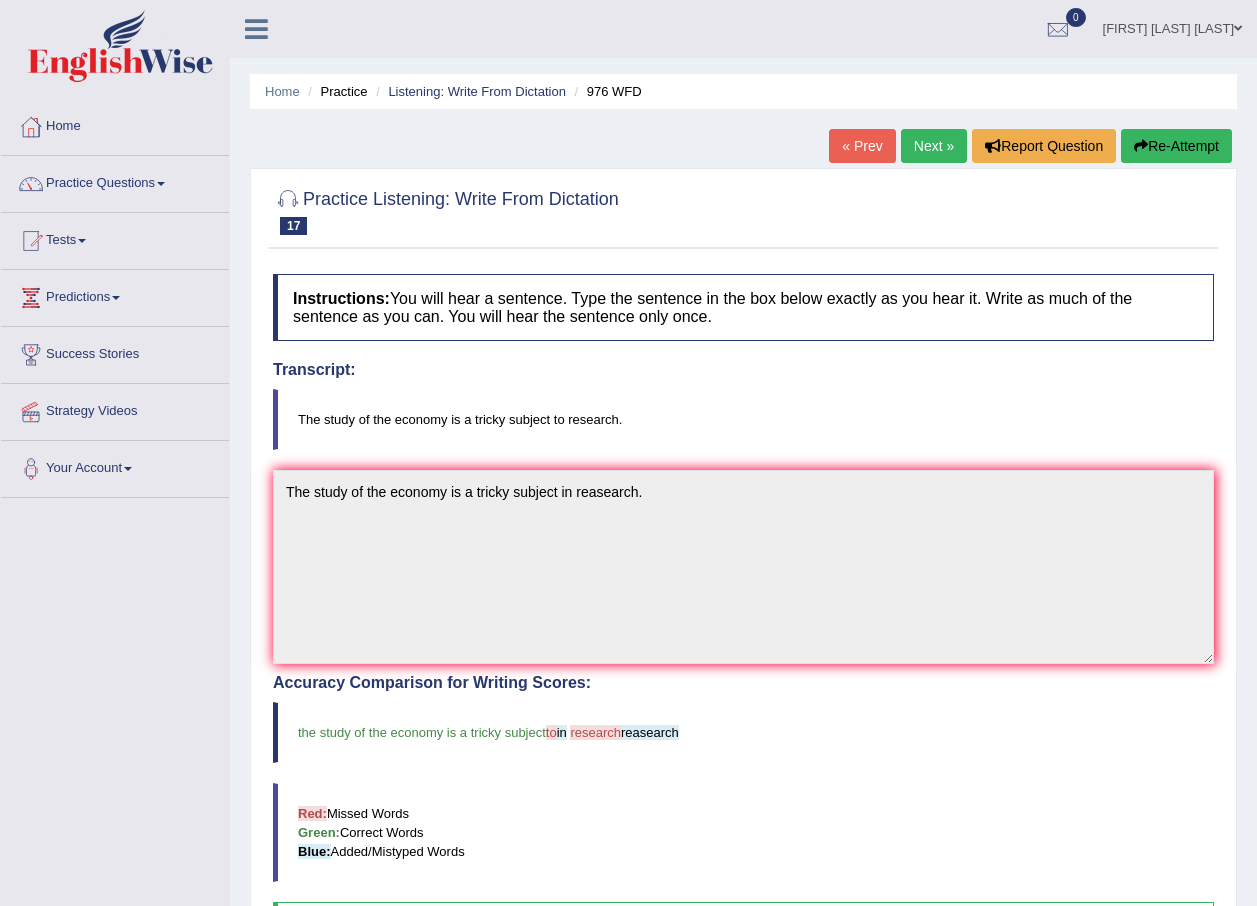 click on "Next »" at bounding box center (934, 146) 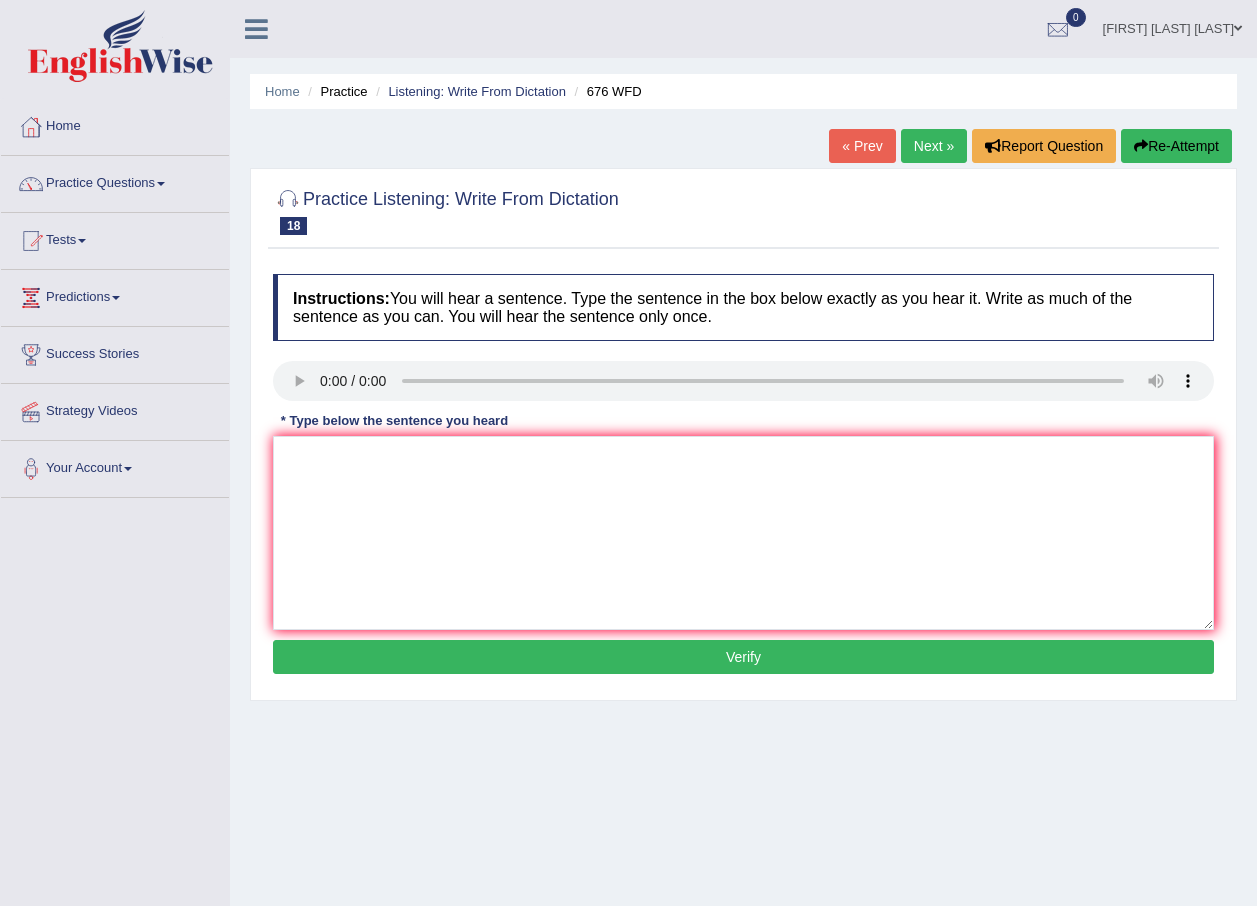 scroll, scrollTop: 0, scrollLeft: 0, axis: both 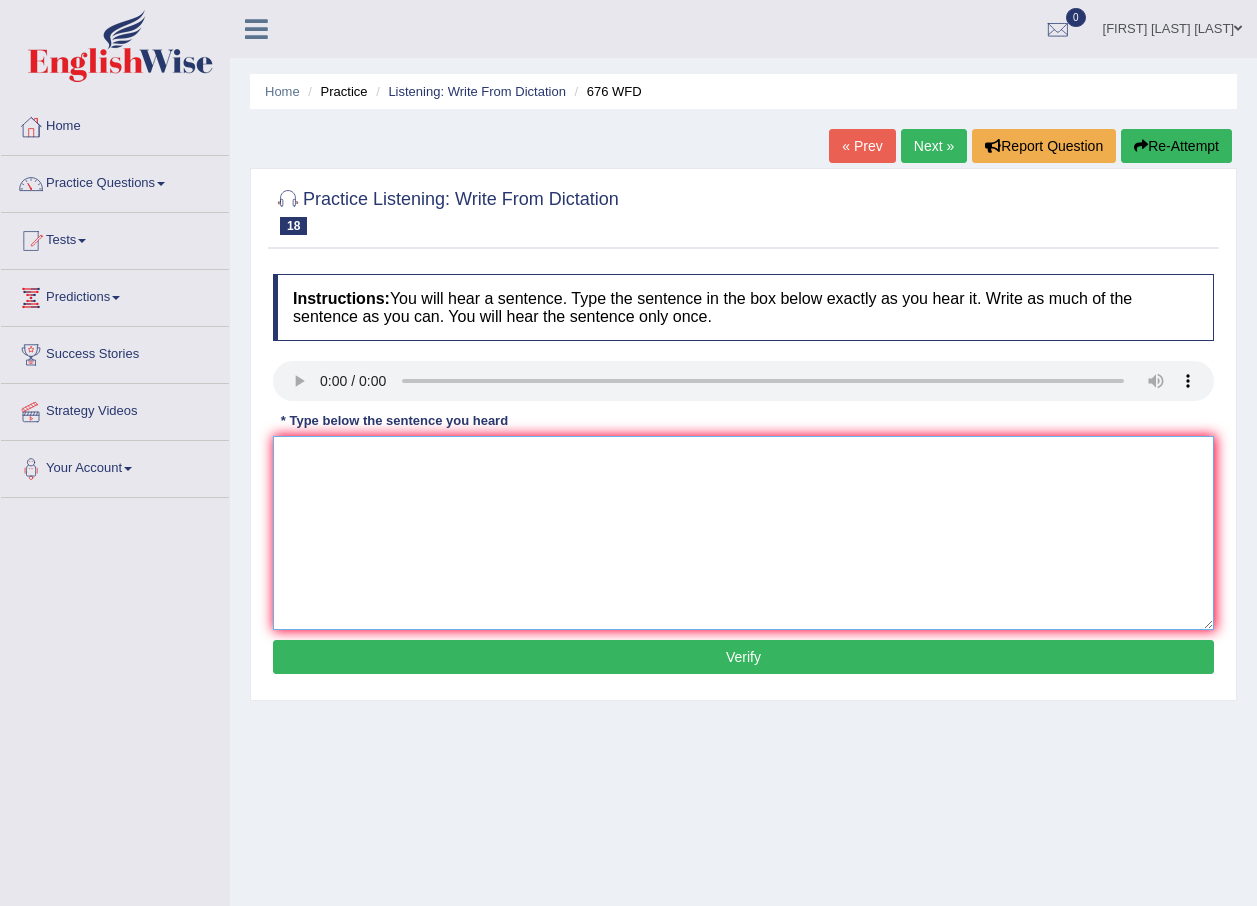 click at bounding box center [743, 533] 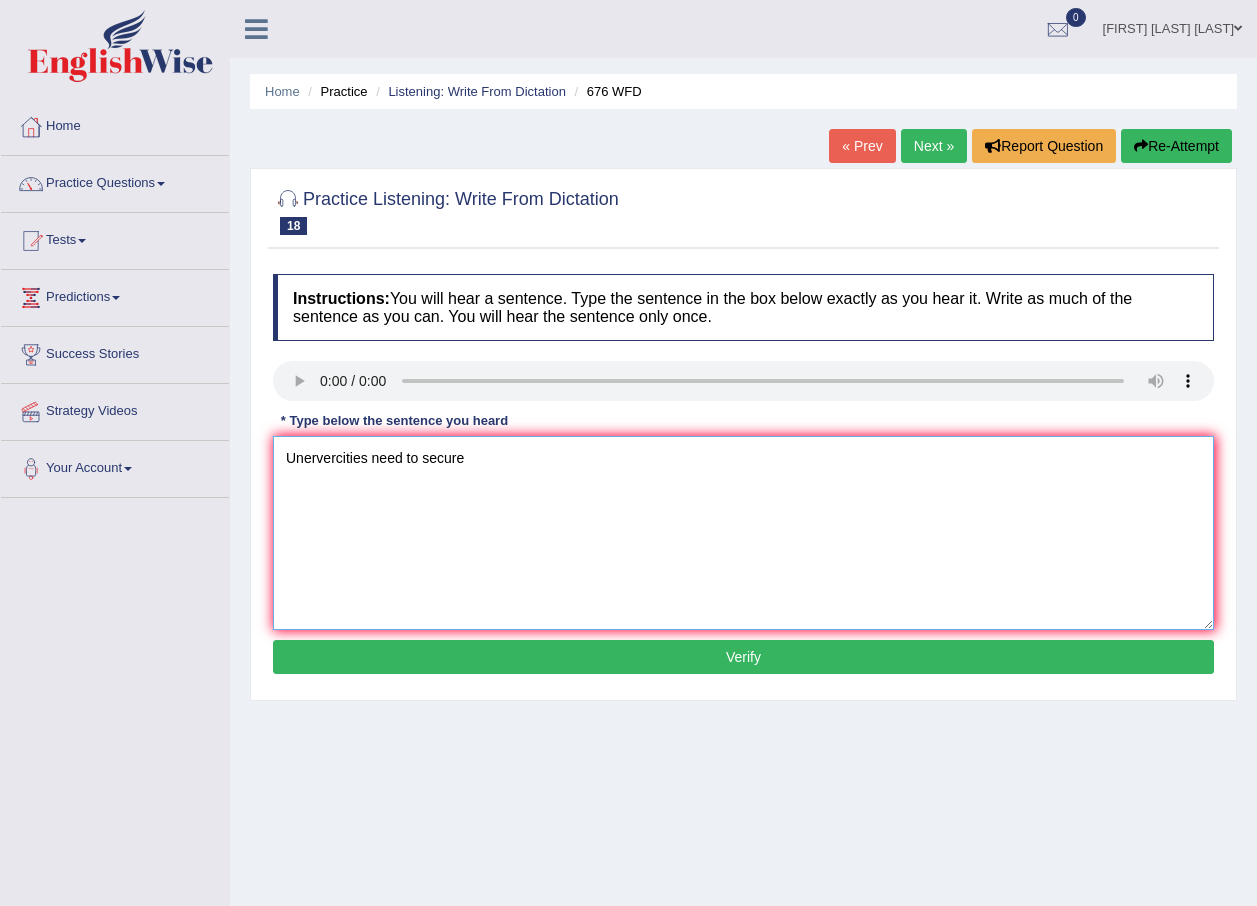 click on "Unervercities need to secure" at bounding box center [743, 533] 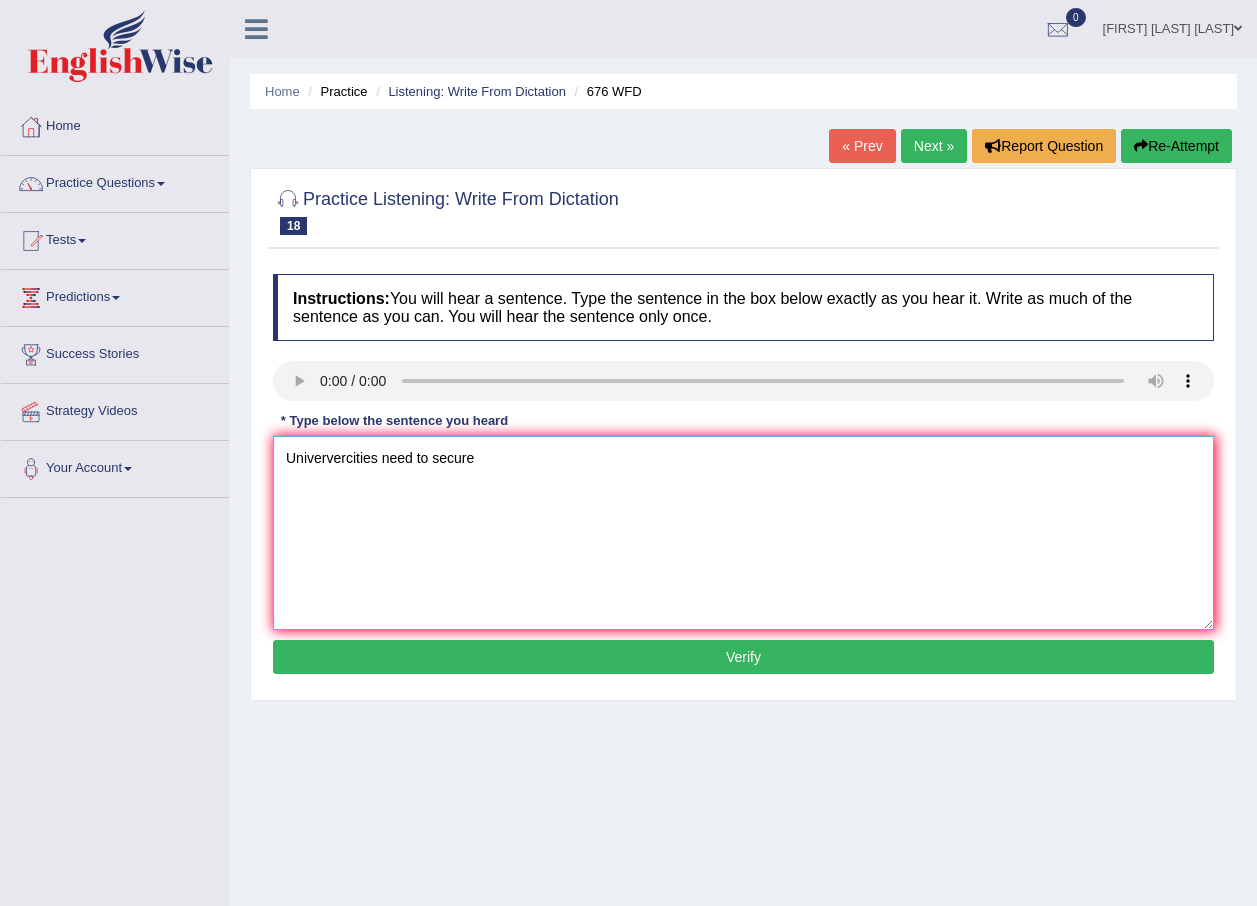 click on "Univervercities need to secure" at bounding box center (743, 533) 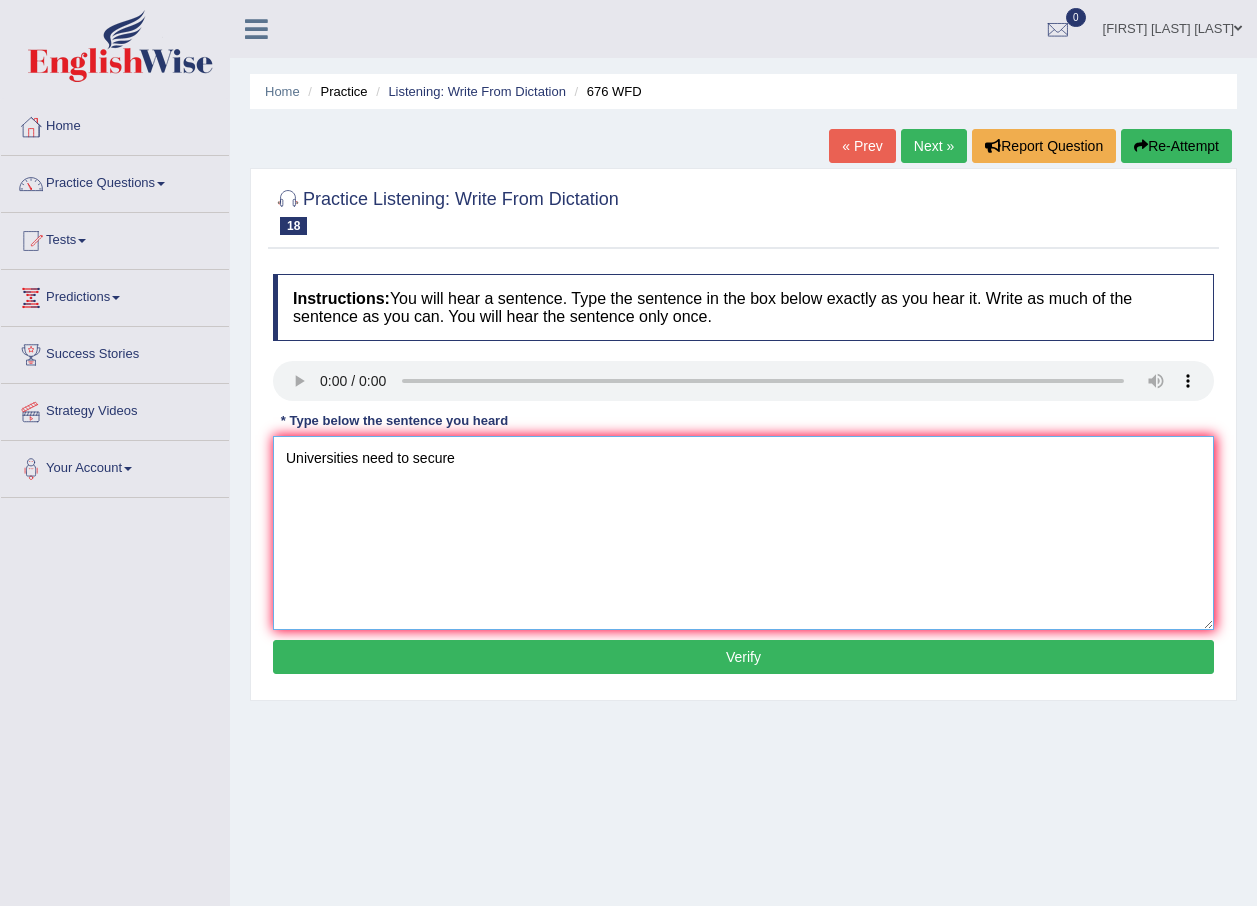 click on "Universities need to secure" at bounding box center (743, 533) 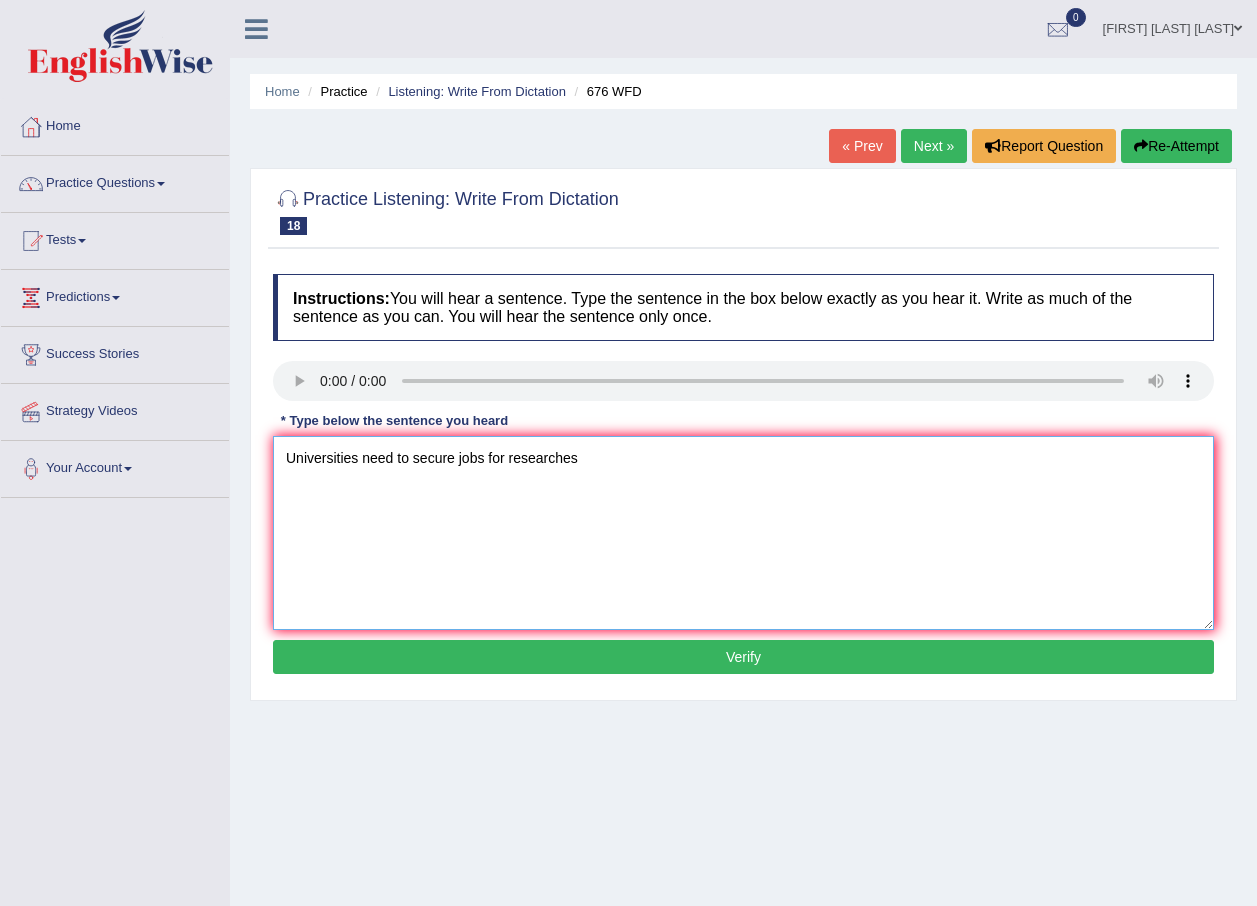 click on "Universities need to secure jobs for researches" at bounding box center (743, 533) 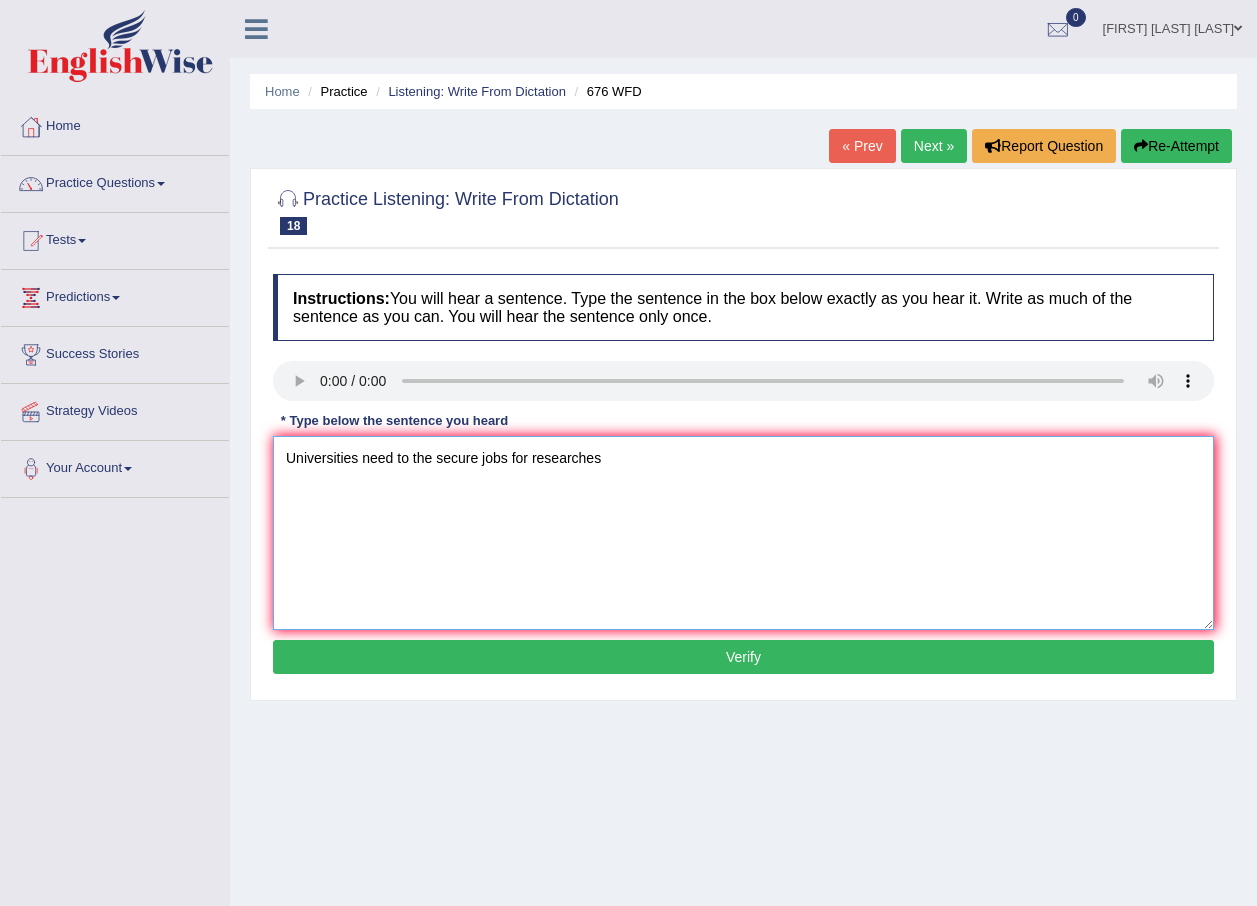 click on "Universities need to the secure jobs for researches" at bounding box center (743, 533) 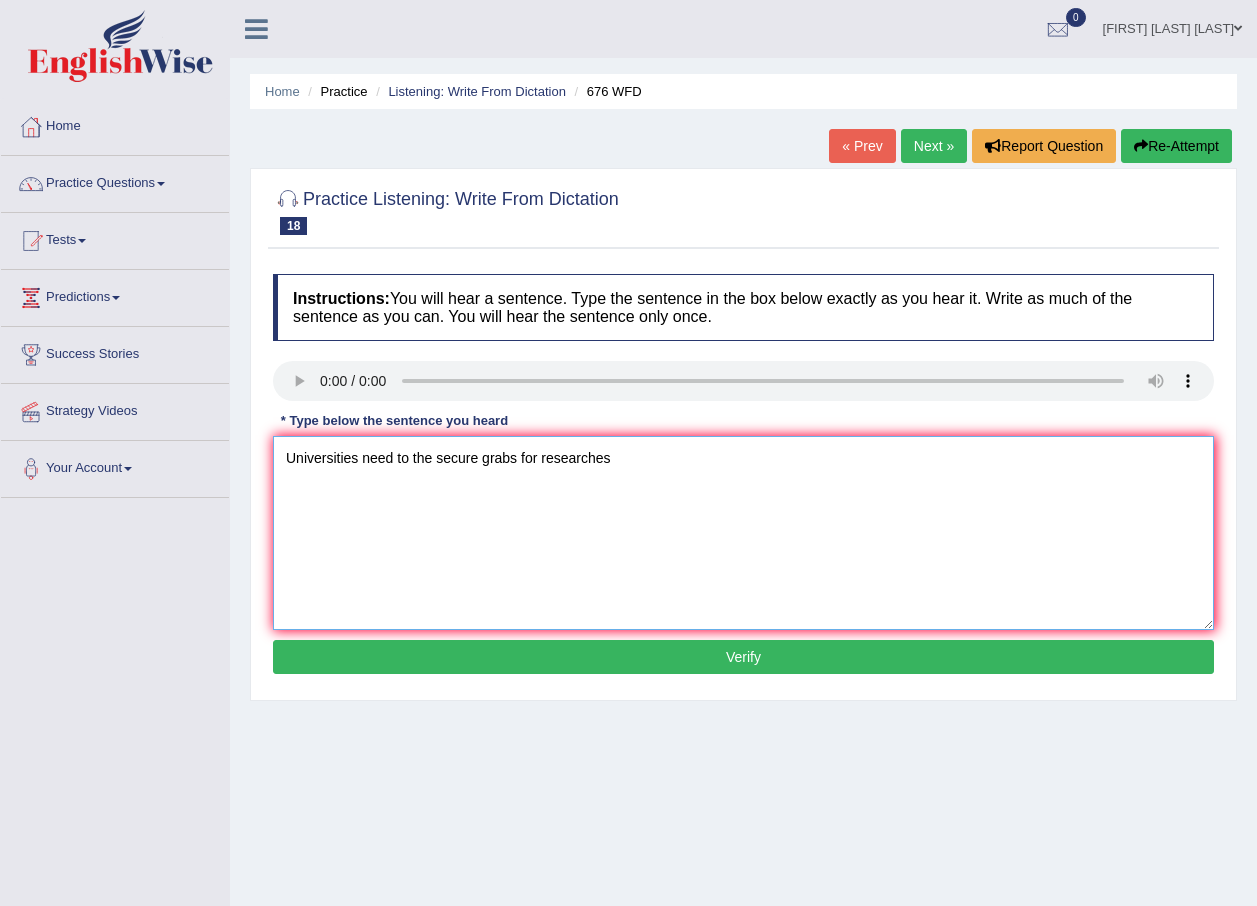 click on "Universities need to the secure grabs for researches" at bounding box center (743, 533) 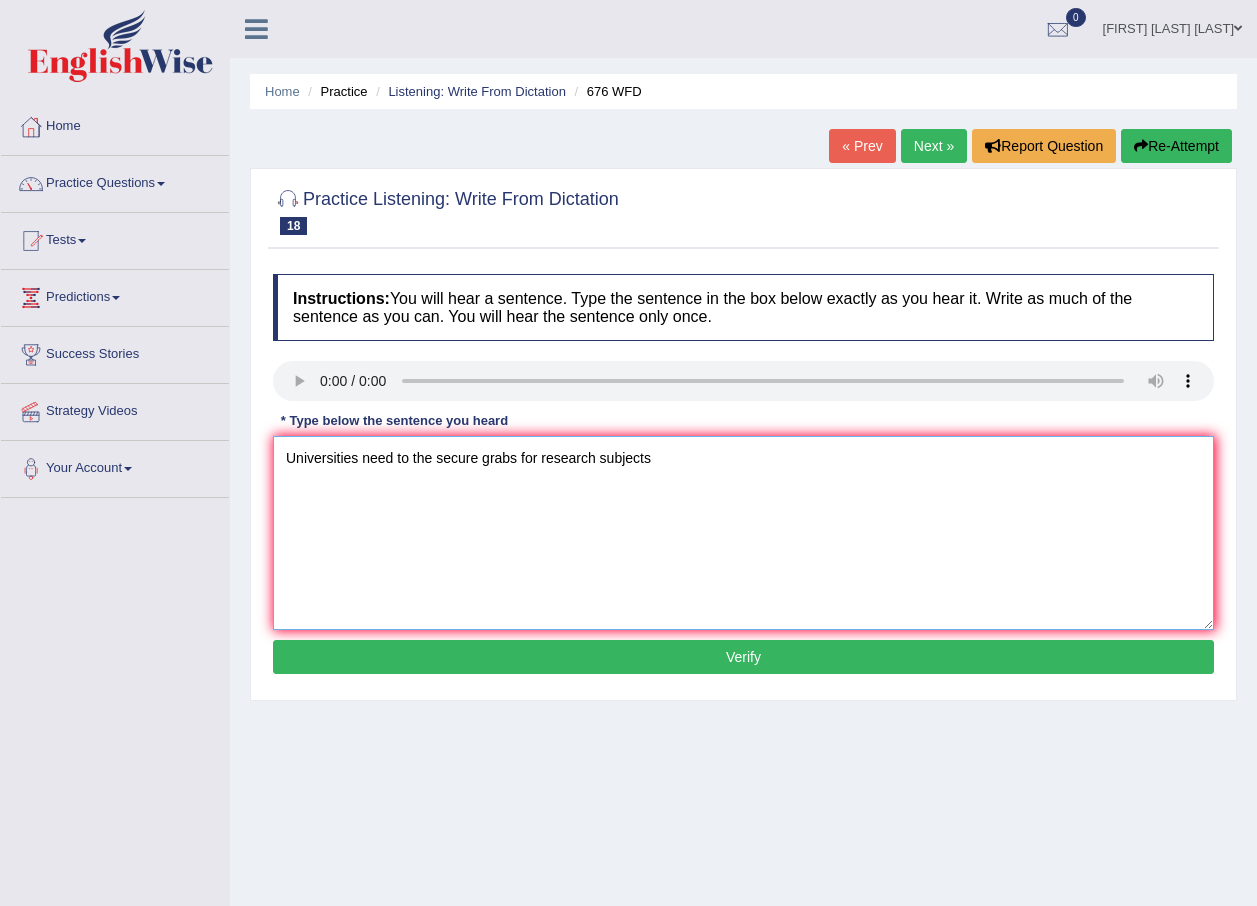 type on "Universities need to the secure grabs for research subjects" 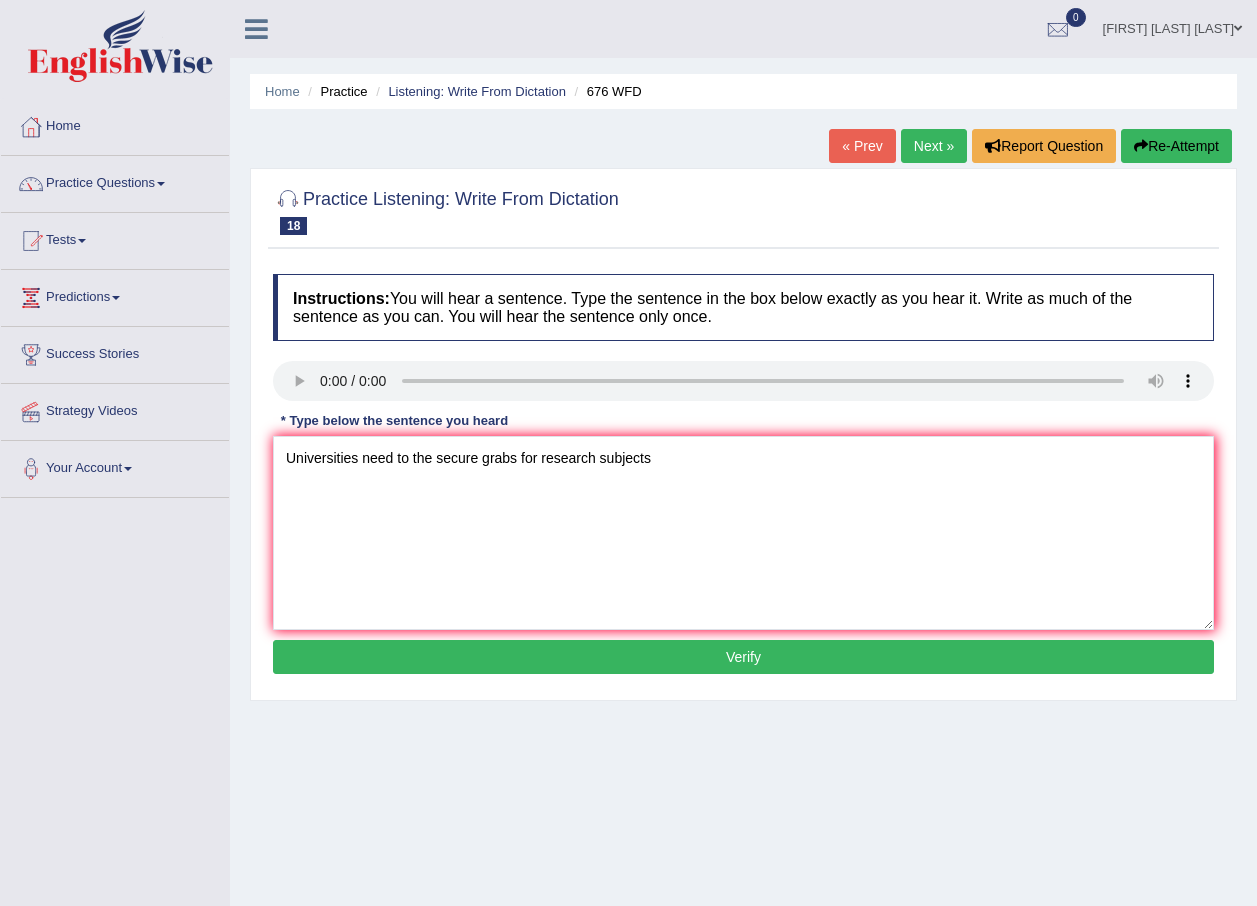 click on "Verify" at bounding box center (743, 657) 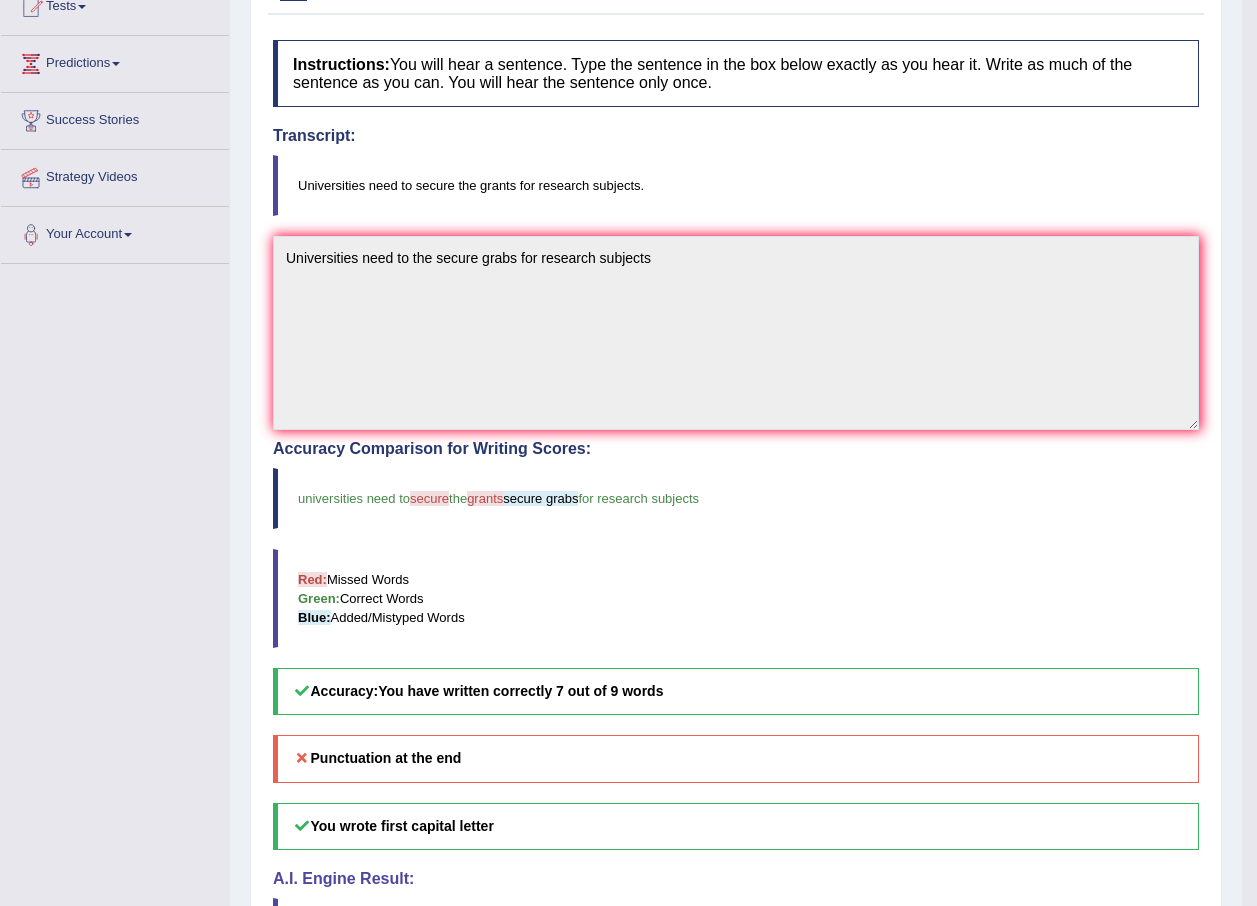 scroll, scrollTop: 0, scrollLeft: 0, axis: both 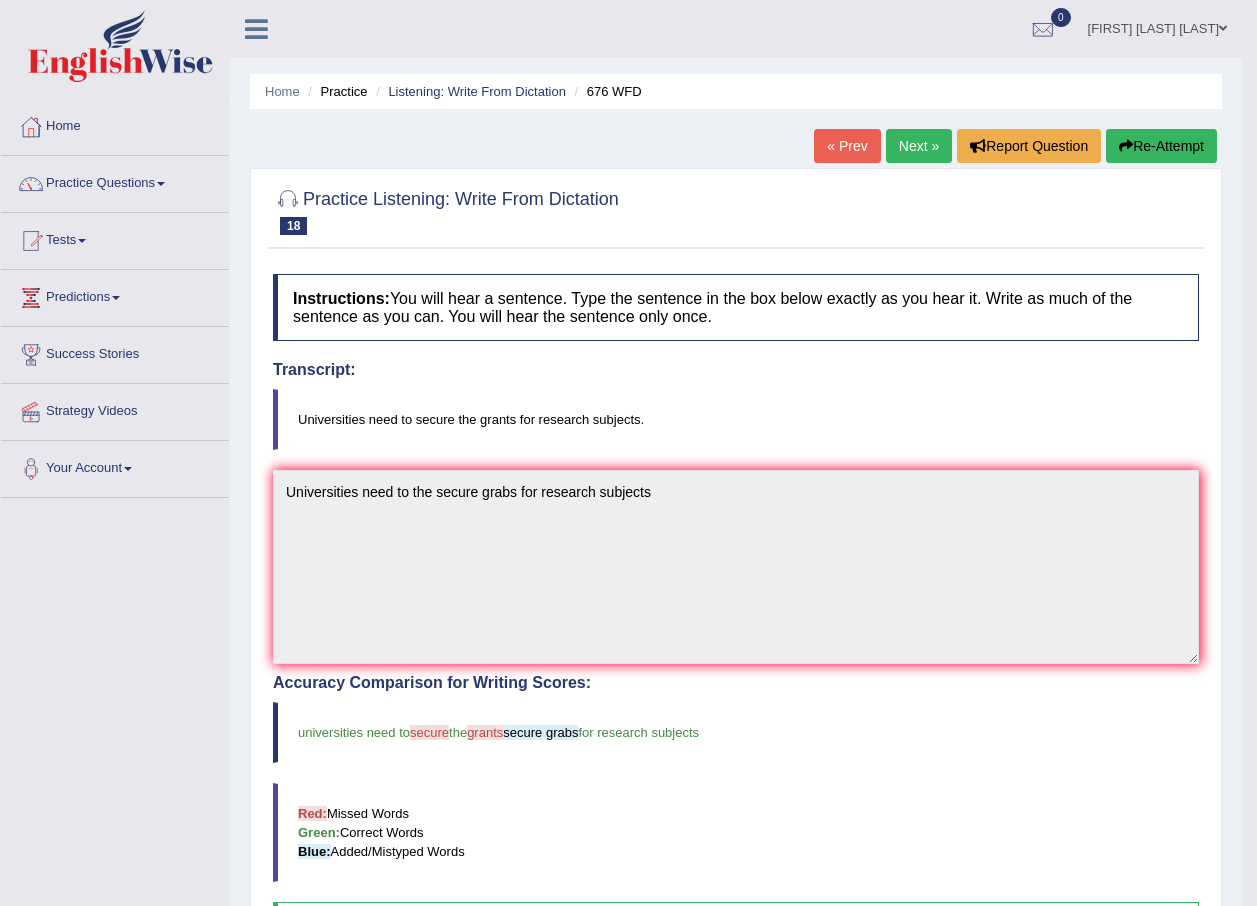 click on "Next »" at bounding box center [919, 146] 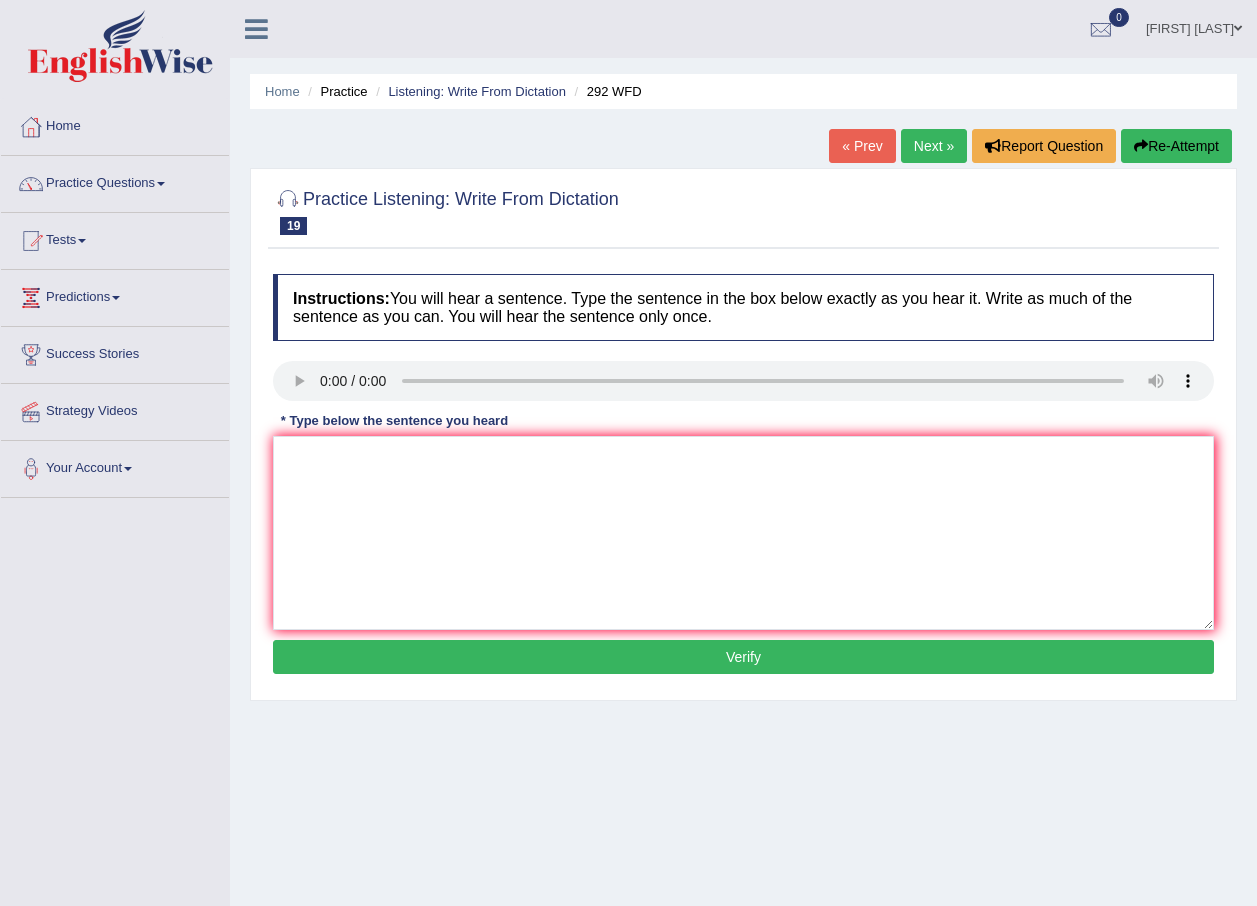 scroll, scrollTop: 0, scrollLeft: 0, axis: both 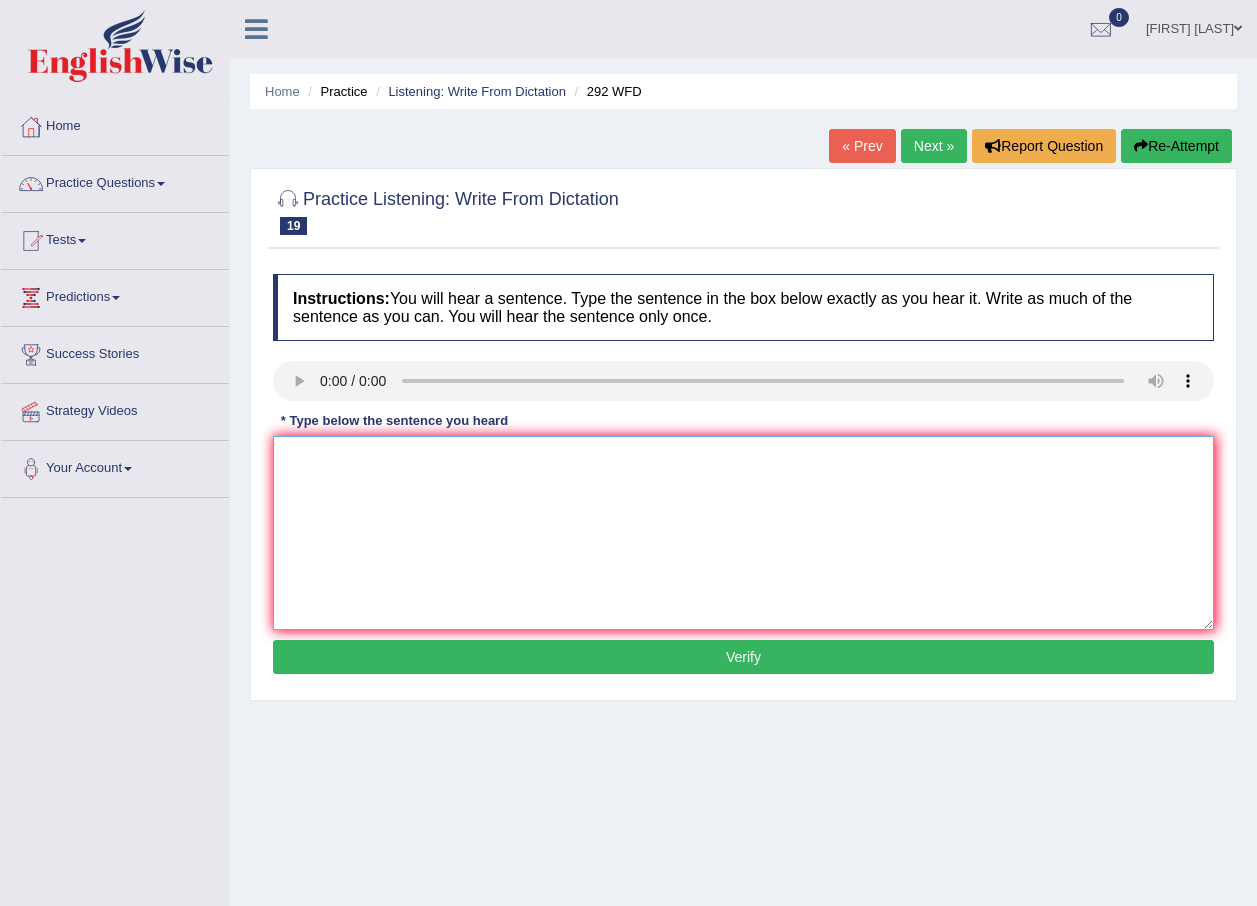 click at bounding box center (743, 533) 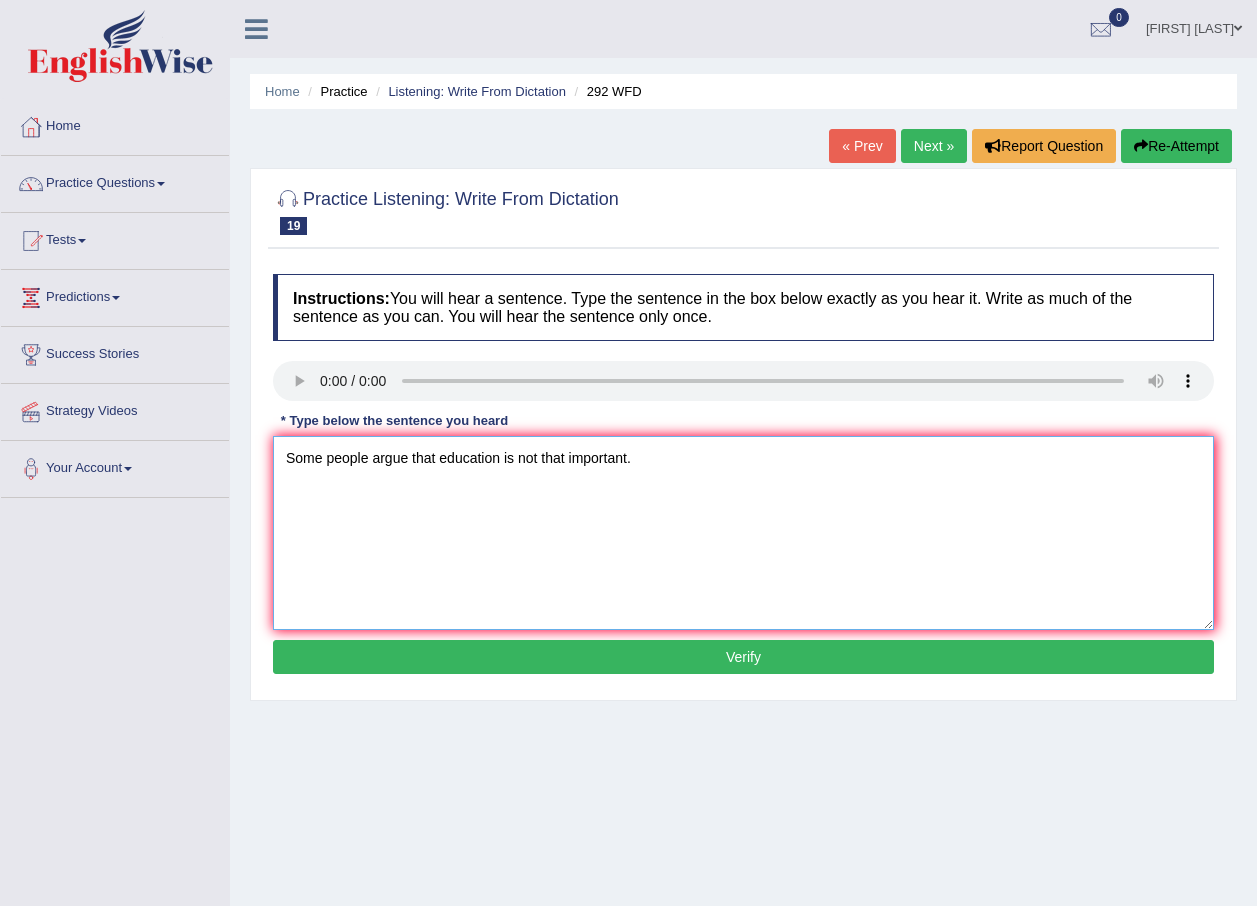 click on "Some people argue that education is not that important." at bounding box center [743, 533] 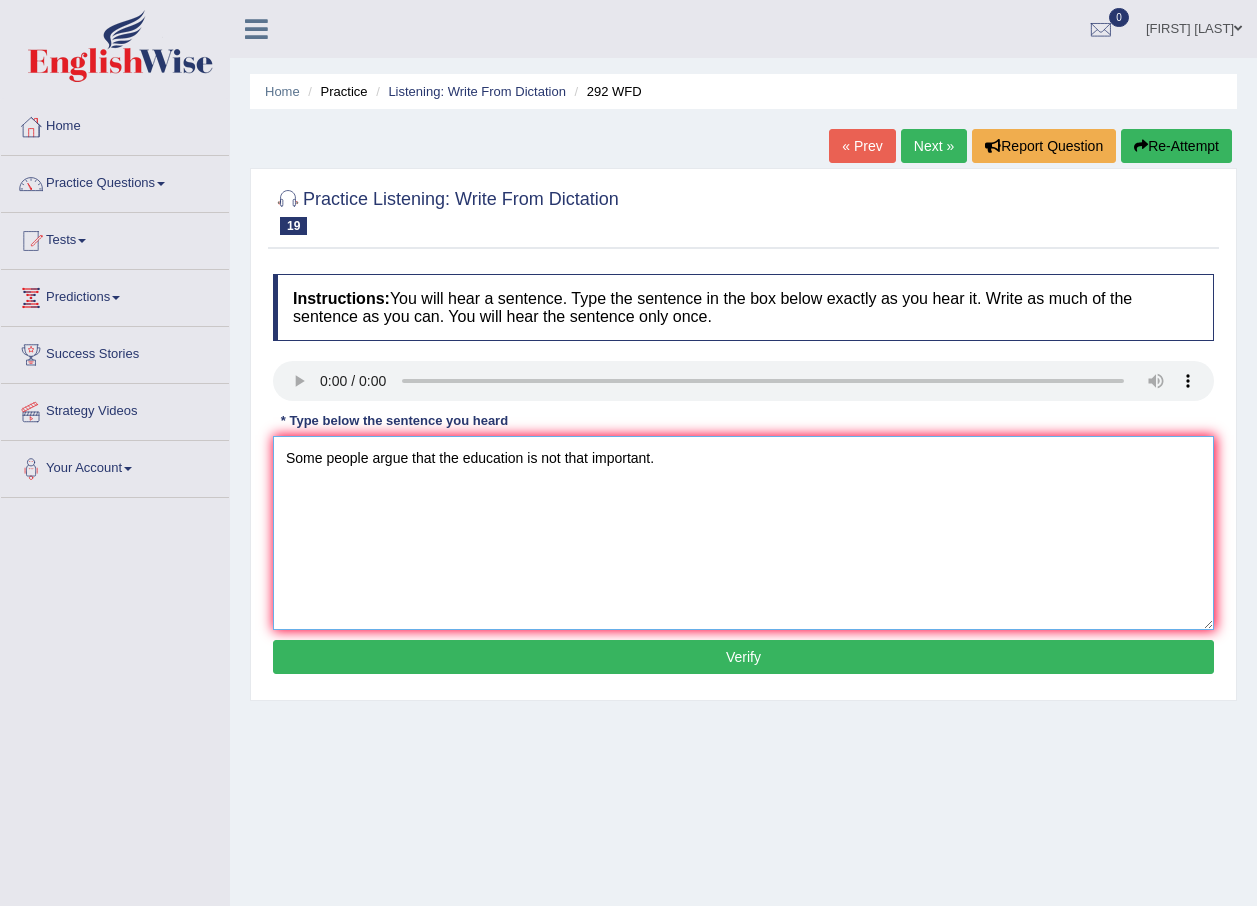 type on "Some people argue that the education is not that important." 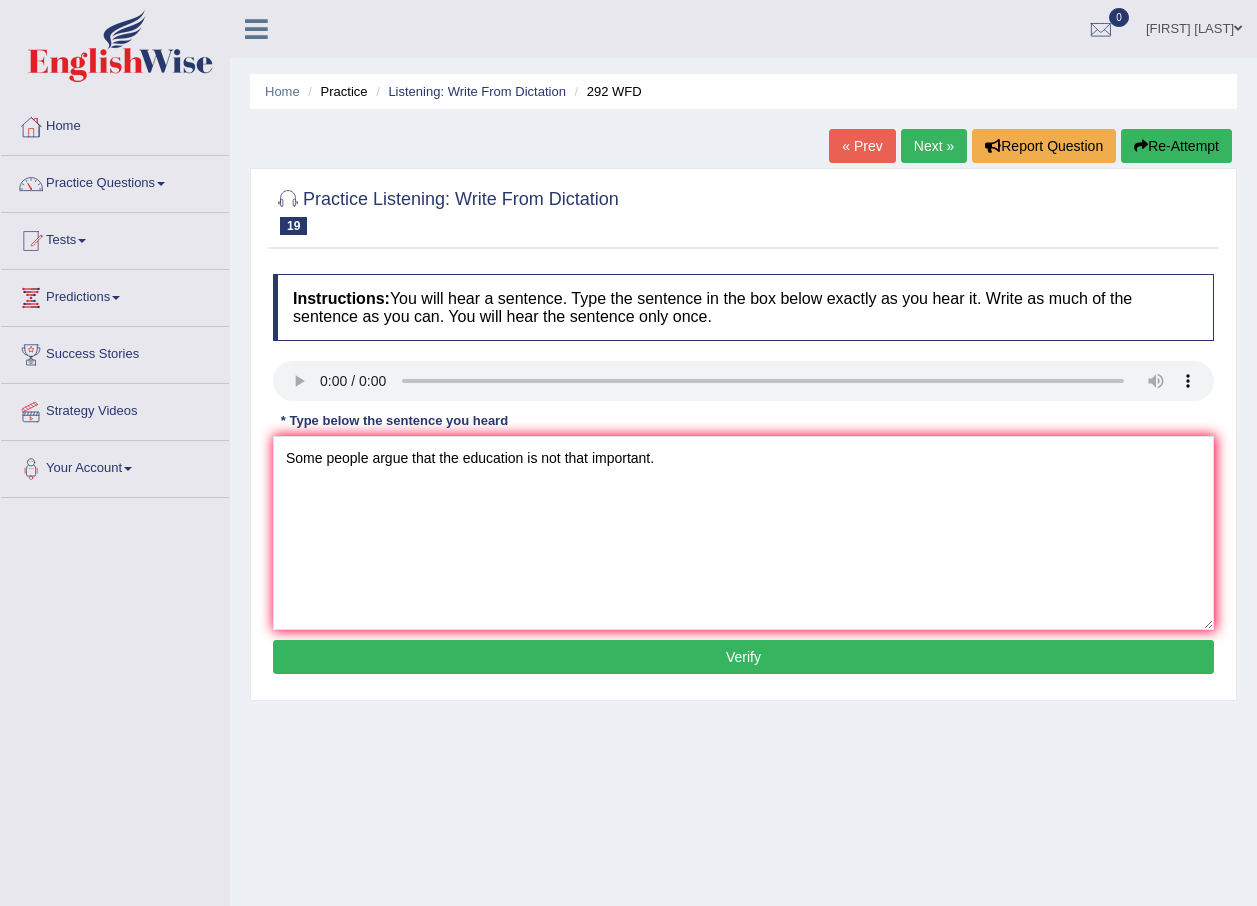 click on "Verify" at bounding box center [743, 657] 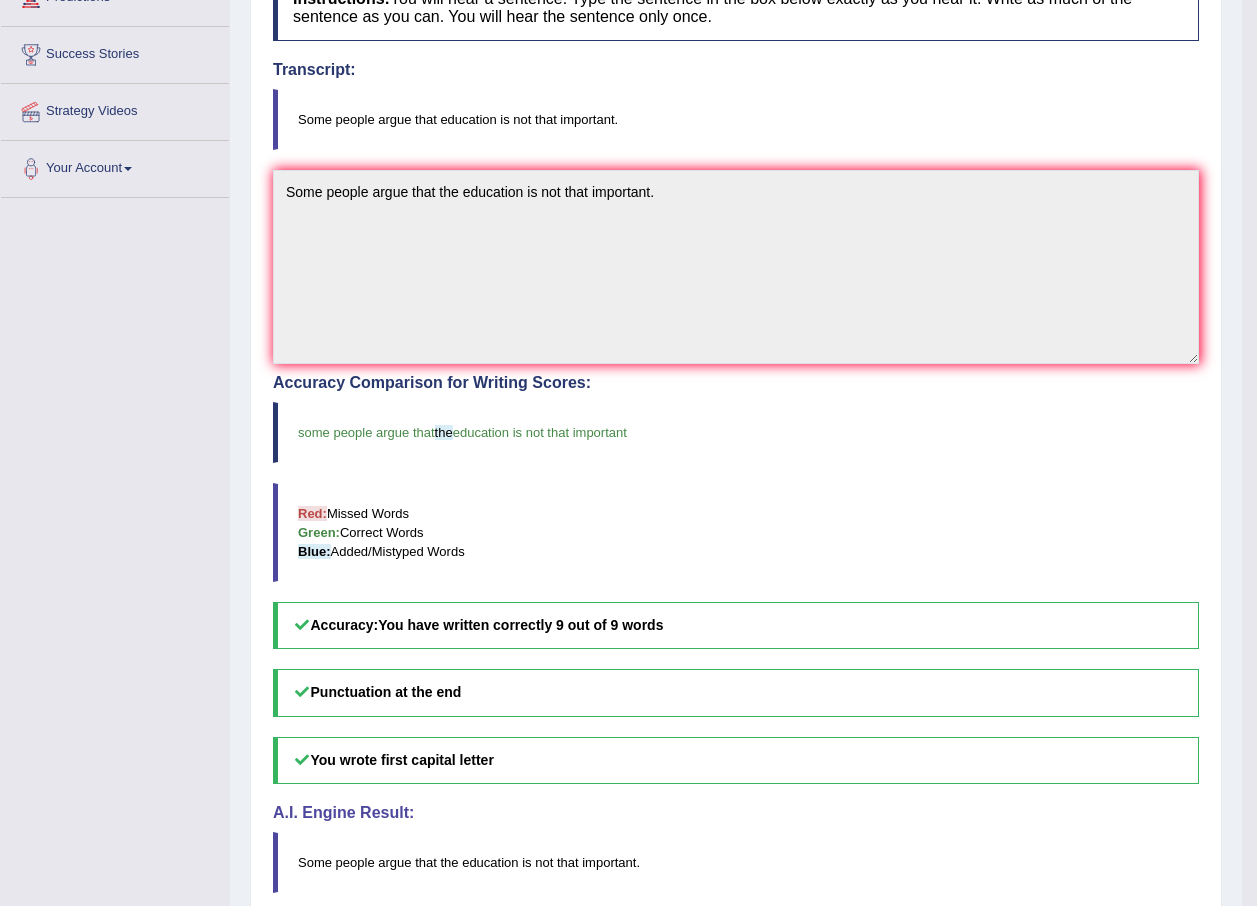 scroll, scrollTop: 0, scrollLeft: 0, axis: both 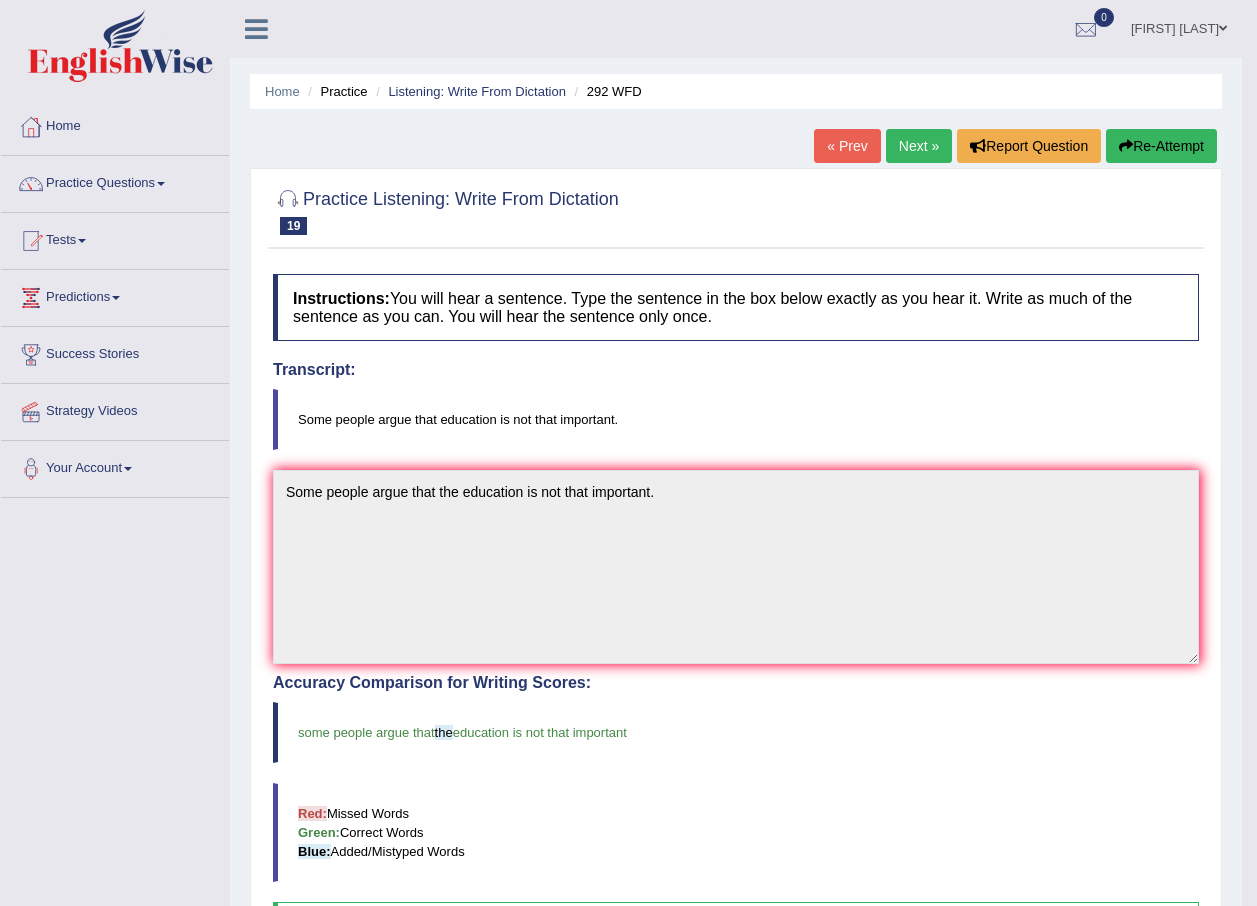 click on "Next »" at bounding box center (919, 146) 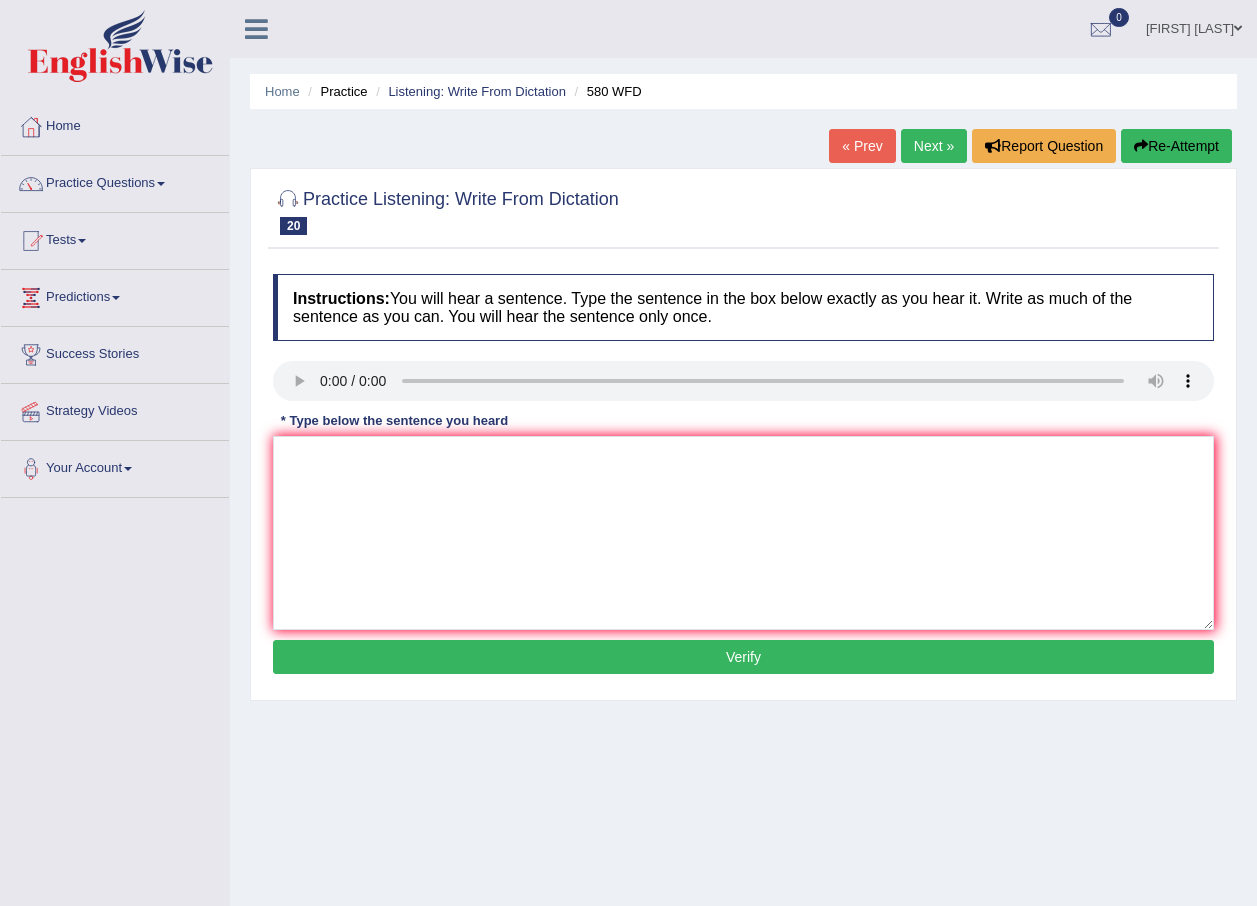 scroll, scrollTop: 0, scrollLeft: 0, axis: both 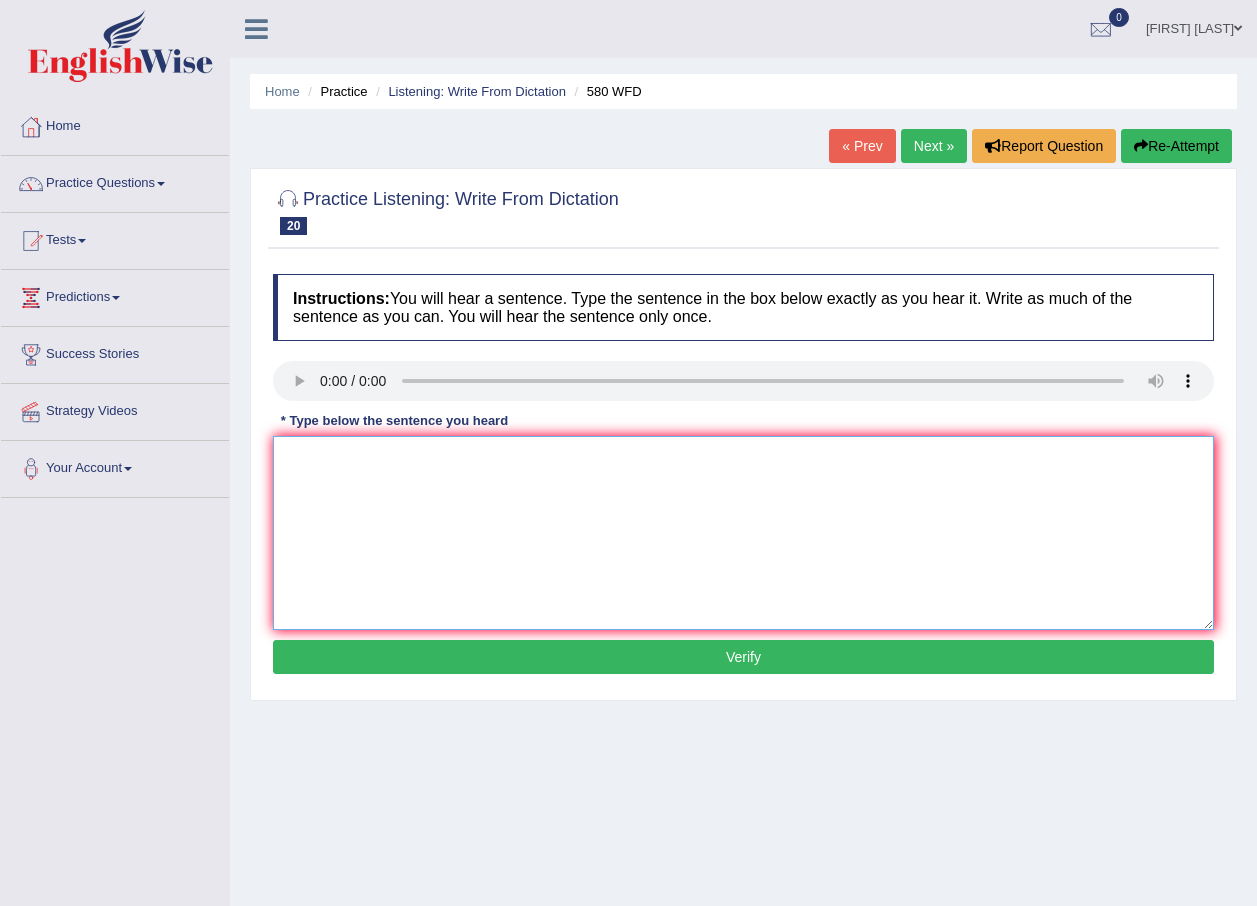 click at bounding box center [743, 533] 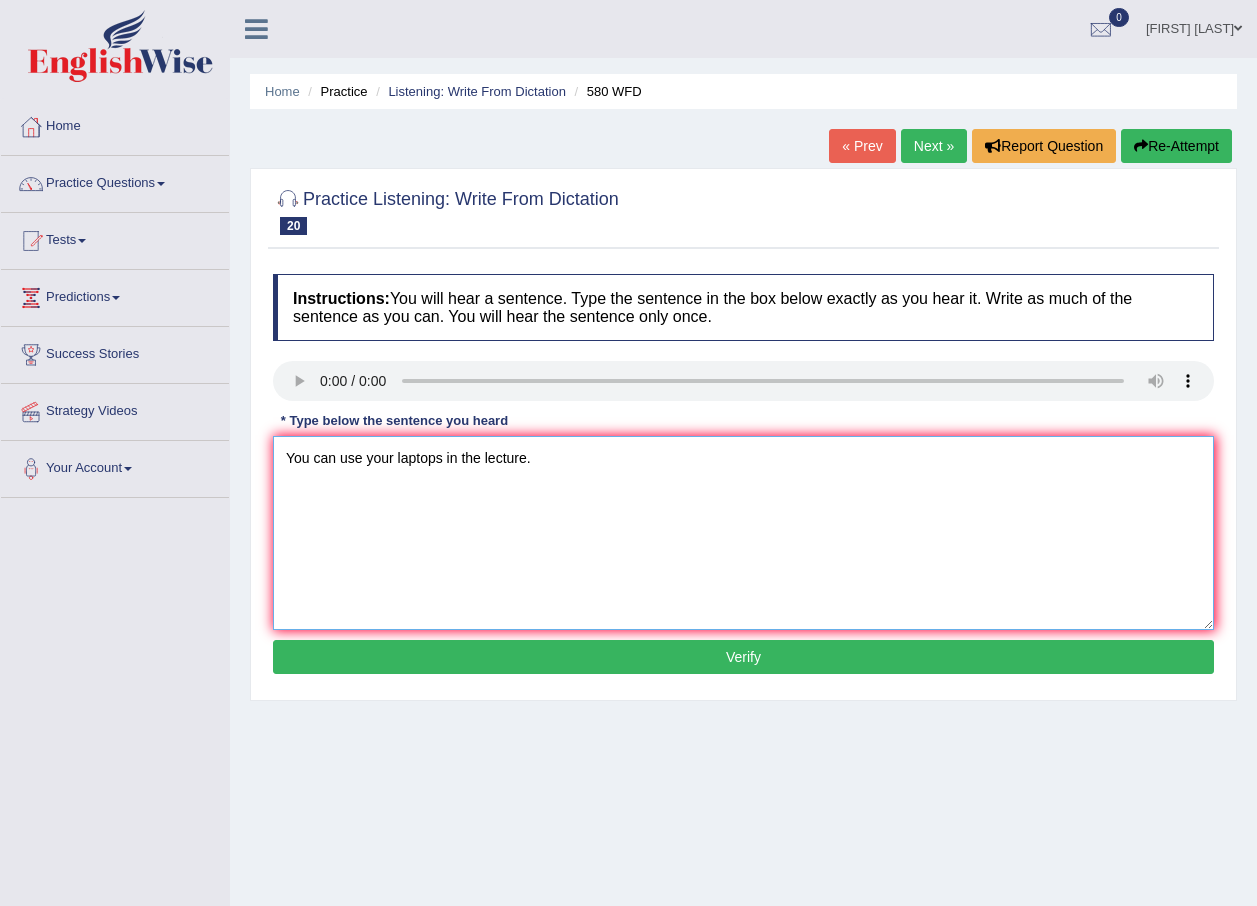 type on "You can use your laptops in the lecture." 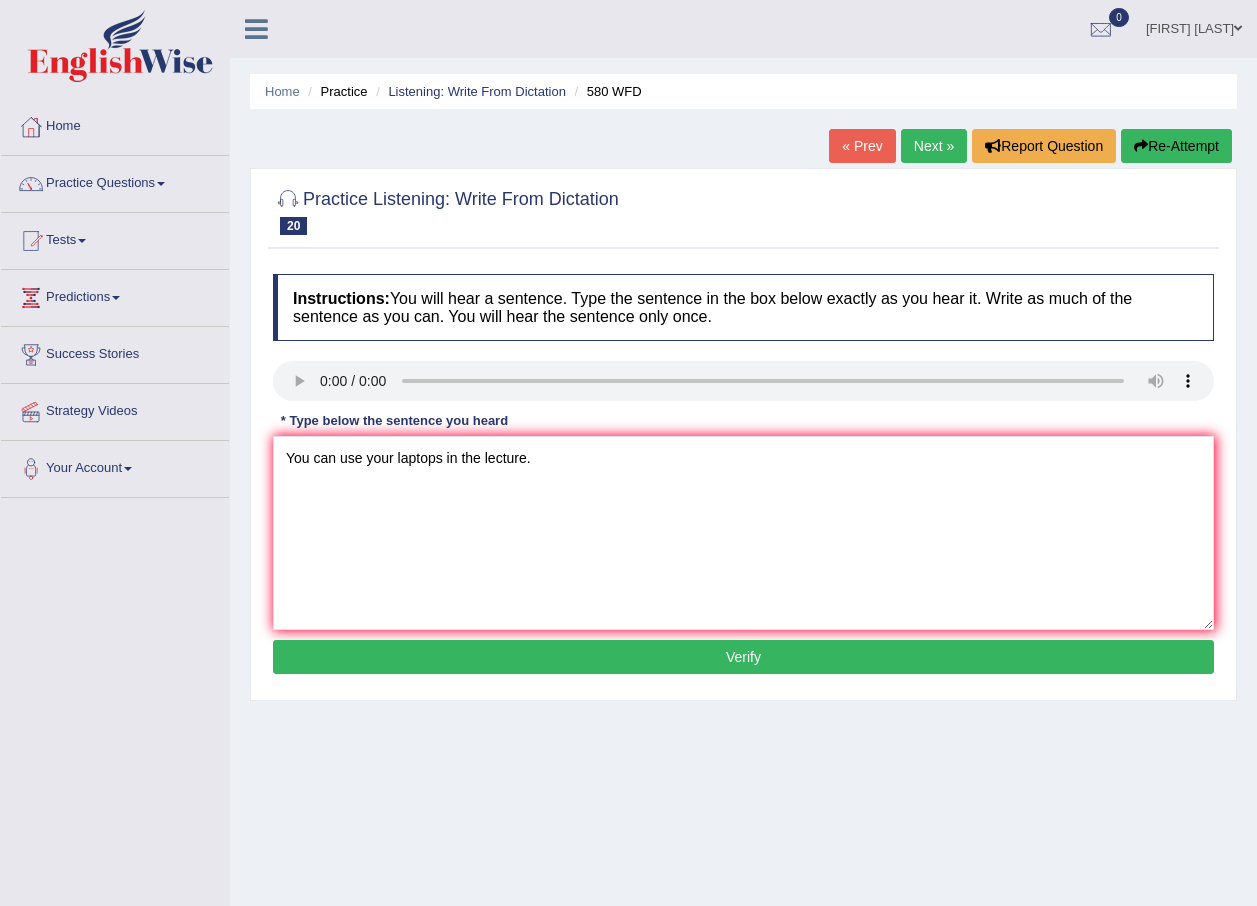 click on "Verify" at bounding box center (743, 657) 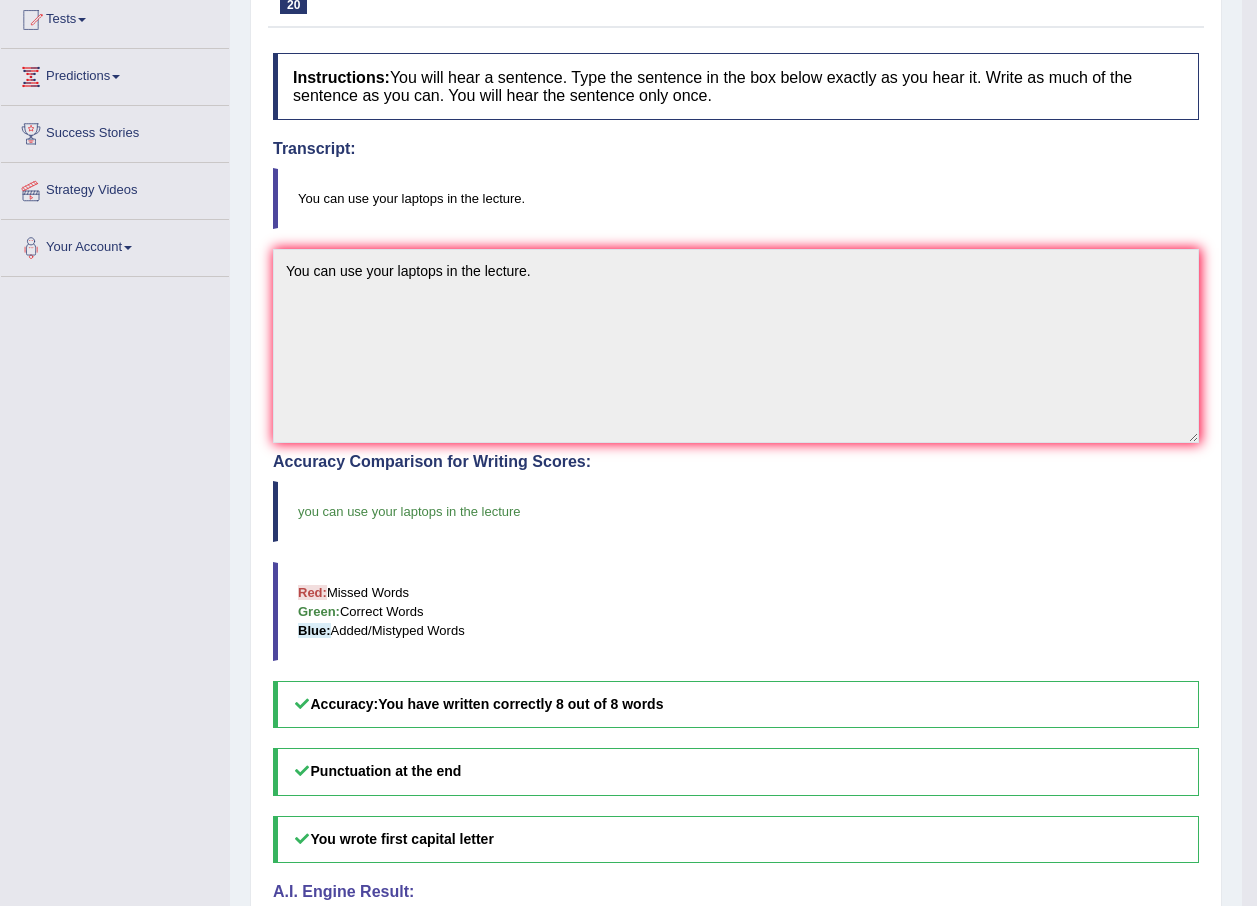scroll, scrollTop: 0, scrollLeft: 0, axis: both 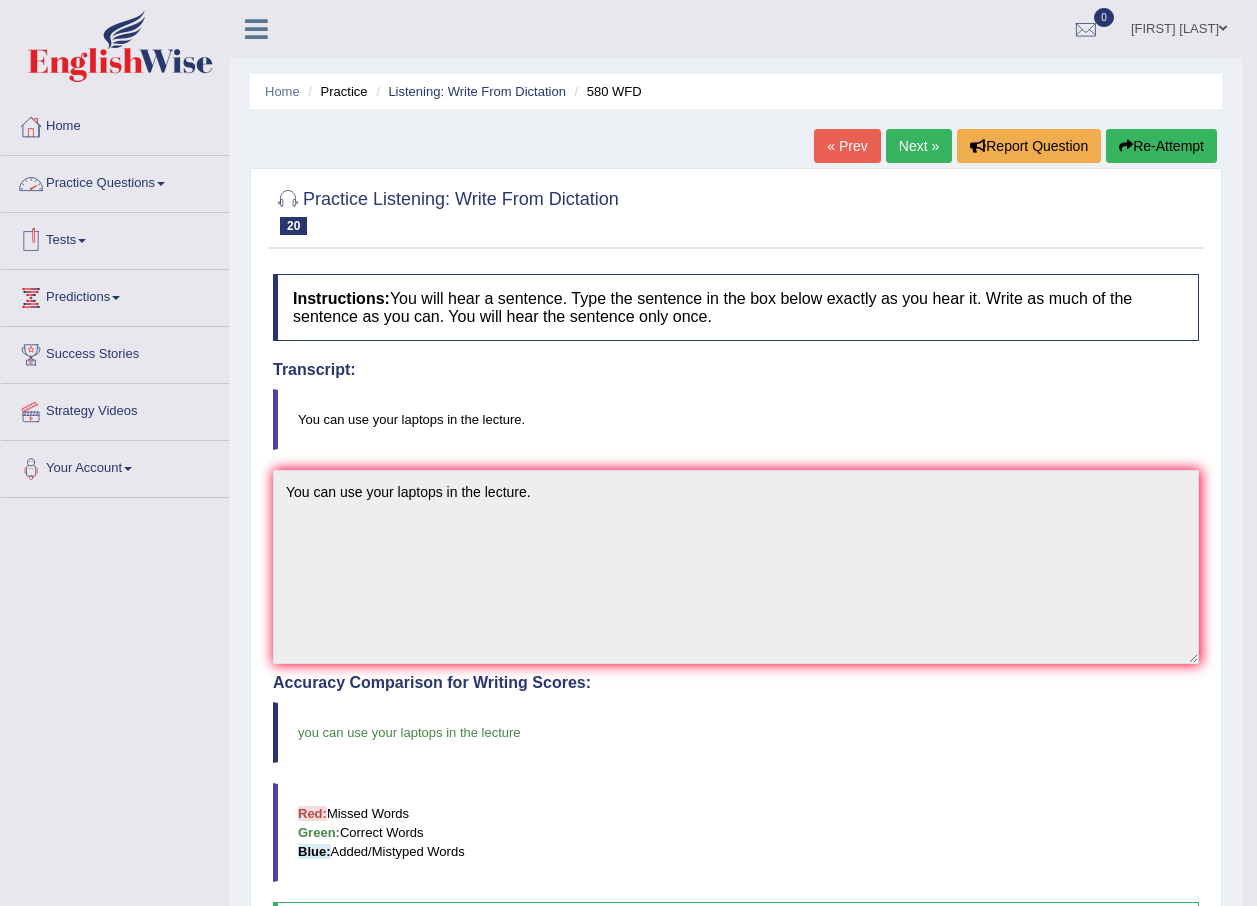 click on "Practice Questions" at bounding box center [115, 181] 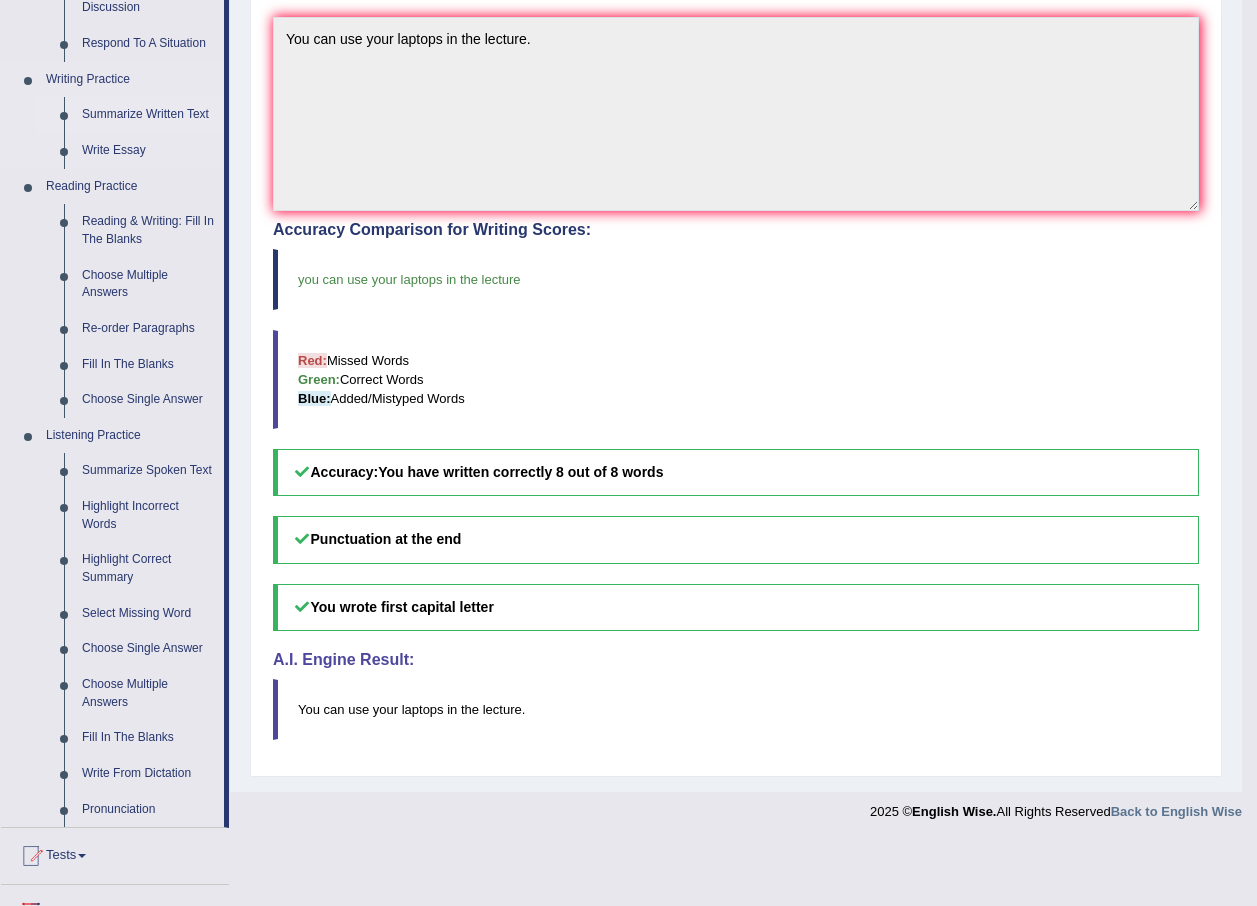 scroll, scrollTop: 500, scrollLeft: 0, axis: vertical 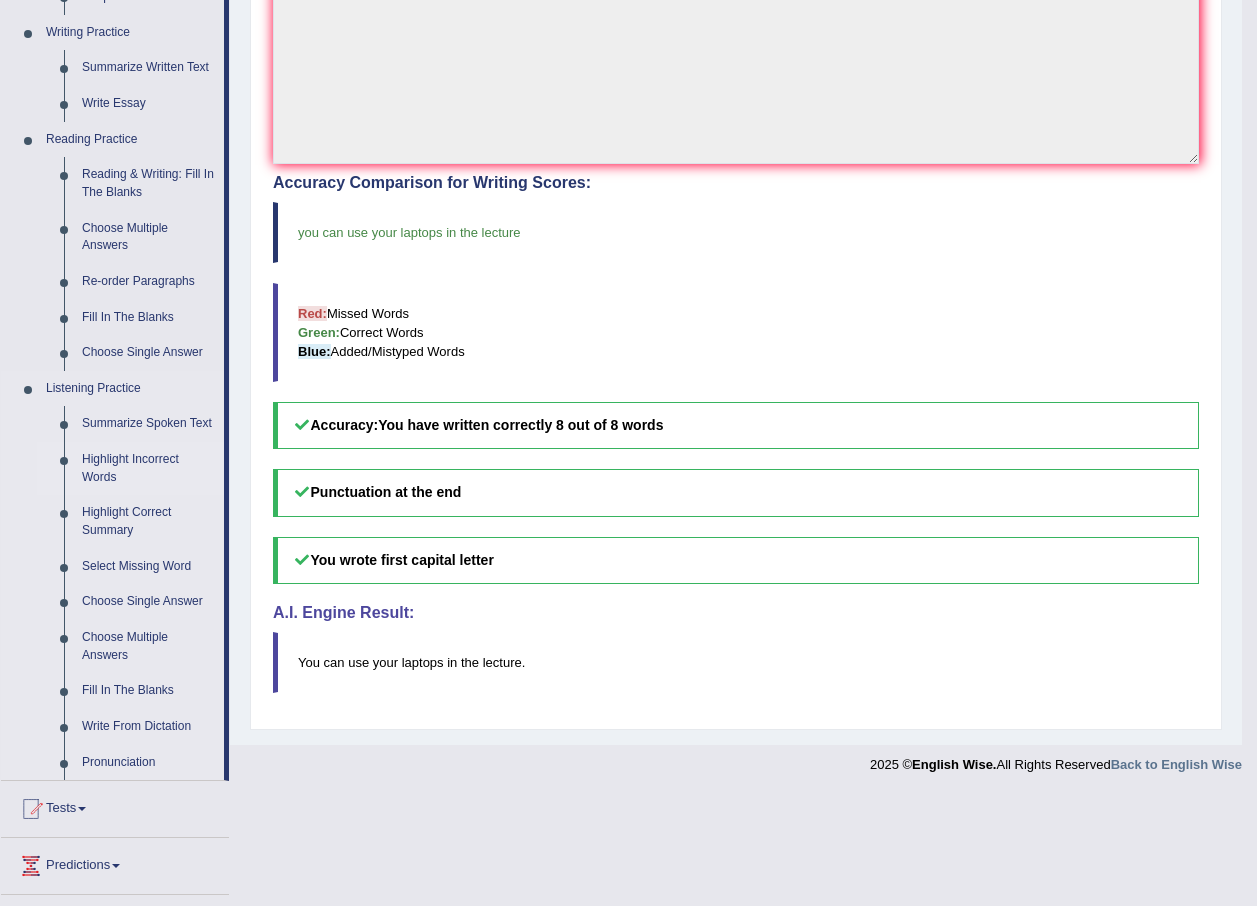 click on "Highlight Incorrect Words" at bounding box center [148, 468] 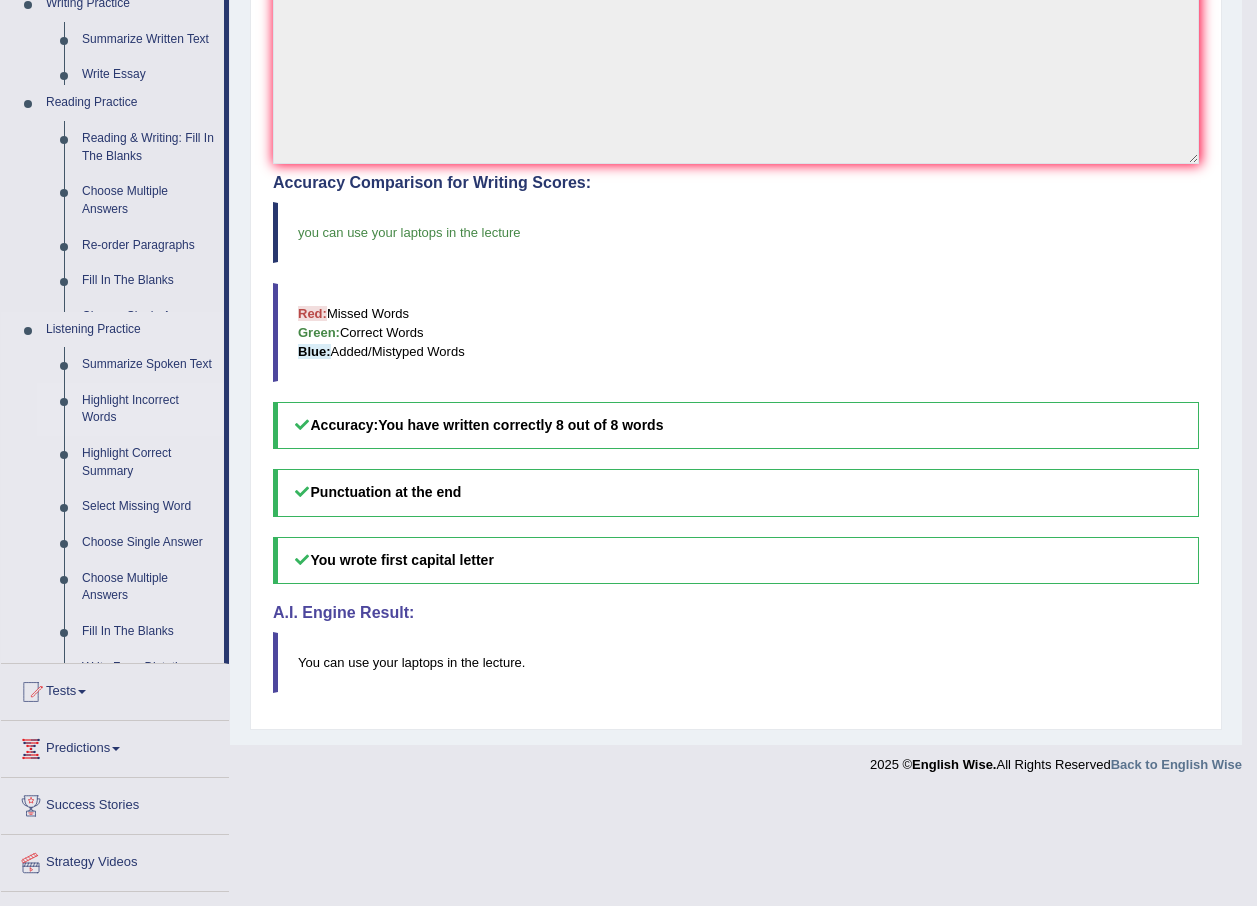 scroll, scrollTop: 389, scrollLeft: 0, axis: vertical 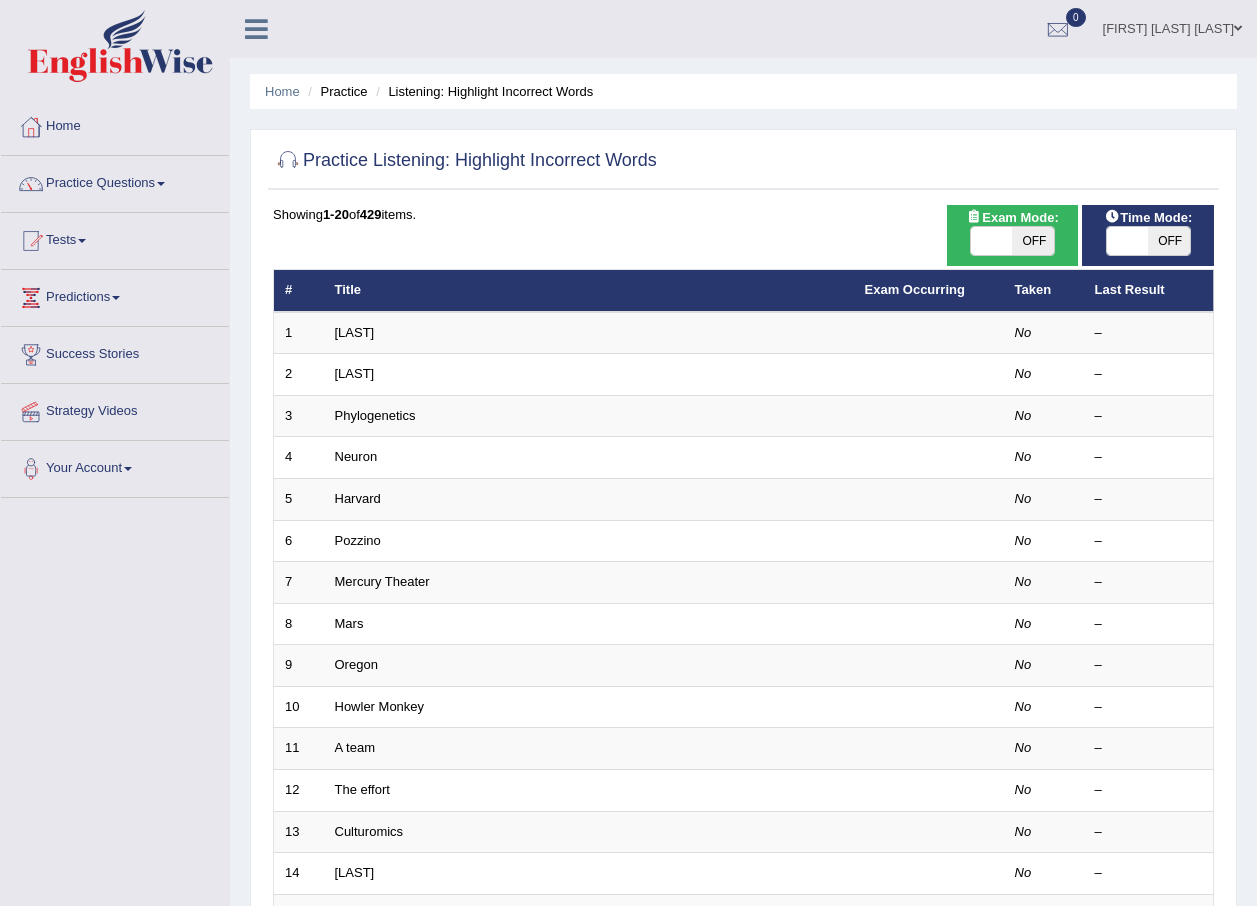 click on "[LAST]" at bounding box center (355, 332) 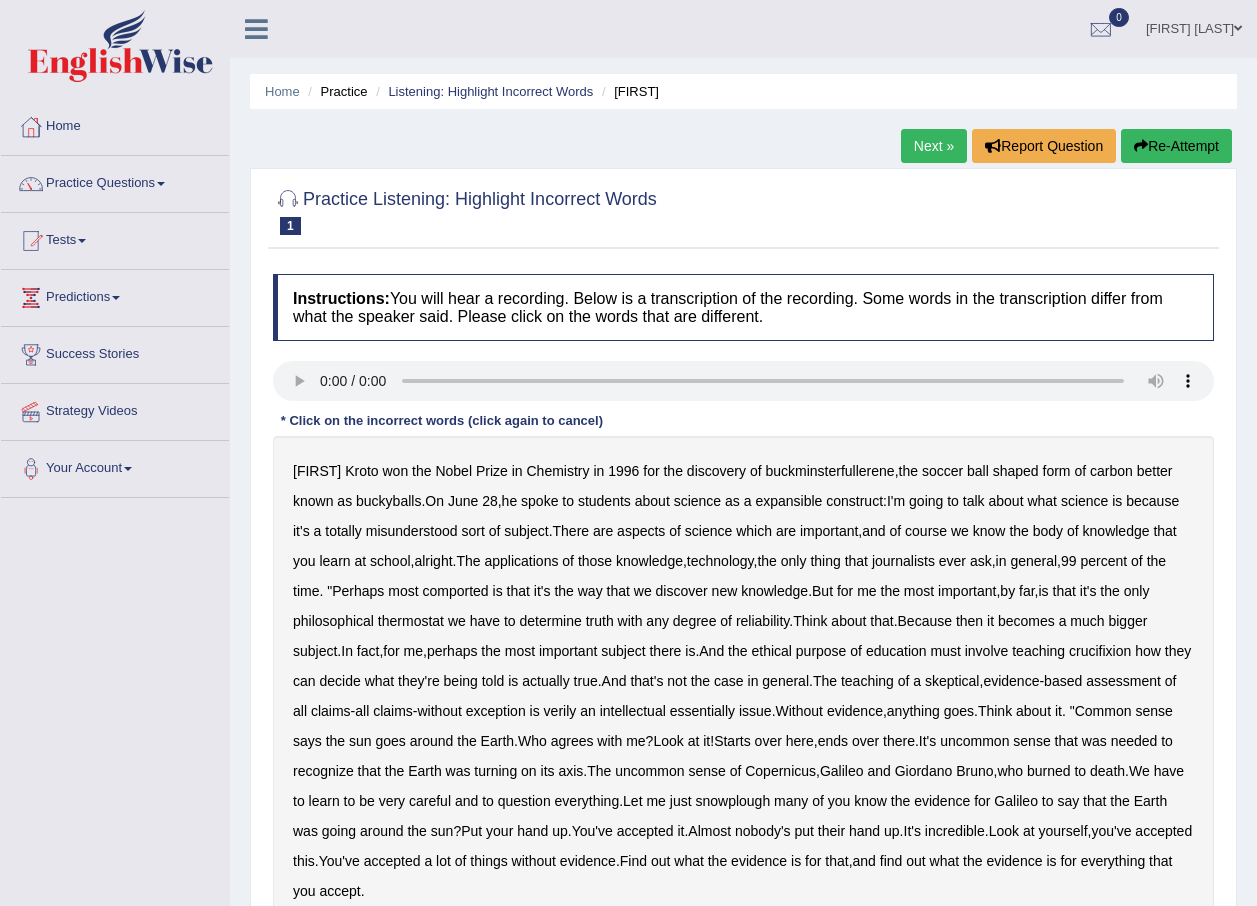 scroll, scrollTop: 0, scrollLeft: 0, axis: both 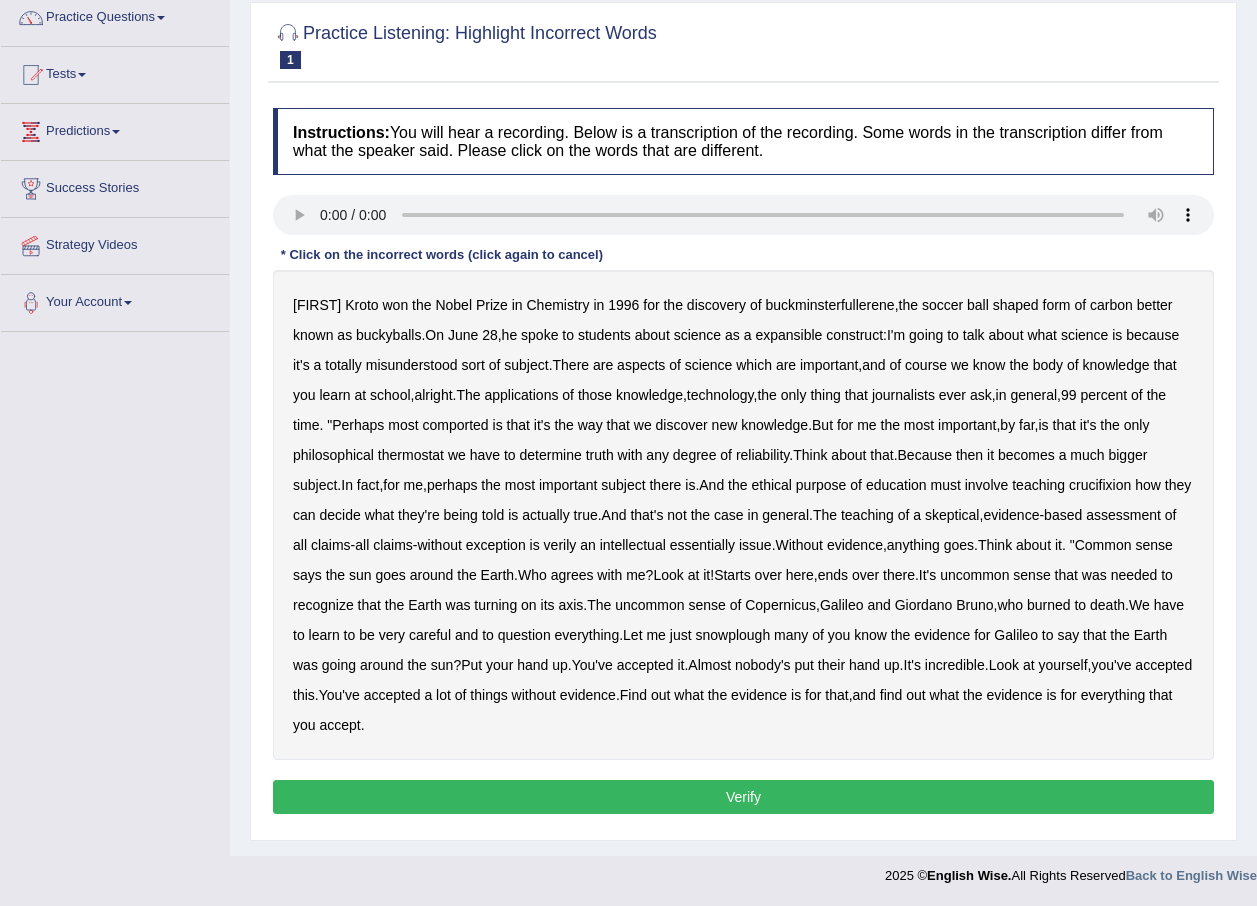 click on "expansible" at bounding box center [788, 335] 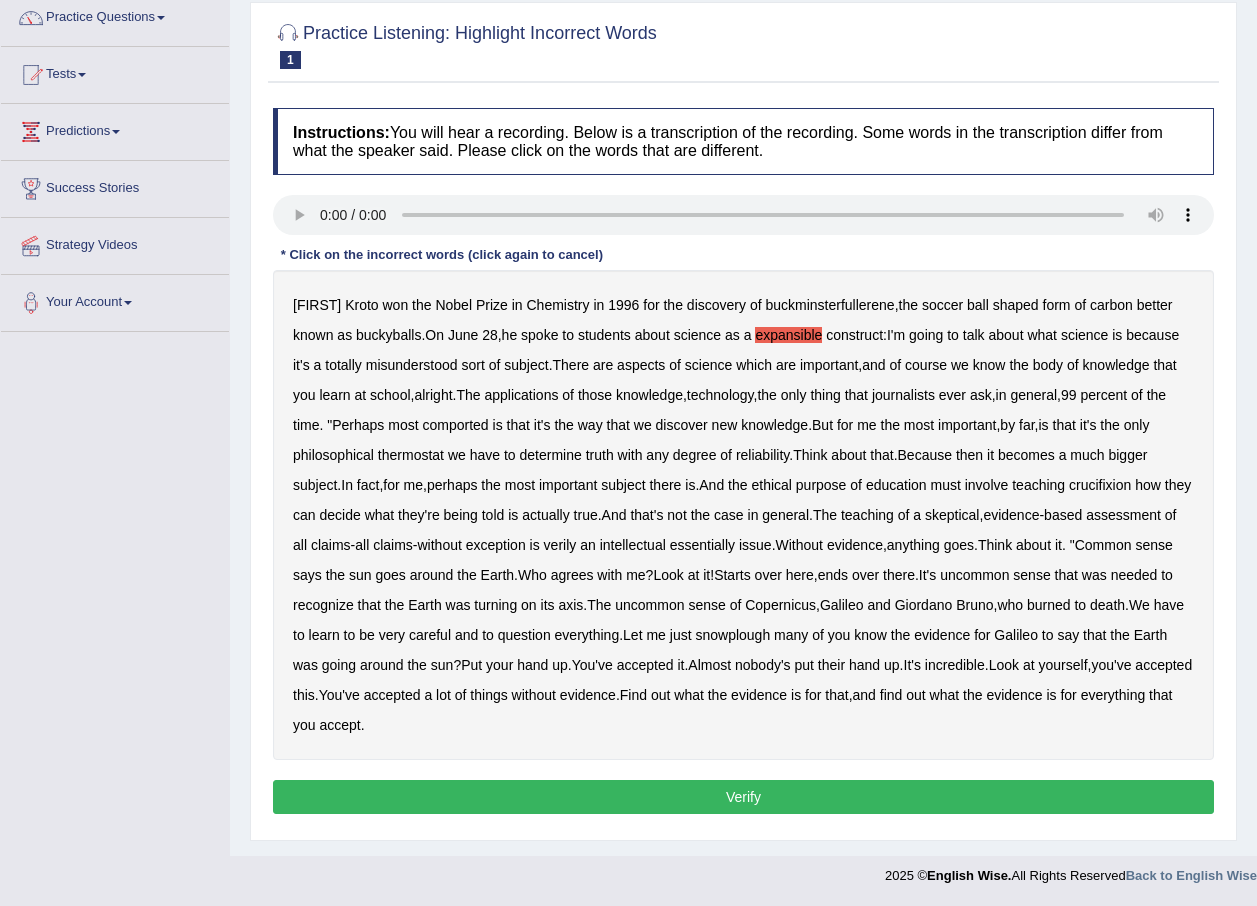 click on "comported" at bounding box center [455, 425] 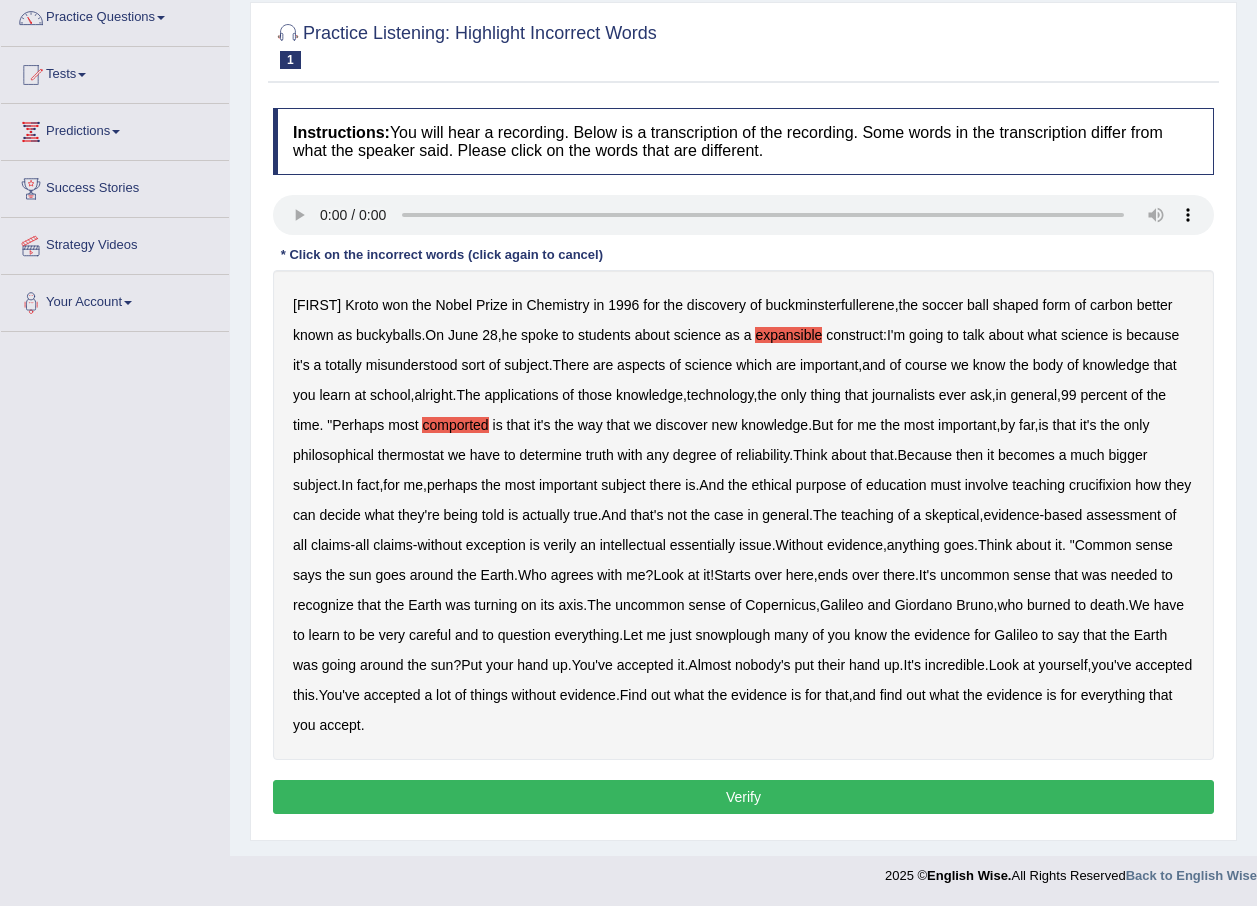 click on "thermostat" at bounding box center (411, 455) 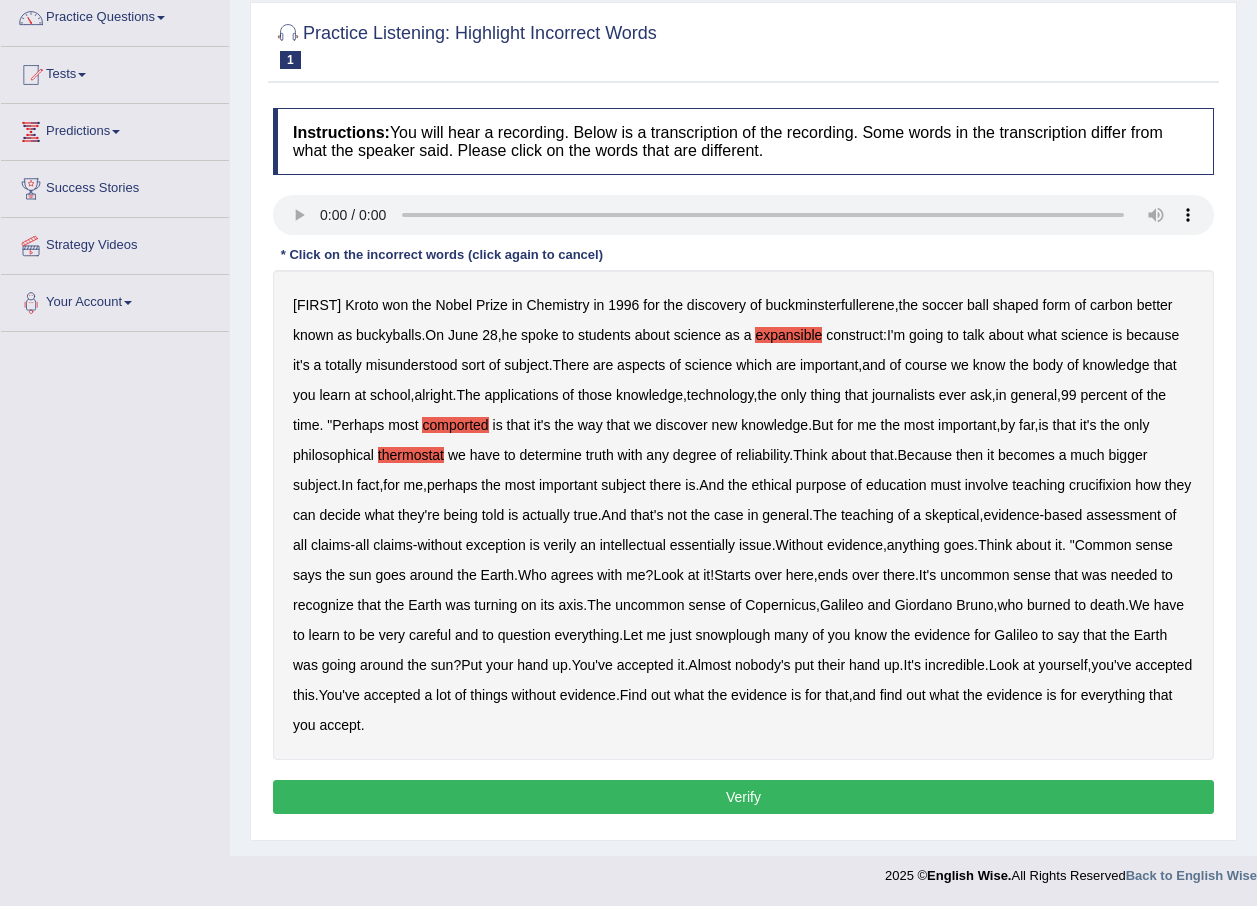 click on "crucifixion" at bounding box center [1100, 485] 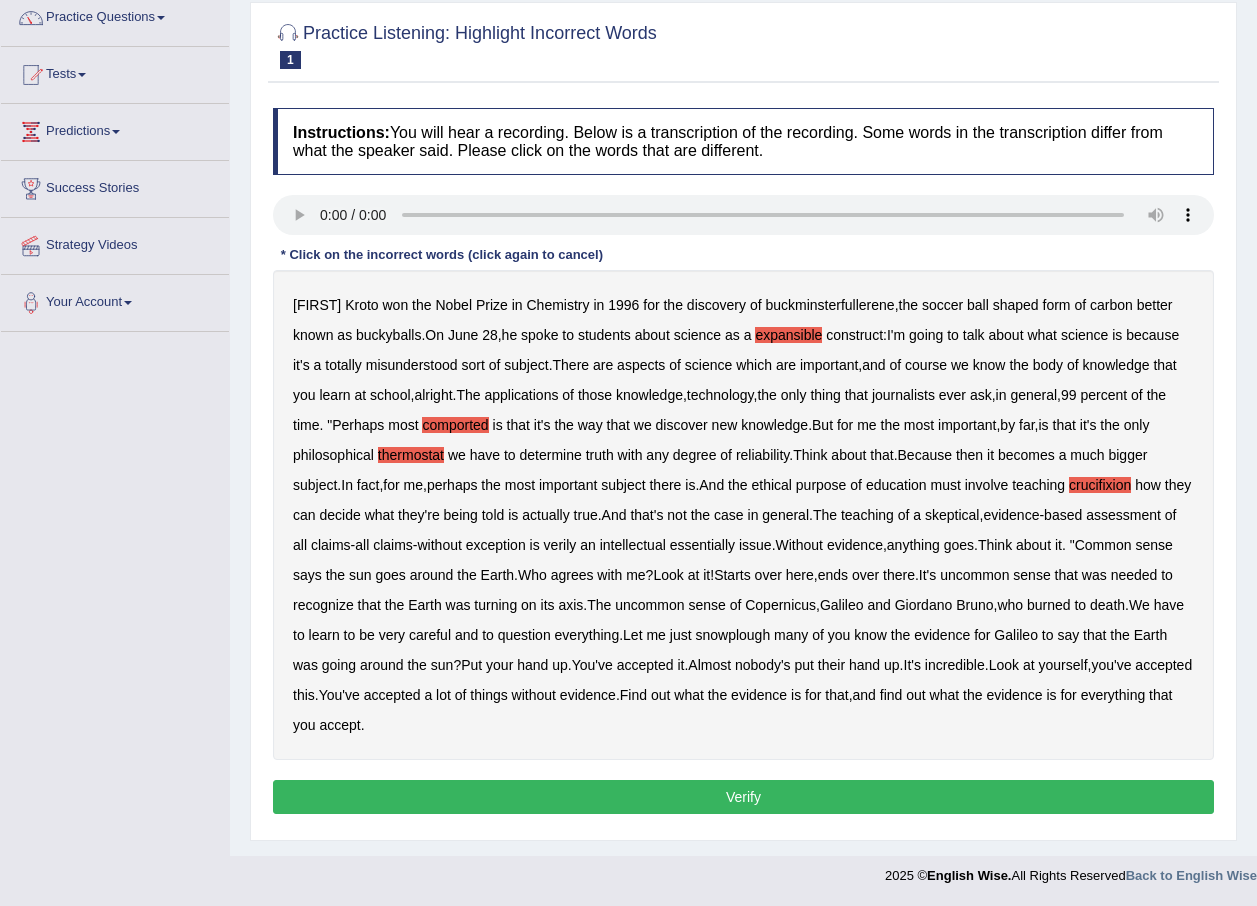 click on "intellectual" at bounding box center (633, 545) 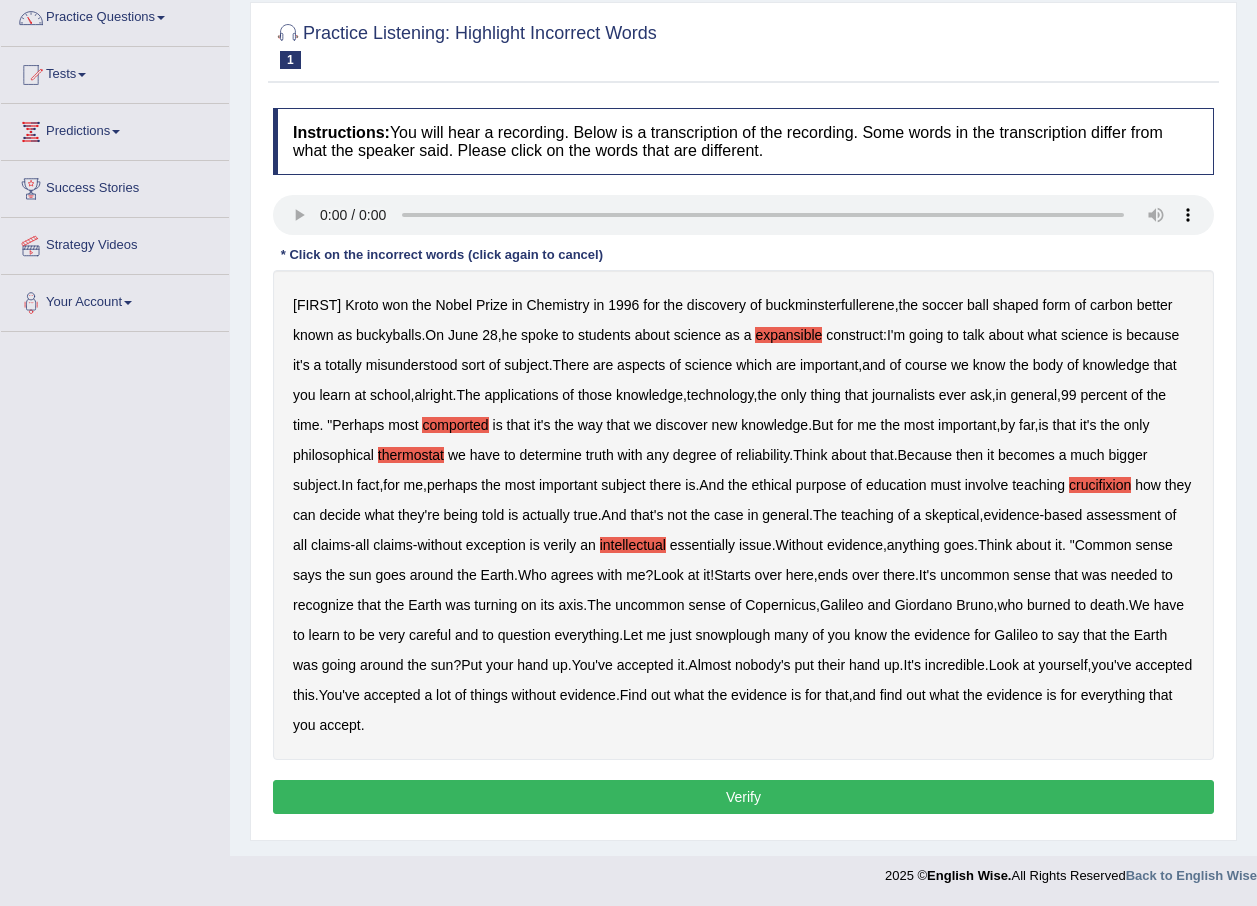 click on "verily" at bounding box center (560, 545) 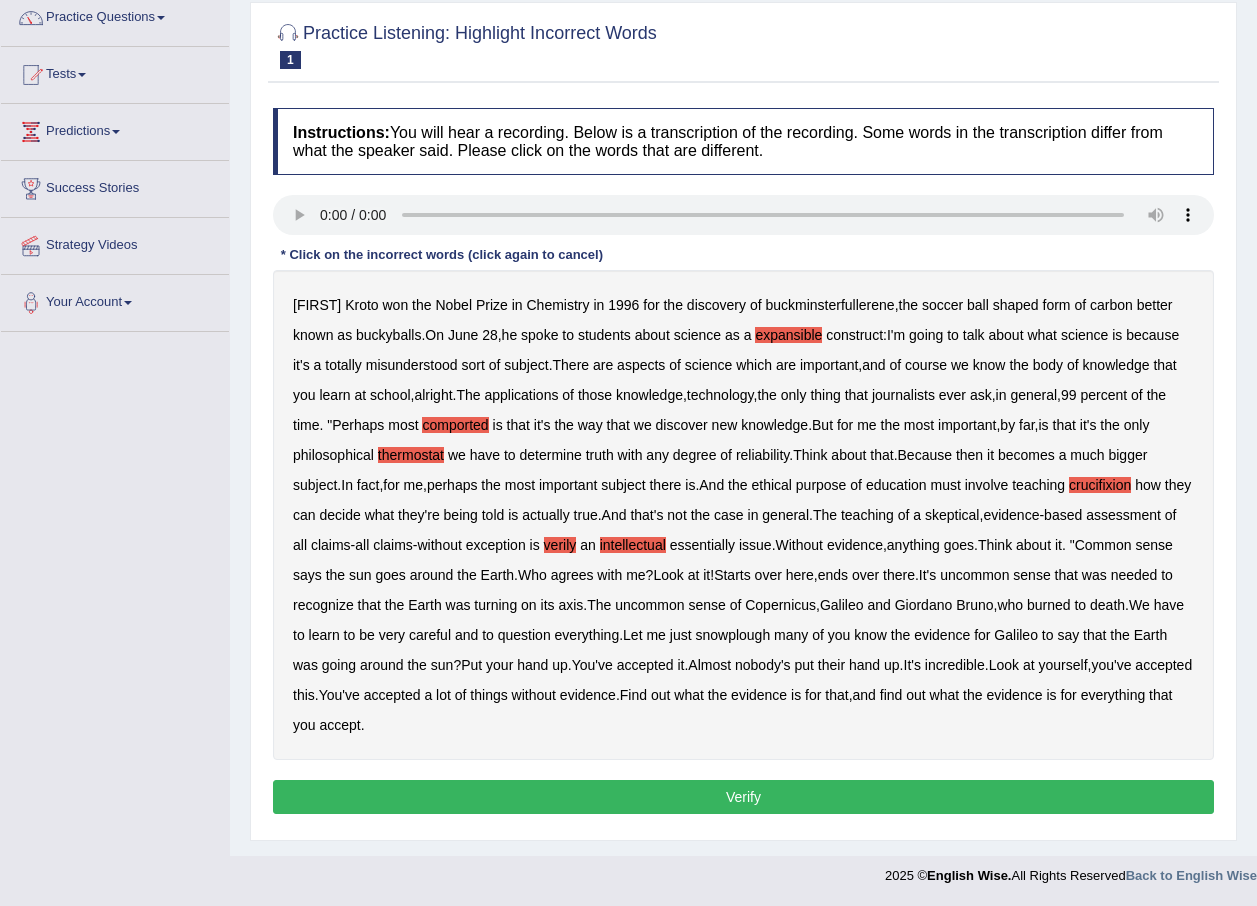 click on "intellectual" at bounding box center [633, 545] 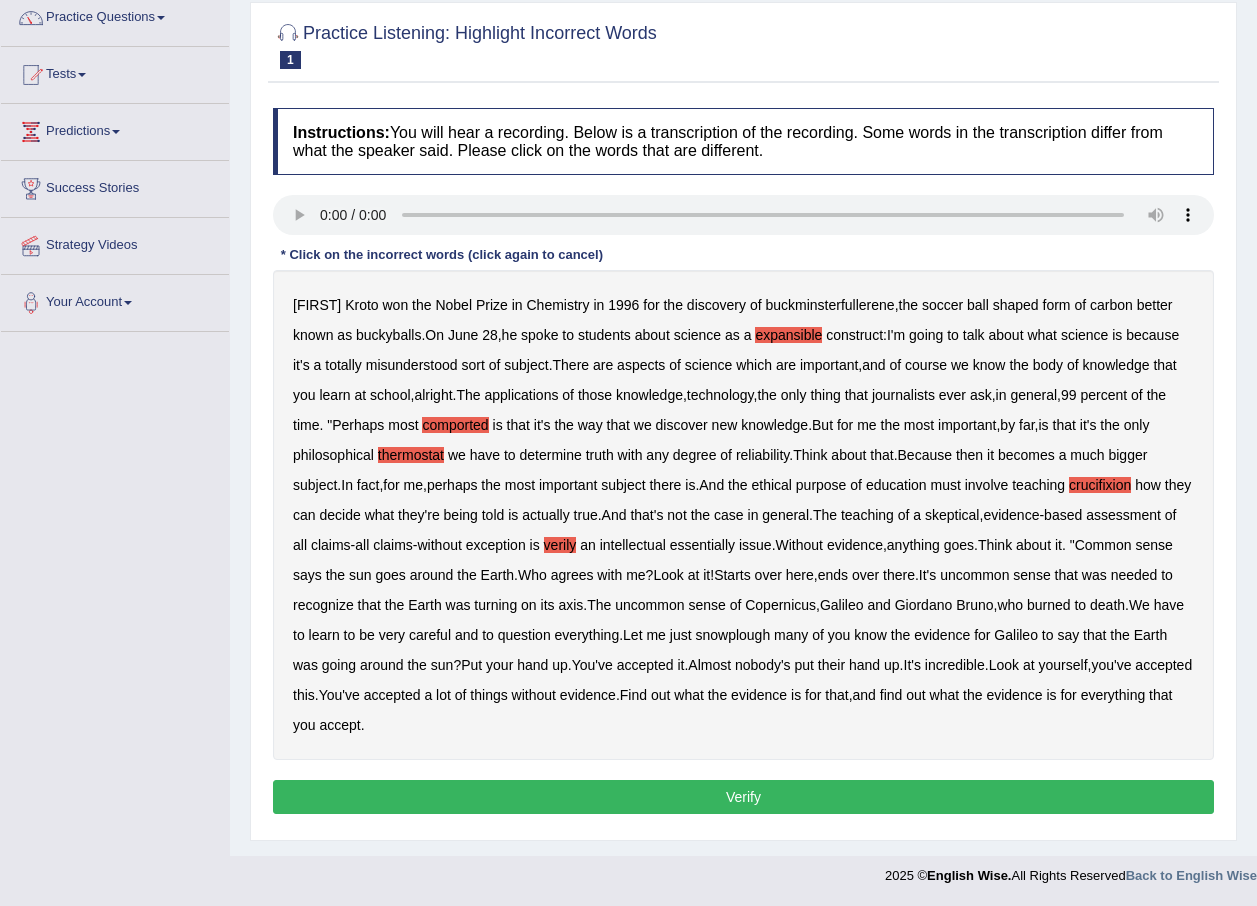 click on "snowplough" at bounding box center (732, 635) 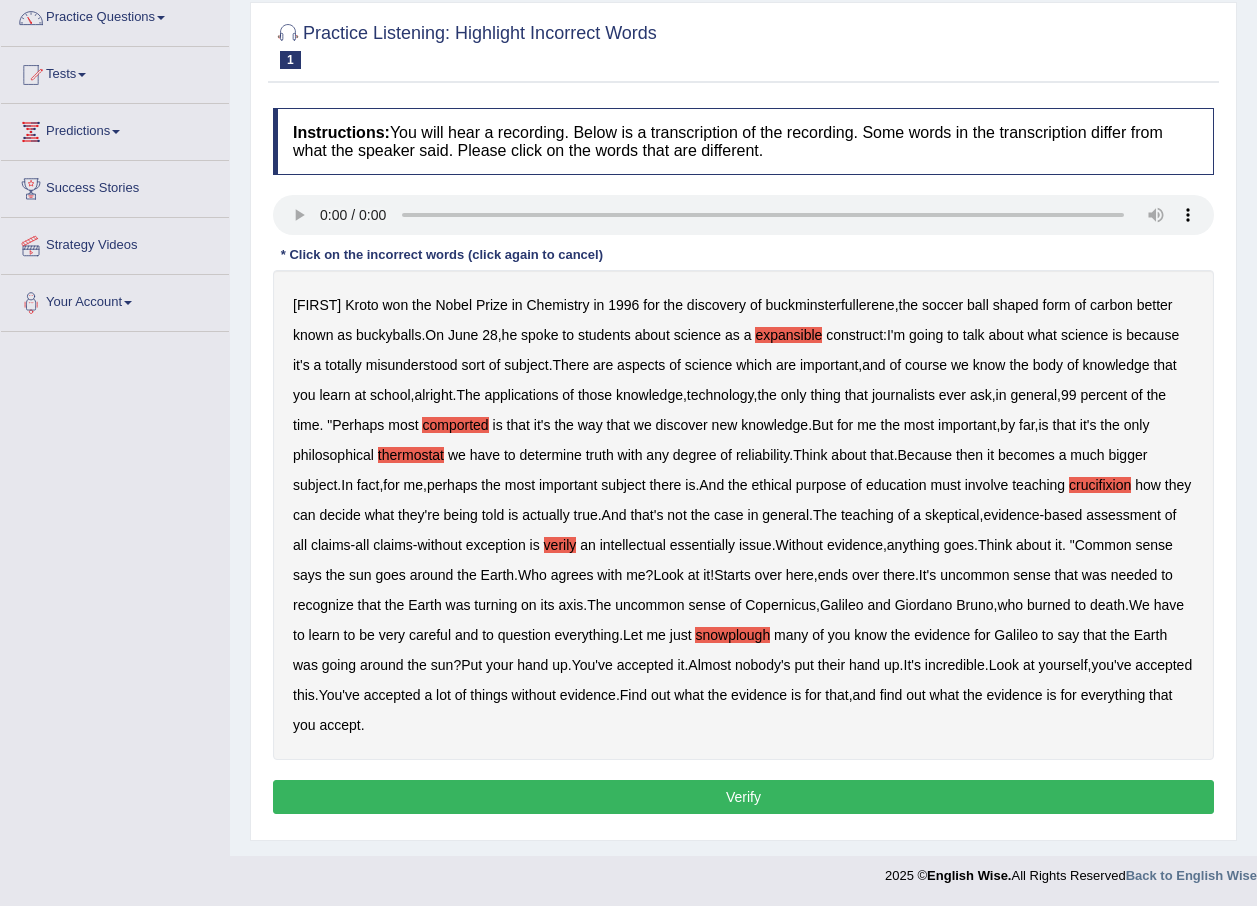 click on "buckminsterfullerene" at bounding box center (829, 305) 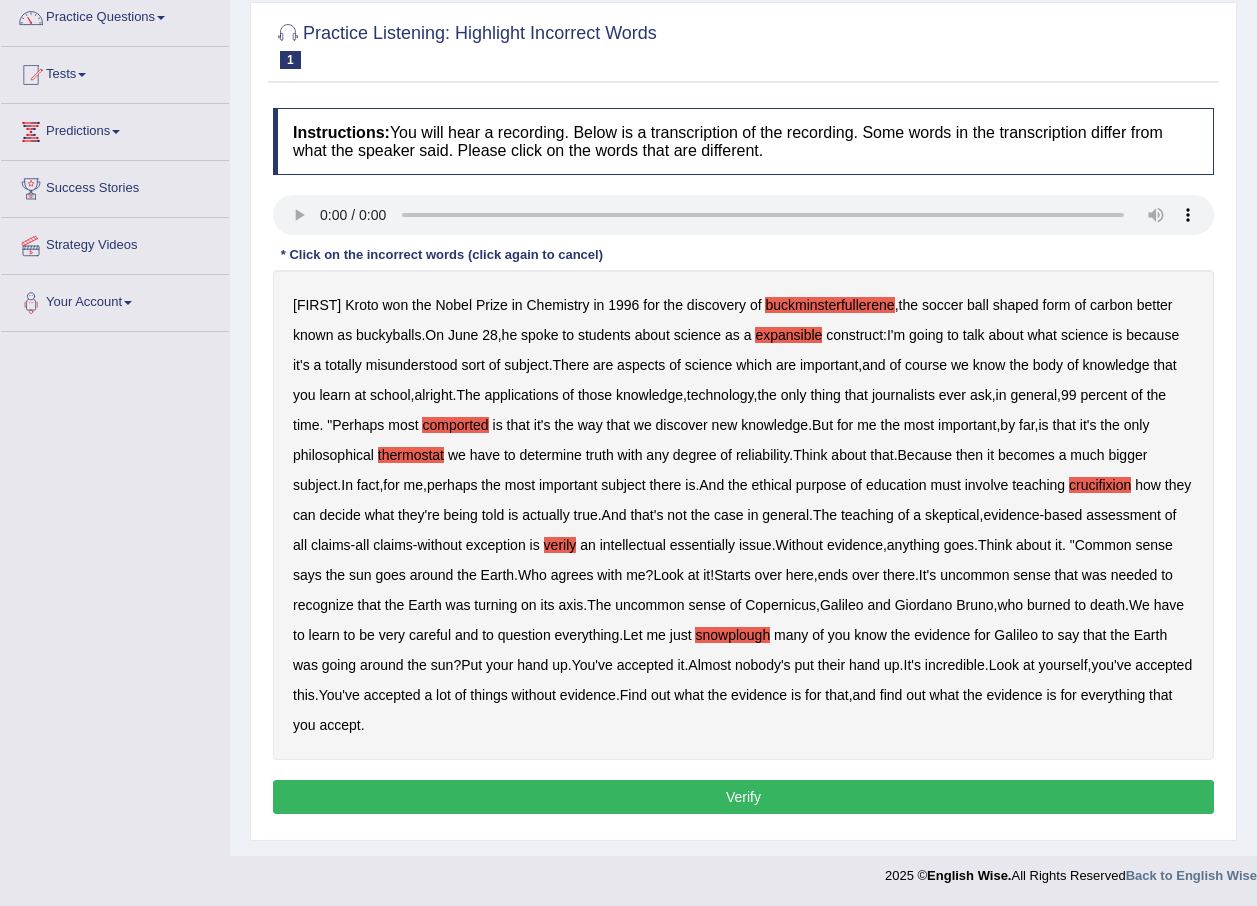 click on "buckminsterfullerene" at bounding box center [829, 305] 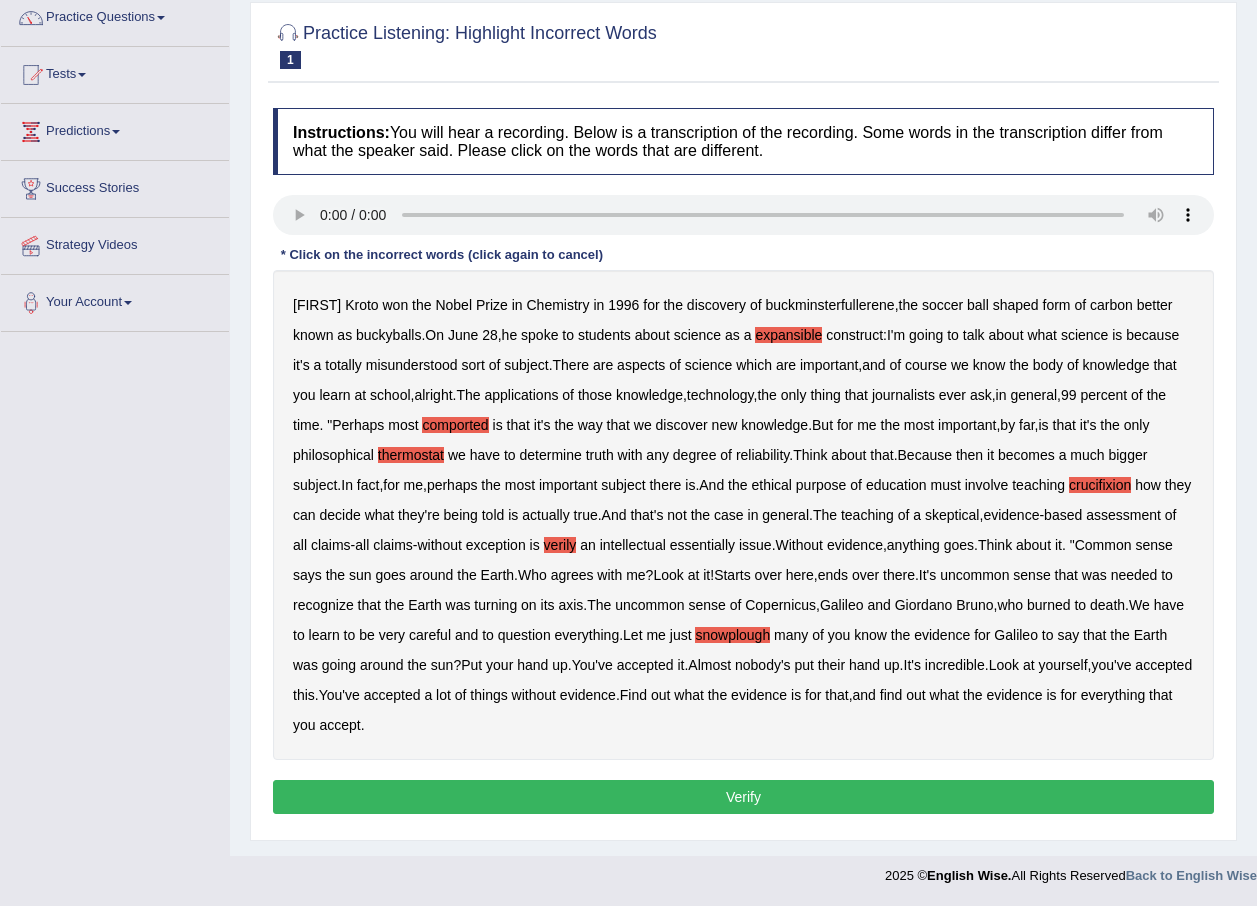 click on "Harold   Kroto   won   the   Nobel   Prize   in   Chemistry   in   1996   for   the   discovery   of   buckminsterfullerene ,  the   soccer   ball   shaped   form   of   carbon   better   known   as   buckyballs .  On   June   28 ,  he   spoke   to   students   about   science   as   a   expansible   construct :  I'm   going   to   talk   about   what   science   is   because   it's   a   totally   misunderstood   sort   of   subject .  There   are   aspects   of   science   which   are   important ,  and   of   course   we   know   the   body   of   knowledge   that   you   learn   at   school ,  alright .  The   applications   of   those   knowledge ,  technology ,  the   only   thing   that   journalists   ever   ask ,  in   general ,  99   percent   of   the   time . " Perhaps   most   comported   is   that   it's   the   way   that   we   discover   new   knowledge .  But   for   me   the   most   important ,  by   far ,  is   that   it's   the   only   philosophical   thermostat   we   have   to" at bounding box center (743, 515) 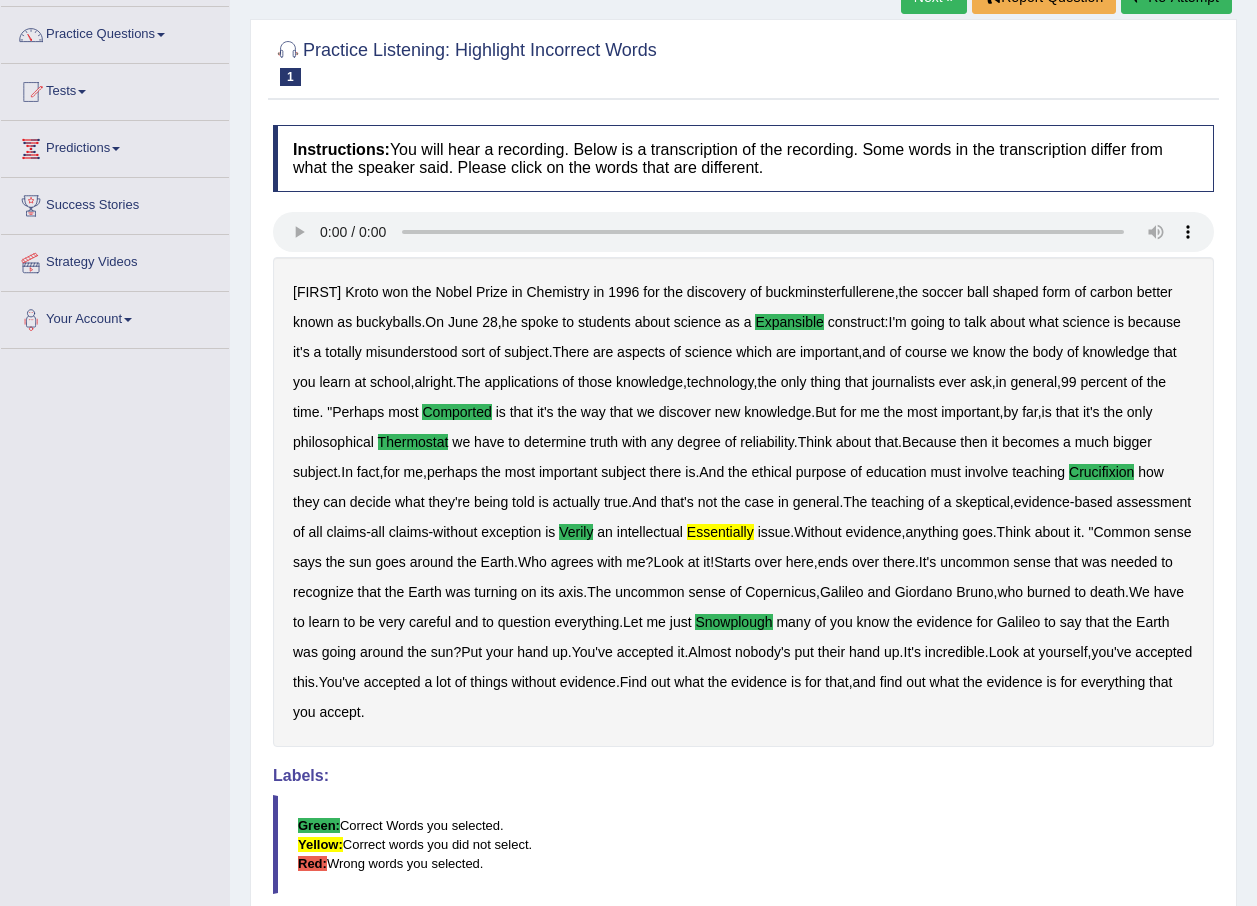 scroll, scrollTop: 73, scrollLeft: 0, axis: vertical 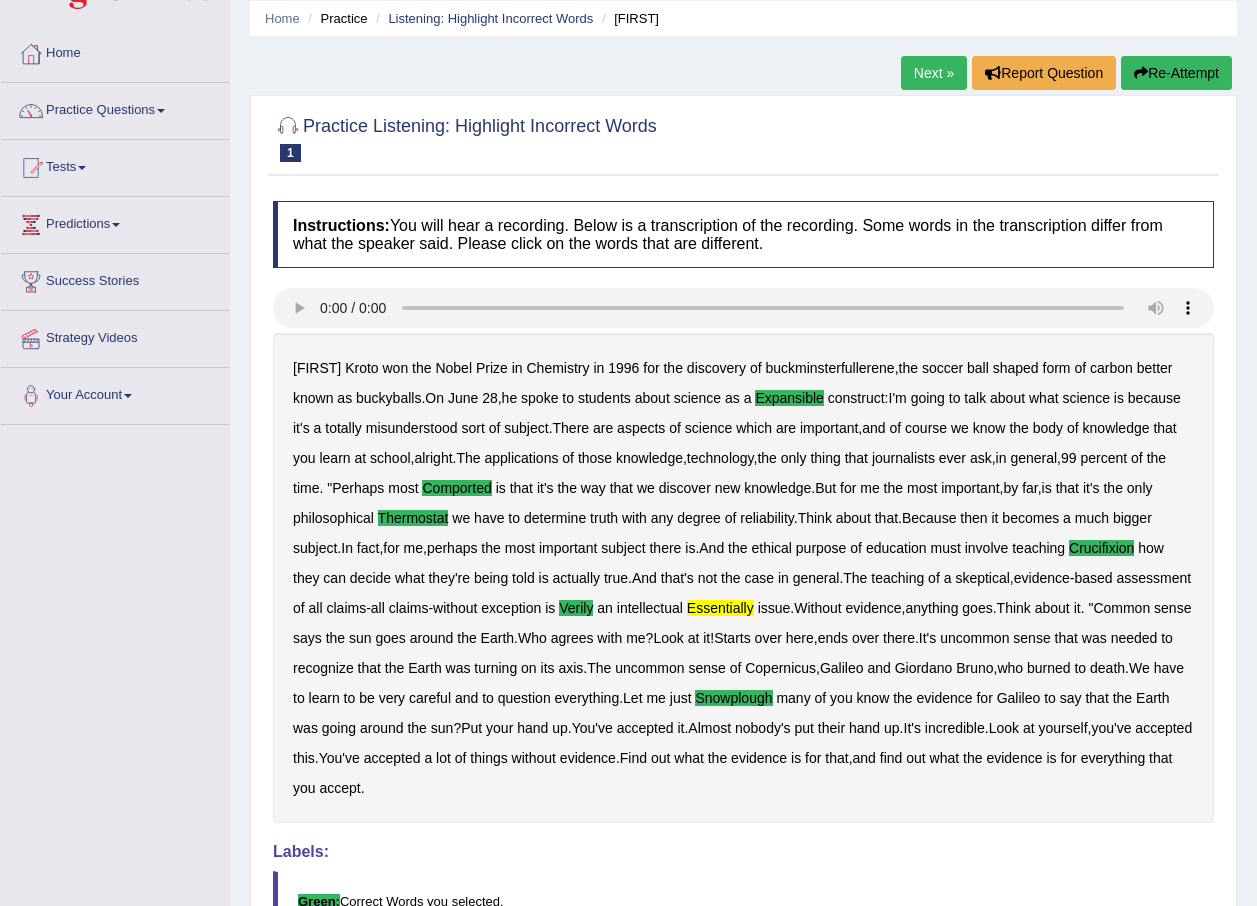 click on "Next »" at bounding box center (934, 73) 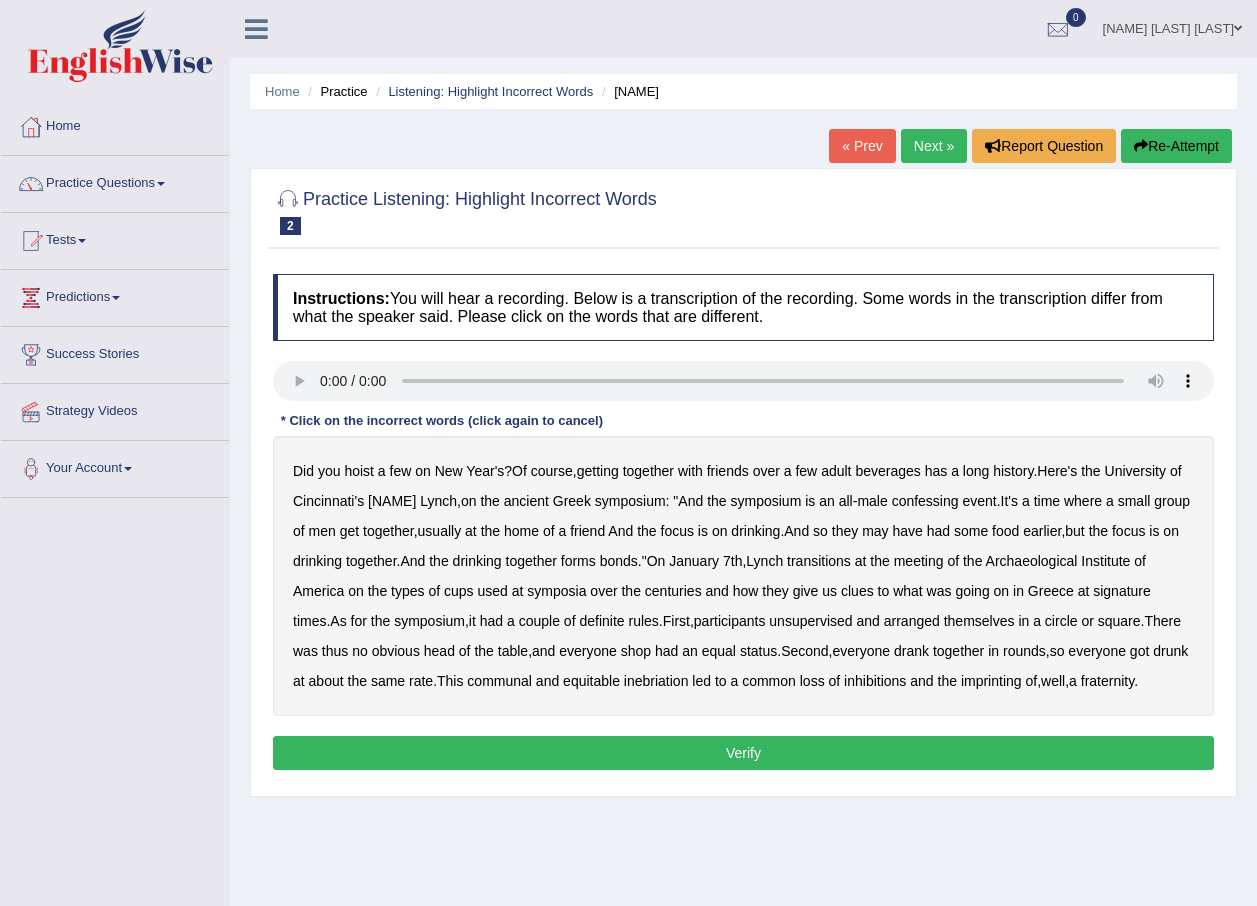 scroll, scrollTop: 0, scrollLeft: 0, axis: both 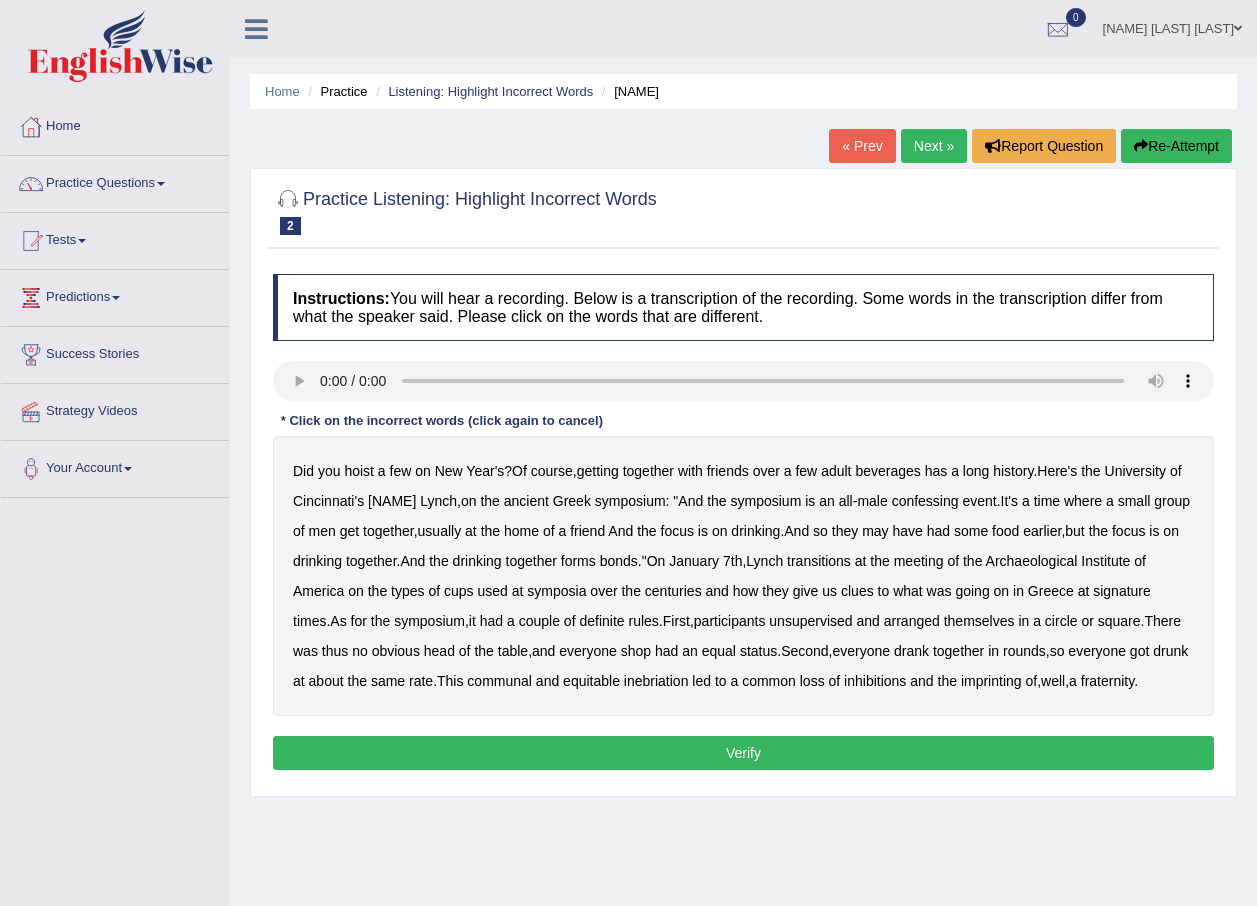 click on "confessing" at bounding box center (925, 501) 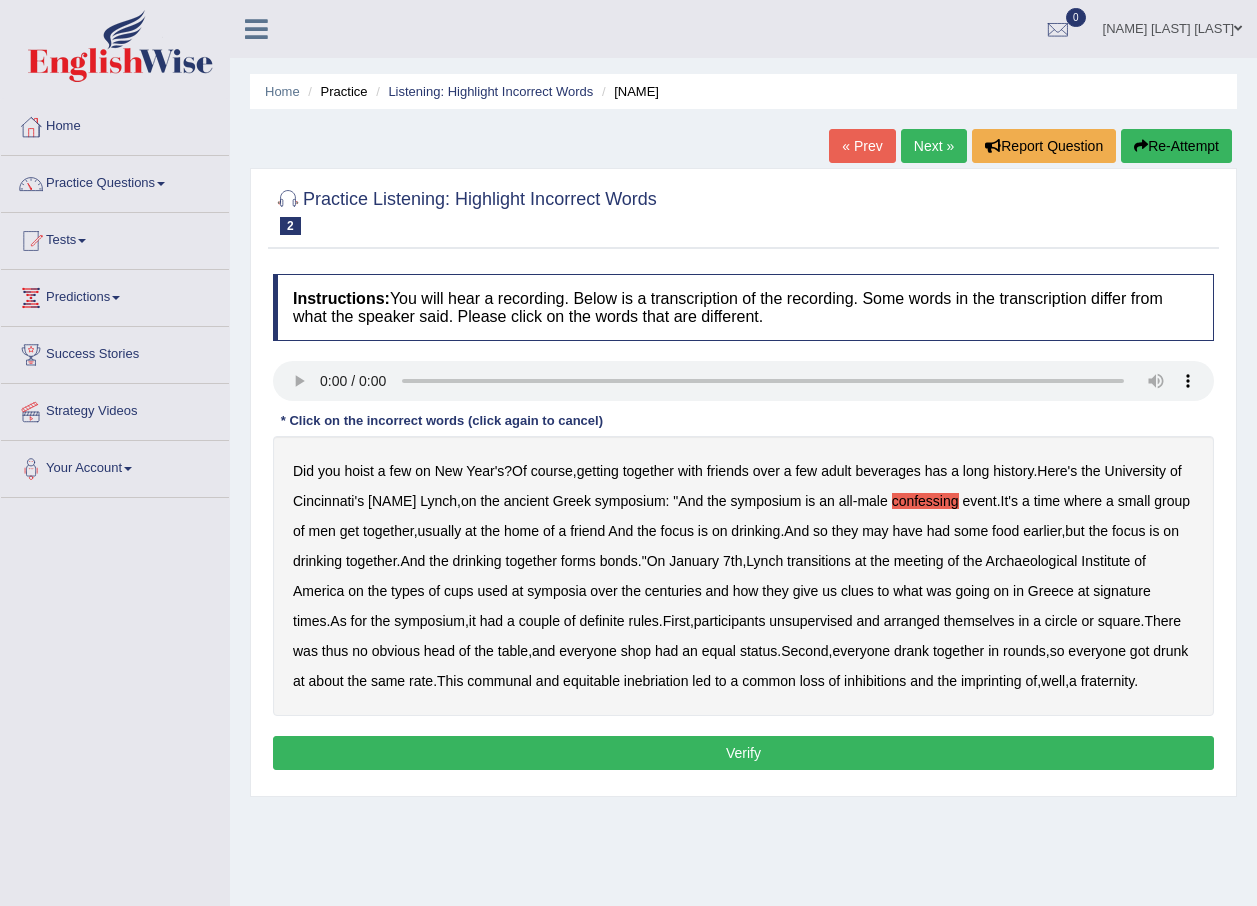 click on "signature" at bounding box center (1122, 591) 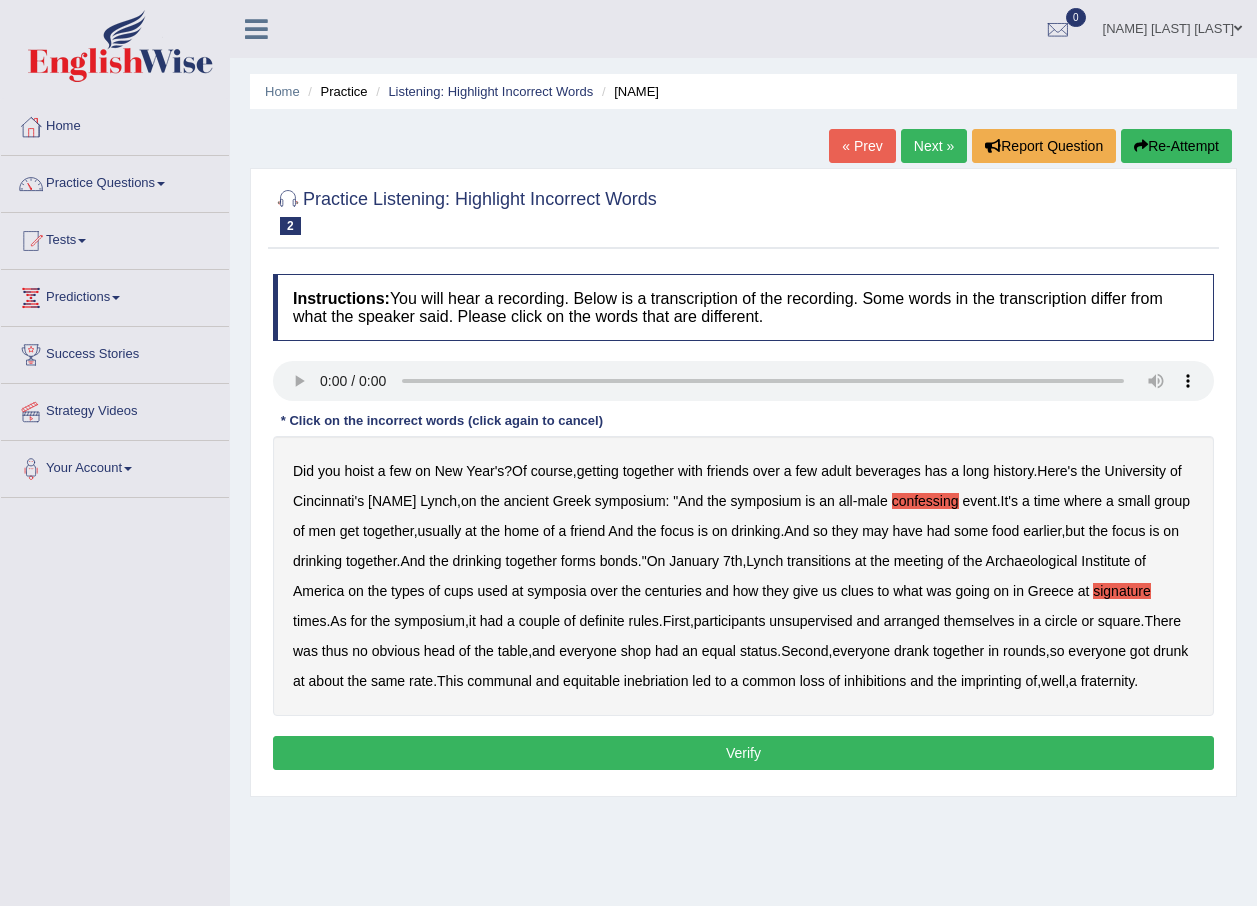 click on "unsupervised" at bounding box center [810, 621] 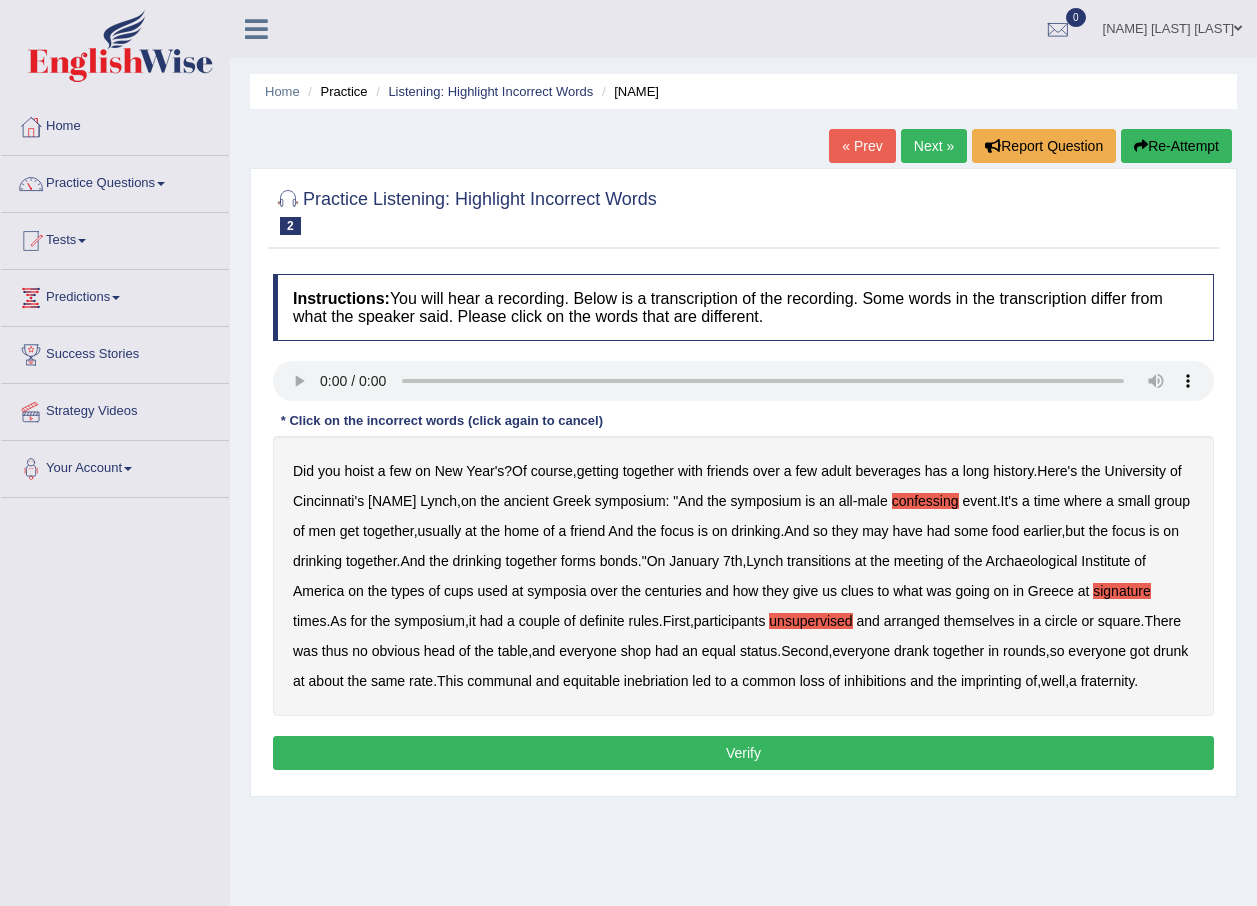 click on "shop" at bounding box center [636, 651] 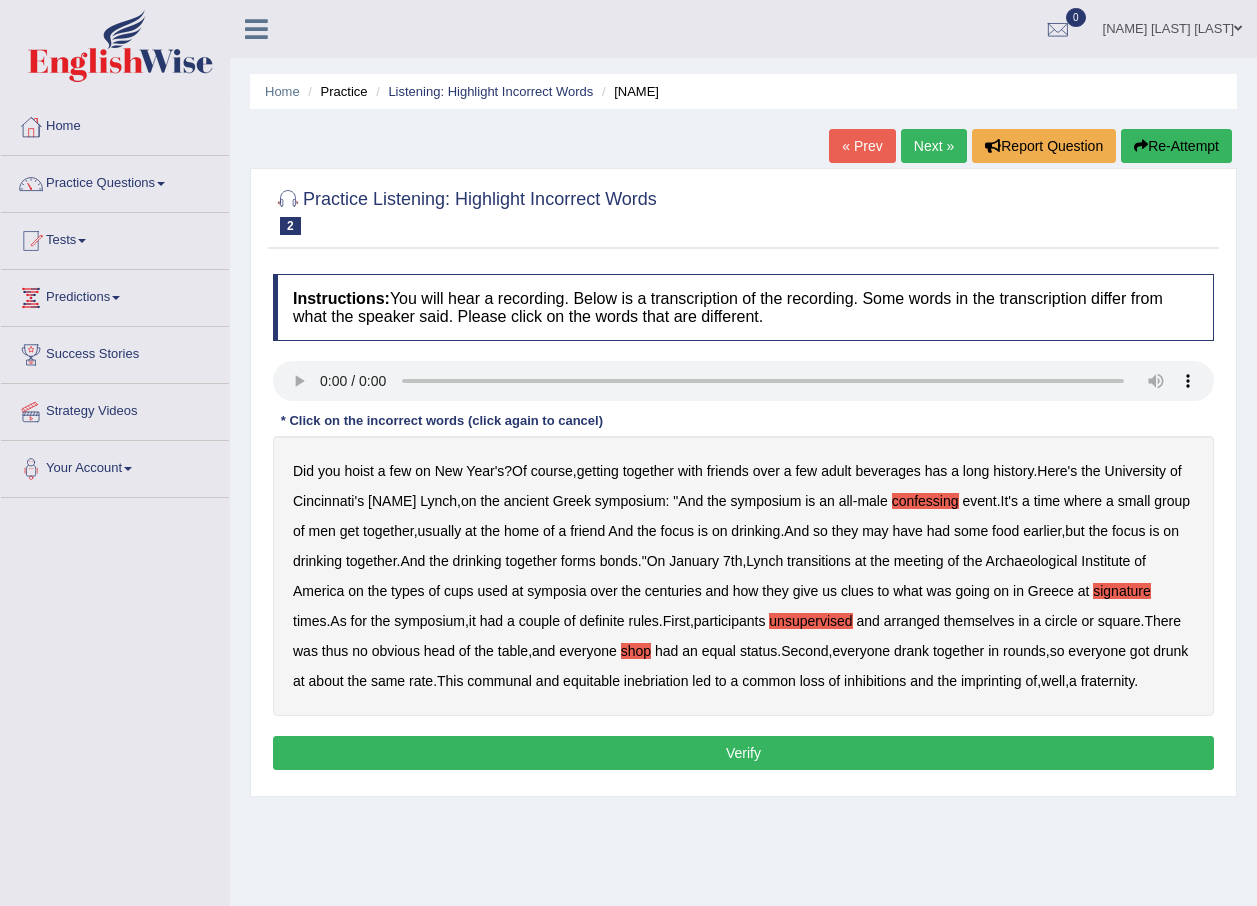 click on "imprinting" at bounding box center [991, 681] 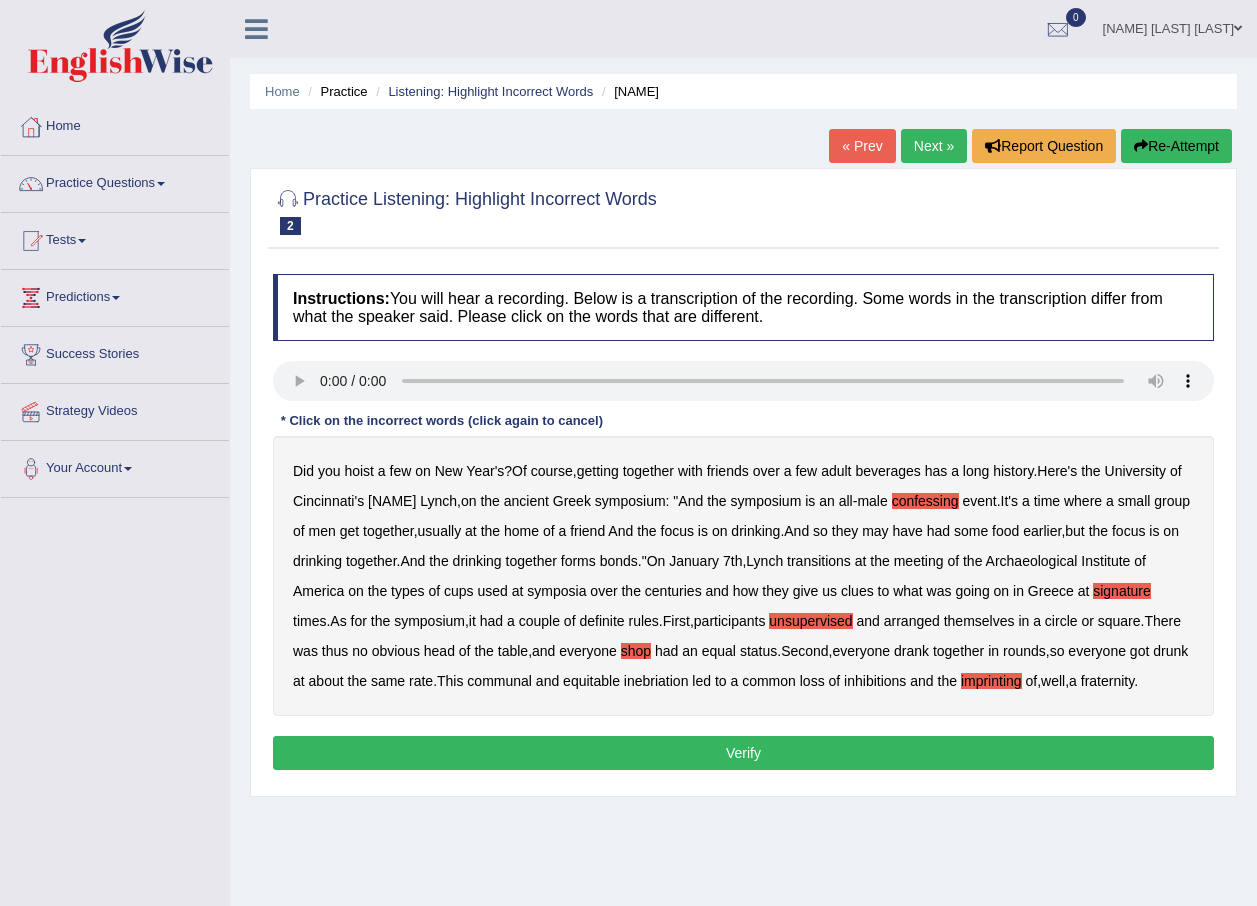 click on "Verify" at bounding box center (743, 753) 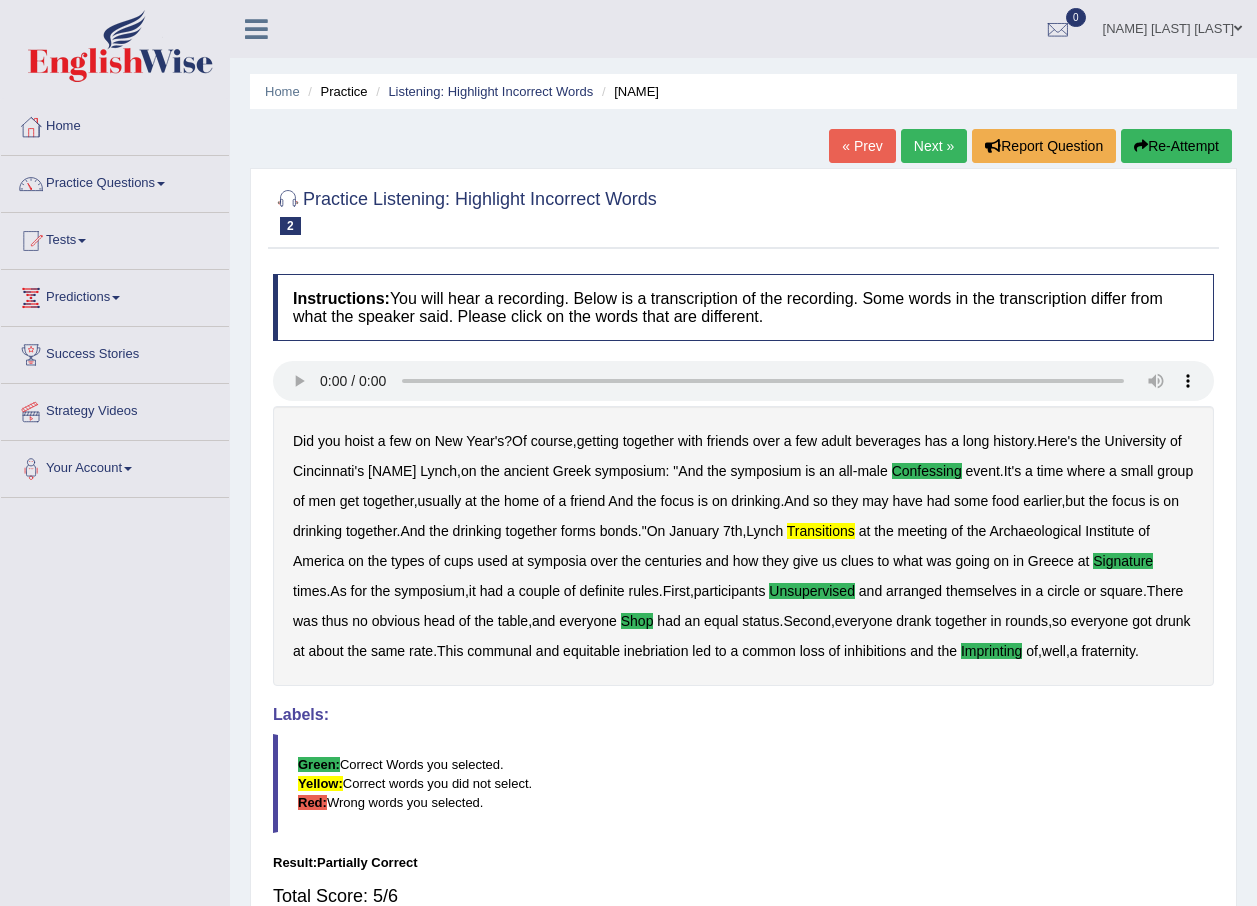click on "Next »" at bounding box center (934, 146) 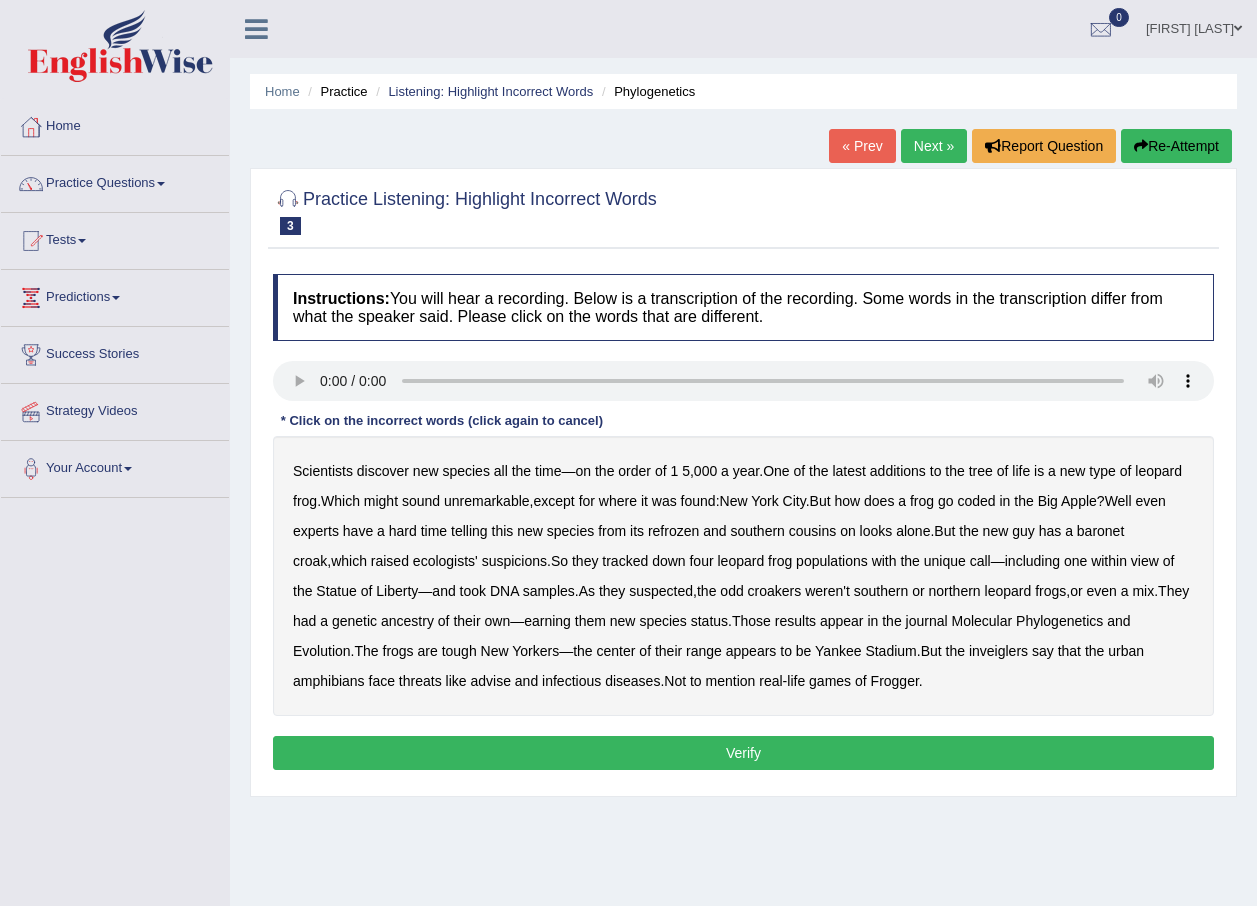 scroll, scrollTop: 0, scrollLeft: 0, axis: both 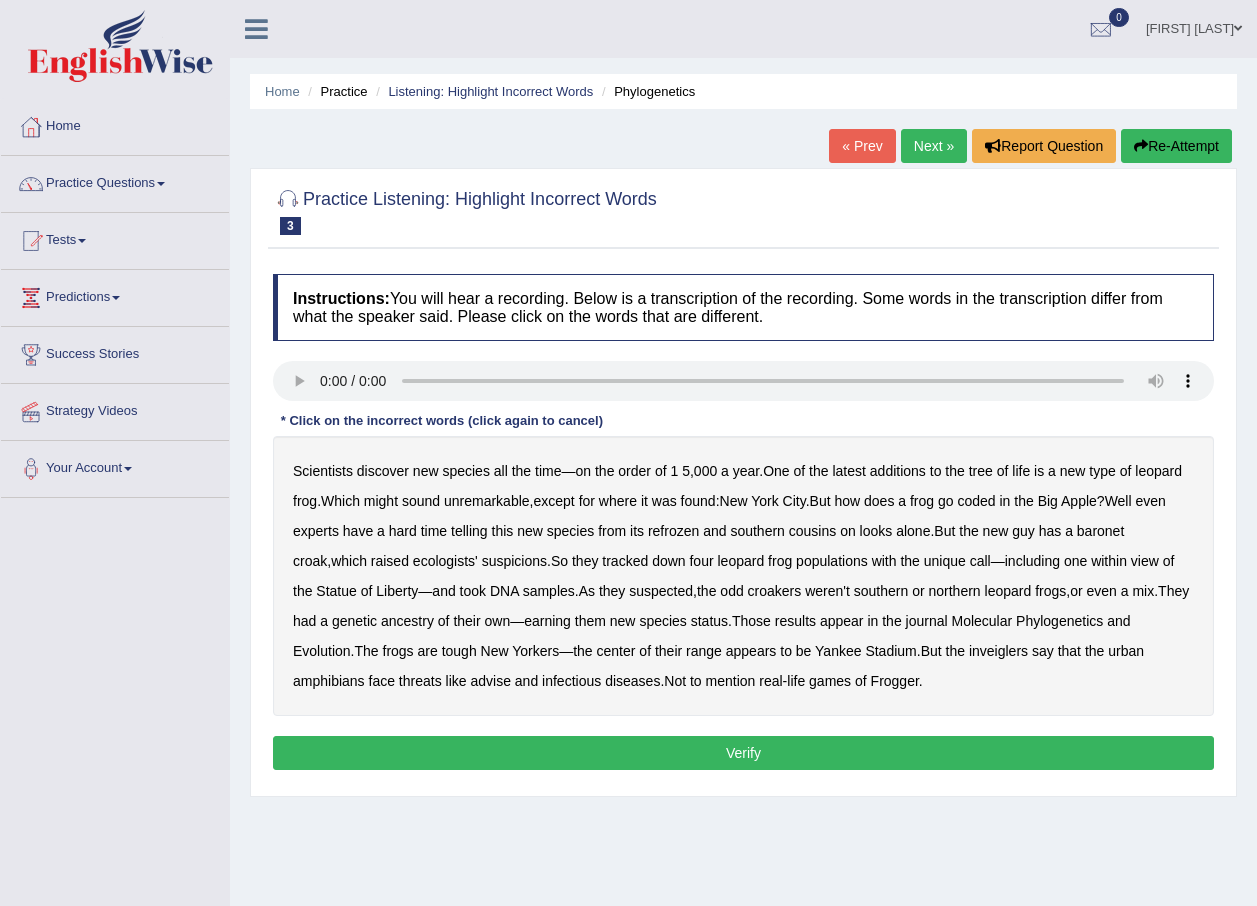 click on "coded" at bounding box center (976, 501) 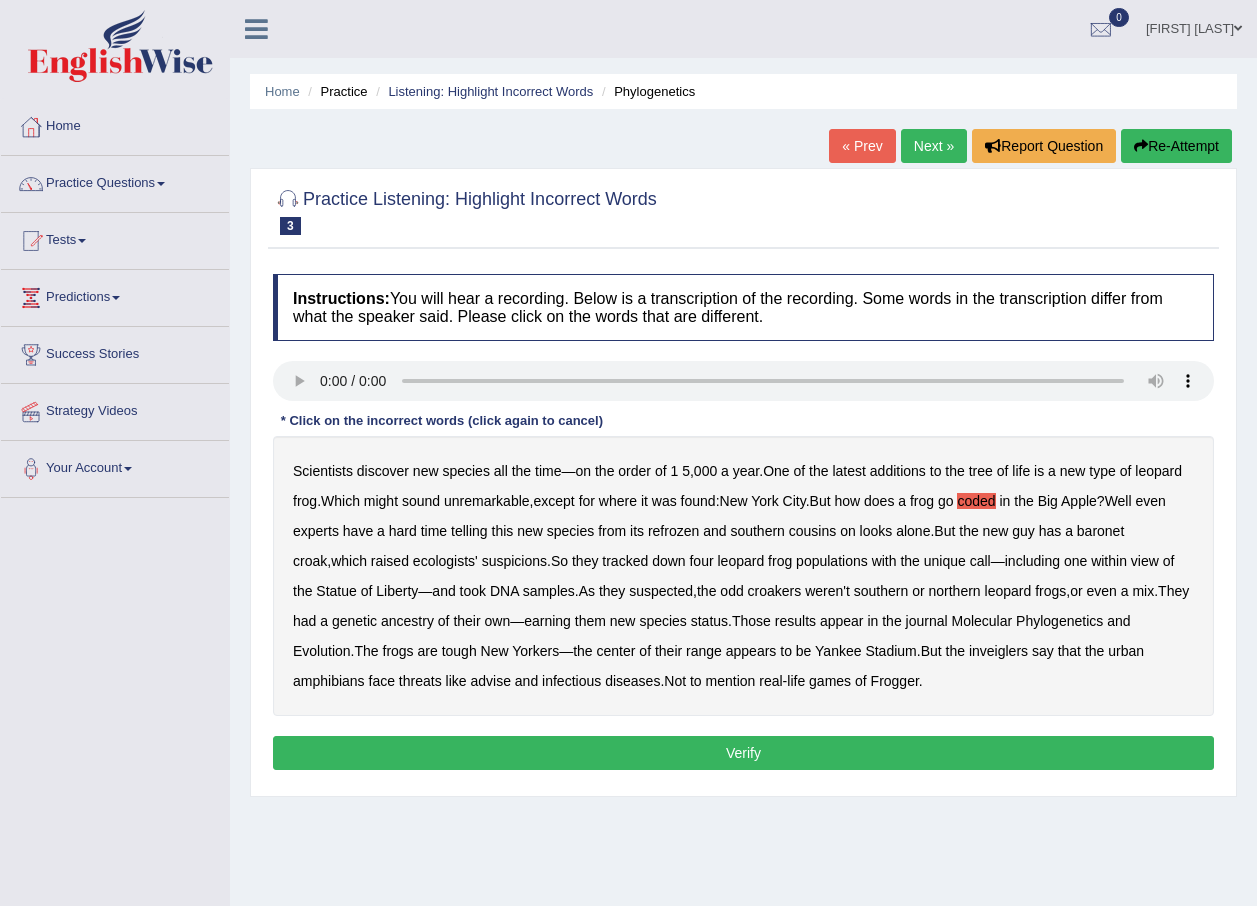 click on "refrozen" at bounding box center (673, 531) 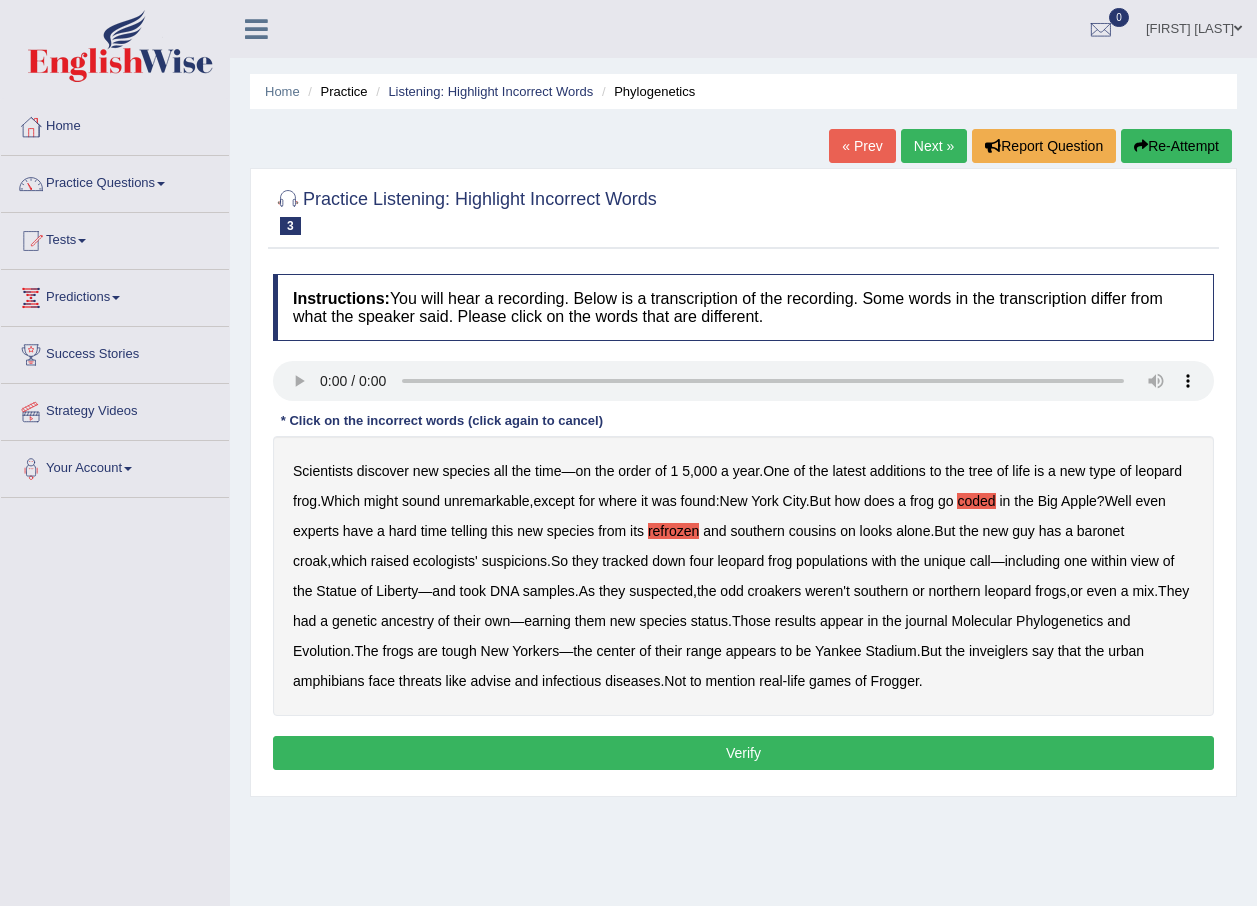 click on "baronet" at bounding box center (1100, 531) 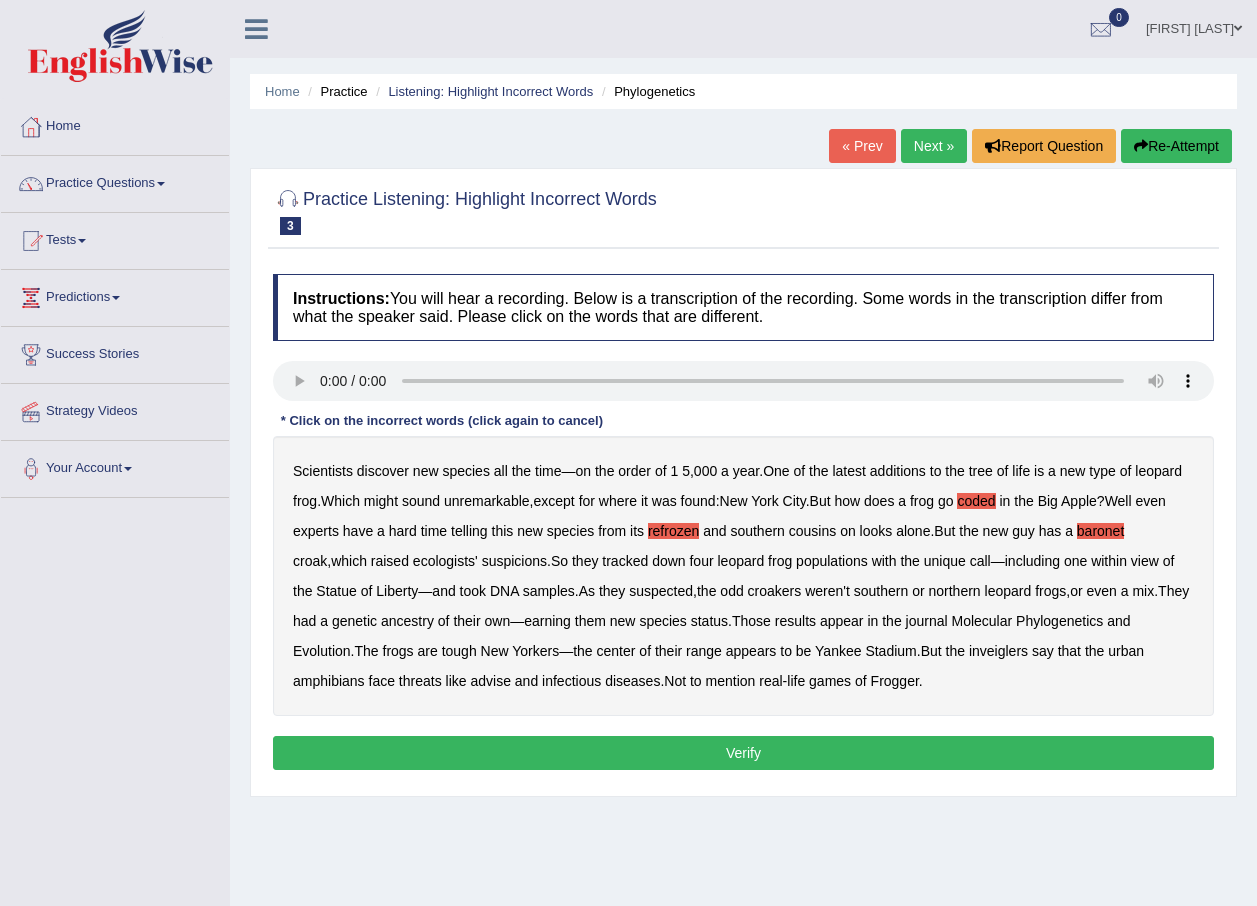 click on "inveiglers" at bounding box center [998, 651] 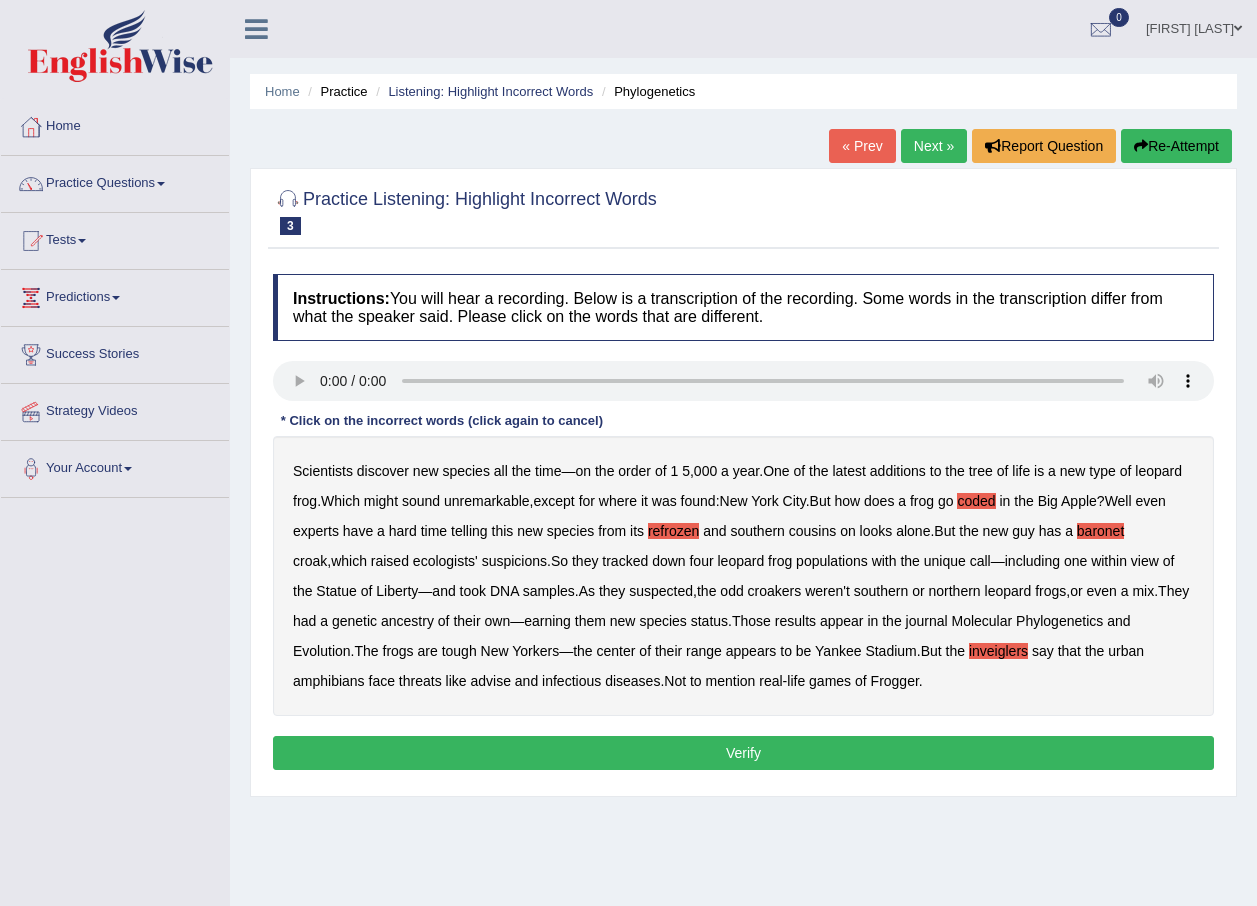 drag, startPoint x: 498, startPoint y: 679, endPoint x: 533, endPoint y: 684, distance: 35.35534 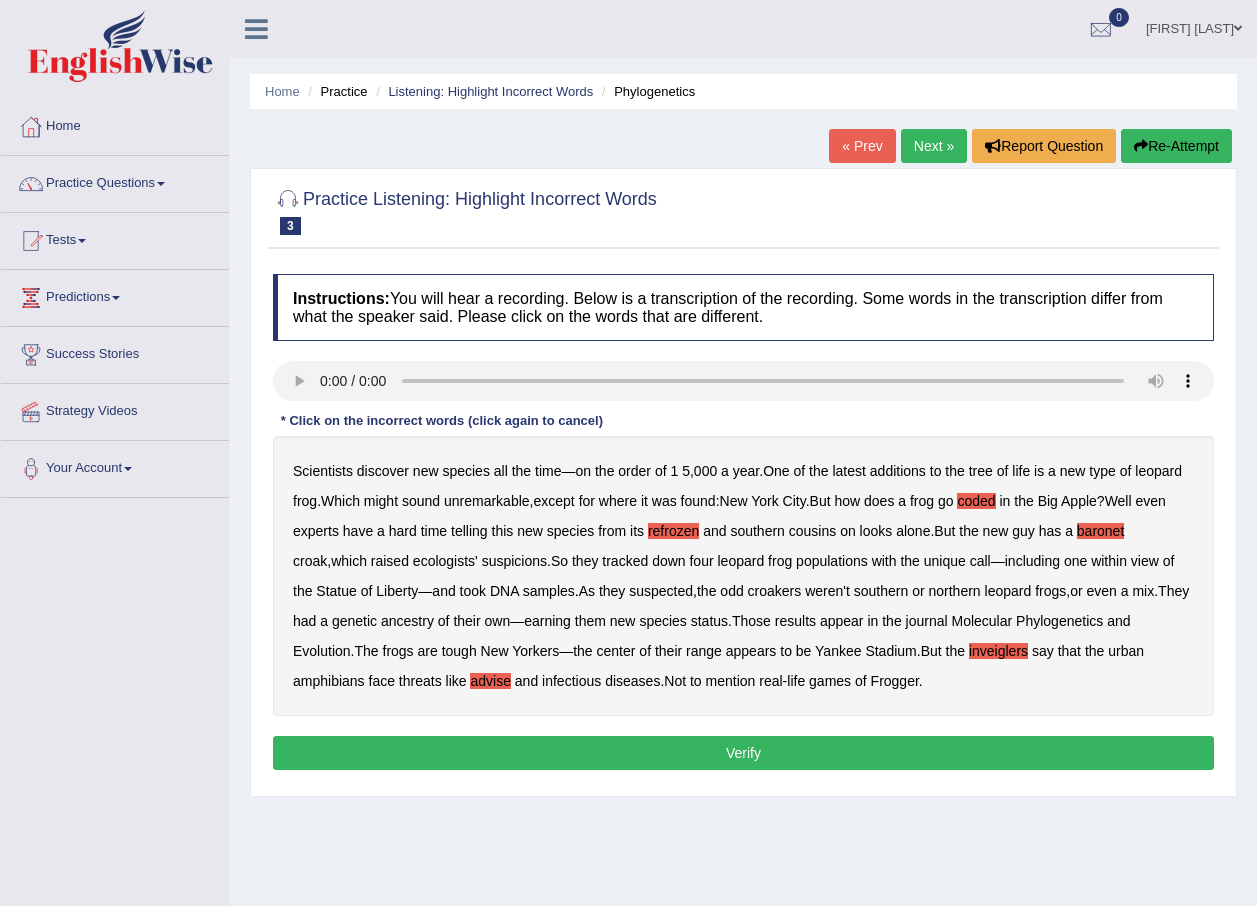 click on "Verify" at bounding box center [743, 753] 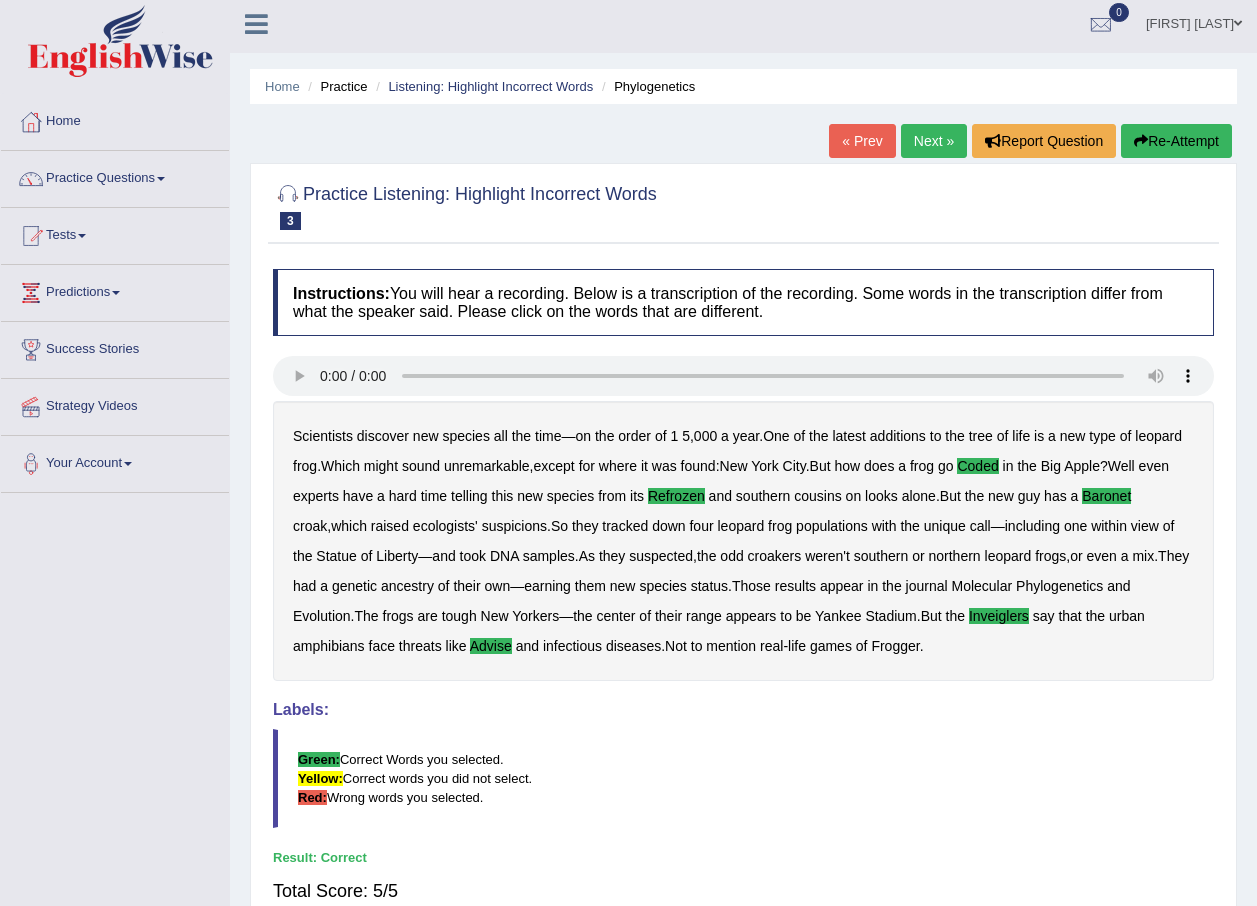 scroll, scrollTop: 0, scrollLeft: 0, axis: both 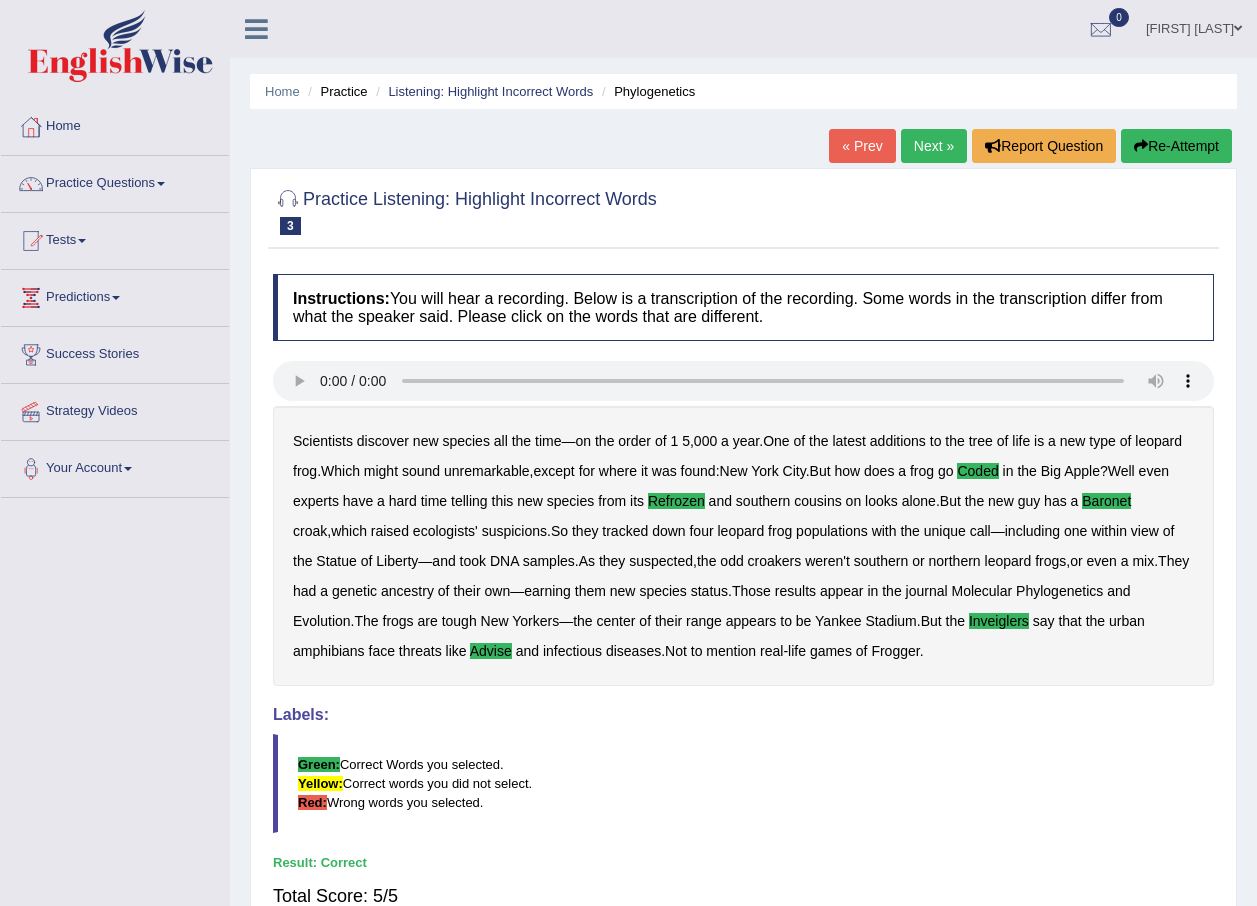click on "Next »" at bounding box center [934, 146] 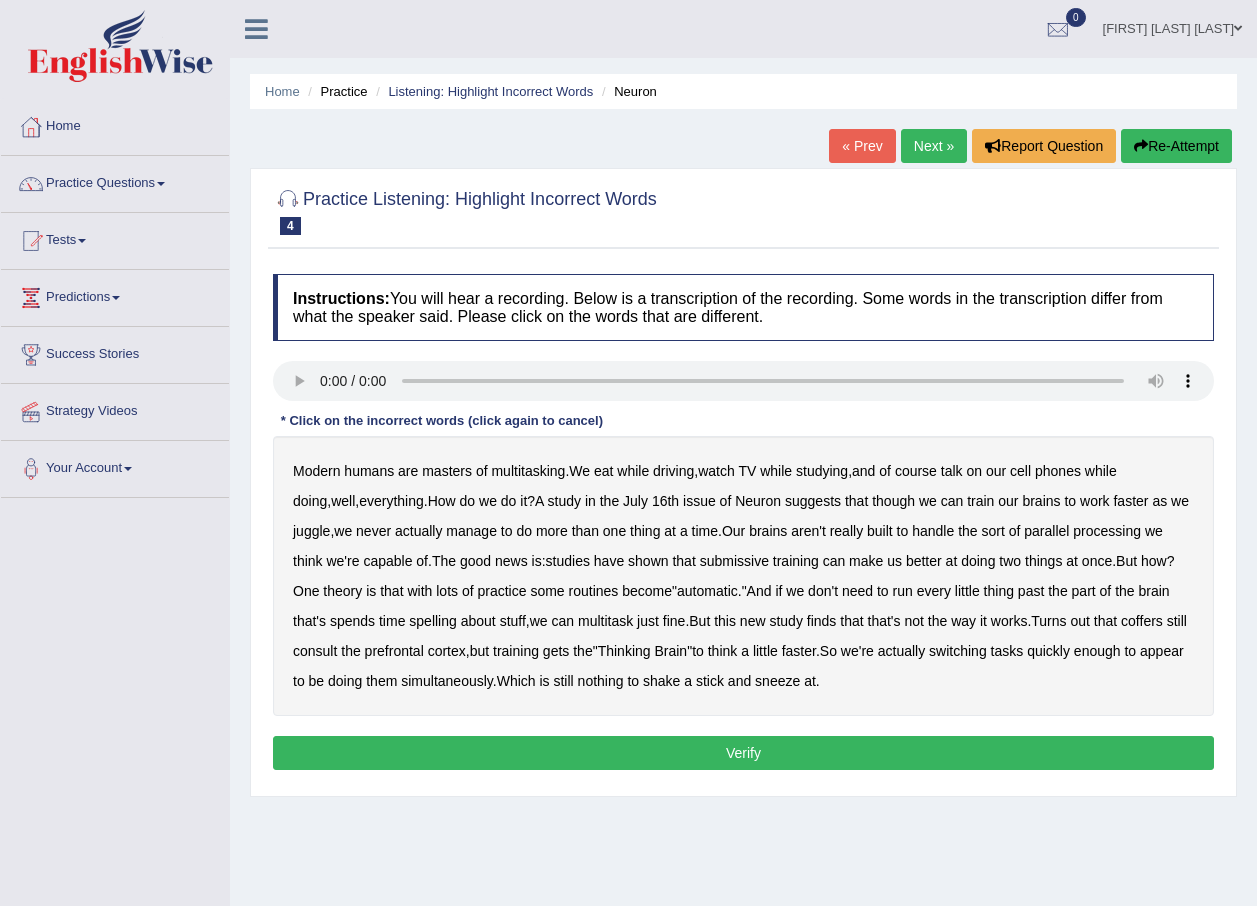 scroll, scrollTop: 0, scrollLeft: 0, axis: both 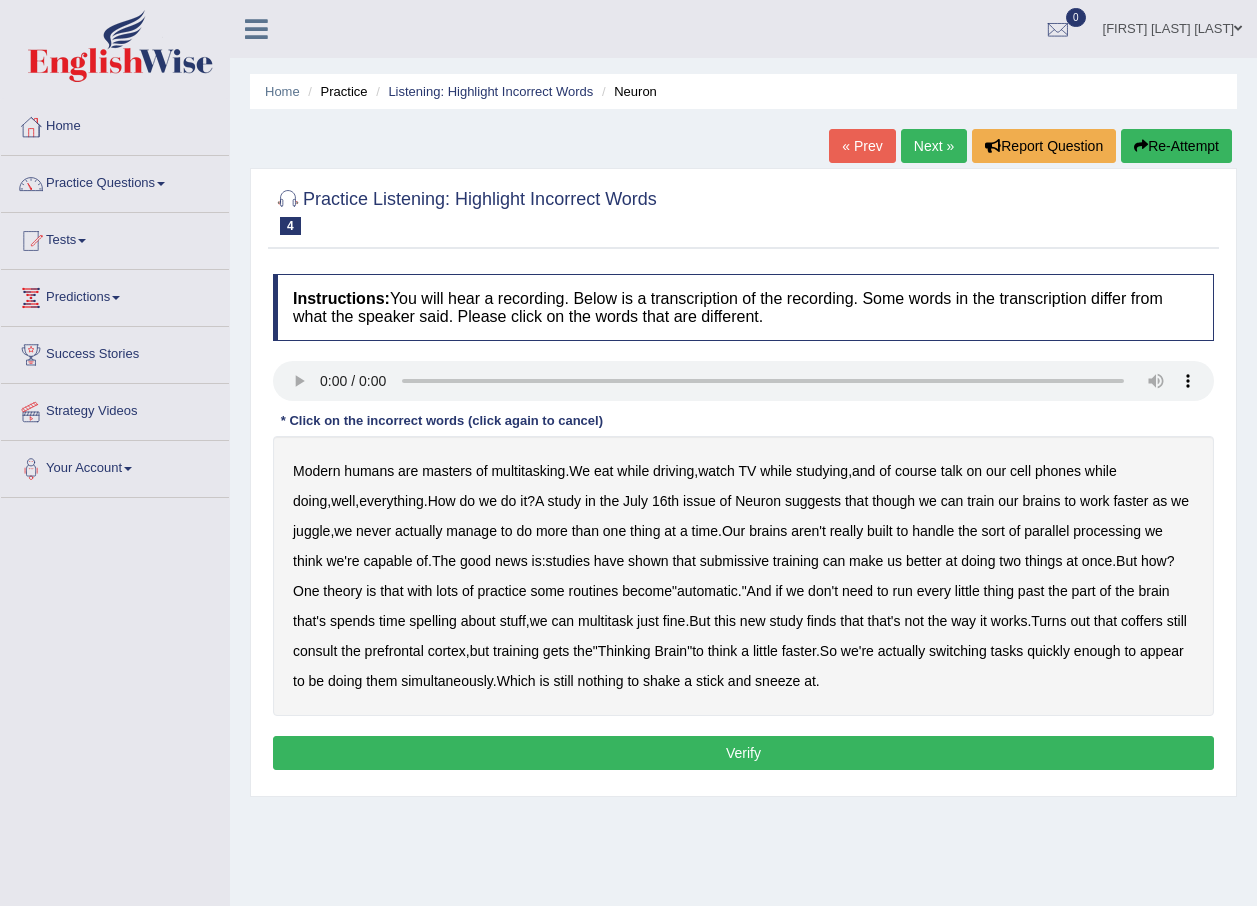 click on "course" at bounding box center (916, 471) 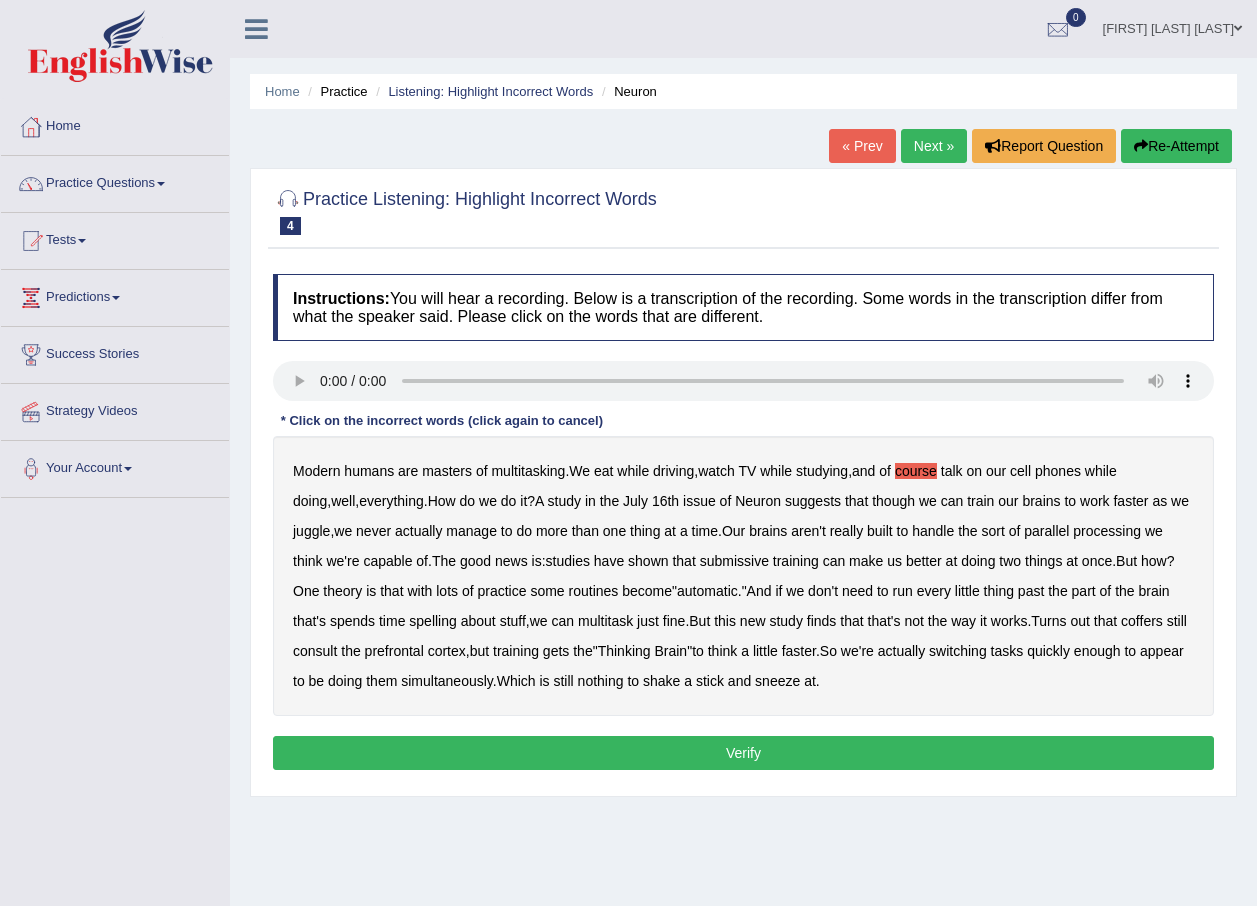 click on "course" at bounding box center (916, 471) 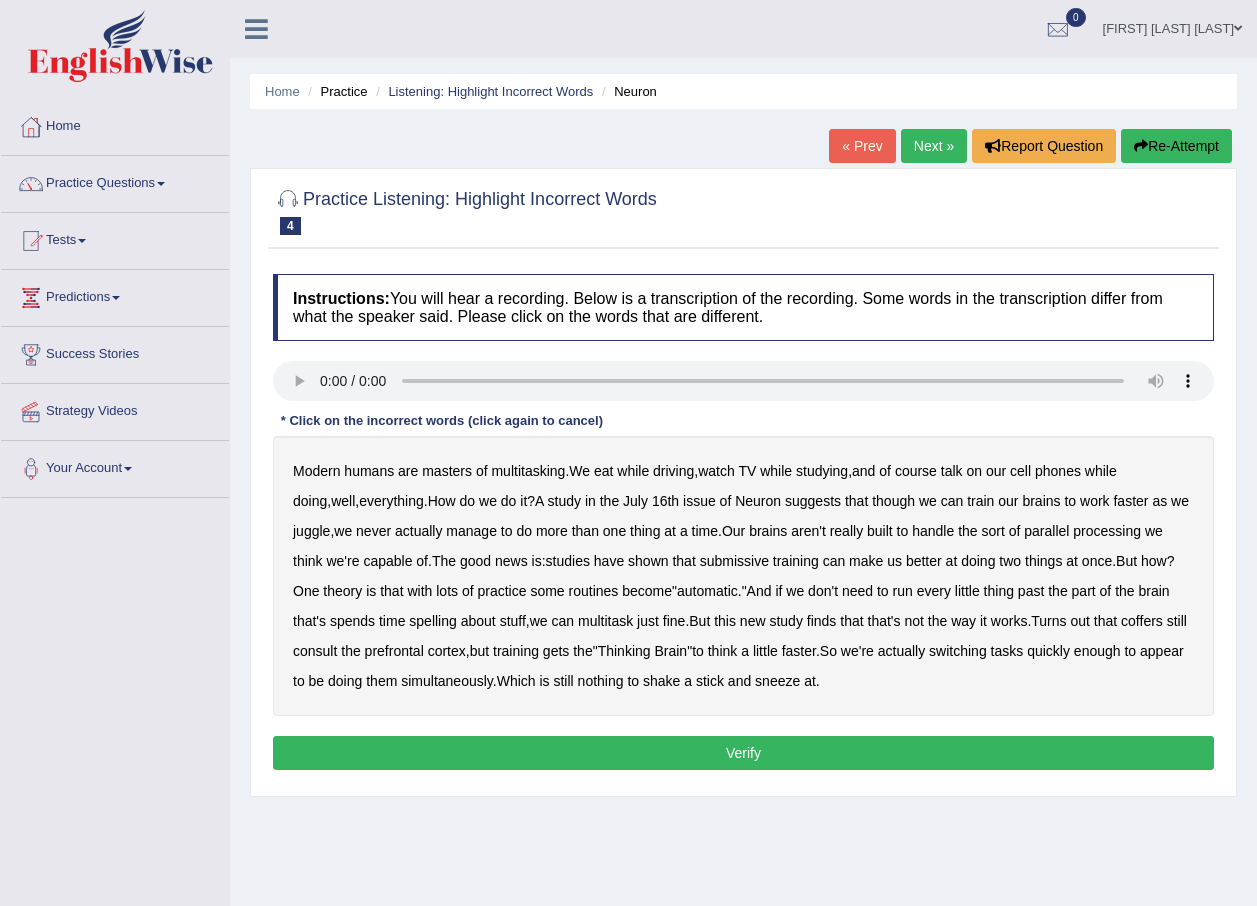 click on "though" at bounding box center [893, 501] 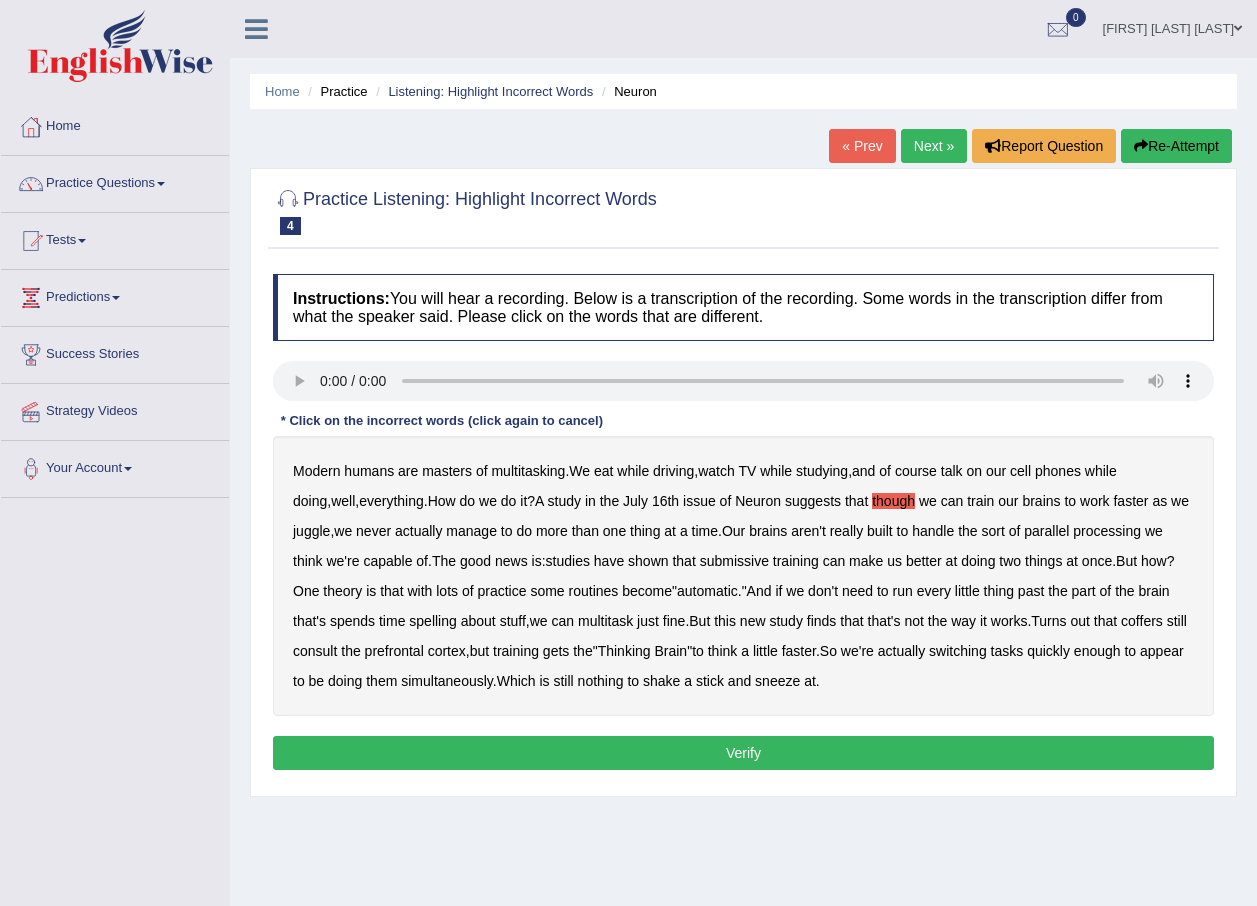 click on "though" at bounding box center (893, 501) 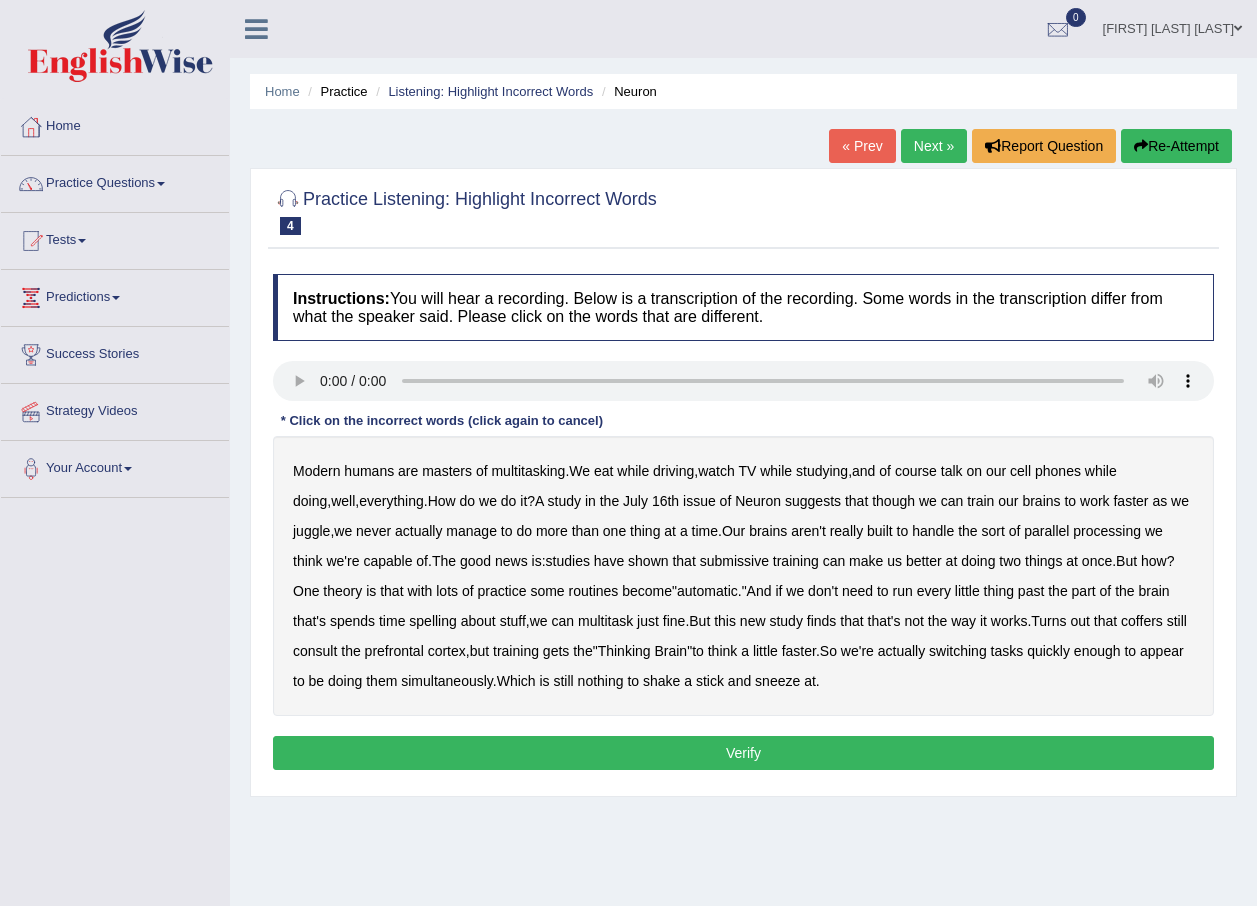 click on "submissive" at bounding box center (734, 561) 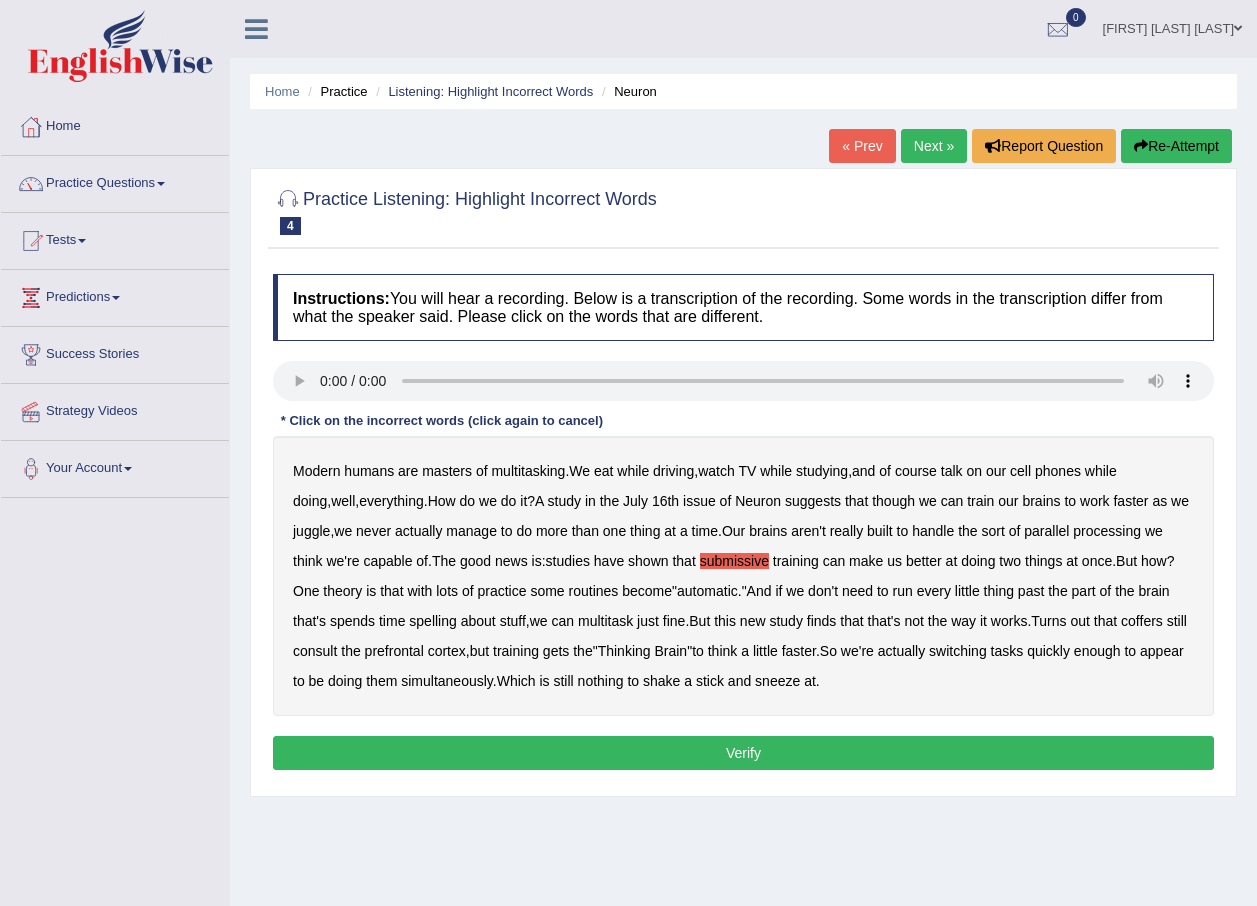 click on "spelling" at bounding box center [432, 621] 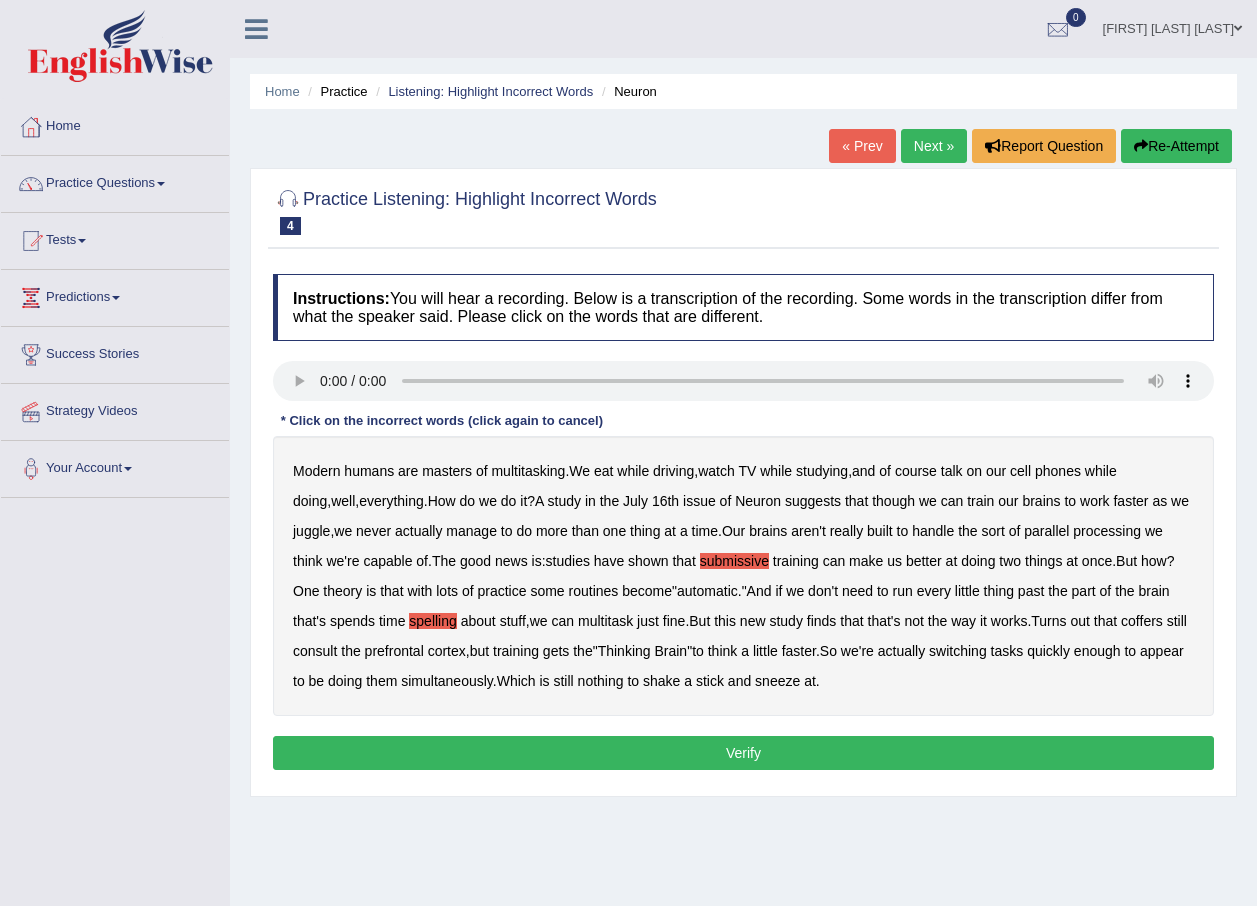 click on "coffers" at bounding box center [1142, 621] 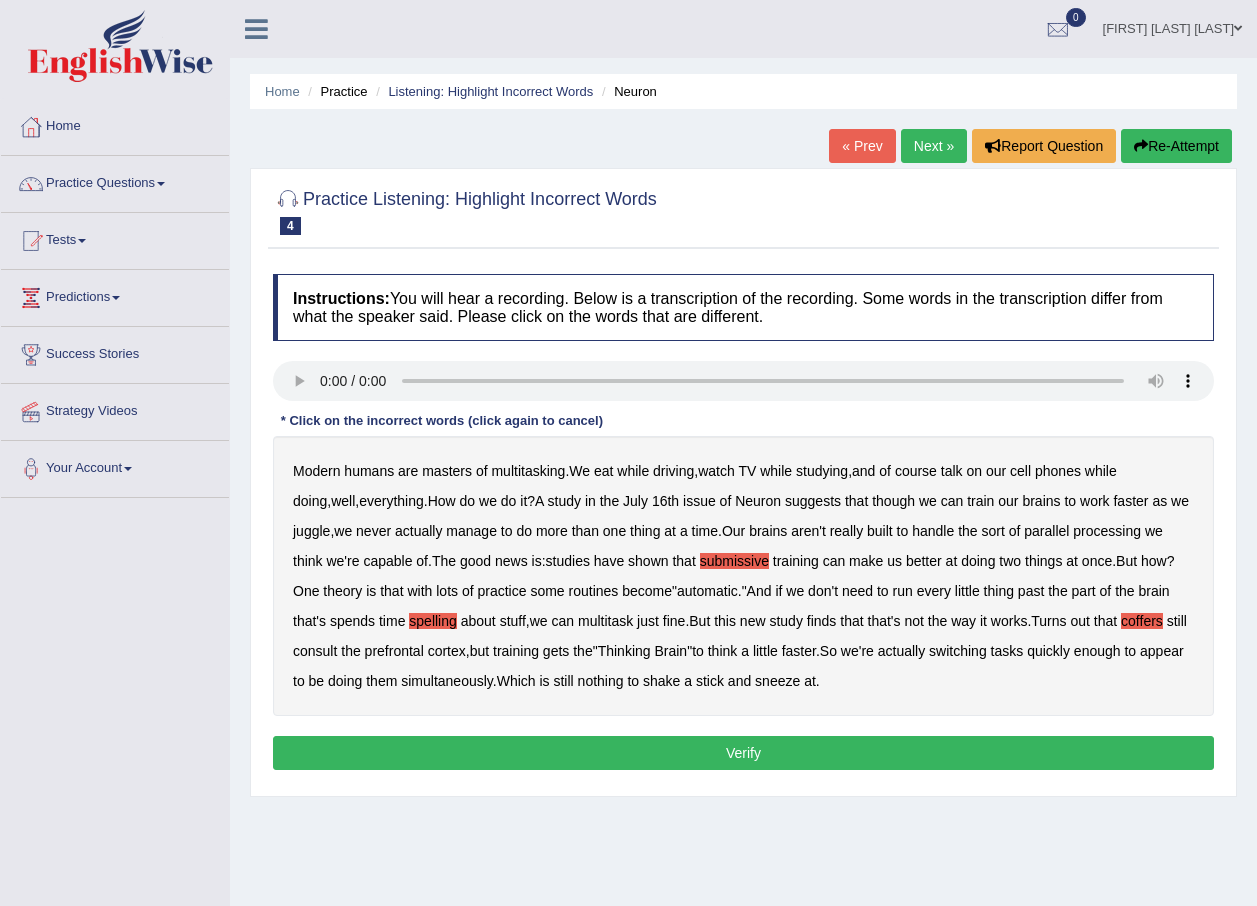 click on "Verify" at bounding box center [743, 753] 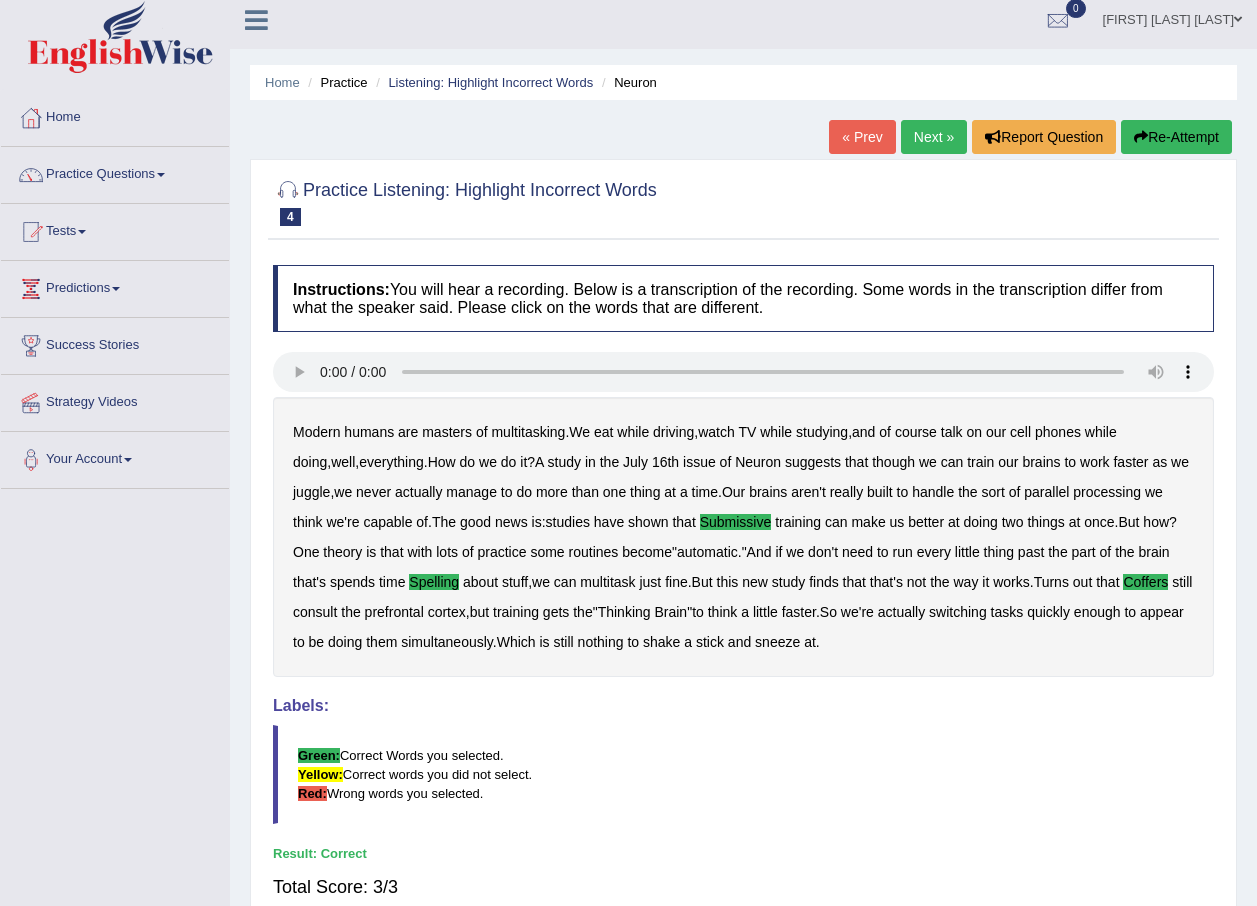 scroll, scrollTop: 0, scrollLeft: 0, axis: both 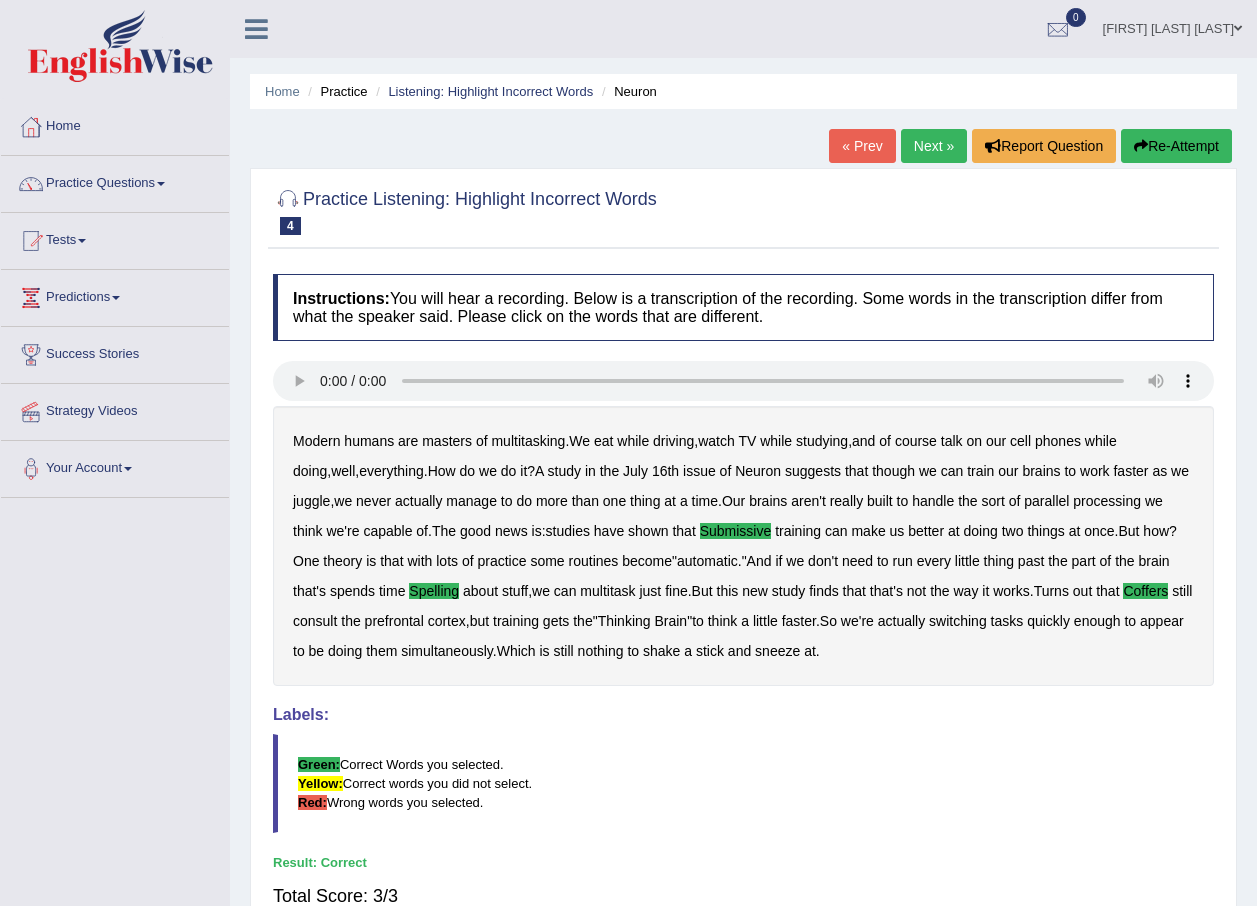 click on "Next »" at bounding box center [934, 146] 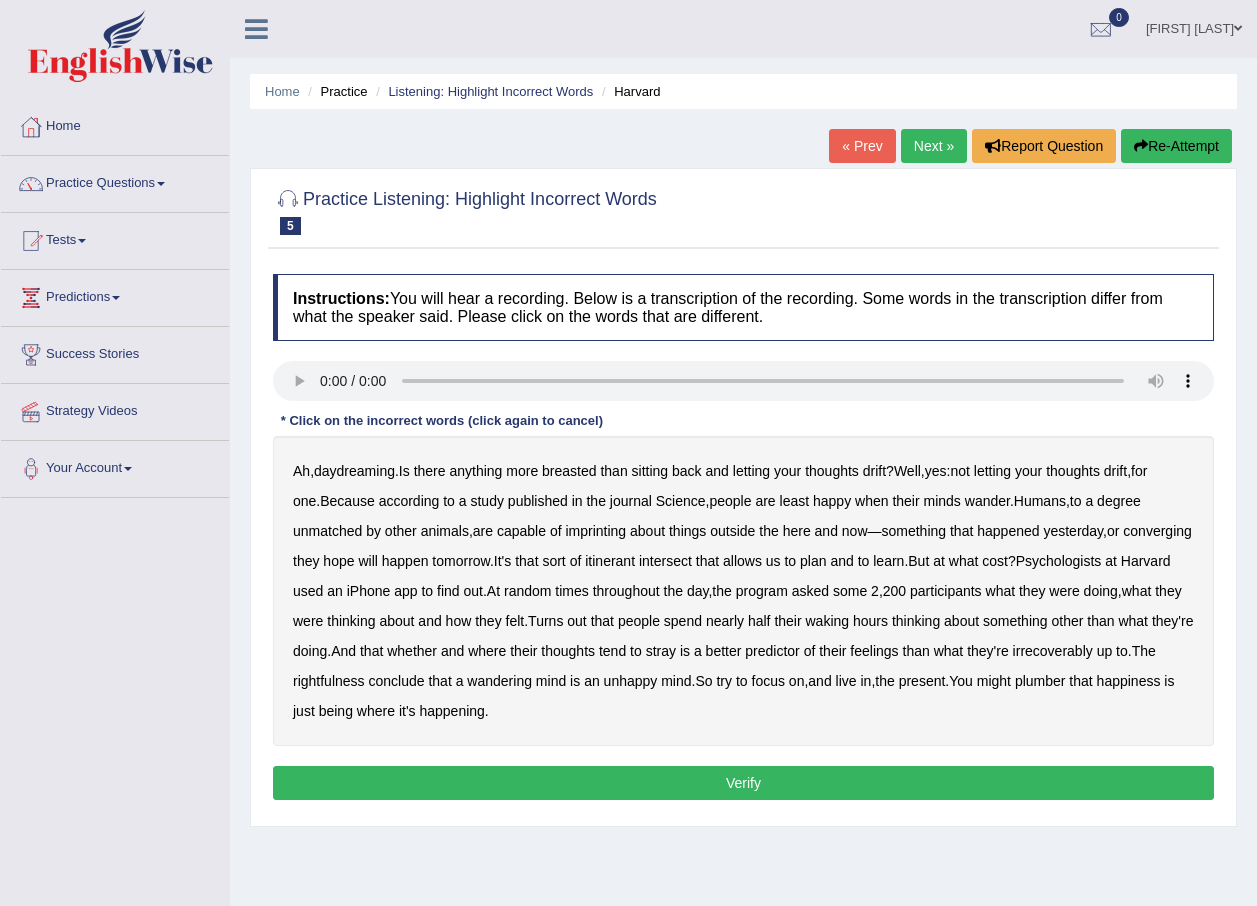 scroll, scrollTop: 0, scrollLeft: 0, axis: both 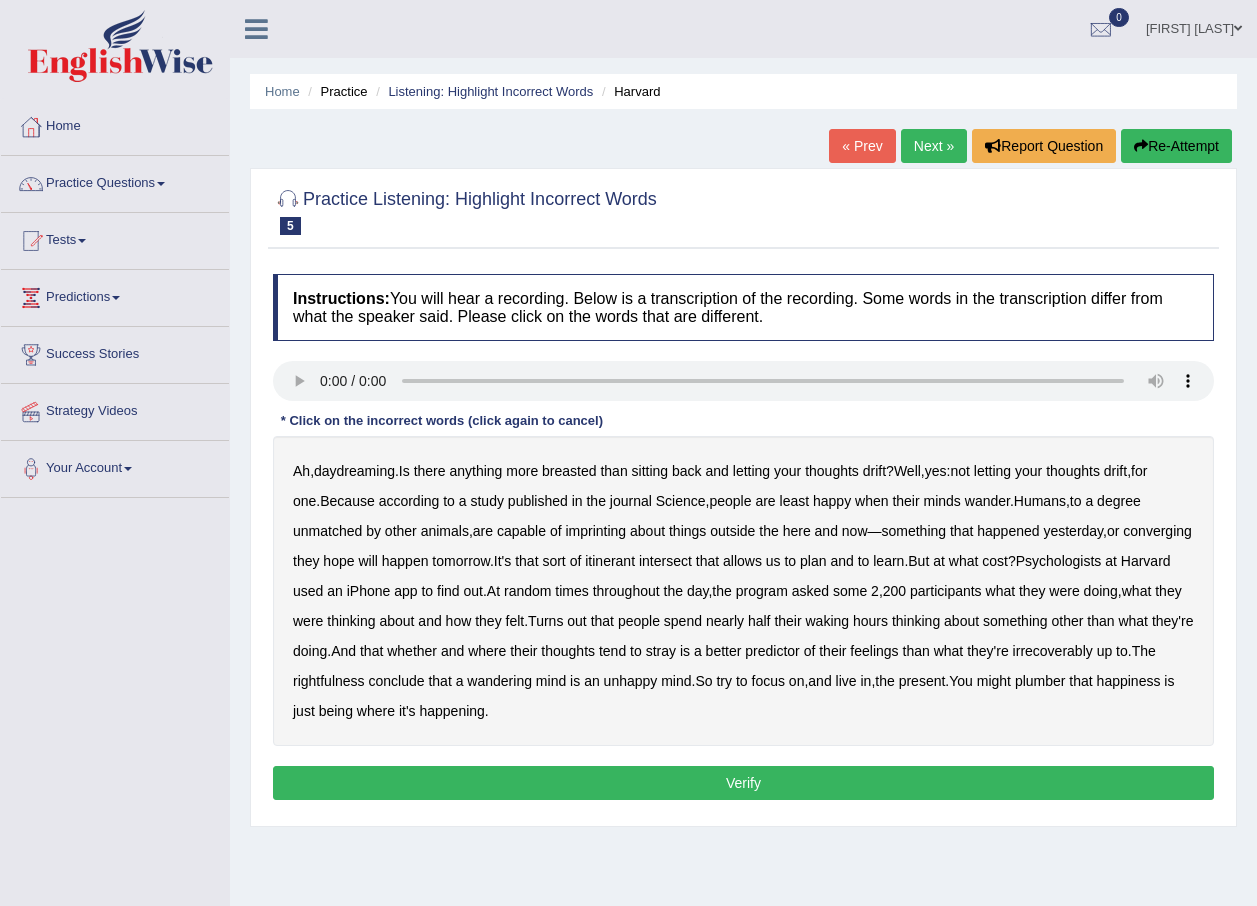 click on "breasted" at bounding box center [569, 471] 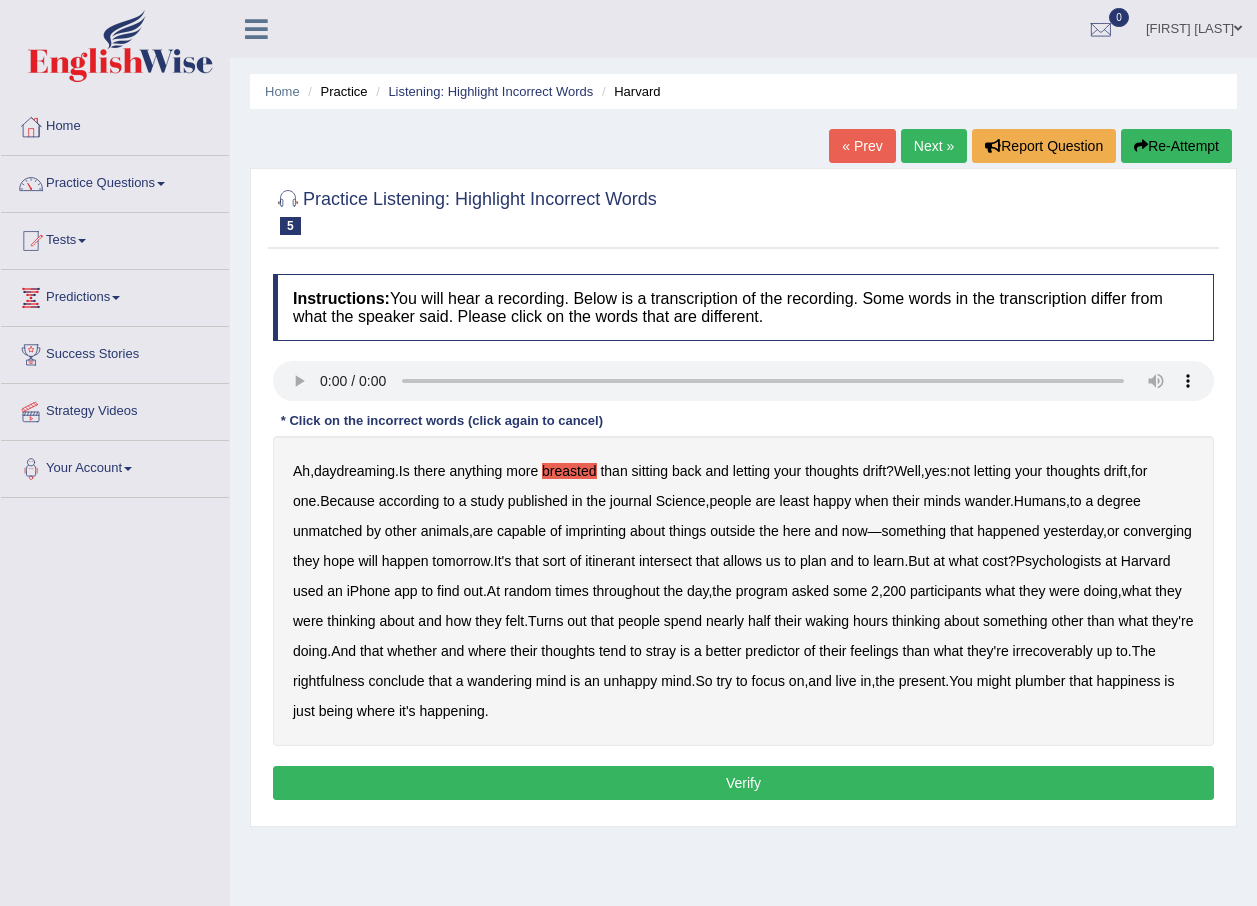click on "imprinting" at bounding box center [595, 531] 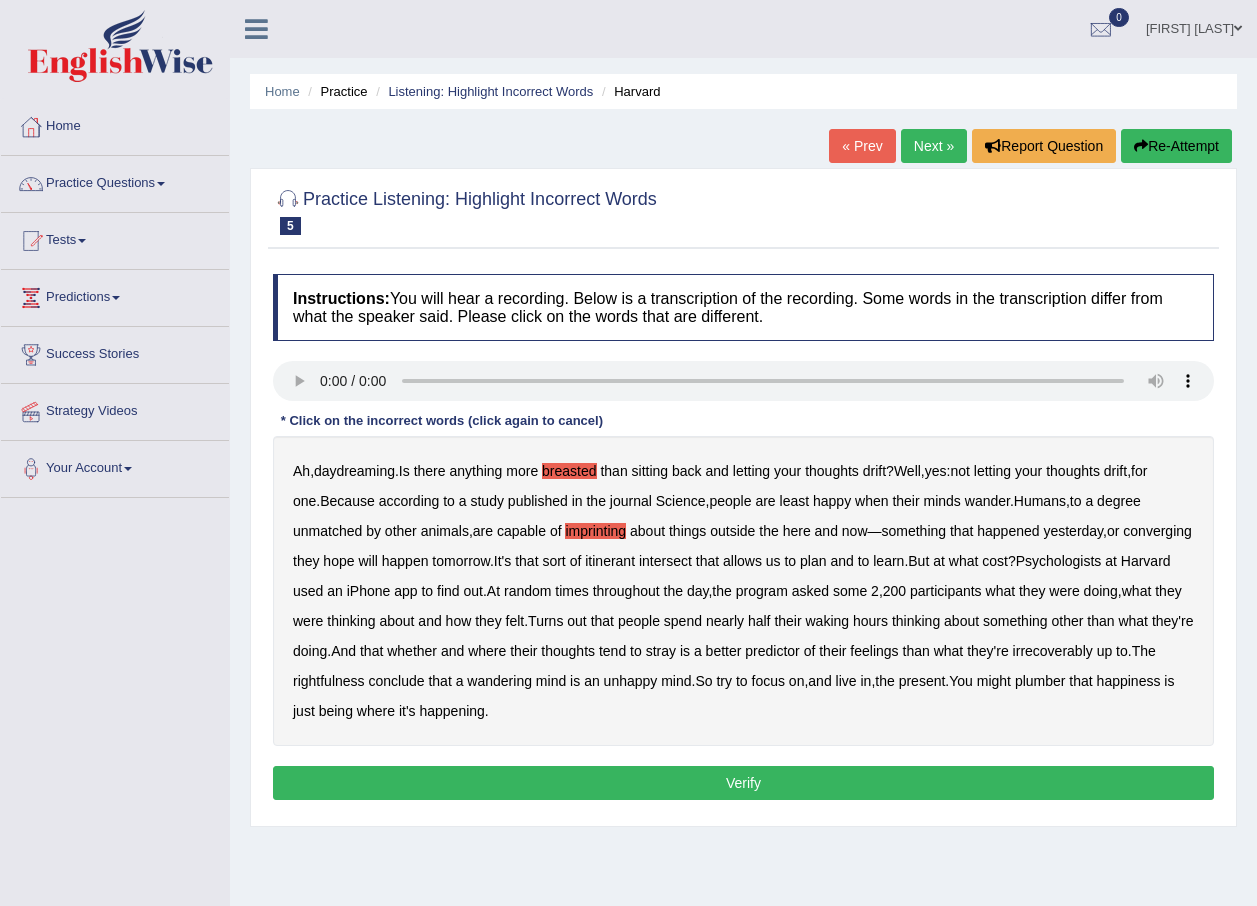 click on "converging" at bounding box center (1157, 531) 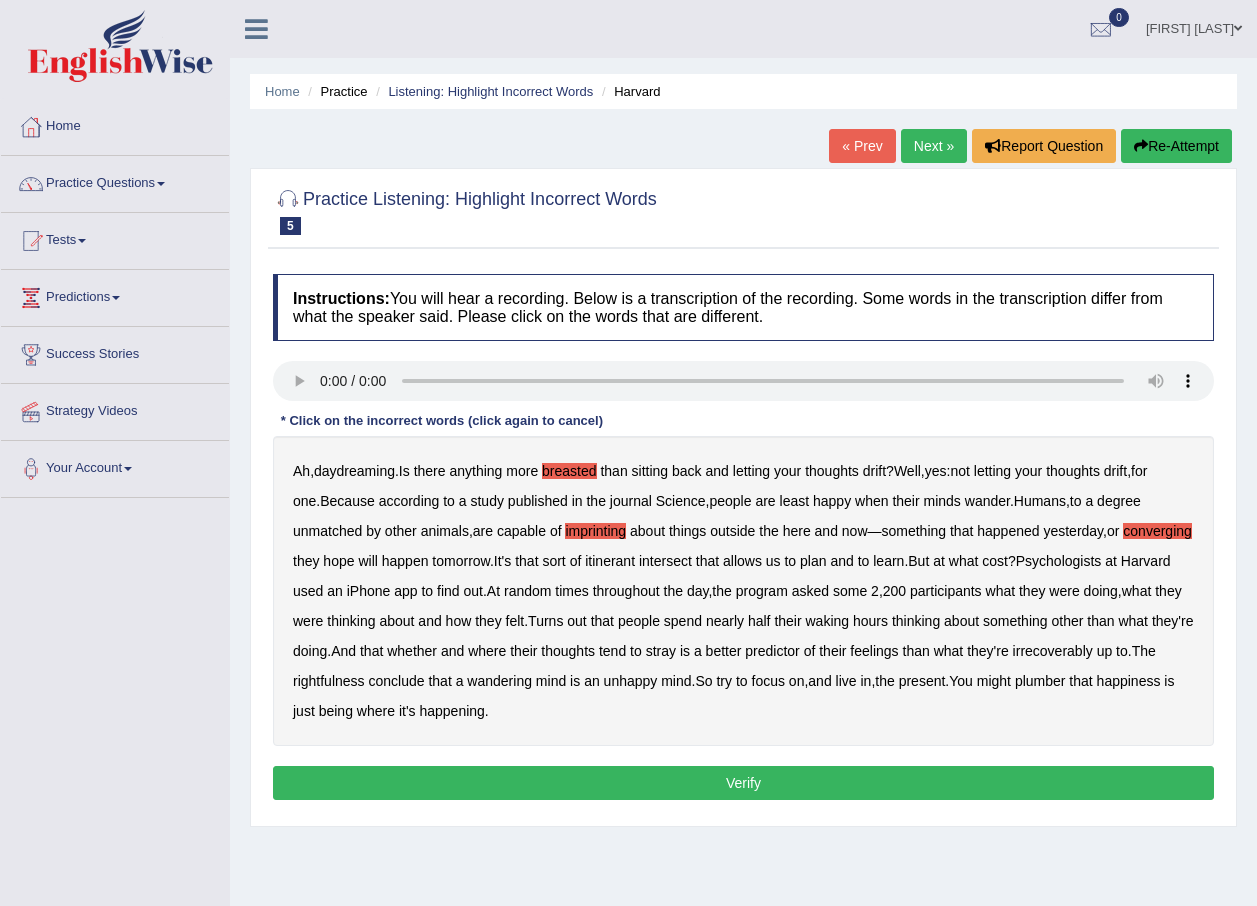 click on "intersect" at bounding box center [665, 561] 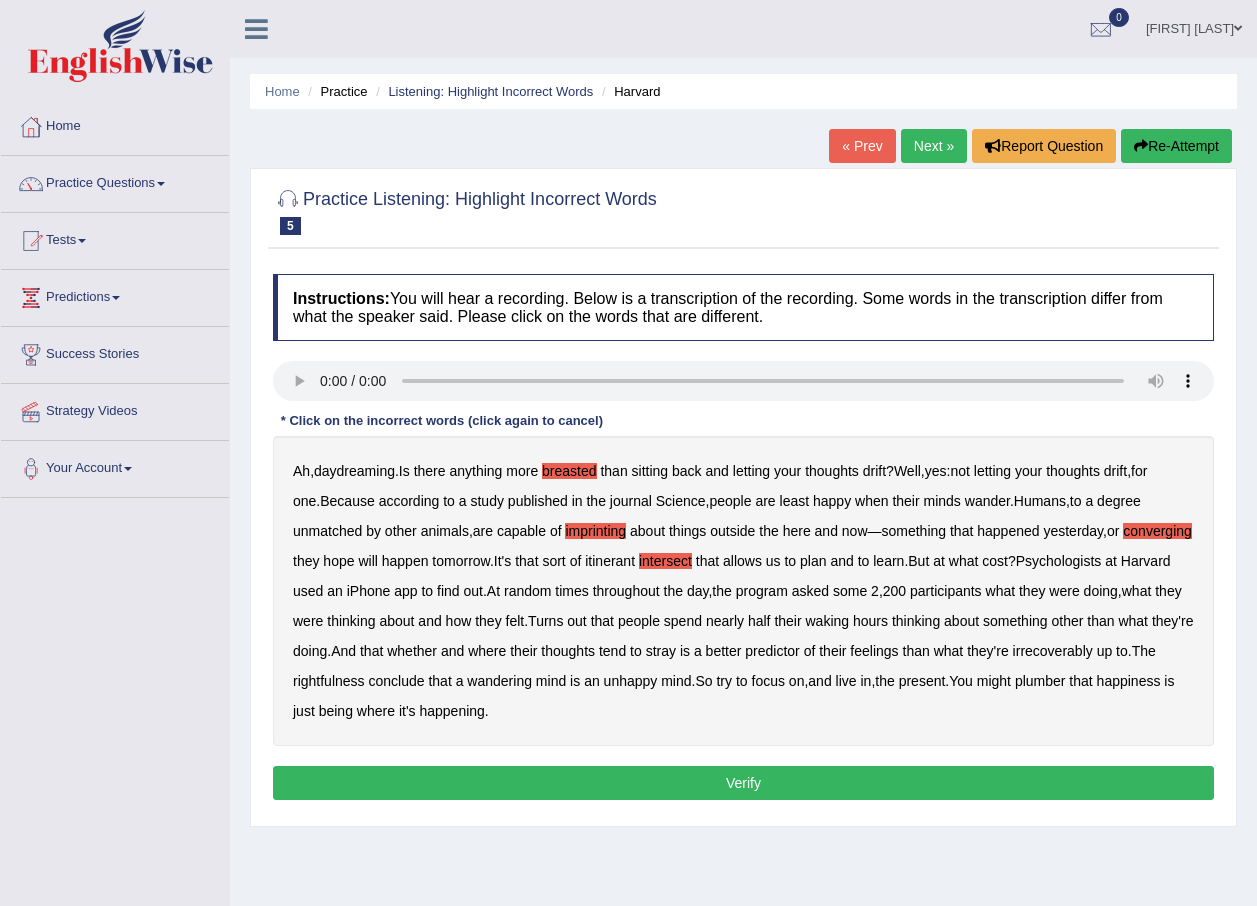 click on "irrecoverably" at bounding box center [1053, 651] 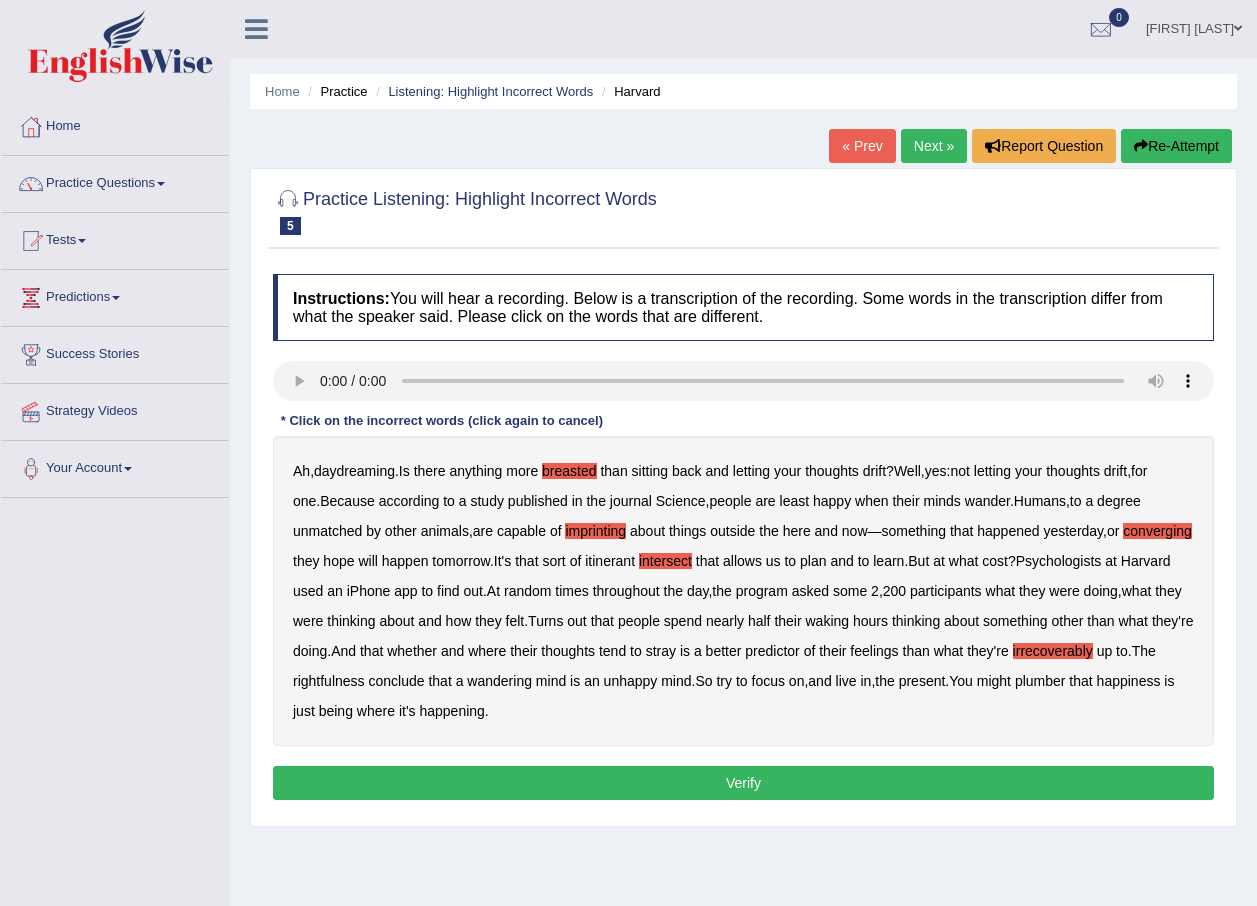 click on "rightfulness" at bounding box center [329, 681] 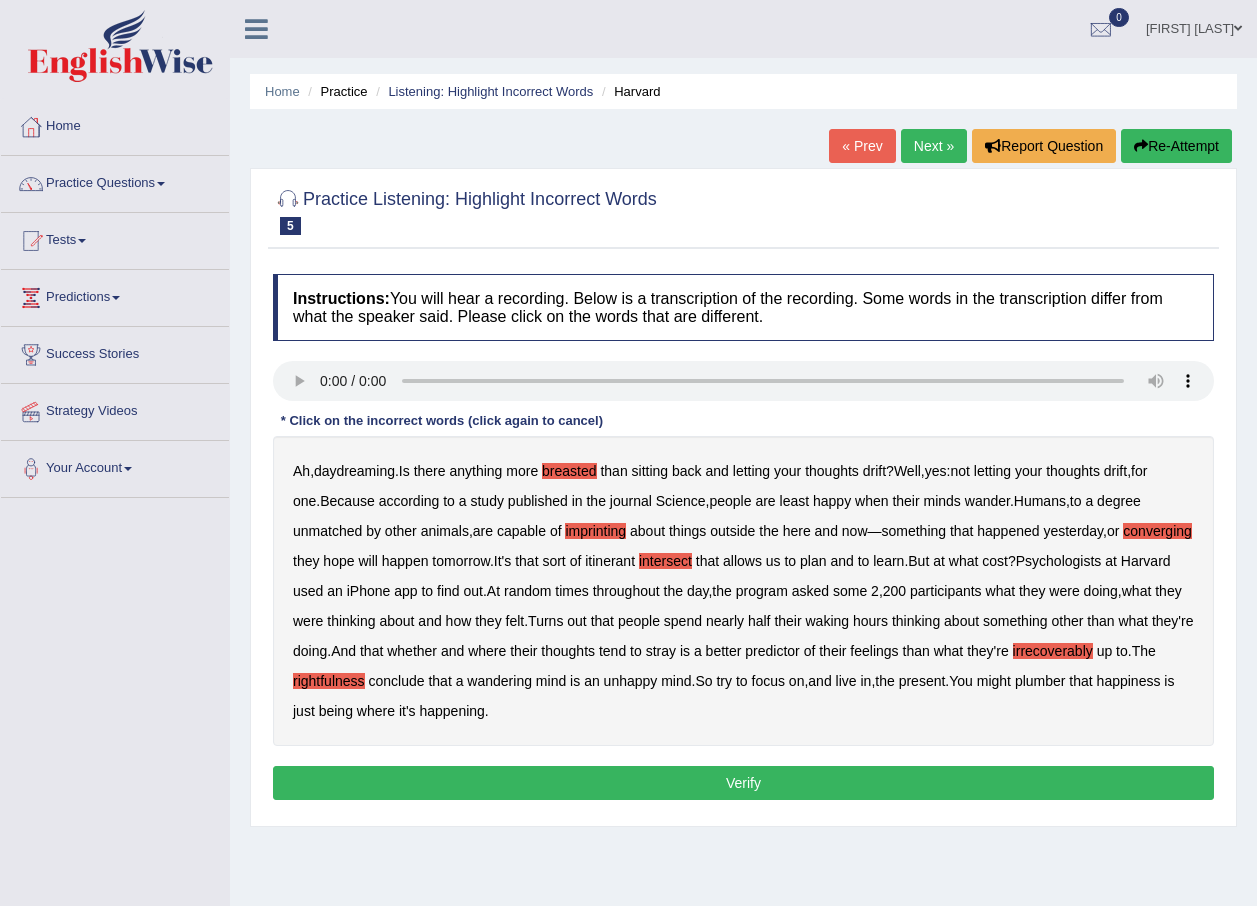 click on "plumber" at bounding box center (1040, 681) 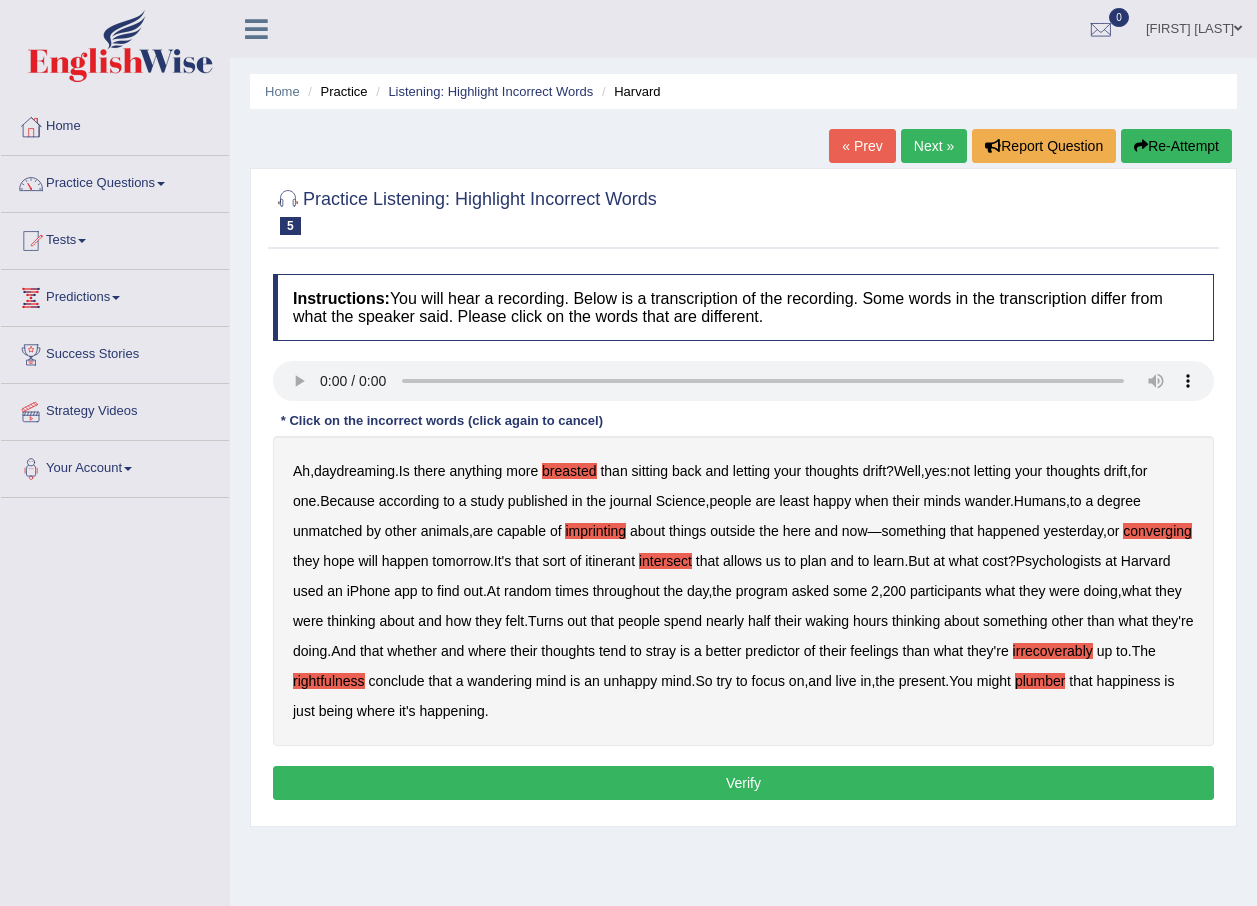click on "Verify" at bounding box center [743, 783] 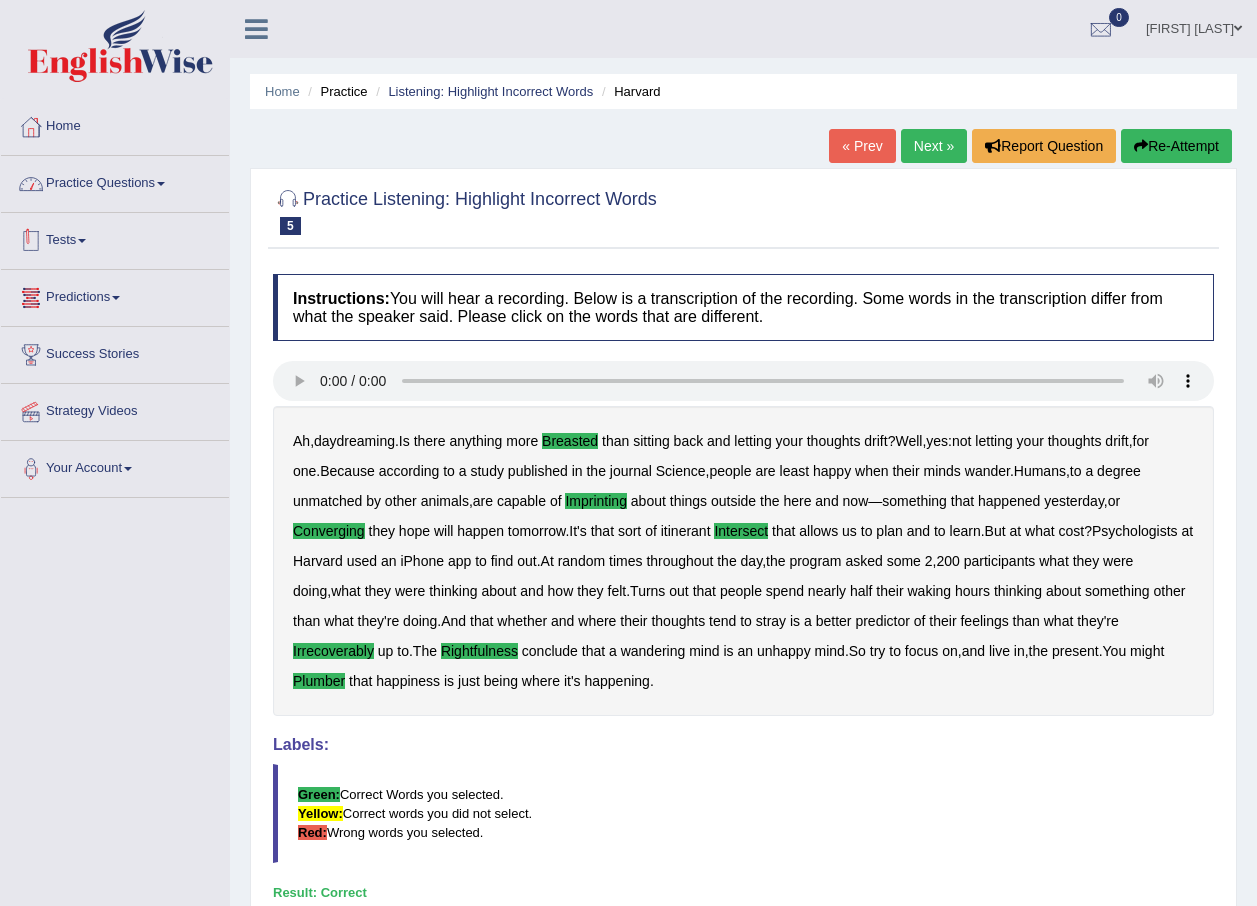 click on "Practice Questions" at bounding box center (115, 181) 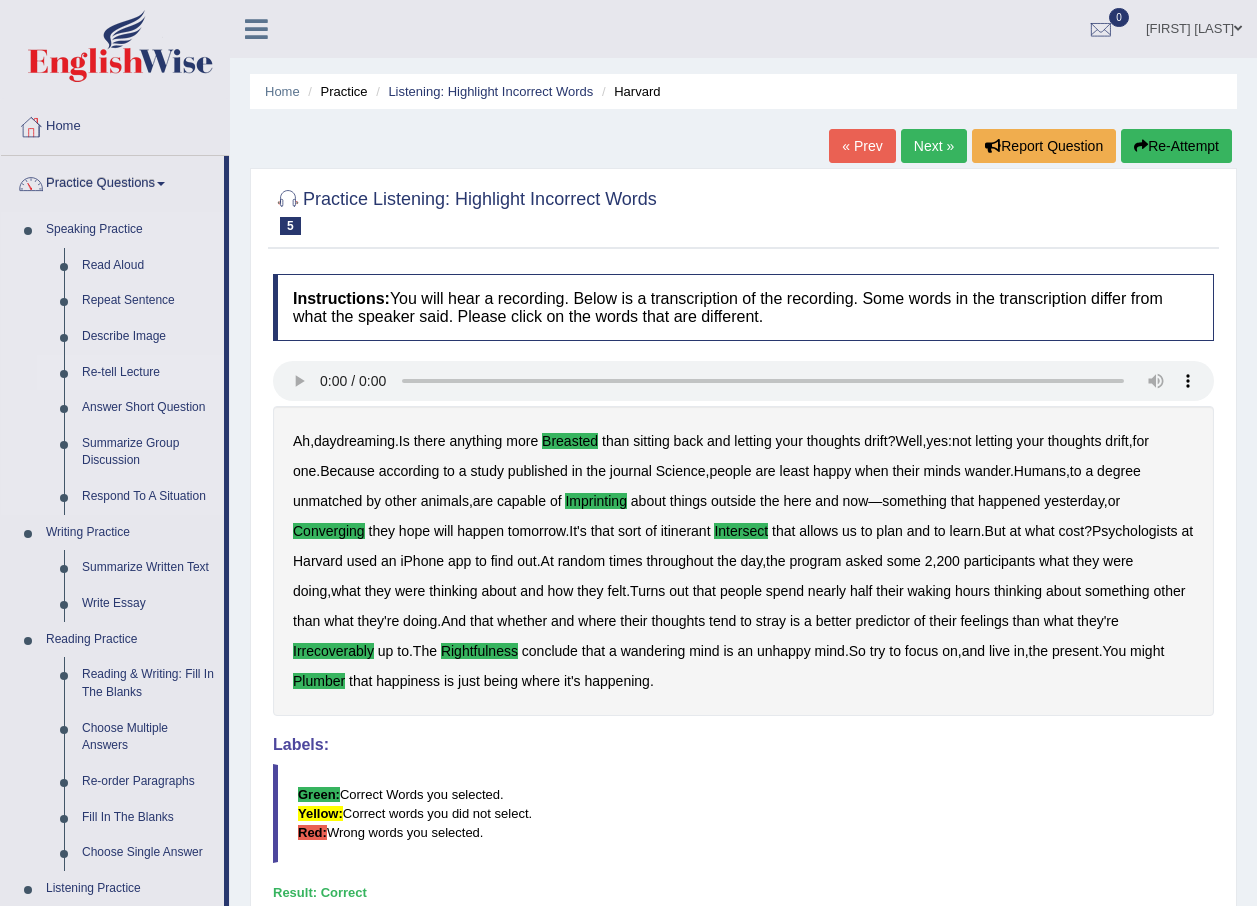 click on "Re-tell Lecture" at bounding box center [148, 373] 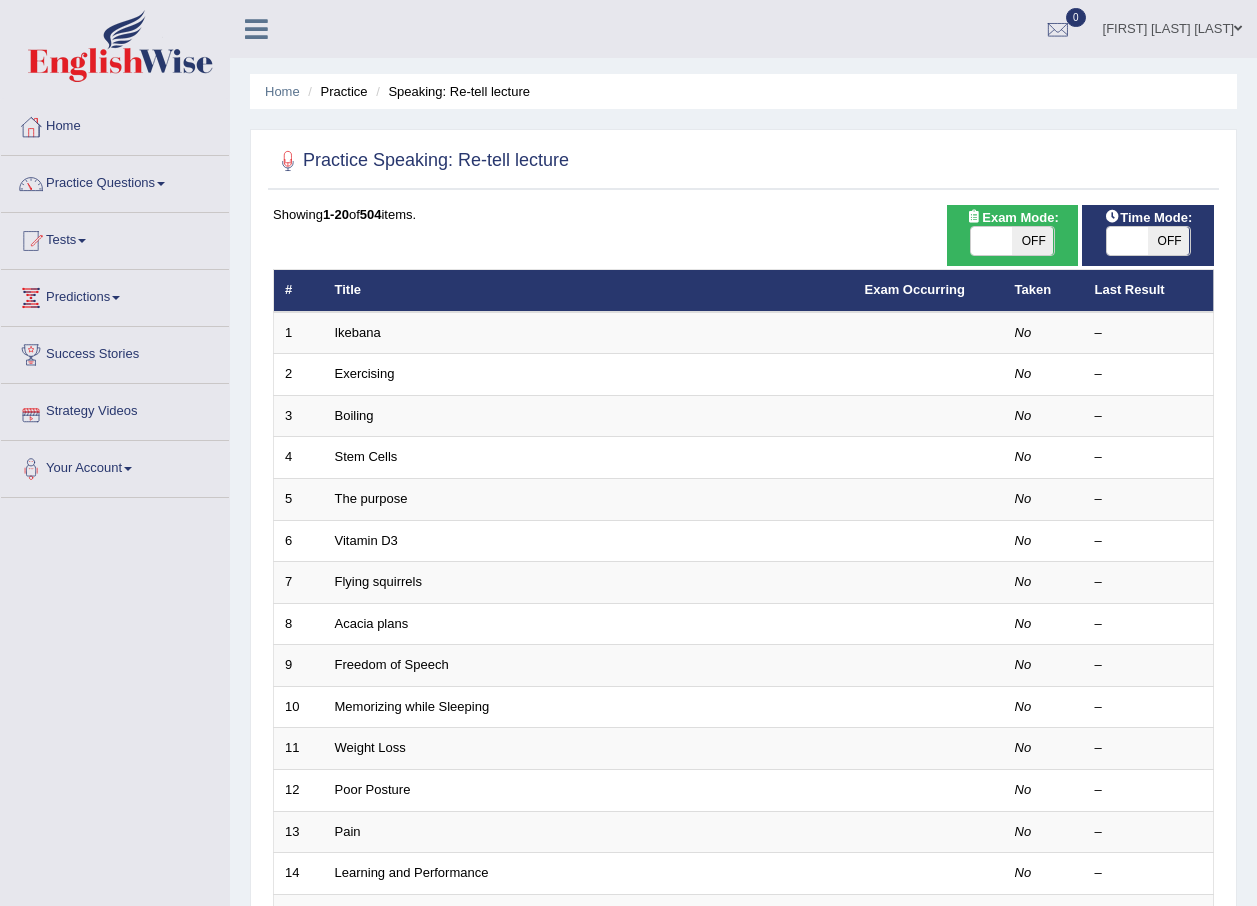 scroll, scrollTop: 0, scrollLeft: 0, axis: both 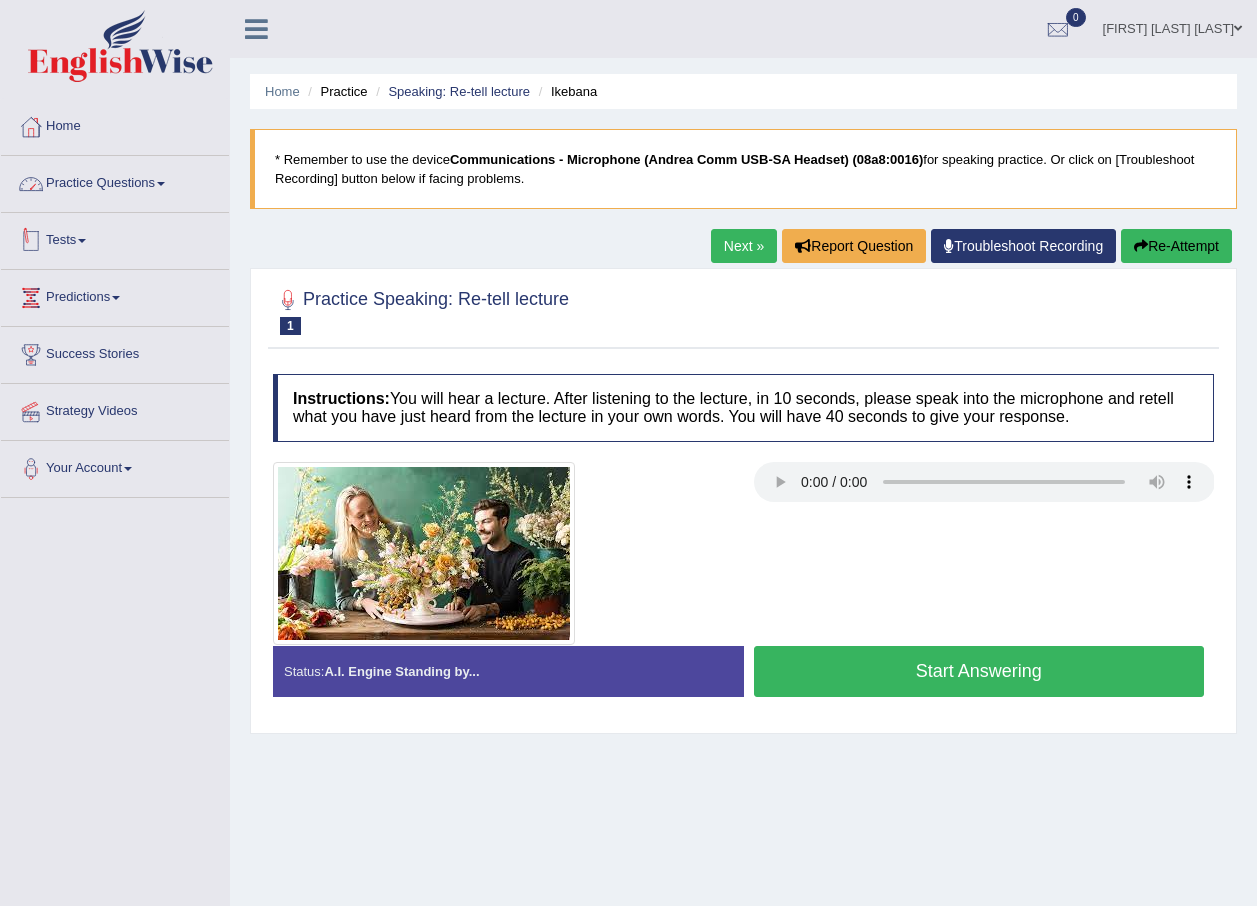 click on "Practice Questions" at bounding box center (115, 181) 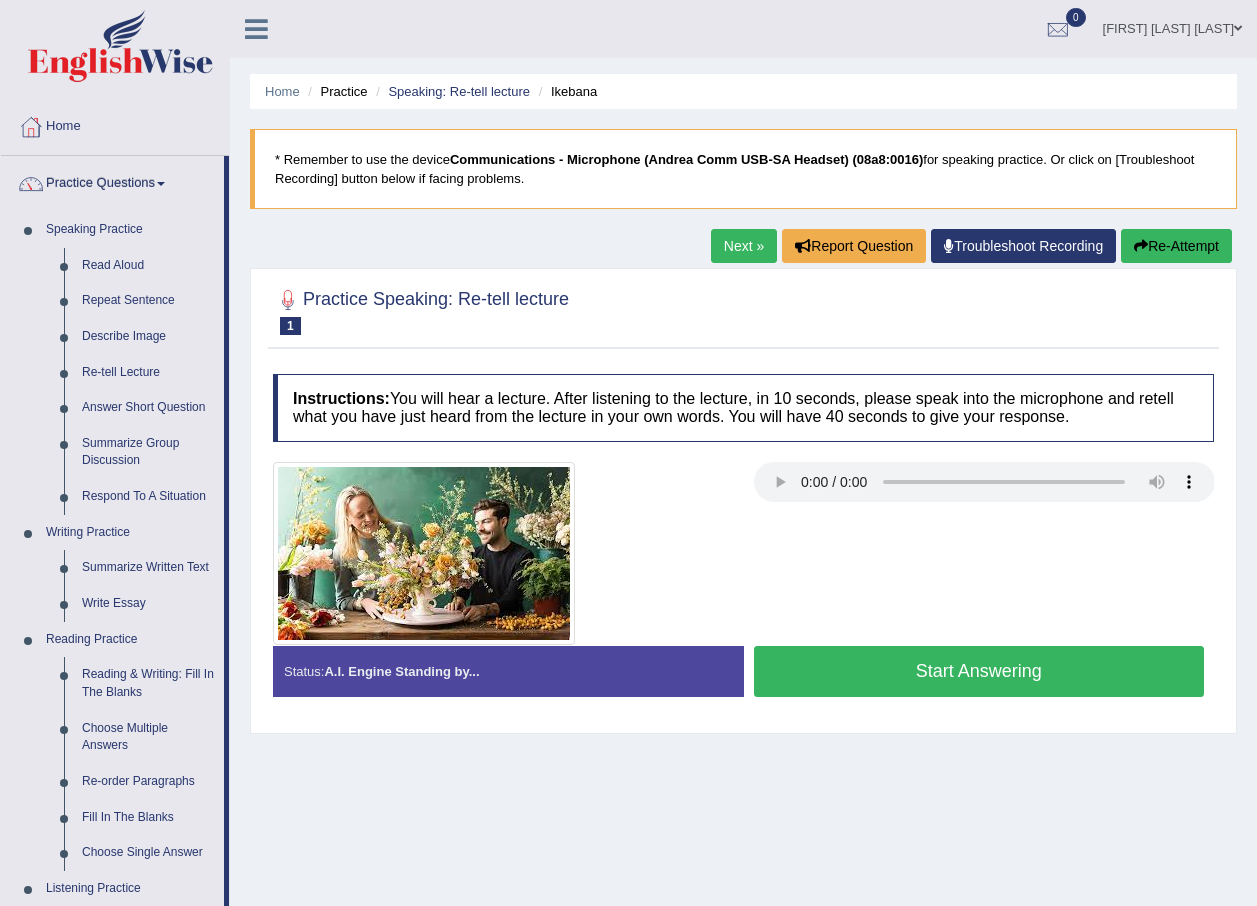 click on "Next »" at bounding box center (744, 246) 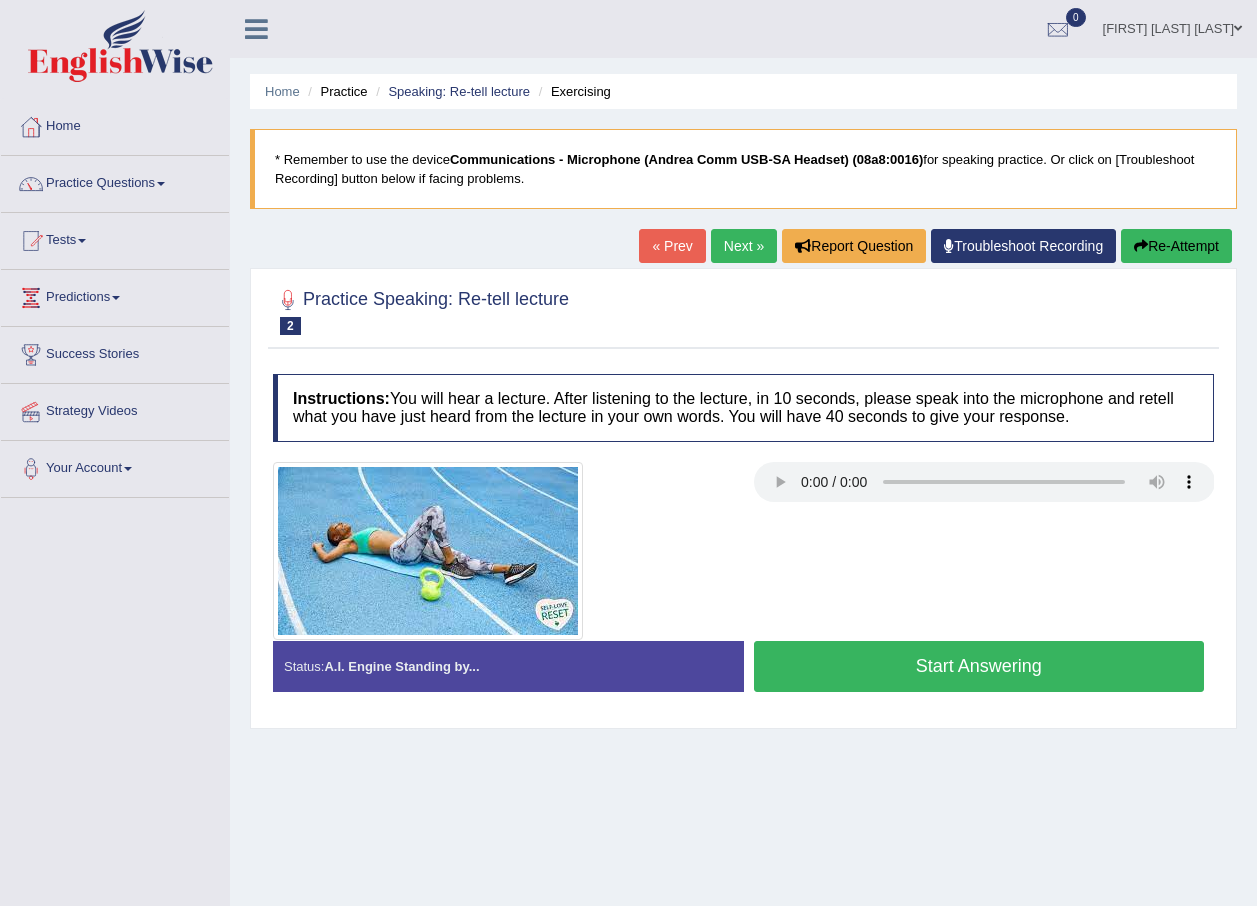 scroll, scrollTop: 0, scrollLeft: 0, axis: both 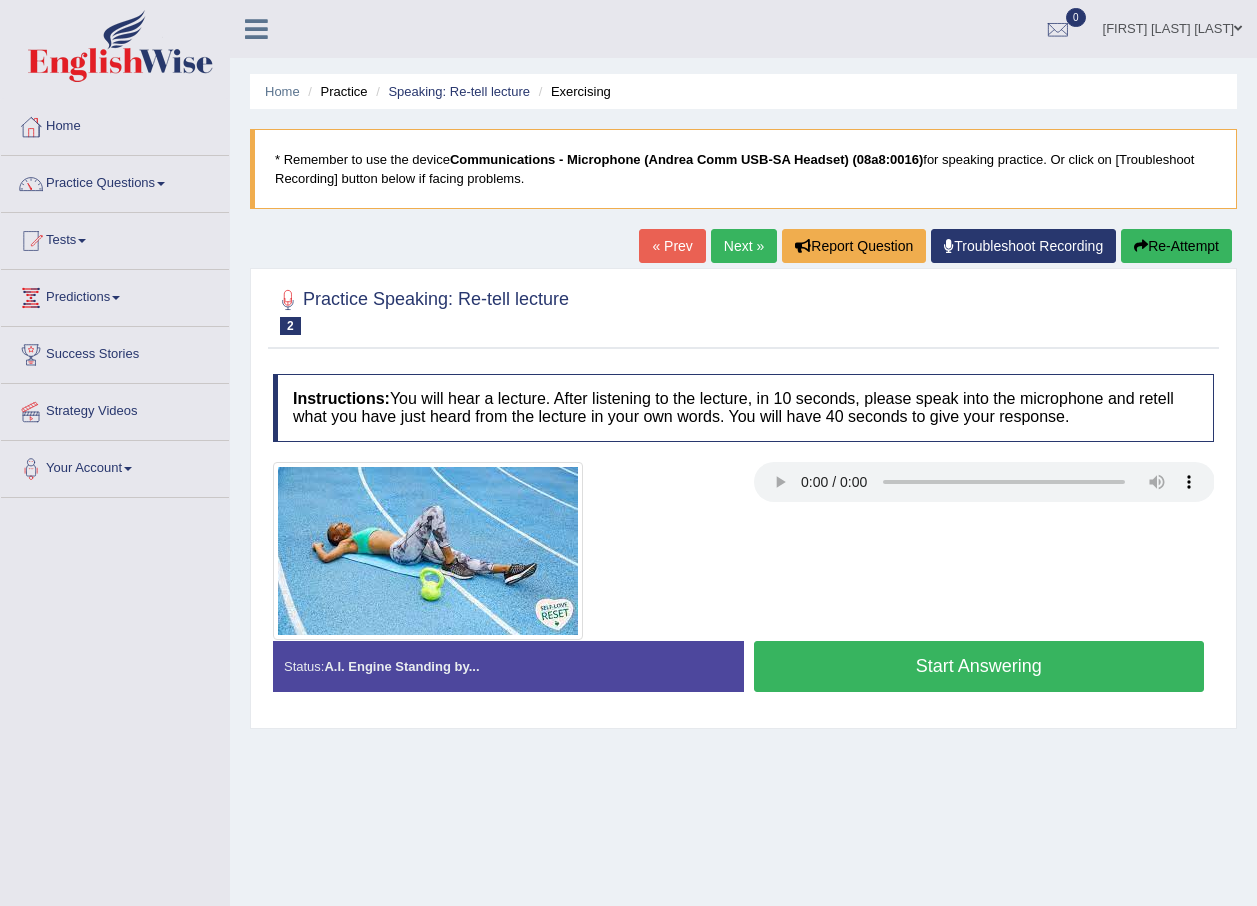 click on "« Prev" at bounding box center (672, 246) 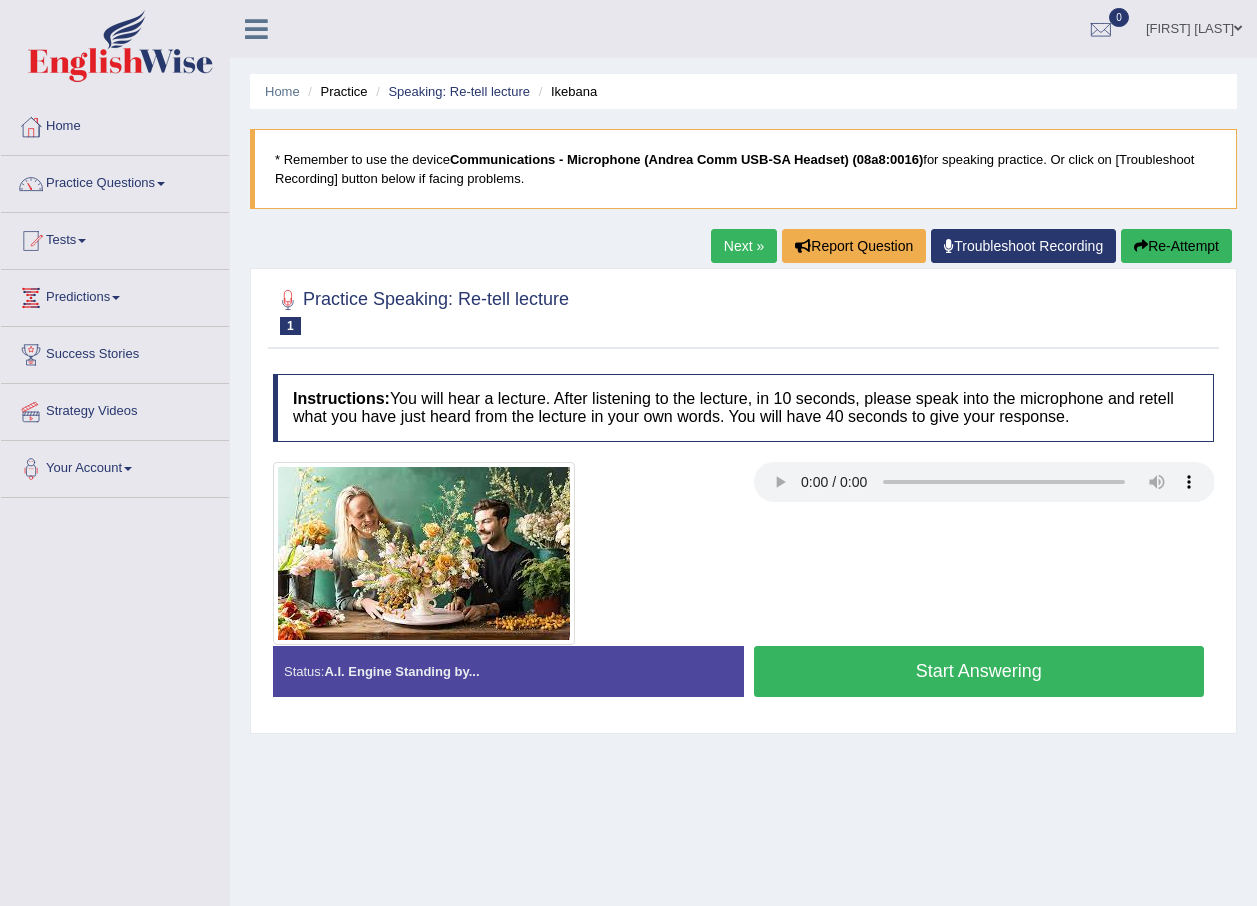 scroll, scrollTop: 0, scrollLeft: 0, axis: both 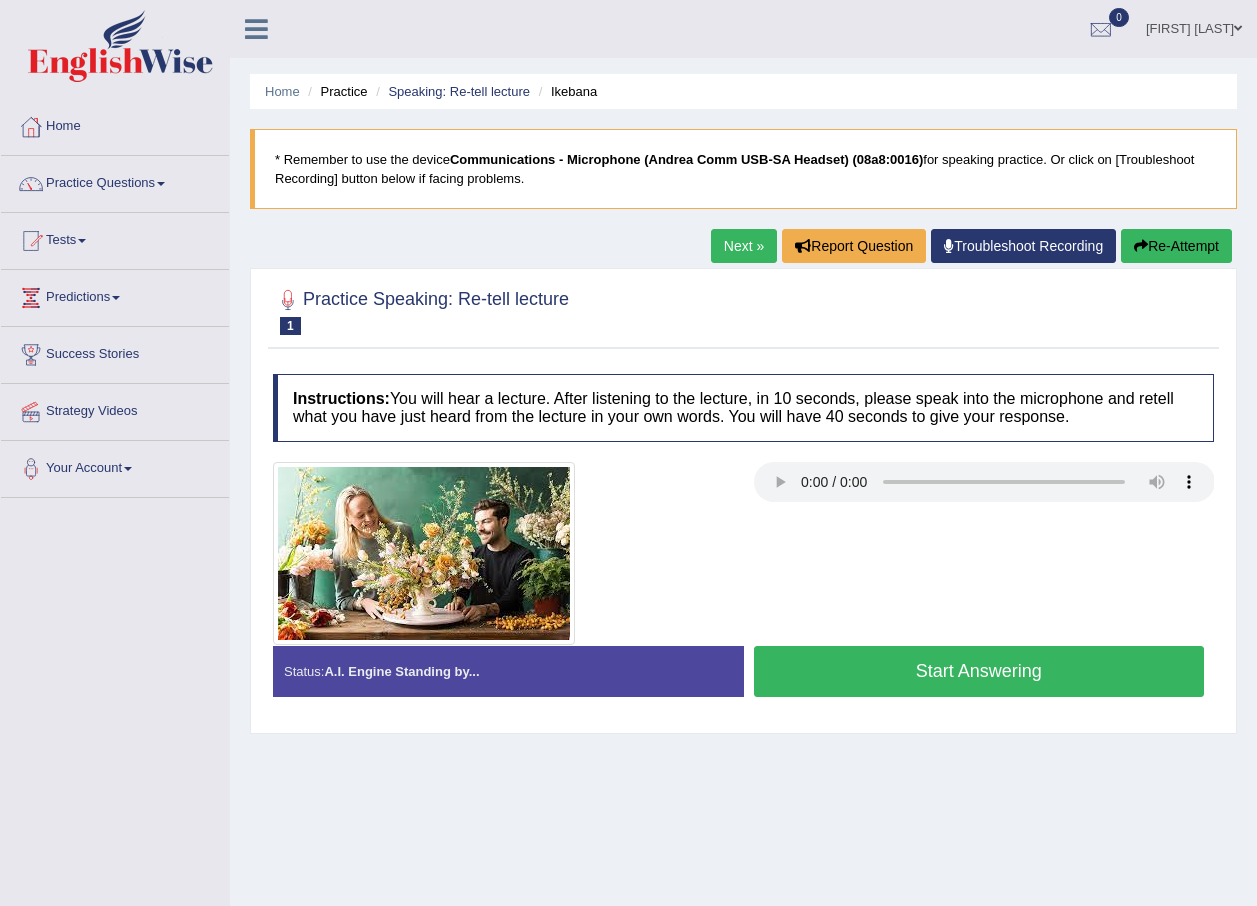 click on "Next »" at bounding box center [744, 246] 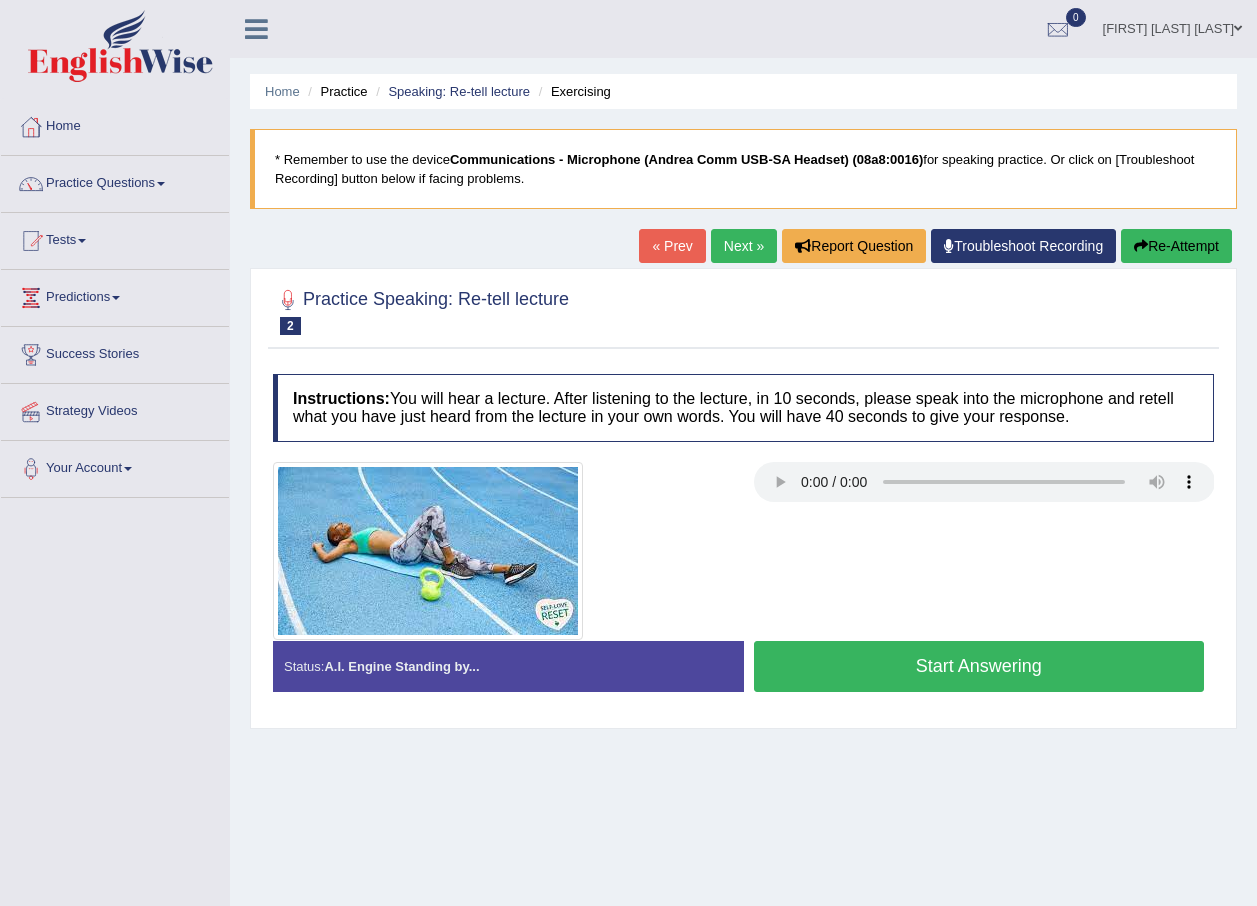 scroll, scrollTop: 0, scrollLeft: 0, axis: both 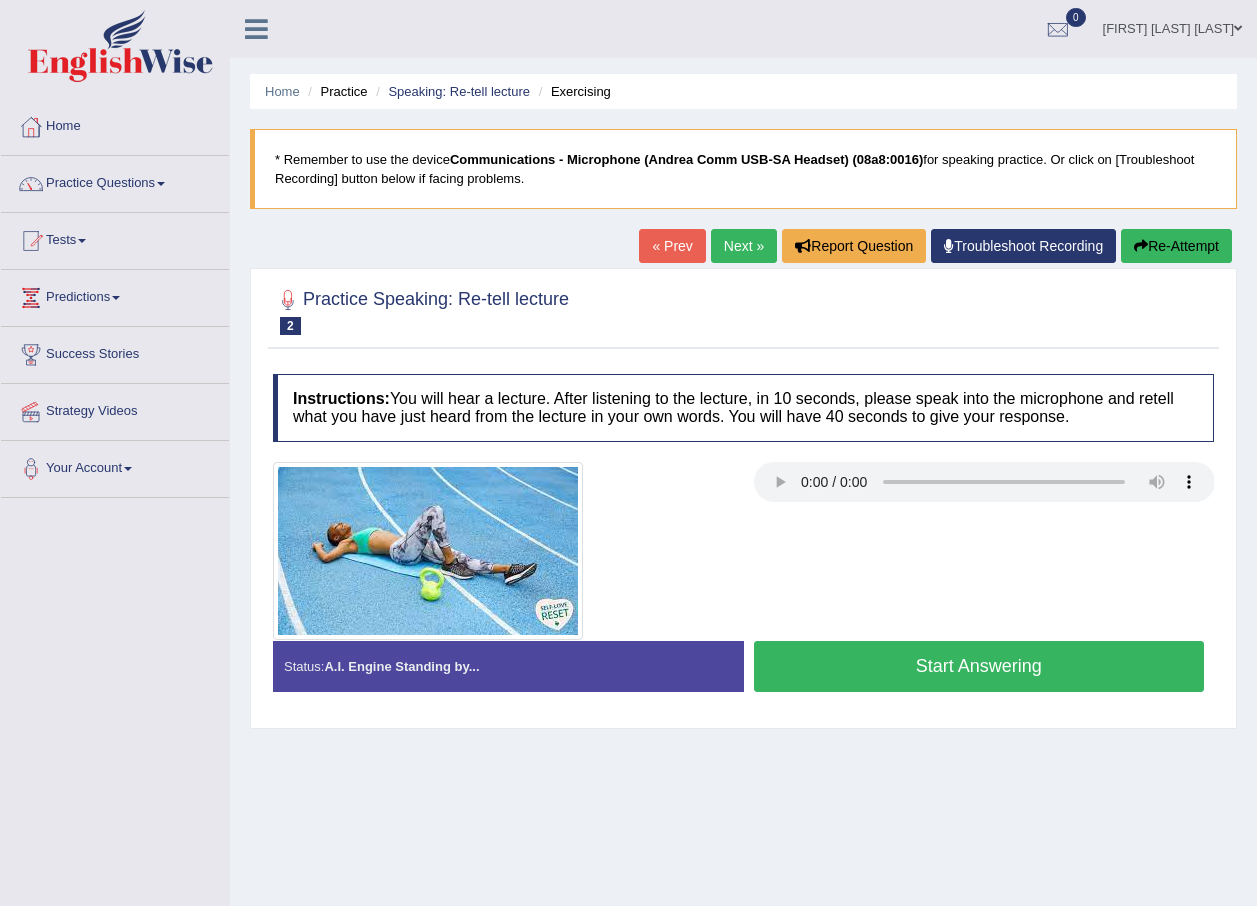 click on "Ravi Kumar  Chanapathi" at bounding box center [1172, 26] 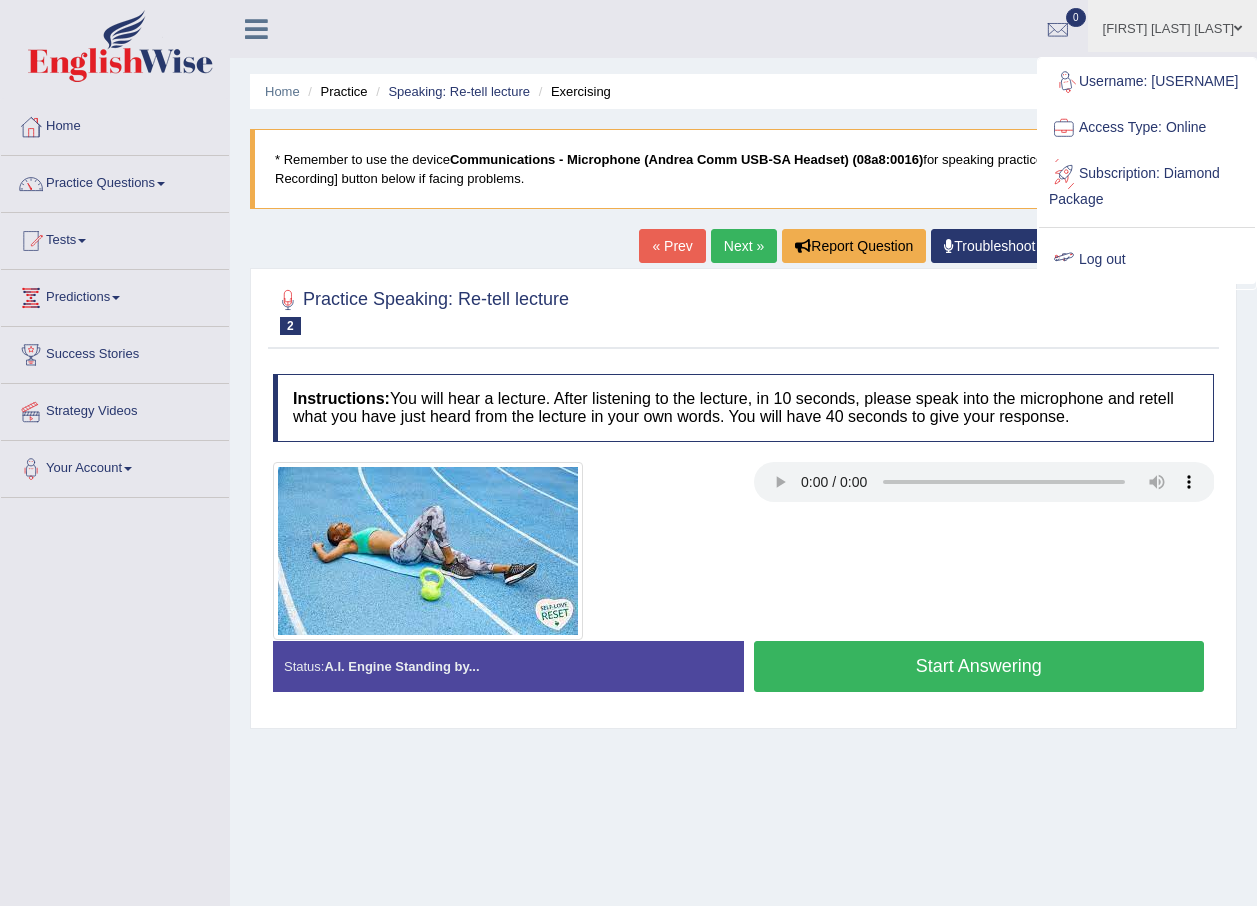 click on "Log out" at bounding box center [1147, 260] 